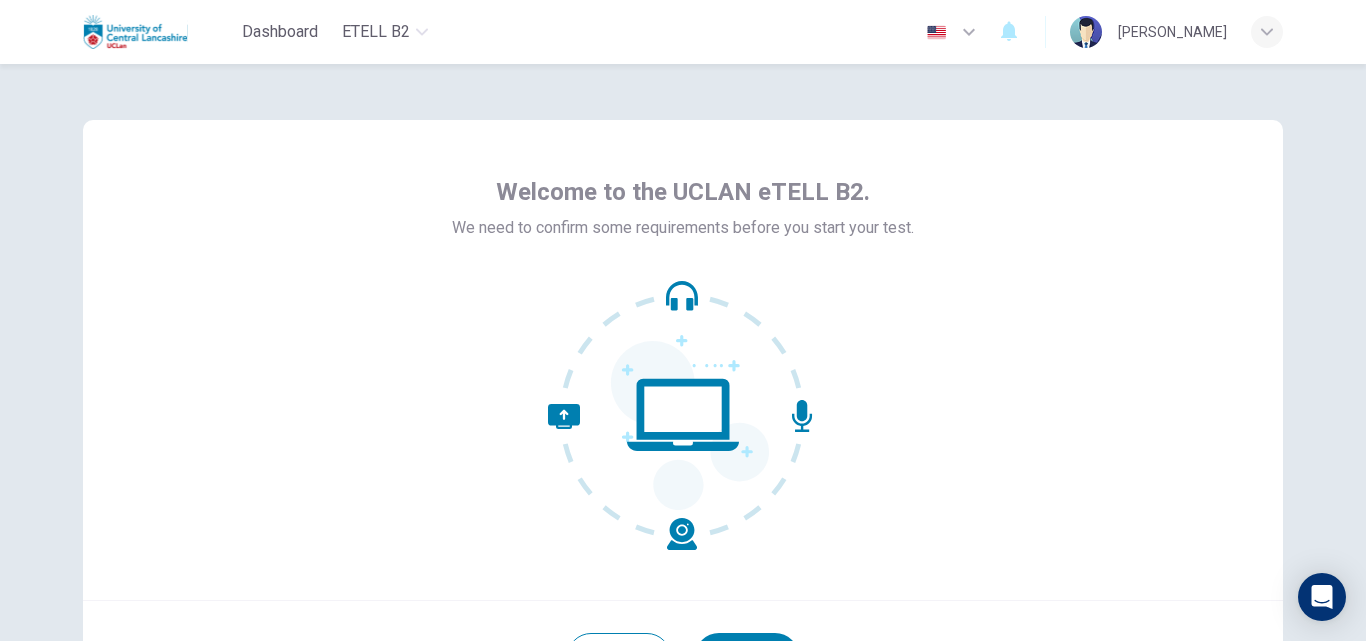 scroll, scrollTop: 0, scrollLeft: 0, axis: both 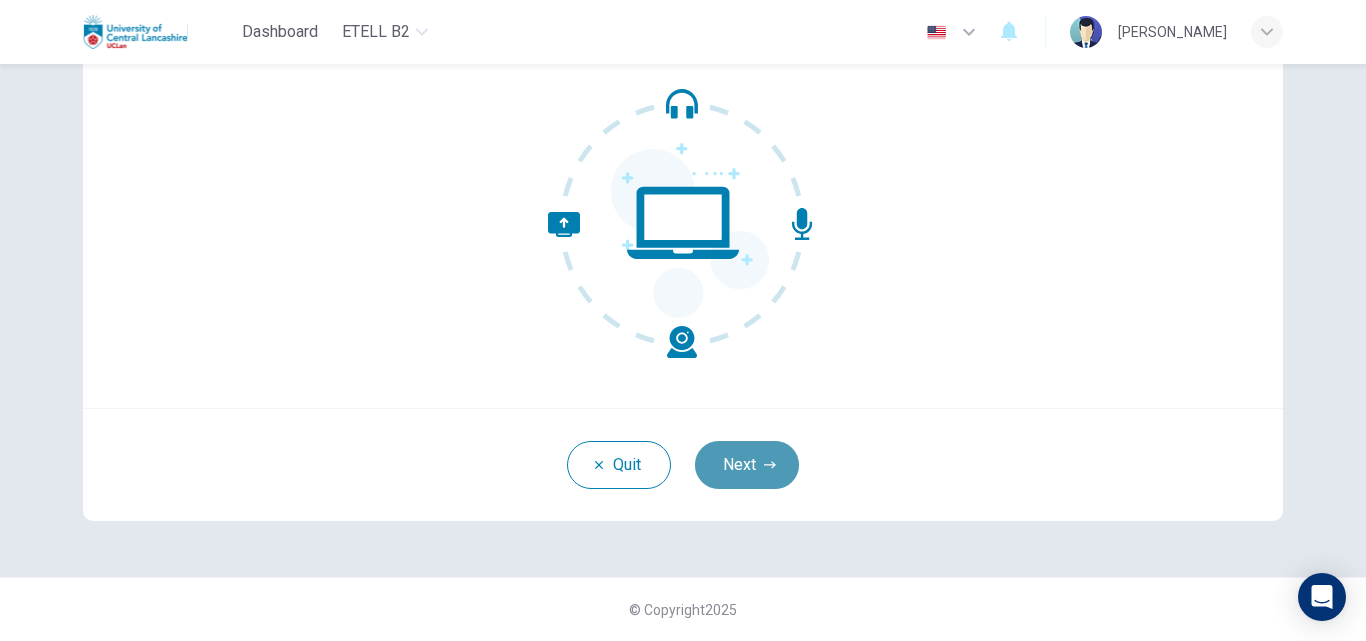 click on "Next" at bounding box center (747, 465) 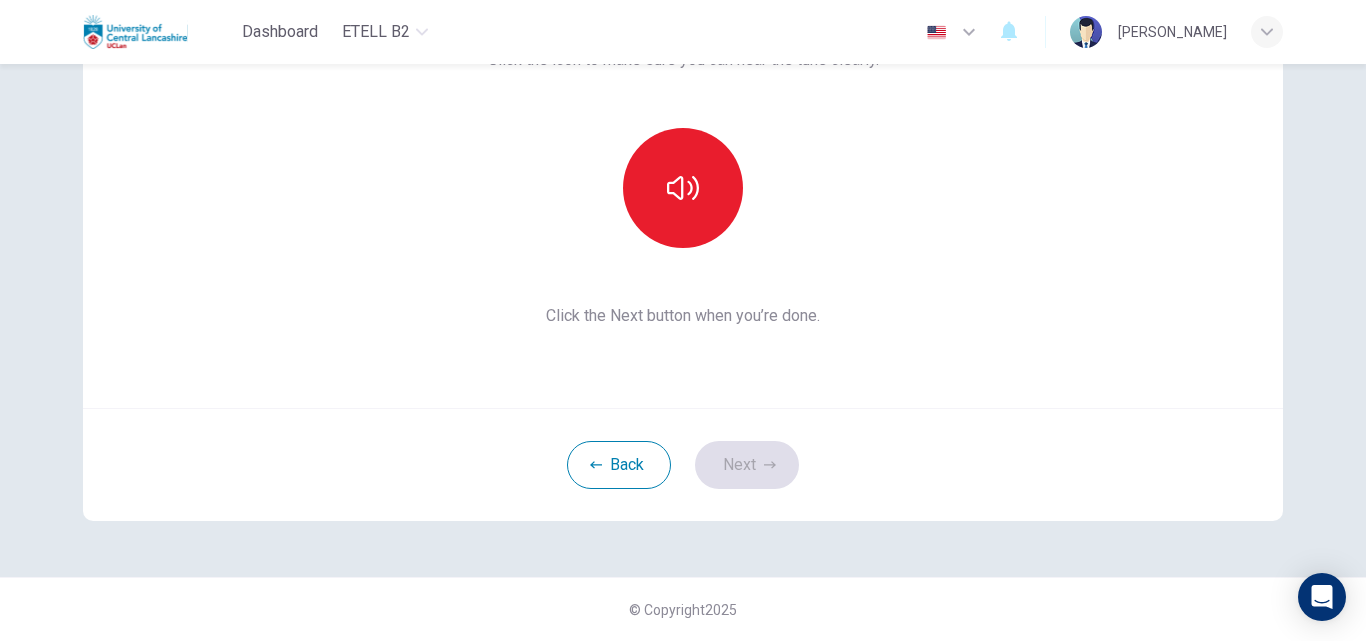 scroll, scrollTop: 0, scrollLeft: 0, axis: both 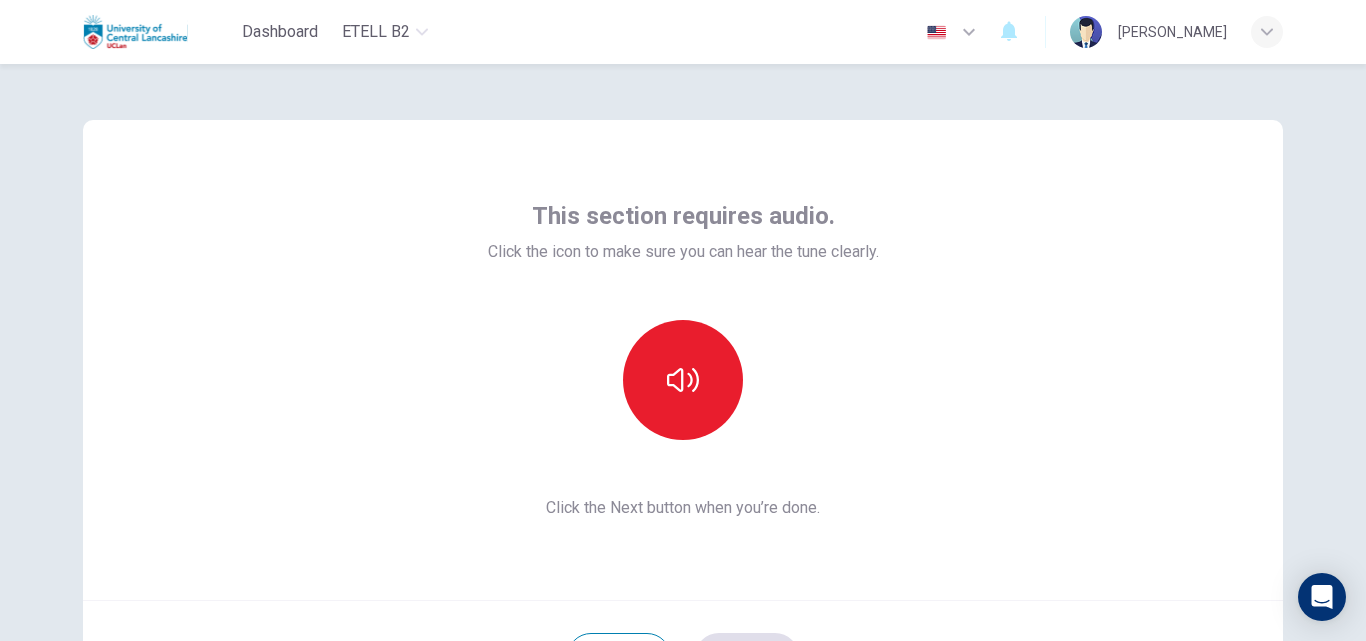 click on "This section requires audio. Click the icon to make sure you can hear the tune clearly. Click the Next button when you’re done." at bounding box center [683, 360] 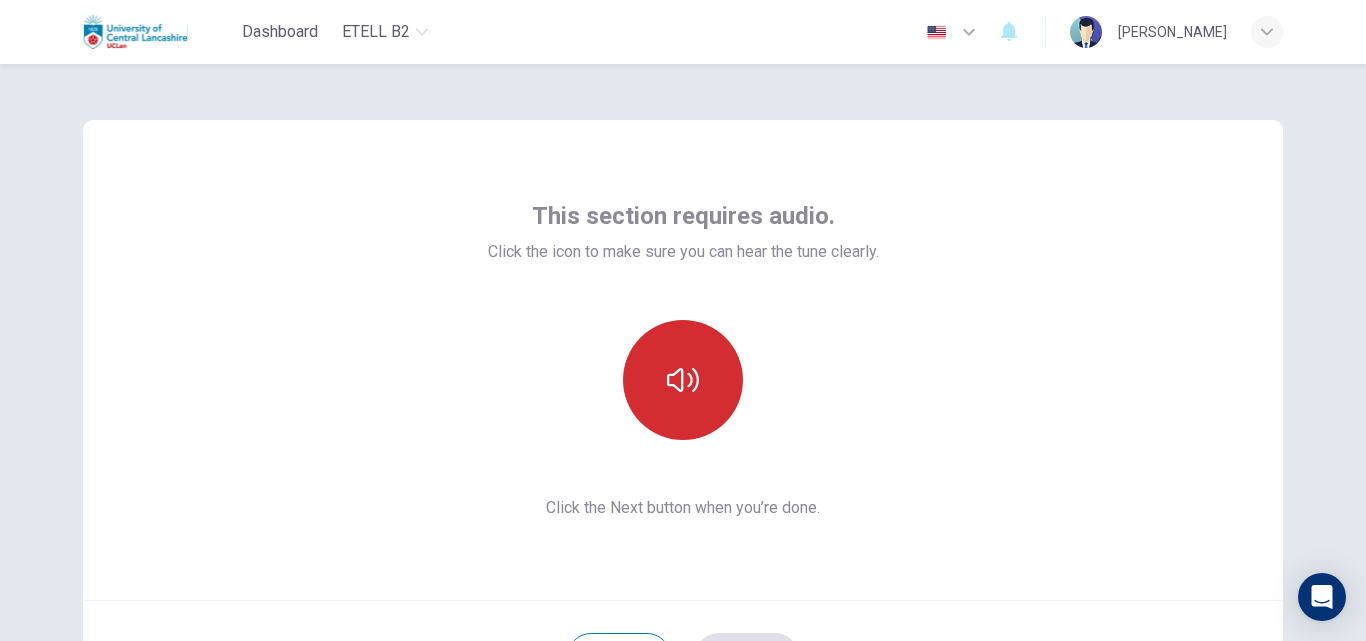 click 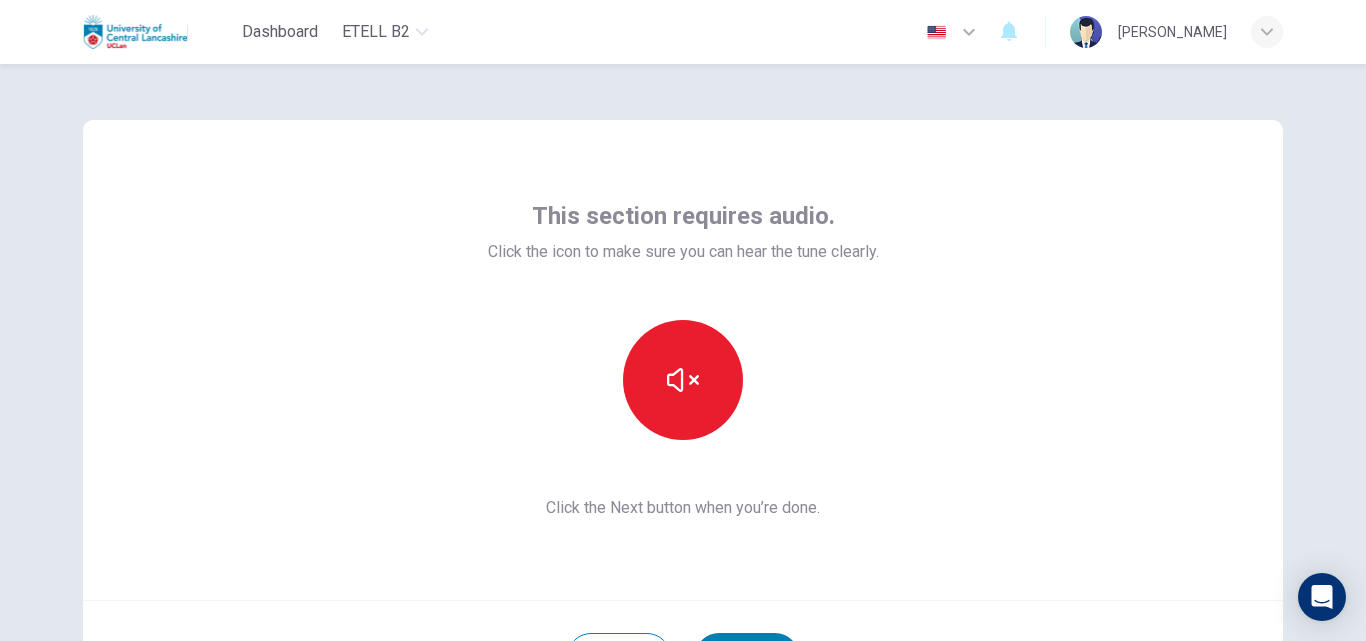 scroll, scrollTop: 192, scrollLeft: 0, axis: vertical 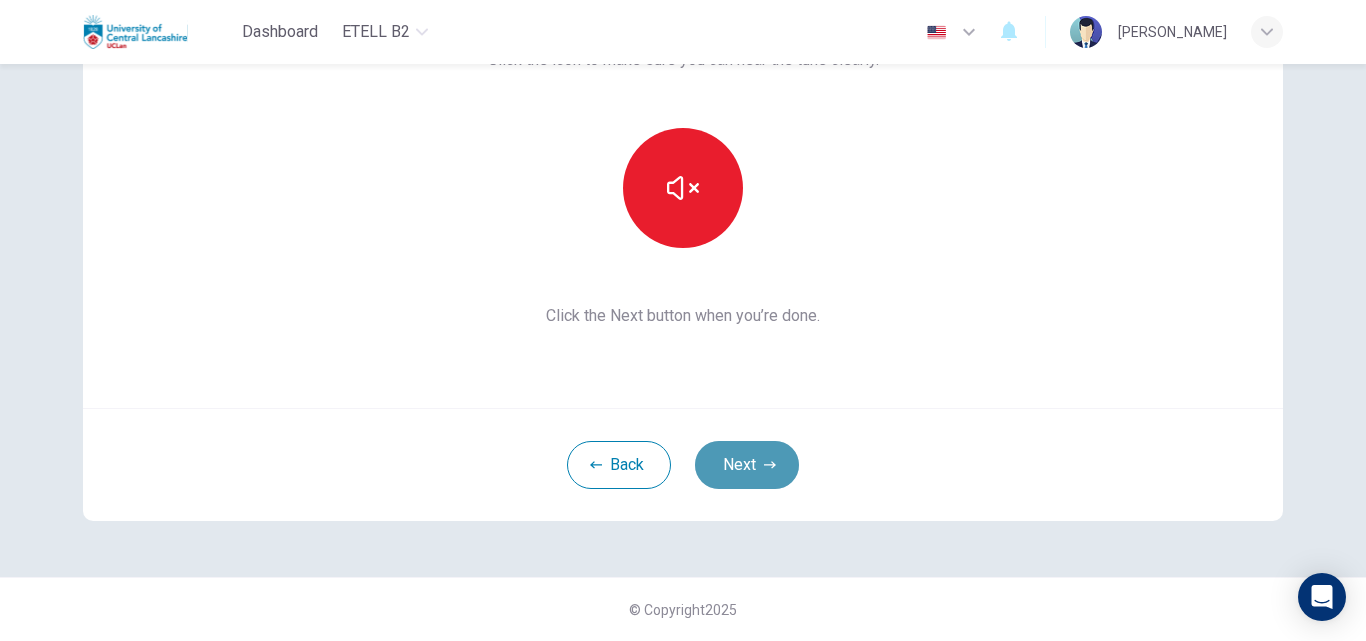 click on "Next" at bounding box center [747, 465] 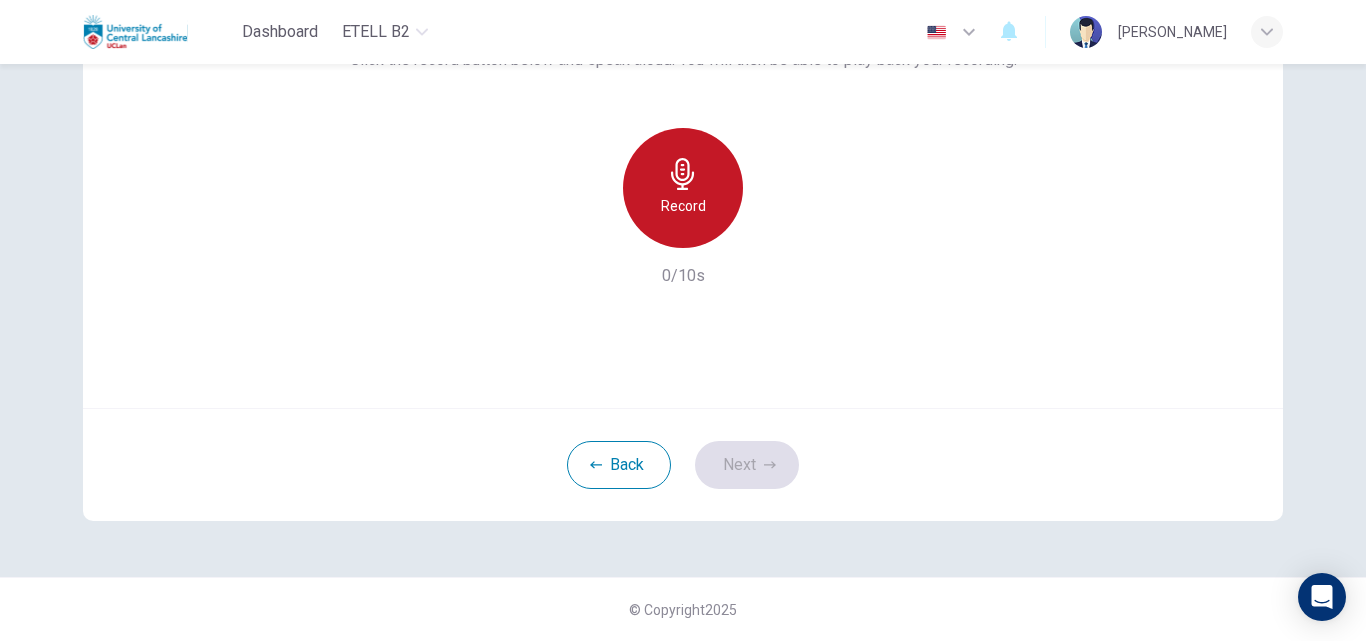 click 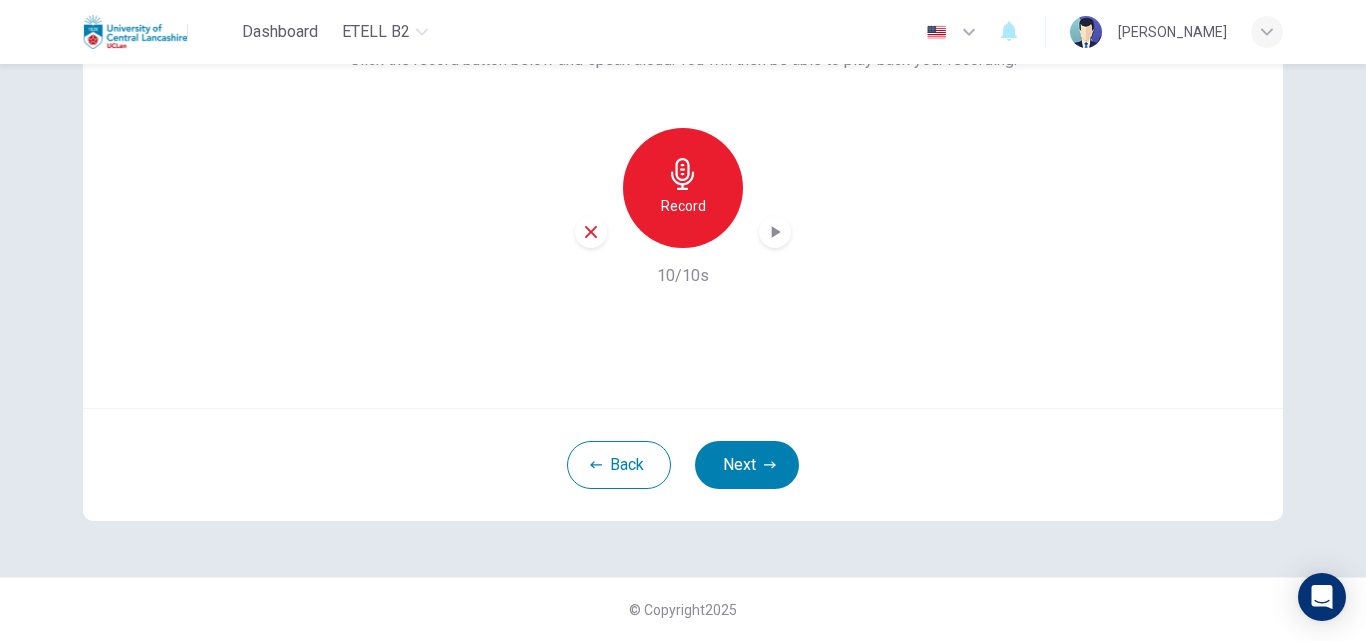 click 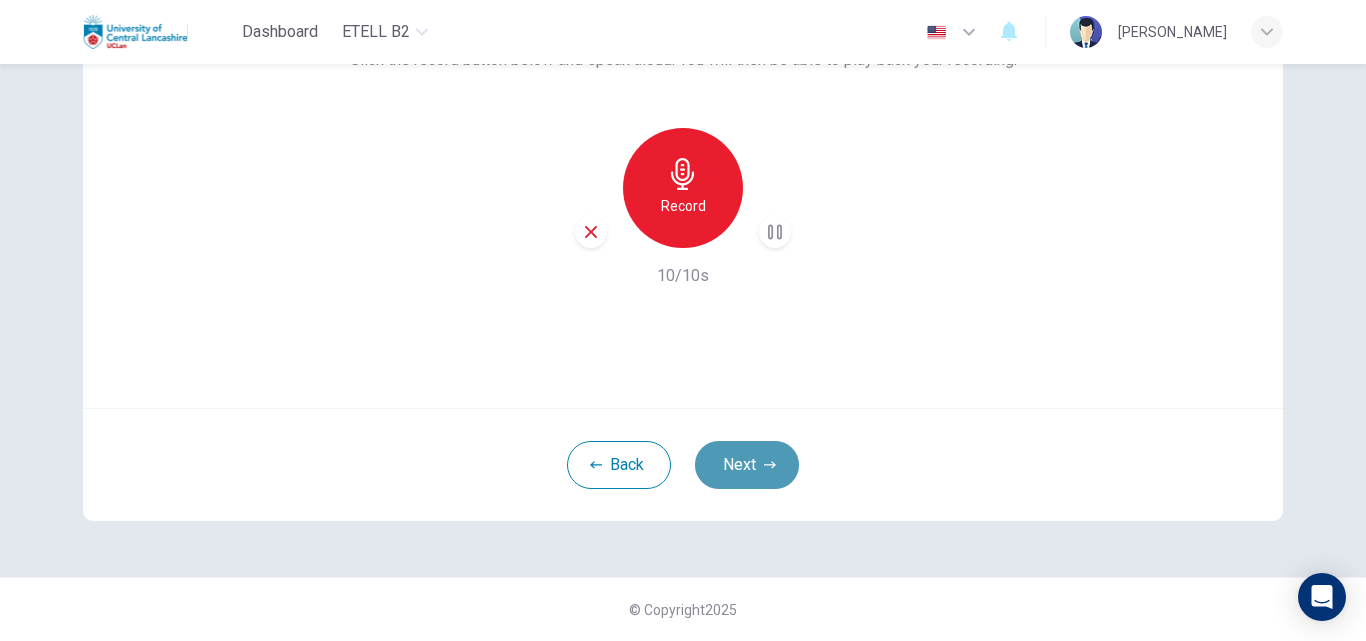 click 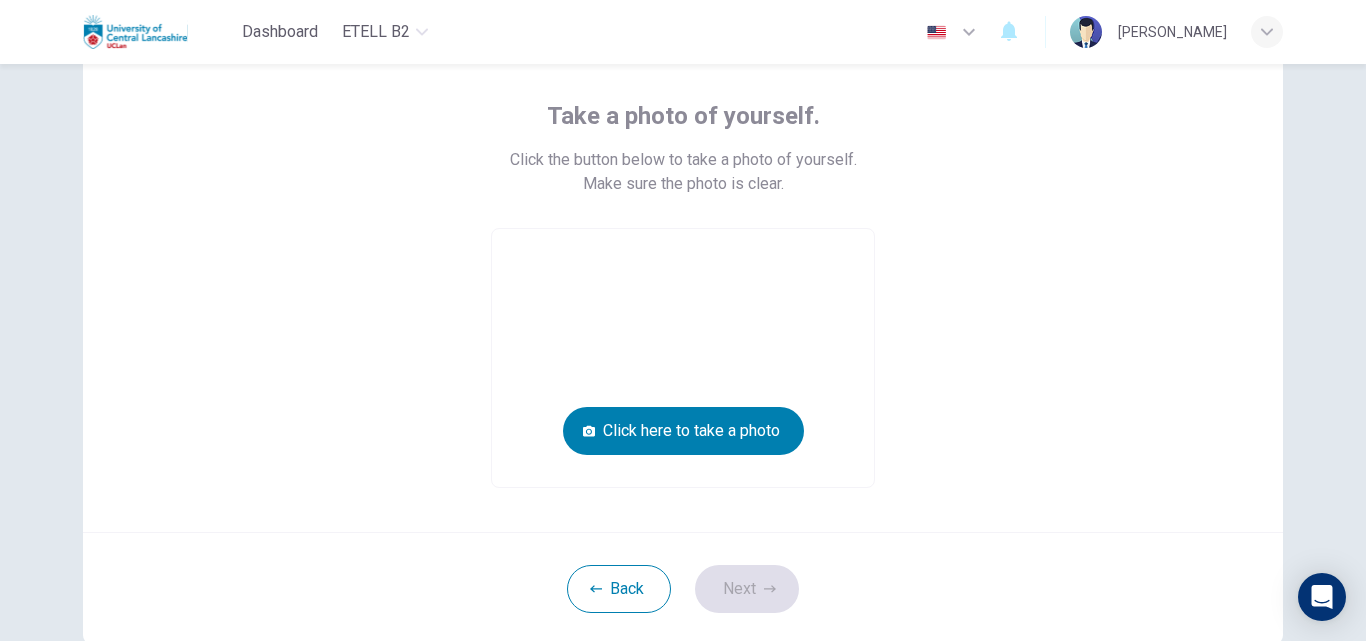 scroll, scrollTop: 0, scrollLeft: 0, axis: both 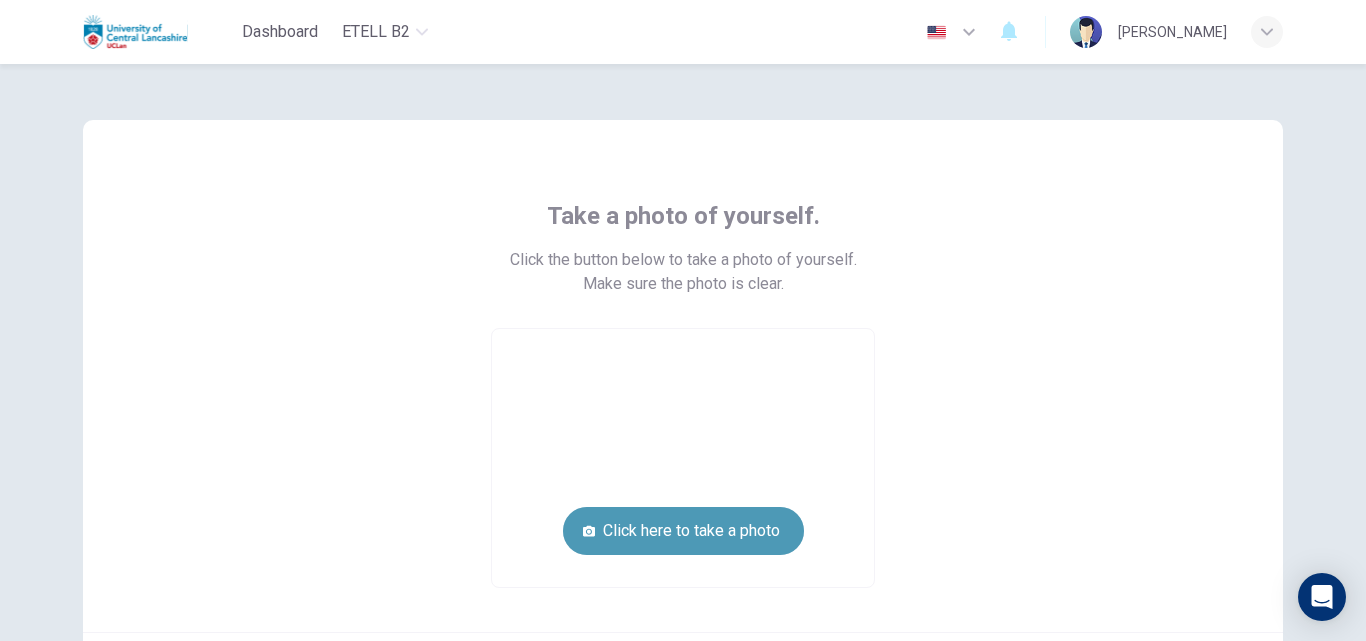 click on "Click here to take a photo" at bounding box center [683, 531] 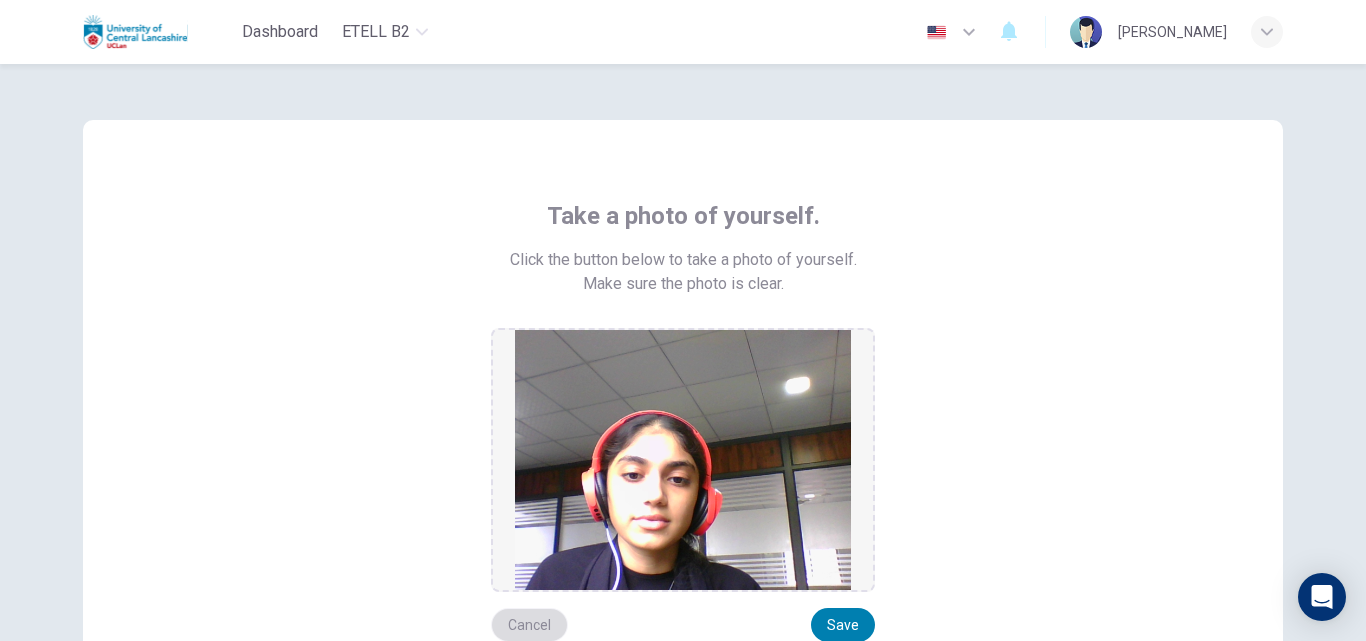 click on "Cancel" at bounding box center [529, 625] 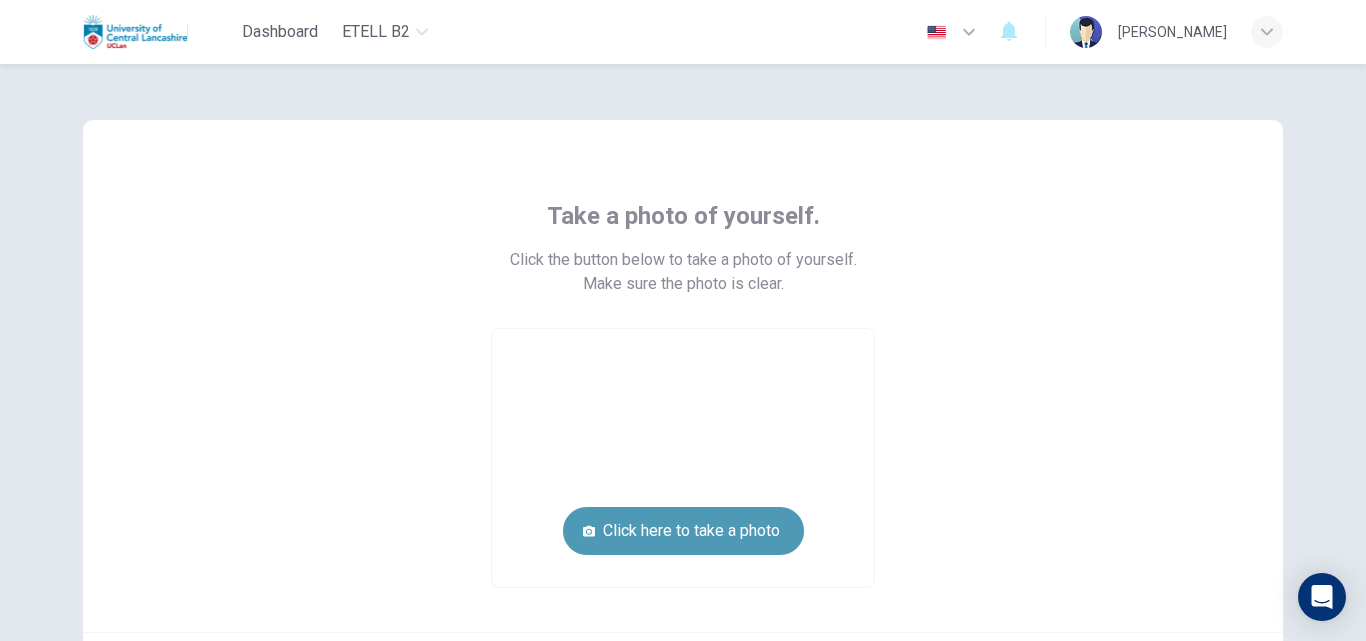 click on "Click here to take a photo" at bounding box center (683, 531) 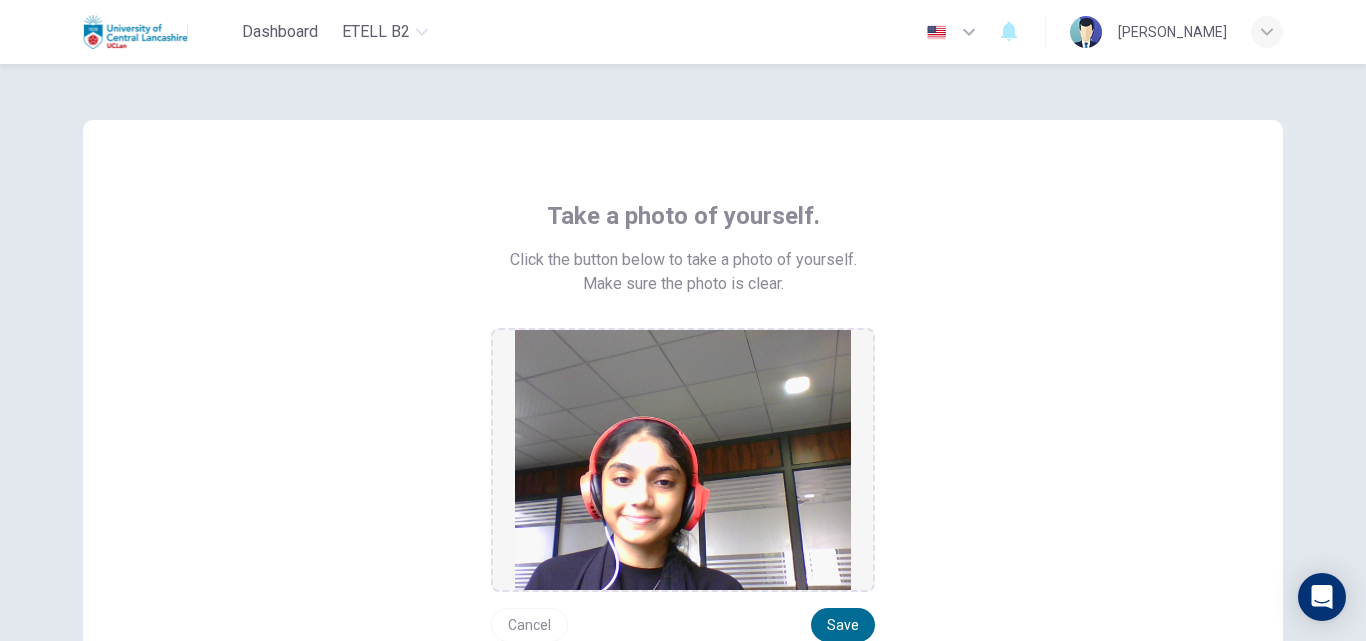 click on "Save" at bounding box center (843, 625) 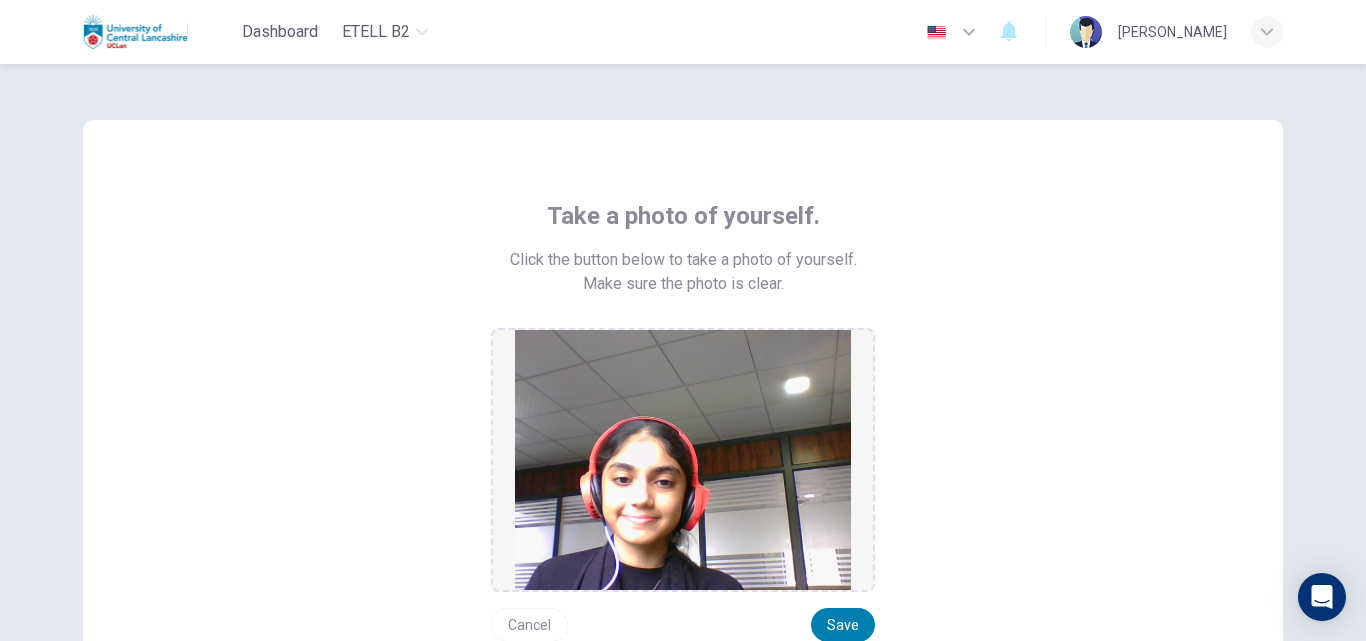 scroll, scrollTop: 100, scrollLeft: 0, axis: vertical 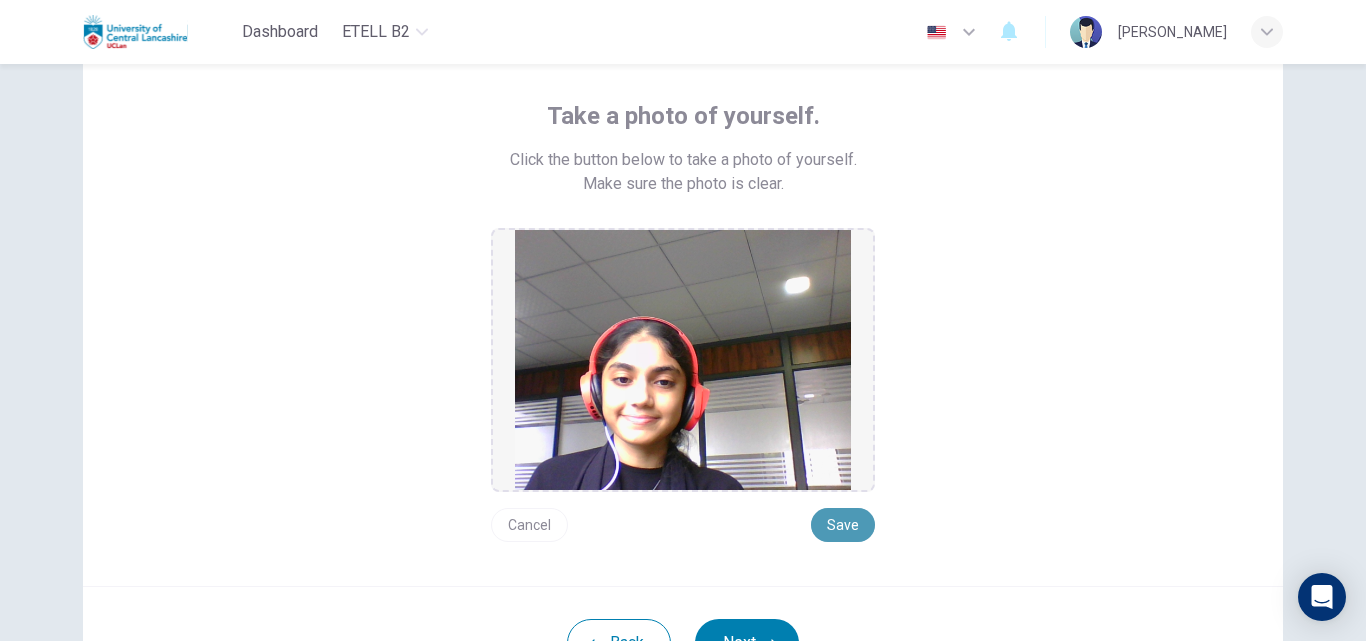 click on "Save" at bounding box center [843, 525] 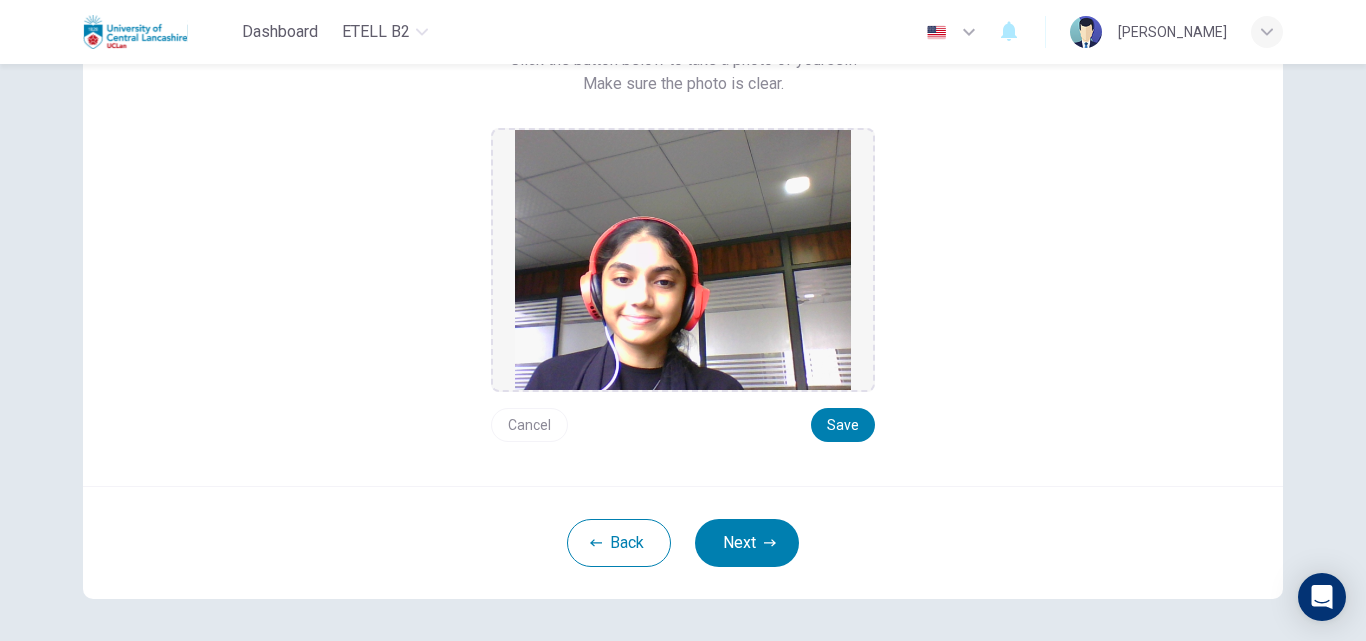 scroll, scrollTop: 278, scrollLeft: 0, axis: vertical 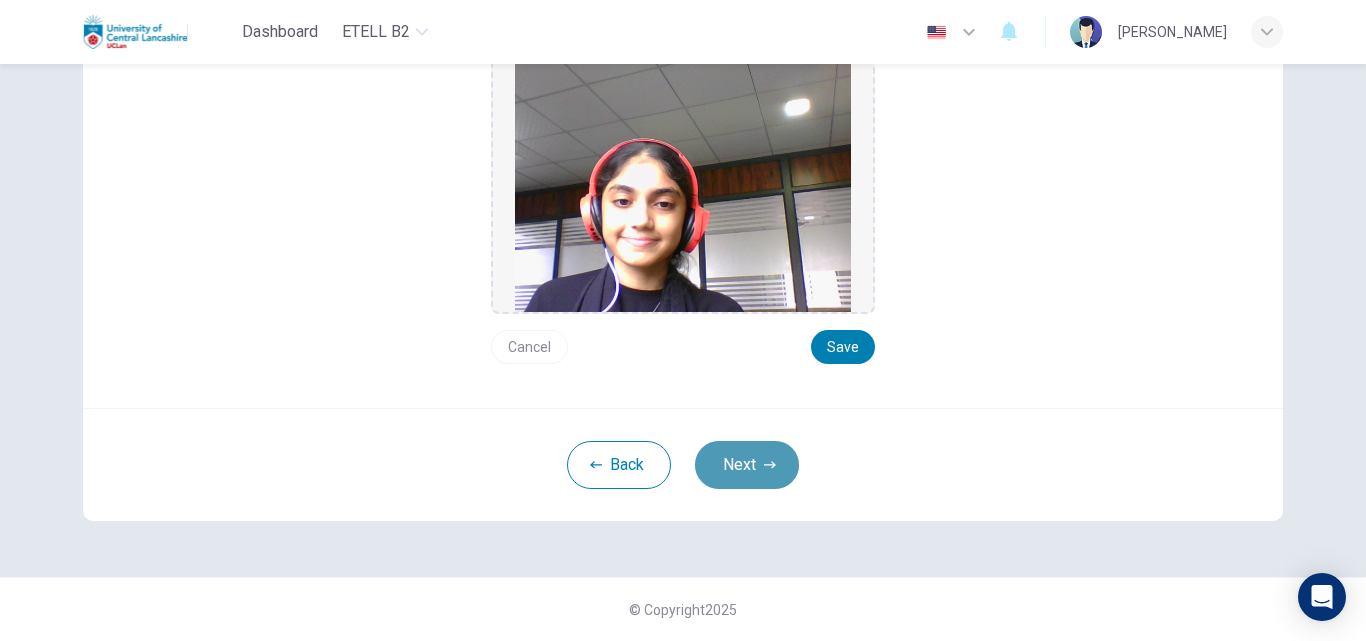 click on "Next" at bounding box center (747, 465) 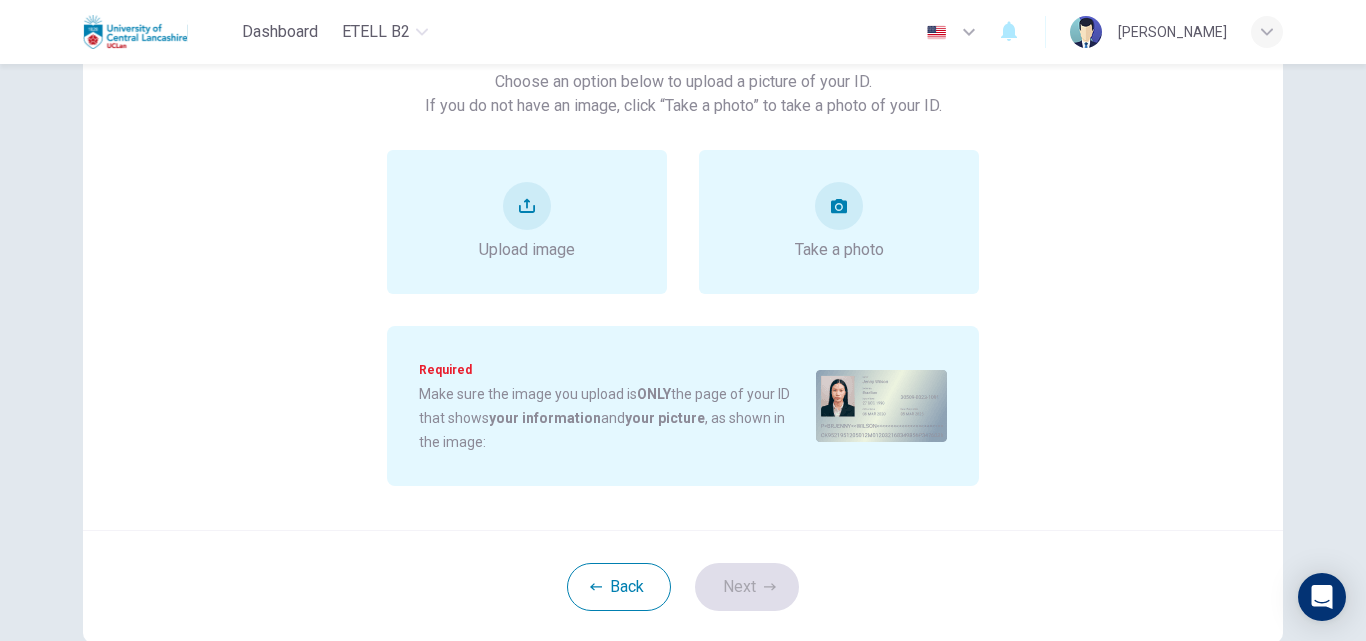 scroll, scrollTop: 78, scrollLeft: 0, axis: vertical 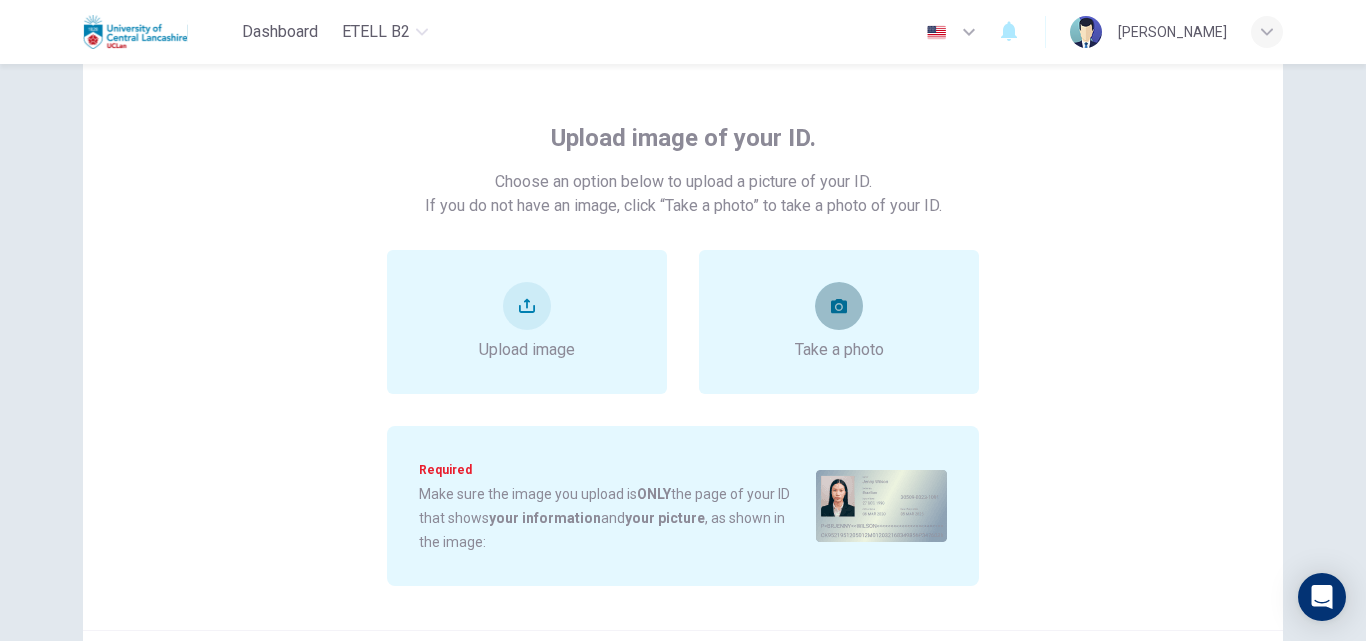 click at bounding box center [839, 306] 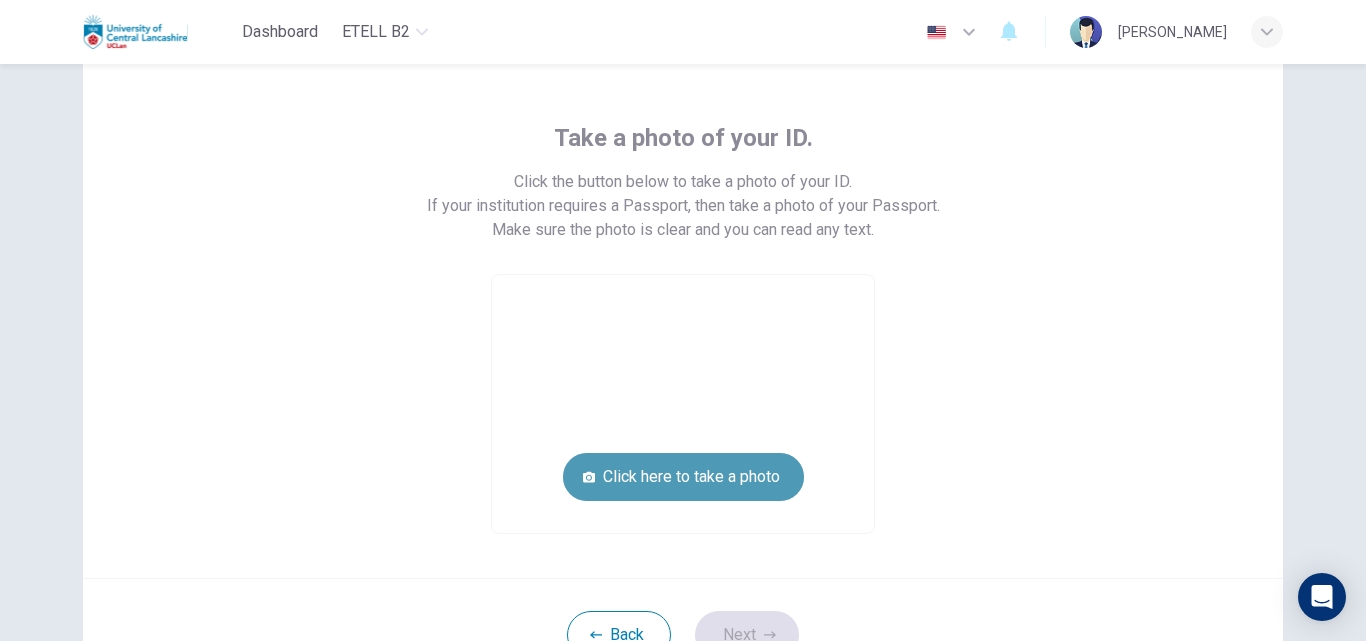 click on "Click here to take a photo" at bounding box center [683, 477] 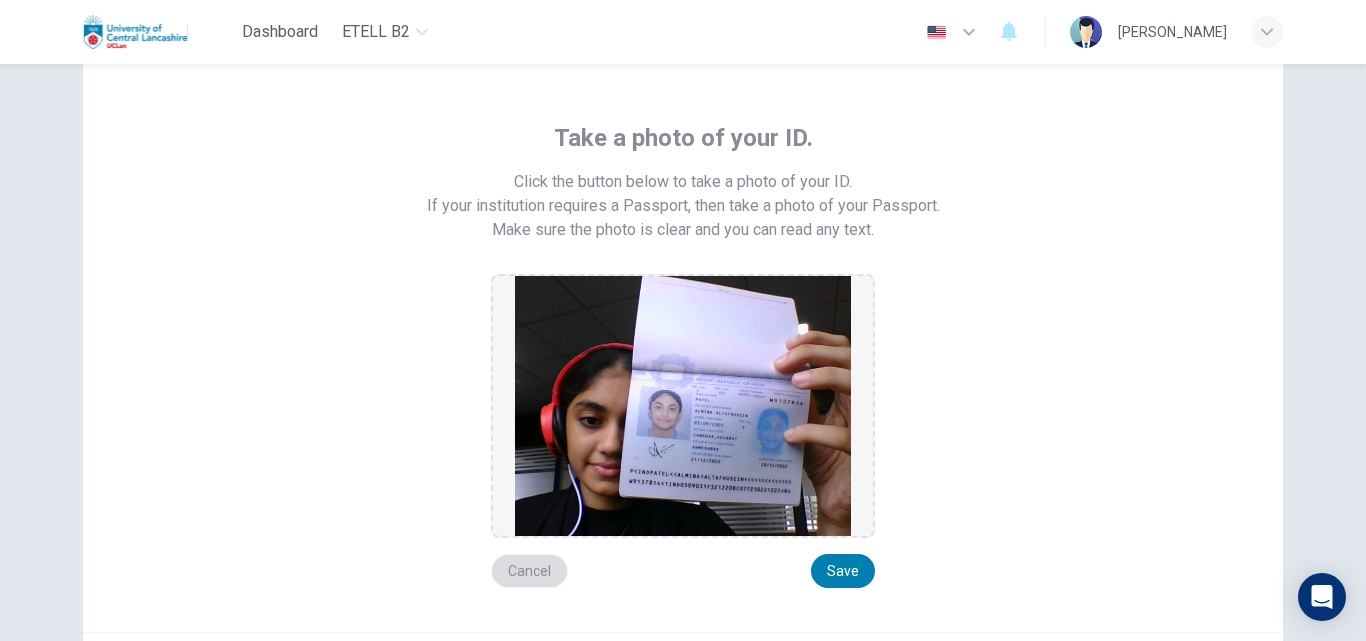 click on "Cancel" at bounding box center (529, 571) 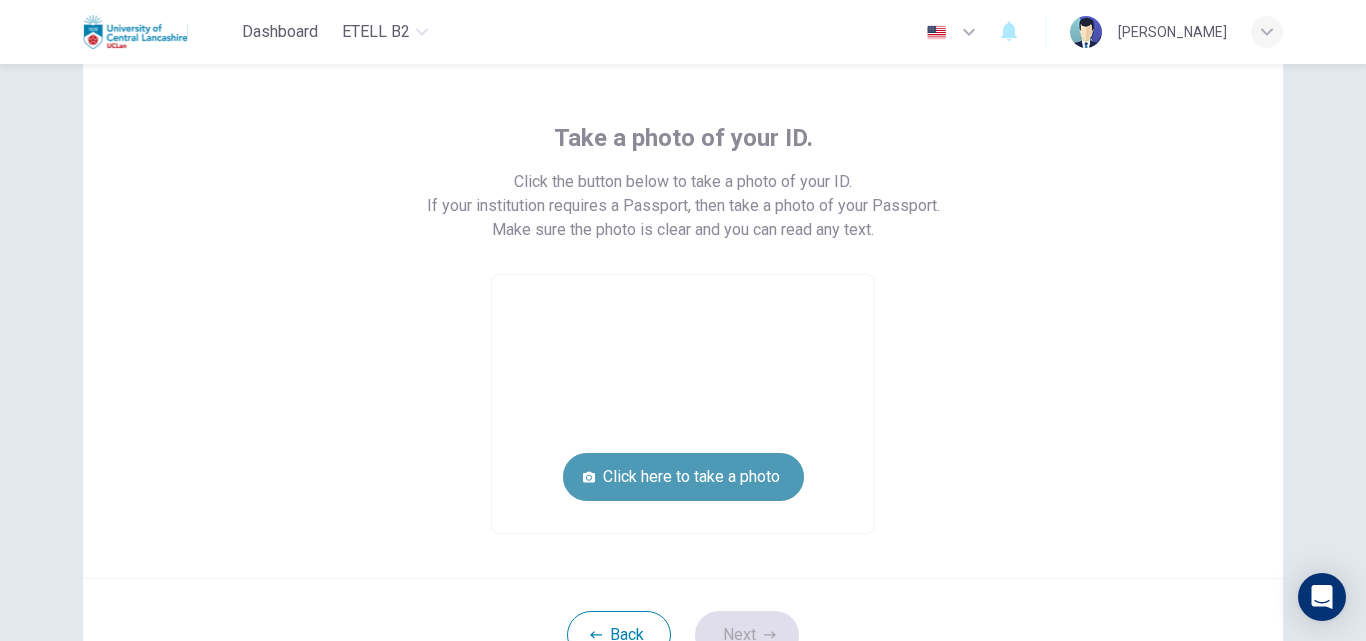 click on "Click here to take a photo" at bounding box center [683, 477] 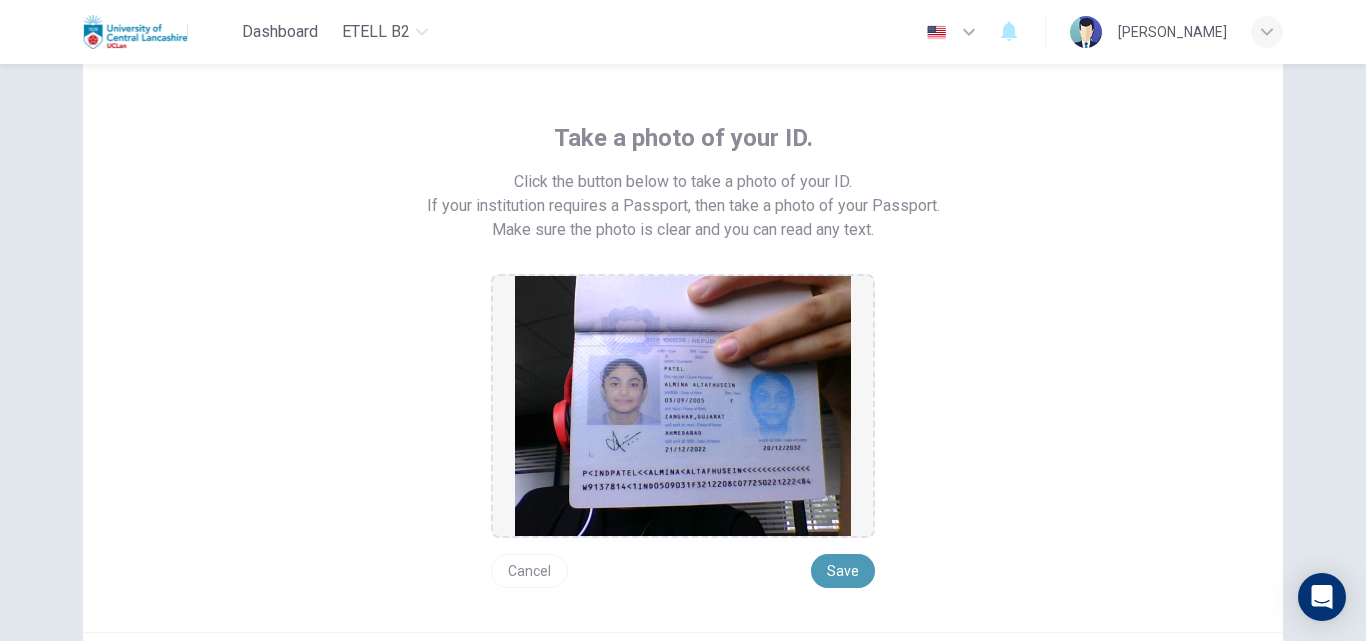 click on "Save" at bounding box center (843, 571) 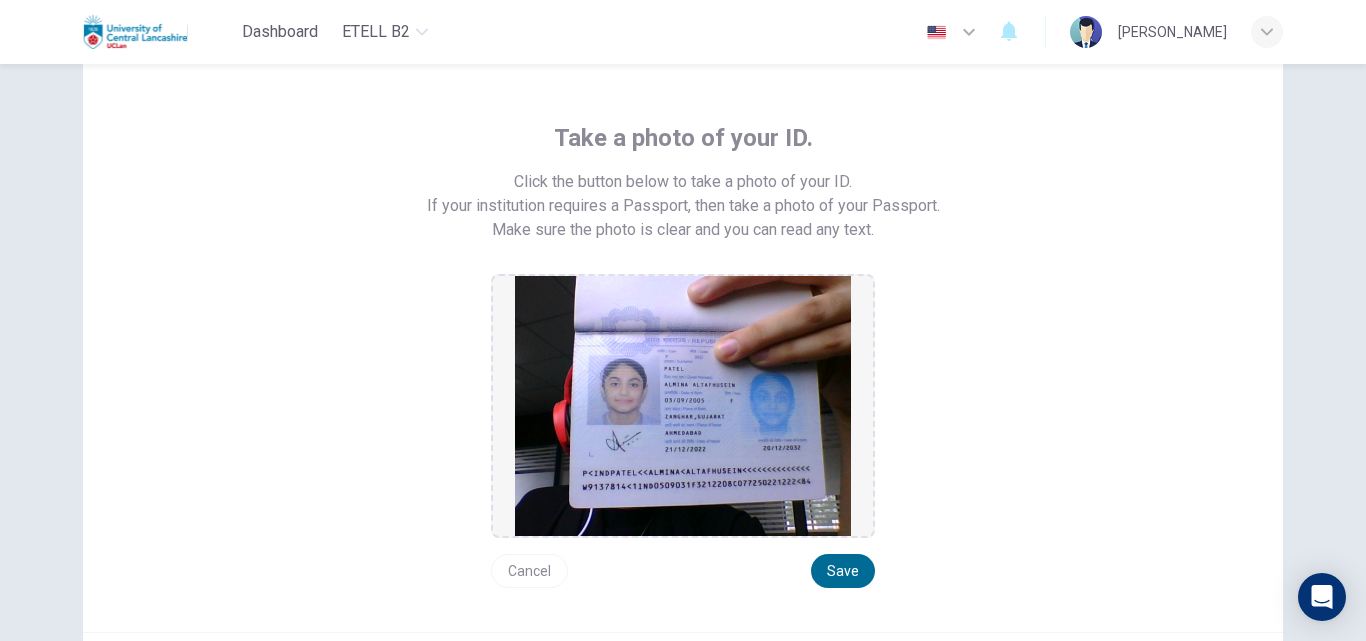 scroll, scrollTop: 178, scrollLeft: 0, axis: vertical 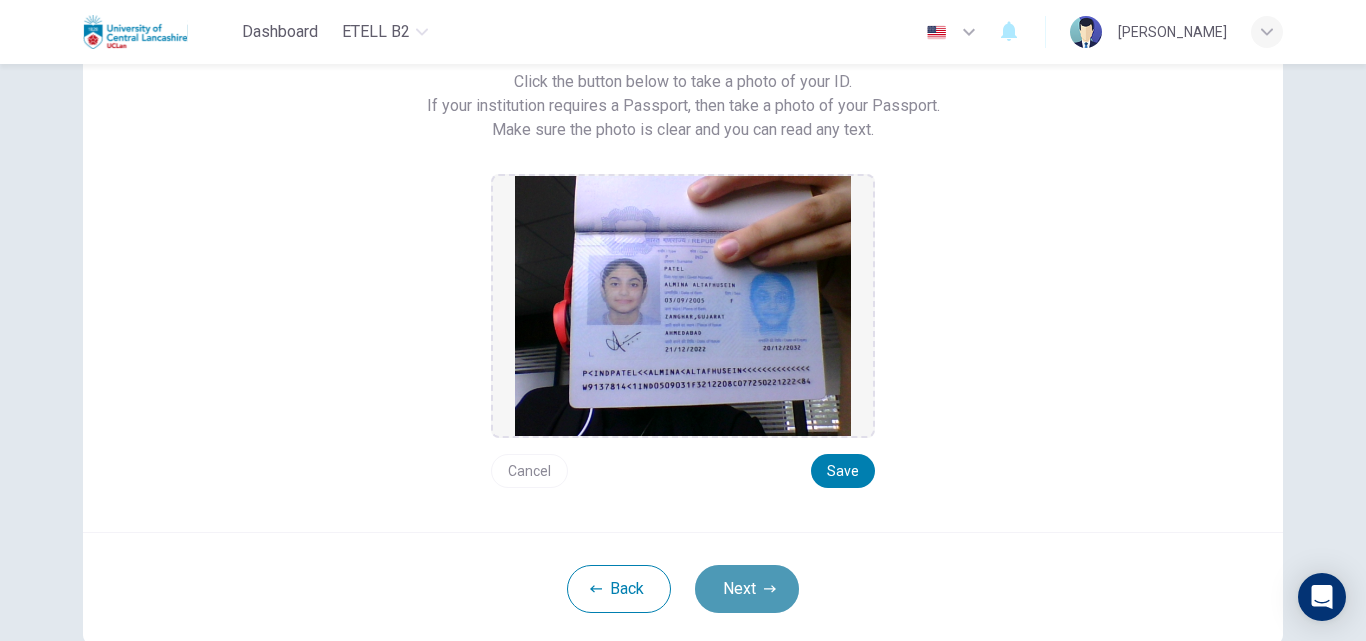 click 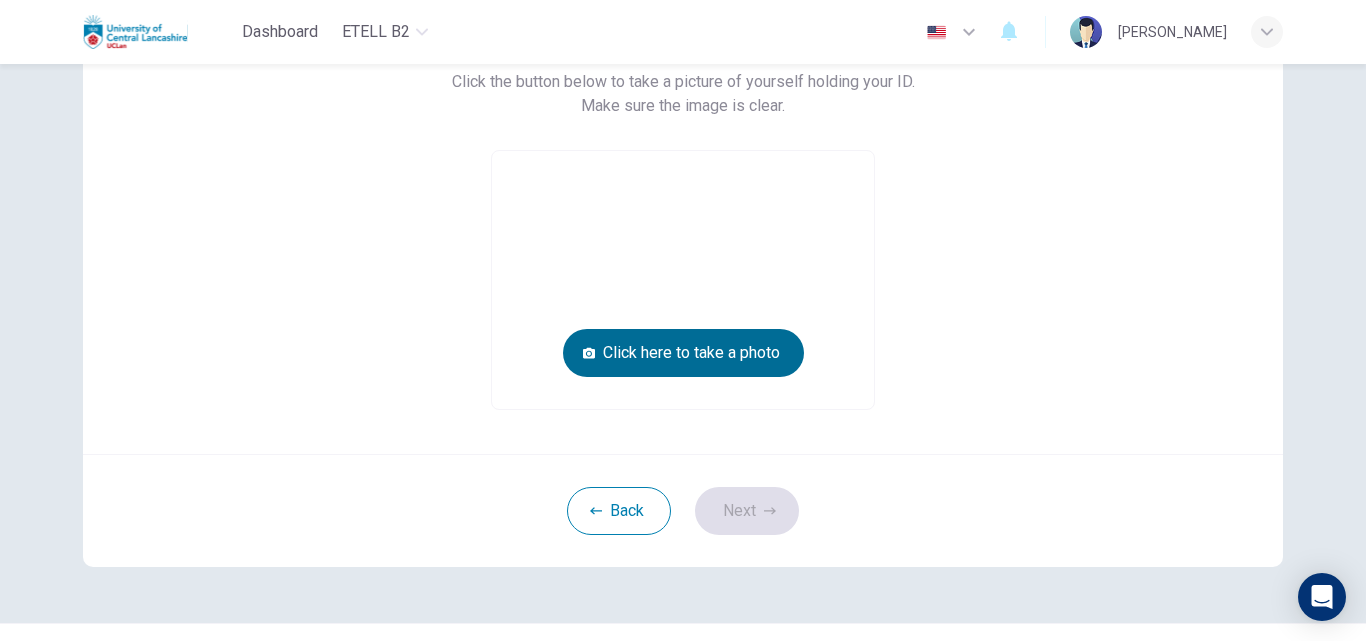 click on "Click here to take a photo" at bounding box center (683, 353) 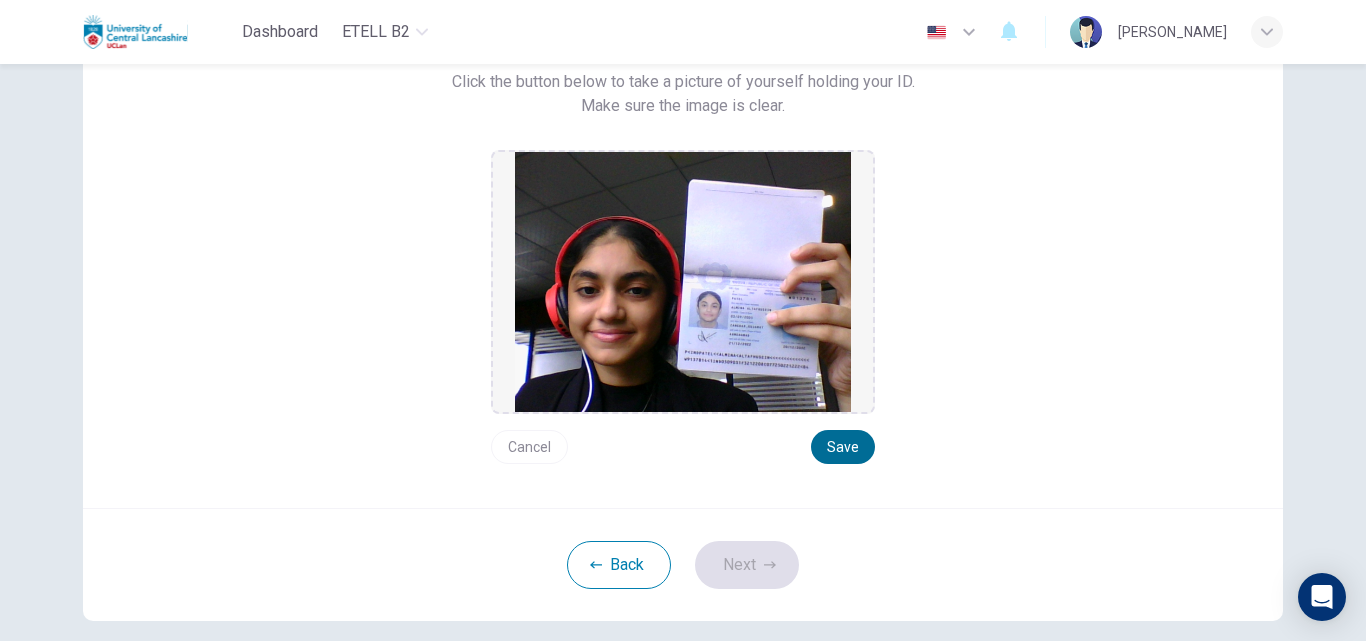 click on "Save" at bounding box center [843, 447] 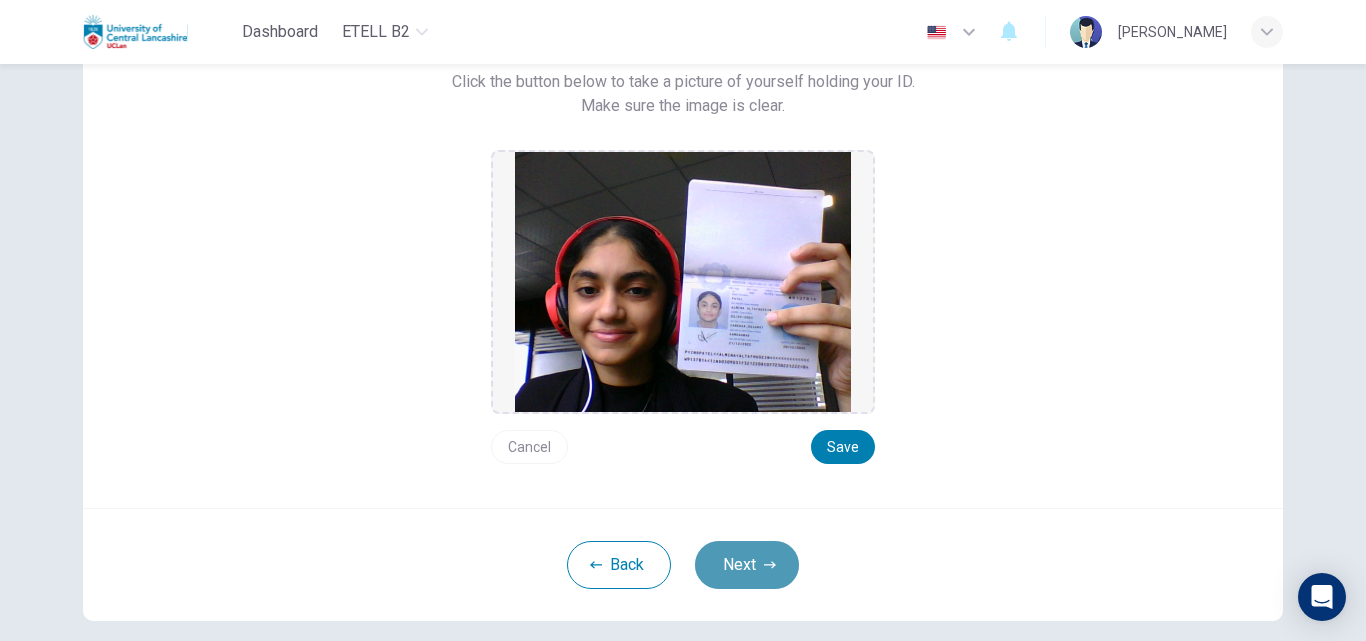 click 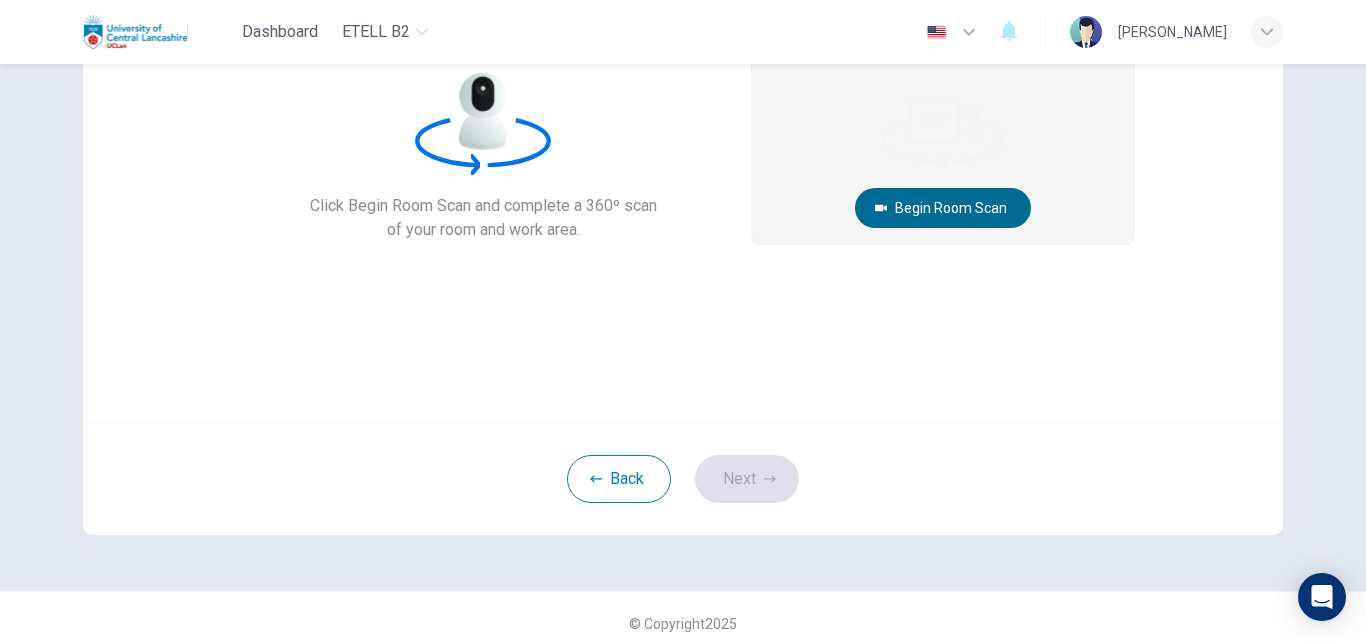 click on "Begin Room Scan" at bounding box center [943, 208] 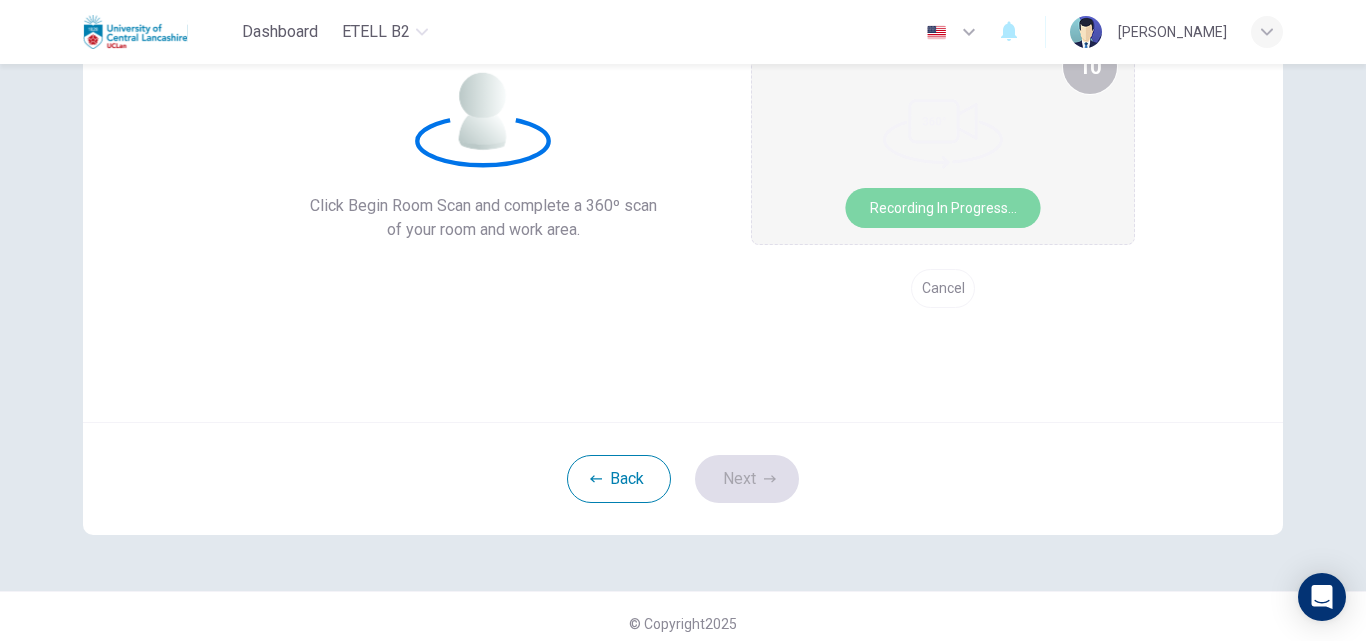 click on "Recording in progress..." at bounding box center [943, 208] 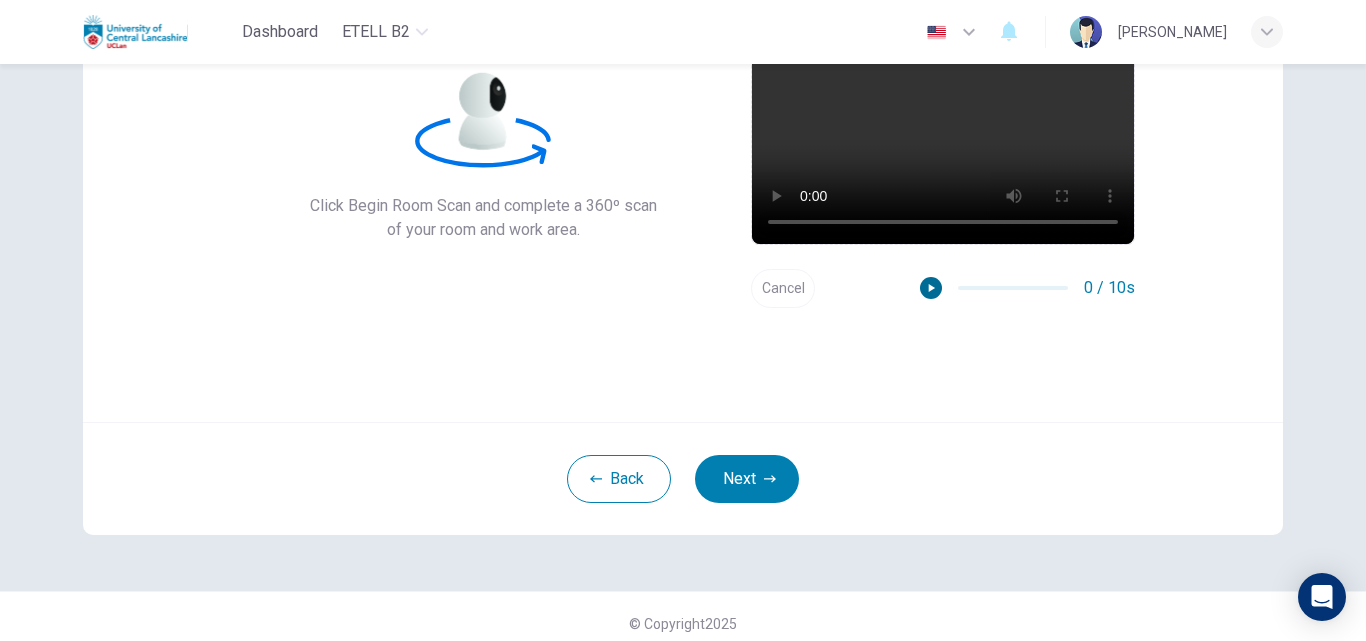 click at bounding box center [931, 288] 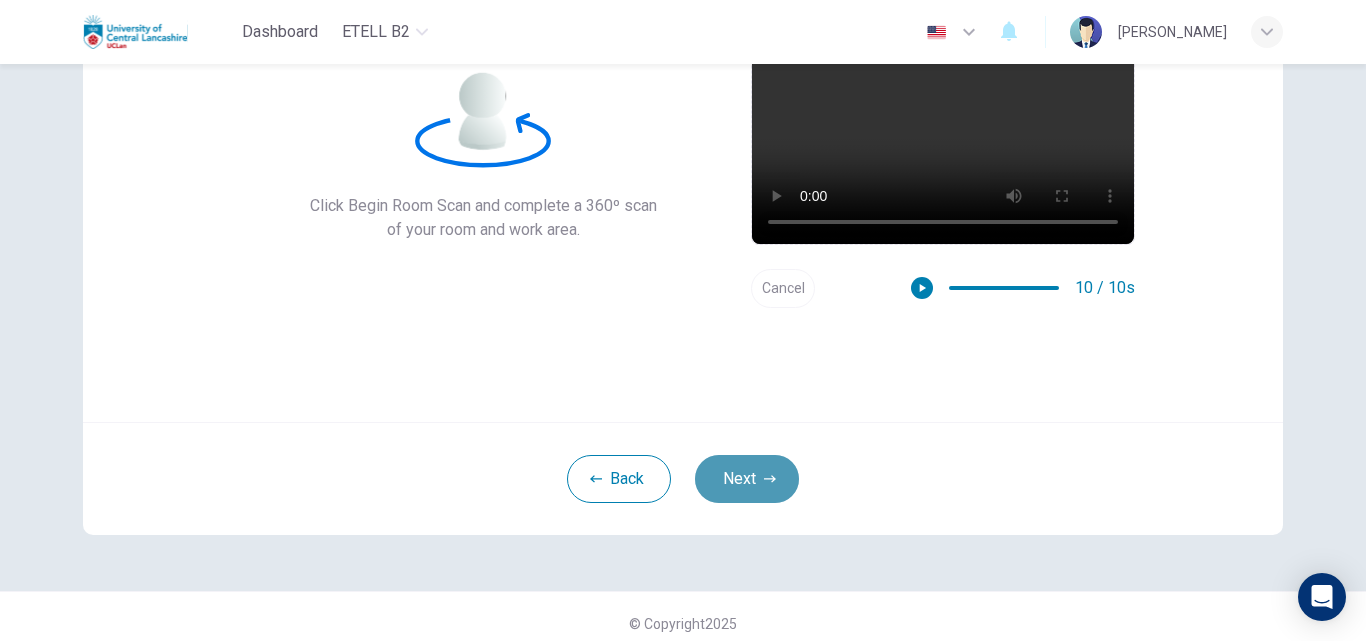 click 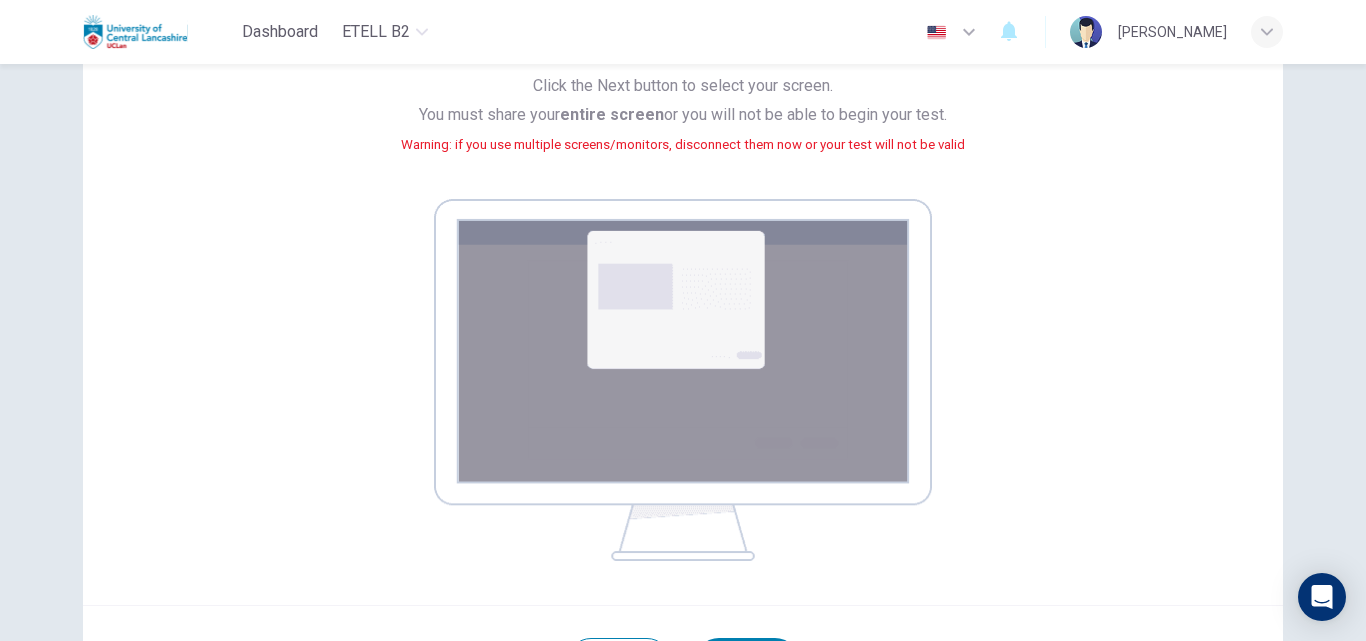scroll, scrollTop: 300, scrollLeft: 0, axis: vertical 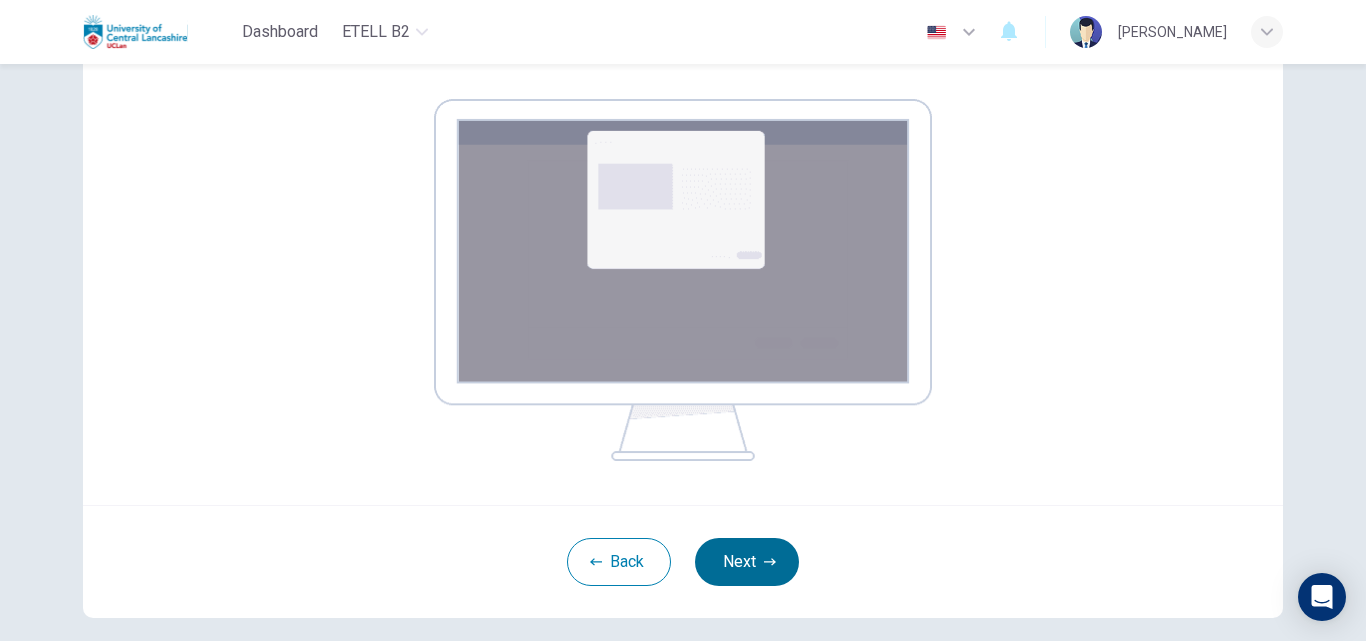 click 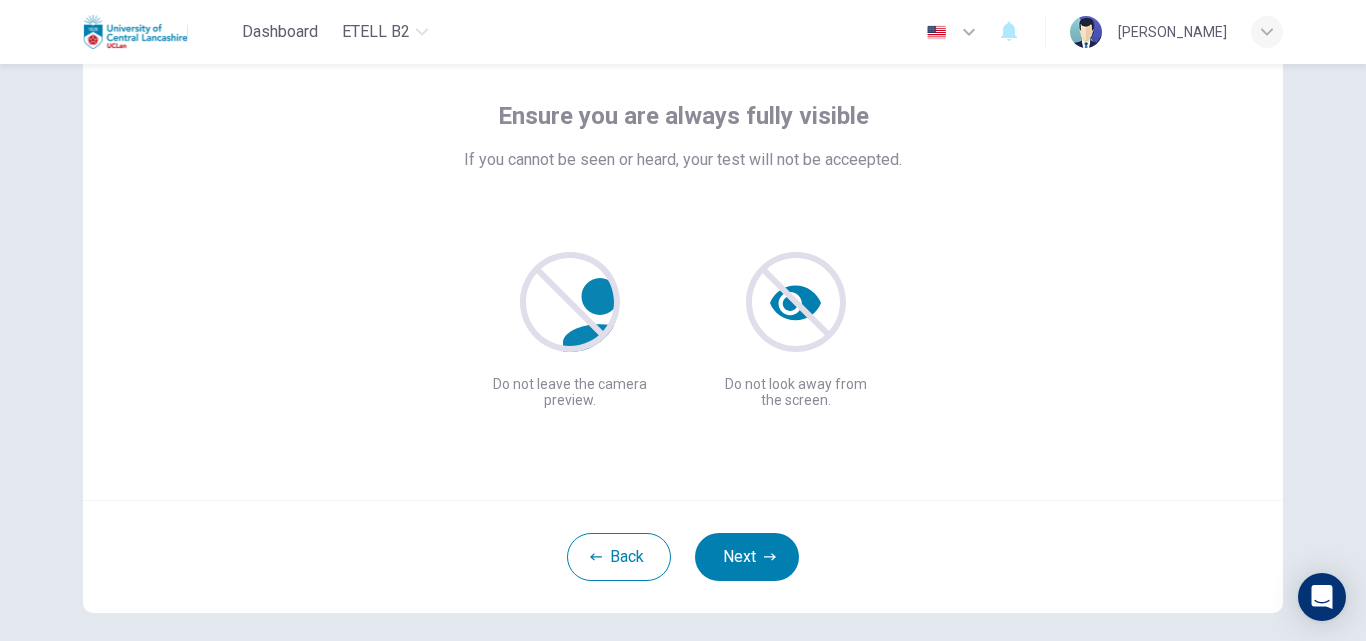 scroll, scrollTop: 192, scrollLeft: 0, axis: vertical 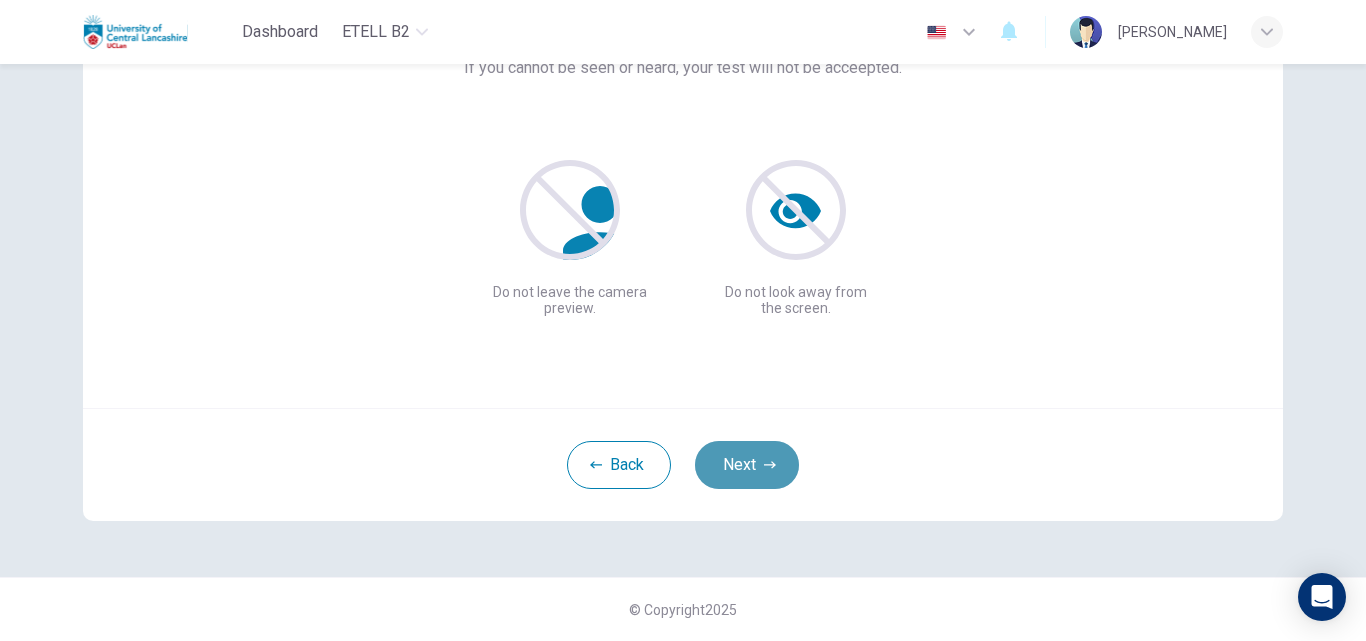 click 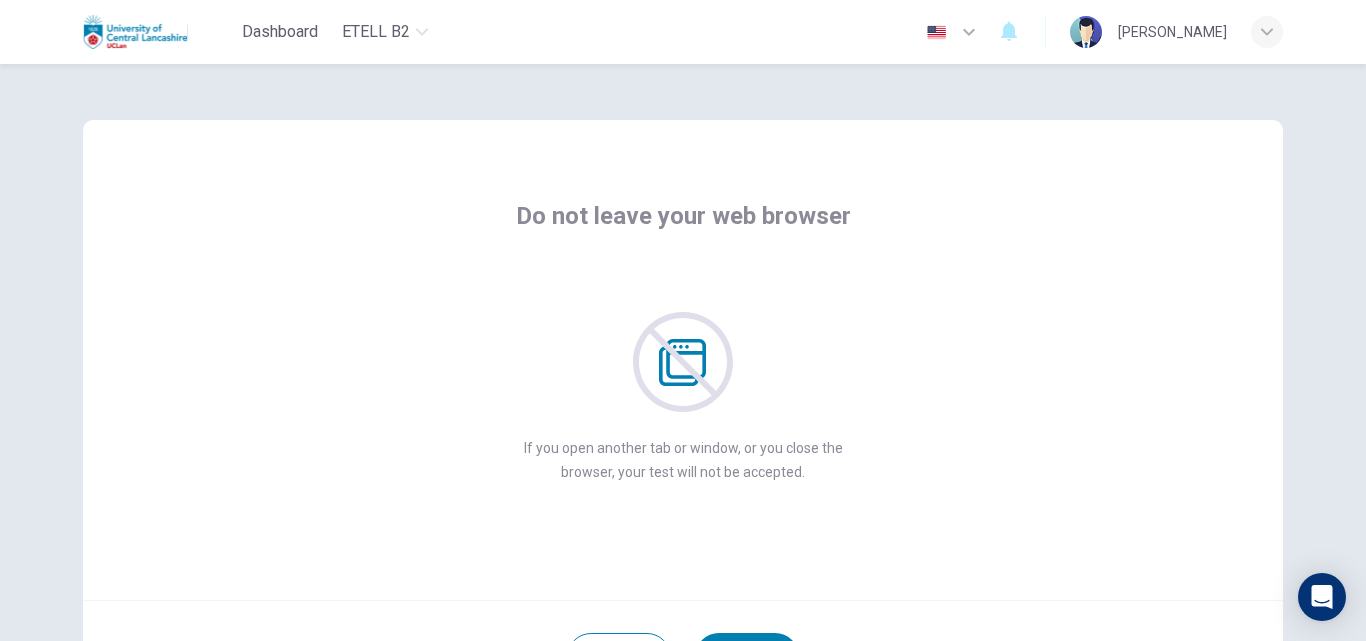 scroll, scrollTop: 192, scrollLeft: 0, axis: vertical 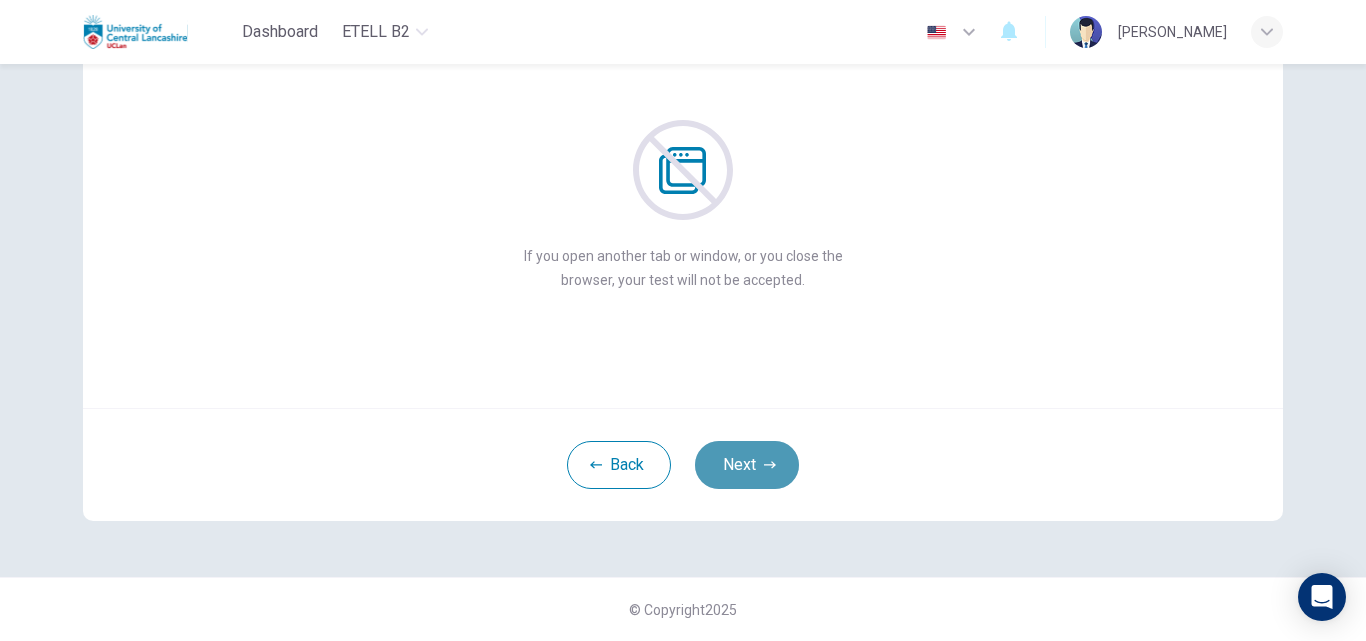 click on "Next" at bounding box center (747, 465) 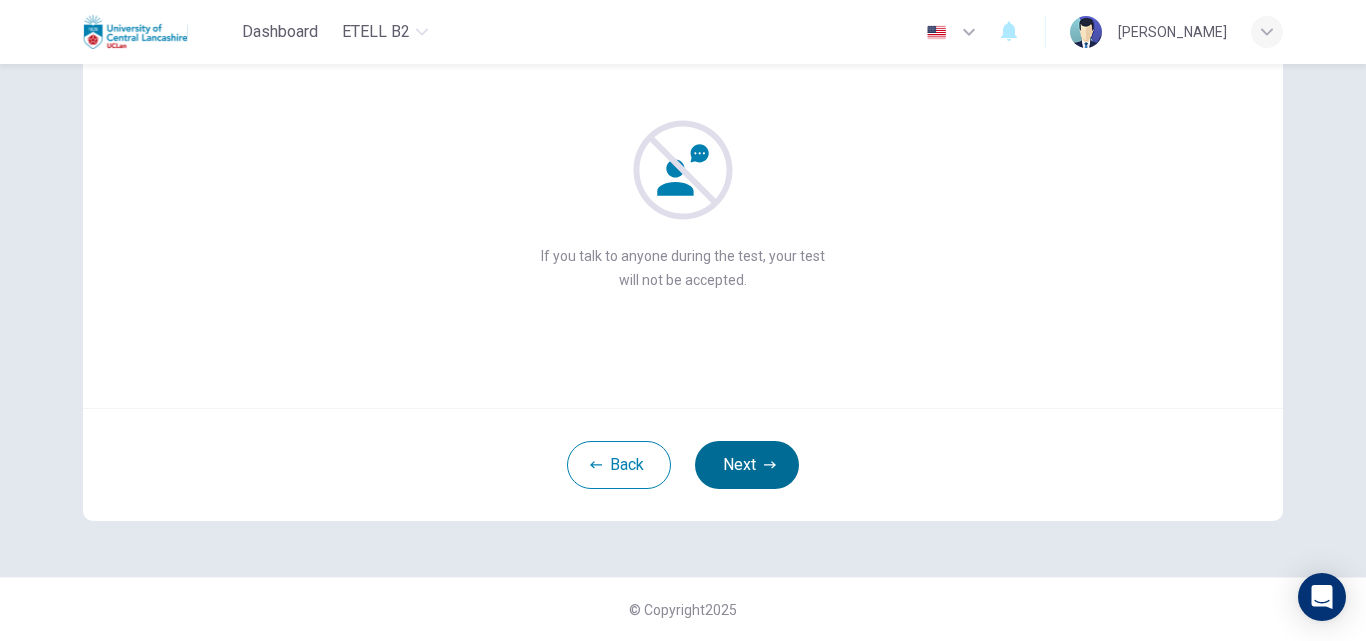 click 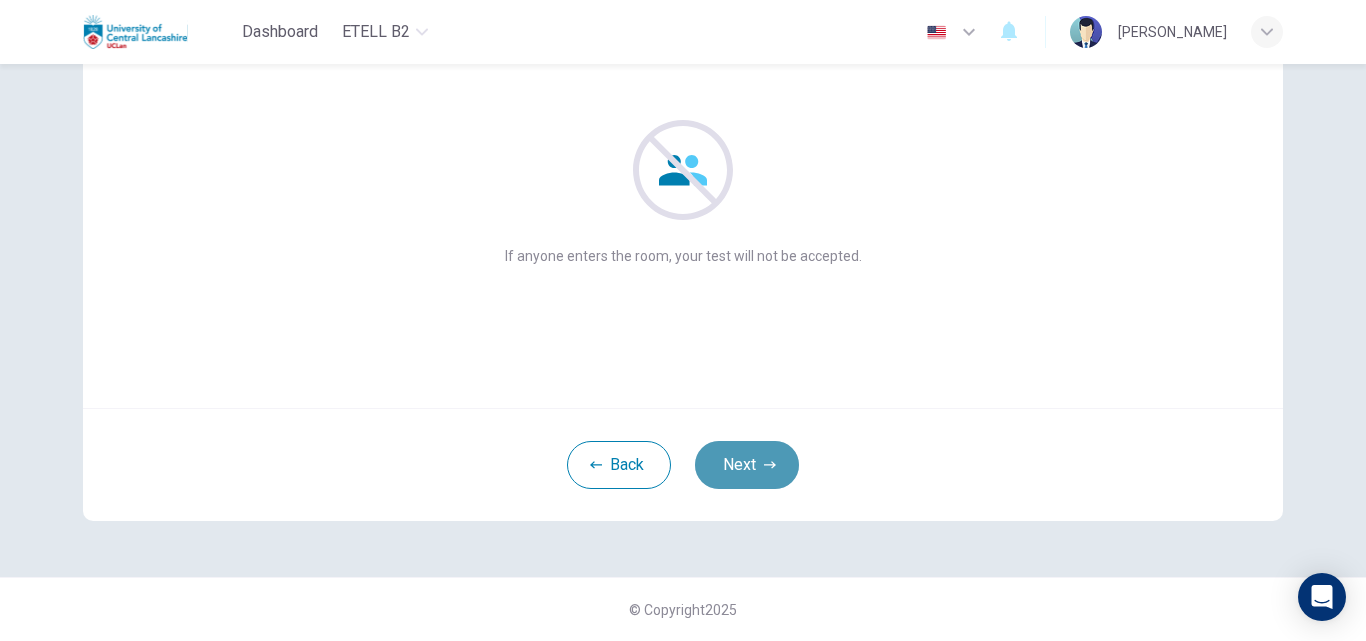 click 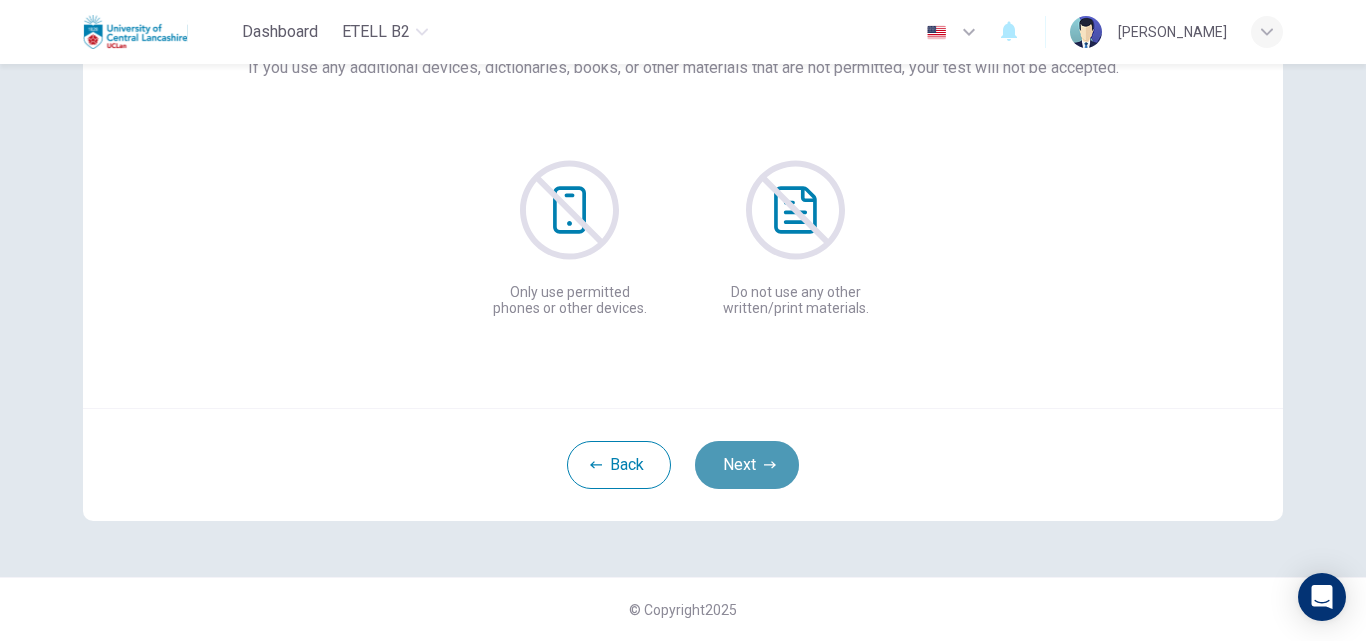 click 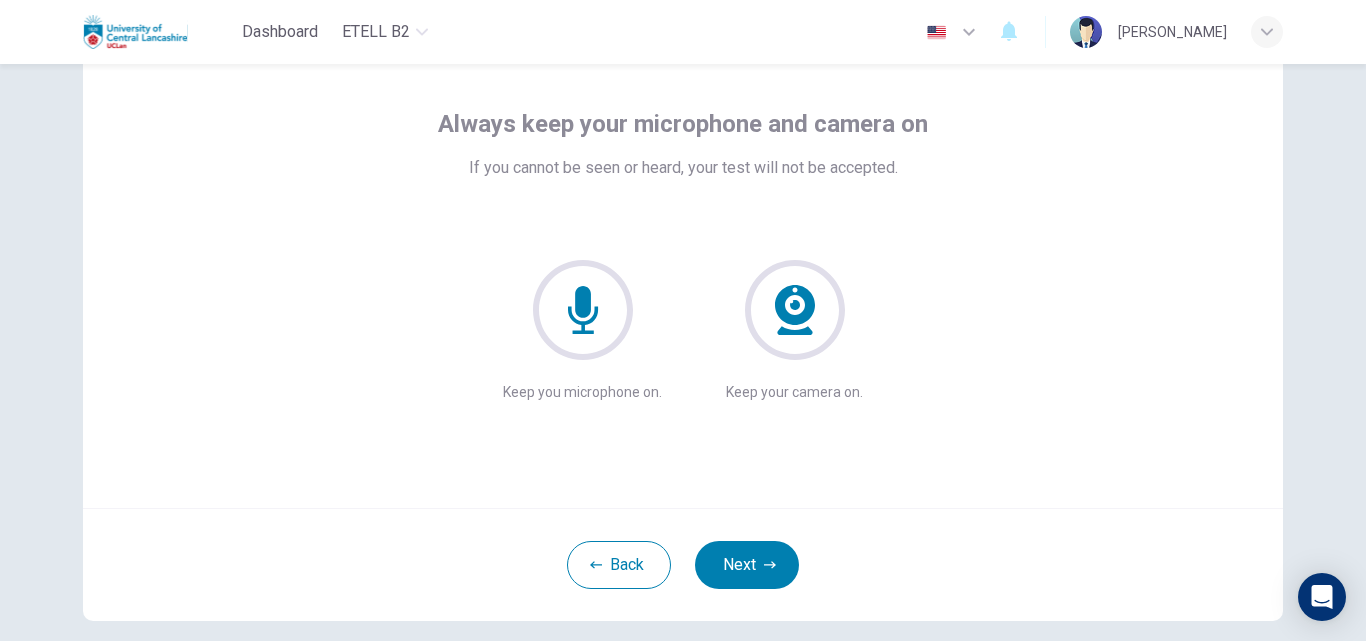 scroll, scrollTop: 192, scrollLeft: 0, axis: vertical 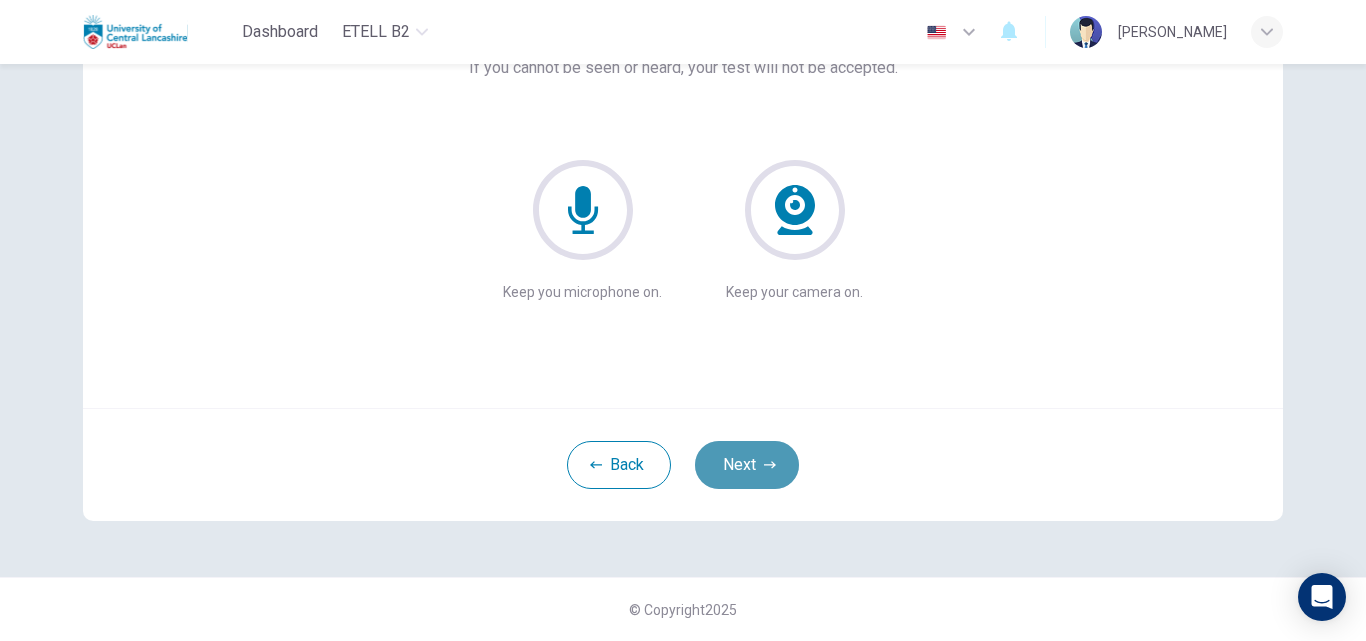 click on "Next" at bounding box center (747, 465) 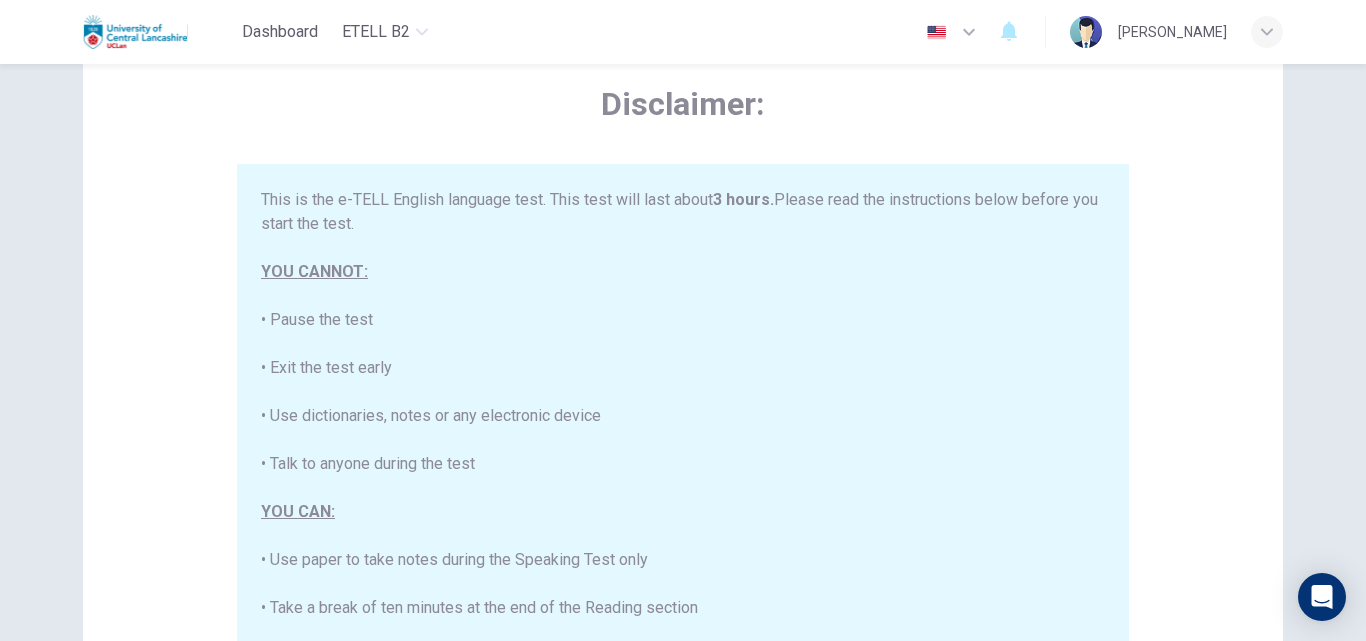 scroll, scrollTop: 0, scrollLeft: 0, axis: both 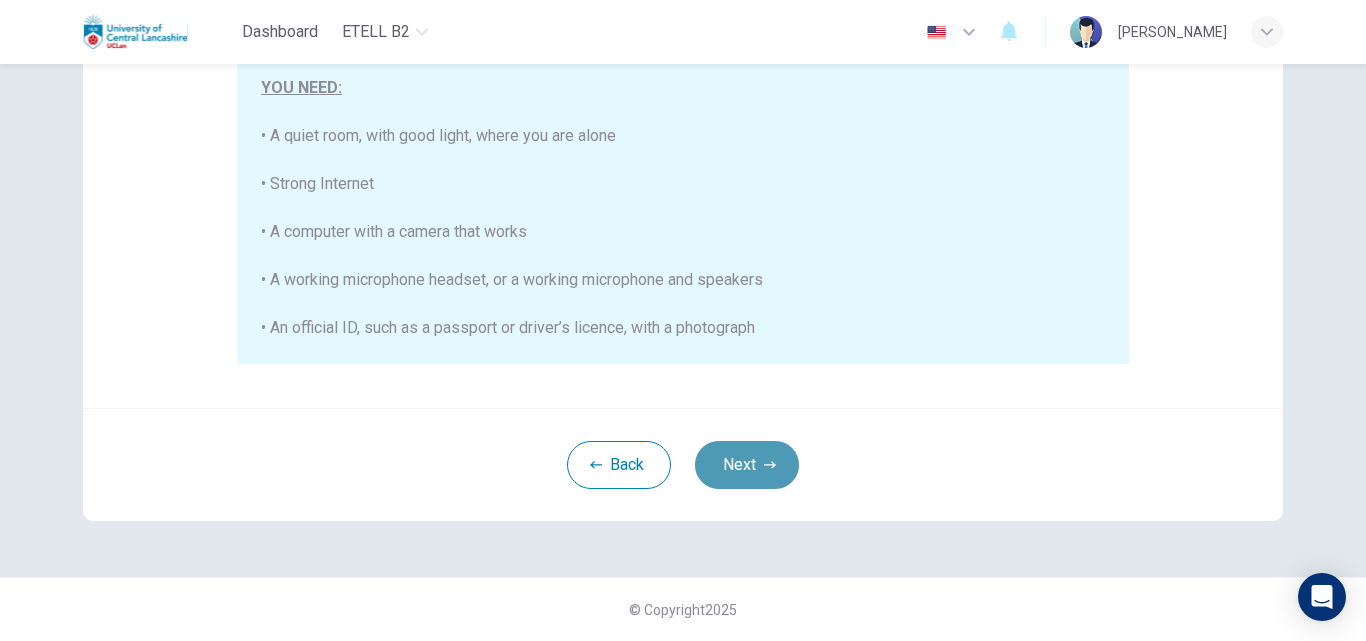 click on "Next" at bounding box center (747, 465) 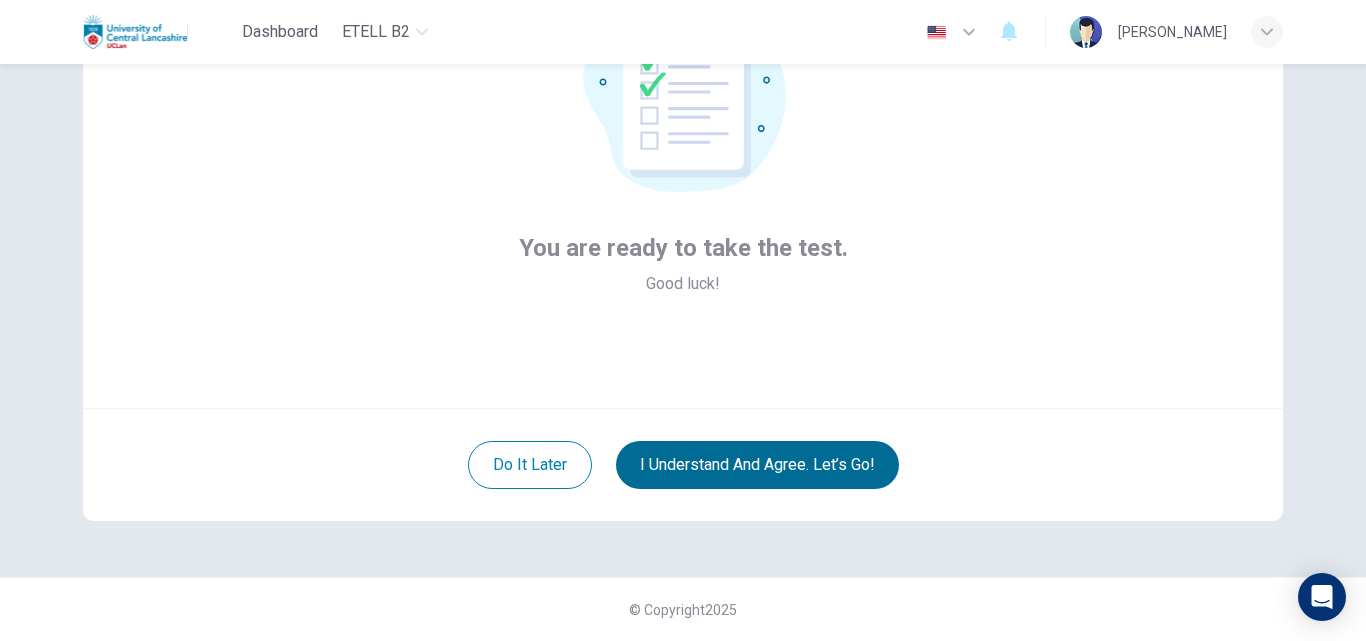 scroll, scrollTop: 192, scrollLeft: 0, axis: vertical 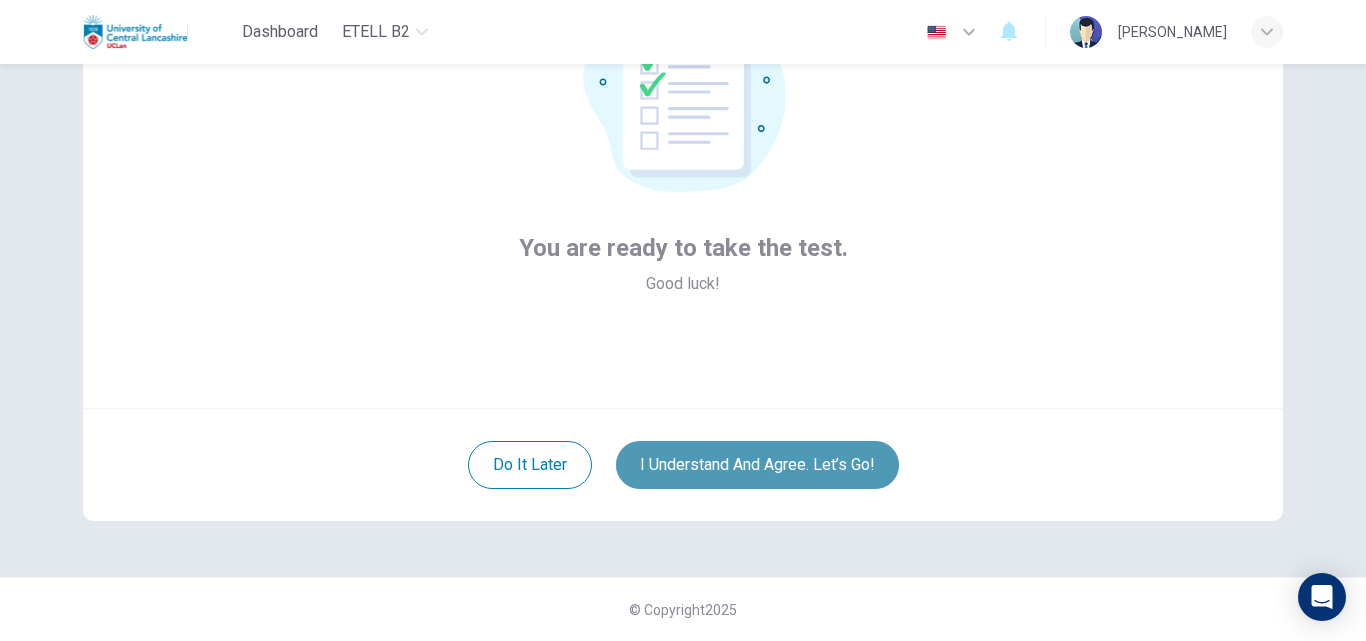 click on "I understand and agree. Let’s go!" at bounding box center (757, 465) 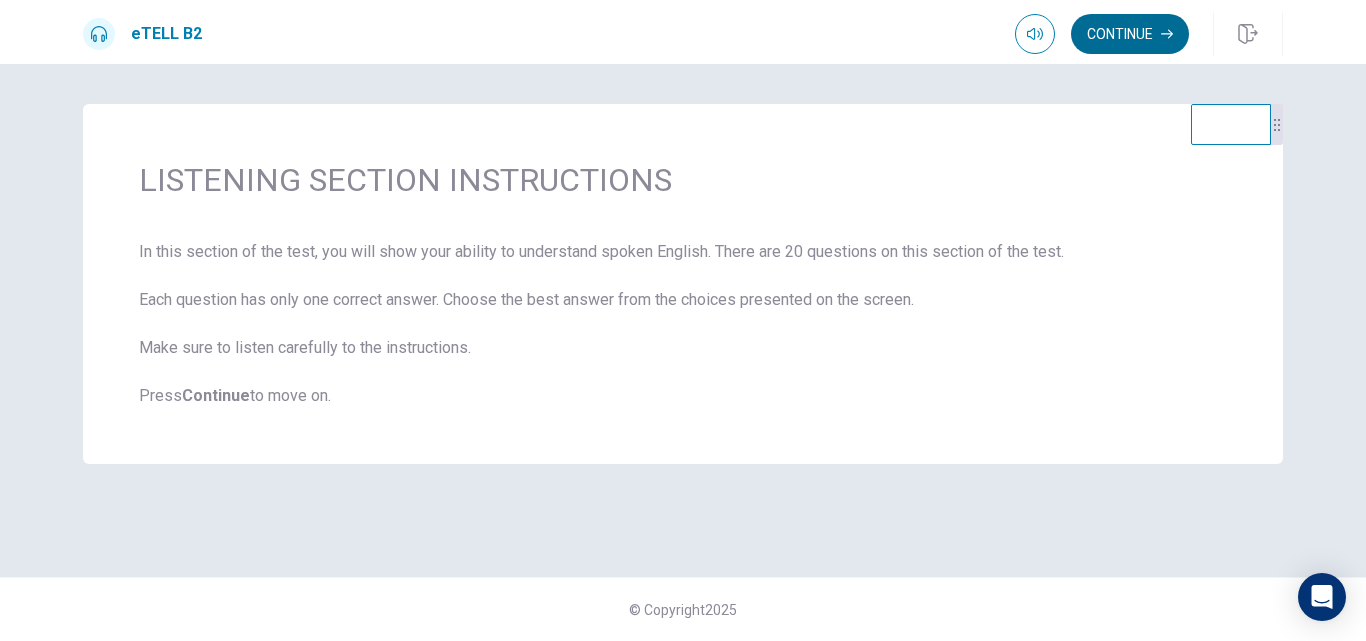 click on "Continue" at bounding box center [1130, 34] 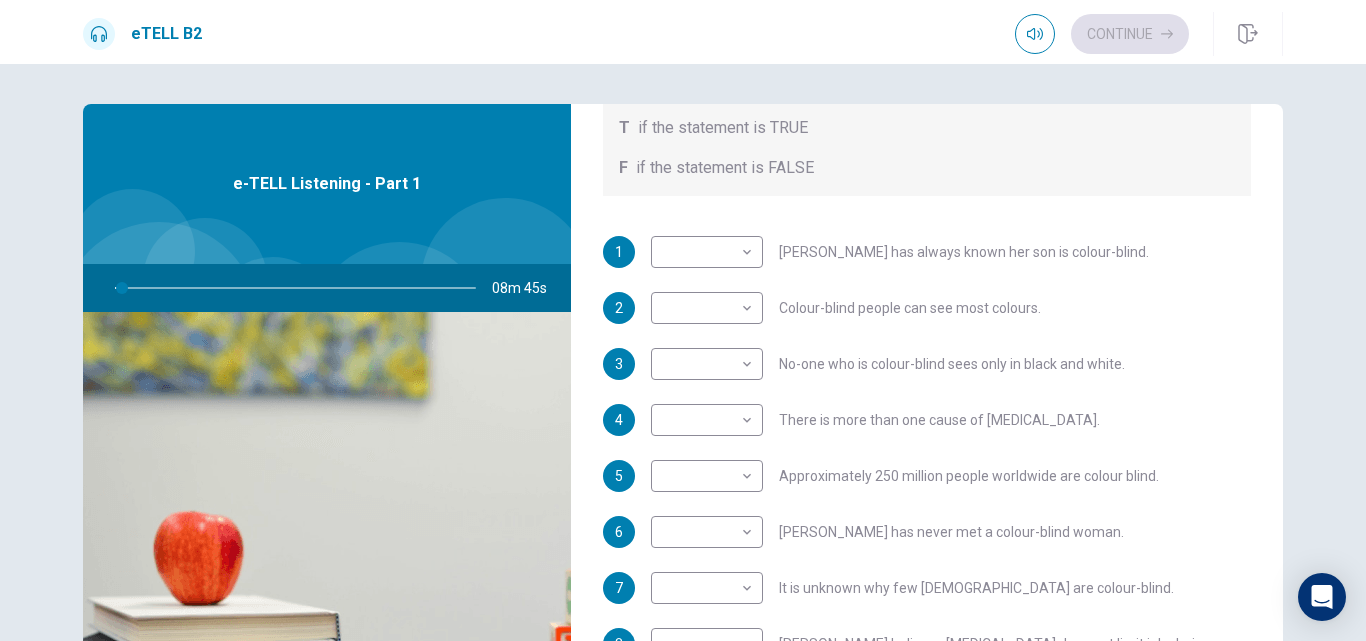 scroll, scrollTop: 353, scrollLeft: 0, axis: vertical 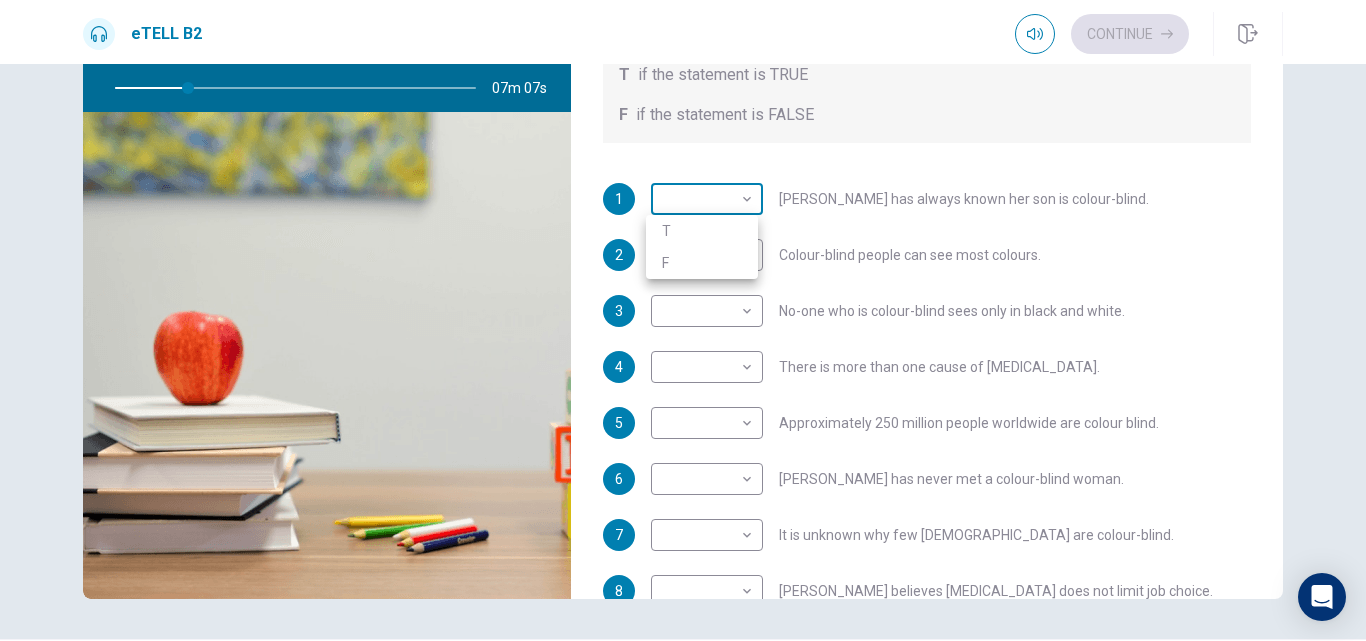 click on "This site uses cookies, as explained in our  Privacy Policy . If you agree to the use of cookies, please click the Accept button and continue to browse our site.   Privacy Policy Accept   eTELL B2 Continue Continue Question 1 For questions 1 – 10, mark each statement True (T) or False (F). You will hear Part One  TWICE.
You have one minute to read the questions for Part One.
Questions 1 - 10 T if the statement is TRUE F if the statement is FALSE 1 ​ ​ [PERSON_NAME] has always known her son is colour-blind. 2 ​ ​ Colour-blind people can see most colours. 3 ​ ​ No-one who is colour-blind sees only in black and white. 4 ​ ​ There is more than one cause of [MEDICAL_DATA]. 5 ​ ​ Approximately 250 million people worldwide are colour blind. 6 ​ ​ [PERSON_NAME] has never met a colour-blind woman. 7 ​ ​ It is unknown why few [DEMOGRAPHIC_DATA] are colour-blind. 8 ​ ​ [PERSON_NAME] believes [MEDICAL_DATA] does not limit job  choice.  9 ​ ​ [PERSON_NAME] says some colour-blind people have been cured. 10" at bounding box center [683, 320] 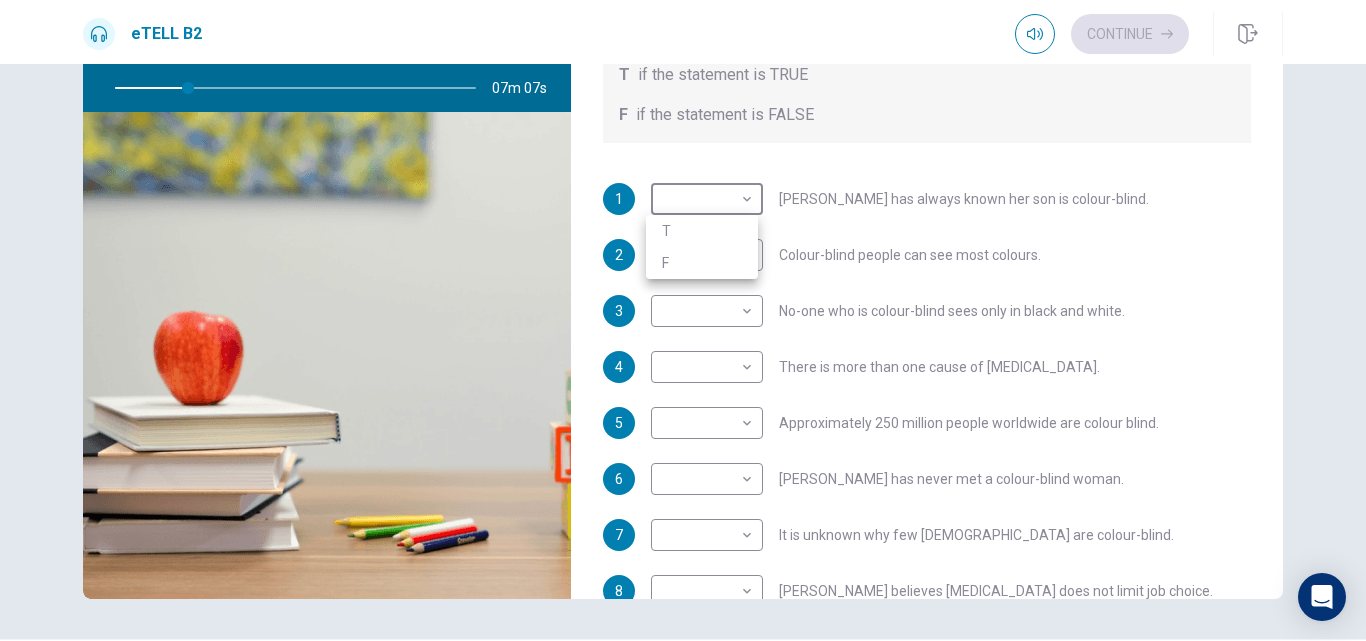 type on "**" 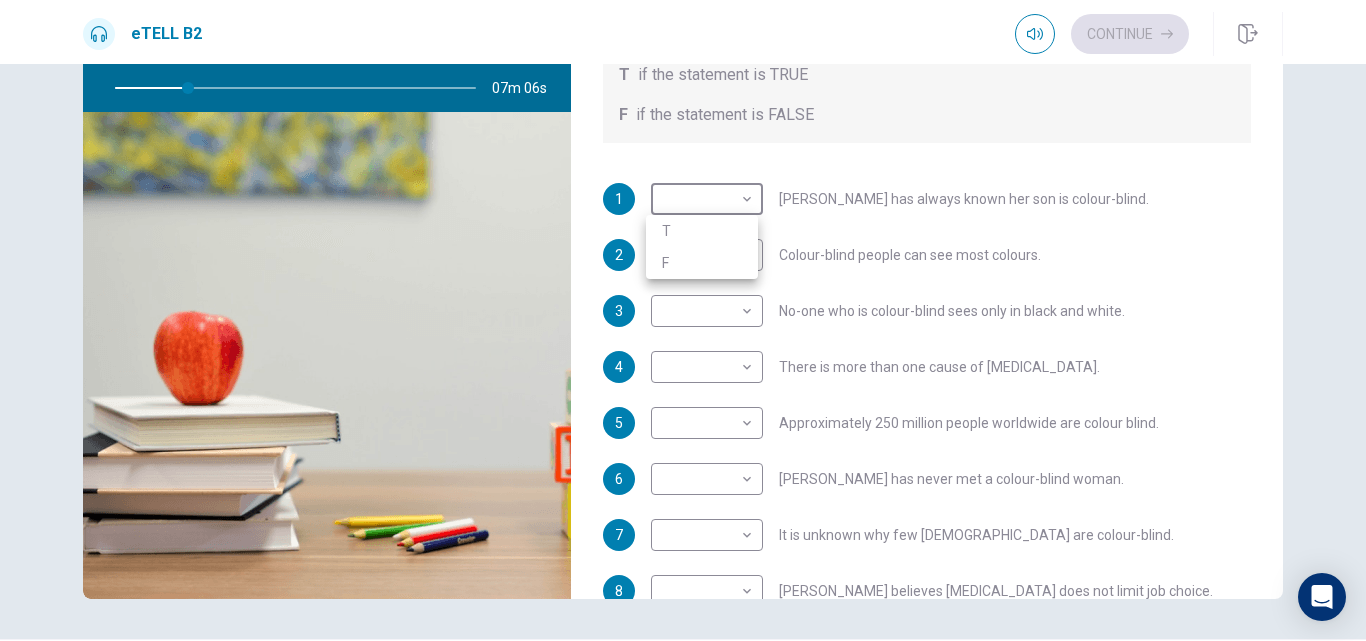 click on "F" at bounding box center (702, 263) 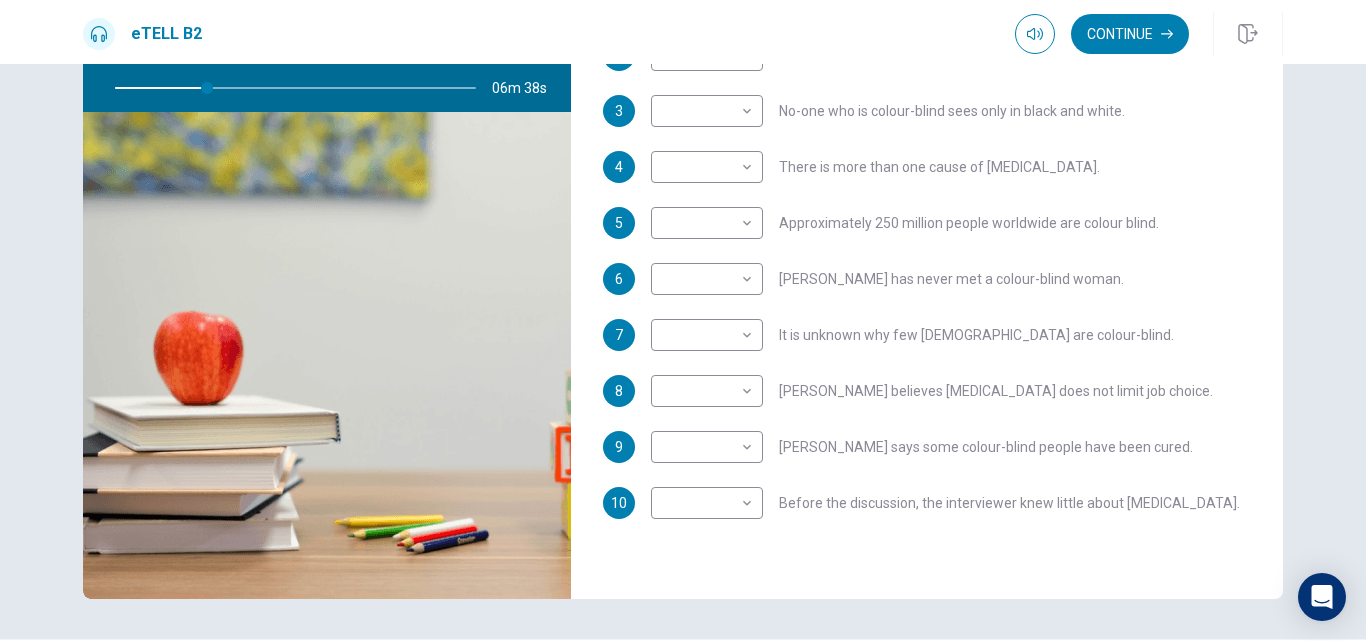 scroll, scrollTop: 253, scrollLeft: 0, axis: vertical 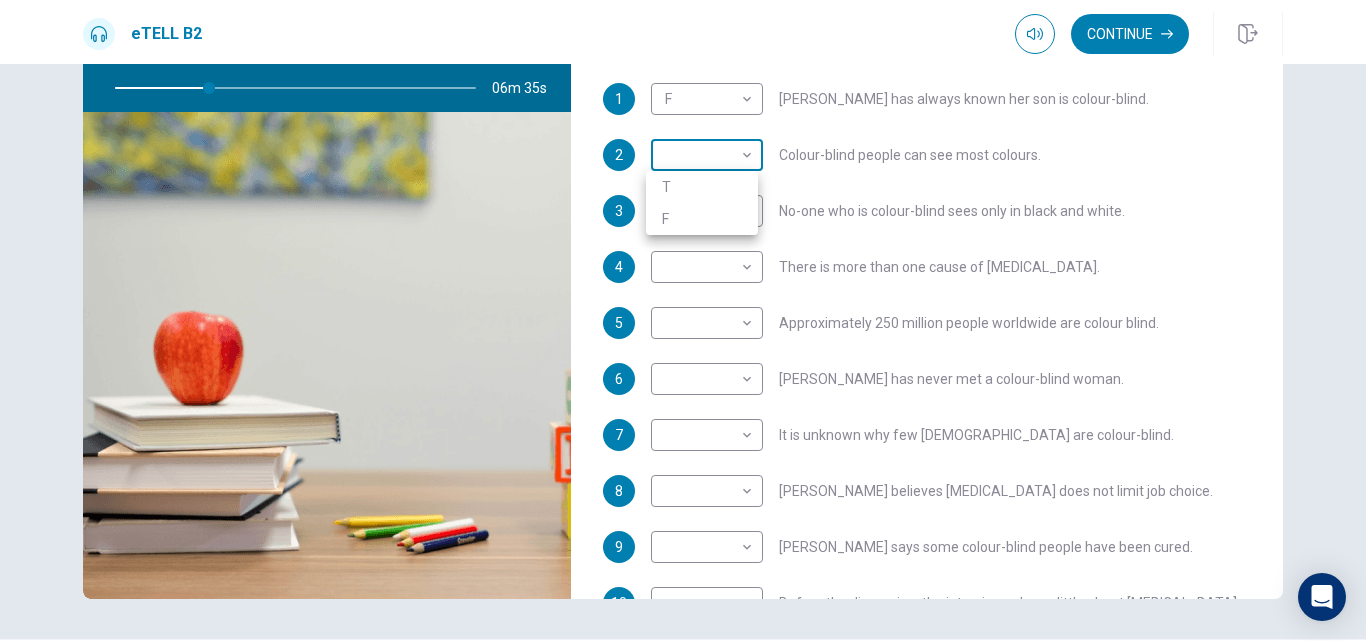 click on "This site uses cookies, as explained in our  Privacy Policy . If you agree to the use of cookies, please click the Accept button and continue to browse our site.   Privacy Policy Accept   eTELL B2 Continue Continue Question 1 For questions 1 – 10, mark each statement True (T) or False (F). You will hear Part One  TWICE.
You have one minute to read the questions for Part One.
Questions 1 - 10 T if the statement is TRUE F if the statement is FALSE 1 F * ​ [PERSON_NAME] has always known her son is colour-blind. 2 ​ ​ Colour-blind people can see most colours. 3 ​ ​ No-one who is colour-blind sees only in black and white. 4 ​ ​ There is more than one cause of [MEDICAL_DATA]. 5 ​ ​ Approximately 250 million people worldwide are colour blind. 6 ​ ​ [PERSON_NAME] has never met a colour-blind woman. 7 ​ ​ It is unknown why few [DEMOGRAPHIC_DATA] are colour-blind. 8 ​ ​ [PERSON_NAME] believes [MEDICAL_DATA] does not limit job  choice.  9 ​ ​ [PERSON_NAME] says some colour-blind people have been cured. 10" at bounding box center [683, 320] 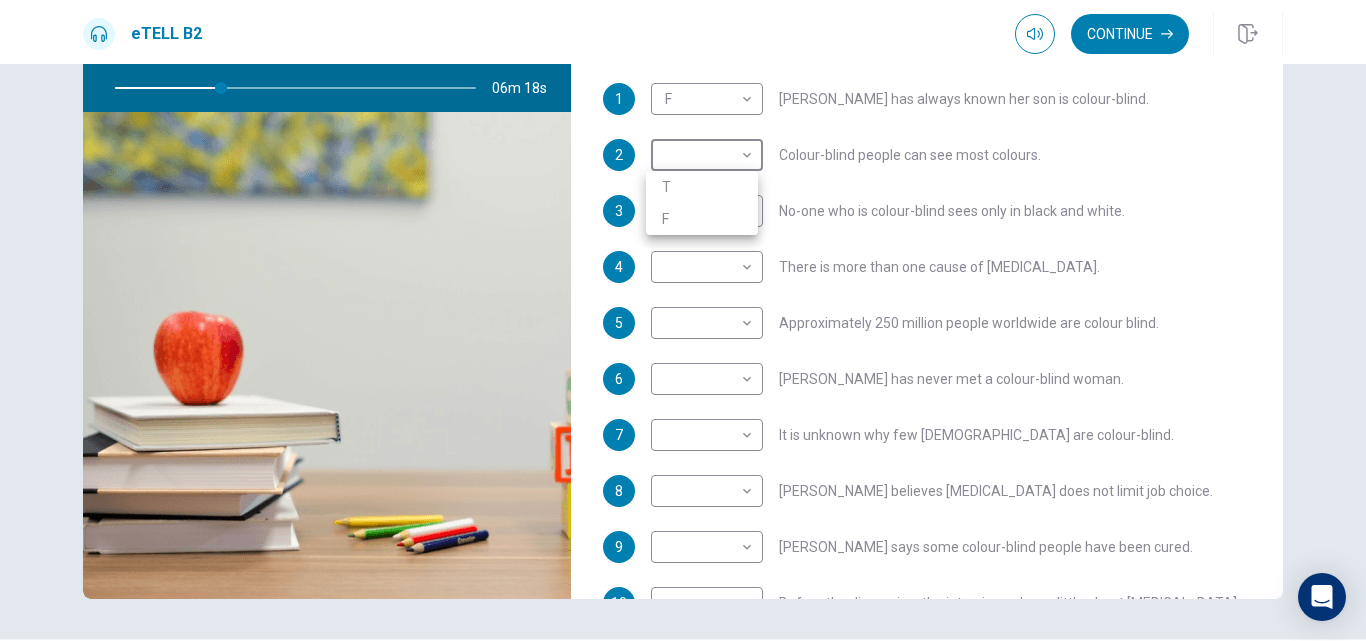 type on "**" 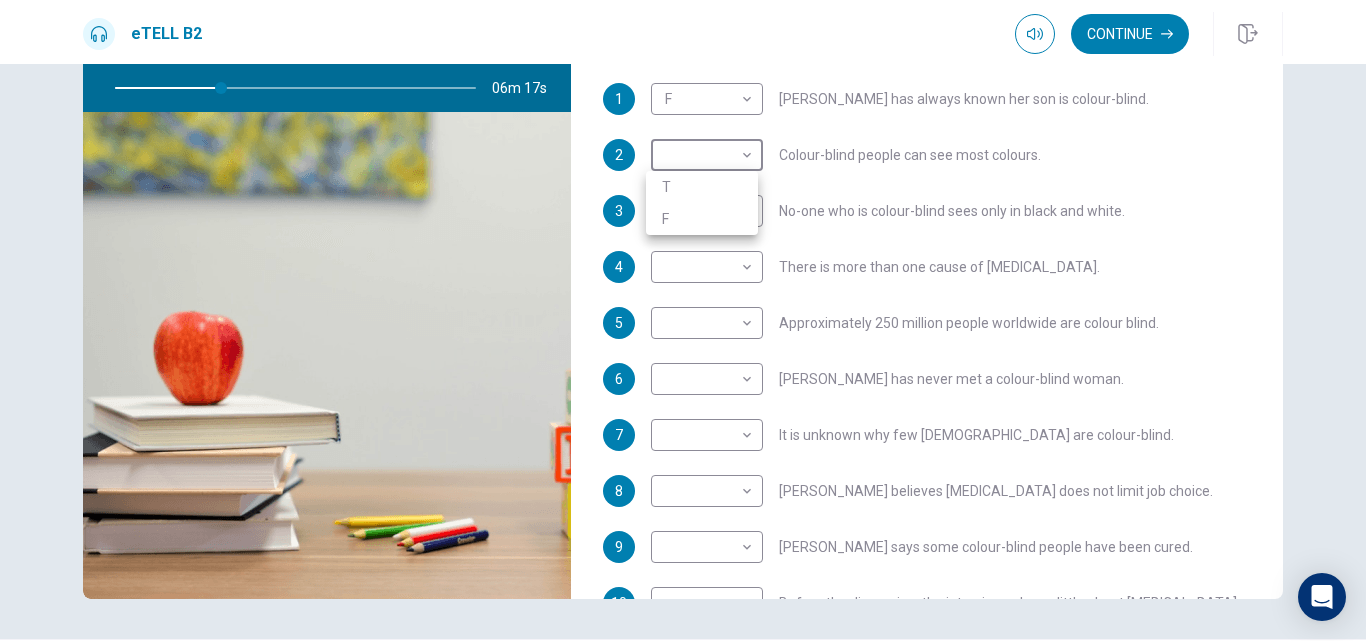 click on "F" at bounding box center [702, 219] 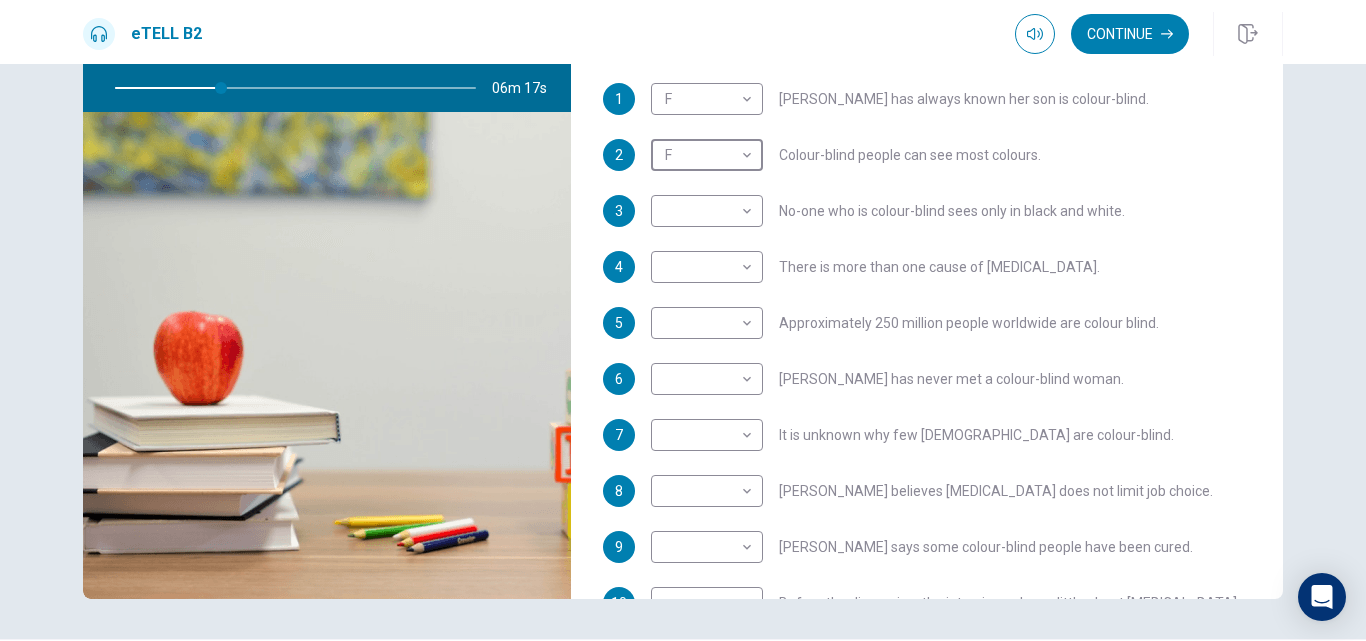 type on "*" 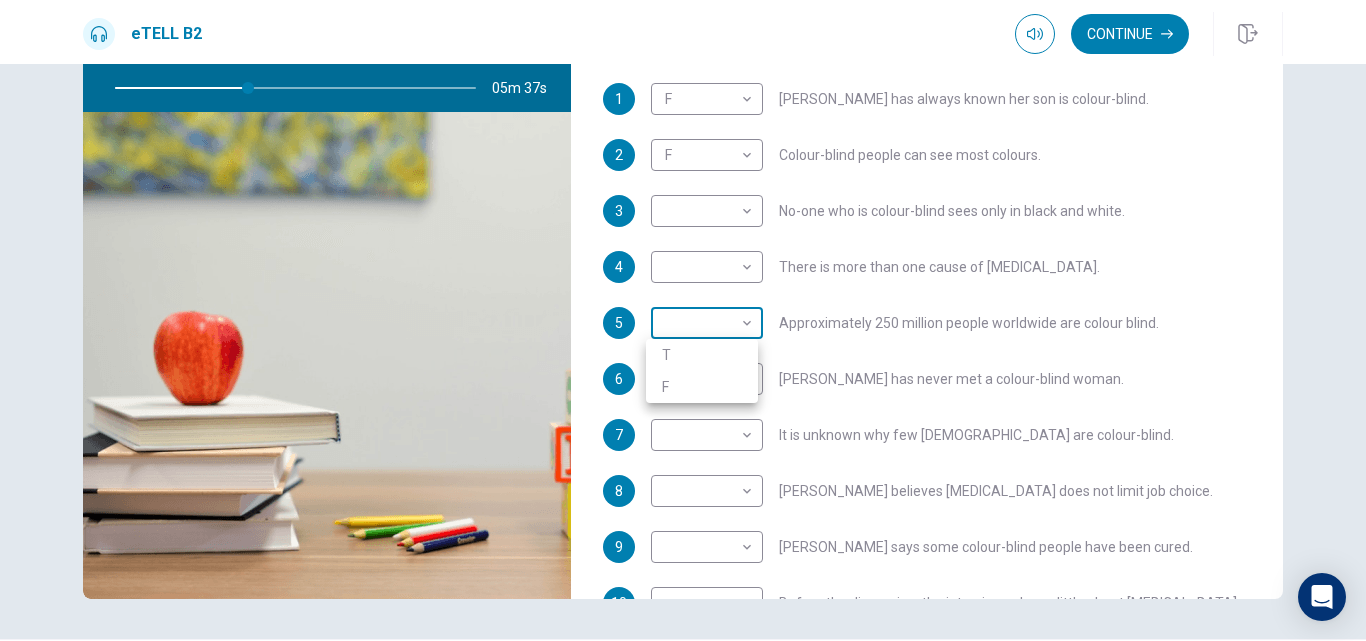 click on "This site uses cookies, as explained in our  Privacy Policy . If you agree to the use of cookies, please click the Accept button and continue to browse our site.   Privacy Policy Accept   eTELL B2 Continue Continue Question 1 For questions 1 – 10, mark each statement True (T) or False (F). You will hear Part One  TWICE.
You have one minute to read the questions for Part One.
Questions 1 - 10 T if the statement is TRUE F if the statement is FALSE 1 F * ​ [PERSON_NAME] has always known her son is colour-blind. 2 F * ​ Colour-blind people can see most colours. 3 ​ ​ No-one who is colour-blind sees only in black and white. 4 ​ ​ There is more than one cause of [MEDICAL_DATA]. 5 ​ ​ Approximately 250 million people worldwide are colour blind. 6 ​ ​ [PERSON_NAME] has never met a colour-blind woman. 7 ​ ​ It is unknown why few [DEMOGRAPHIC_DATA] are colour-blind. 8 ​ ​ [PERSON_NAME] believes [MEDICAL_DATA] does not limit job  choice.  9 ​ ​ [PERSON_NAME] says some colour-blind people have been cured. 10" at bounding box center [683, 320] 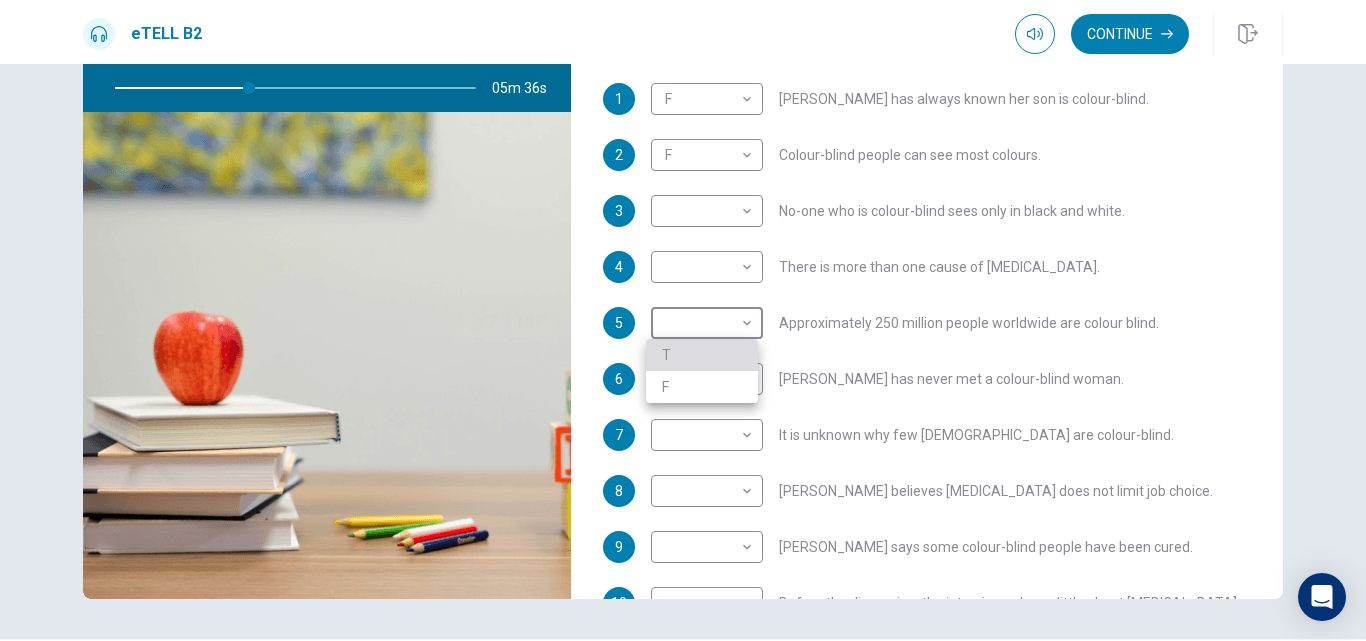 click on "T" at bounding box center (702, 355) 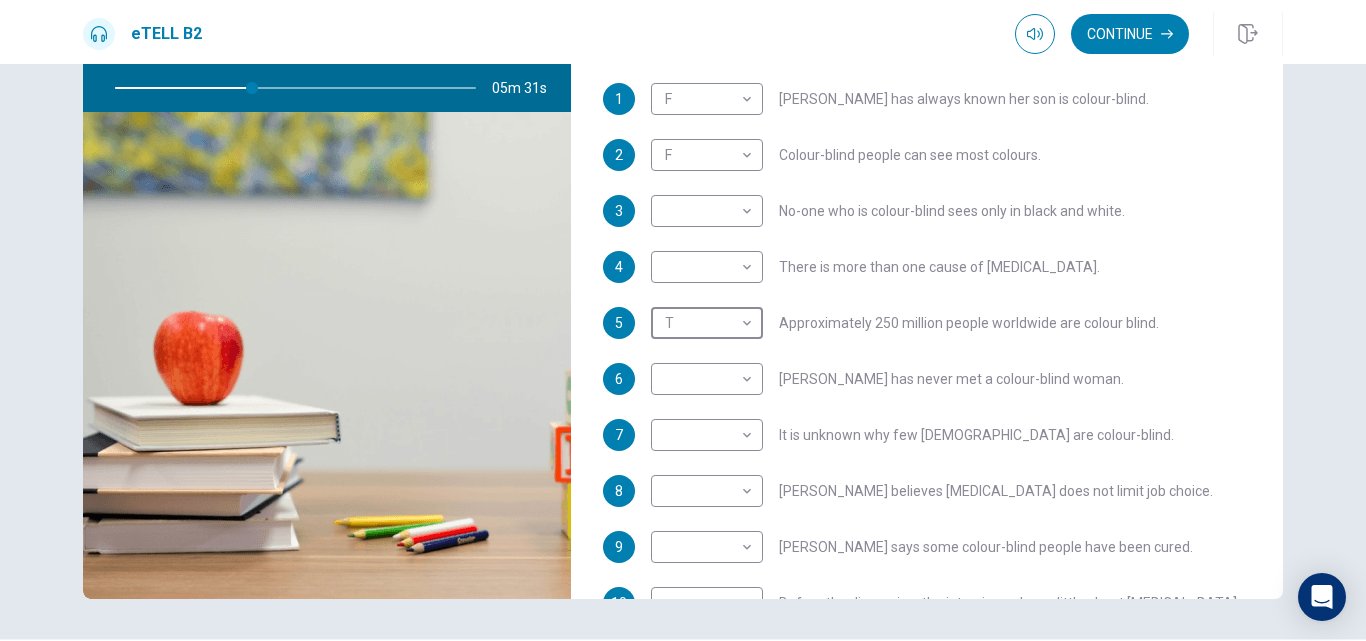 scroll, scrollTop: 353, scrollLeft: 0, axis: vertical 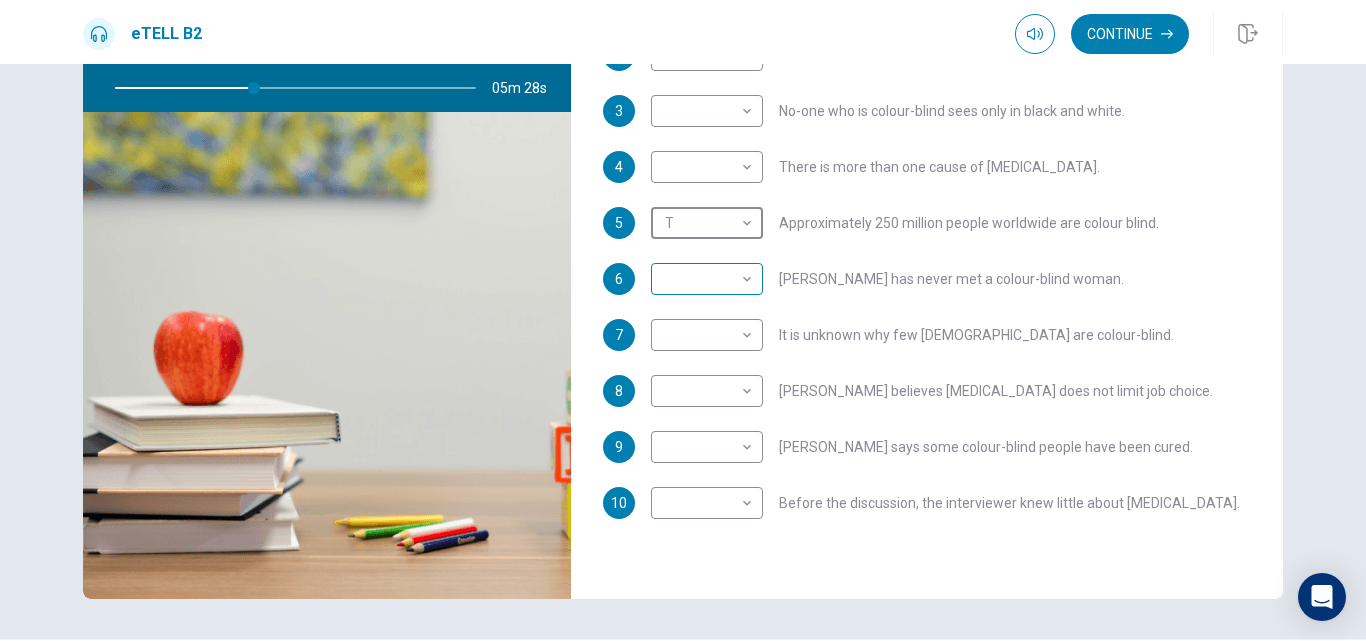 click on "This site uses cookies, as explained in our  Privacy Policy . If you agree to the use of cookies, please click the Accept button and continue to browse our site.   Privacy Policy Accept   eTELL B2 Continue Continue Question 1 For questions 1 – 10, mark each statement True (T) or False (F). You will hear Part One  TWICE.
You have one minute to read the questions for Part One.
Questions 1 - 10 T if the statement is TRUE F if the statement is FALSE 1 F * ​ [PERSON_NAME] has always known her son is colour-blind. 2 F * ​ Colour-blind people can see most colours. 3 ​ ​ No-one who is colour-blind sees only in black and white. 4 ​ ​ There is more than one cause of [MEDICAL_DATA]. 5 T * ​ Approximately 250 million people worldwide are colour blind. 6 ​ ​ [PERSON_NAME] has never met a colour-blind woman. 7 ​ ​ It is unknown why few [DEMOGRAPHIC_DATA] are colour-blind. 8 ​ ​ [PERSON_NAME] believes [MEDICAL_DATA] does not limit job  choice.  9 ​ ​ [PERSON_NAME] says some colour-blind people have been cured. 10" at bounding box center [683, 320] 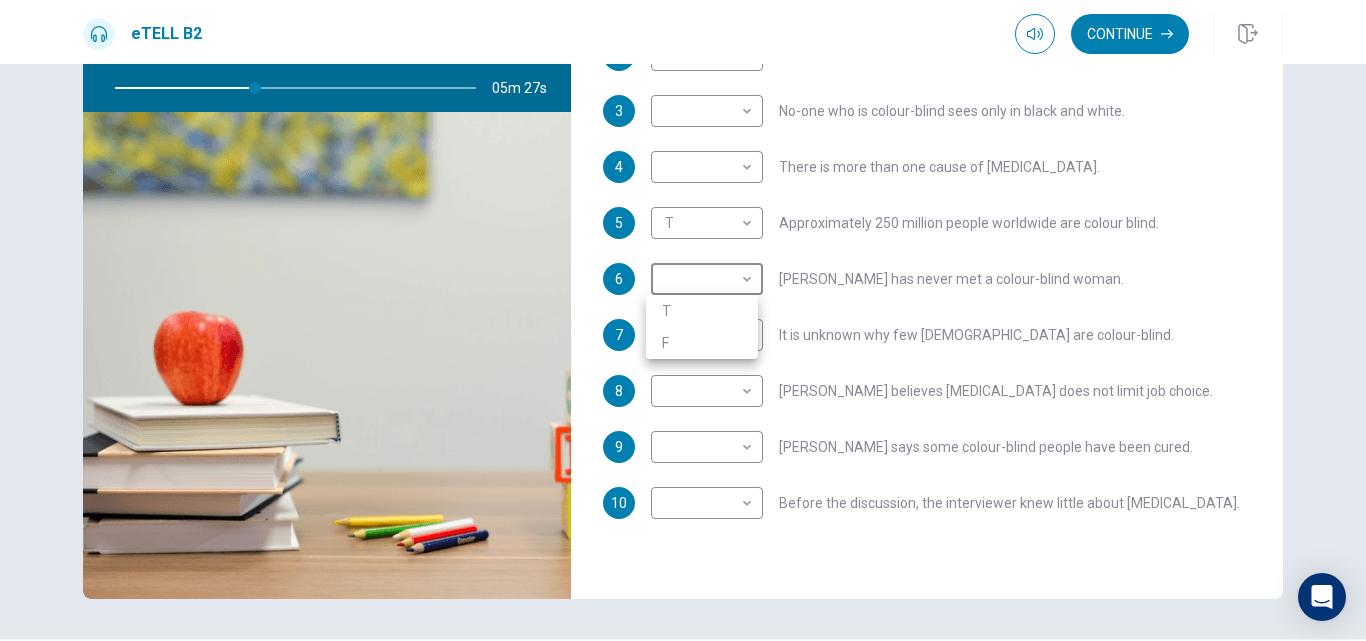 type on "**" 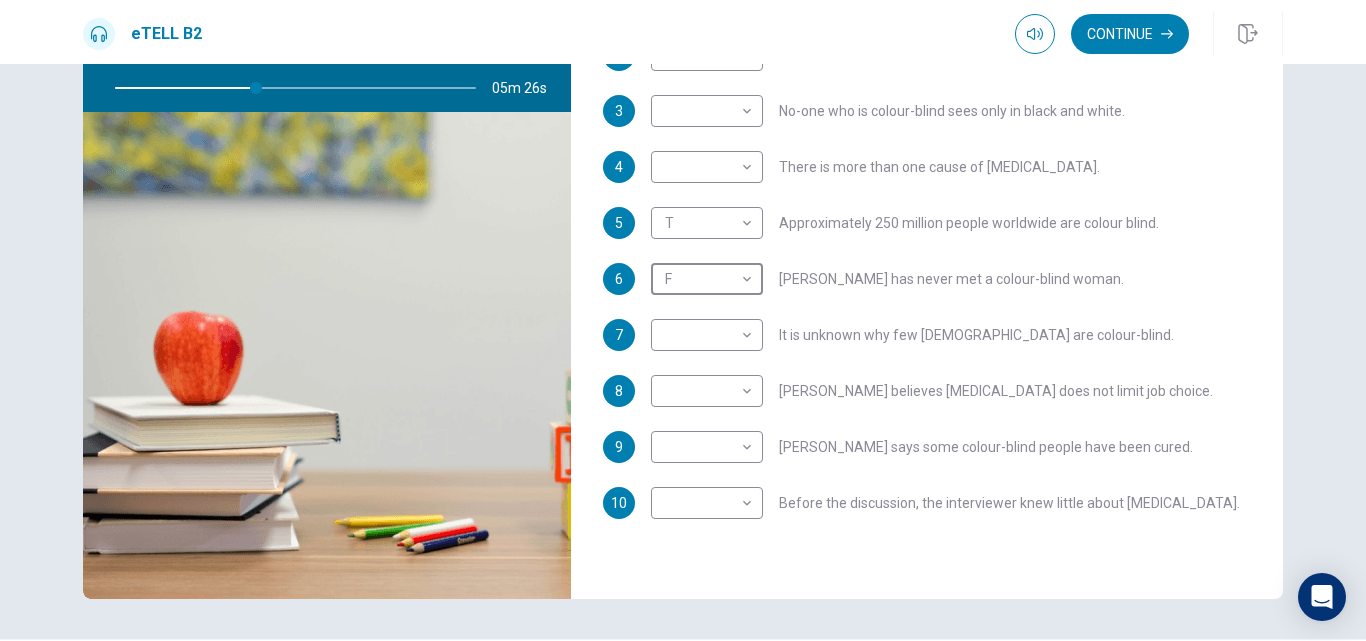 type on "*" 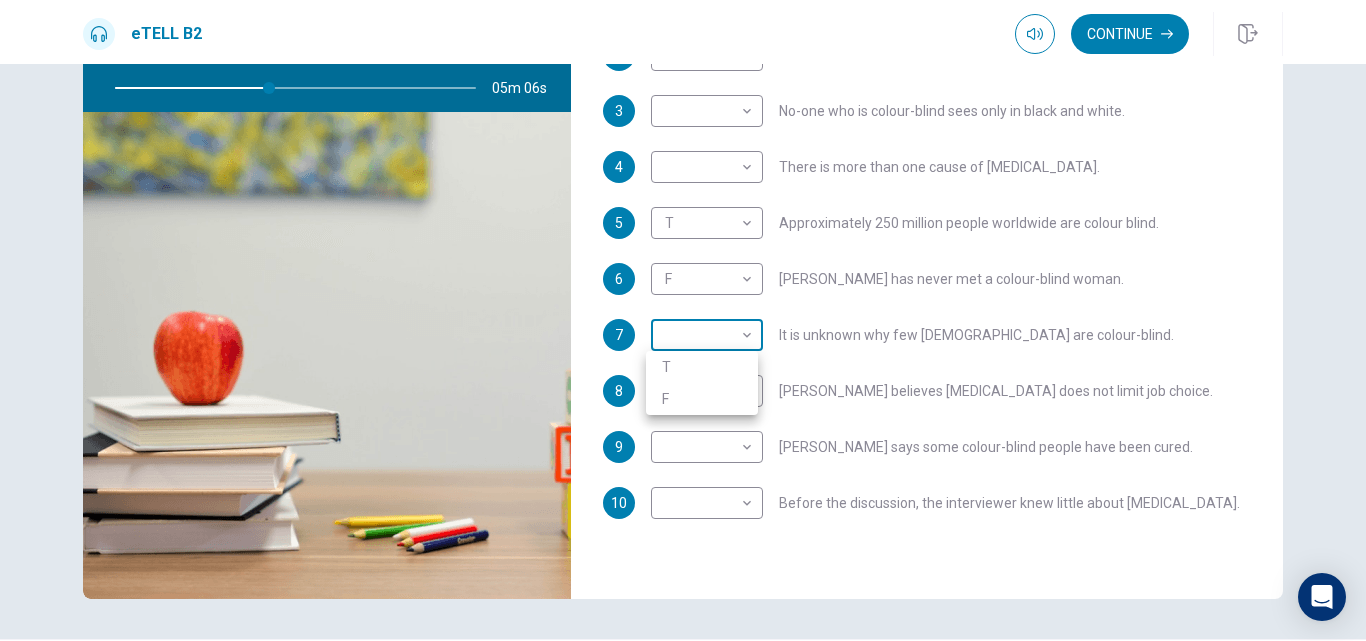 type on "**" 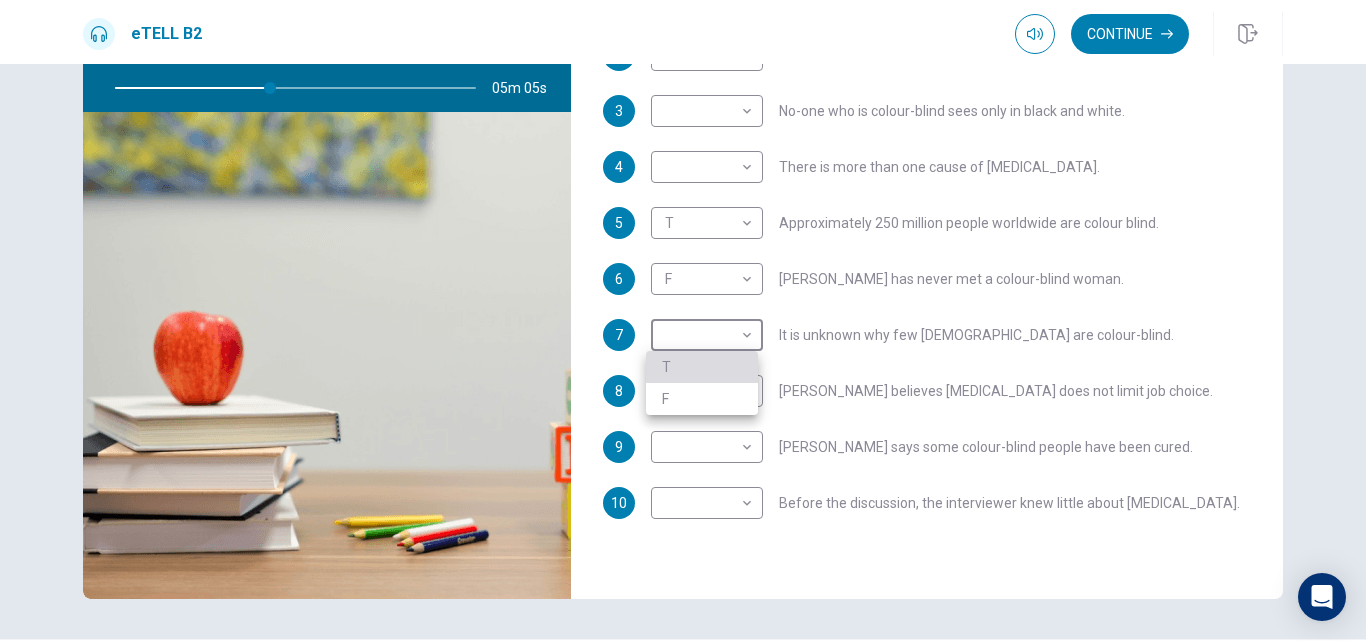click on "T" at bounding box center [702, 367] 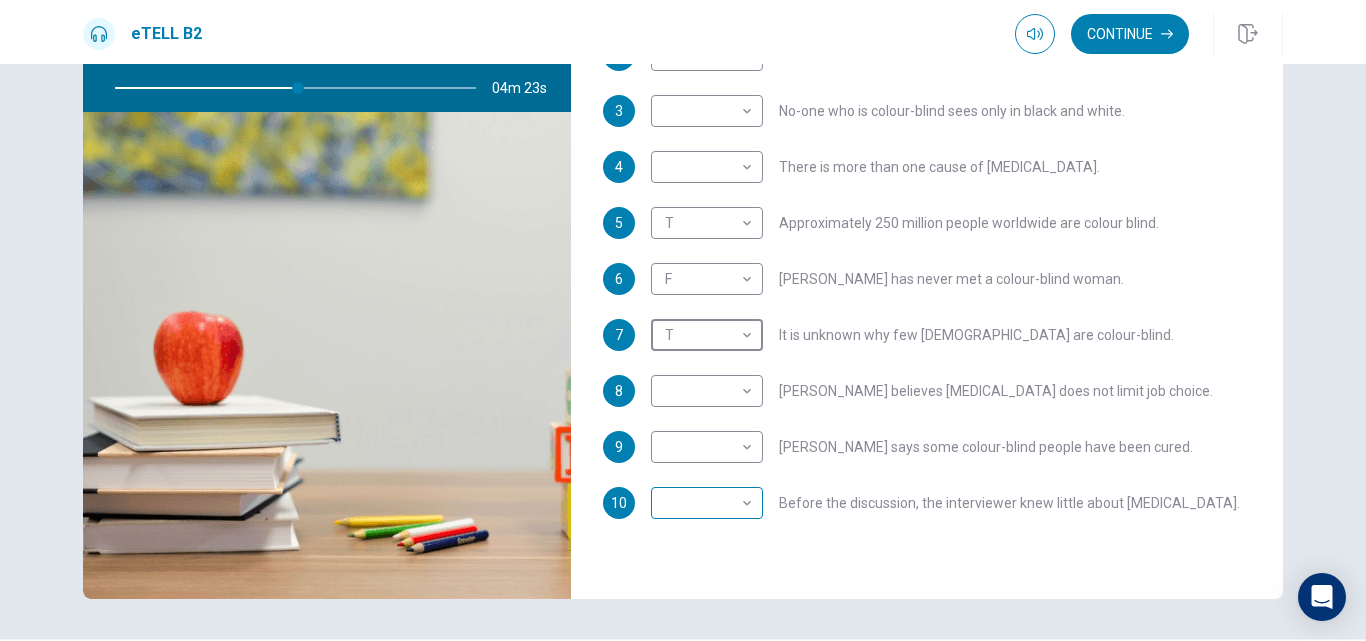 scroll, scrollTop: 262, scrollLeft: 0, axis: vertical 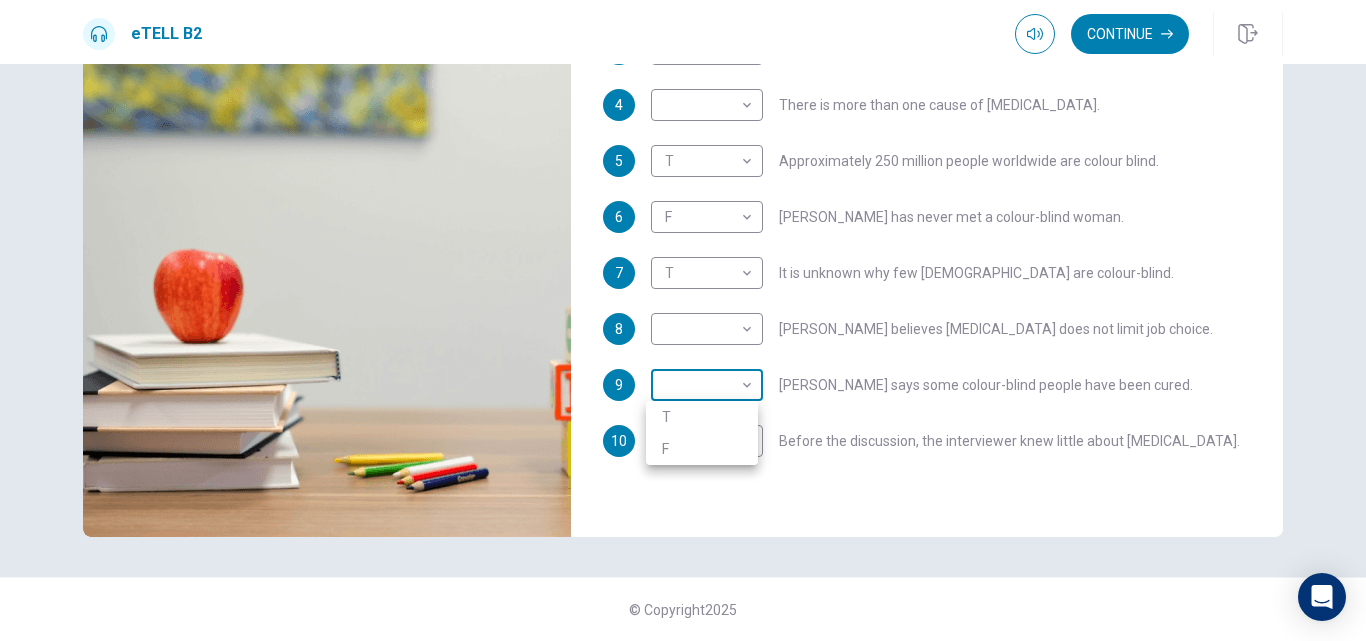 click on "This site uses cookies, as explained in our  Privacy Policy . If you agree to the use of cookies, please click the Accept button and continue to browse our site.   Privacy Policy Accept   eTELL B2 Continue Continue Question 1 For questions 1 – 10, mark each statement True (T) or False (F). You will hear Part One  TWICE.
You have one minute to read the questions for Part One.
Questions 1 - 10 T if the statement is TRUE F if the statement is FALSE 1 F * ​ [PERSON_NAME] has always known her son is colour-blind. 2 F * ​ Colour-blind people can see most colours. 3 ​ ​ No-one who is colour-blind sees only in black and white. 4 ​ ​ There is more than one cause of [MEDICAL_DATA]. 5 T * ​ Approximately 250 million people worldwide are colour blind. 6 F * ​ [PERSON_NAME] has never met a colour-blind woman. 7 T * ​ It is unknown why few [DEMOGRAPHIC_DATA] are colour-blind. 8 ​ ​ [PERSON_NAME] believes [MEDICAL_DATA] does not limit job  choice.  9 ​ ​ [PERSON_NAME] says some colour-blind people have been cured. 10" at bounding box center [683, 320] 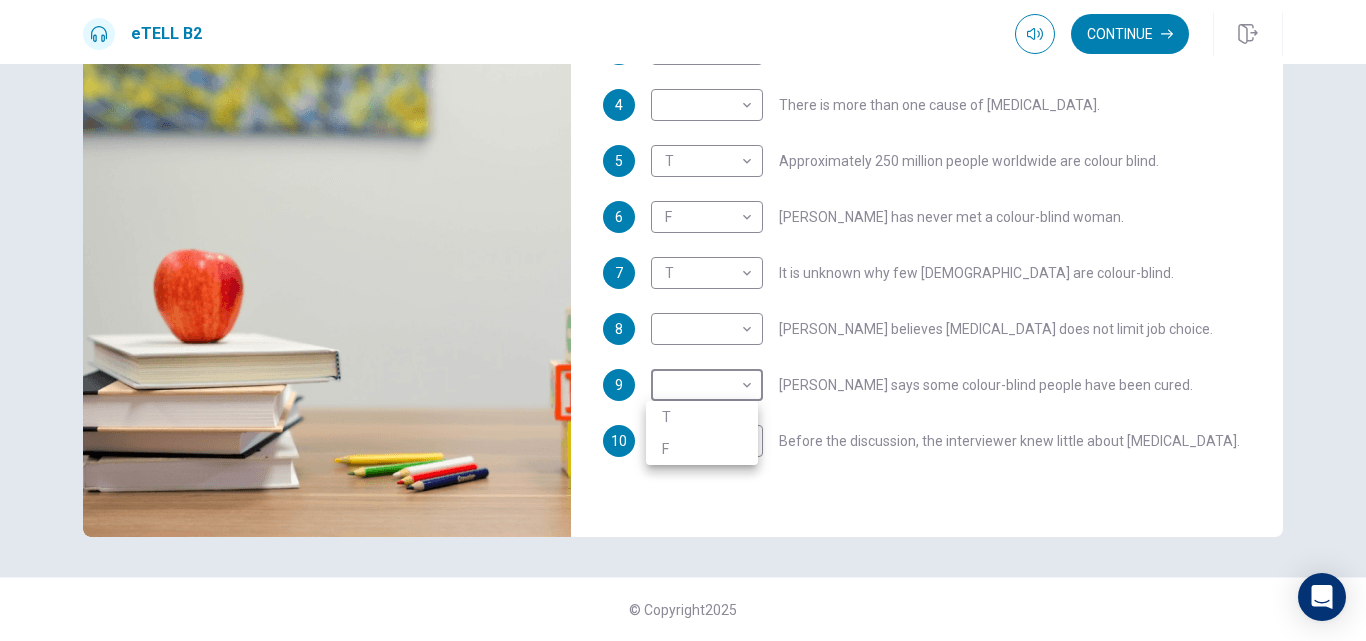 type on "**" 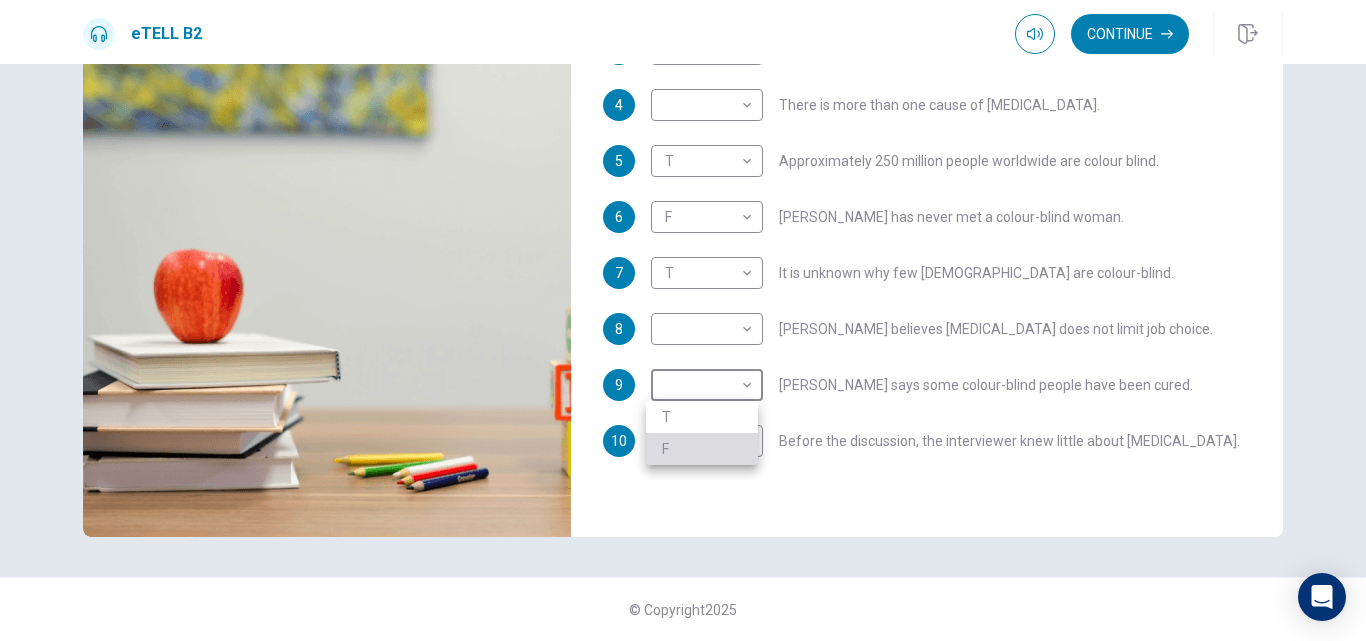 click on "F" at bounding box center [702, 449] 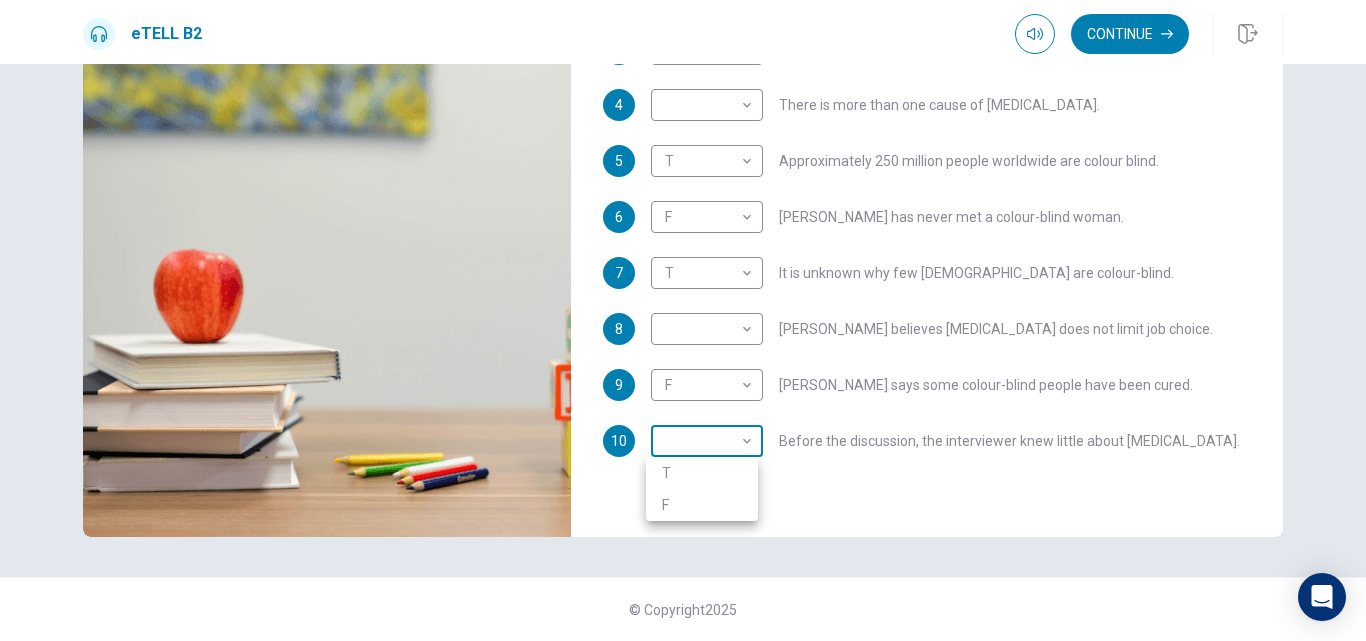 click on "This site uses cookies, as explained in our  Privacy Policy . If you agree to the use of cookies, please click the Accept button and continue to browse our site.   Privacy Policy Accept   eTELL B2 Continue Continue Question 1 For questions 1 – 10, mark each statement True (T) or False (F). You will hear Part One  TWICE.
You have one minute to read the questions for Part One.
Questions 1 - 10 T if the statement is TRUE F if the statement is FALSE 1 F * ​ [PERSON_NAME] has always known her son is colour-blind. 2 F * ​ Colour-blind people can see most colours. 3 ​ ​ No-one who is colour-blind sees only in black and white. 4 ​ ​ There is more than one cause of [MEDICAL_DATA]. 5 T * ​ Approximately 250 million people worldwide are colour blind. 6 F * ​ [PERSON_NAME] has never met a colour-blind woman. 7 T * ​ It is unknown why few [DEMOGRAPHIC_DATA] are colour-blind. 8 ​ ​ [PERSON_NAME] believes [MEDICAL_DATA] does not limit job  choice.  9 F * ​ [PERSON_NAME] says some colour-blind people have been cured. 10" at bounding box center (683, 320) 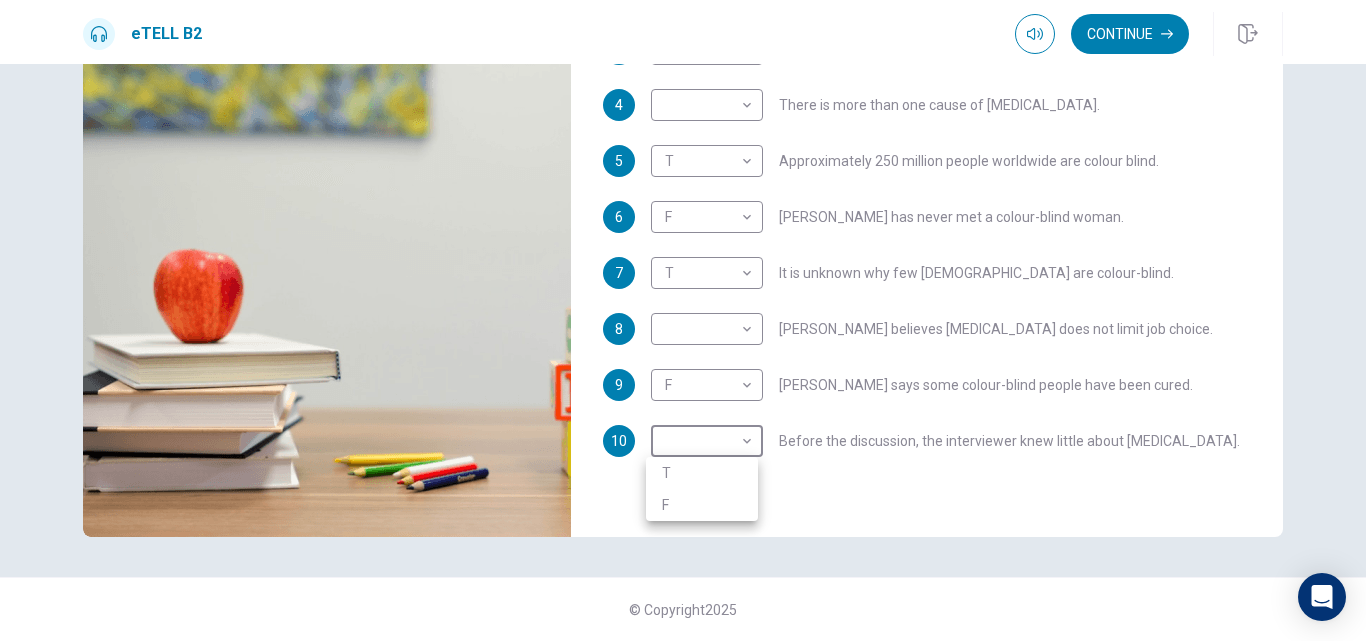type on "**" 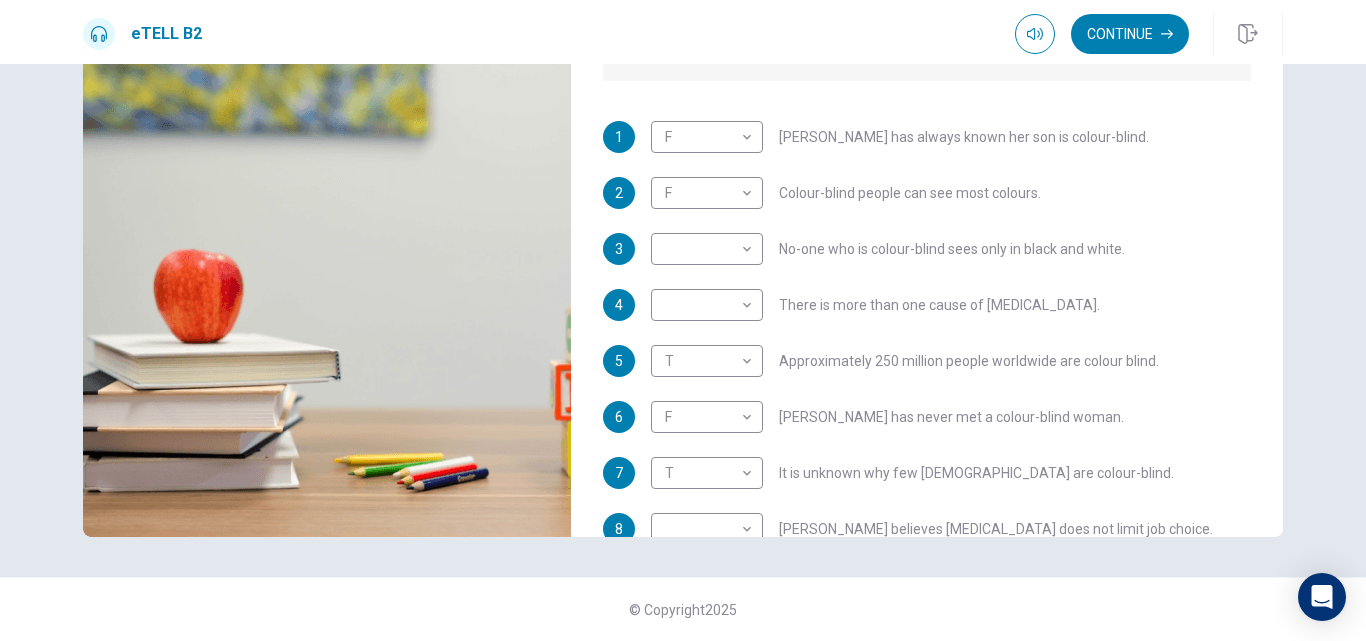 scroll, scrollTop: 253, scrollLeft: 0, axis: vertical 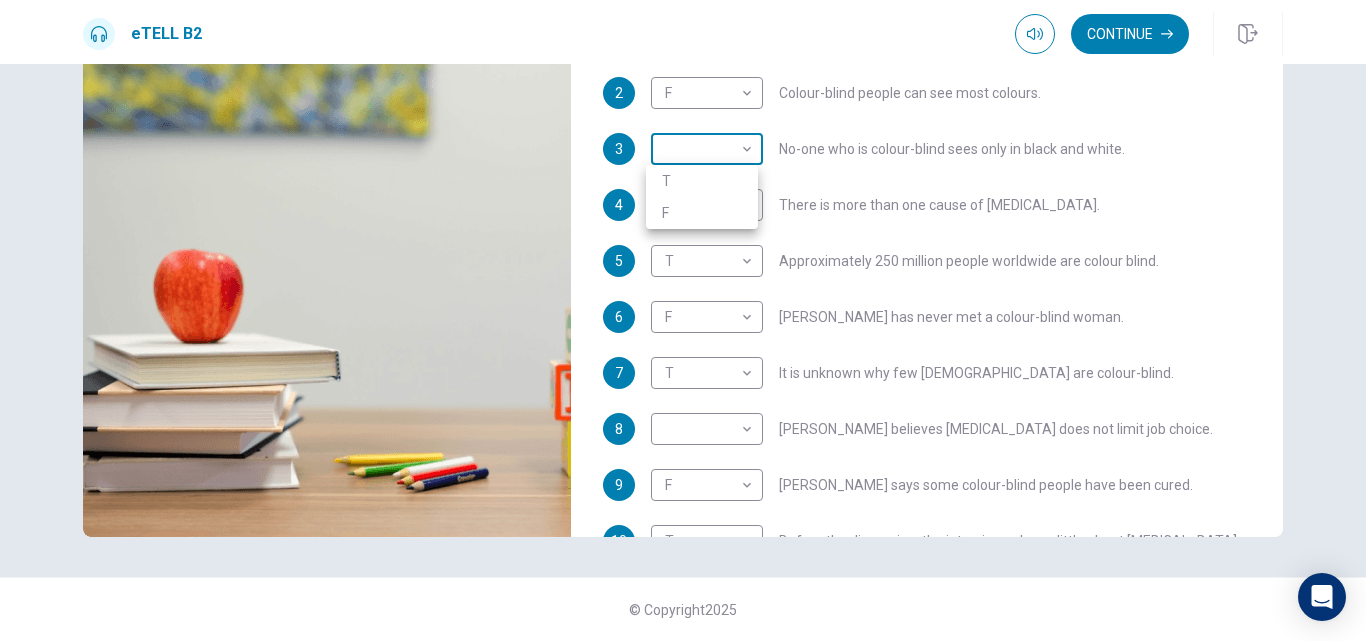 click on "This site uses cookies, as explained in our  Privacy Policy . If you agree to the use of cookies, please click the Accept button and continue to browse our site.   Privacy Policy Accept   eTELL B2 Continue Continue Question 1 For questions 1 – 10, mark each statement True (T) or False (F). You will hear Part One  TWICE.
You have one minute to read the questions for Part One.
Questions 1 - 10 T if the statement is TRUE F if the statement is FALSE 1 F * ​ [PERSON_NAME] has always known her son is colour-blind. 2 F * ​ Colour-blind people can see most colours. 3 ​ ​ No-one who is colour-blind sees only in black and white. 4 ​ ​ There is more than one cause of [MEDICAL_DATA]. 5 T * ​ Approximately 250 million people worldwide are colour blind. 6 F * ​ [PERSON_NAME] has never met a colour-blind woman. 7 T * ​ It is unknown why few [DEMOGRAPHIC_DATA] are colour-blind. 8 ​ ​ [PERSON_NAME] believes [MEDICAL_DATA] does not limit job  choice.  9 F * ​ [PERSON_NAME] says some colour-blind people have been cured. 10 T" at bounding box center (683, 320) 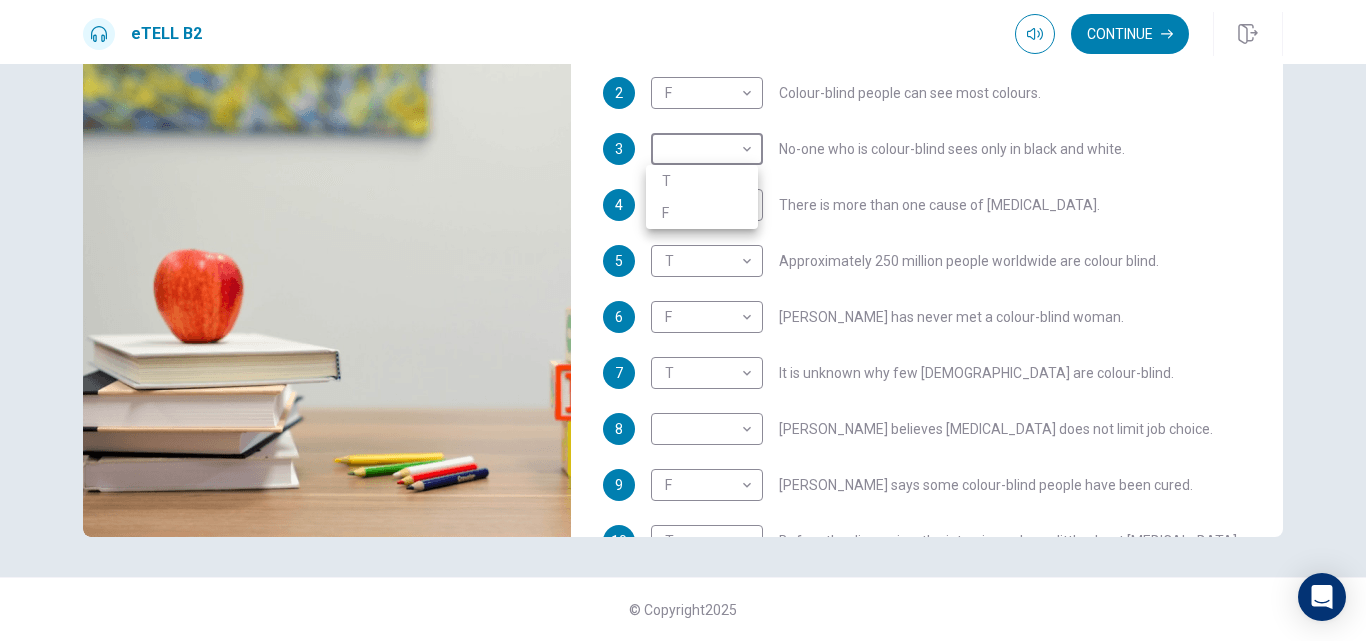 type on "**" 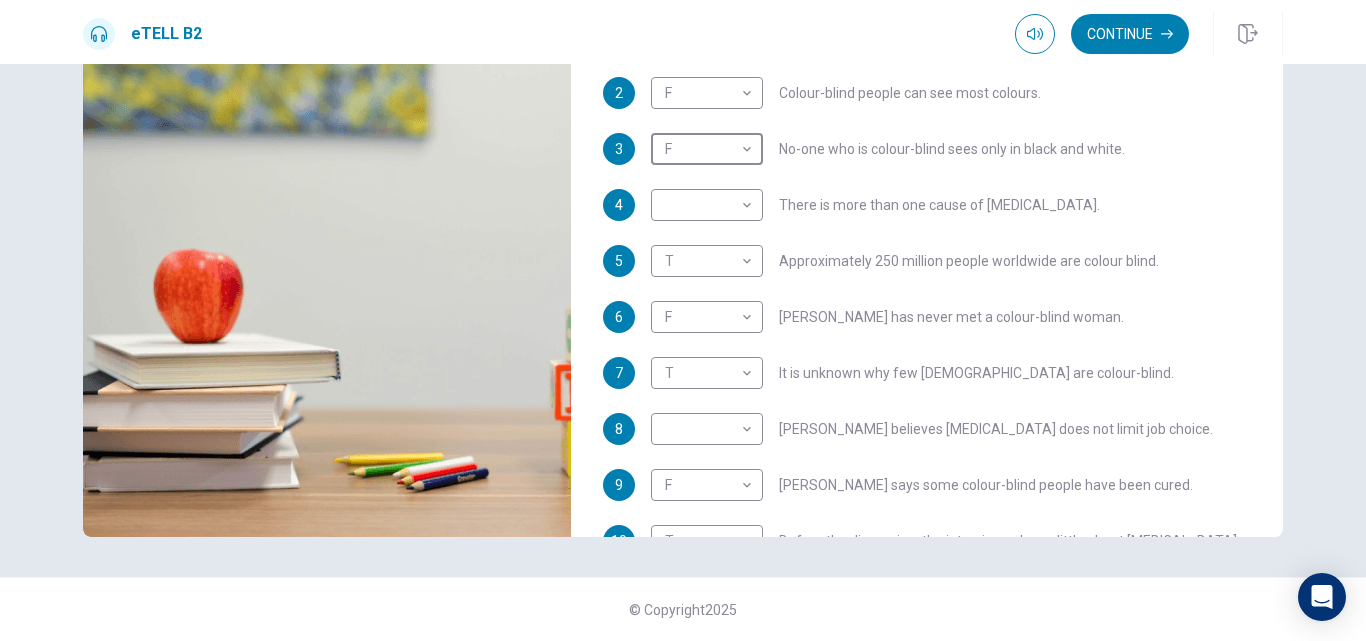 type on "*" 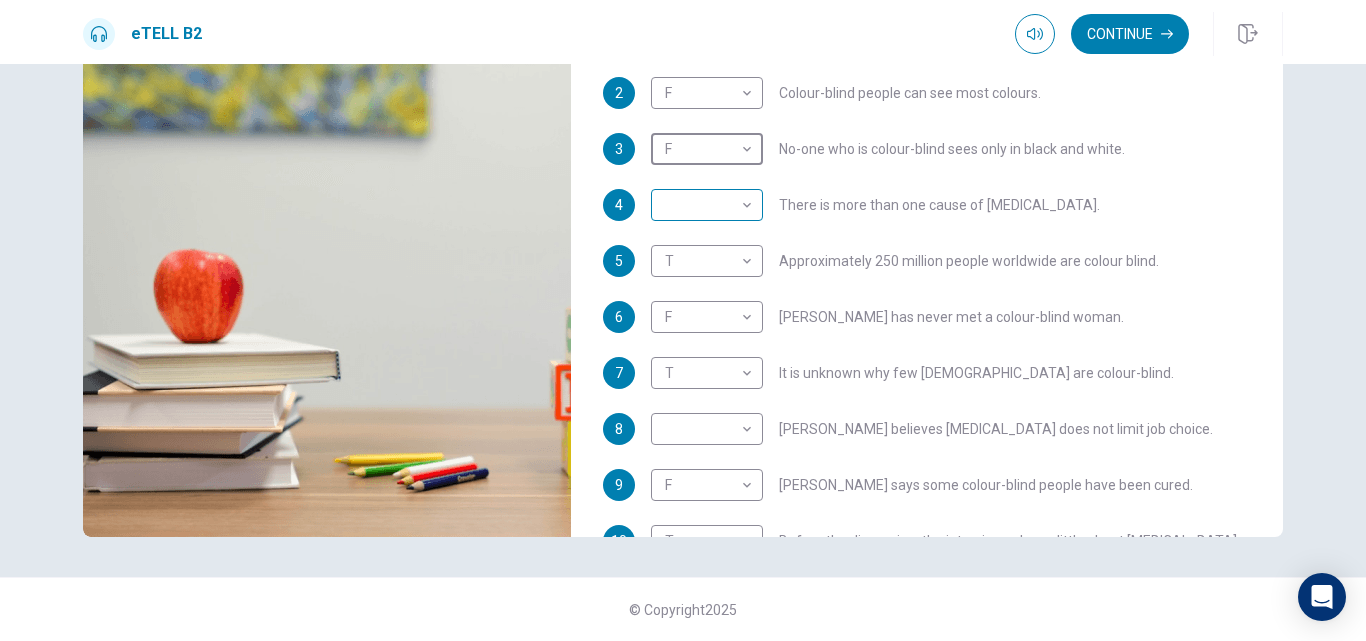 click on "This site uses cookies, as explained in our  Privacy Policy . If you agree to the use of cookies, please click the Accept button and continue to browse our site.   Privacy Policy Accept   eTELL B2 Continue Continue Question 1 For questions 1 – 10, mark each statement True (T) or False (F). You will hear Part One  TWICE.
You have one minute to read the questions for Part One.
Questions 1 - 10 T if the statement is TRUE F if the statement is FALSE 1 F * ​ [PERSON_NAME] has always known her son is colour-blind. 2 F * ​ Colour-blind people can see most colours. 3 F * ​ No-one who is colour-blind sees only in black and white. 4 ​ ​ There is more than one cause of [MEDICAL_DATA]. 5 T * ​ Approximately 250 million people worldwide are colour blind. 6 F * ​ [PERSON_NAME] has never met a colour-blind woman. 7 T * ​ It is unknown why few [DEMOGRAPHIC_DATA] are colour-blind. 8 ​ ​ [PERSON_NAME] believes [MEDICAL_DATA] does not limit job  choice.  9 F * ​ [PERSON_NAME] says some colour-blind people have been cured. 10 T" at bounding box center (683, 320) 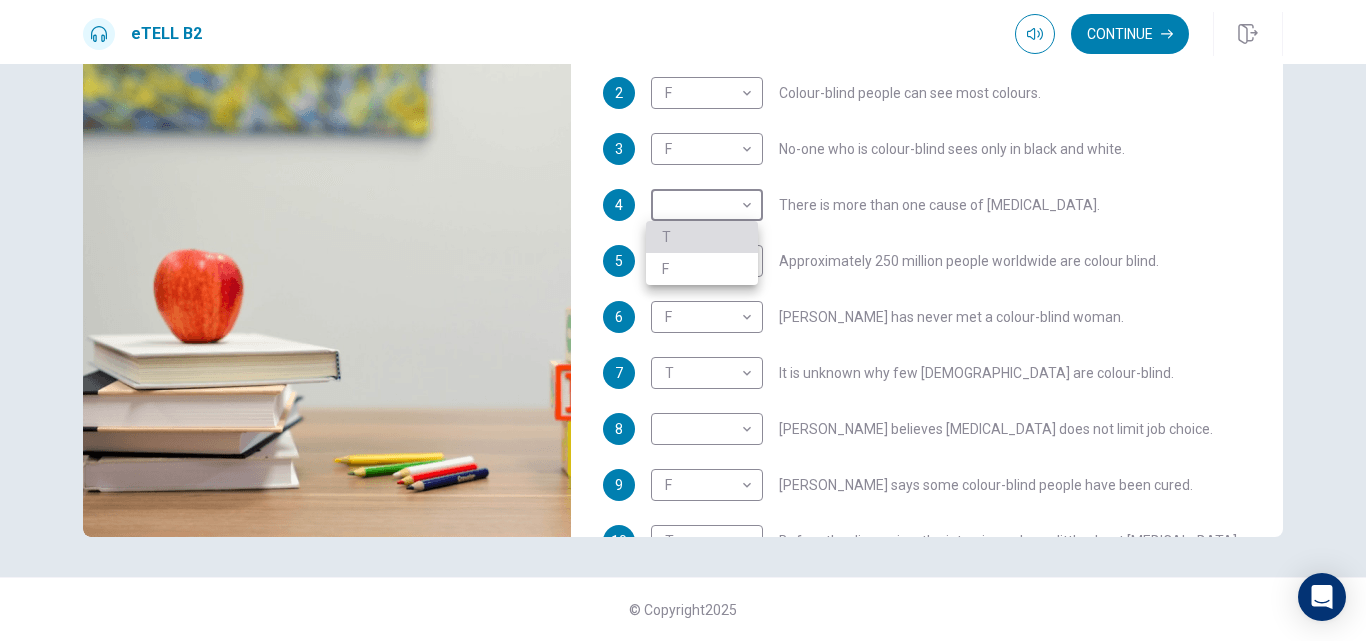 type on "**" 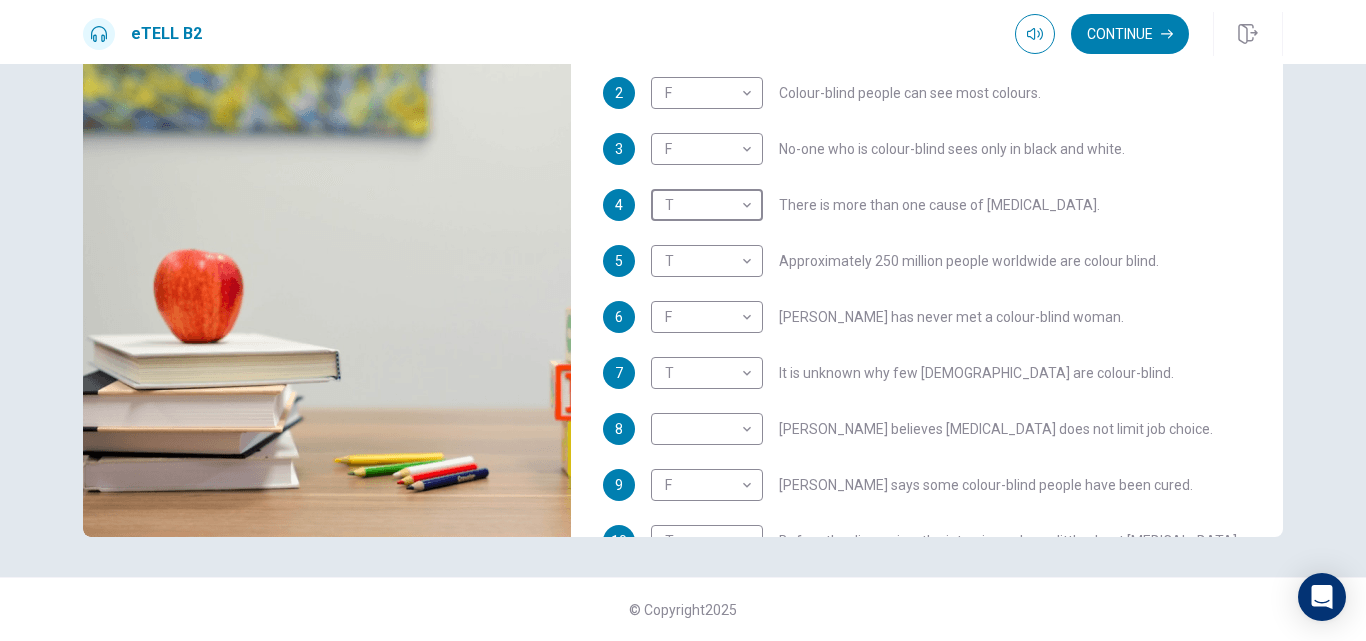 type on "*" 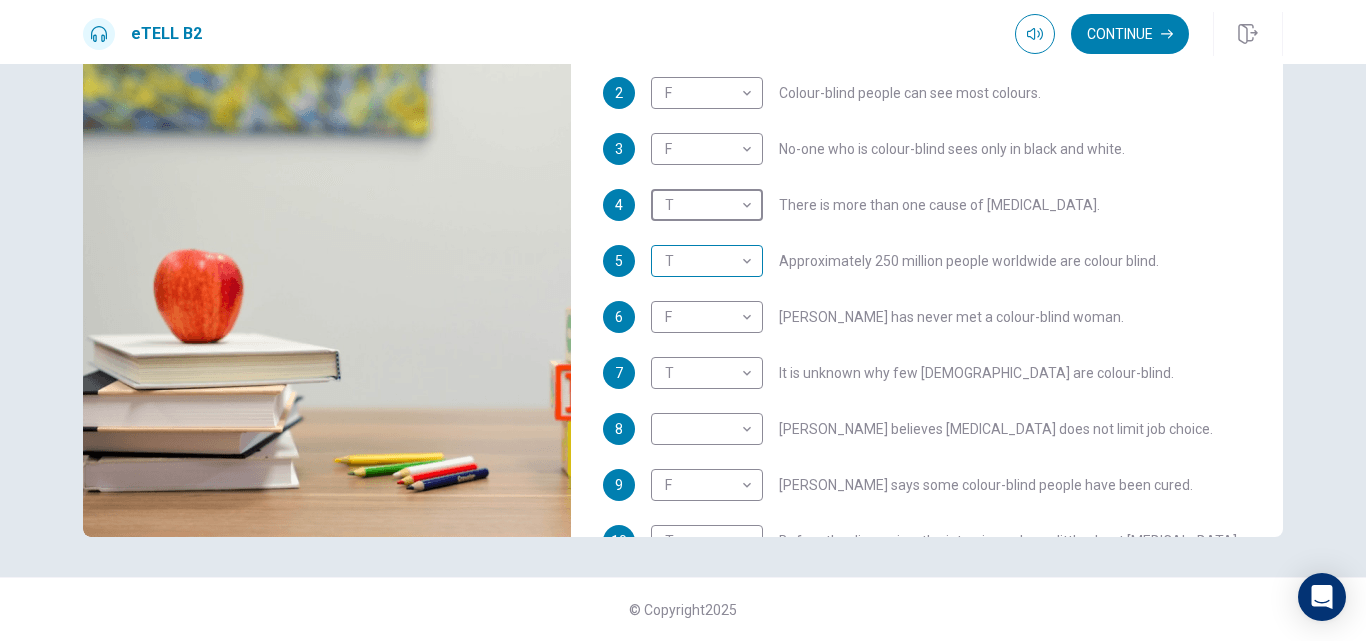 click on "This site uses cookies, as explained in our  Privacy Policy . If you agree to the use of cookies, please click the Accept button and continue to browse our site.   Privacy Policy Accept   eTELL B2 Continue Continue Question 1 For questions 1 – 10, mark each statement True (T) or False (F). You will hear Part One  TWICE.
You have one minute to read the questions for Part One.
Questions 1 - 10 T if the statement is TRUE F if the statement is FALSE 1 F * ​ [PERSON_NAME] has always known her son is colour-blind. 2 F * ​ Colour-blind people can see most colours. 3 F * ​ No-one who is colour-blind sees only in black and white. 4 T * ​ There is more than one cause of [MEDICAL_DATA]. 5 T * ​ Approximately 250 million people worldwide are colour blind. 6 F * ​ [PERSON_NAME] has never met a colour-blind woman. 7 T * ​ It is unknown why few [DEMOGRAPHIC_DATA] are colour-blind. 8 ​ ​ [PERSON_NAME] believes [MEDICAL_DATA] does not limit job  choice.  9 F * ​ [PERSON_NAME] says some colour-blind people have been cured. 10 T" at bounding box center (683, 320) 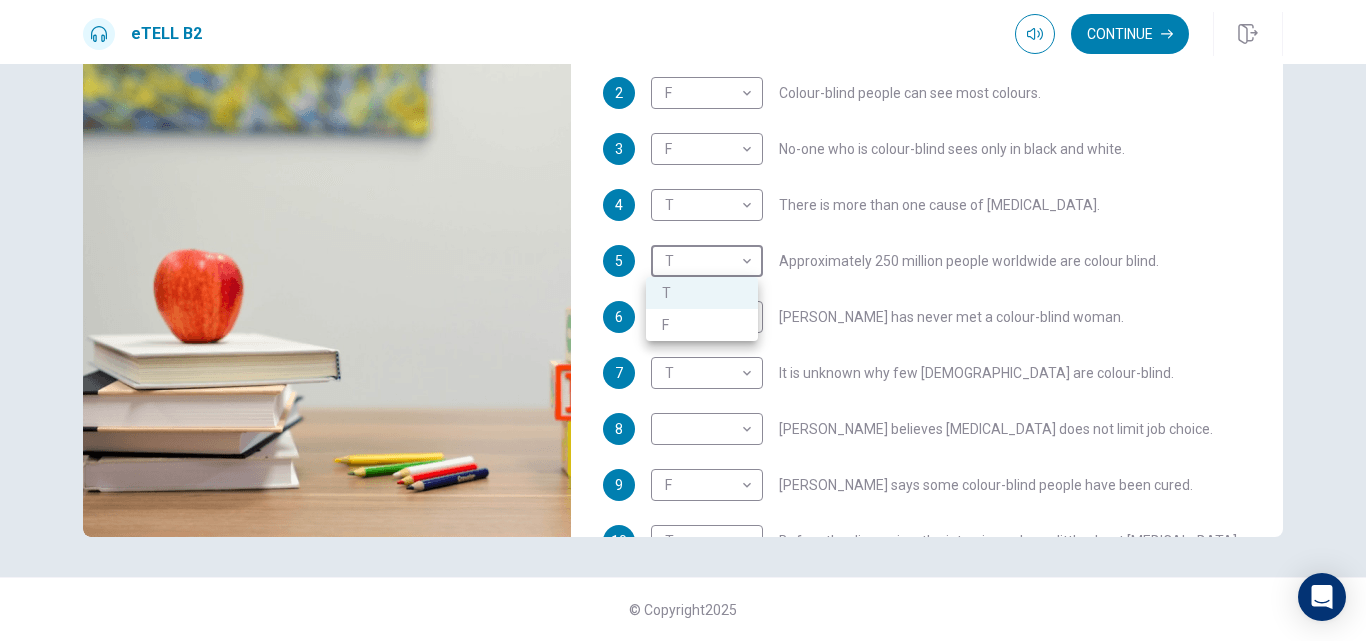 type on "**" 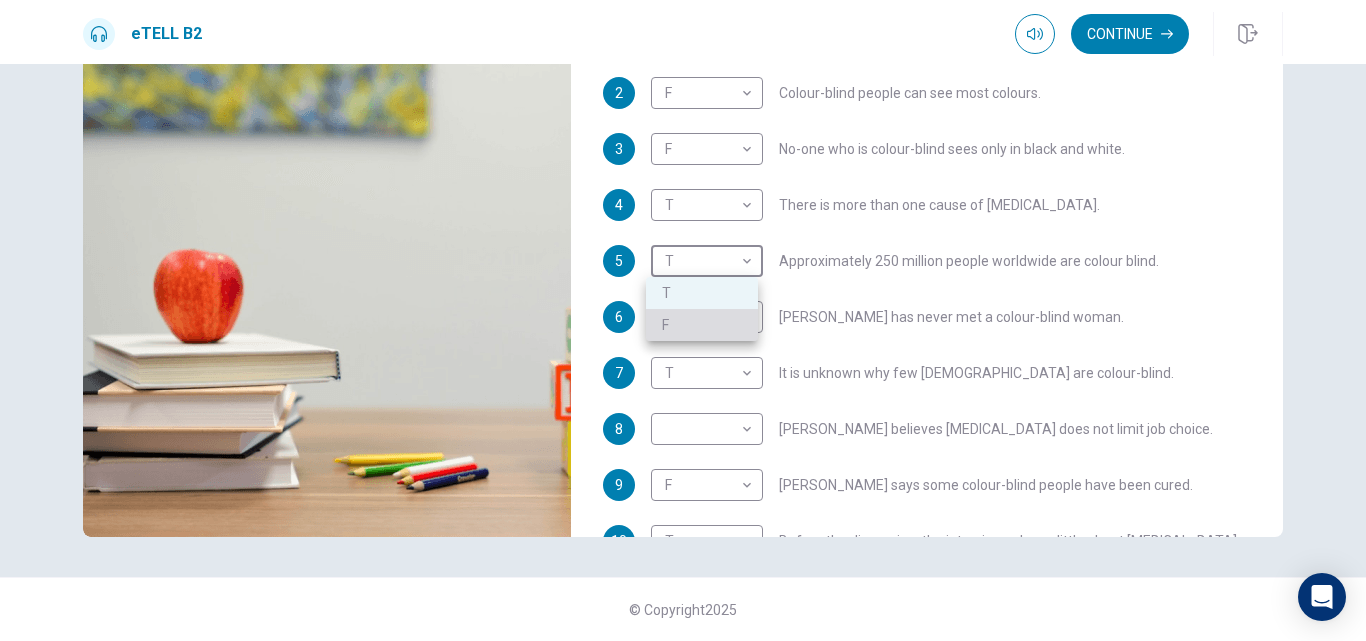 click on "F" at bounding box center (702, 325) 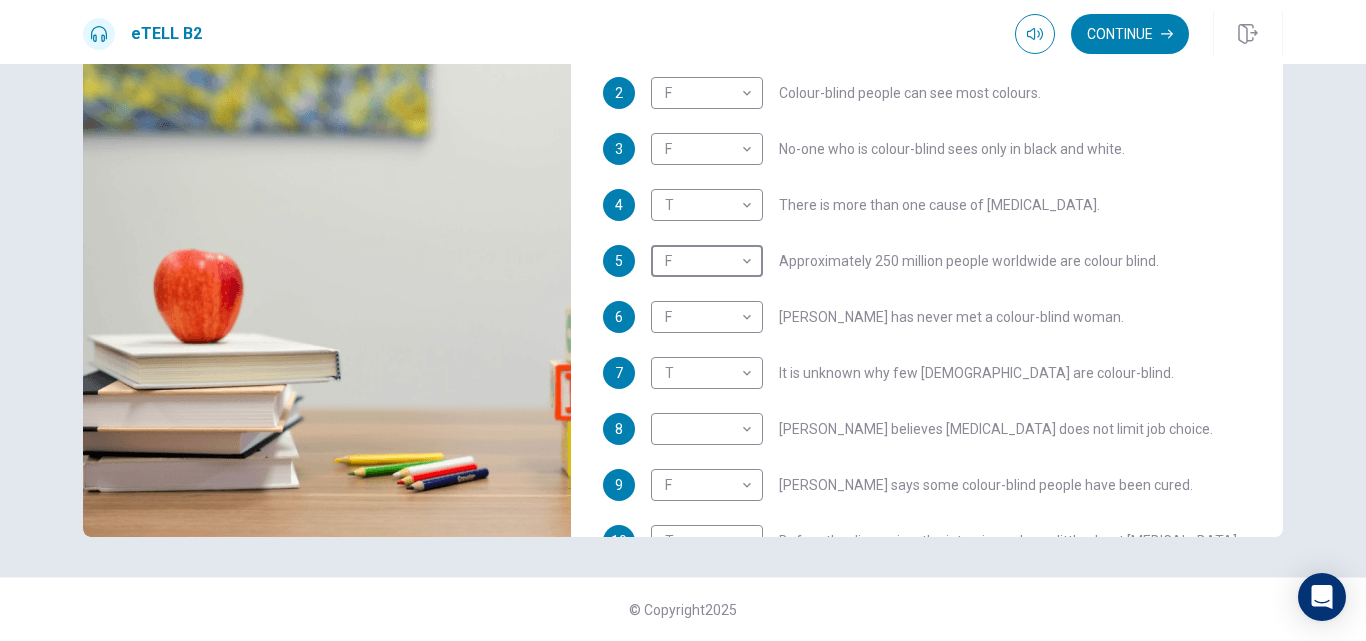 scroll, scrollTop: 353, scrollLeft: 0, axis: vertical 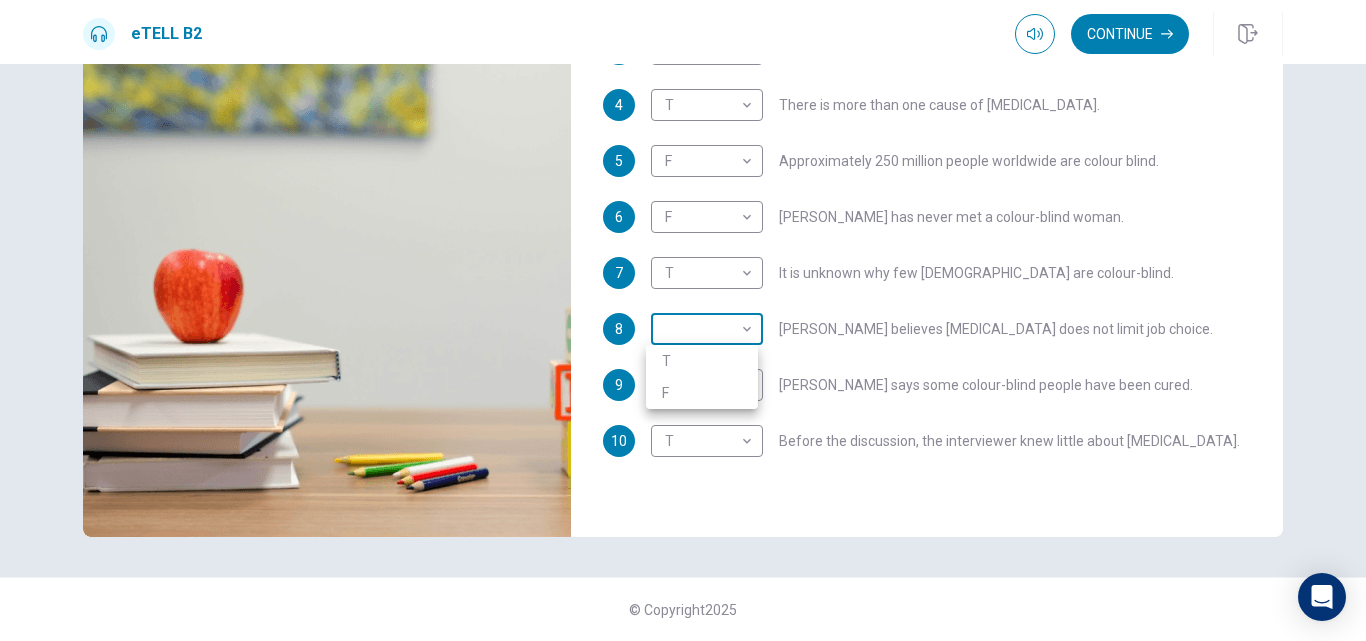 click on "This site uses cookies, as explained in our  Privacy Policy . If you agree to the use of cookies, please click the Accept button and continue to browse our site.   Privacy Policy Accept   eTELL B2 Continue Continue Question 1 For questions 1 – 10, mark each statement True (T) or False (F). You will hear Part One  TWICE.
You have one minute to read the questions for Part One.
Questions 1 - 10 T if the statement is TRUE F if the statement is FALSE 1 F * ​ [PERSON_NAME] has always known her son is colour-blind. 2 F * ​ Colour-blind people can see most colours. 3 F * ​ No-one who is colour-blind sees only in black and white. 4 T * ​ There is more than one cause of [MEDICAL_DATA]. 5 F * ​ Approximately 250 million people worldwide are colour blind. 6 F * ​ [PERSON_NAME] has never met a colour-blind woman. 7 T * ​ It is unknown why few [DEMOGRAPHIC_DATA] are colour-blind. 8 ​ ​ [PERSON_NAME] believes [MEDICAL_DATA] does not limit job  choice.  9 F * ​ [PERSON_NAME] says some colour-blind people have been cured. 10 T" at bounding box center (683, 320) 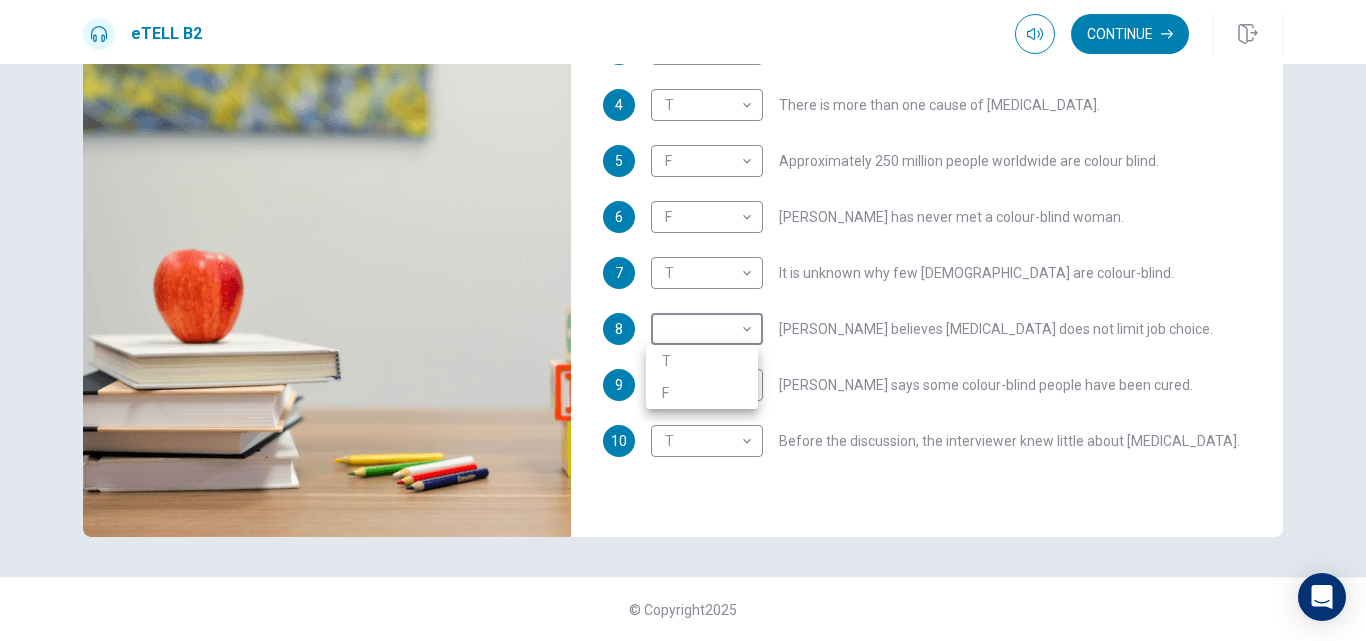 type on "**" 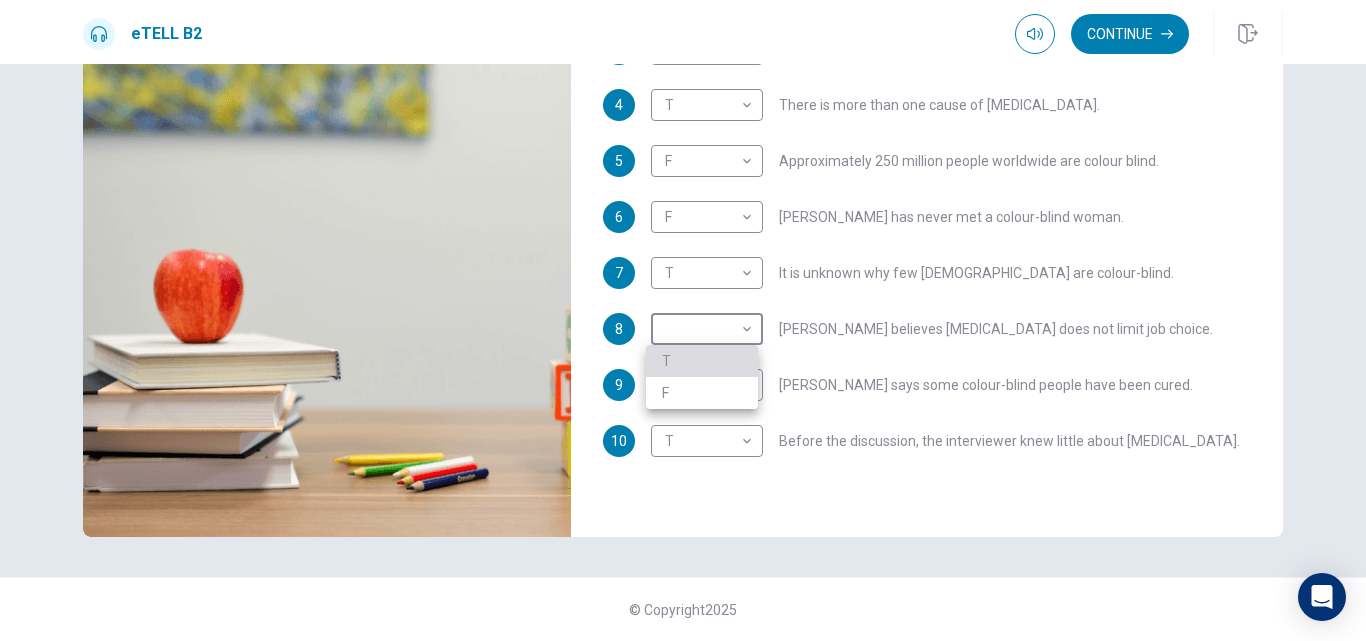 click on "T" at bounding box center [702, 361] 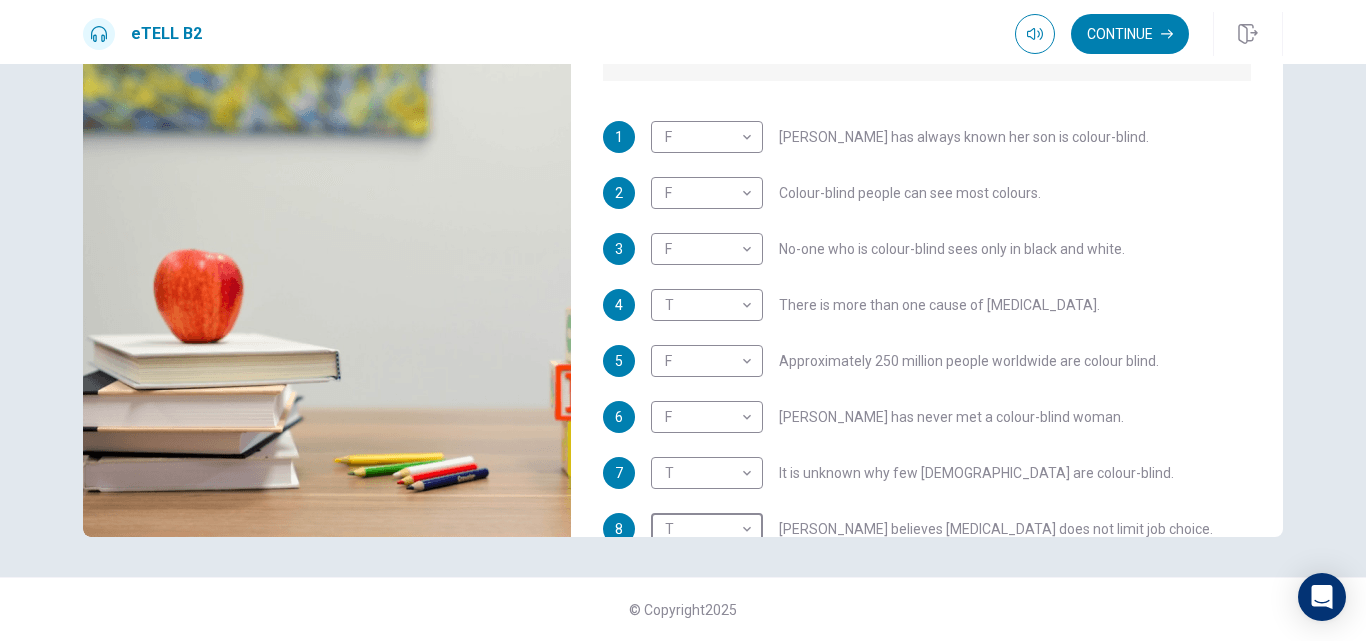 scroll, scrollTop: 253, scrollLeft: 0, axis: vertical 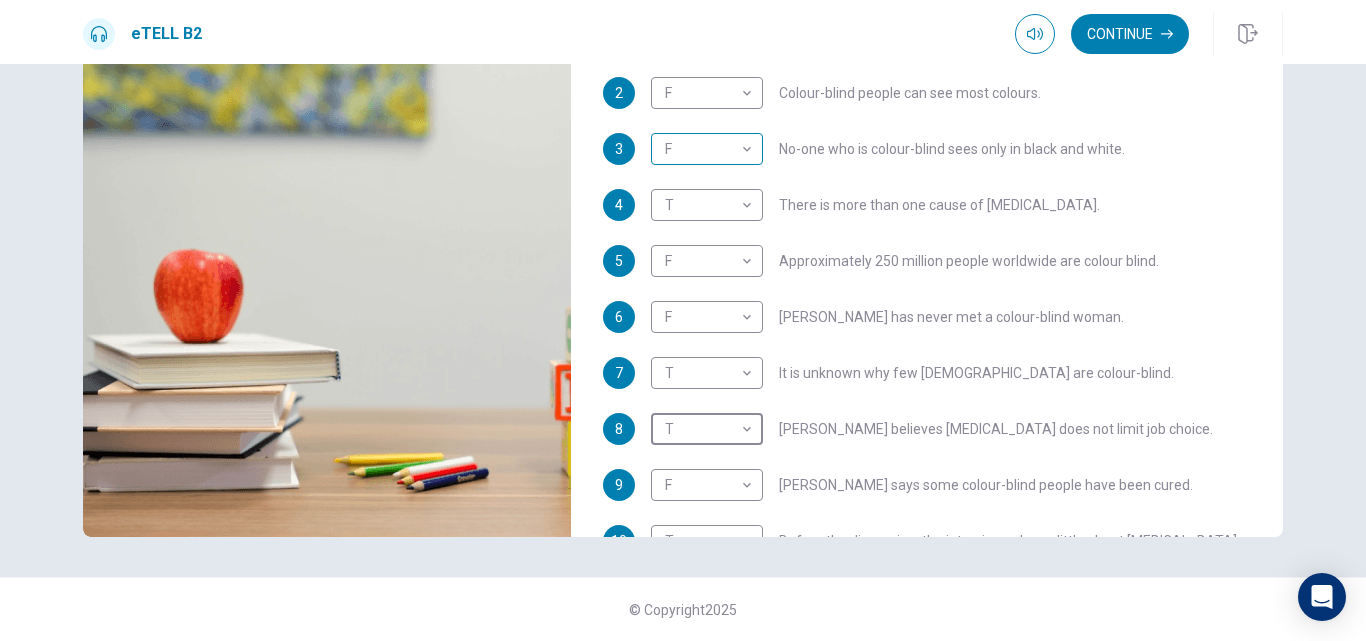 click on "This site uses cookies, as explained in our  Privacy Policy . If you agree to the use of cookies, please click the Accept button and continue to browse our site.   Privacy Policy Accept   eTELL B2 Continue Continue Question 1 For questions 1 – 10, mark each statement True (T) or False (F). You will hear Part One  TWICE.
You have one minute to read the questions for Part One.
Questions 1 - 10 T if the statement is TRUE F if the statement is FALSE 1 F * ​ [PERSON_NAME] has always known her son is colour-blind. 2 F * ​ Colour-blind people can see most colours. 3 F * ​ No-one who is colour-blind sees only in black and white. 4 T * ​ There is more than one cause of [MEDICAL_DATA]. 5 F * ​ Approximately 250 million people worldwide are colour blind. 6 F * ​ [PERSON_NAME] has never met a colour-blind woman. 7 T * ​ It is unknown why few [DEMOGRAPHIC_DATA] are colour-blind. 8 T * ​ [PERSON_NAME] believes [MEDICAL_DATA] does not limit job  choice.  9 F * ​ [PERSON_NAME] says some colour-blind people have been cured. 10 T" at bounding box center [683, 320] 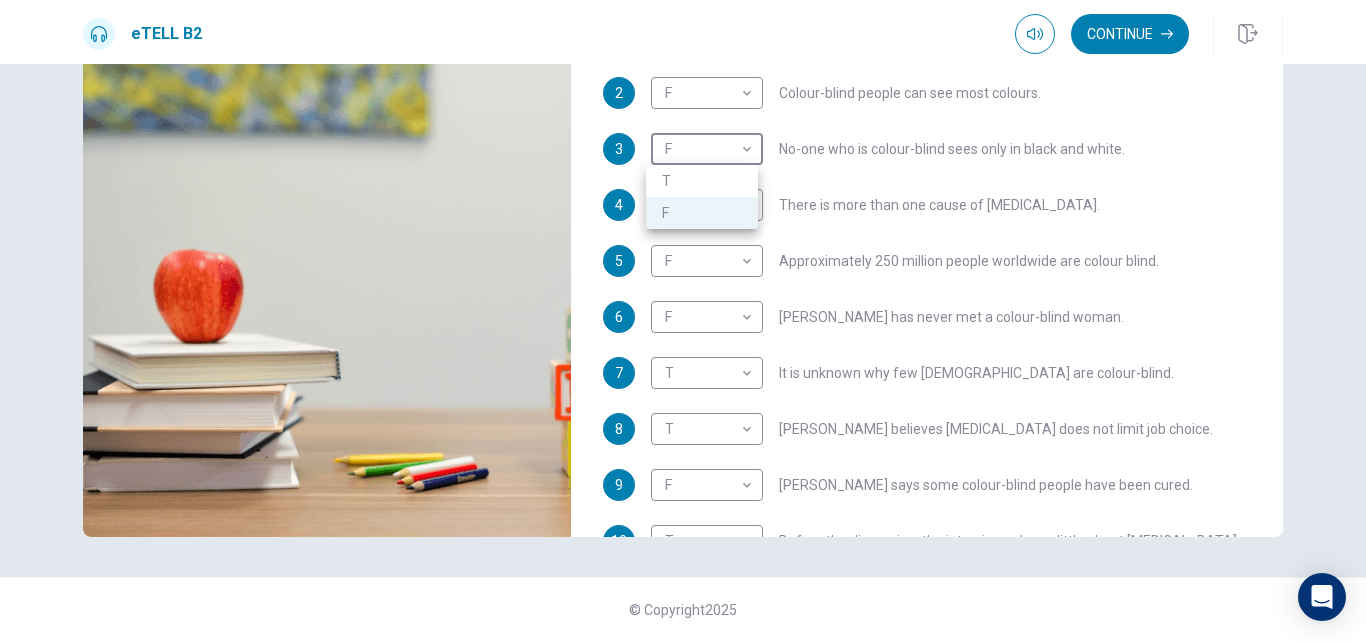 type on "**" 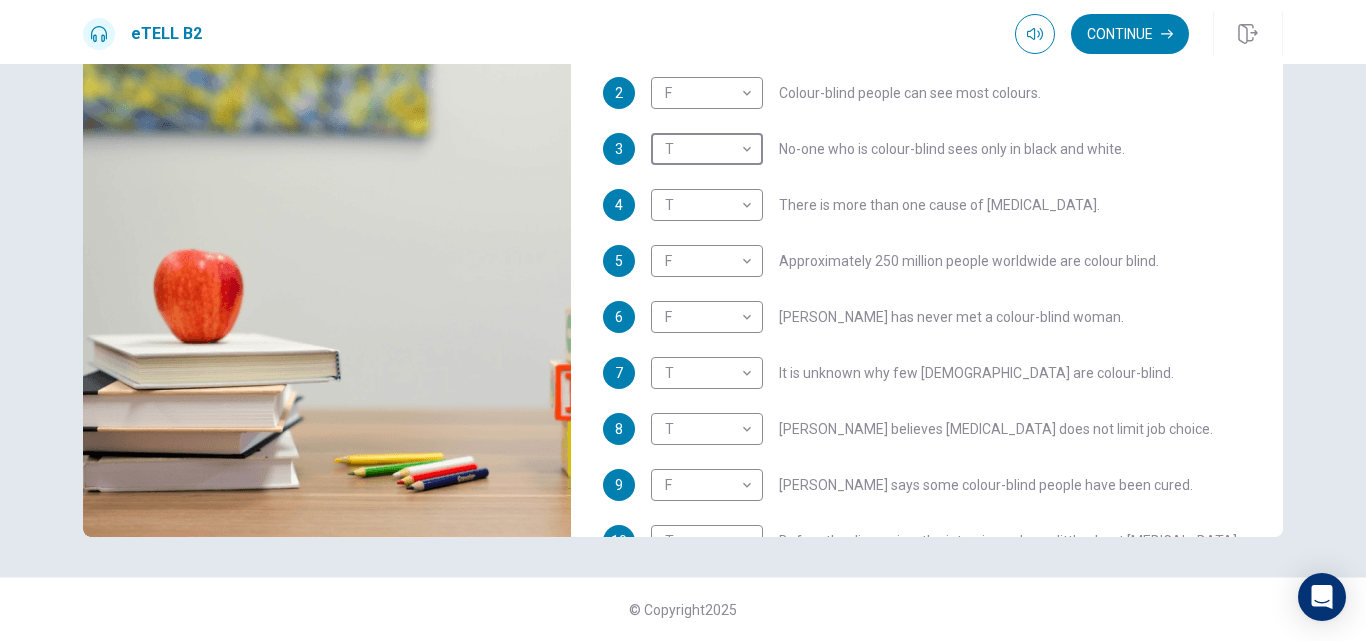 type on "*" 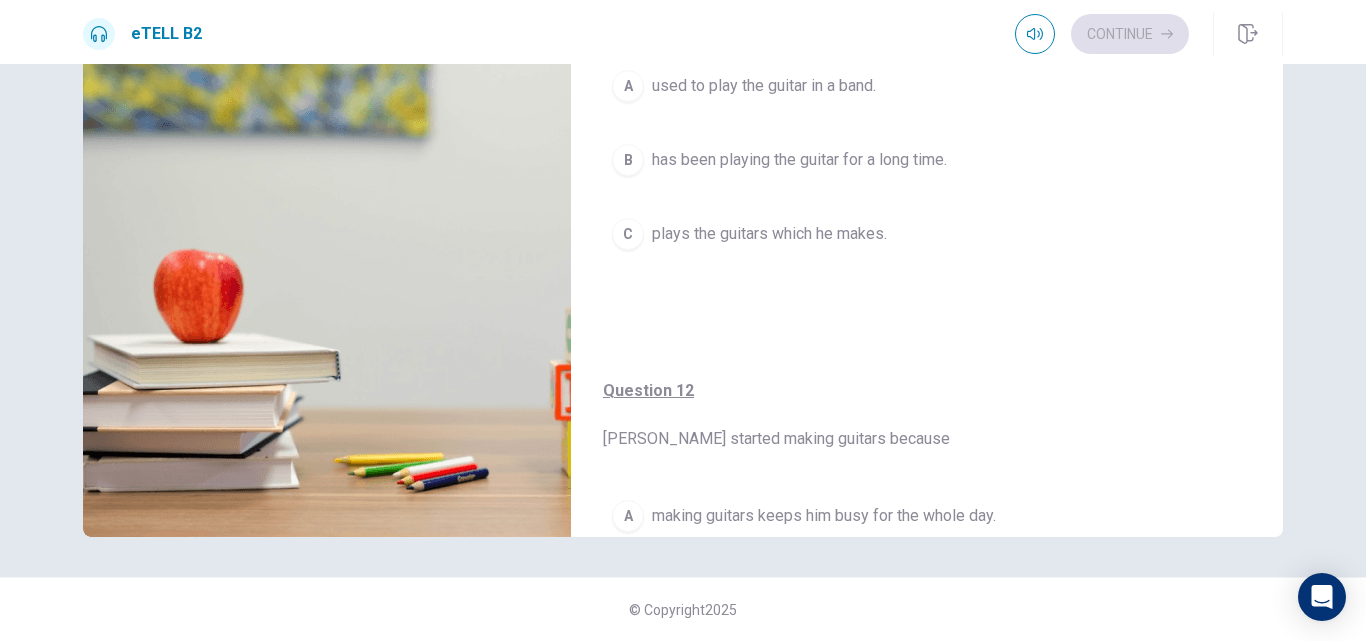 scroll, scrollTop: 0, scrollLeft: 0, axis: both 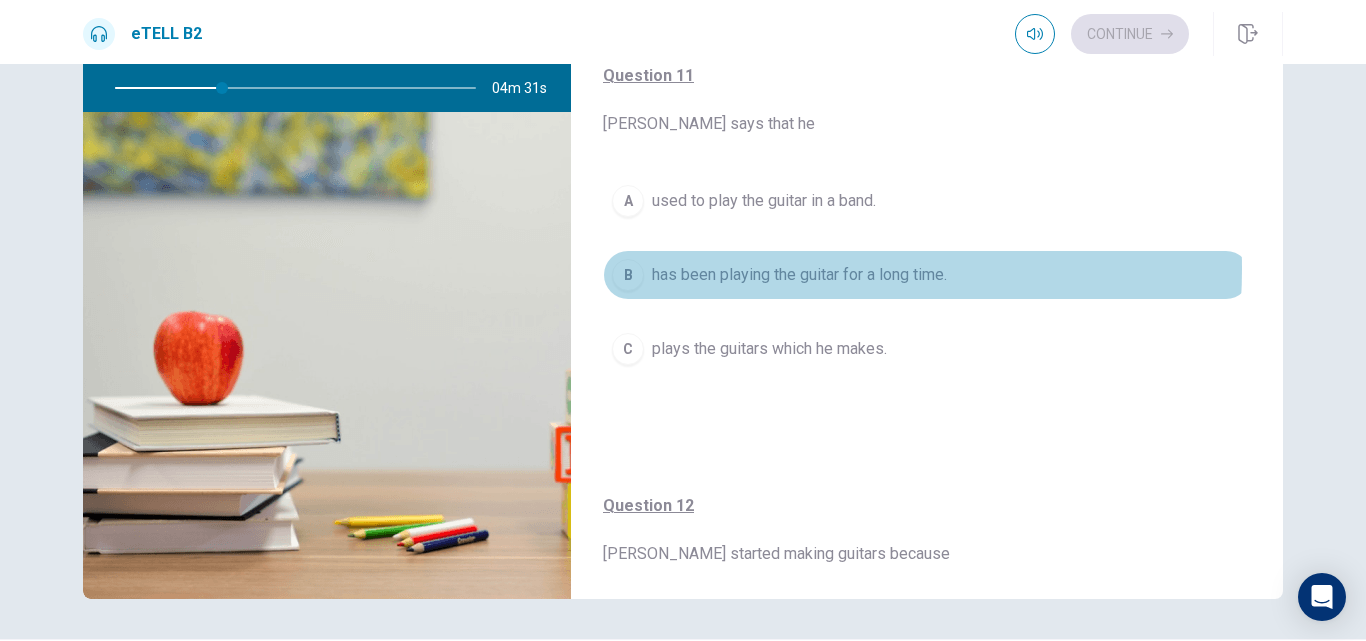 click on "has been playing the guitar for a long time." at bounding box center (799, 275) 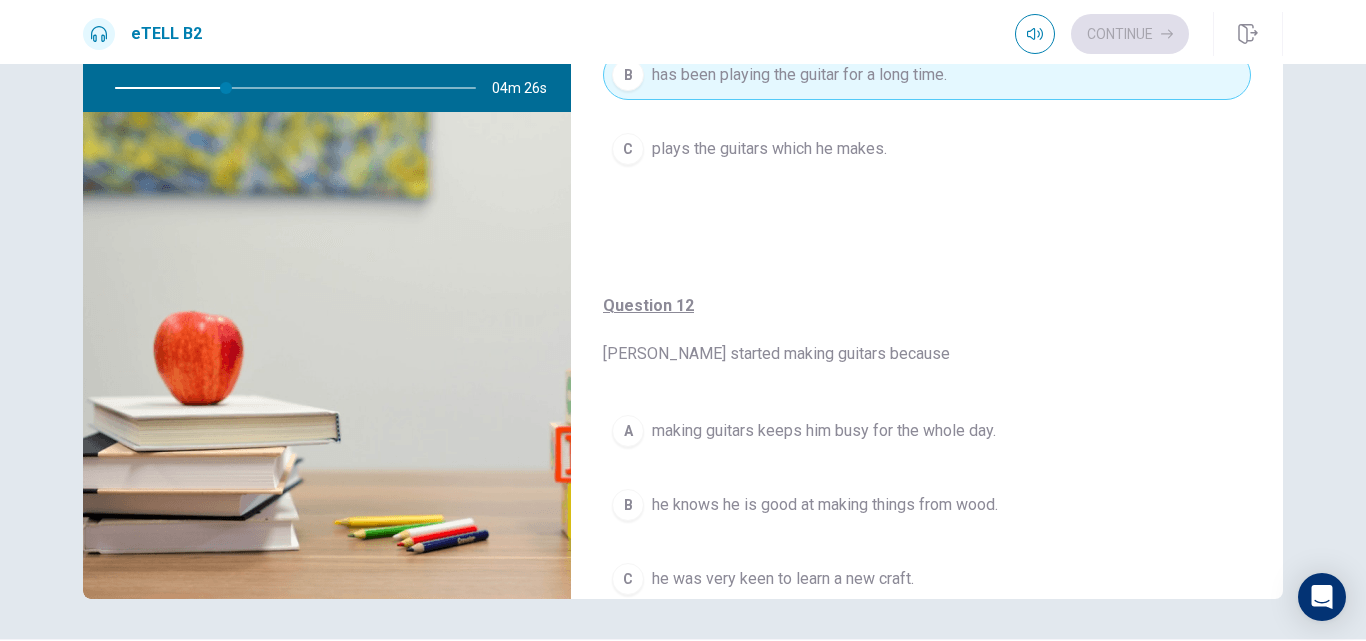 scroll, scrollTop: 300, scrollLeft: 0, axis: vertical 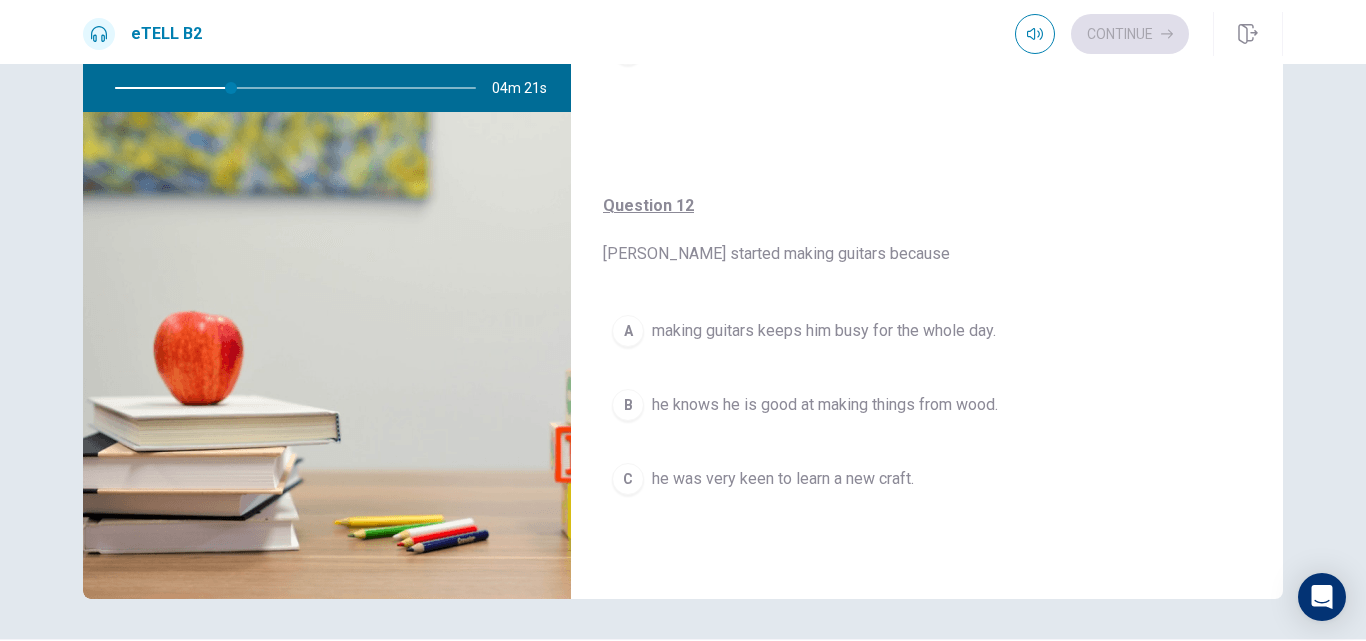 click on "making guitars keeps him busy for the whole day." at bounding box center [824, 331] 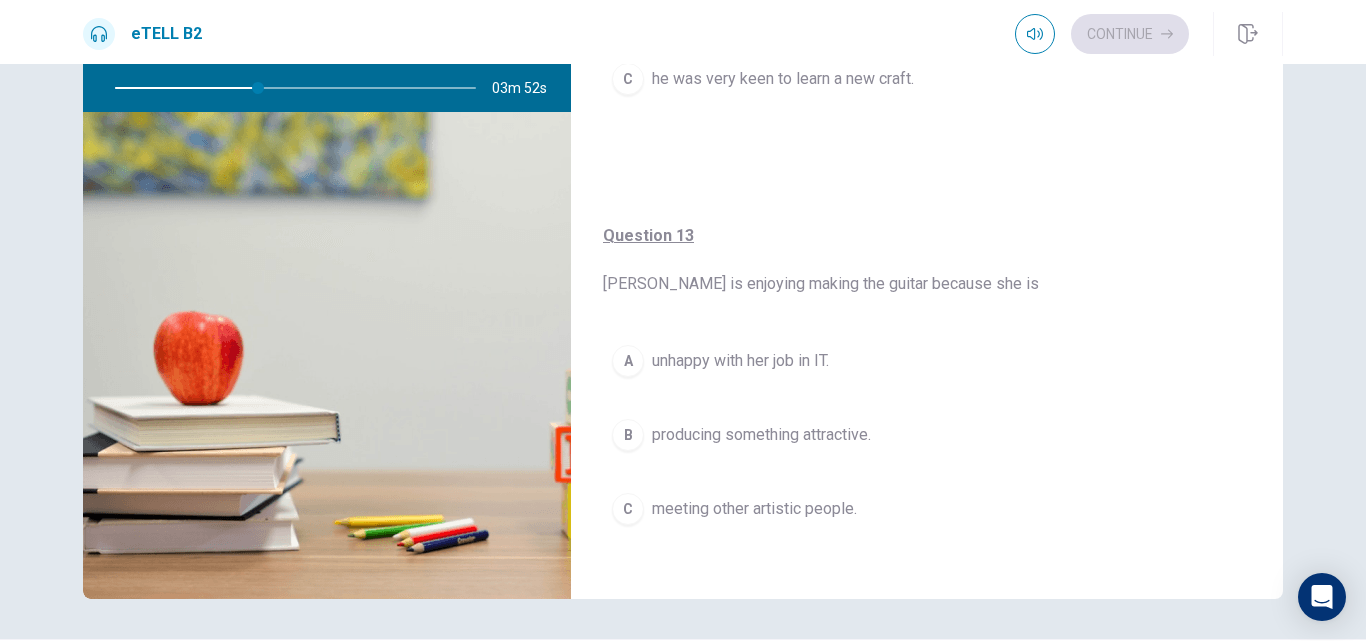 scroll, scrollTop: 800, scrollLeft: 0, axis: vertical 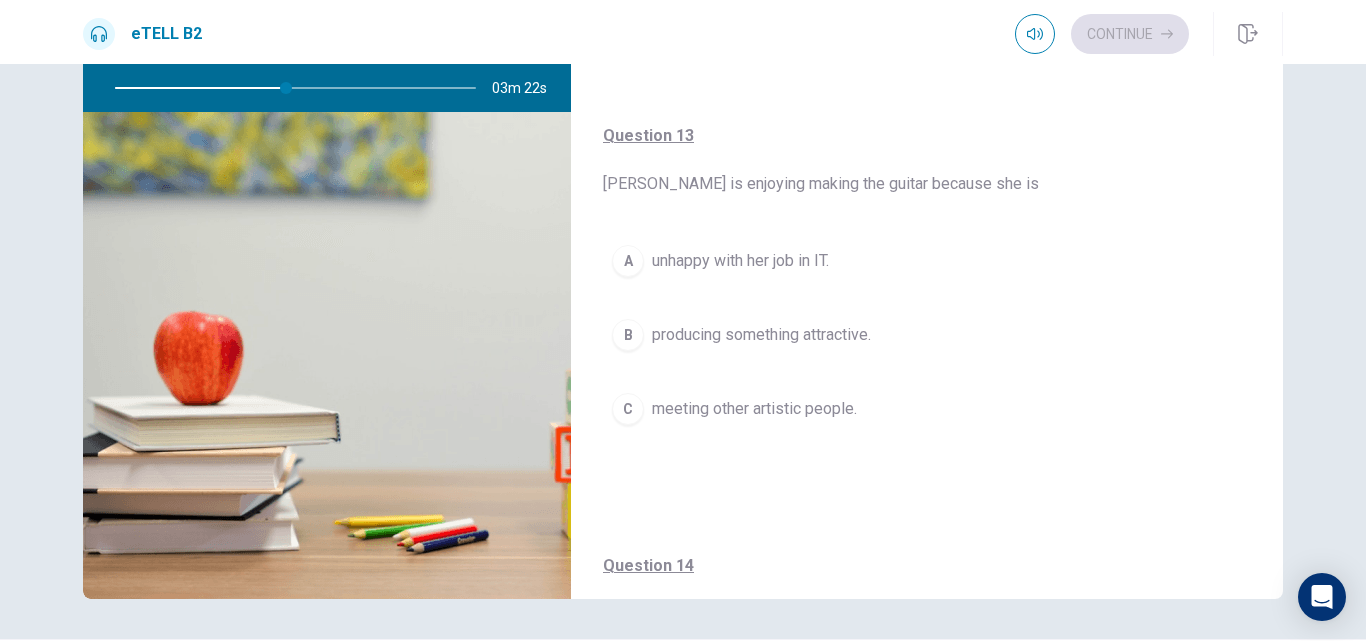 click on "producing something attractive." at bounding box center [761, 335] 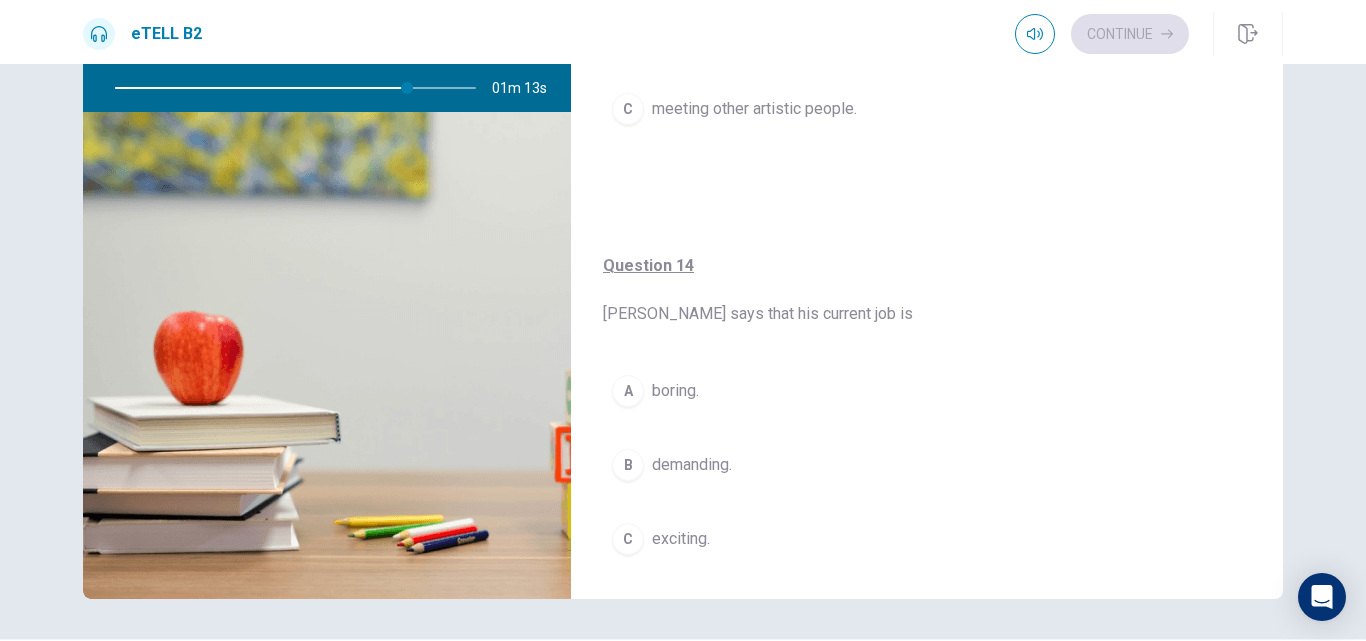 scroll, scrollTop: 1200, scrollLeft: 0, axis: vertical 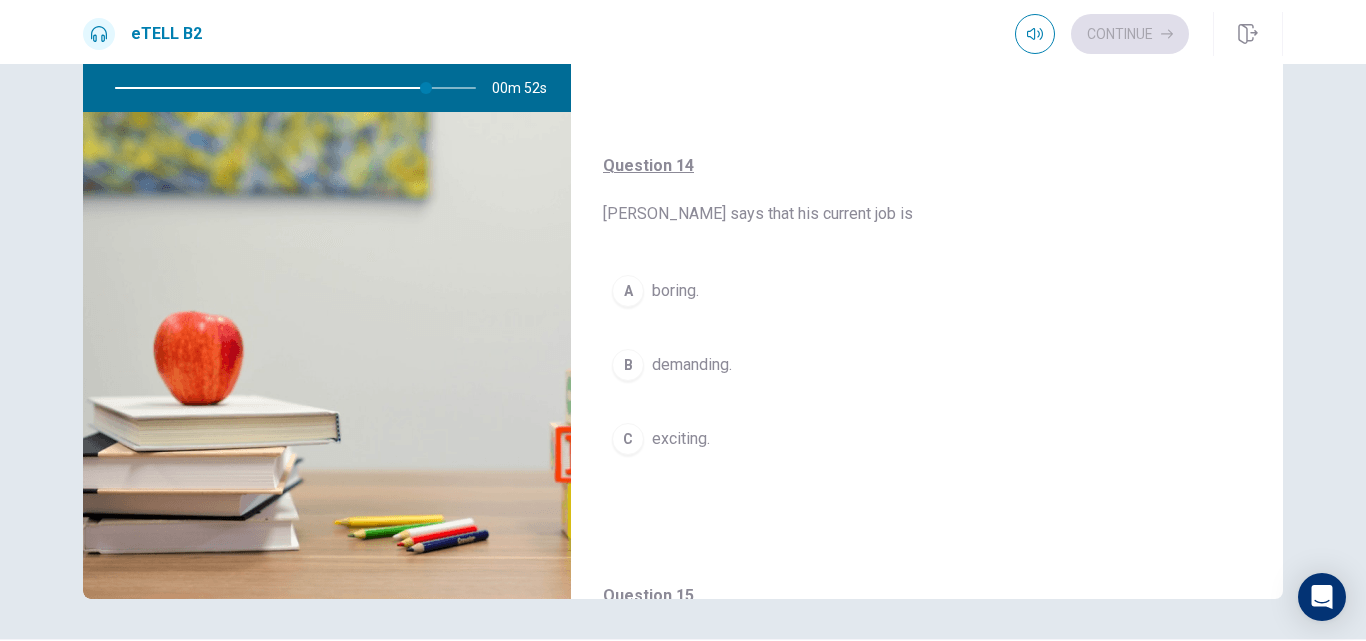 click on "demanding." at bounding box center [692, 365] 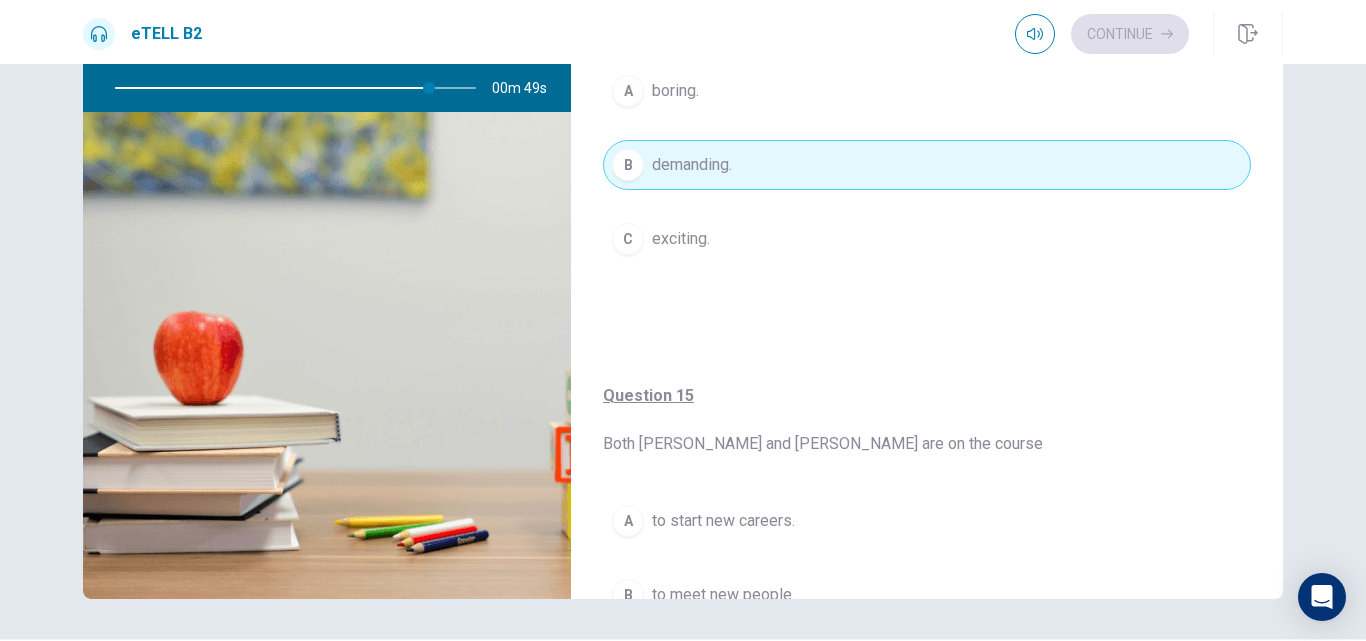 scroll, scrollTop: 1575, scrollLeft: 0, axis: vertical 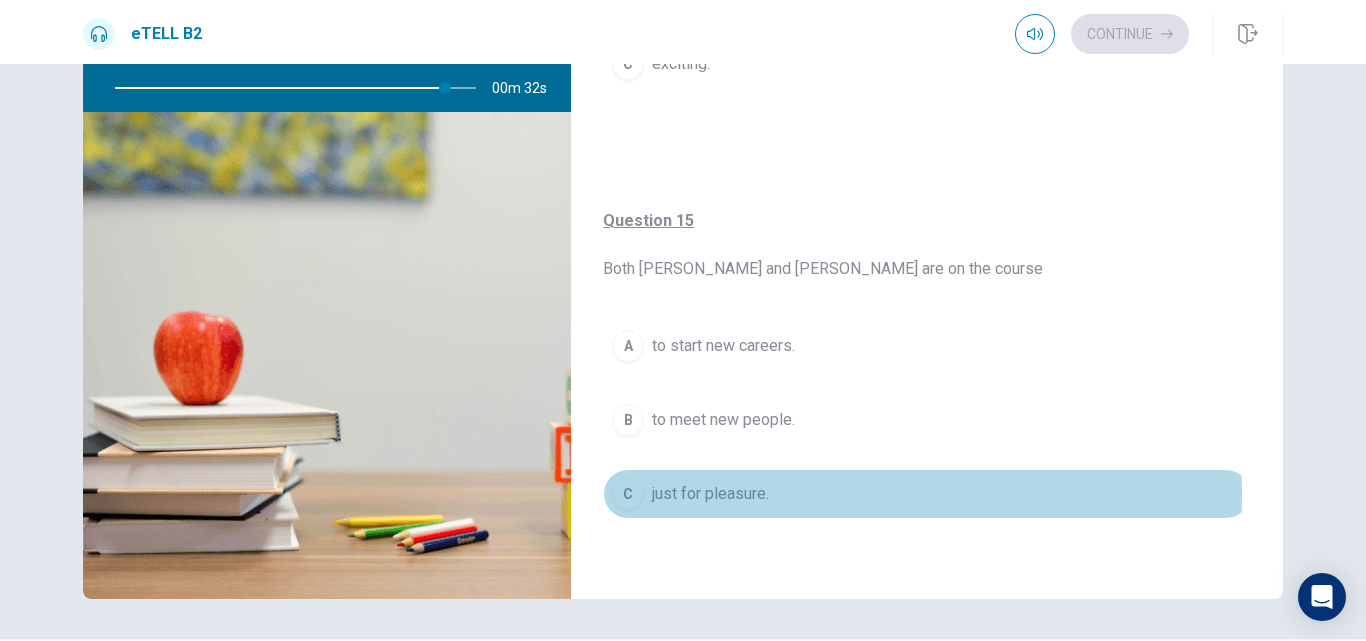 click on "just for pleasure." at bounding box center (710, 494) 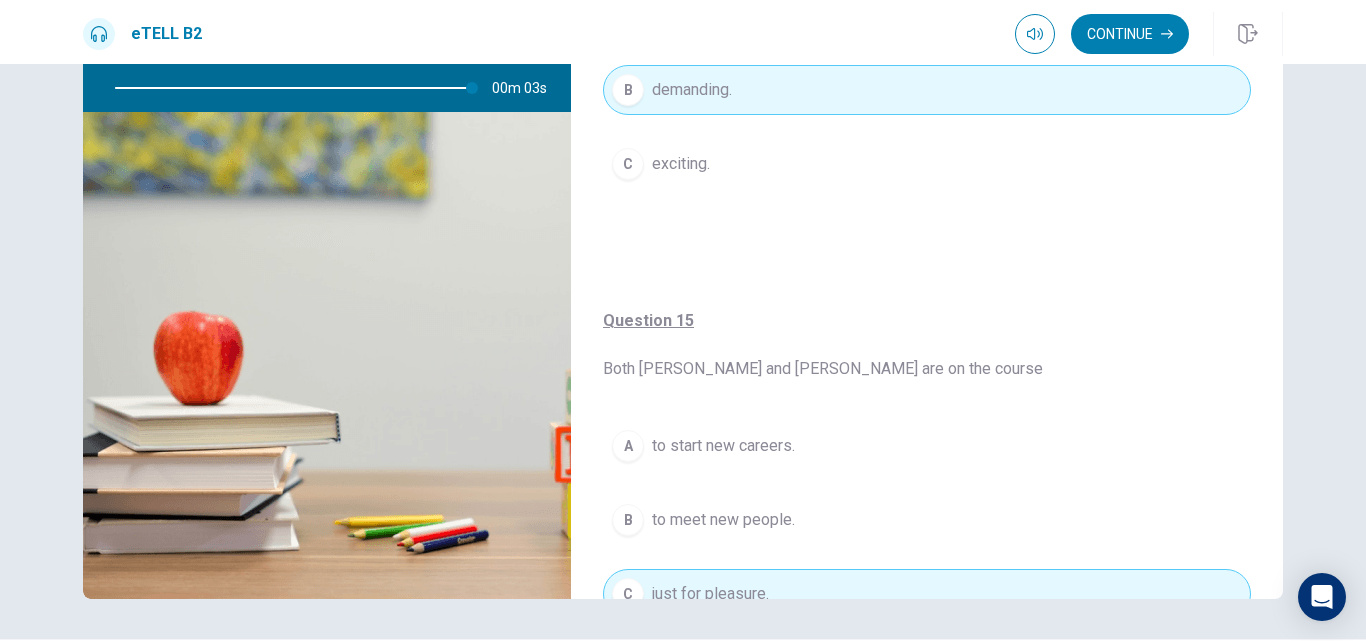 scroll, scrollTop: 1575, scrollLeft: 0, axis: vertical 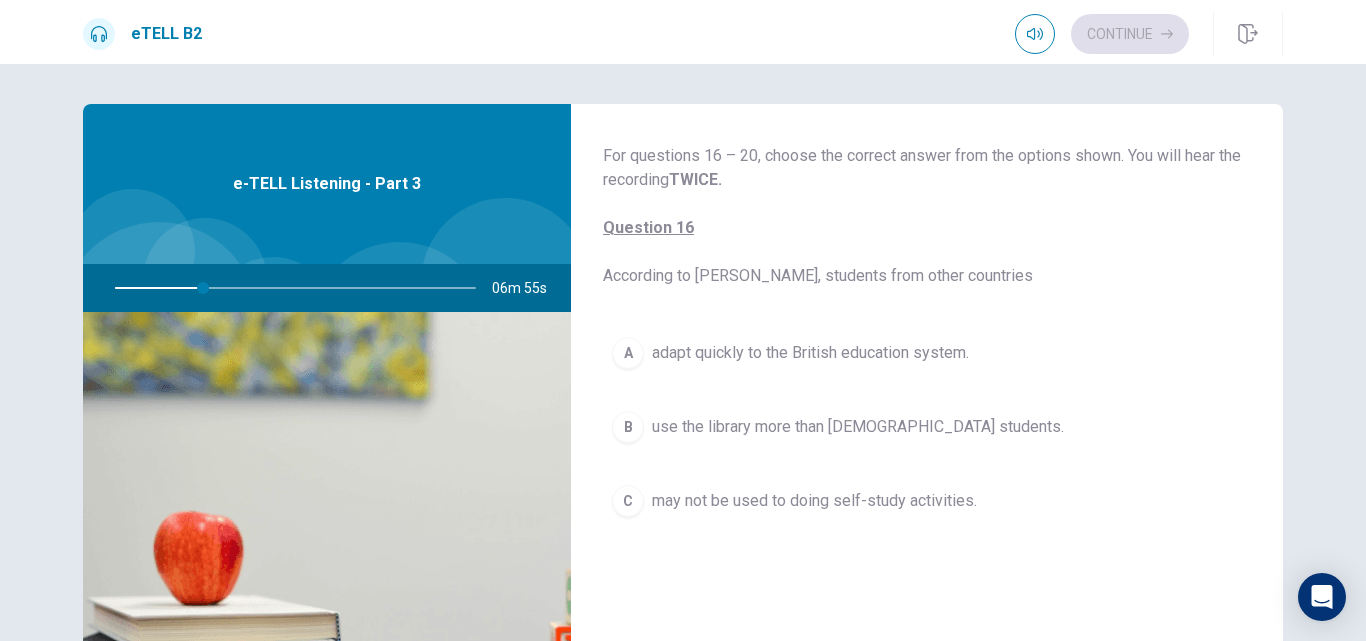 click on "may not be used to doing self-study activities." at bounding box center (814, 501) 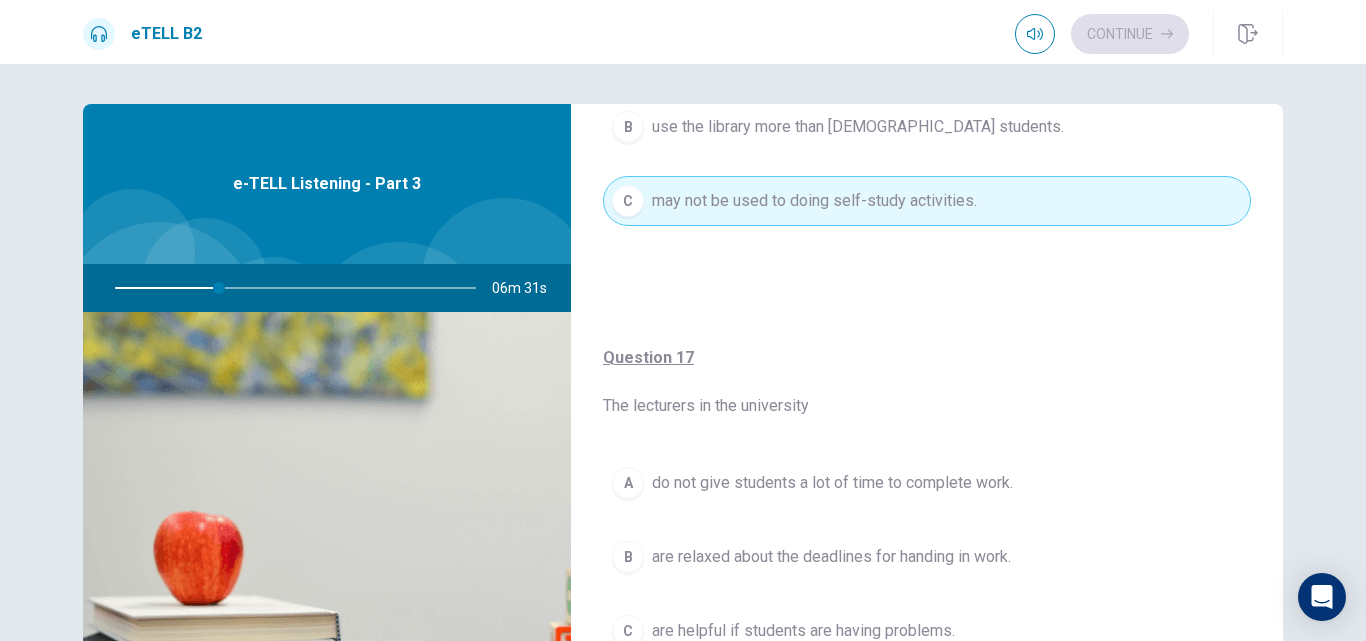 scroll, scrollTop: 400, scrollLeft: 0, axis: vertical 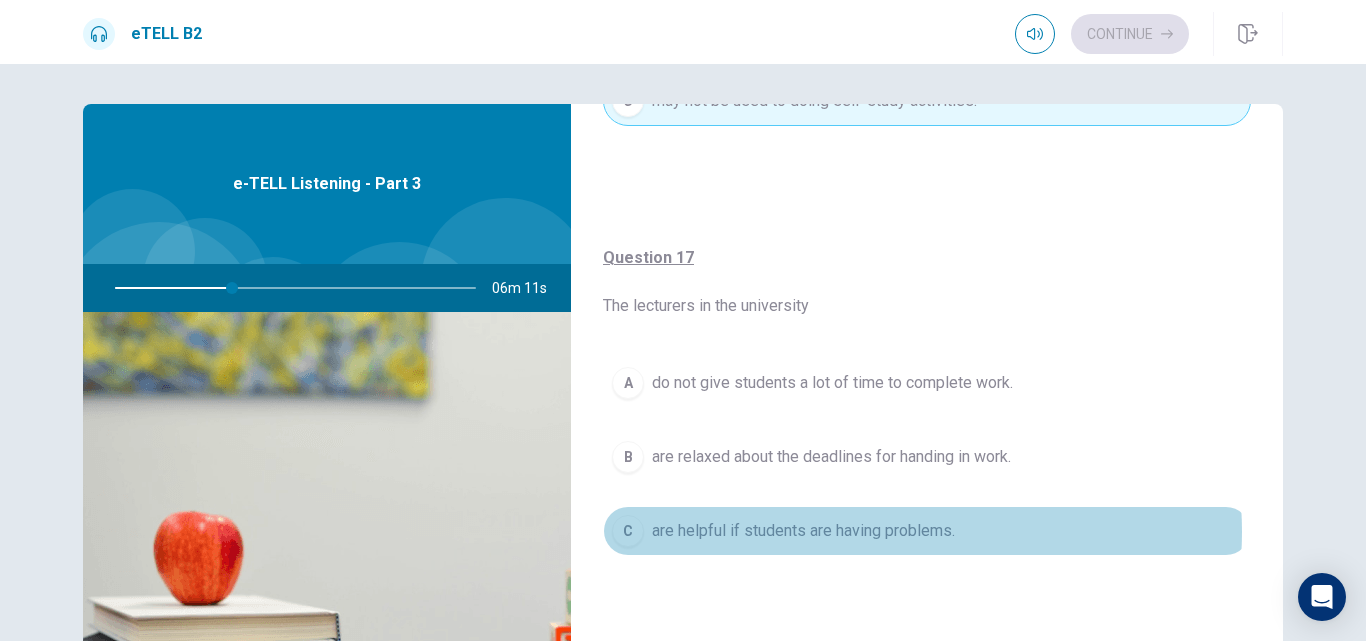 click on "are helpful if students are having problems." at bounding box center [803, 531] 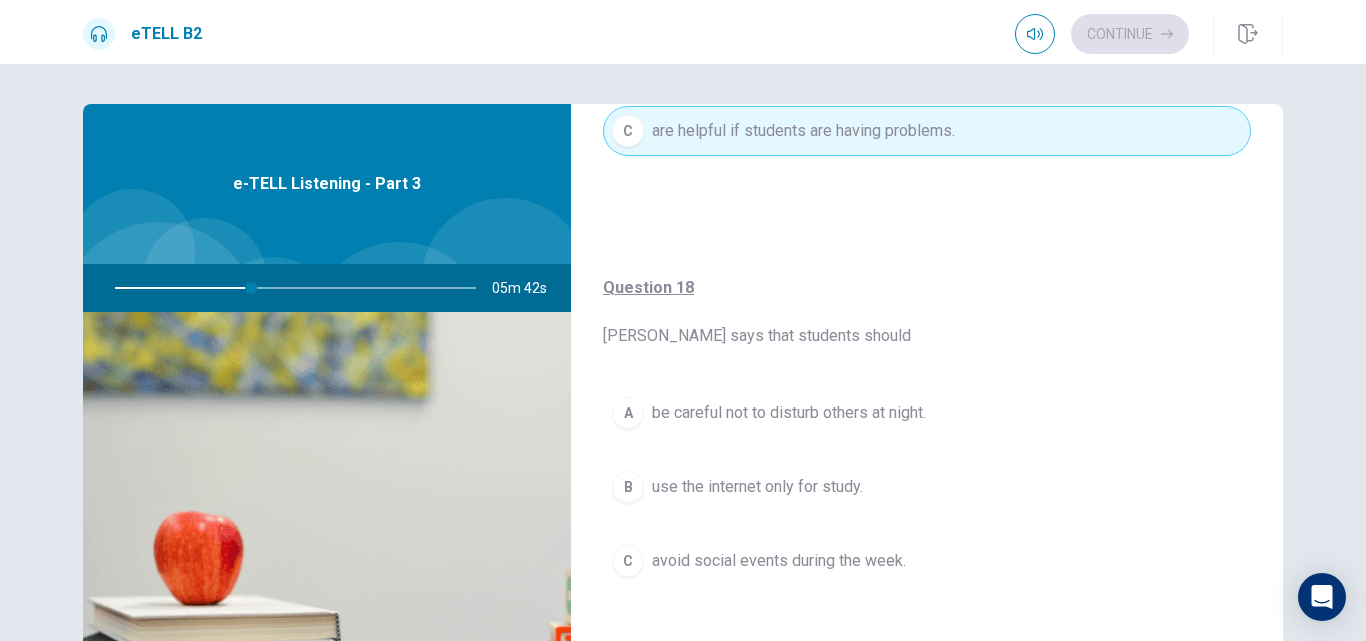 scroll, scrollTop: 900, scrollLeft: 0, axis: vertical 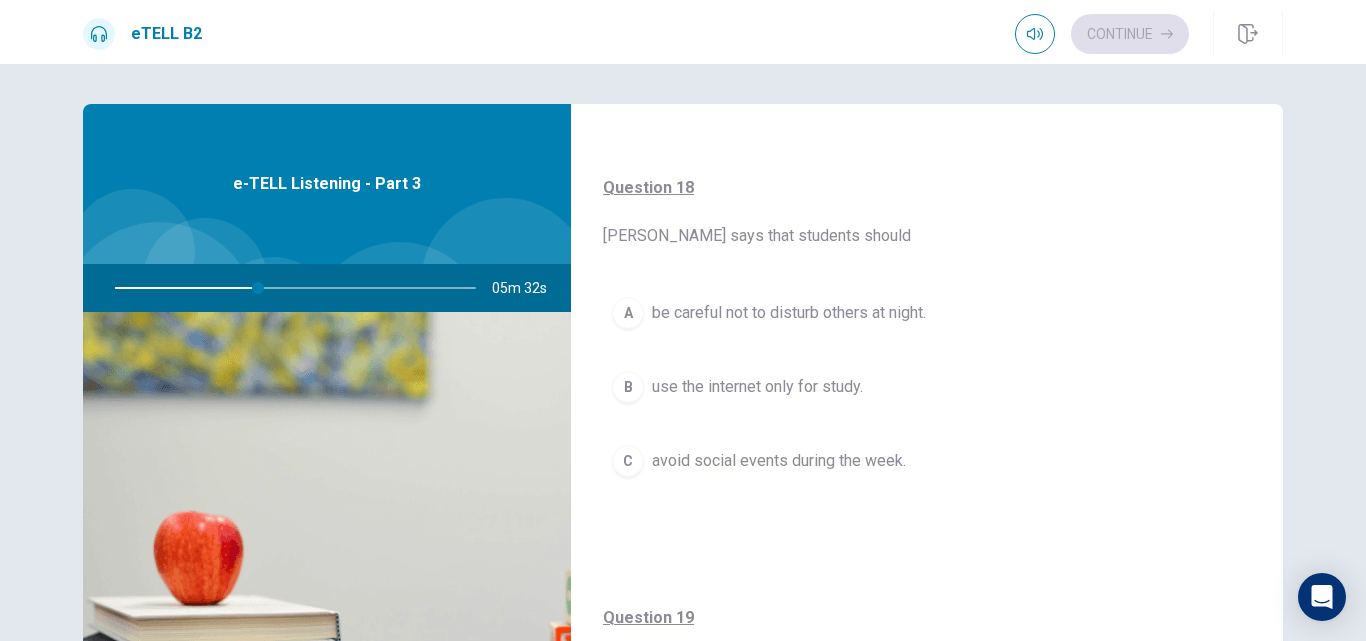 click on "be careful not to disturb others at night." at bounding box center (789, 313) 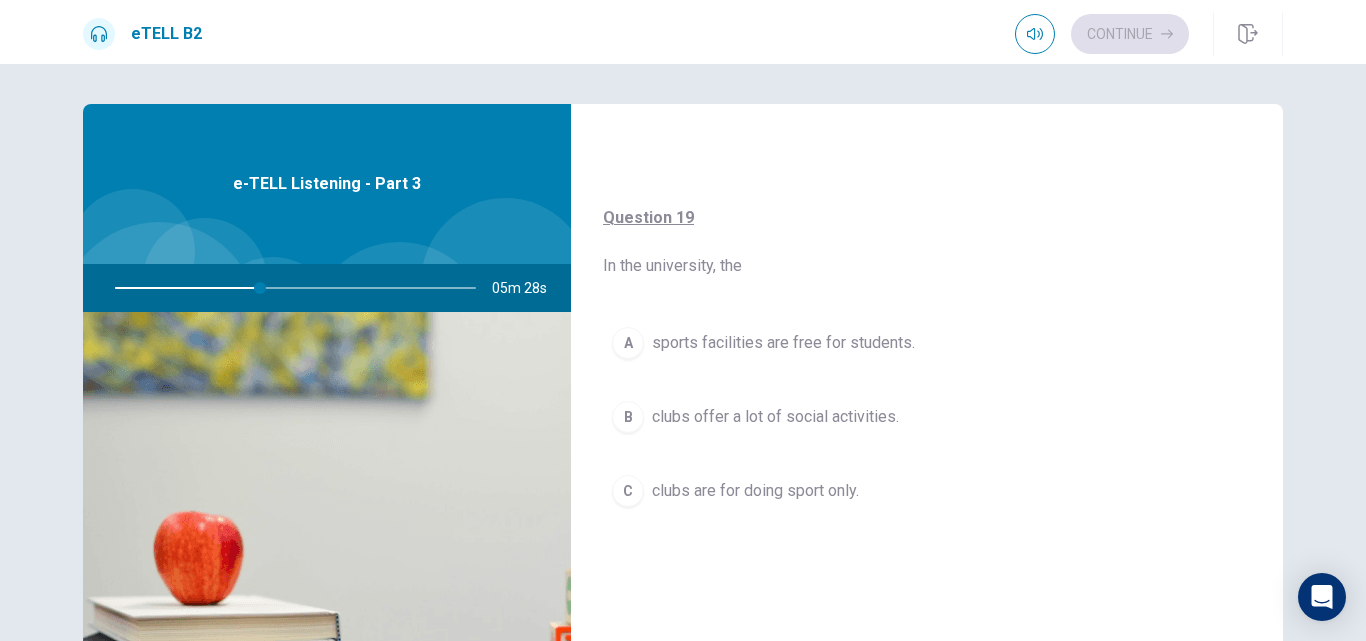 scroll, scrollTop: 1400, scrollLeft: 0, axis: vertical 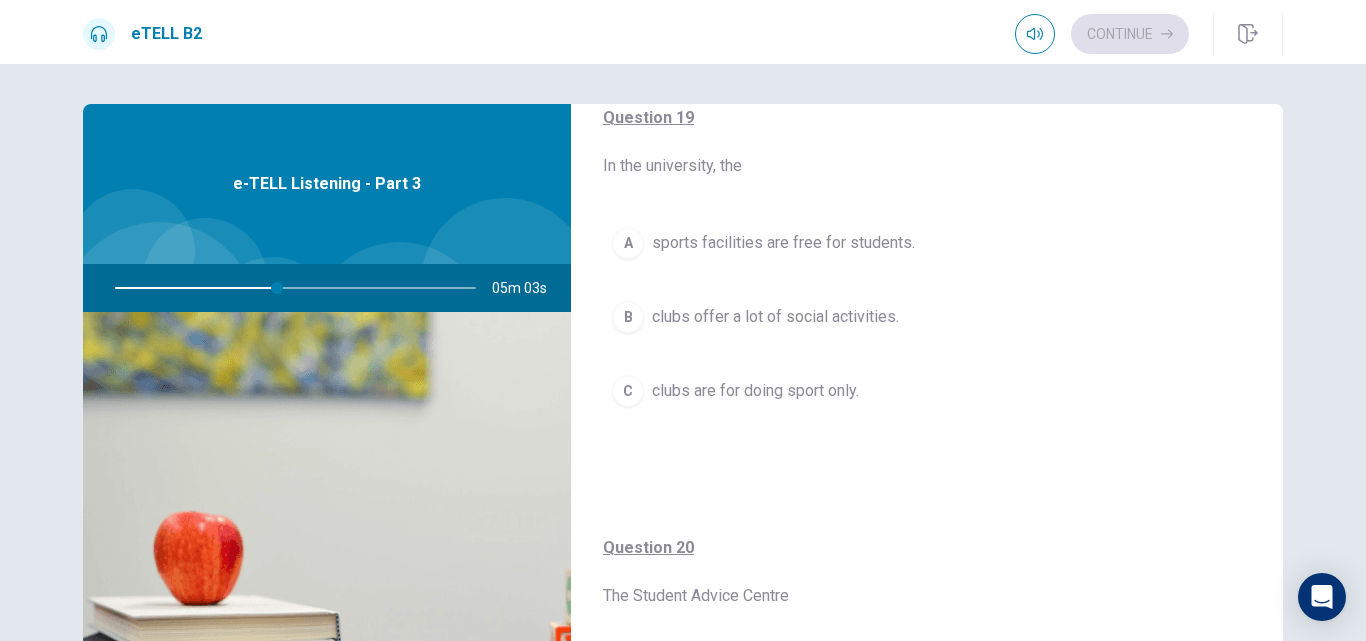 click on "clubs offer a lot of social activities." at bounding box center [775, 317] 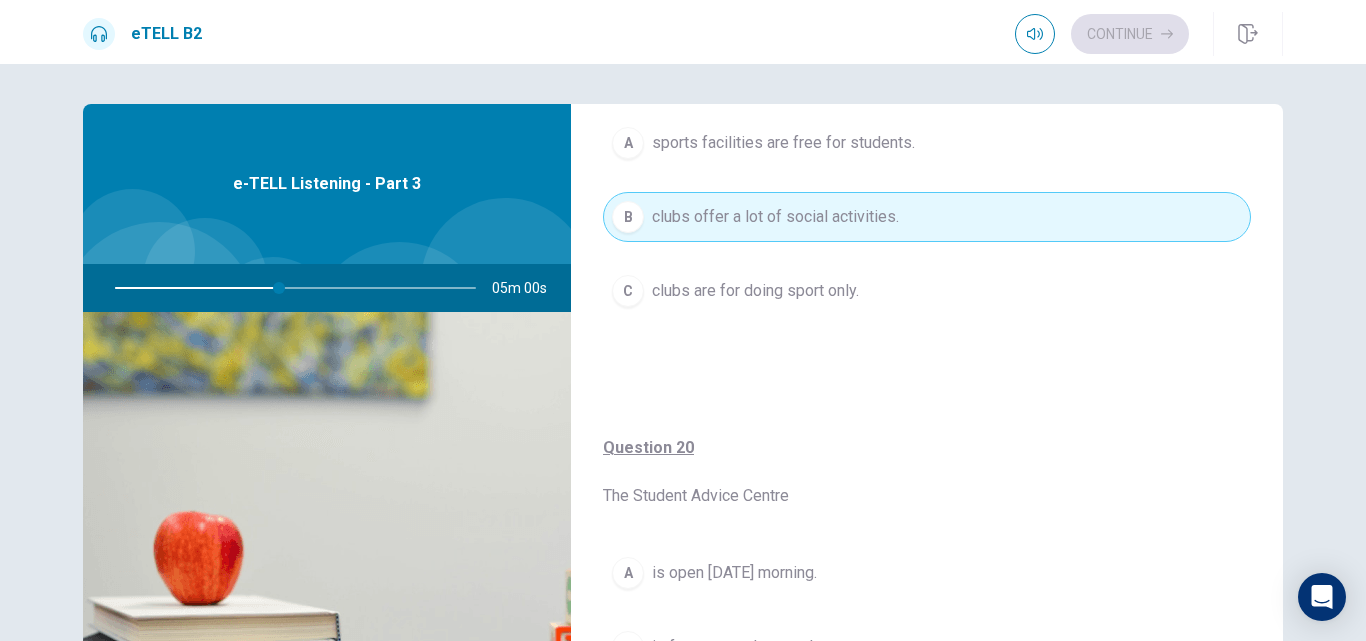 scroll, scrollTop: 1527, scrollLeft: 0, axis: vertical 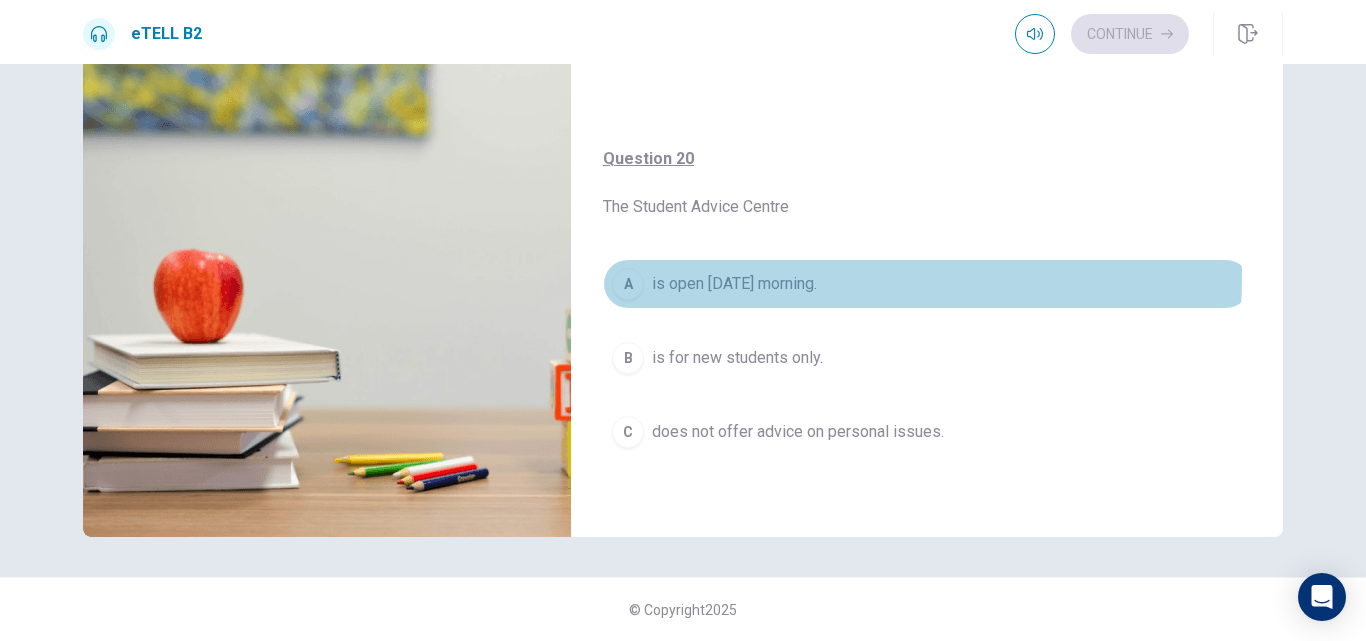 click on "is open [DATE] morning." at bounding box center [734, 284] 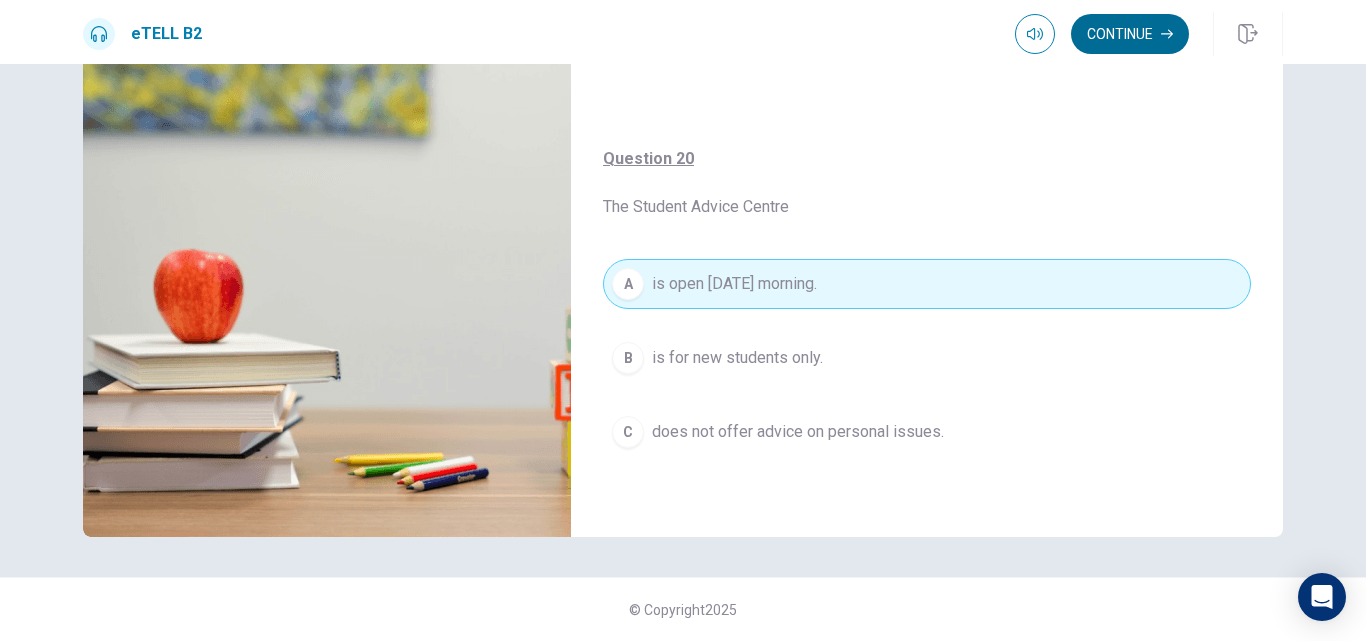 click on "Continue" at bounding box center [1130, 34] 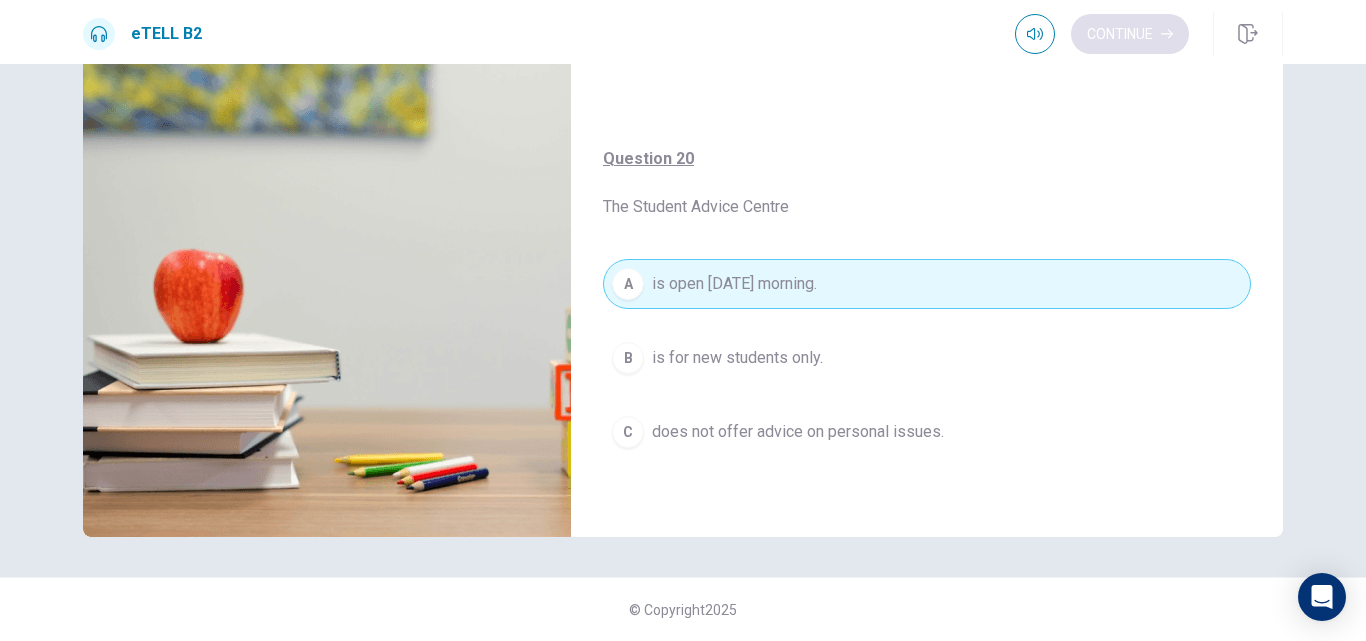 type on "**" 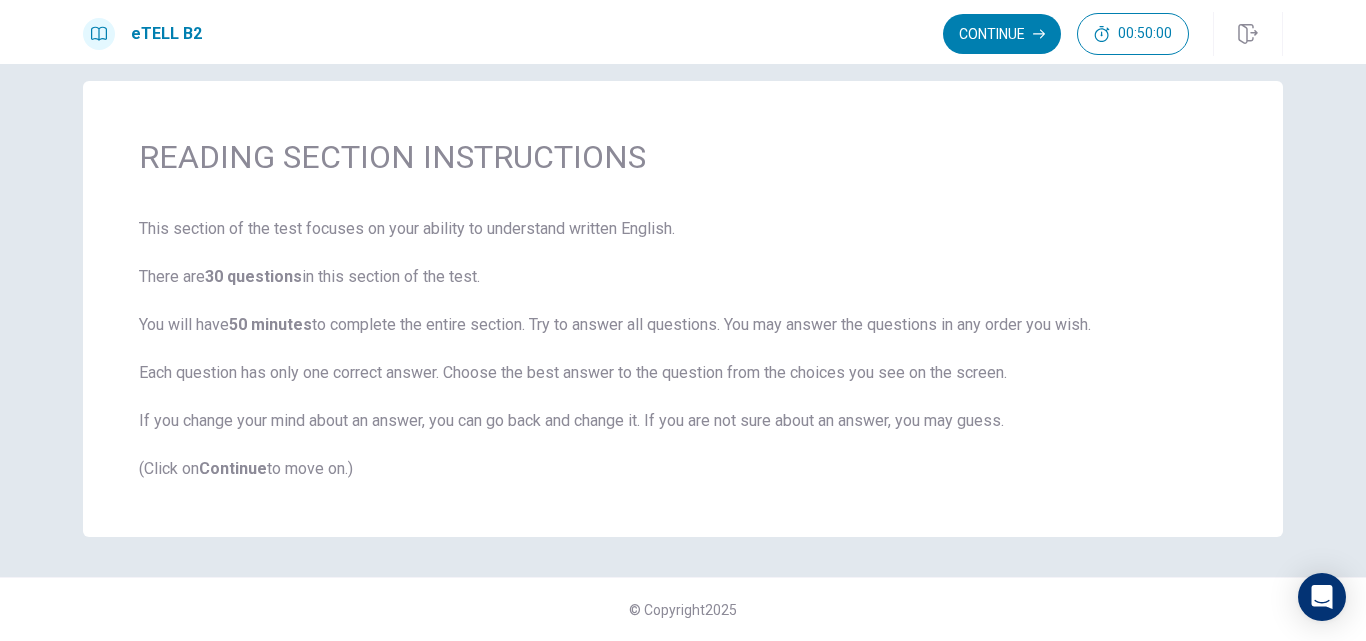 scroll, scrollTop: 23, scrollLeft: 0, axis: vertical 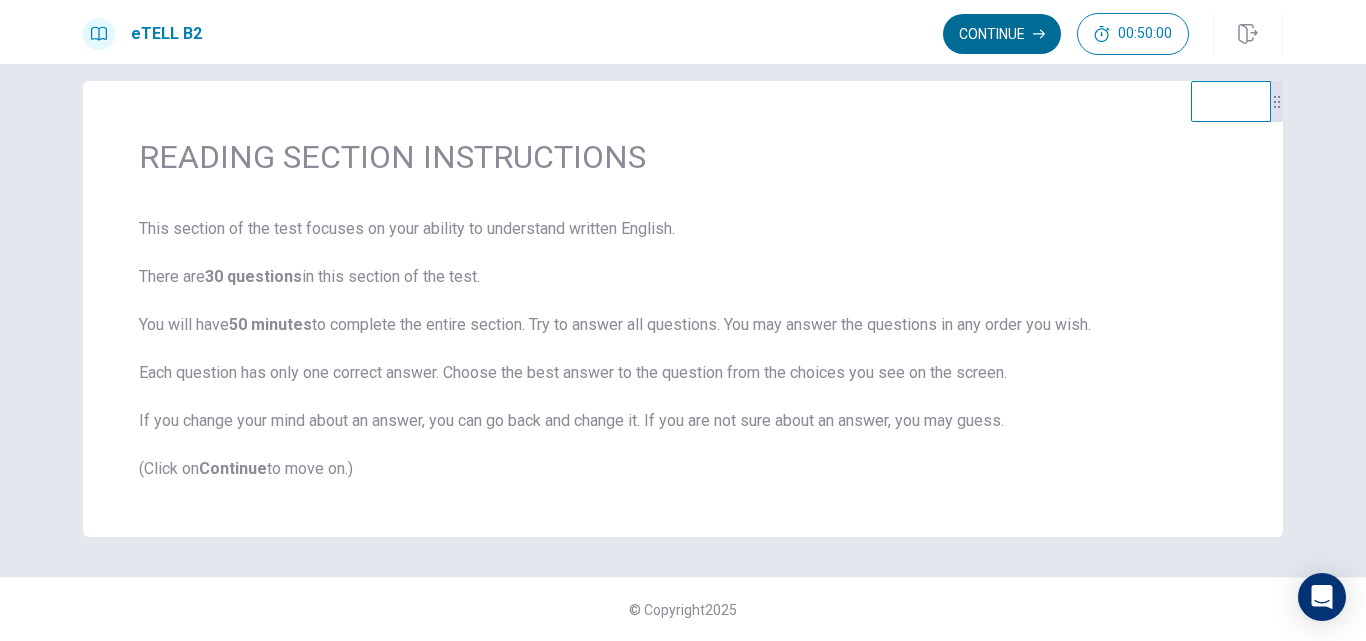 click on "Continue" at bounding box center [1002, 34] 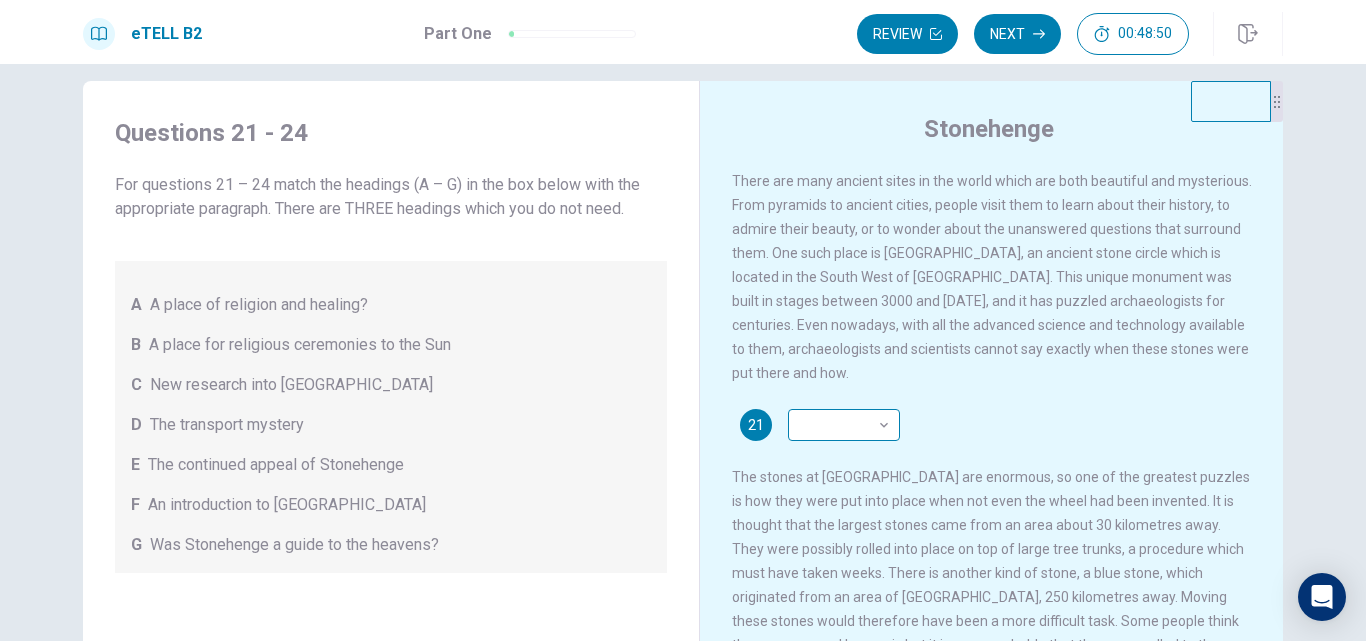 click on "This site uses cookies, as explained in our  Privacy Policy . If you agree to the use of cookies, please click the Accept button and continue to browse our site.   Privacy Policy Accept   eTELL B2 Part One Review Next 00:48:50 Question 1 - 4 of 30 00:48:50 Review Next Questions 21 - 24 For questions 21 – 24 match the headings (A – G) in the box below with the appropriate paragraph. There are THREE headings which you do not need. A A place of religion and healing? B A place for religious ceremonies to the Sun C New research into [GEOGRAPHIC_DATA] D The transport mystery E The continued appeal of Stonehenge F An introduction to Stonehenge G Was Stonehenge a guide to the heavens? Stonehenge 21 ​ ​ 22 ​ ​ 23 ​ ​ 24 ​ ​ © Copyright  2025 Going somewhere? You are not allowed to open other tabs/pages or switch windows during a test. Doing this will be reported as cheating to the Administrators. Are you sure you want to leave this page? Please continue until you finish your test. 00:00 WARNING: Continue" at bounding box center [683, 320] 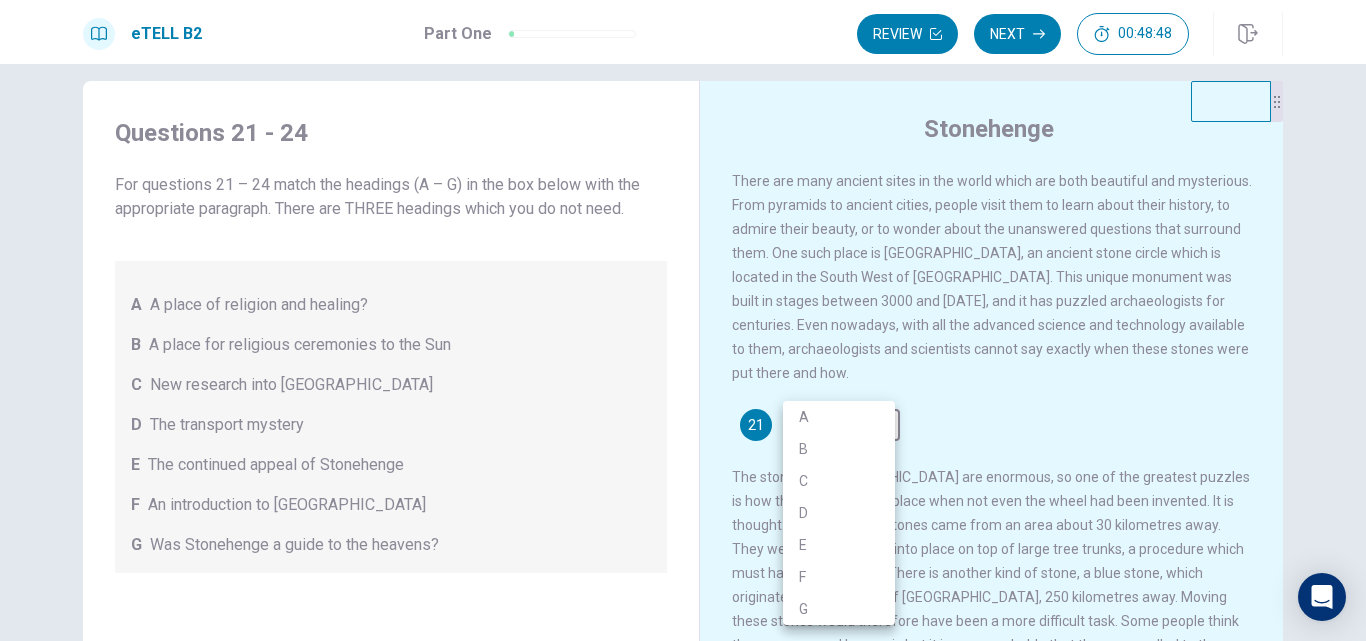 click on "F" at bounding box center (839, 577) 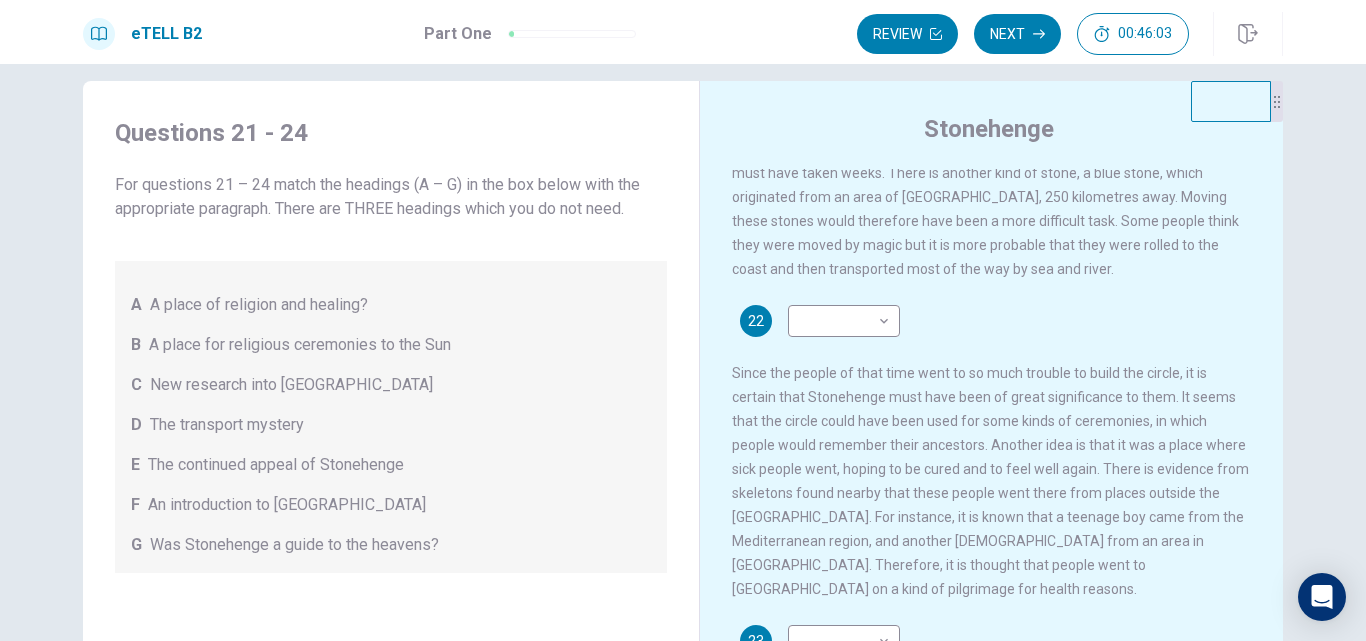 scroll, scrollTop: 673, scrollLeft: 0, axis: vertical 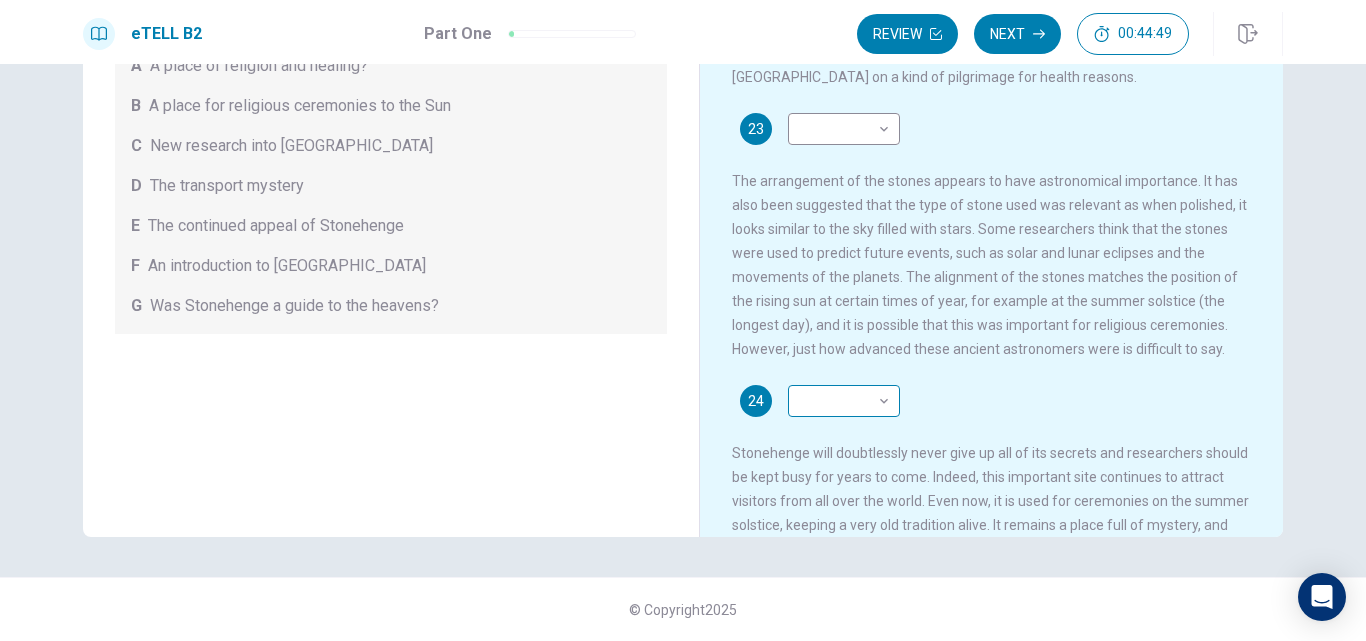 click on "This site uses cookies, as explained in our  Privacy Policy . If you agree to the use of cookies, please click the Accept button and continue to browse our site.   Privacy Policy Accept   eTELL B2 Part One Review Next 00:44:49 Question 1 - 4 of 30 00:44:49 Review Next Questions 21 - 24 For questions 21 – 24 match the headings (A – G) in the box below with the appropriate paragraph. There are THREE headings which you do not need. A A place of religion and healing? B A place for religious ceremonies to the Sun C New research into [GEOGRAPHIC_DATA] D The transport mystery E The continued appeal of Stonehenge F An introduction to Stonehenge G Was Stonehenge a guide to the heavens? Stonehenge 21 F * ​ 22 ​ ​ 23 ​ ​ 24 ​ ​ © Copyright  2025 Going somewhere? You are not allowed to open other tabs/pages or switch windows during a test. Doing this will be reported as cheating to the Administrators. Are you sure you want to leave this page? Please continue until you finish your test. 00:00 WARNING: Continue" at bounding box center (683, 320) 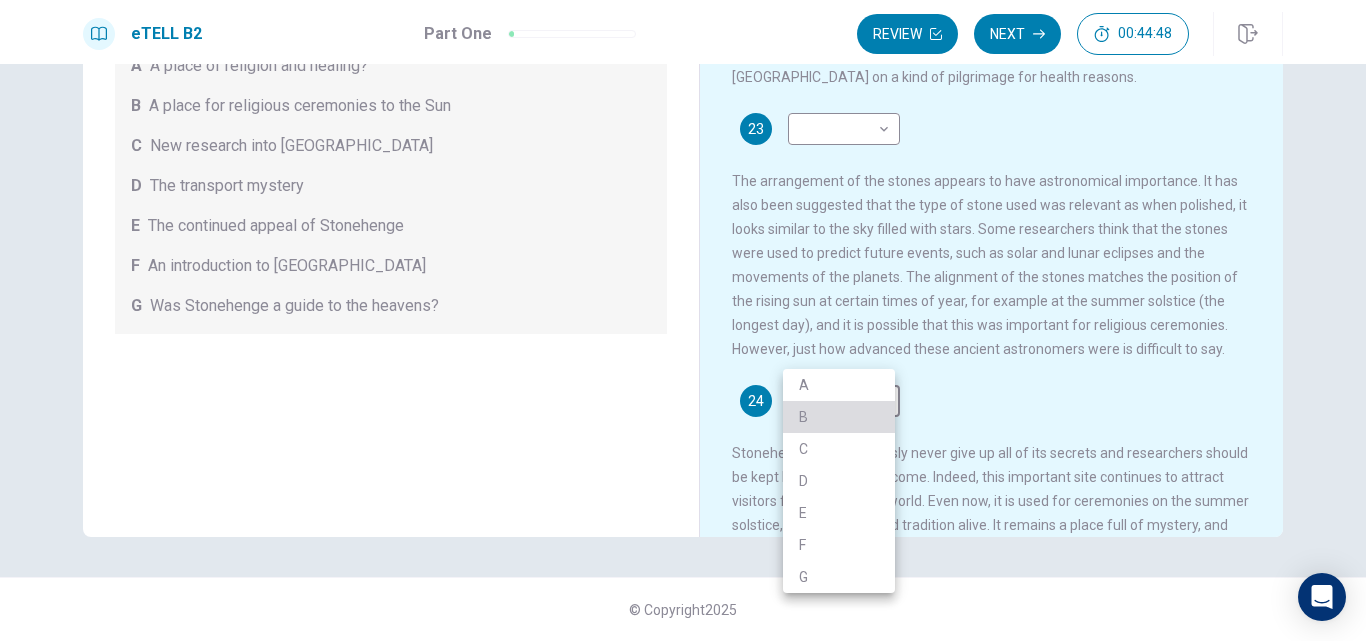 click on "B" at bounding box center (839, 417) 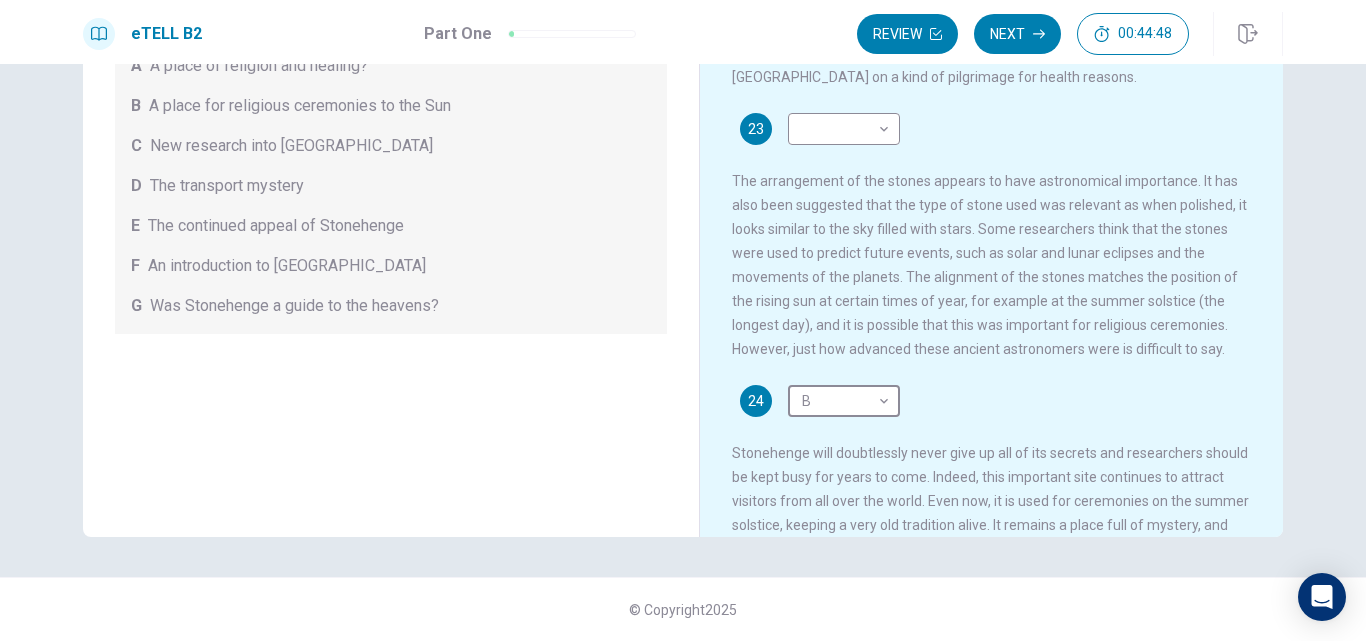 type on "*" 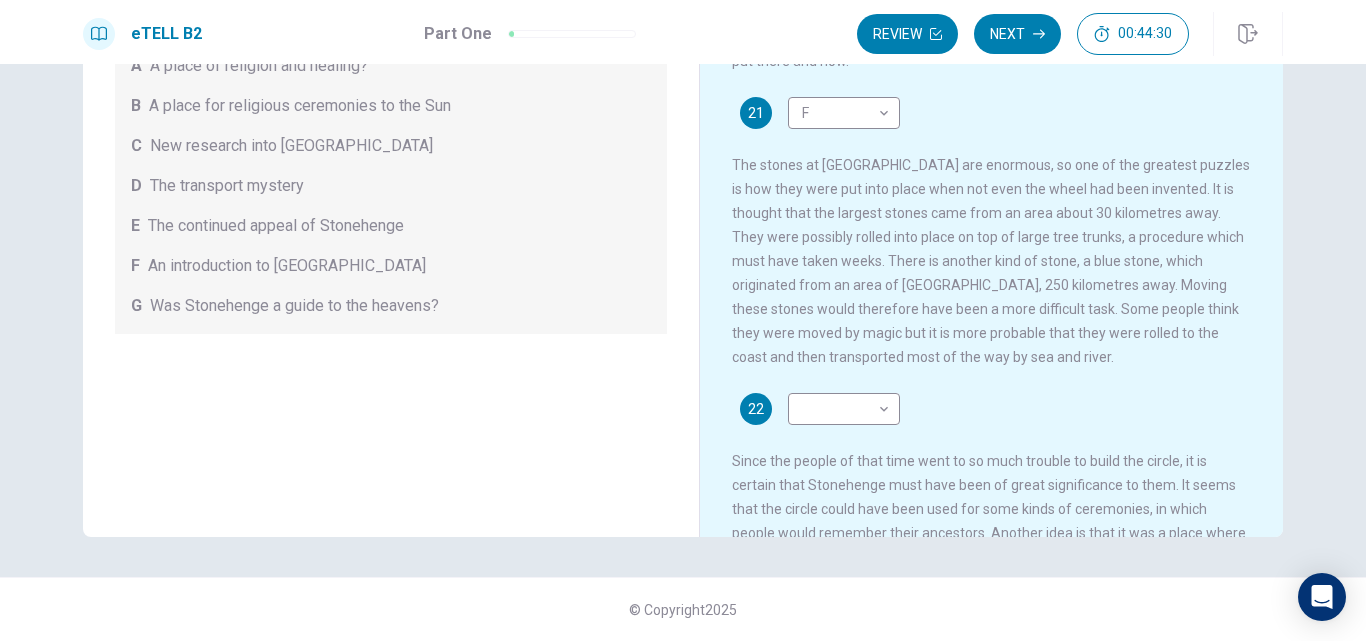 scroll, scrollTop: 0, scrollLeft: 0, axis: both 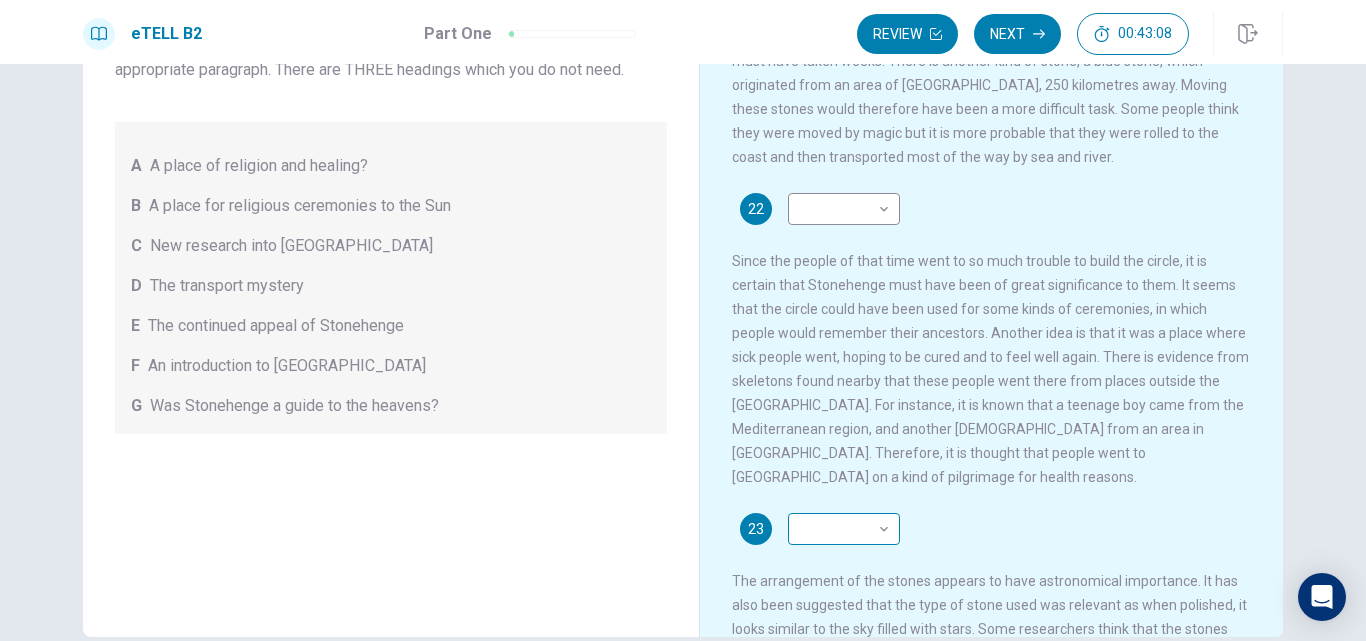 click on "This site uses cookies, as explained in our  Privacy Policy . If you agree to the use of cookies, please click the Accept button and continue to browse our site.   Privacy Policy Accept   eTELL B2 Part One Review Next 00:43:08 Question 1 - 4 of 30 00:43:08 Review Next Questions 21 - 24 For questions 21 – 24 match the headings (A – G) in the box below with the appropriate paragraph. There are THREE headings which you do not need. A A place of religion and healing? B A place for religious ceremonies to the Sun C New research into [GEOGRAPHIC_DATA] D The transport mystery E The continued appeal of Stonehenge F An introduction to Stonehenge G Was Stonehenge a guide to the heavens? Stonehenge 21 F * ​ 22 ​ ​ 23 ​ ​ 24 B * ​ © Copyright  2025 Going somewhere? You are not allowed to open other tabs/pages or switch windows during a test. Doing this will be reported as cheating to the Administrators. Are you sure you want to leave this page? Please continue until you finish your test. 00:00 WARNING: Continue" at bounding box center [683, 320] 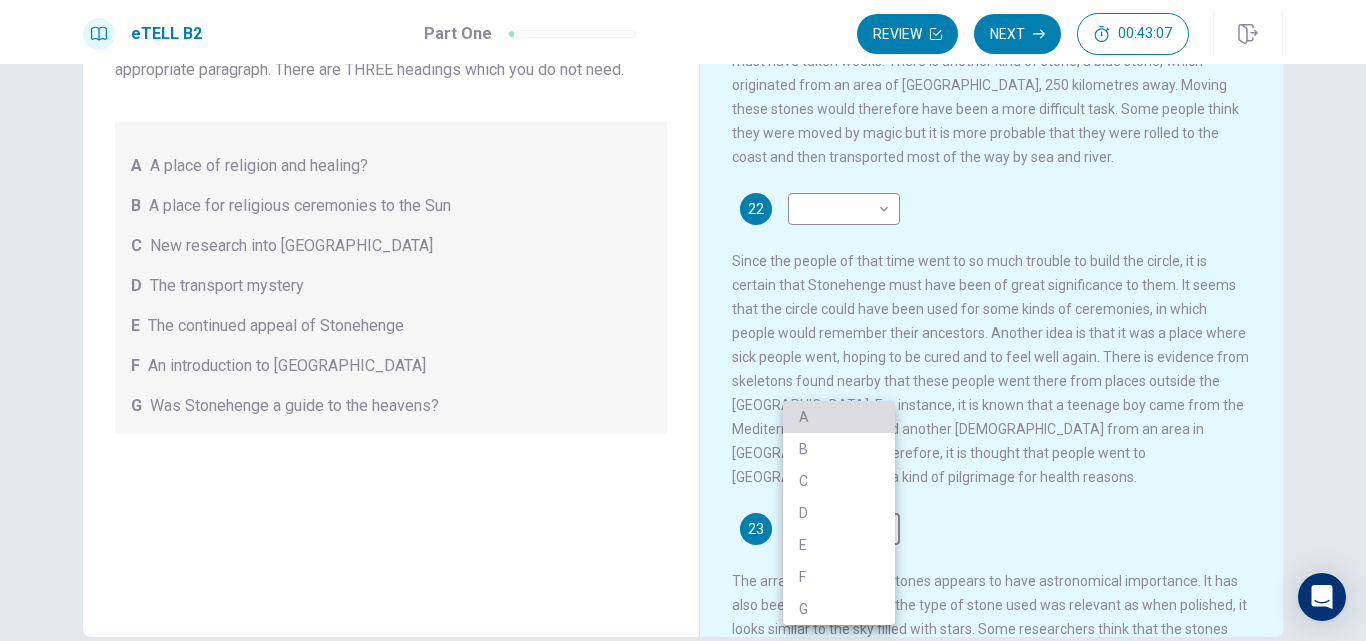 click on "A" at bounding box center (839, 417) 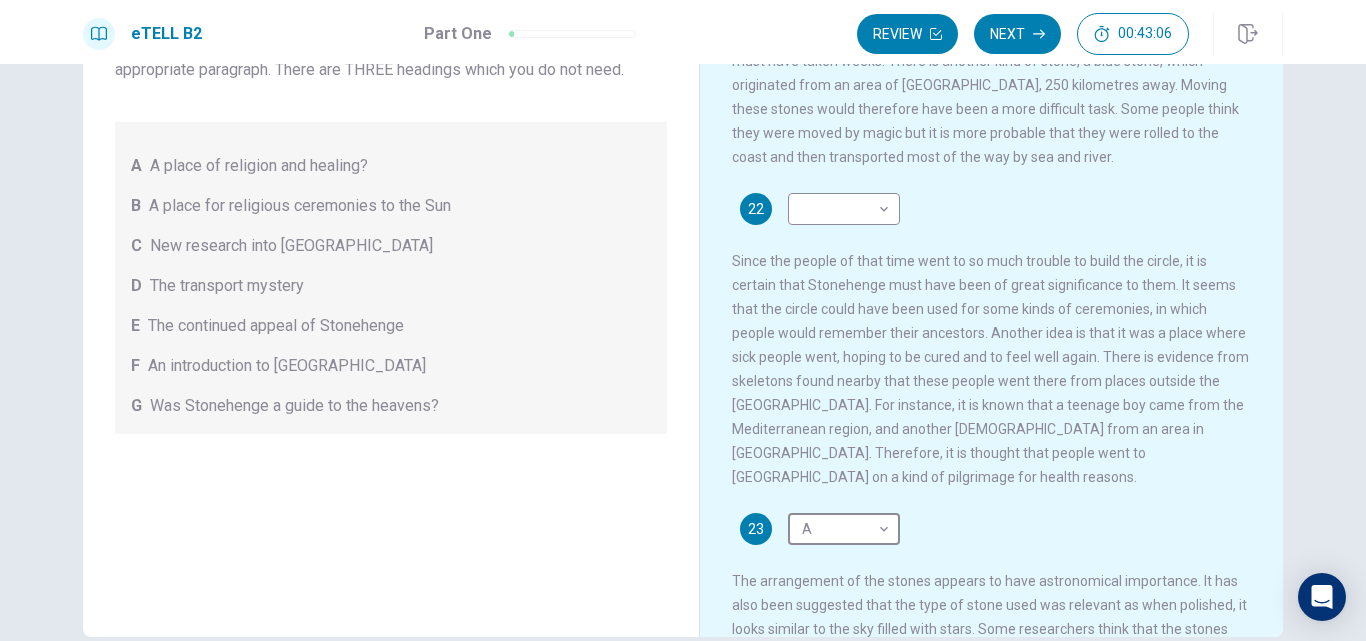scroll, scrollTop: 173, scrollLeft: 0, axis: vertical 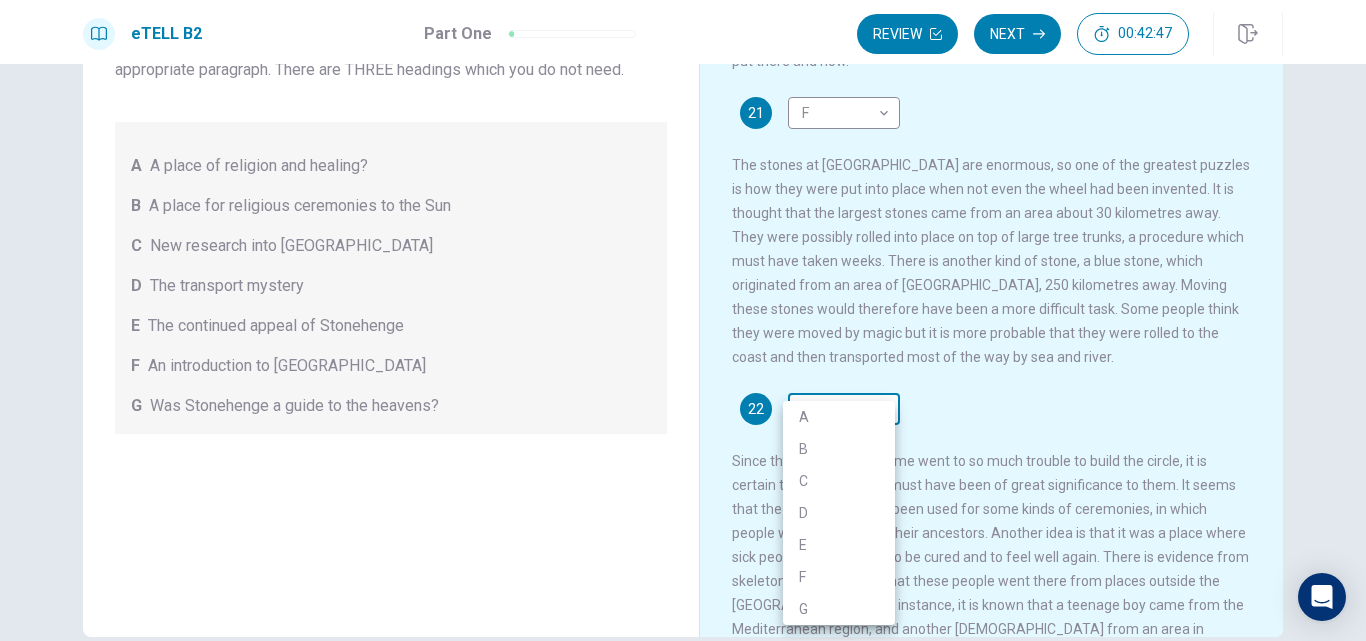 click on "This site uses cookies, as explained in our  Privacy Policy . If you agree to the use of cookies, please click the Accept button and continue to browse our site.   Privacy Policy Accept   eTELL B2 Part One Review Next 00:42:47 Question 1 - 4 of 30 00:42:47 Review Next Questions 21 - 24 For questions 21 – 24 match the headings (A – G) in the box below with the appropriate paragraph. There are THREE headings which you do not need. A A place of religion and healing? B A place for religious ceremonies to the Sun C New research into [GEOGRAPHIC_DATA] D The transport mystery E The continued appeal of Stonehenge F An introduction to Stonehenge G Was Stonehenge a guide to the heavens? Stonehenge 21 F * ​ 22 ​ ​ 23 A * ​ 24 B * ​ © Copyright  2025 Going somewhere? You are not allowed to open other tabs/pages or switch windows during a test. Doing this will be reported as cheating to the Administrators. Are you sure you want to leave this page? Please continue until you finish your test. 00:00 WARNING: Continue" at bounding box center [683, 320] 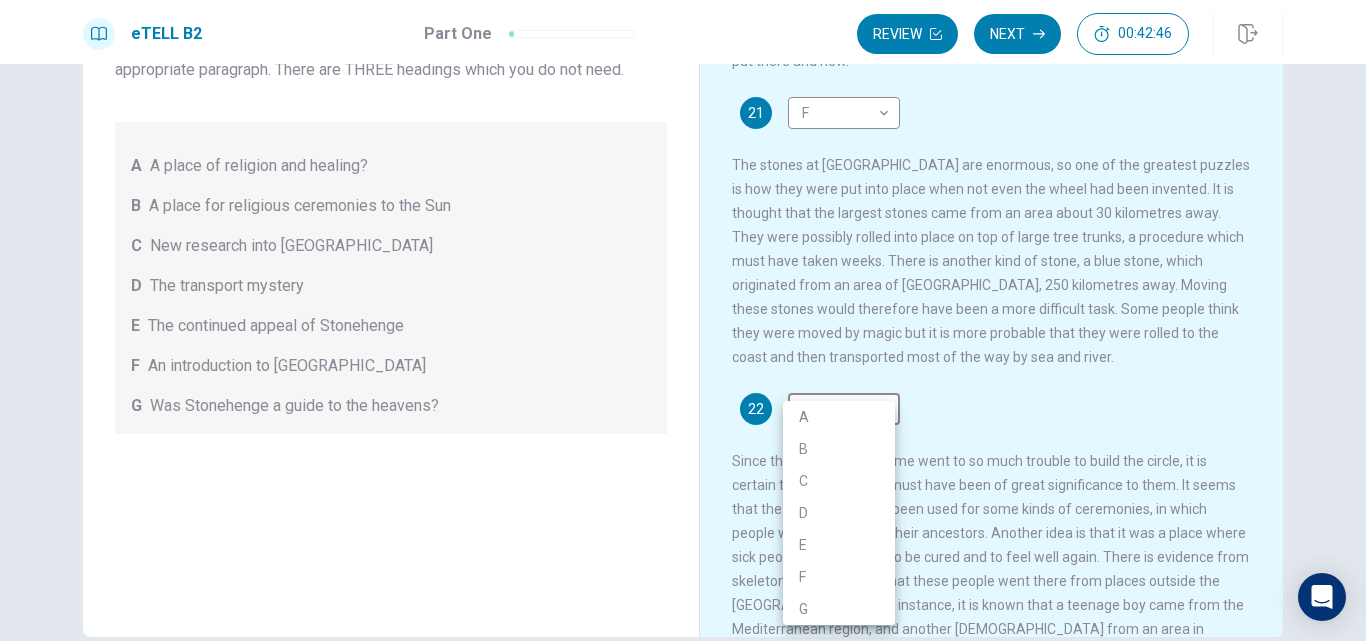 click on "D" at bounding box center (839, 513) 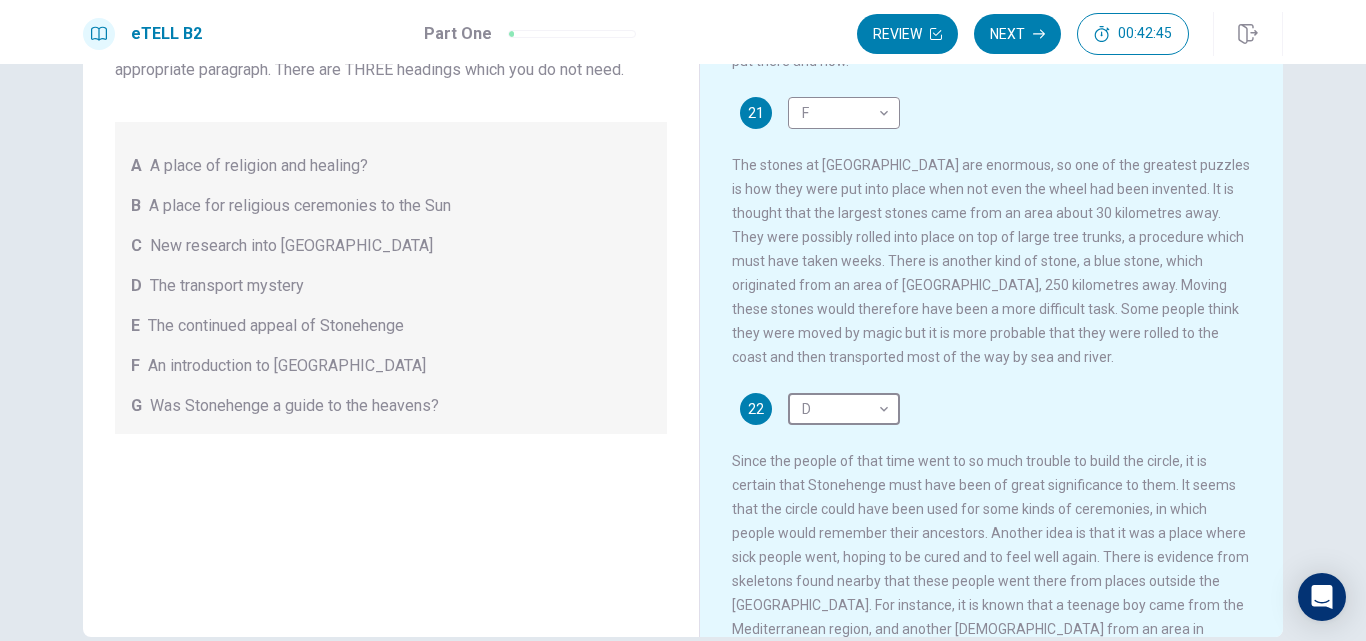 type on "*" 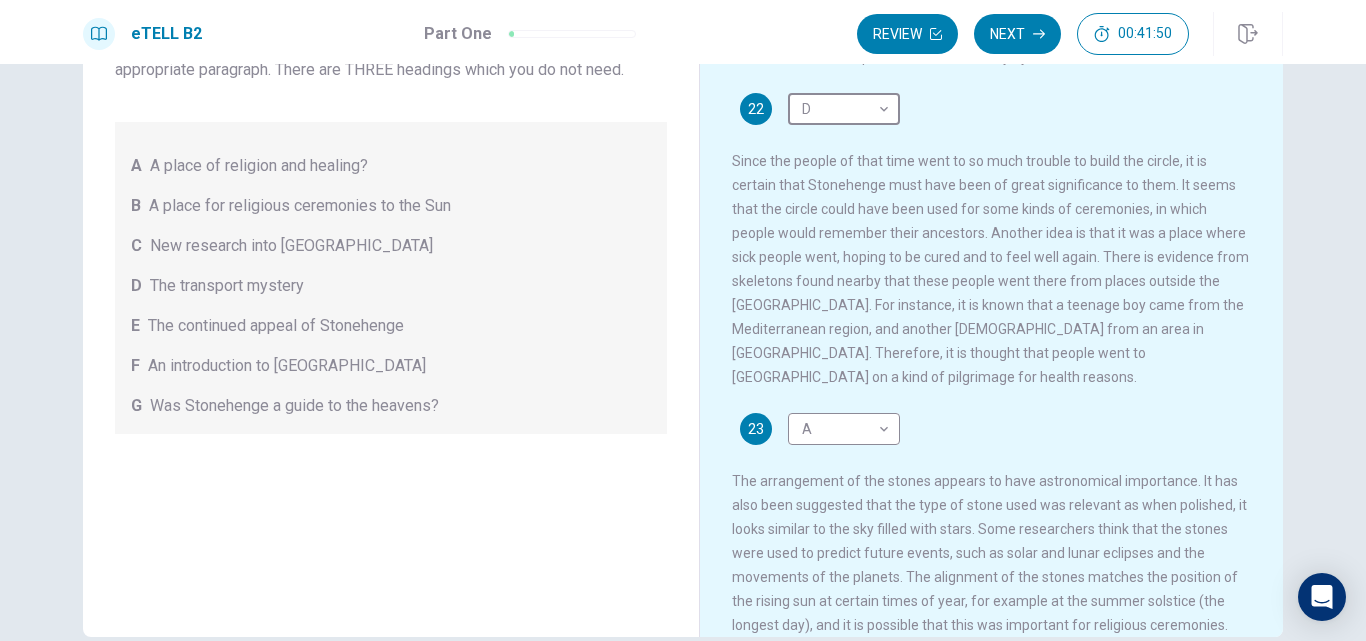 scroll, scrollTop: 673, scrollLeft: 0, axis: vertical 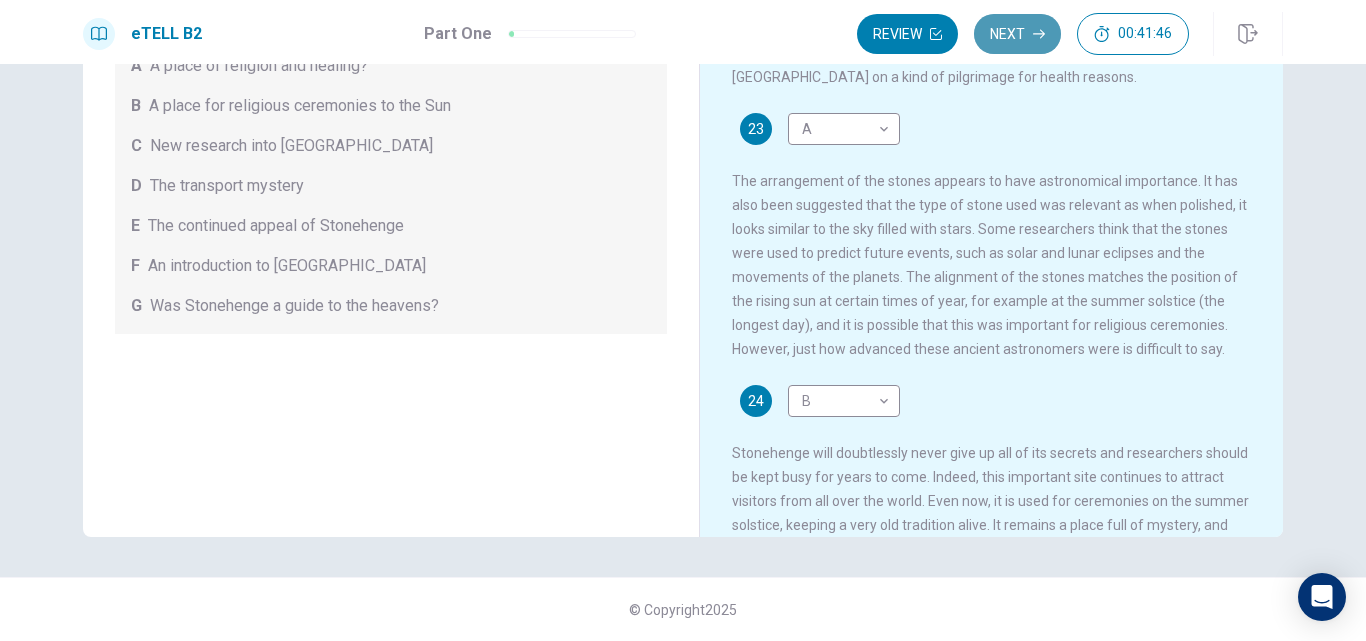 click 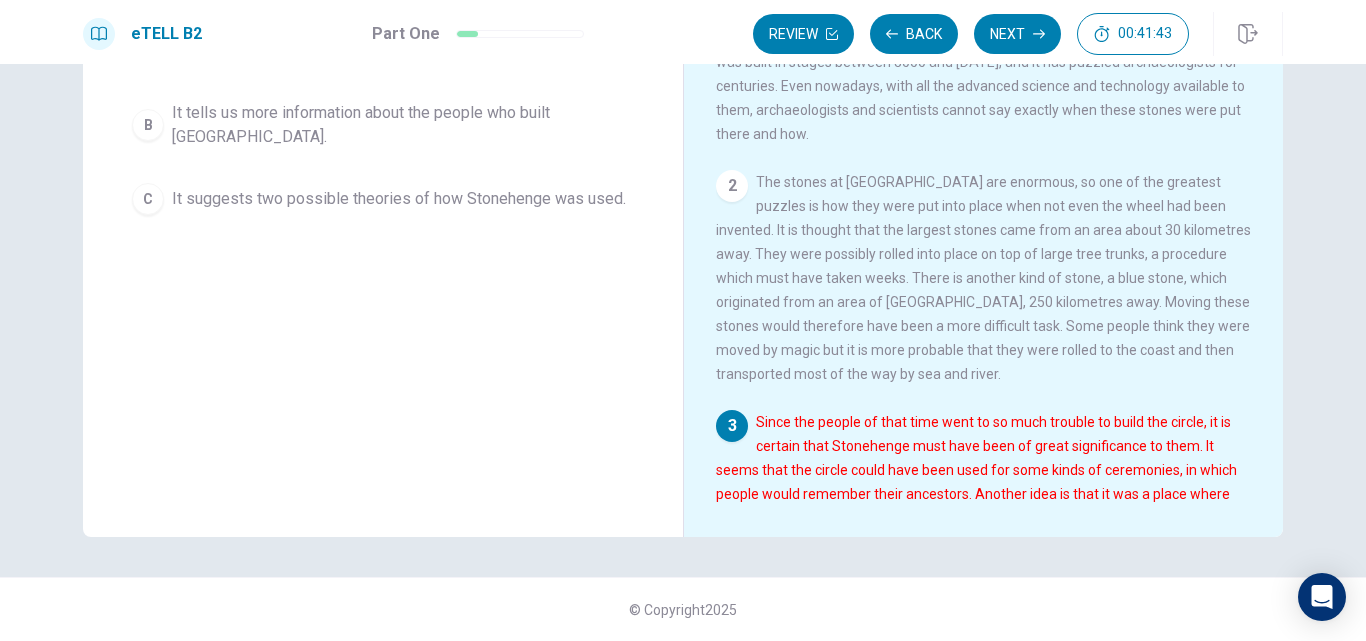 scroll, scrollTop: 300, scrollLeft: 0, axis: vertical 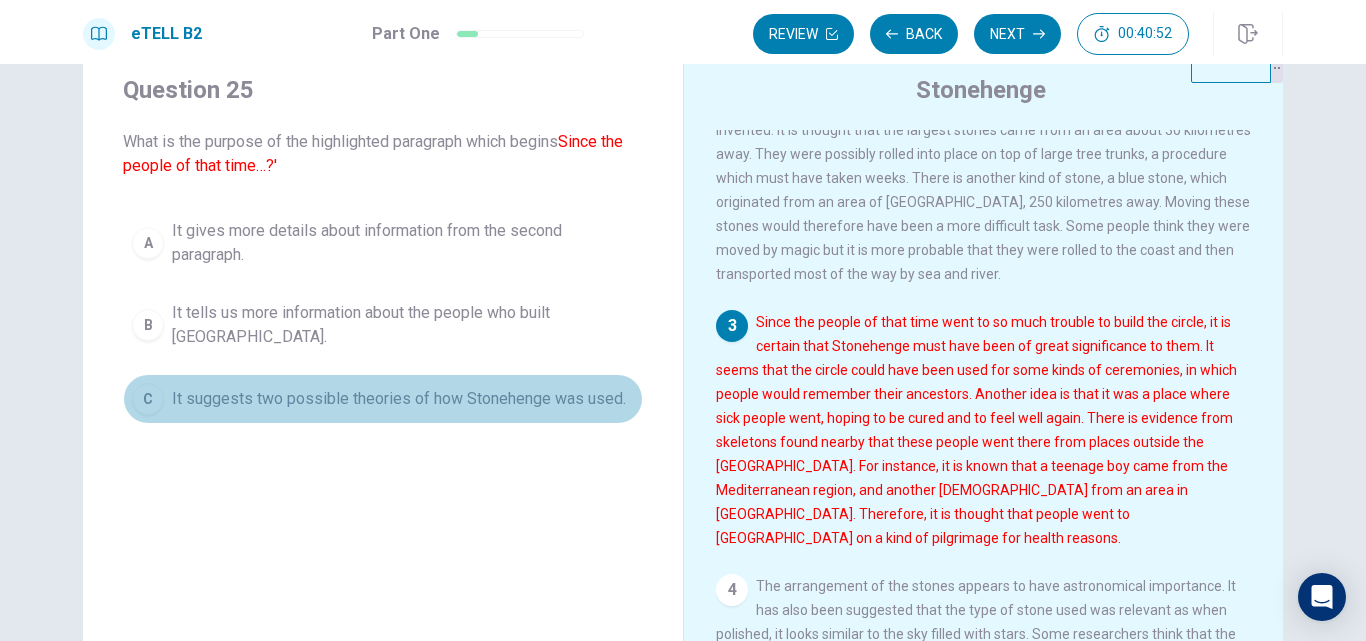 click on "It suggests two possible theories of how Stonehenge was used." at bounding box center (399, 399) 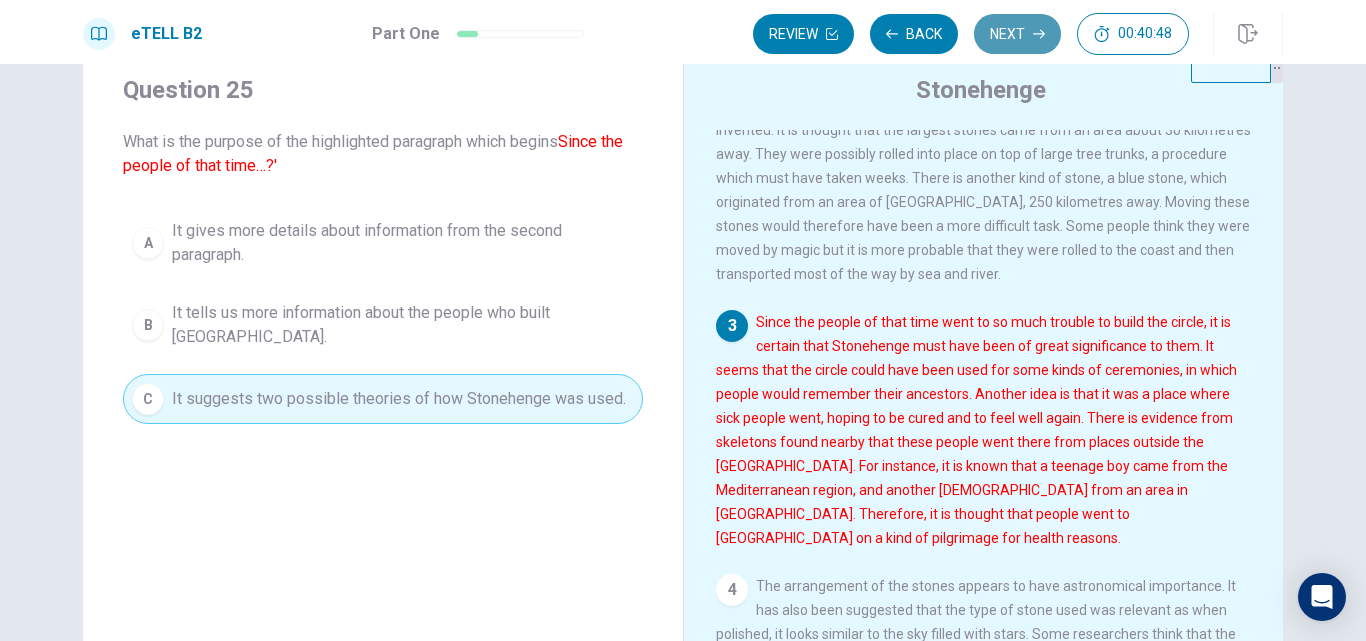 click on "Next" at bounding box center (1017, 34) 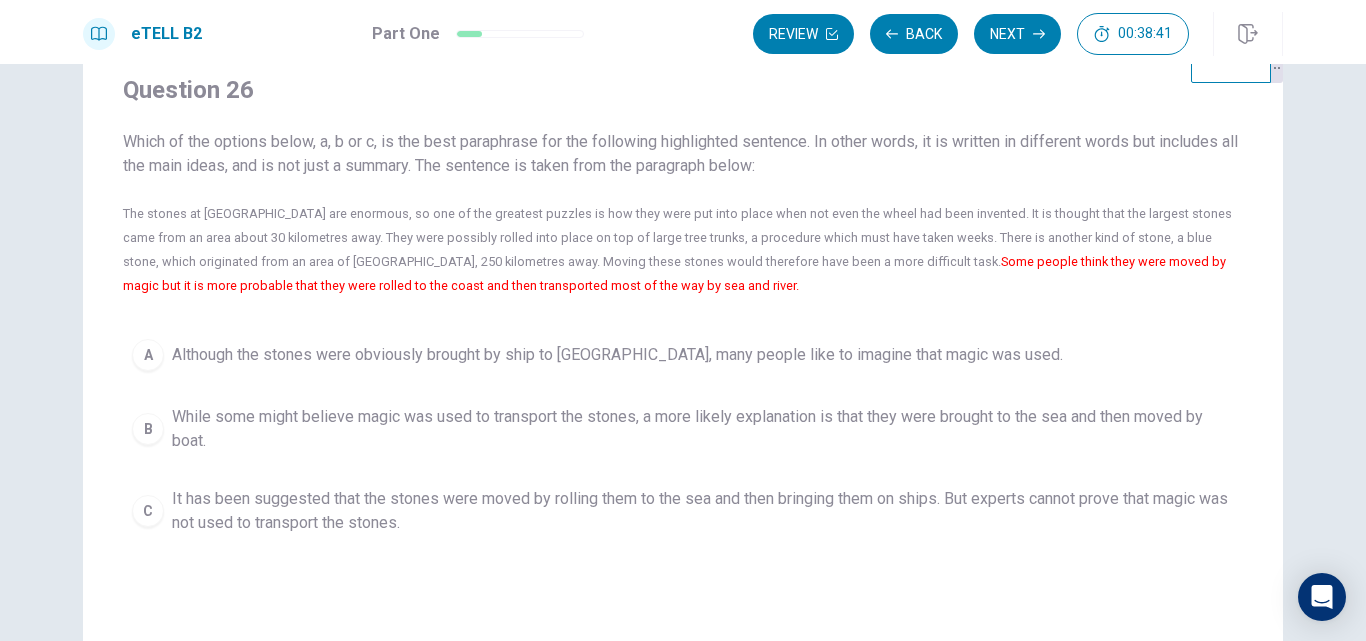 click on "While some might believe magic was used to transport the stones, a more likely explanation is that they were brought to the sea and then moved by boat." at bounding box center [703, 429] 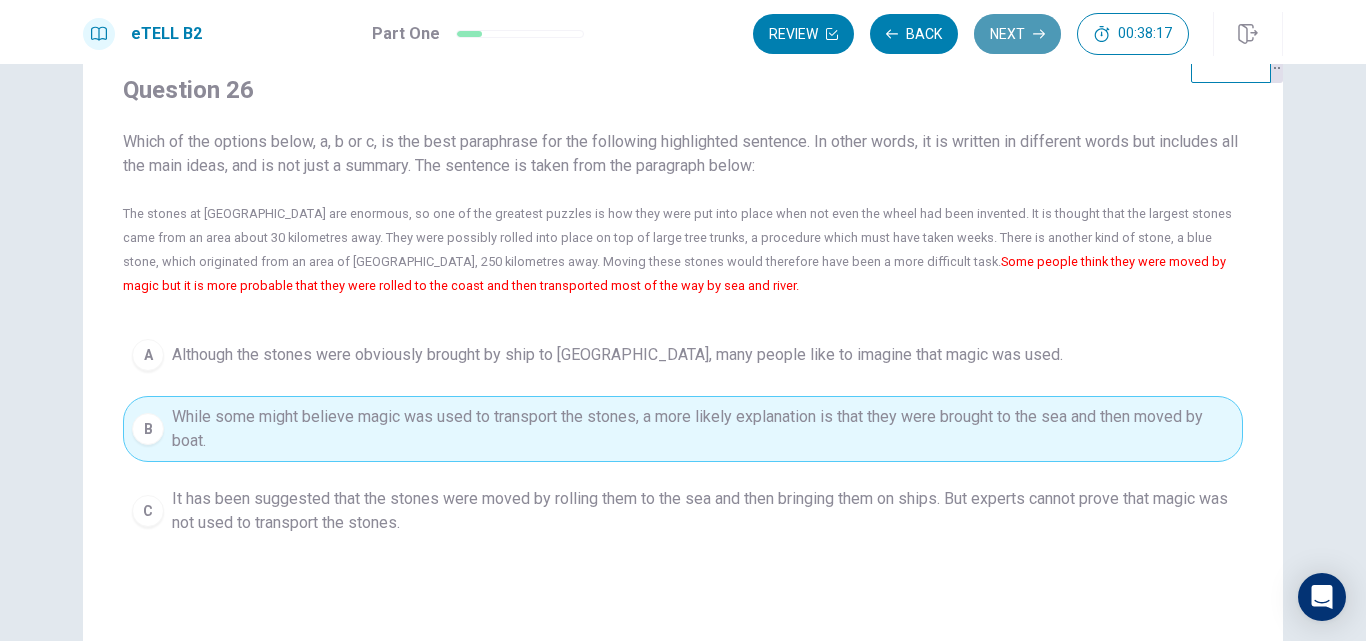 click on "Next" at bounding box center (1017, 34) 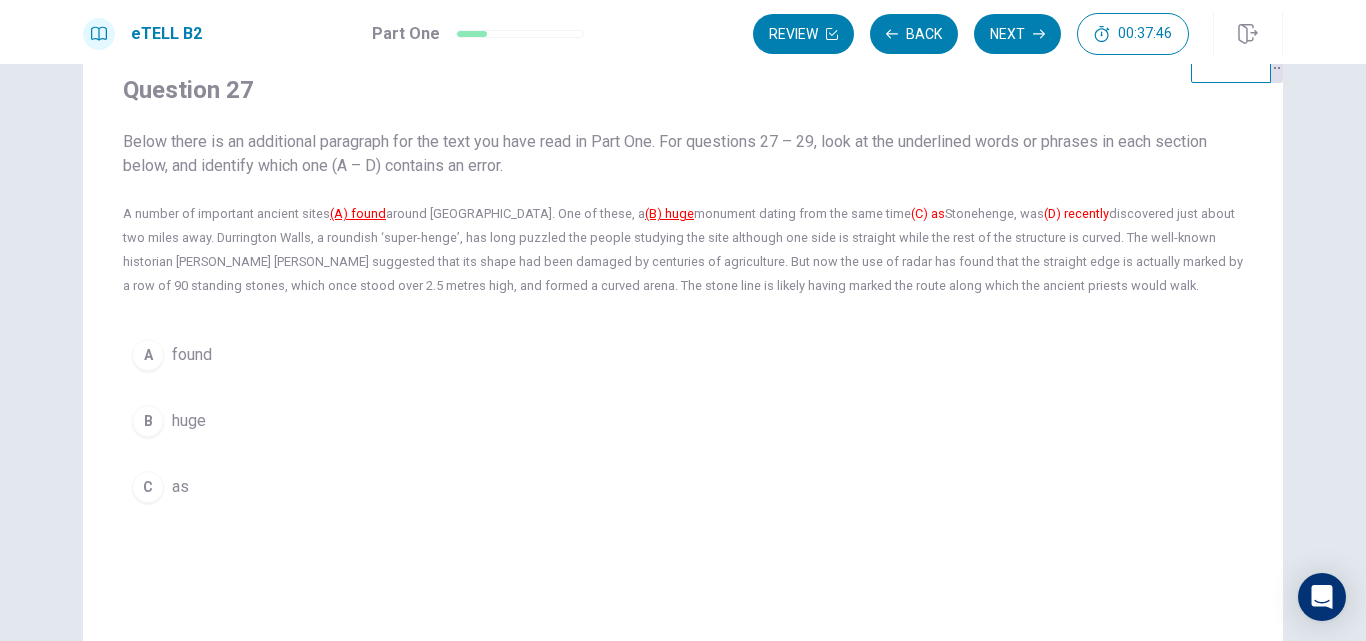scroll, scrollTop: 0, scrollLeft: 0, axis: both 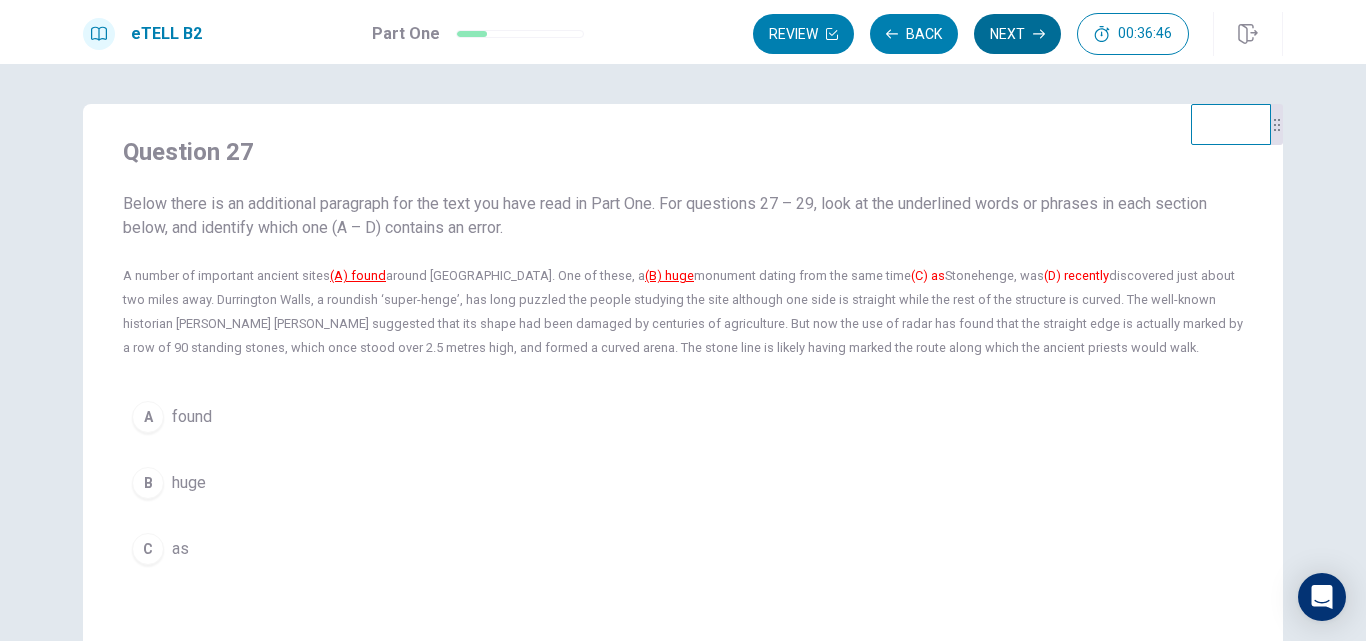 click on "Next" at bounding box center (1017, 34) 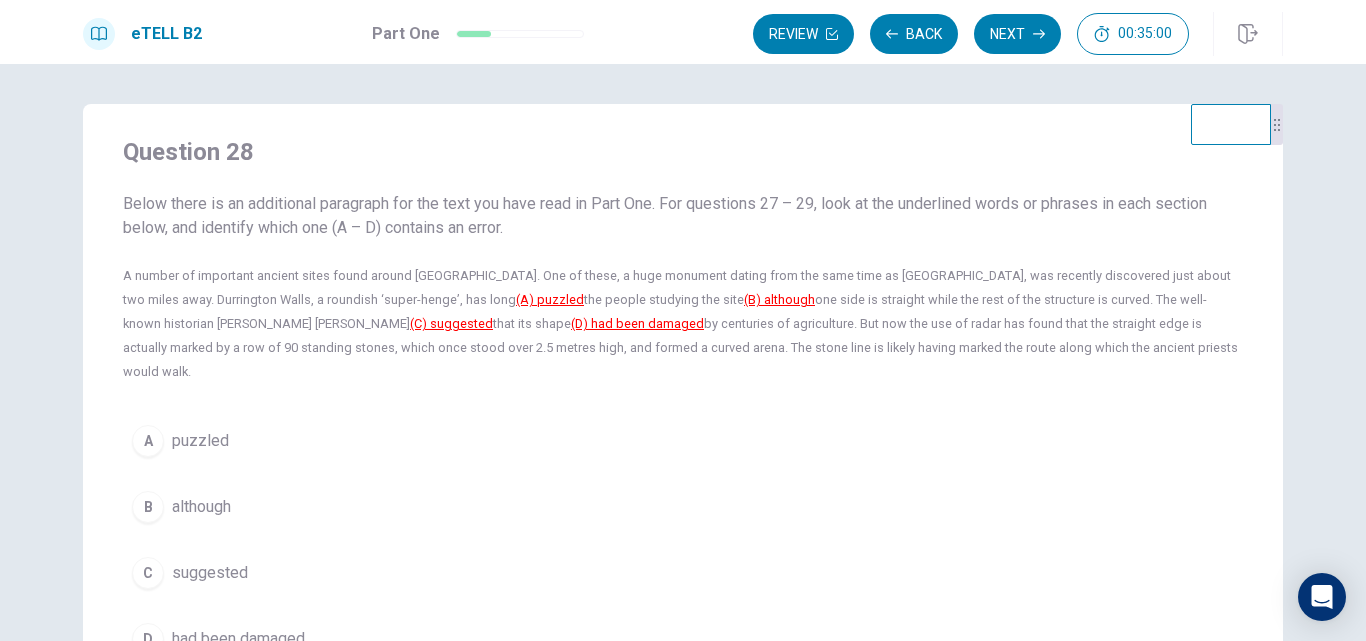 scroll, scrollTop: 100, scrollLeft: 0, axis: vertical 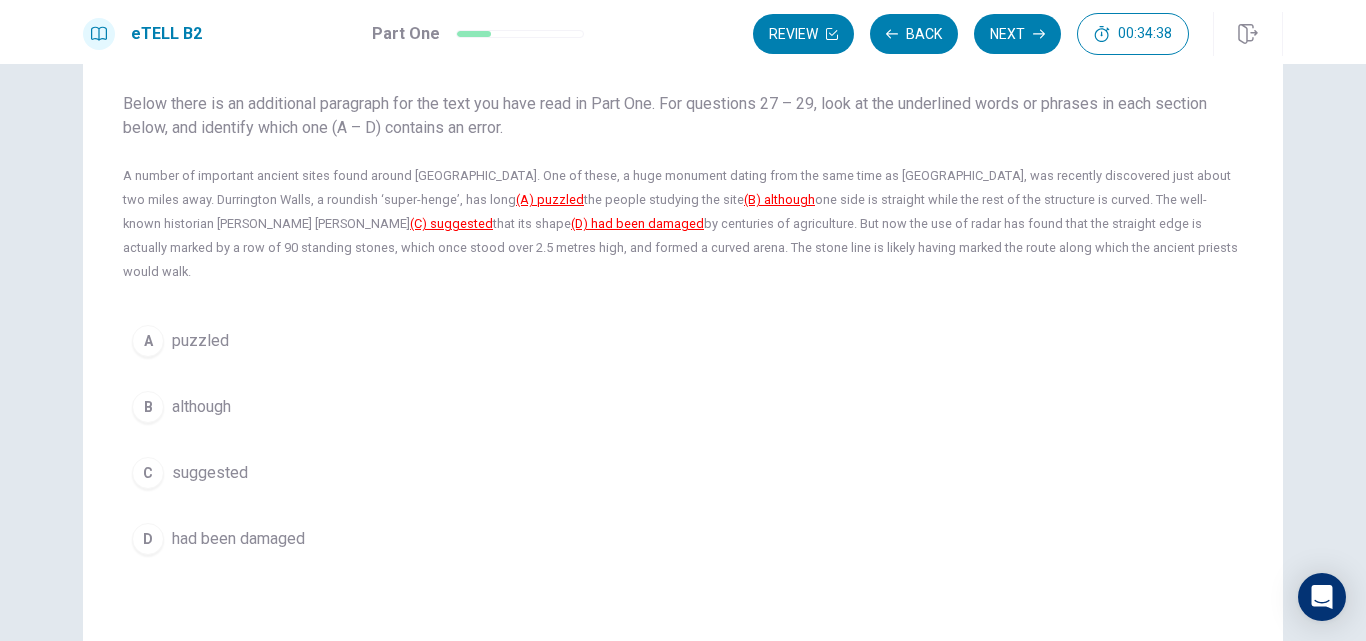 click on "had been damaged" at bounding box center [238, 539] 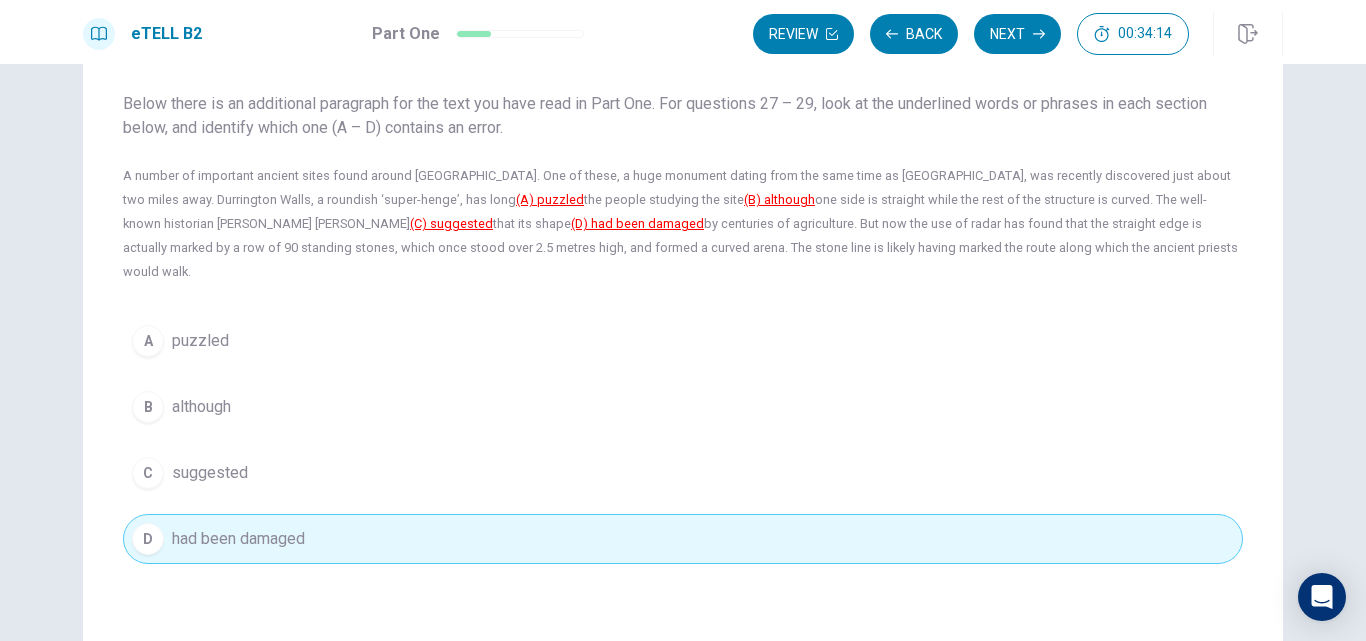 click on "puzzled" at bounding box center (200, 341) 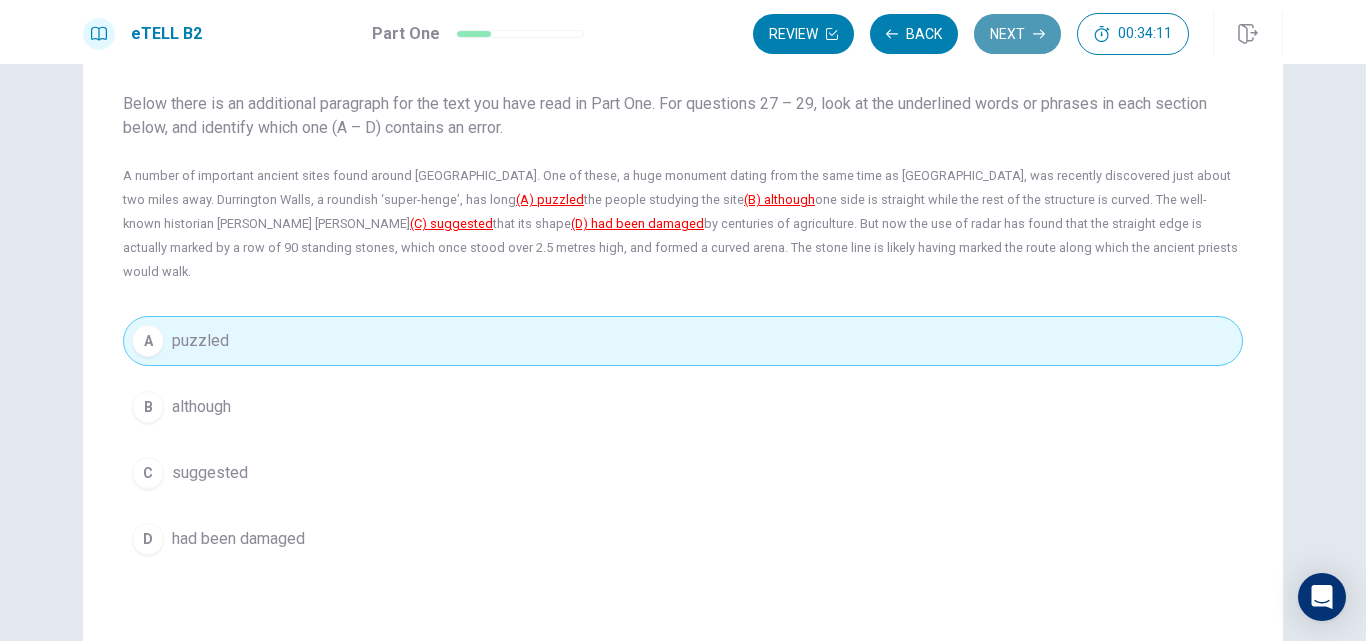 click on "Next" at bounding box center (1017, 34) 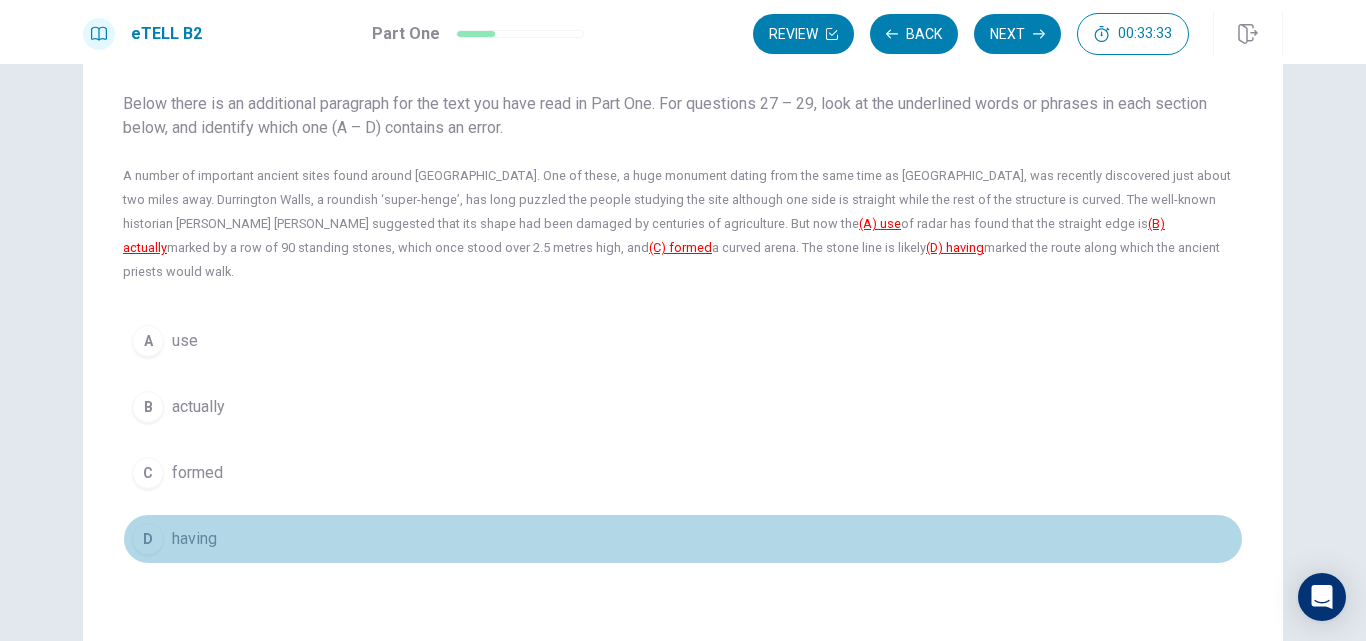 click on "having" at bounding box center [194, 539] 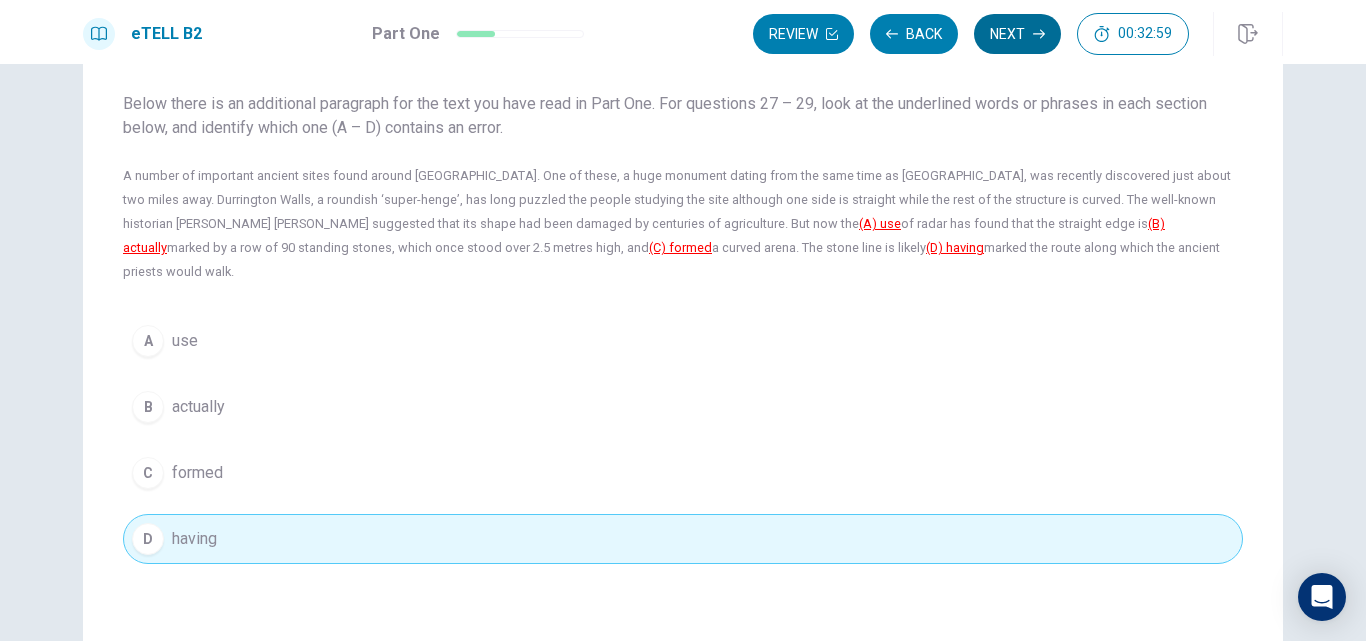 click on "Next" at bounding box center [1017, 34] 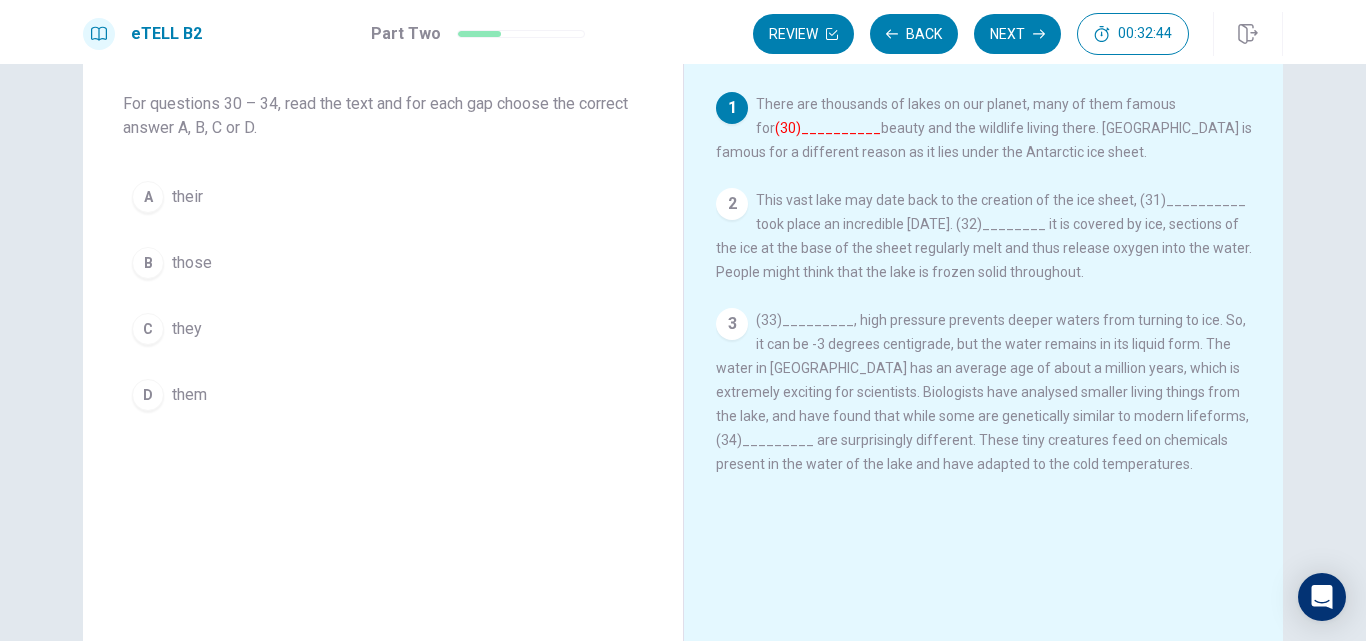 click on "A their" at bounding box center (383, 197) 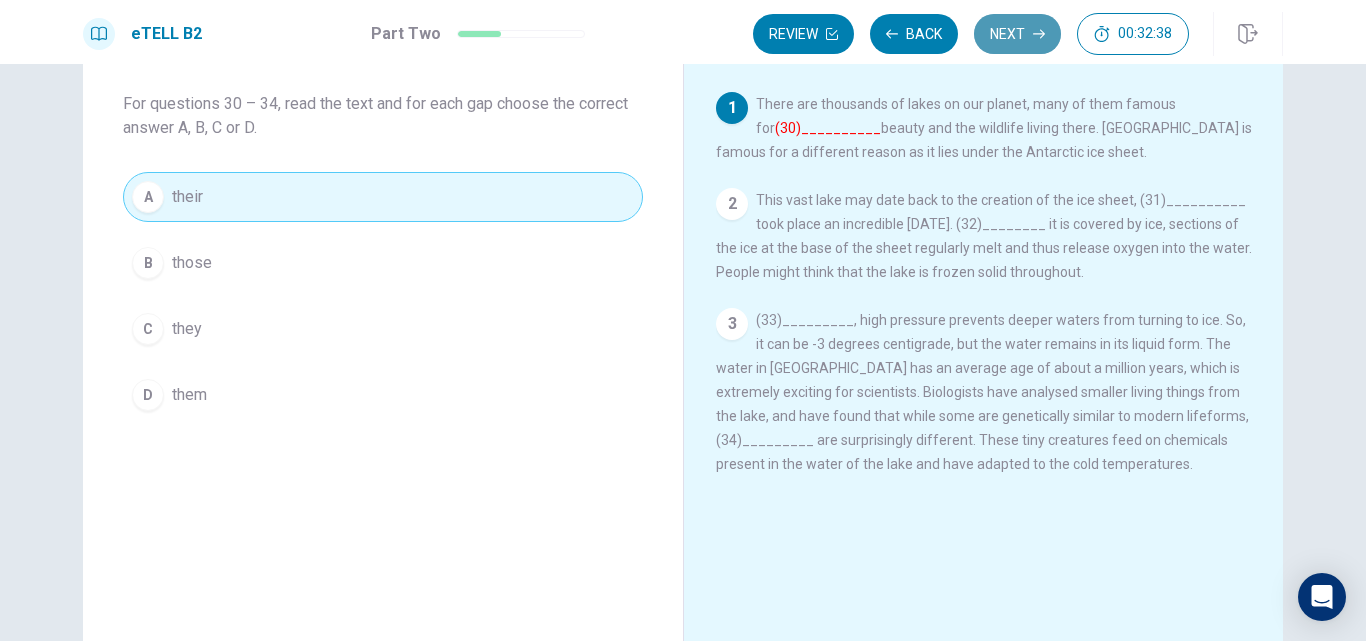 click on "Next" at bounding box center [1017, 34] 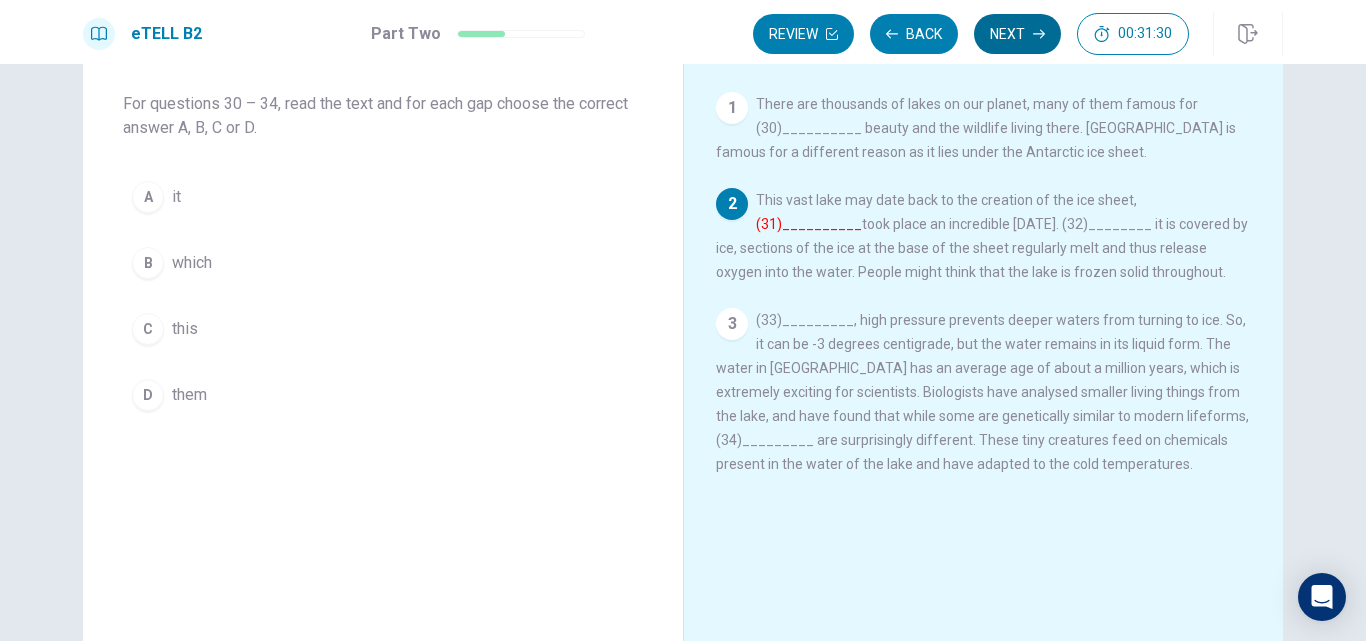 click on "Next" at bounding box center [1017, 34] 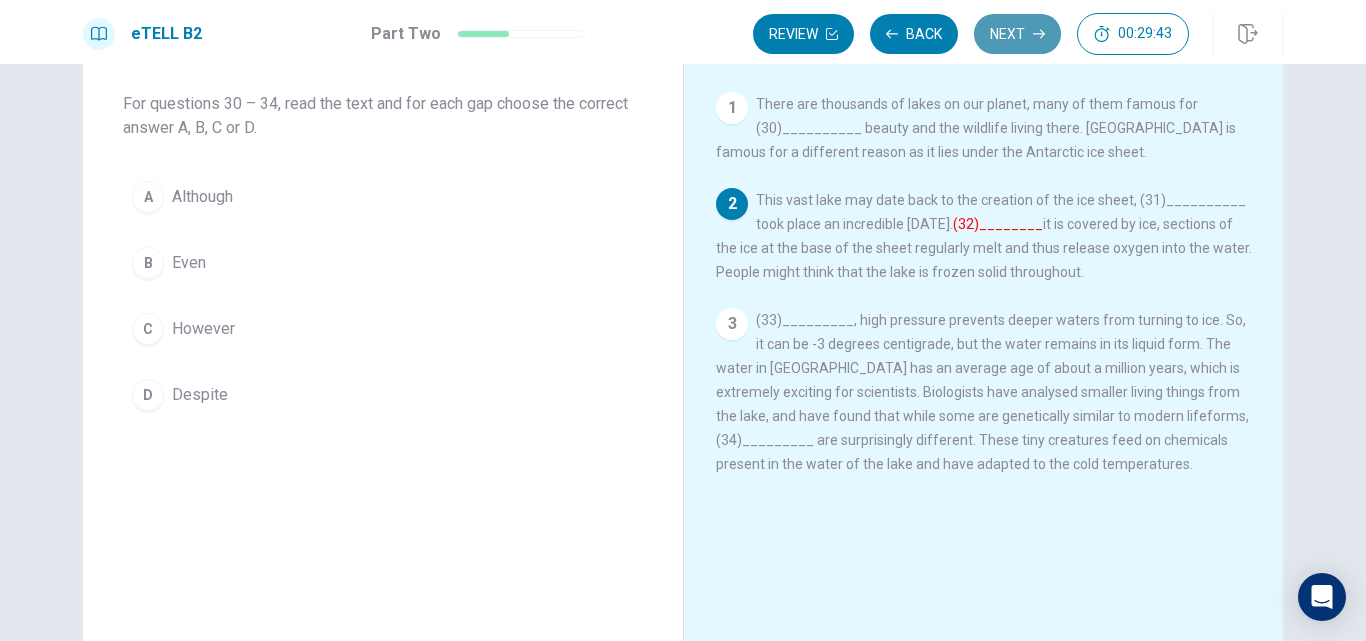 click on "Next" at bounding box center (1017, 34) 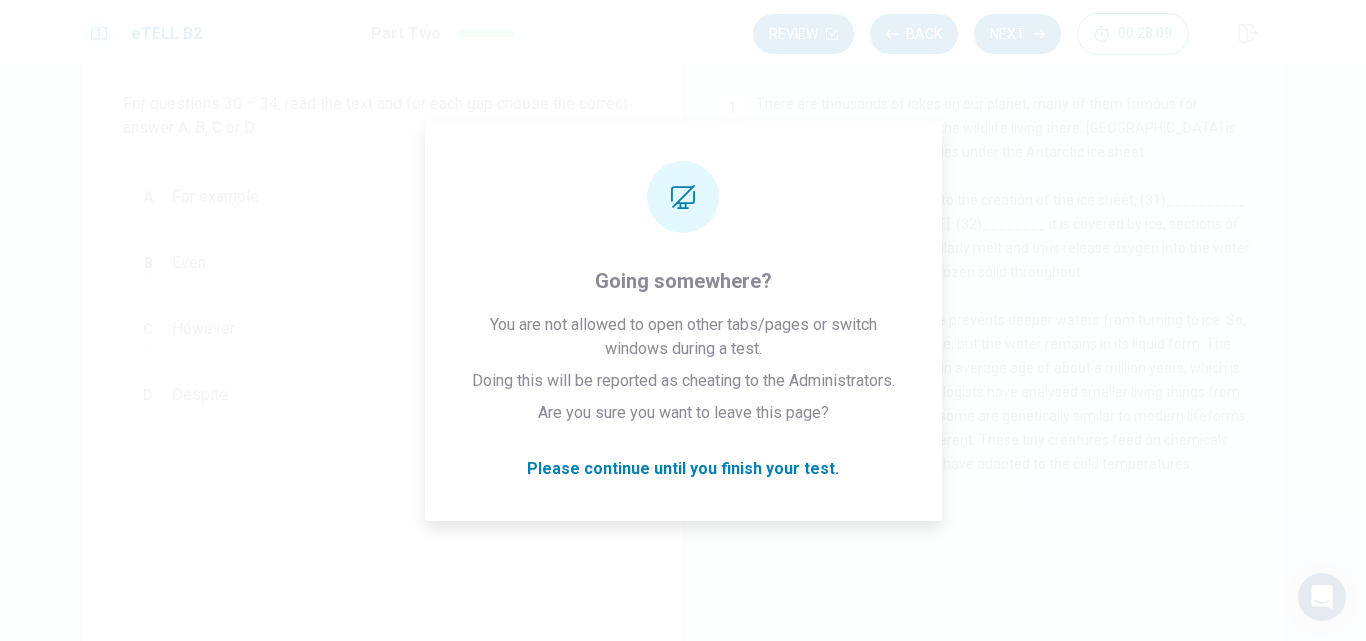 click 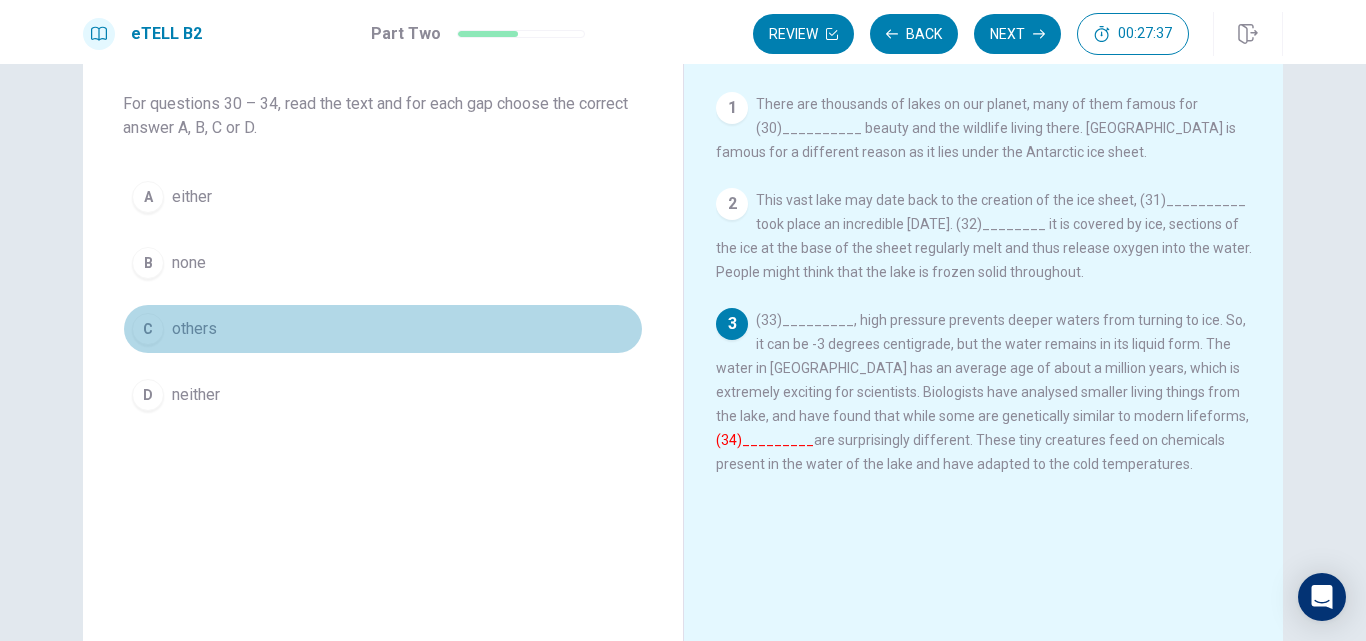 click on "others" at bounding box center (194, 329) 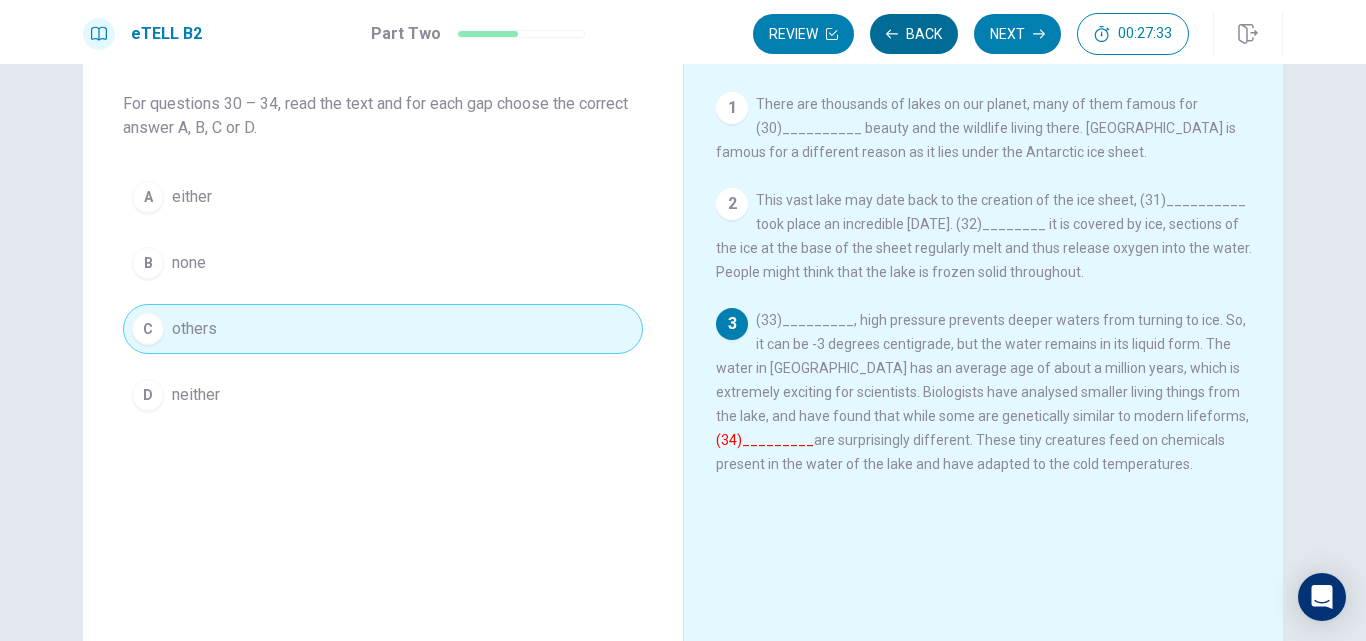 click on "Back" at bounding box center (914, 34) 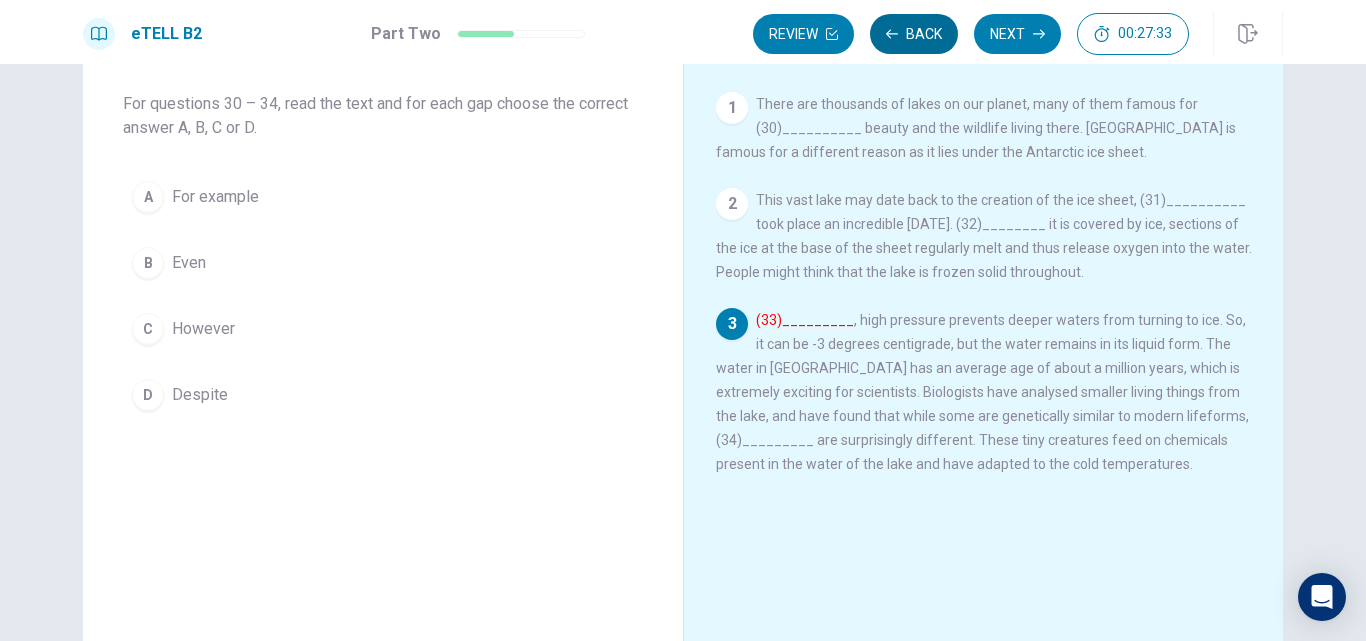 click on "Back" at bounding box center (914, 34) 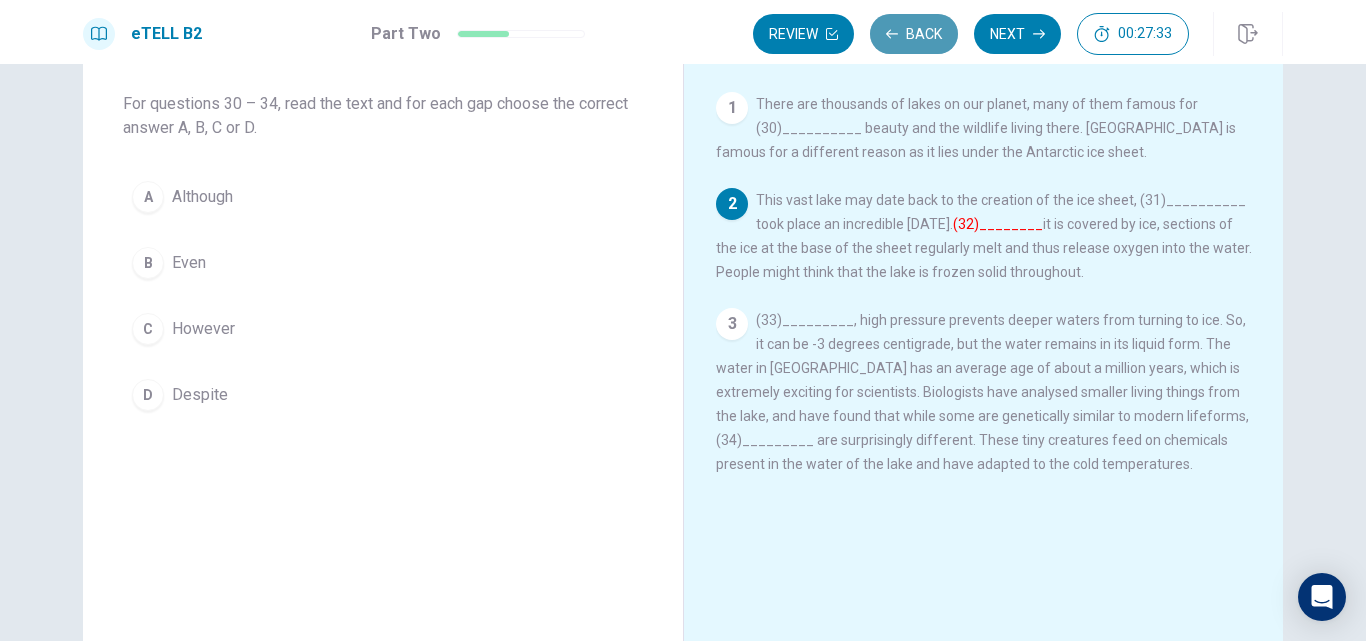 click on "Back" at bounding box center (914, 34) 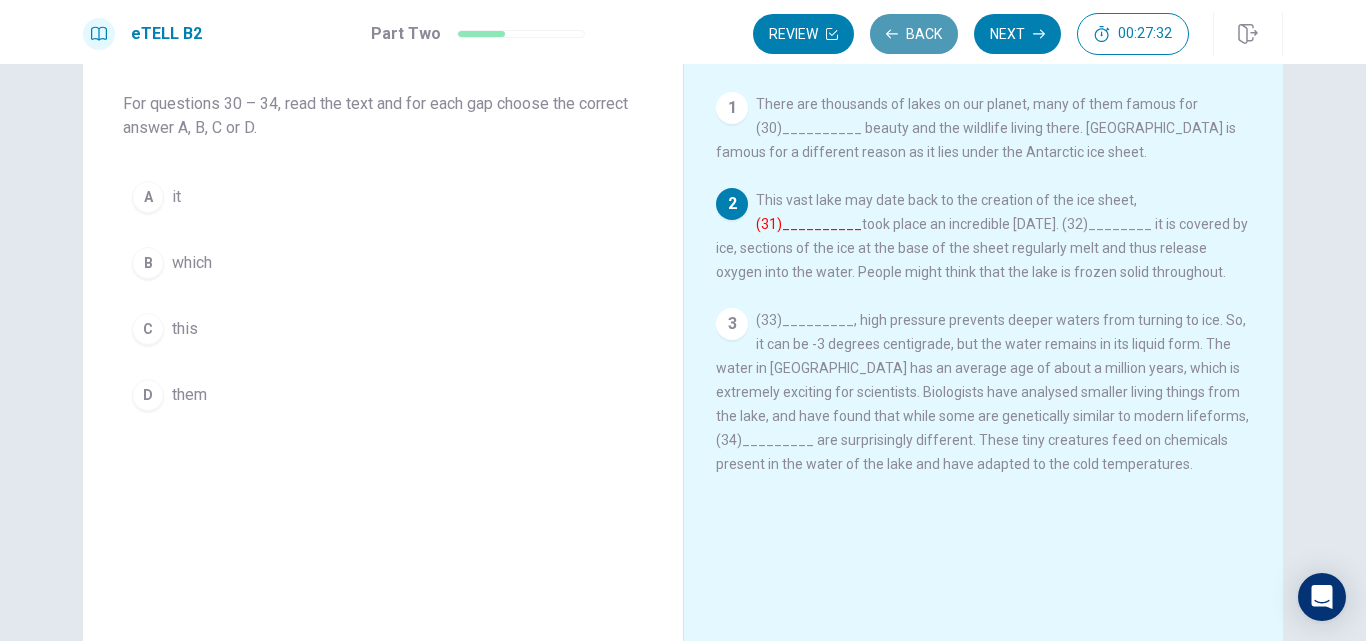 click on "Back" at bounding box center (914, 34) 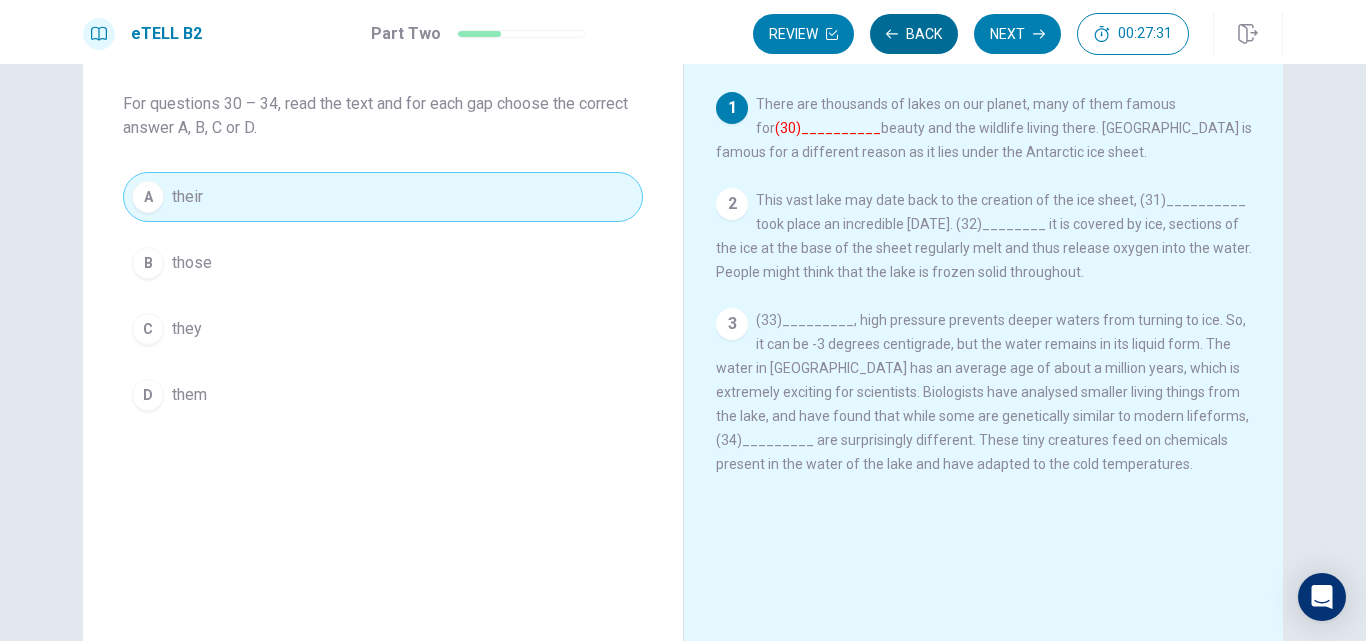 click on "Back" at bounding box center (914, 34) 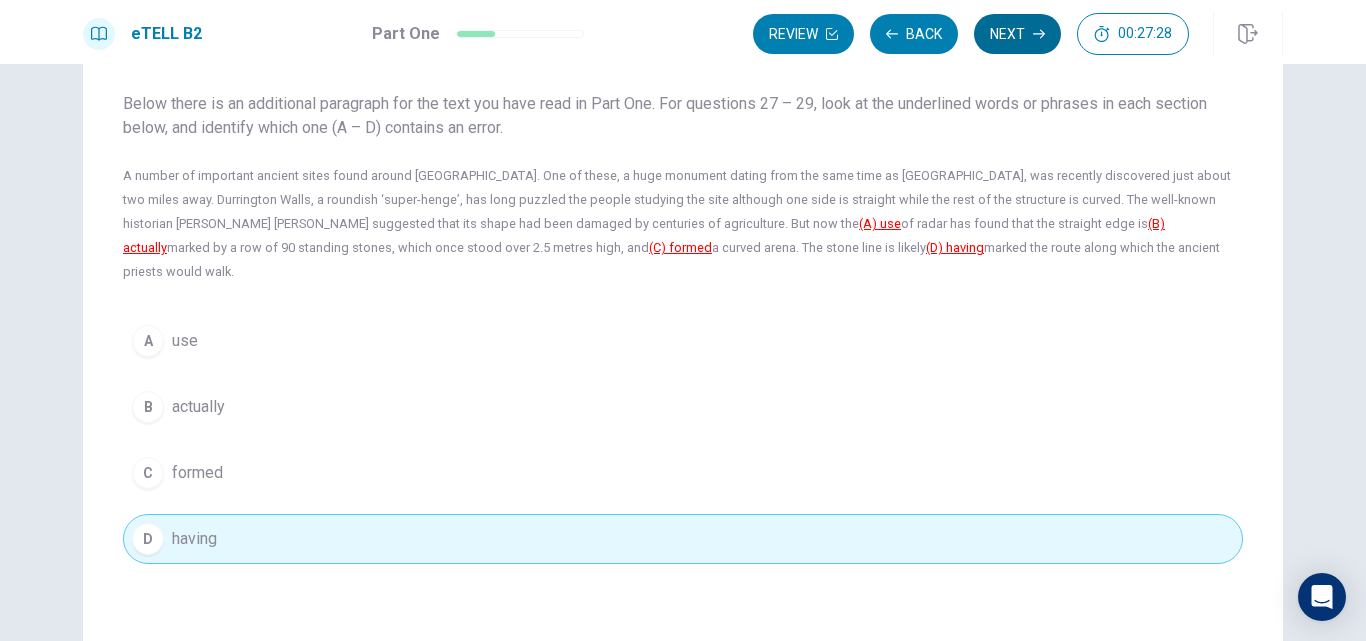 click on "Next" at bounding box center (1017, 34) 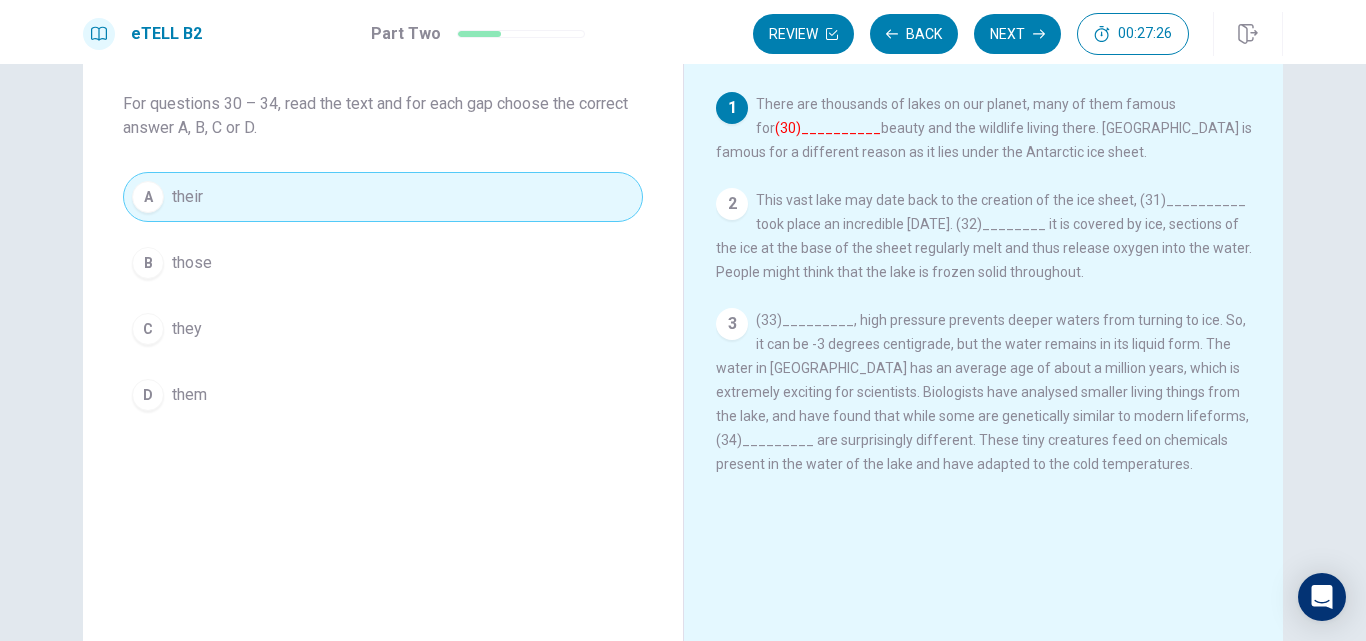 click on "Next" at bounding box center [1017, 34] 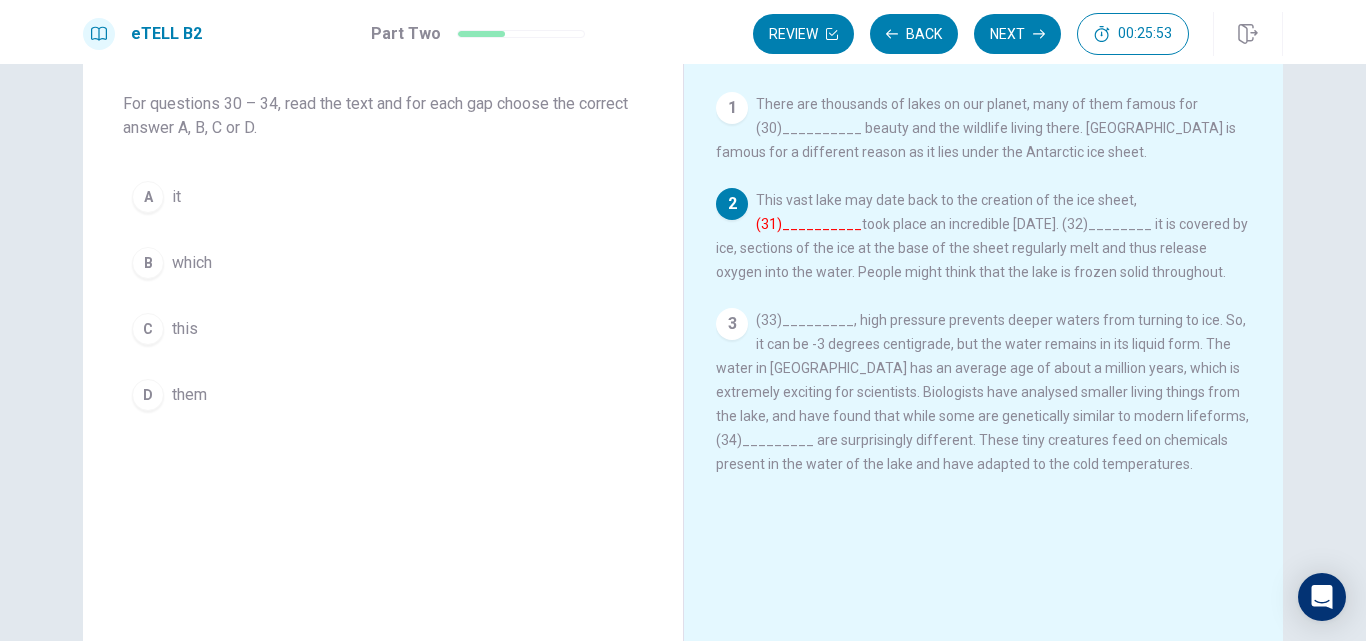 click on "B which" at bounding box center [383, 263] 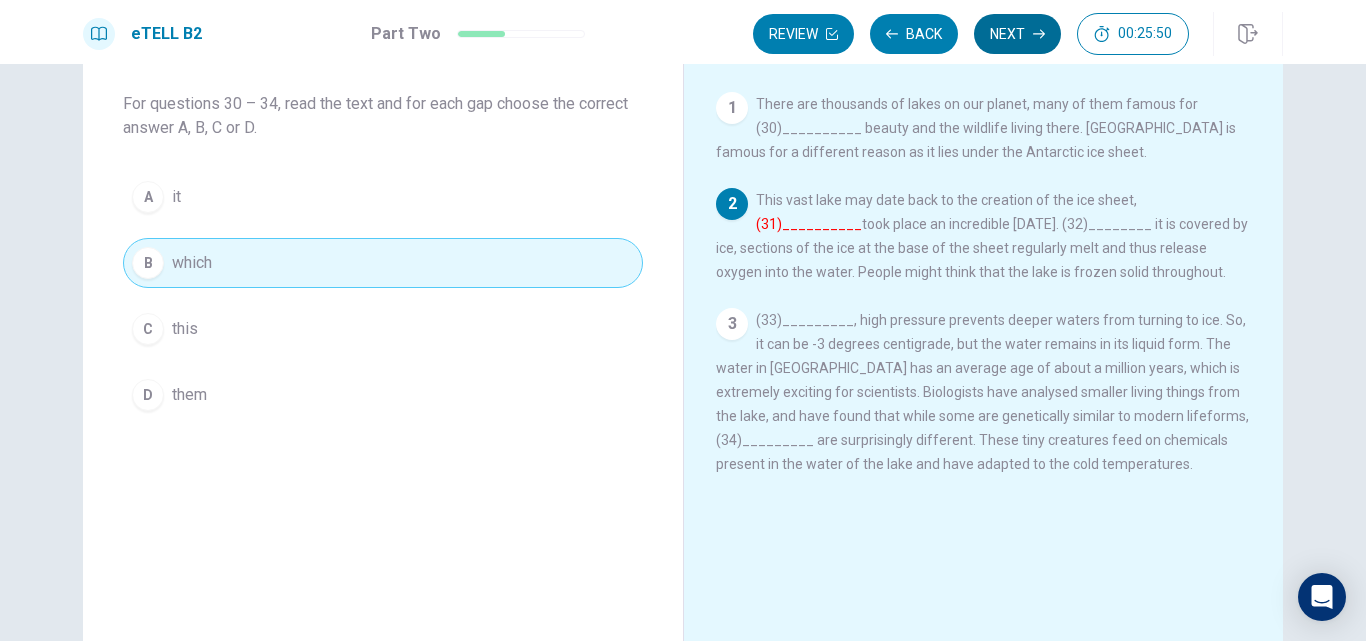 click on "Next" at bounding box center [1017, 34] 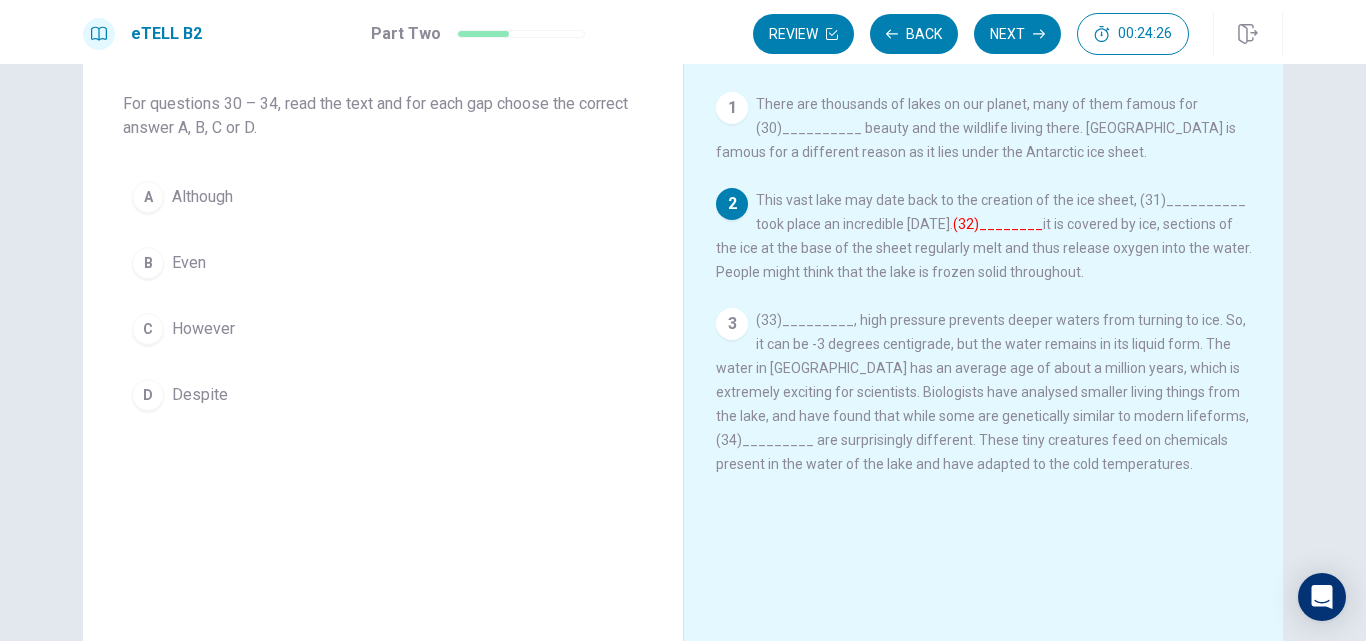 click on "A Although" at bounding box center (383, 197) 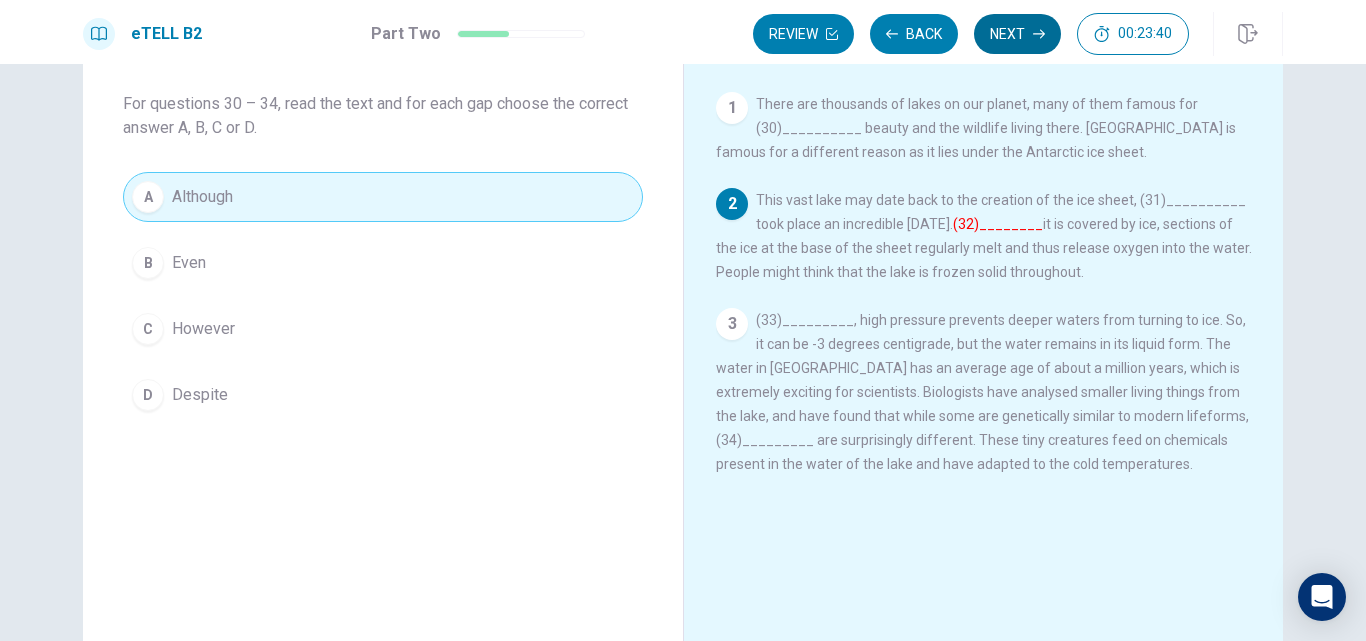 click on "Next" at bounding box center (1017, 34) 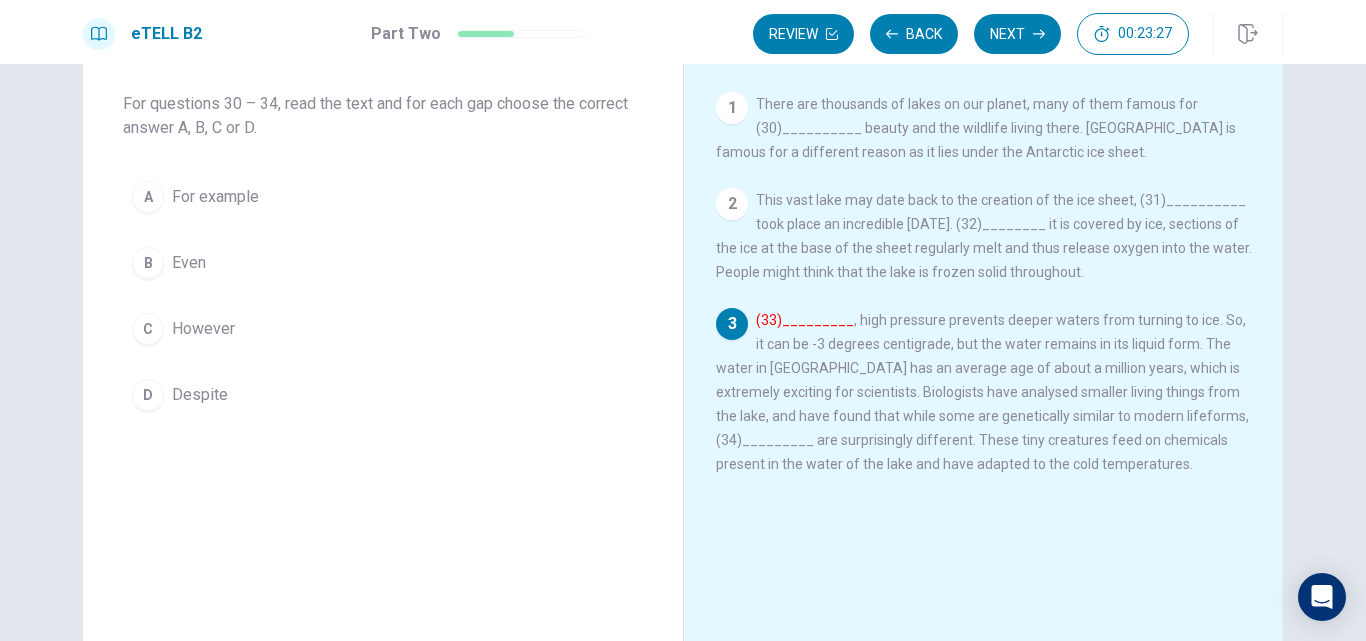 click on "However" at bounding box center (203, 329) 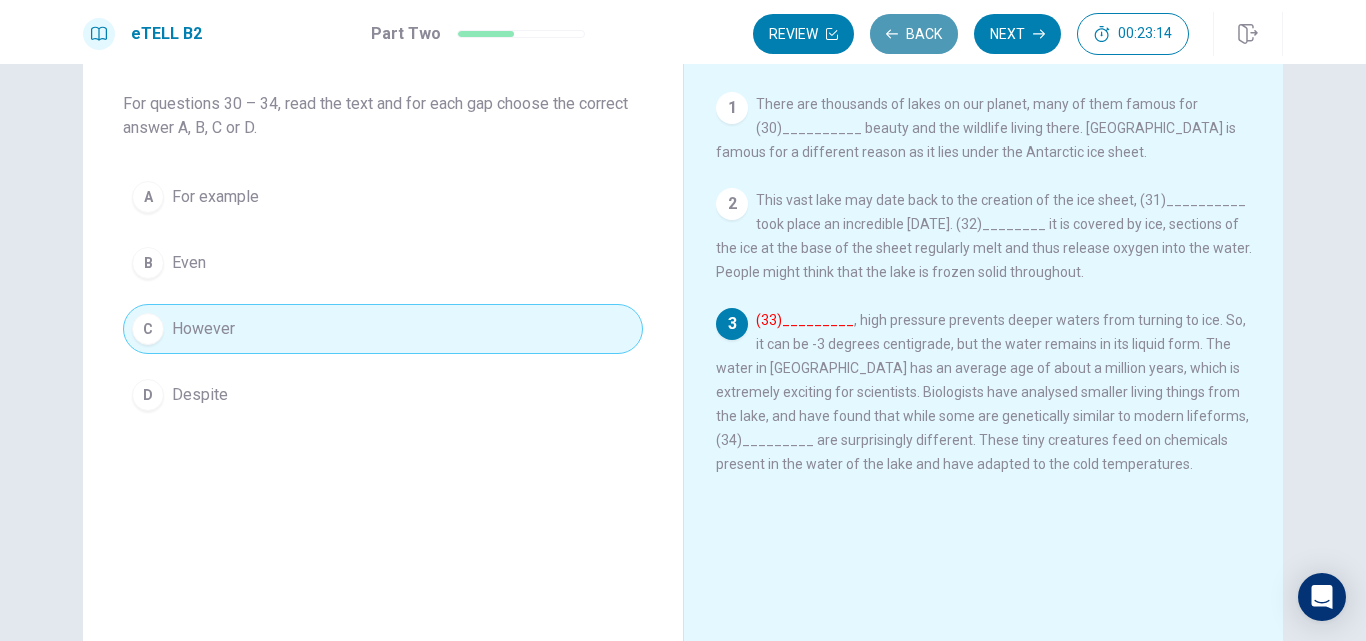 click on "Back" at bounding box center (914, 34) 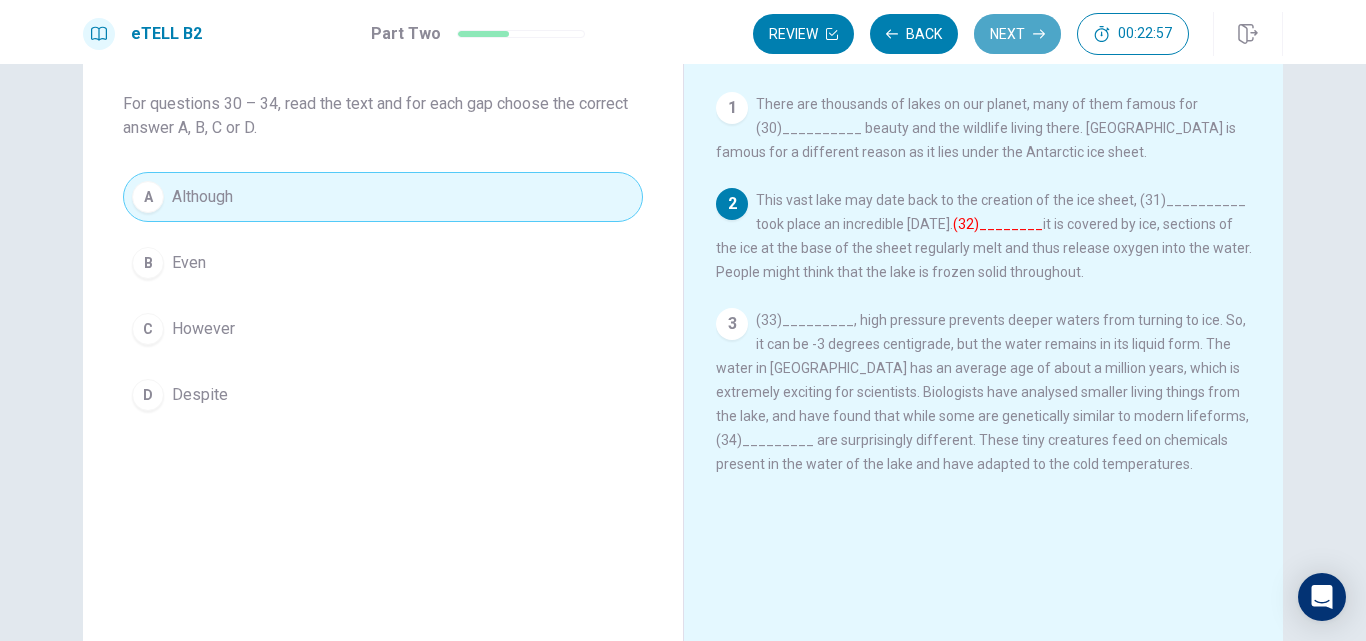 click on "Next" at bounding box center (1017, 34) 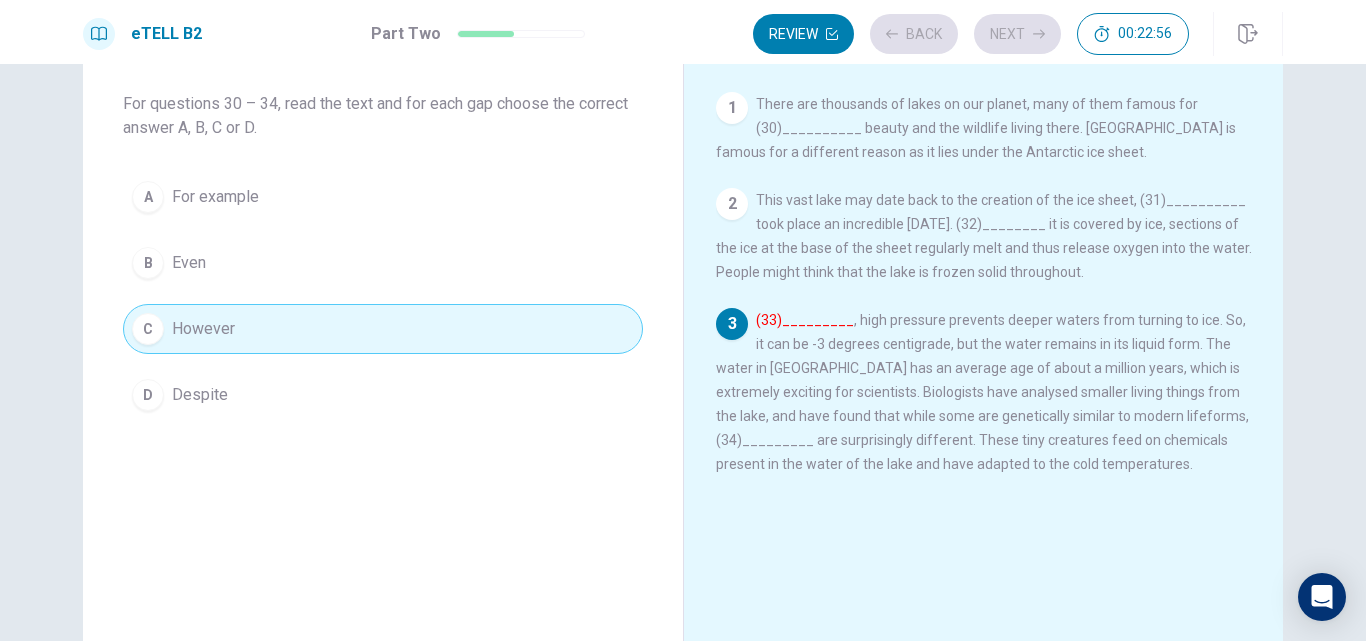 click on "Review Back Next 00:22:56" at bounding box center (971, 34) 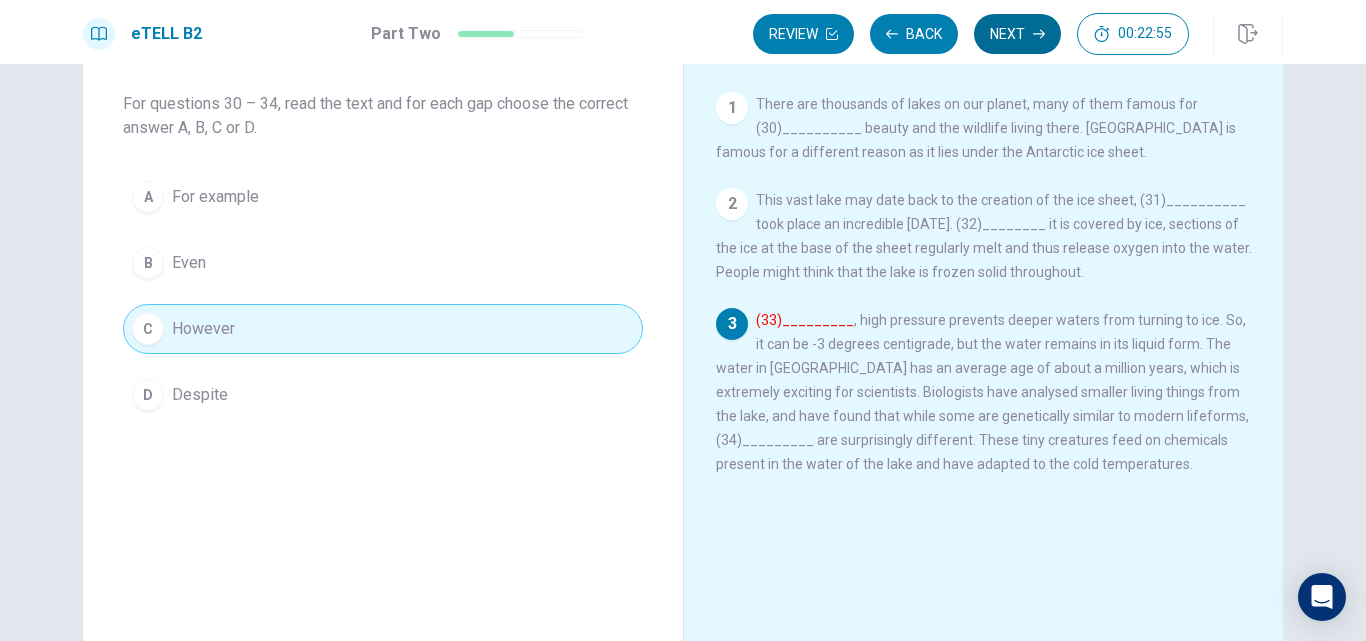 click on "Next" at bounding box center (1017, 34) 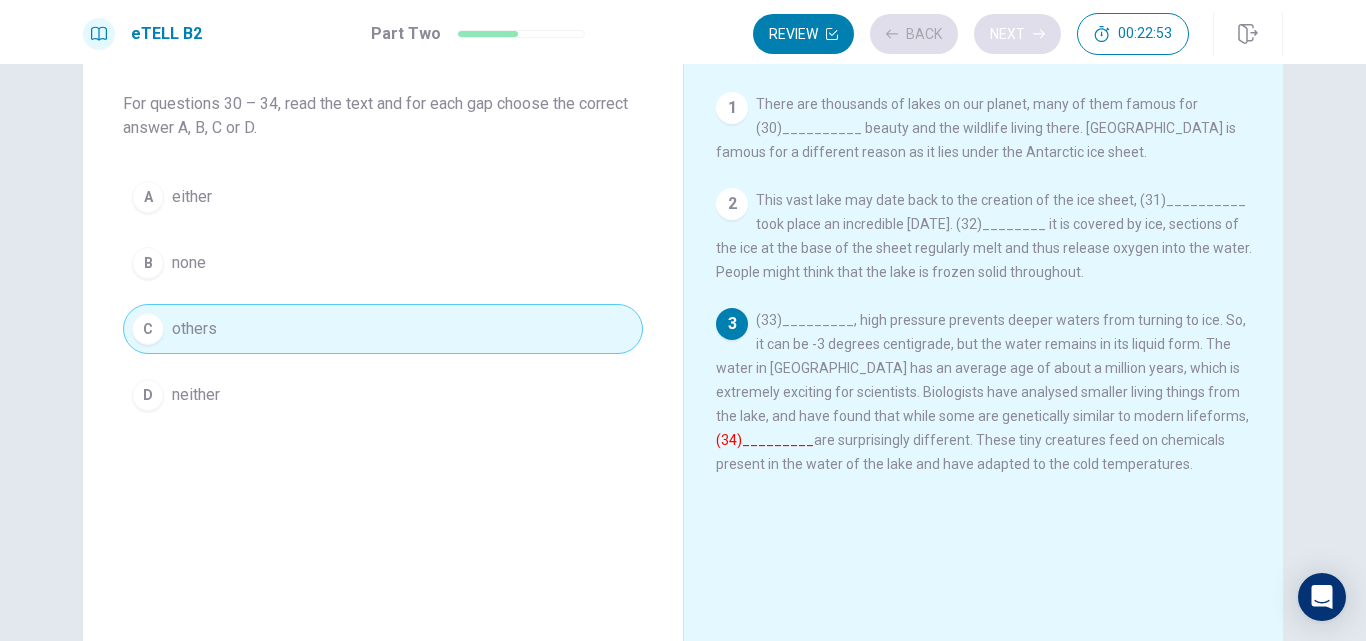 click on "Next" at bounding box center (1017, 34) 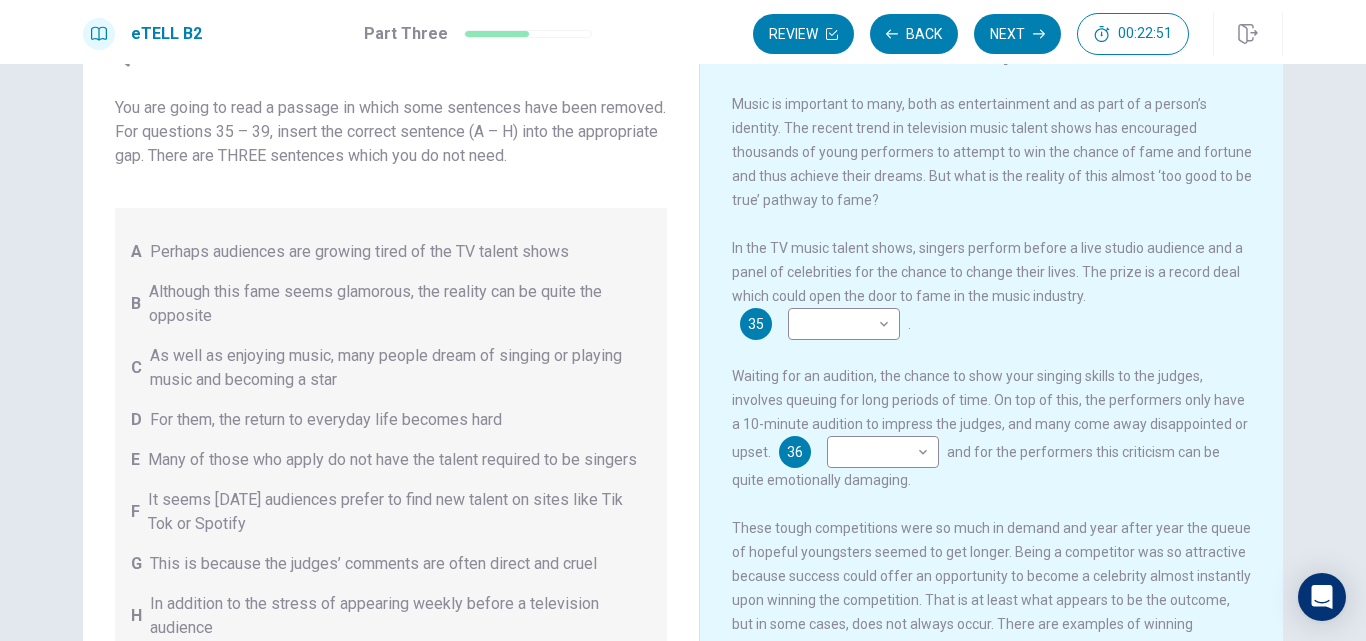 scroll, scrollTop: 0, scrollLeft: 0, axis: both 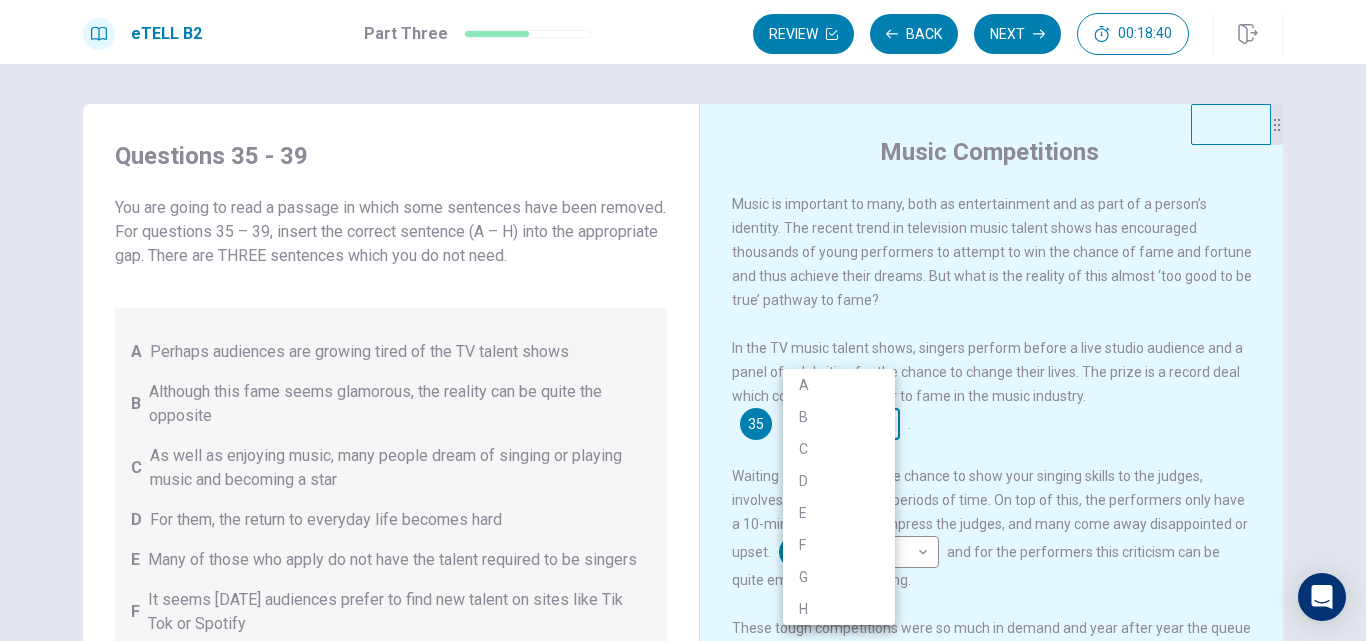 click on "This site uses cookies, as explained in our  Privacy Policy . If you agree to the use of cookies, please click the Accept button and continue to browse our site.   Privacy Policy Accept   eTELL B2 Part Three Review Back Next 00:18:40 Question 15 - 19 of 30 00:18:40 Review Back Next Questions 35 - 39 You are going to read a passage in which some sentences have been  removed. For questions 35 – 39, insert the correct sentence (A – H) into the  appropriate gap. There are THREE sentences which you do not need. A Perhaps audiences are growing tired of the TV talent shows B Although this fame seems glamorous, the reality can be quite the opposite C As well as enjoying music, many people dream of singing or playing music and becoming a star D For them, the return to everyday life becomes hard E Many of those who apply do not have the talent required to be singers F It seems [DATE] audiences prefer to find new talent on sites like Tik Tok or Spotify G H Music Competitions 35 ​ ​ . 36 ​ ​ 37 ​ ​ 38" at bounding box center [683, 320] 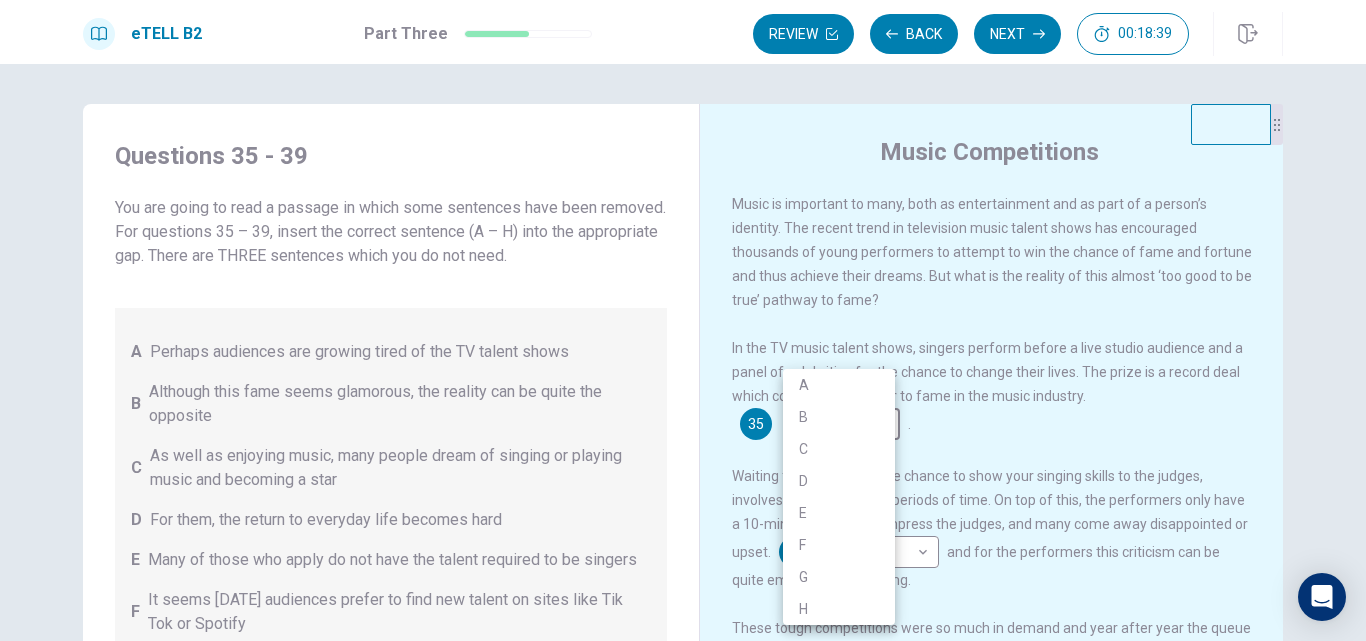 click on "C" at bounding box center [839, 449] 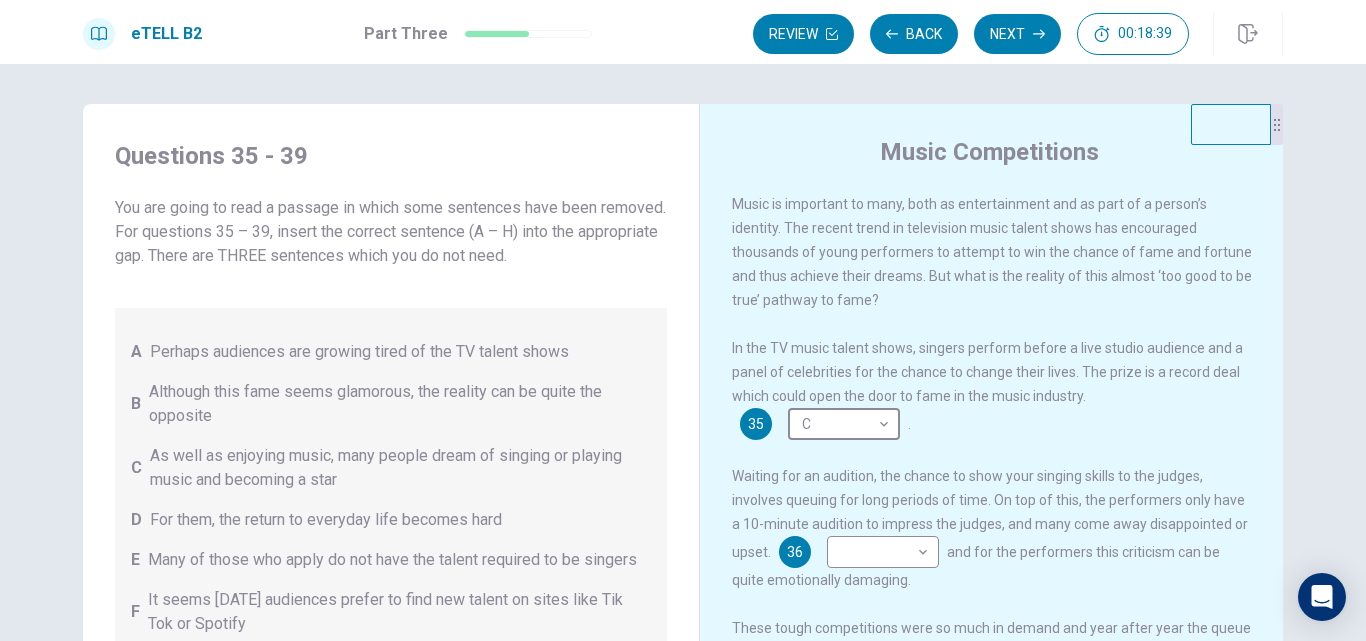 type on "*" 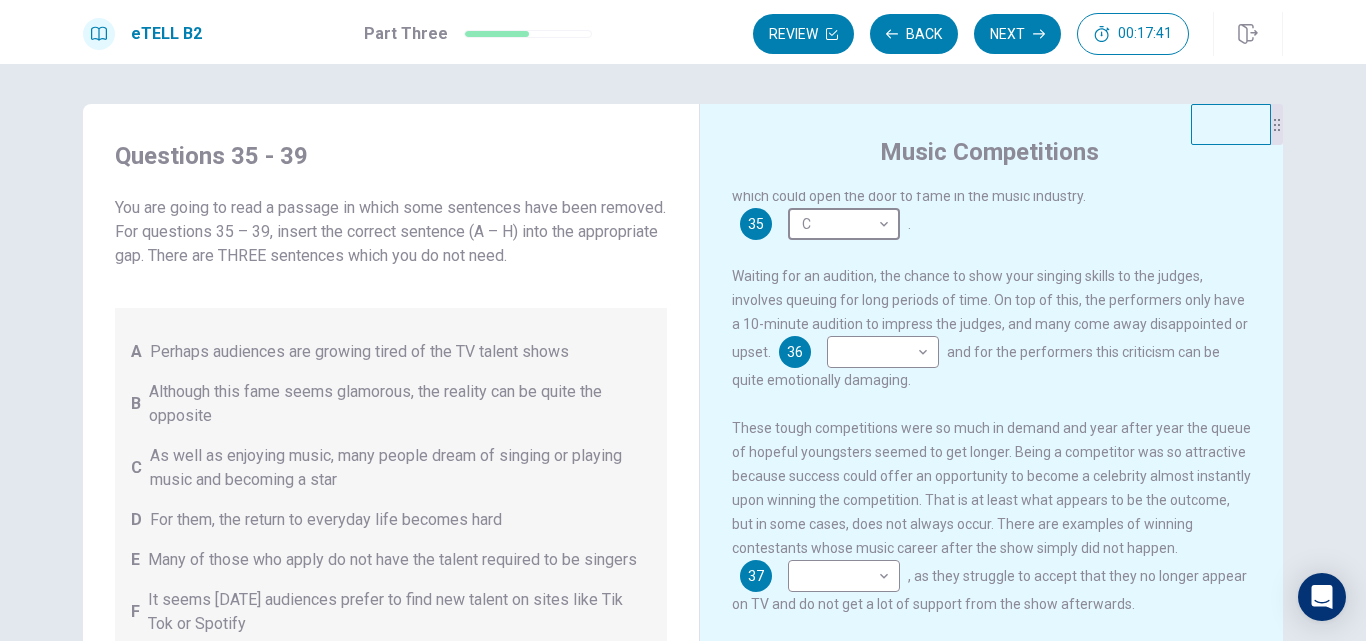 scroll, scrollTop: 300, scrollLeft: 0, axis: vertical 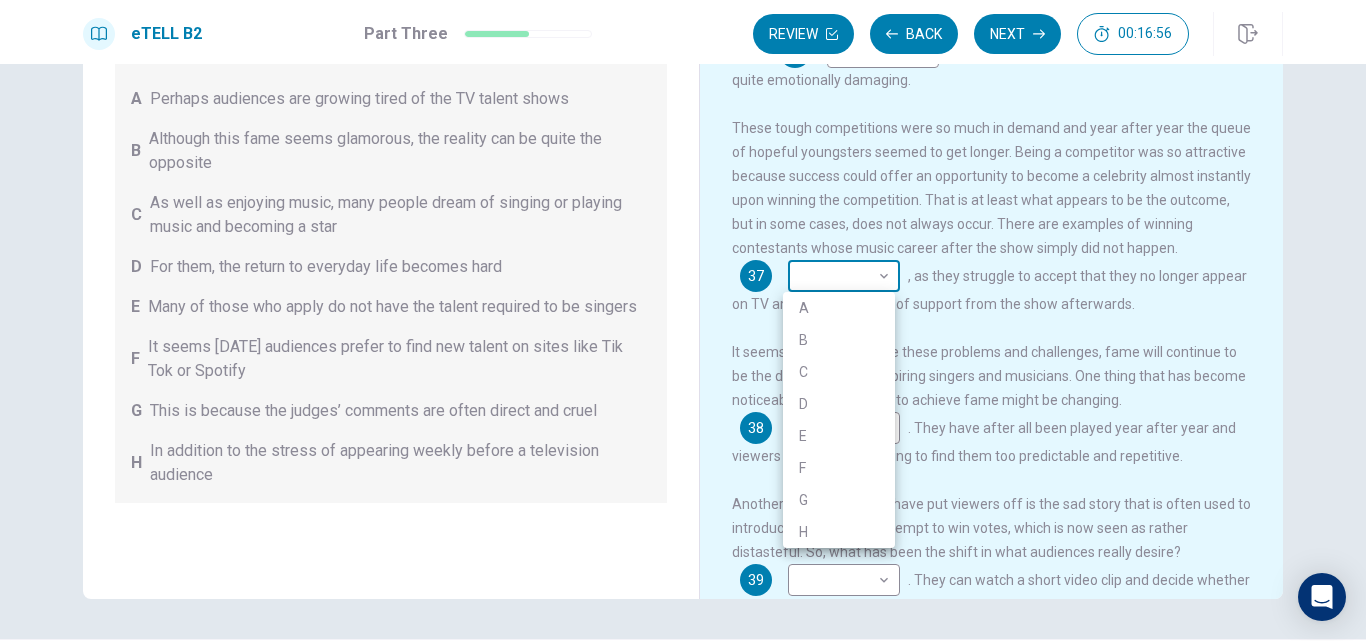 click on "This site uses cookies, as explained in our  Privacy Policy . If you agree to the use of cookies, please click the Accept button and continue to browse our site.   Privacy Policy Accept   eTELL B2 Part Three Review Back Next 00:16:56 Question 15 - 19 of 30 00:16:56 Review Back Next Questions 35 - 39 You are going to read a passage in which some sentences have been  removed. For questions 35 – 39, insert the correct sentence (A – H) into the  appropriate gap. There are THREE sentences which you do not need. A Perhaps audiences are growing tired of the TV talent shows B Although this fame seems glamorous, the reality can be quite the opposite C As well as enjoying music, many people dream of singing or playing music and becoming a star D For them, the return to everyday life becomes hard E Many of those who apply do not have the talent required to be singers F It seems [DATE] audiences prefer to find new talent on sites like Tik Tok or Spotify G H Music Competitions 35 C * ​ . 36 ​ ​ 37 ​ ​ 38" at bounding box center [683, 320] 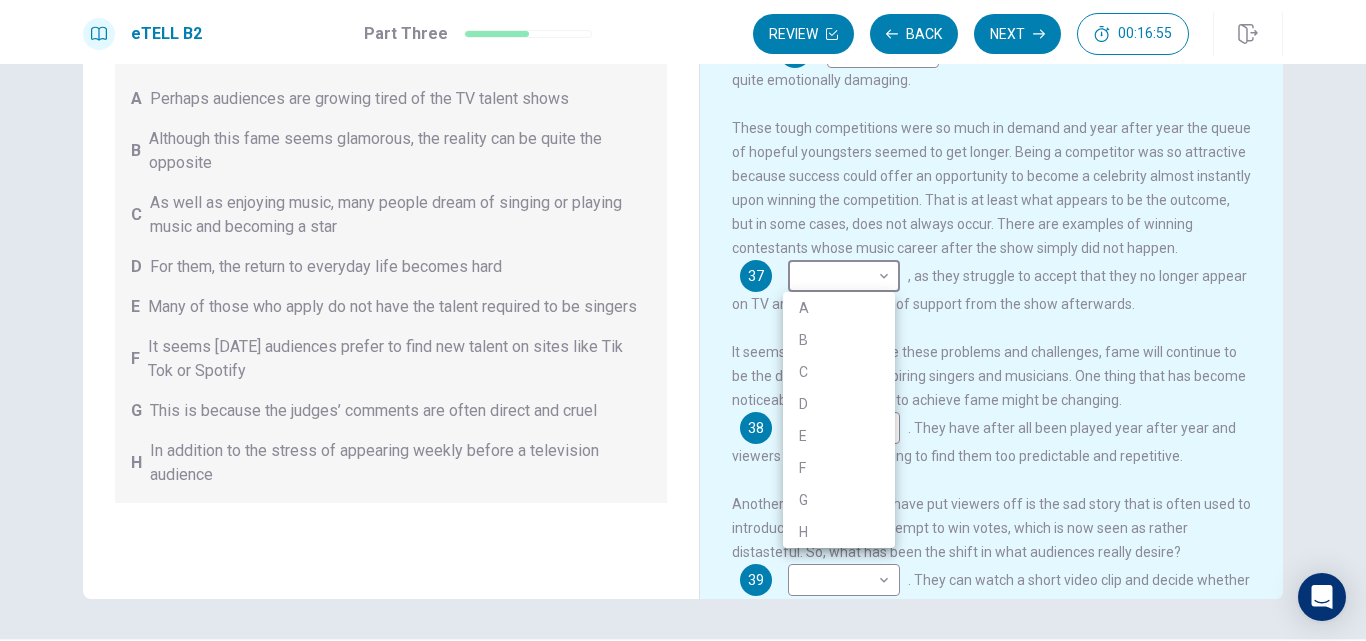 click on "D" at bounding box center (839, 404) 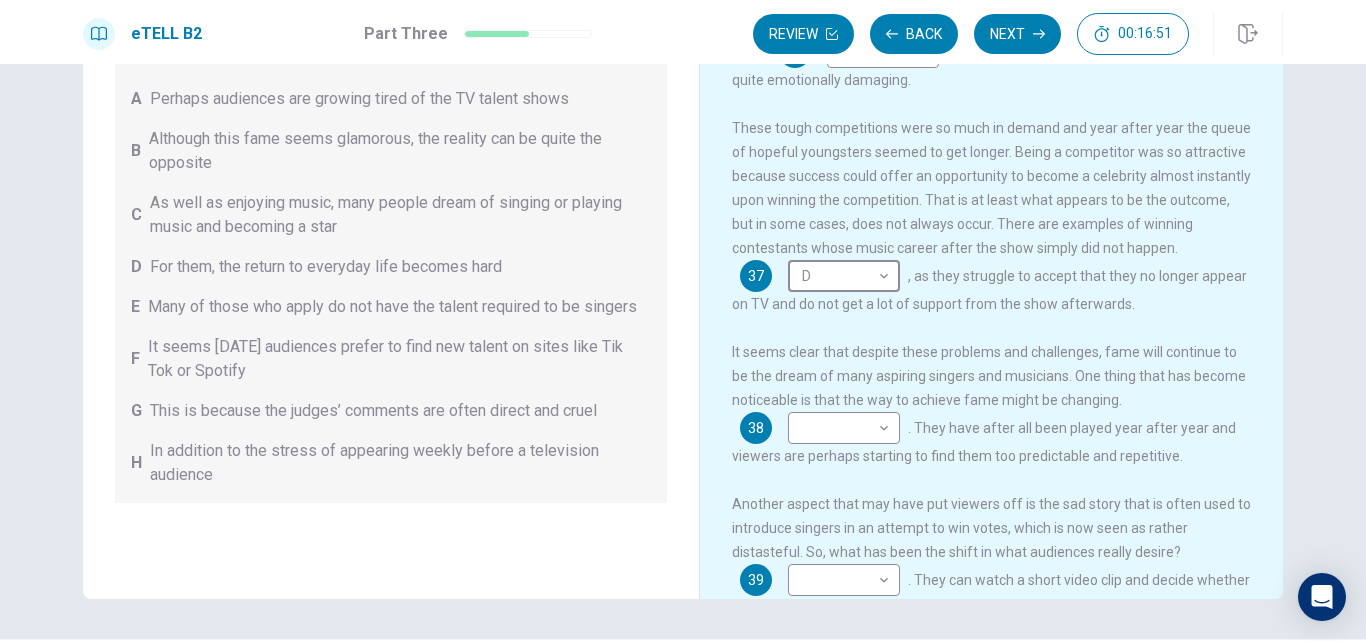 scroll, scrollTop: 100, scrollLeft: 0, axis: vertical 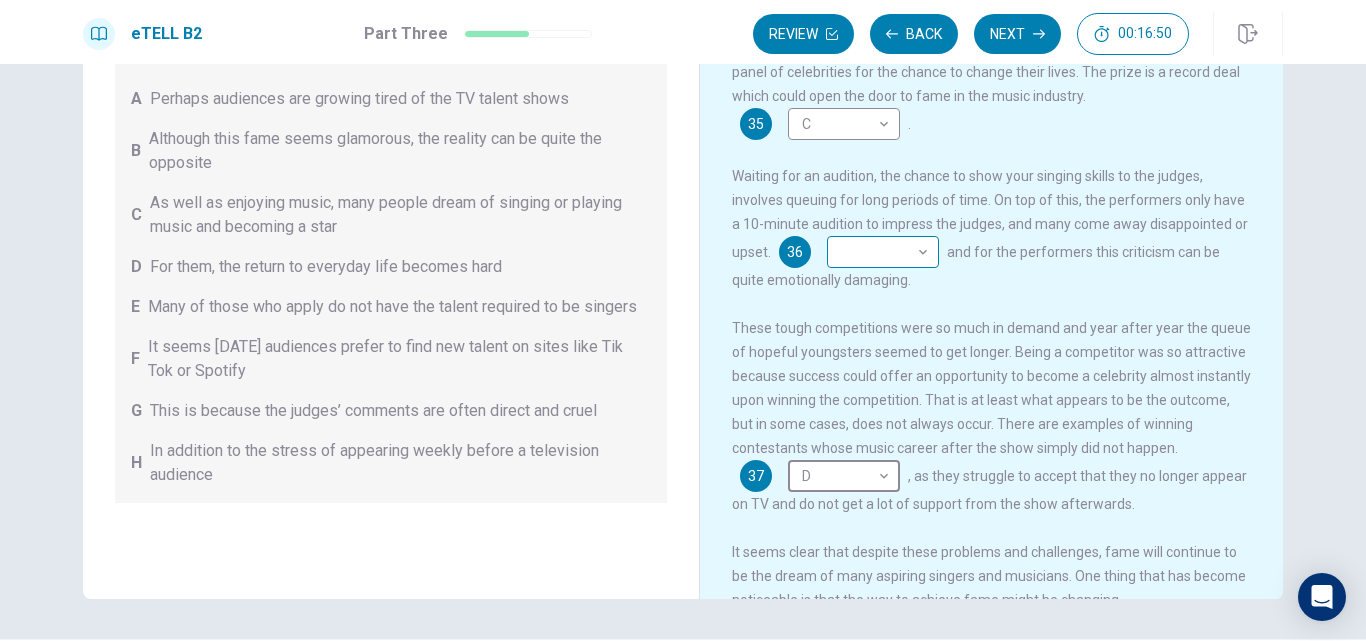 click on "This site uses cookies, as explained in our  Privacy Policy . If you agree to the use of cookies, please click the Accept button and continue to browse our site.   Privacy Policy Accept   eTELL B2 Part Three Review Back Next 00:16:50 Question 15 - 19 of 30 00:16:50 Review Back Next Questions 35 - 39 You are going to read a passage in which some sentences have been  removed. For questions 35 – 39, insert the correct sentence (A – H) into the  appropriate gap. There are THREE sentences which you do not need. A Perhaps audiences are growing tired of the TV talent shows B Although this fame seems glamorous, the reality can be quite the opposite C As well as enjoying music, many people dream of singing or playing music and becoming a star D For them, the return to everyday life becomes hard E Many of those who apply do not have the talent required to be singers F It seems [DATE] audiences prefer to find new talent on sites like Tik Tok or Spotify G H Music Competitions 35 C * ​ . 36 ​ ​ 37 D * ​ 38" at bounding box center (683, 320) 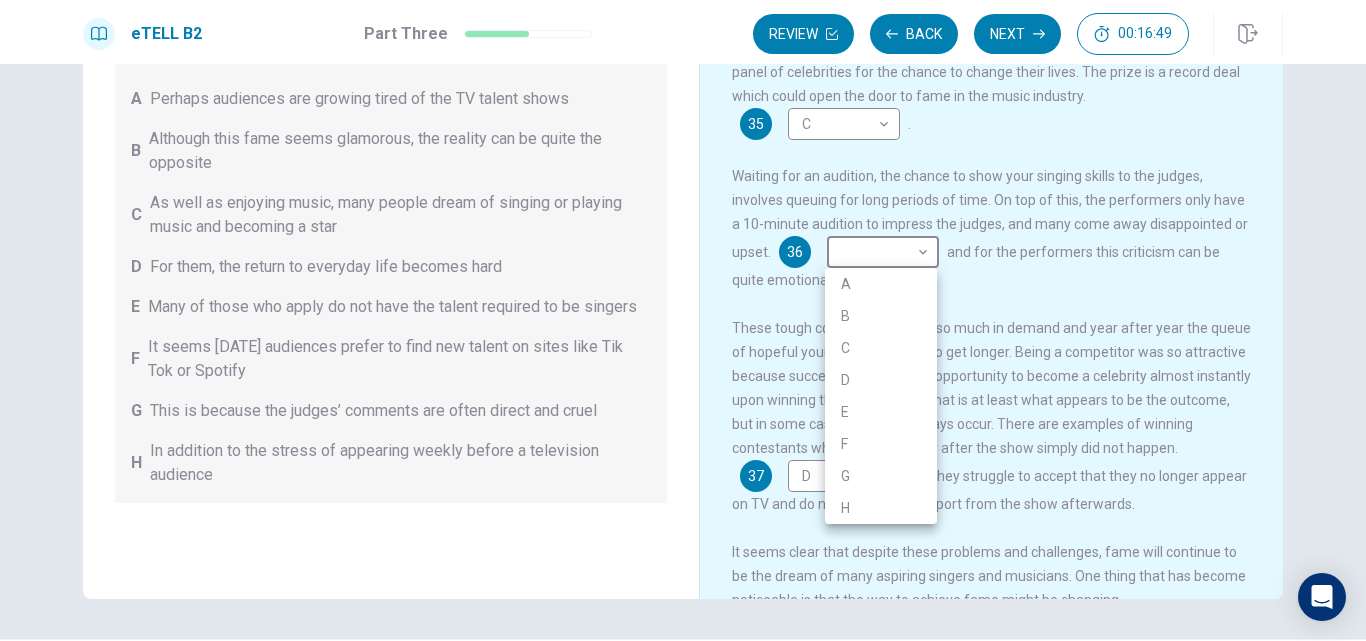click on "D" at bounding box center [881, 380] 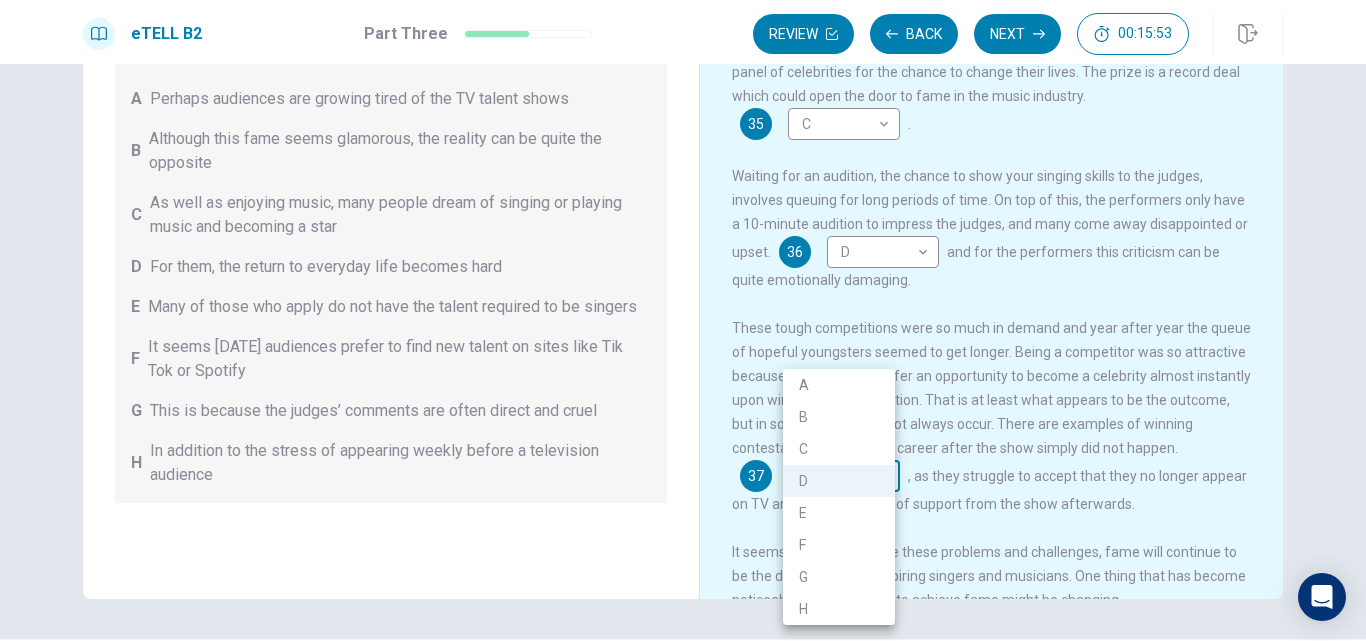 click on "This site uses cookies, as explained in our  Privacy Policy . If you agree to the use of cookies, please click the Accept button and continue to browse our site.   Privacy Policy Accept   eTELL B2 Part Three Review Back Next 00:15:53 Question 15 - 19 of 30 00:15:53 Review Back Next Questions 35 - 39 You are going to read a passage in which some sentences have been  removed. For questions 35 – 39, insert the correct sentence (A – H) into the  appropriate gap. There are THREE sentences which you do not need. A Perhaps audiences are growing tired of the TV talent shows B Although this fame seems glamorous, the reality can be quite the opposite C As well as enjoying music, many people dream of singing or playing music and becoming a star D For them, the return to everyday life becomes hard E Many of those who apply do not have the talent required to be singers F It seems [DATE] audiences prefer to find new talent on sites like Tik Tok or Spotify G H Music Competitions 35 C * ​ . 36 D * ​ 37 D * ​ 38" at bounding box center (683, 320) 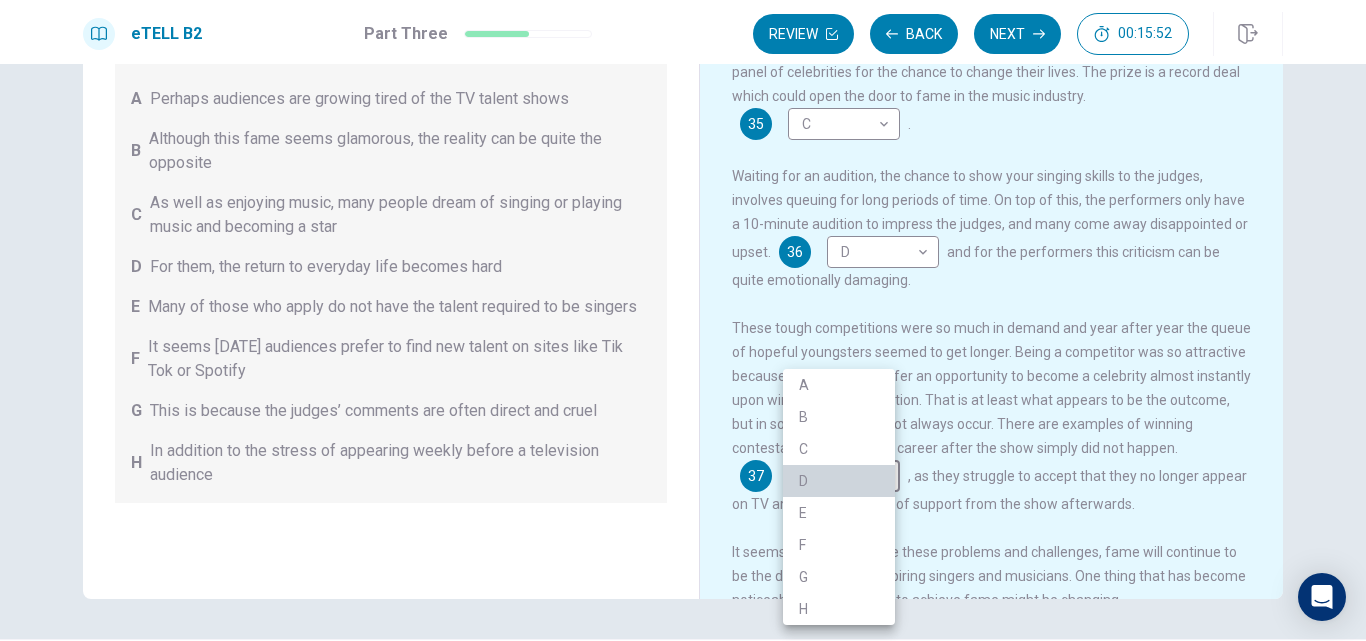 click on "D" at bounding box center (839, 481) 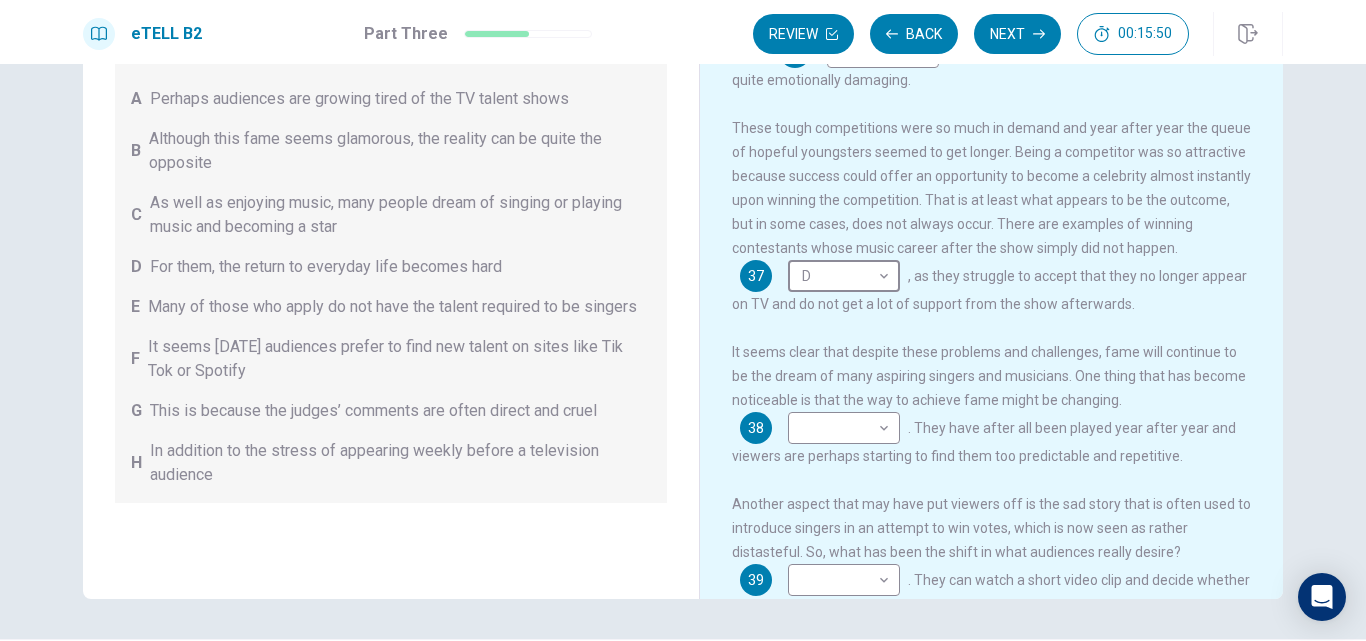 scroll, scrollTop: 400, scrollLeft: 0, axis: vertical 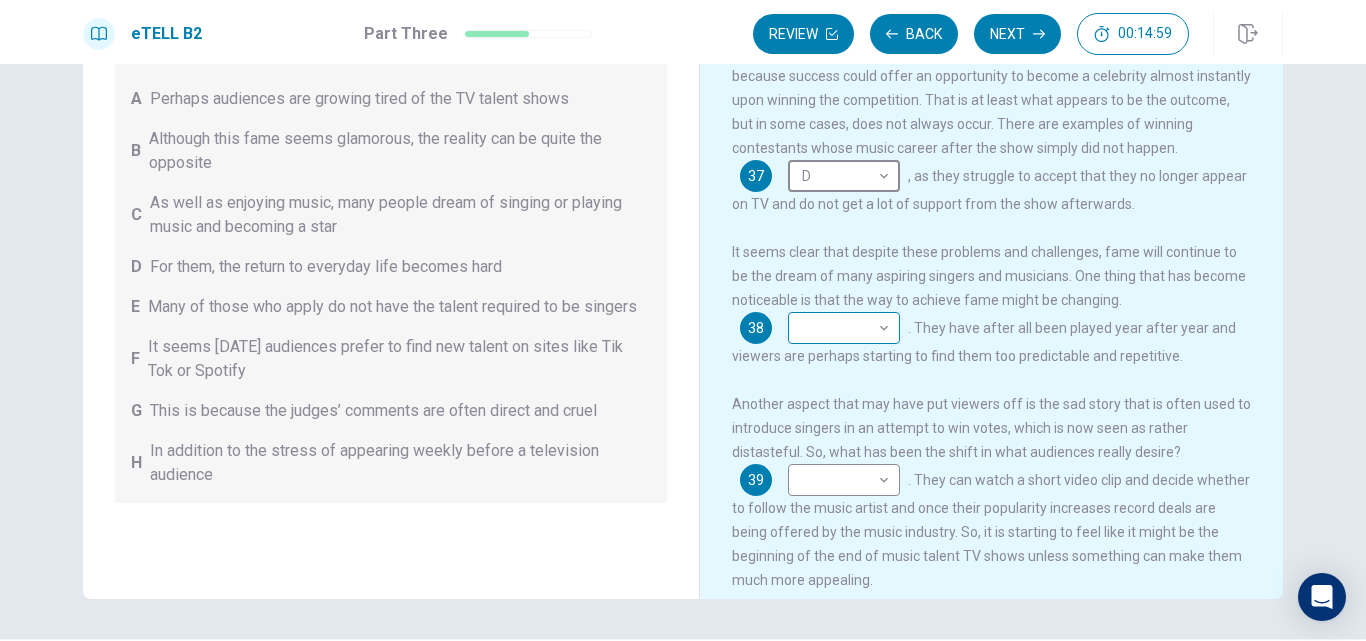 click on "This site uses cookies, as explained in our  Privacy Policy . If you agree to the use of cookies, please click the Accept button and continue to browse our site.   Privacy Policy Accept   eTELL B2 Part Three Review Back Next 00:14:59 Question 15 - 19 of 30 00:14:59 Review Back Next Questions 35 - 39 You are going to read a passage in which some sentences have been  removed. For questions 35 – 39, insert the correct sentence (A – H) into the  appropriate gap. There are THREE sentences which you do not need. A Perhaps audiences are growing tired of the TV talent shows B Although this fame seems glamorous, the reality can be quite the opposite C As well as enjoying music, many people dream of singing or playing music and becoming a star D For them, the return to everyday life becomes hard E Many of those who apply do not have the talent required to be singers F It seems [DATE] audiences prefer to find new talent on sites like Tik Tok or Spotify G H Music Competitions 35 C * ​ . 36 D * ​ 37 D * ​ 38" at bounding box center [683, 320] 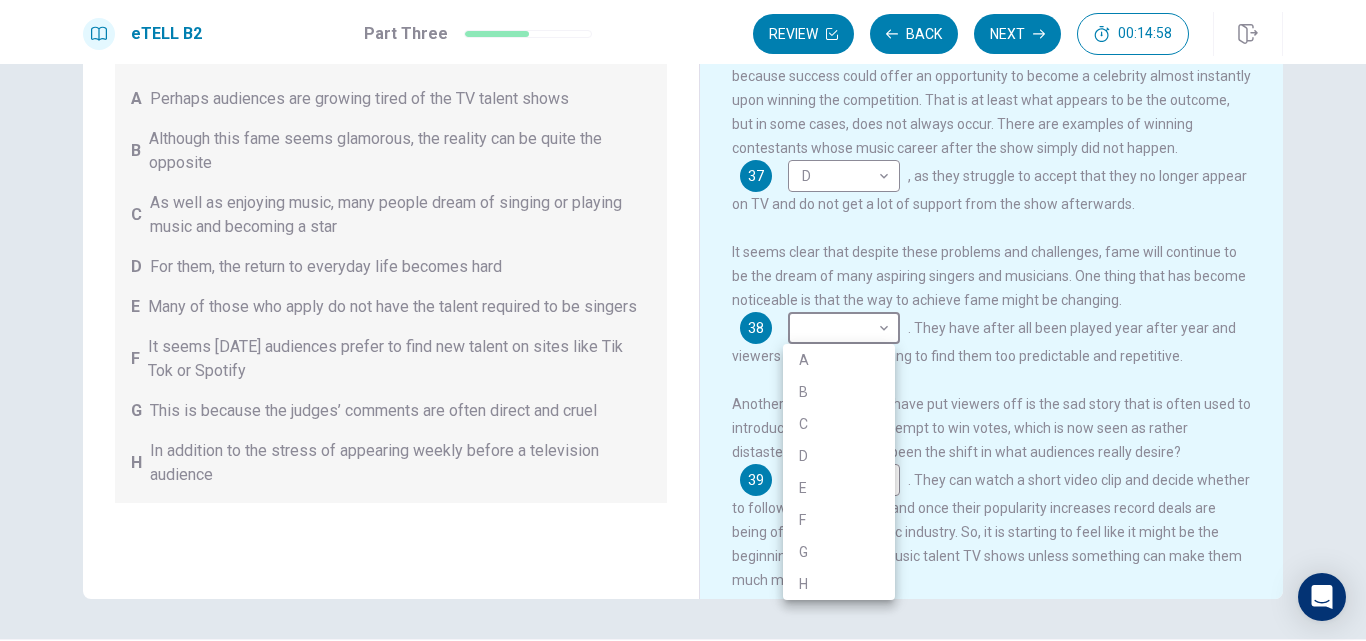 click on "A" at bounding box center (839, 360) 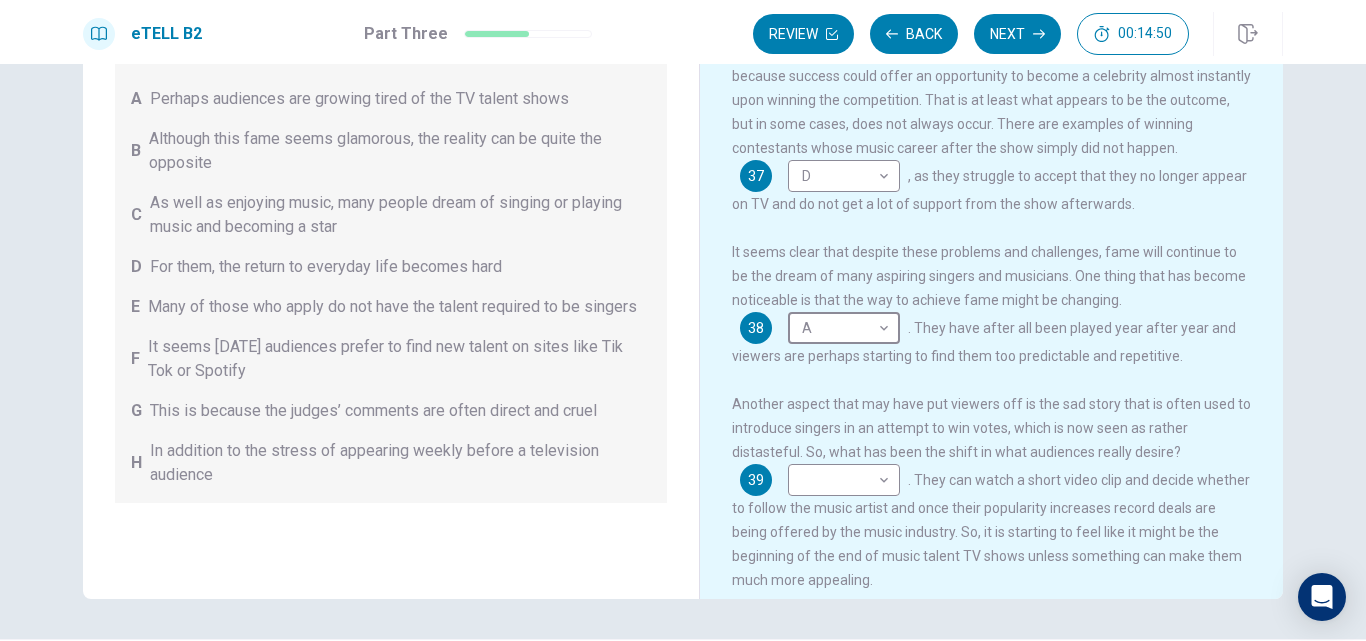 scroll, scrollTop: 417, scrollLeft: 0, axis: vertical 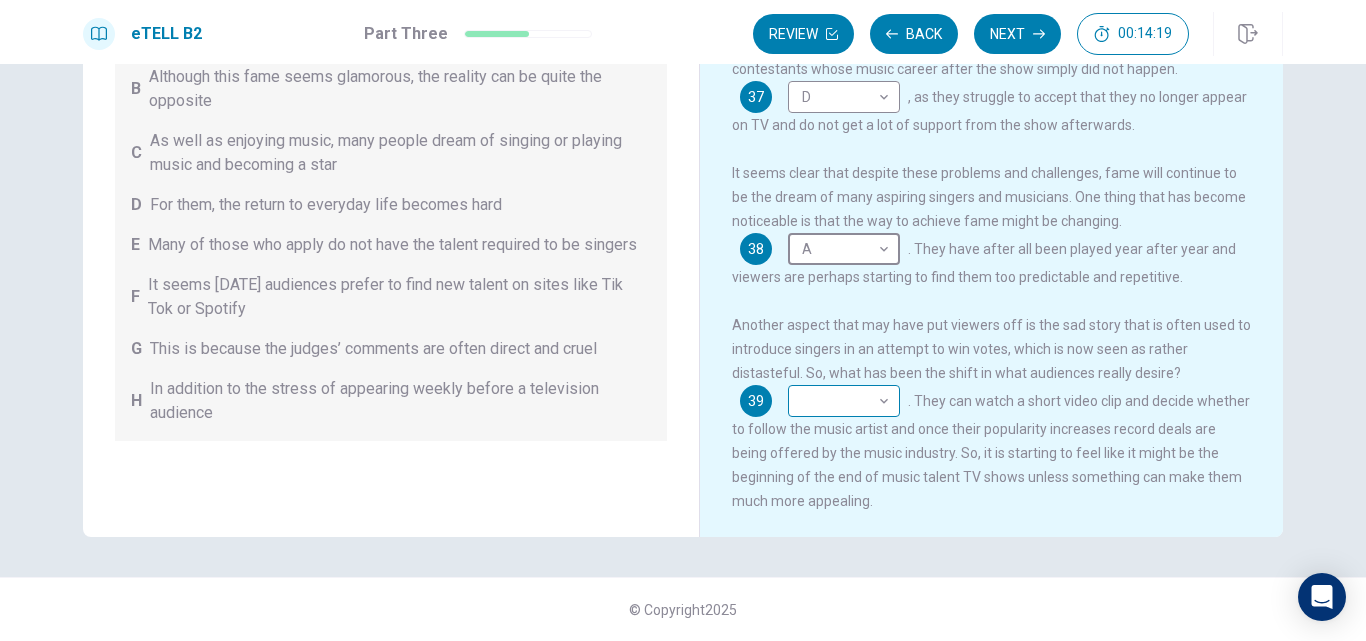 click on "This site uses cookies, as explained in our  Privacy Policy . If you agree to the use of cookies, please click the Accept button and continue to browse our site.   Privacy Policy Accept   eTELL B2 Part Three Review Back Next 00:14:19 Question 15 - 19 of 30 00:14:19 Review Back Next Questions 35 - 39 You are going to read a passage in which some sentences have been  removed. For questions 35 – 39, insert the correct sentence (A – H) into the  appropriate gap. There are THREE sentences which you do not need. A Perhaps audiences are growing tired of the TV talent shows B Although this fame seems glamorous, the reality can be quite the opposite C As well as enjoying music, many people dream of singing or playing music and becoming a star D For them, the return to everyday life becomes hard E Many of those who apply do not have the talent required to be singers F It seems [DATE] audiences prefer to find new talent on sites like Tik Tok or Spotify G H Music Competitions 35 C * ​ . 36 D * ​ 37 D * ​ 38" at bounding box center (683, 320) 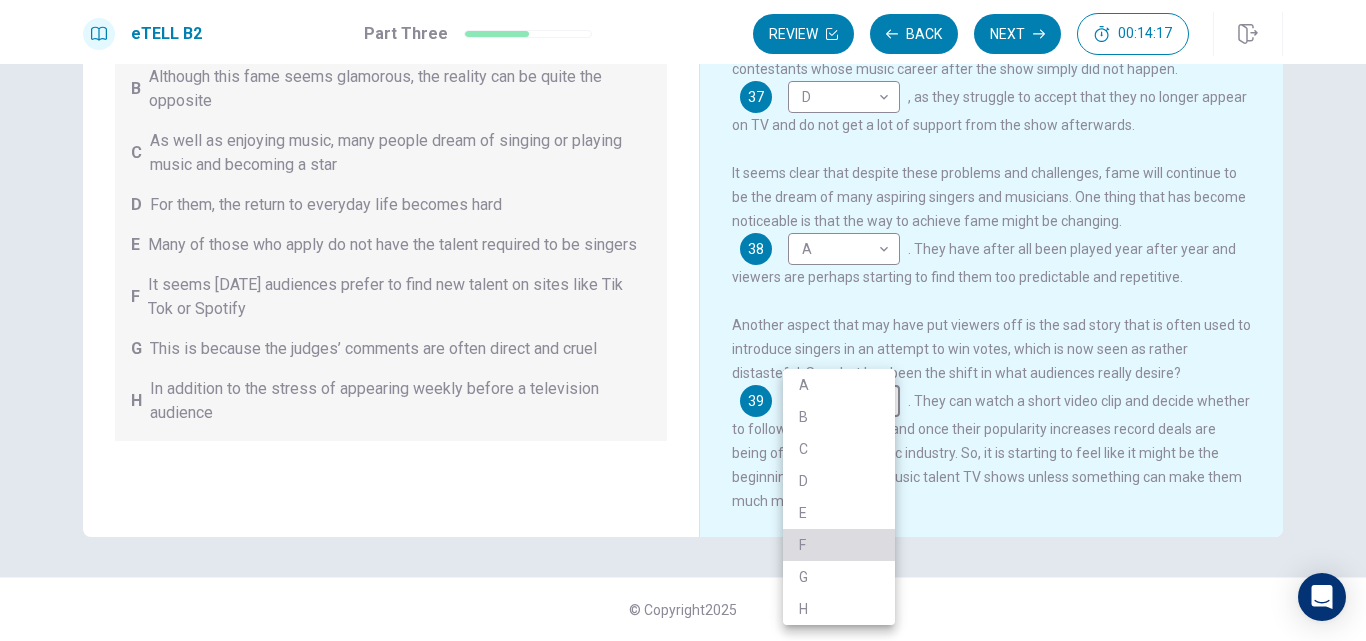 click on "F" at bounding box center [839, 545] 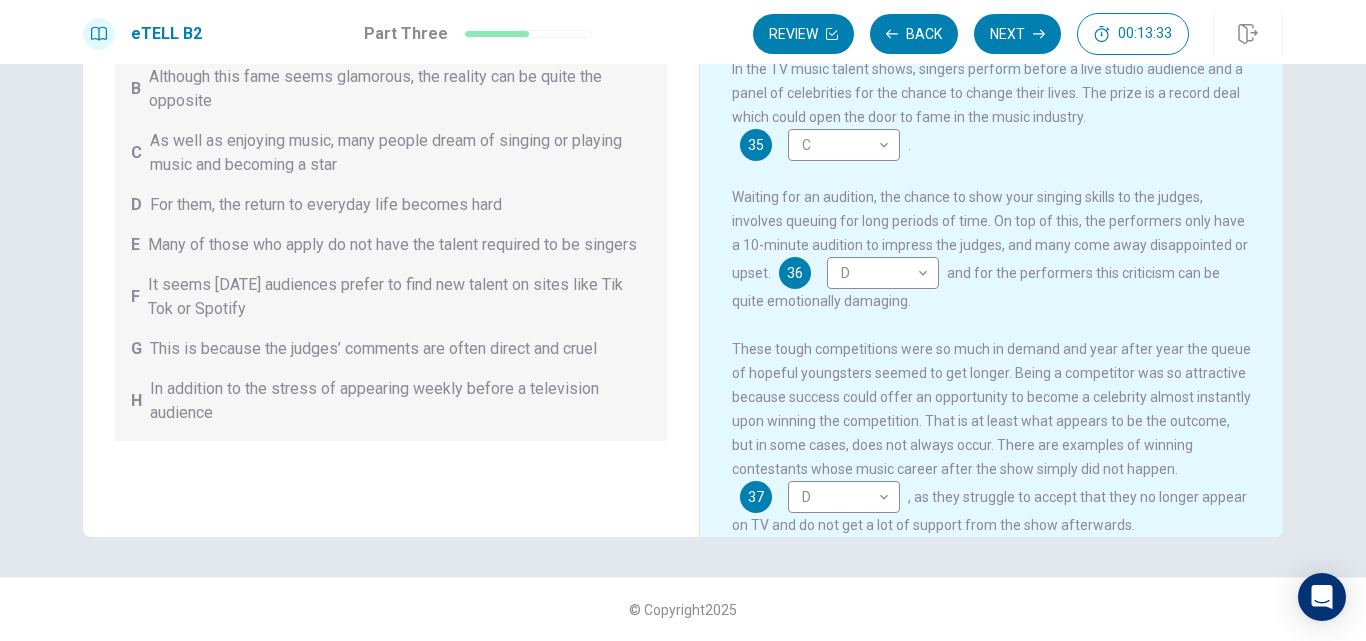 scroll, scrollTop: 0, scrollLeft: 0, axis: both 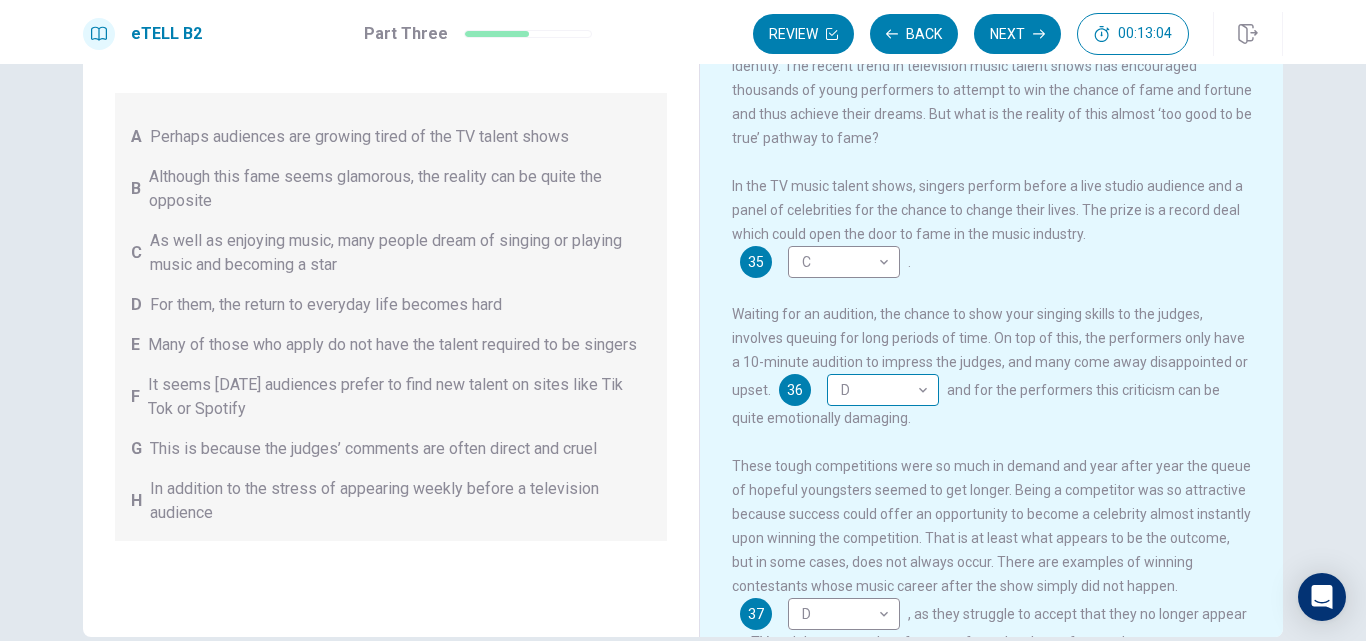 click on "This site uses cookies, as explained in our  Privacy Policy . If you agree to the use of cookies, please click the Accept button and continue to browse our site.   Privacy Policy Accept   eTELL B2 Part Three Review Back Next 00:13:04 Question 15 - 19 of 30 00:13:04 Review Back Next Questions 35 - 39 You are going to read a passage in which some sentences have been  removed. For questions 35 – 39, insert the correct sentence (A – H) into the  appropriate gap. There are THREE sentences which you do not need. A Perhaps audiences are growing tired of the TV talent shows B Although this fame seems glamorous, the reality can be quite the opposite C As well as enjoying music, many people dream of singing or playing music and becoming a star D For them, the return to everyday life becomes hard E Many of those who apply do not have the talent required to be singers F It seems [DATE] audiences prefer to find new talent on sites like Tik Tok or Spotify G H Music Competitions 35 C * ​ . 36 D * ​ 37 D * ​ 38" at bounding box center (683, 320) 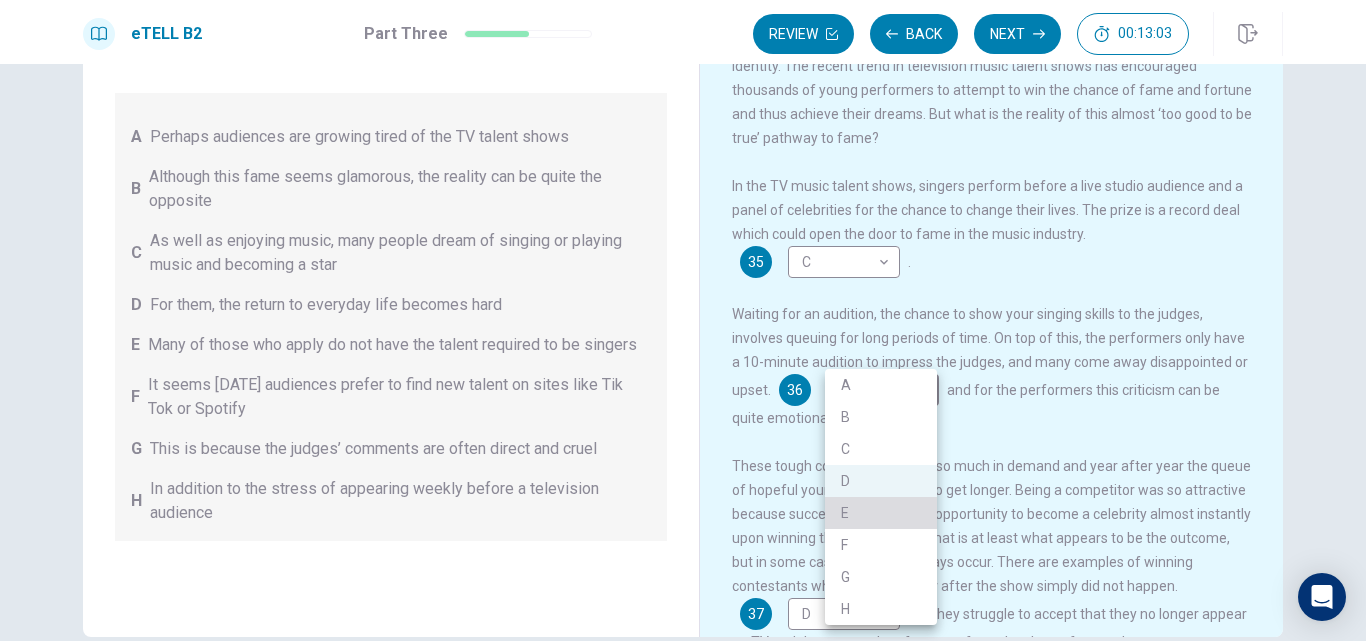 click on "E" at bounding box center (881, 513) 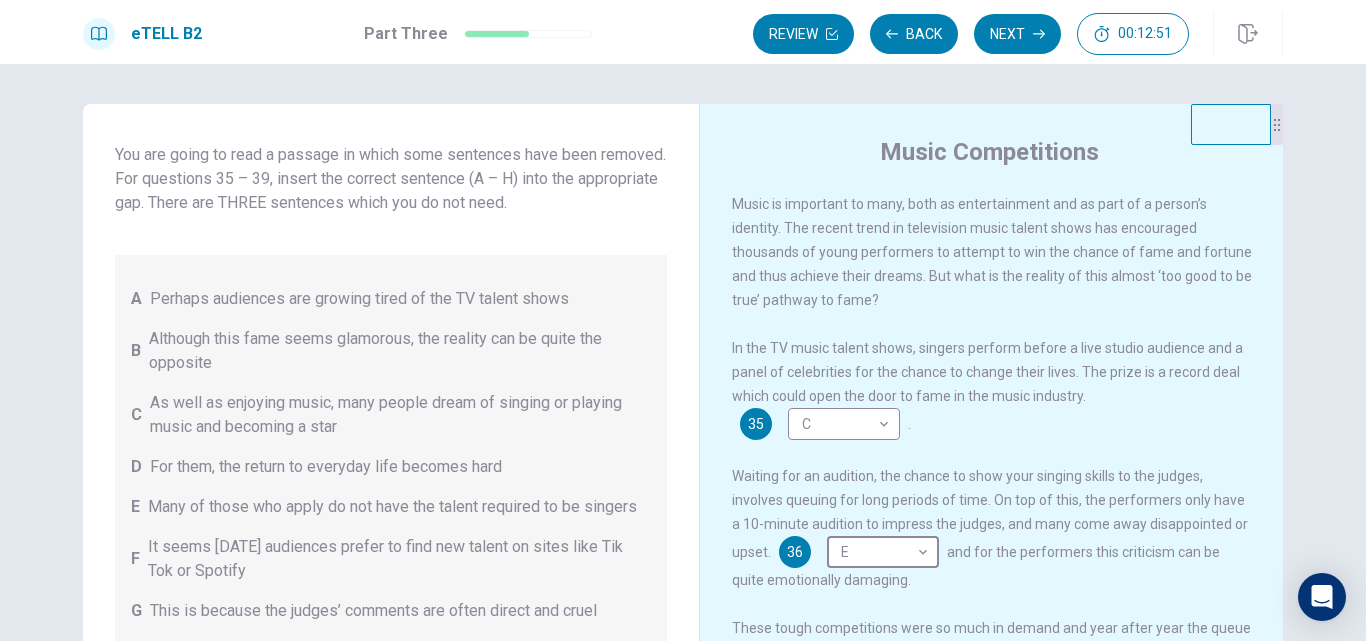 scroll, scrollTop: 100, scrollLeft: 0, axis: vertical 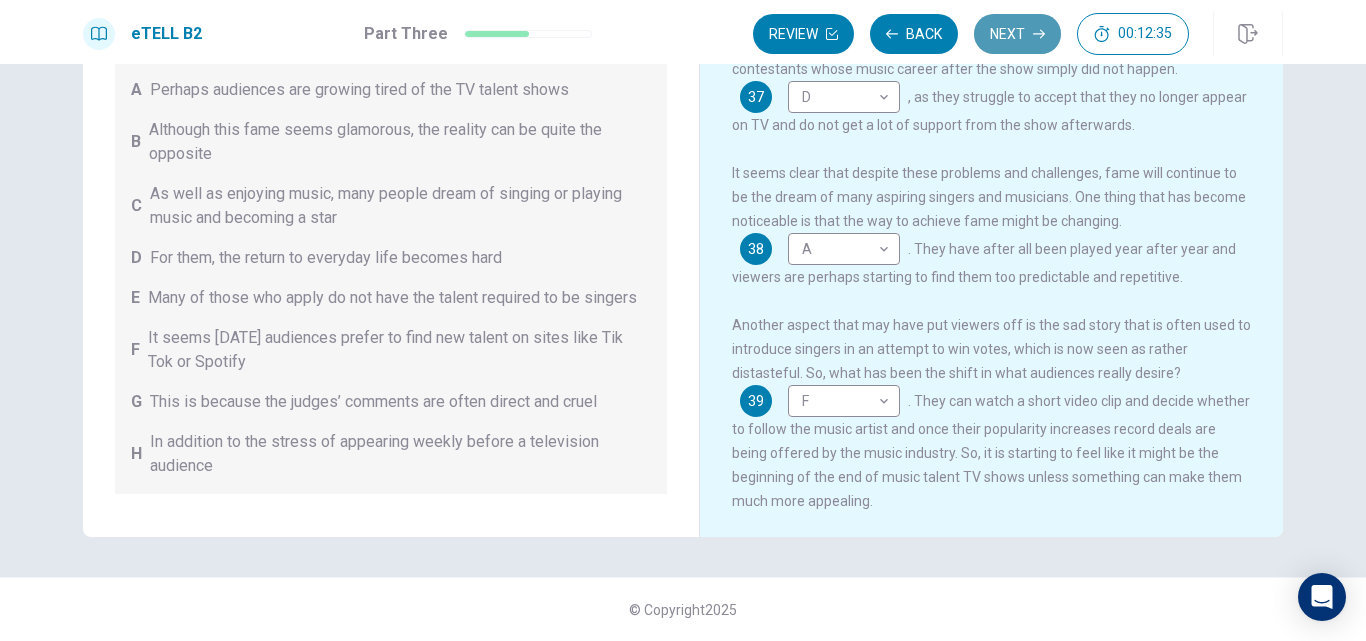 click on "Next" at bounding box center (1017, 34) 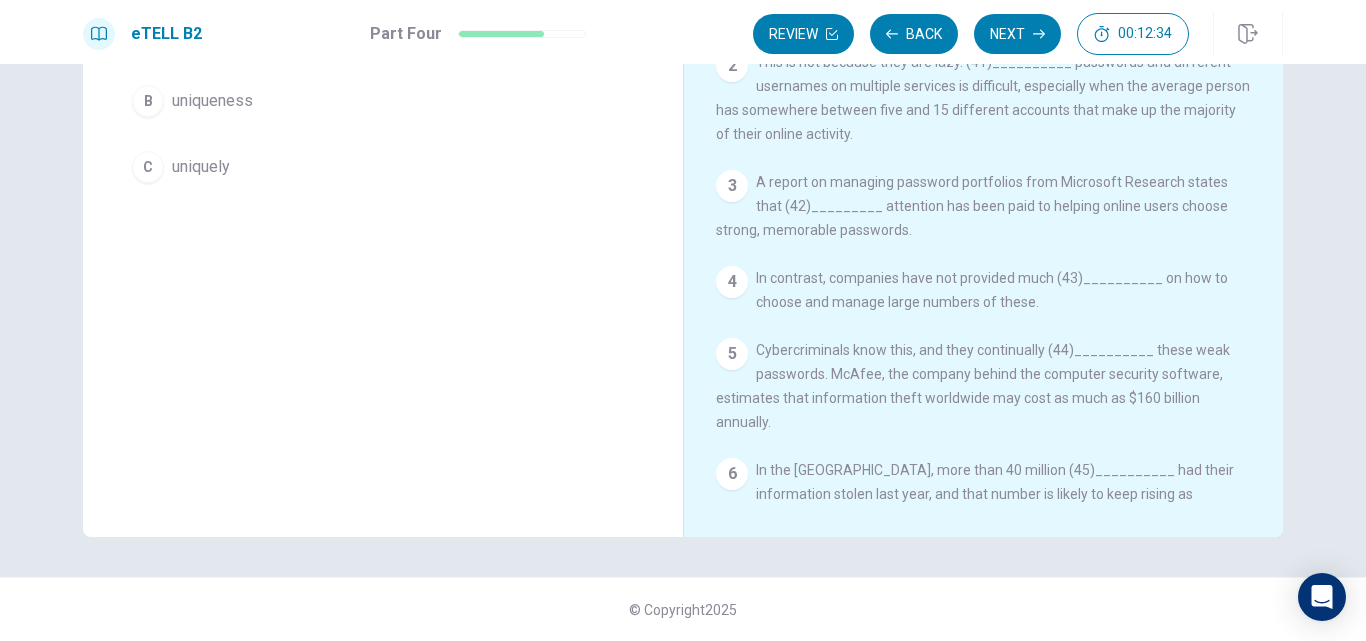 scroll, scrollTop: 0, scrollLeft: 0, axis: both 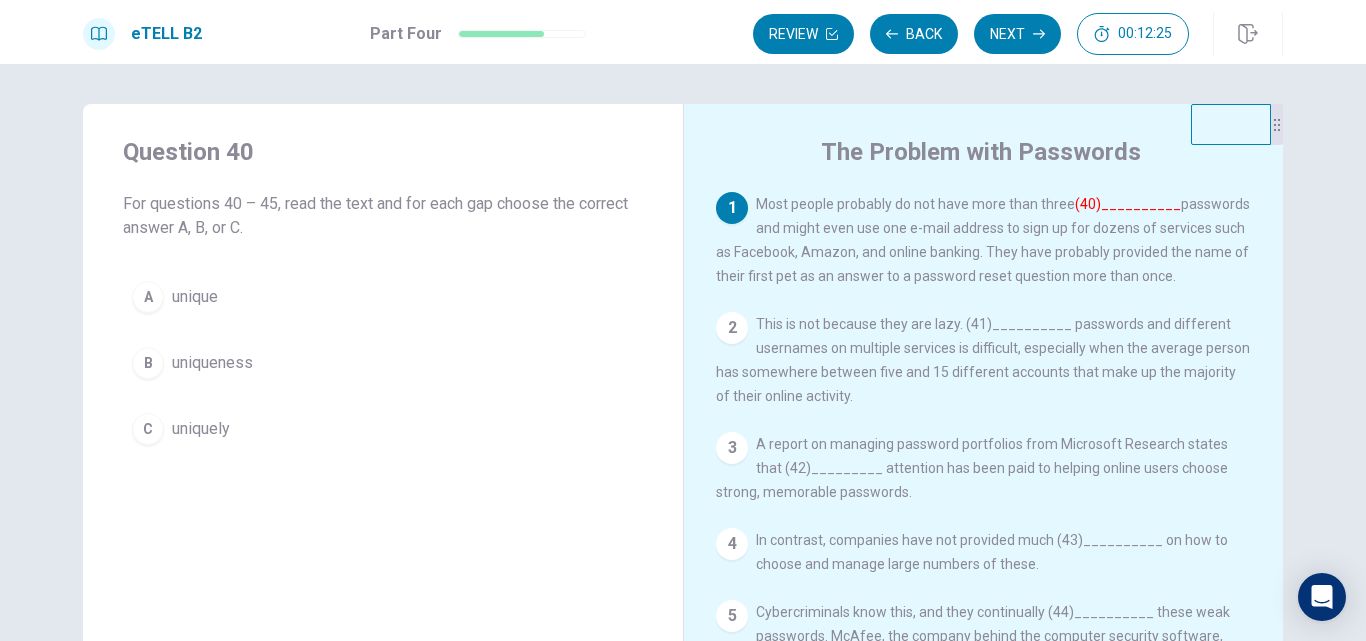 click on "A unique" at bounding box center [383, 297] 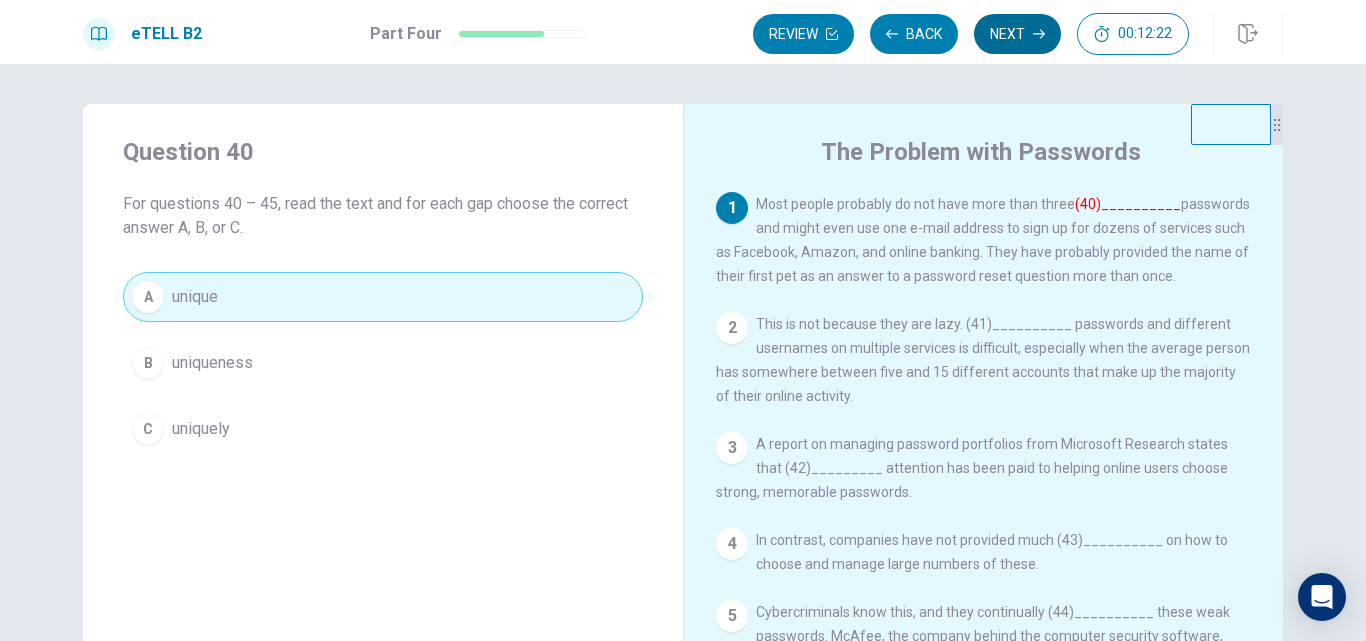 click on "Next" at bounding box center [1017, 34] 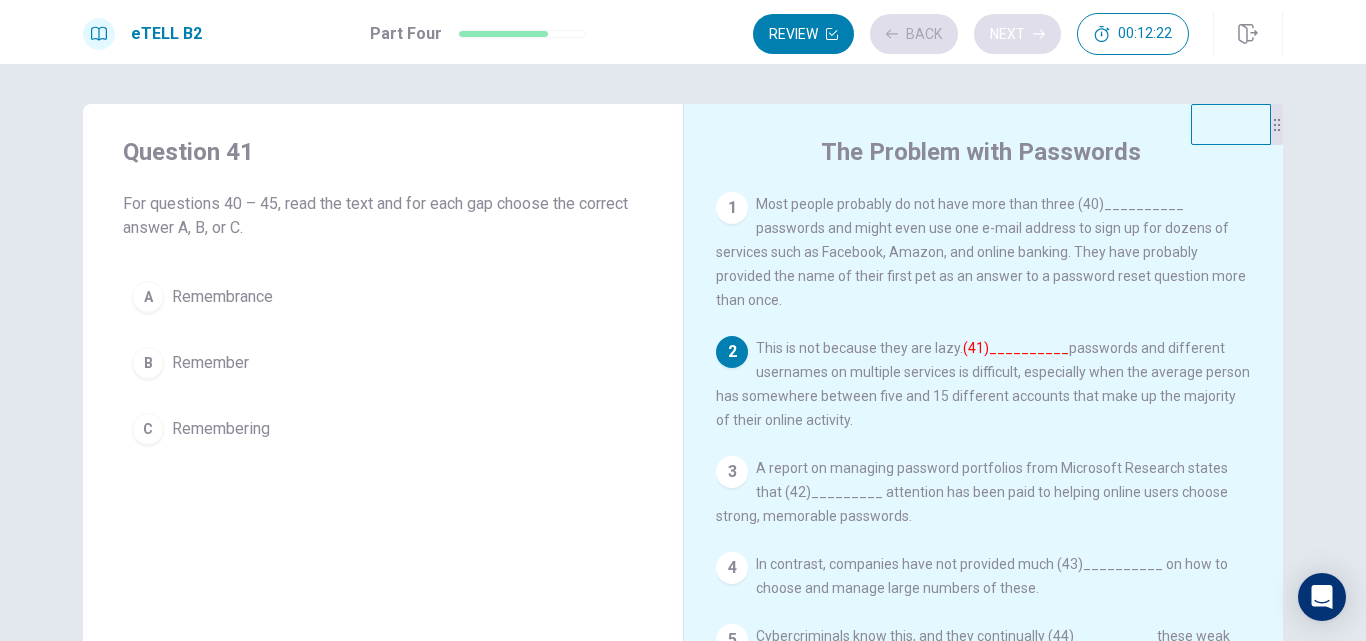 scroll, scrollTop: 49, scrollLeft: 0, axis: vertical 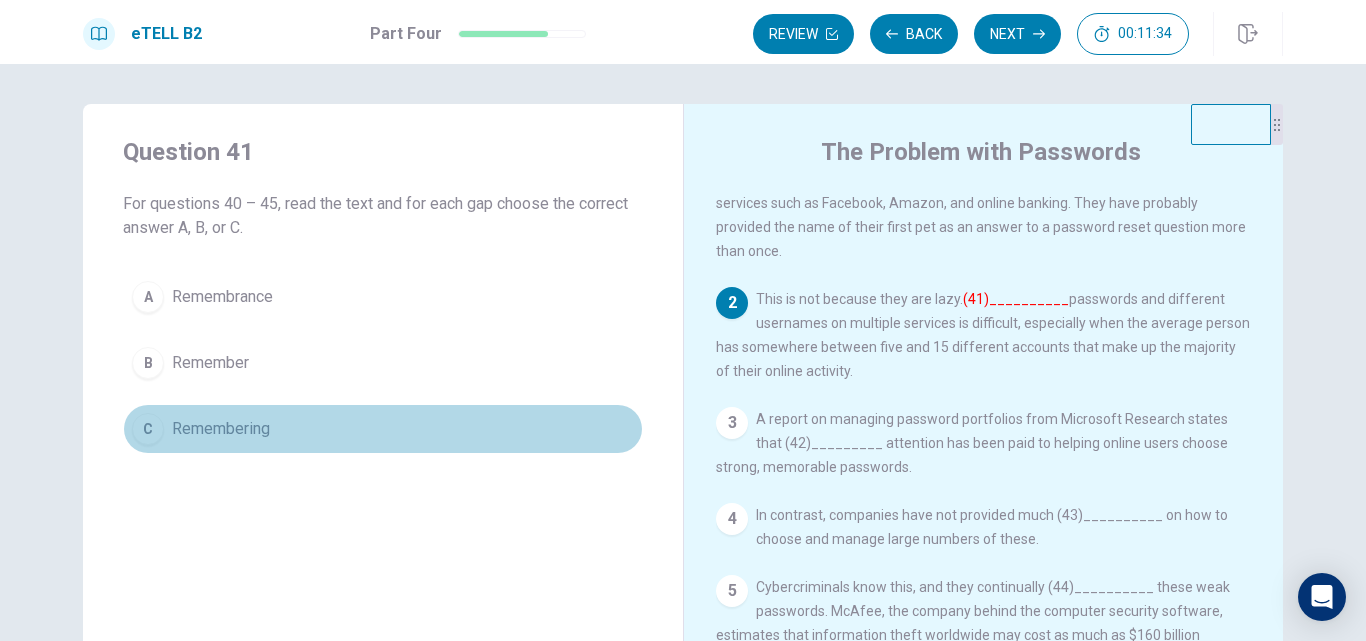 click on "Remembering" at bounding box center [221, 429] 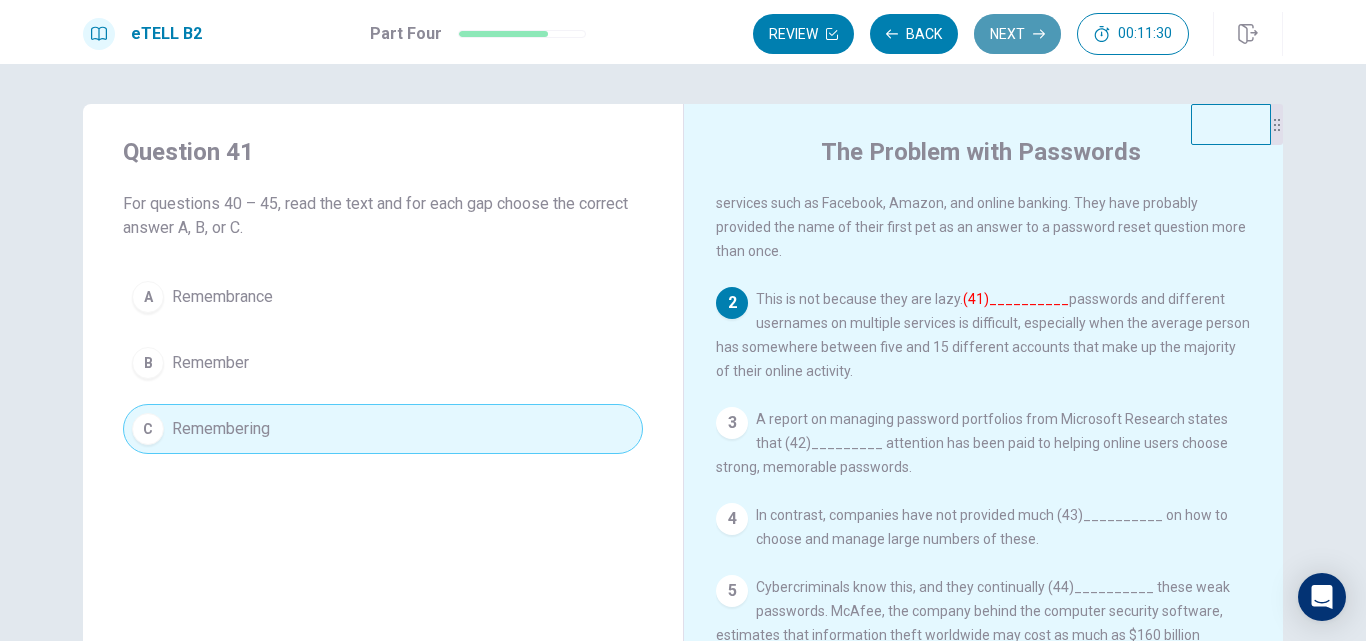 click on "Next" at bounding box center [1017, 34] 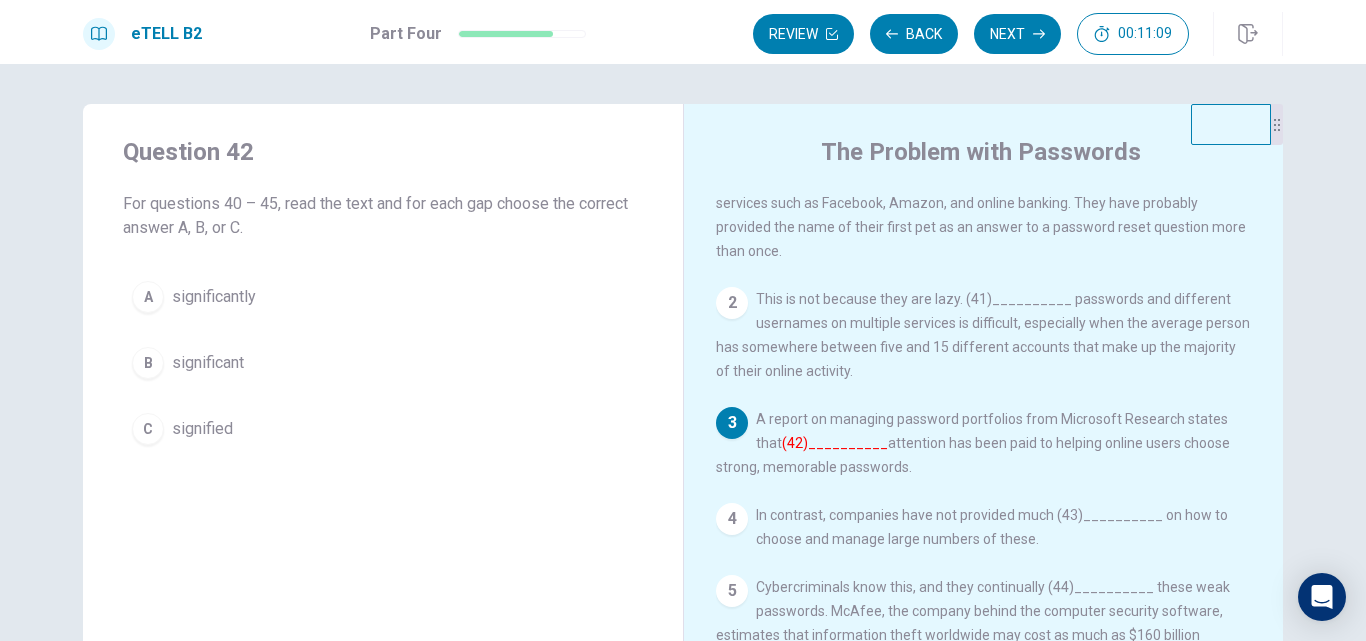 click on "significant" at bounding box center [208, 363] 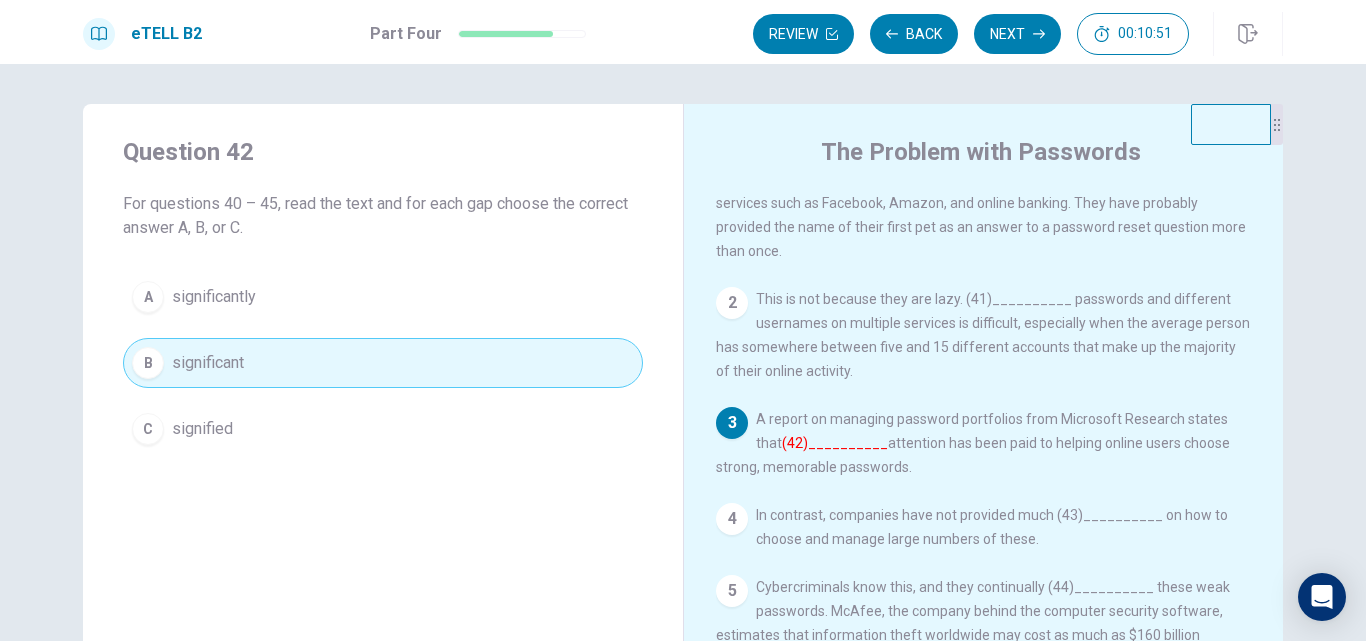 click on "C signified" at bounding box center (383, 429) 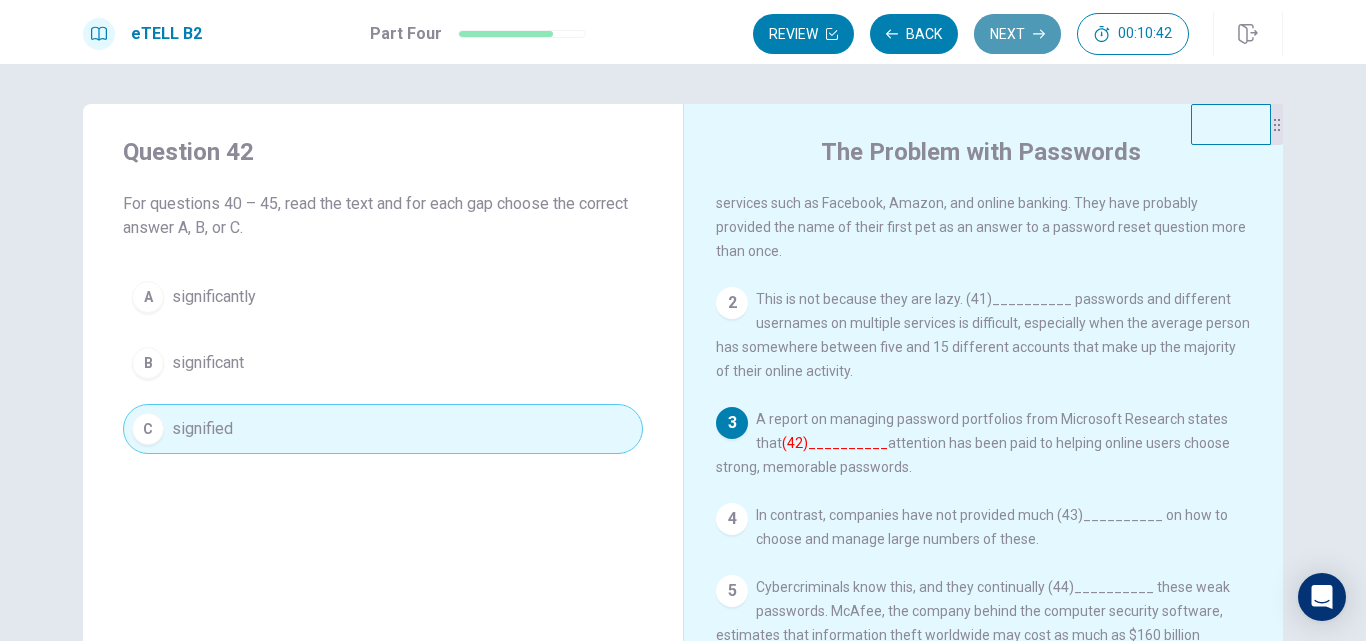 click on "Next" at bounding box center (1017, 34) 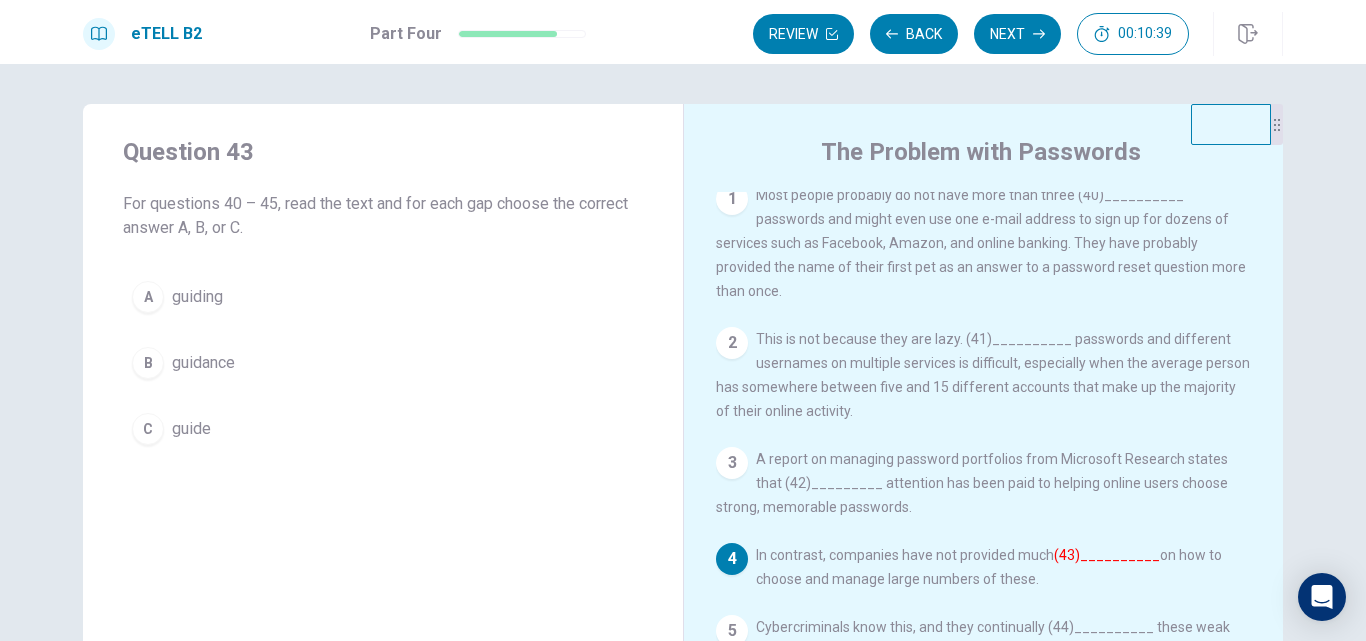 scroll, scrollTop: 49, scrollLeft: 0, axis: vertical 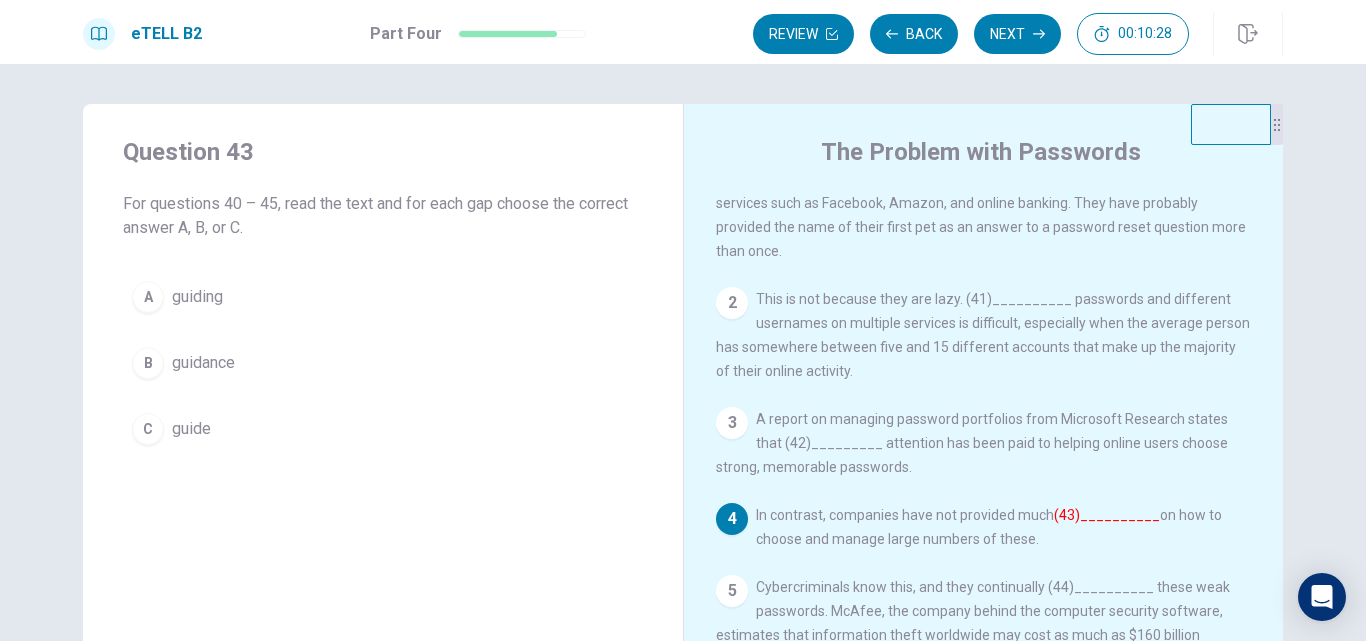 click on "guidance" at bounding box center (203, 363) 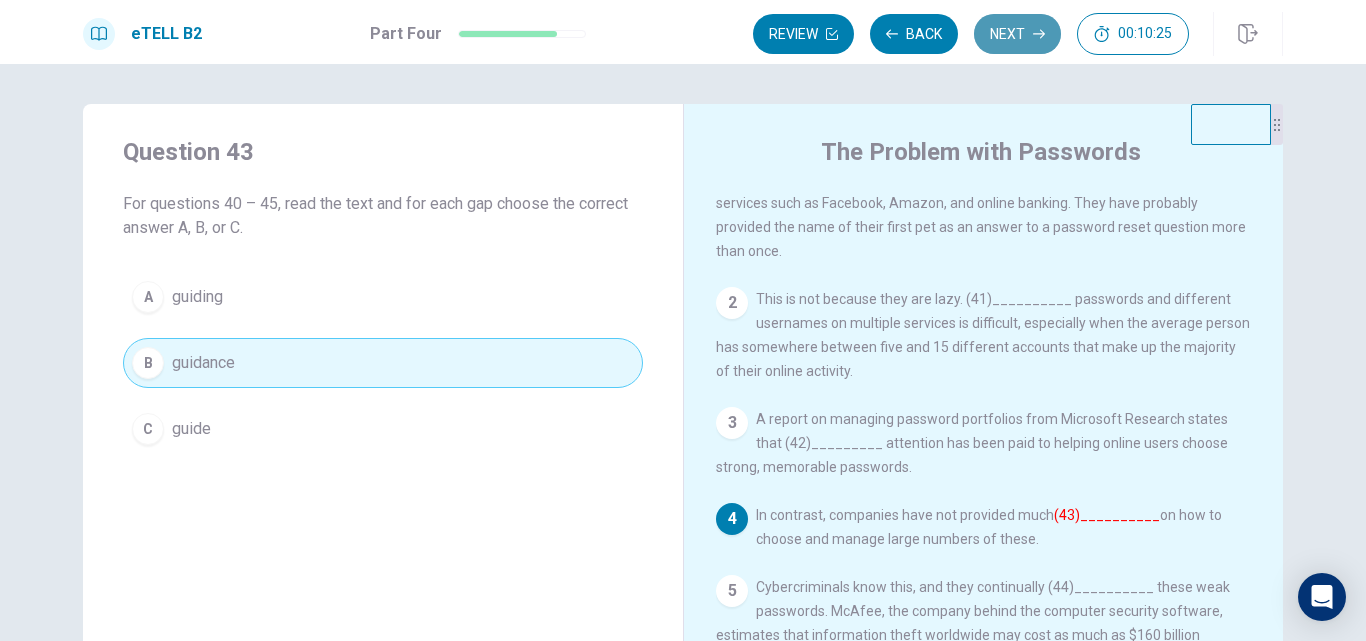 click on "Next" at bounding box center (1017, 34) 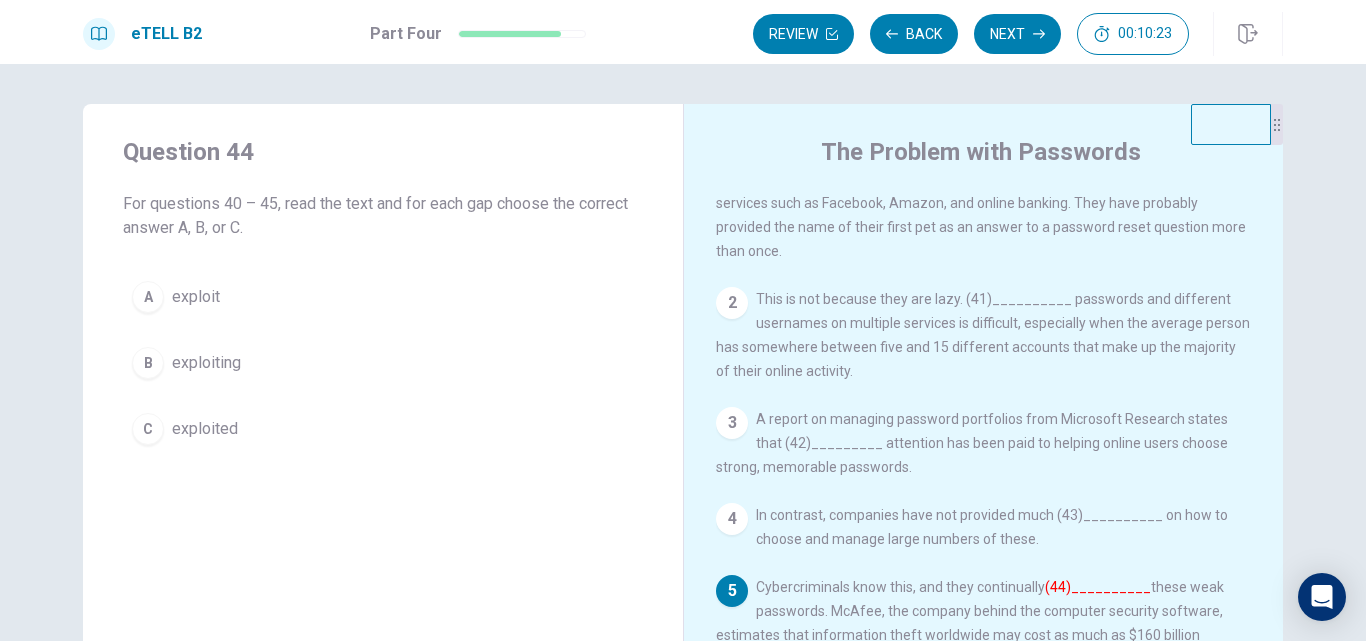 scroll, scrollTop: 100, scrollLeft: 0, axis: vertical 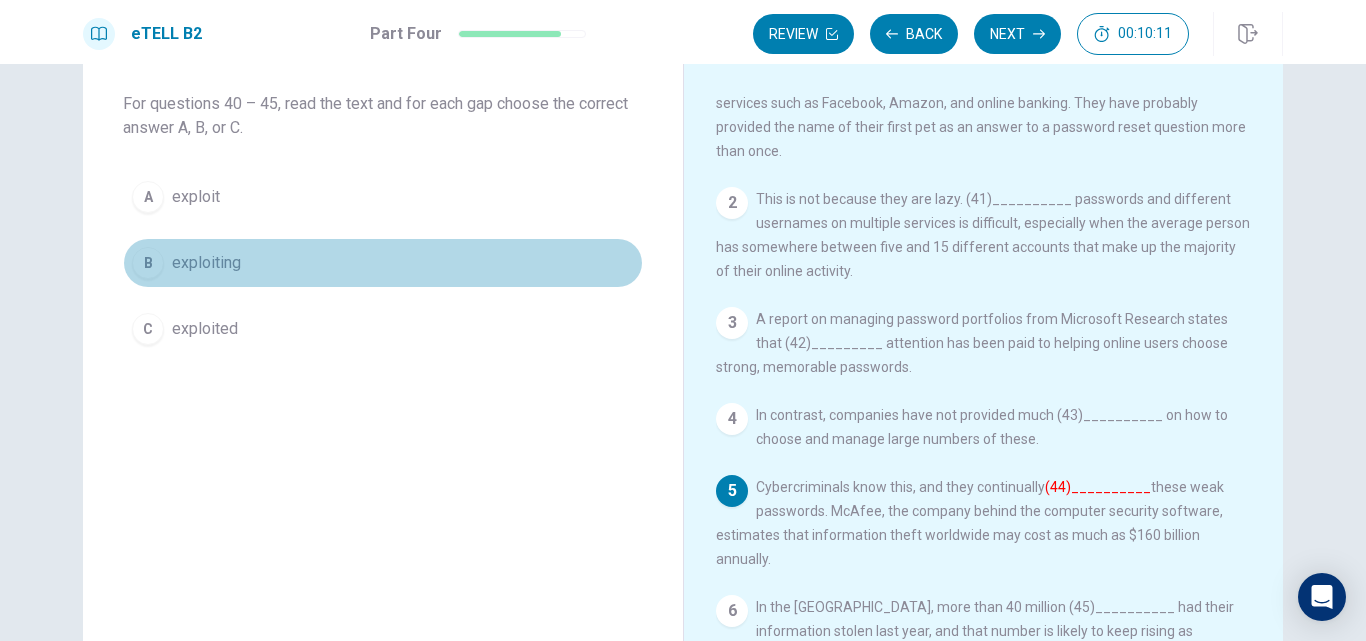 click on "exploiting" at bounding box center [206, 263] 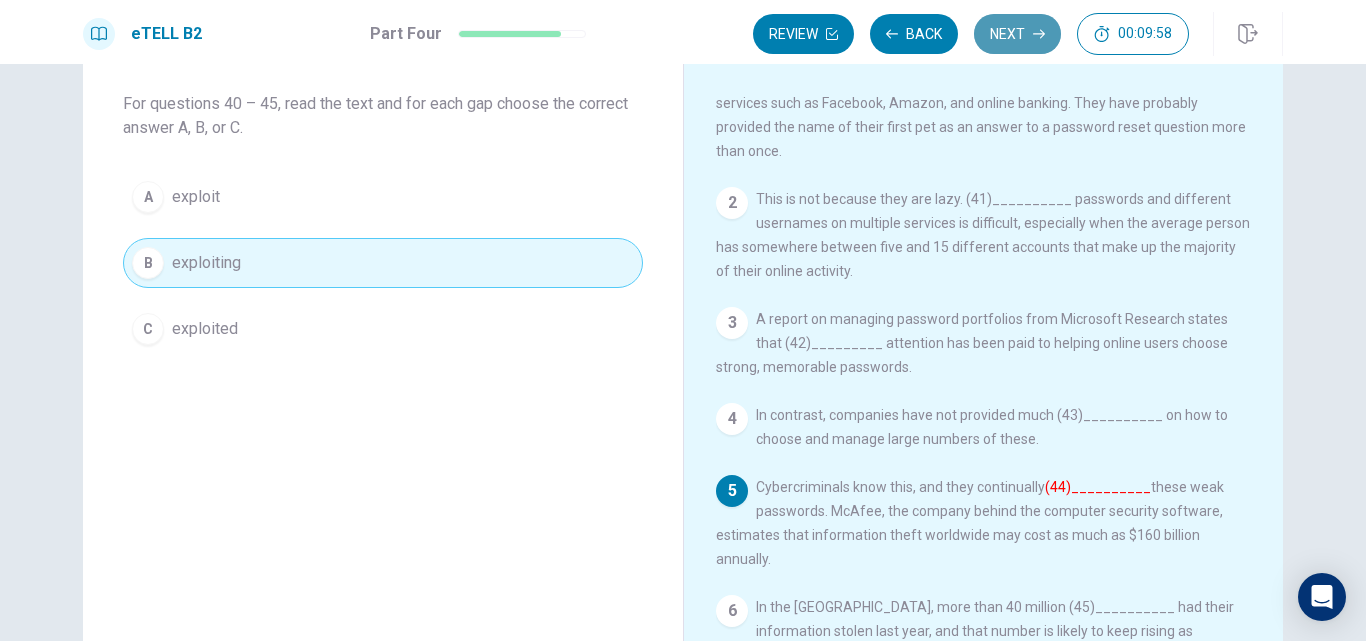 click on "Next" at bounding box center (1017, 34) 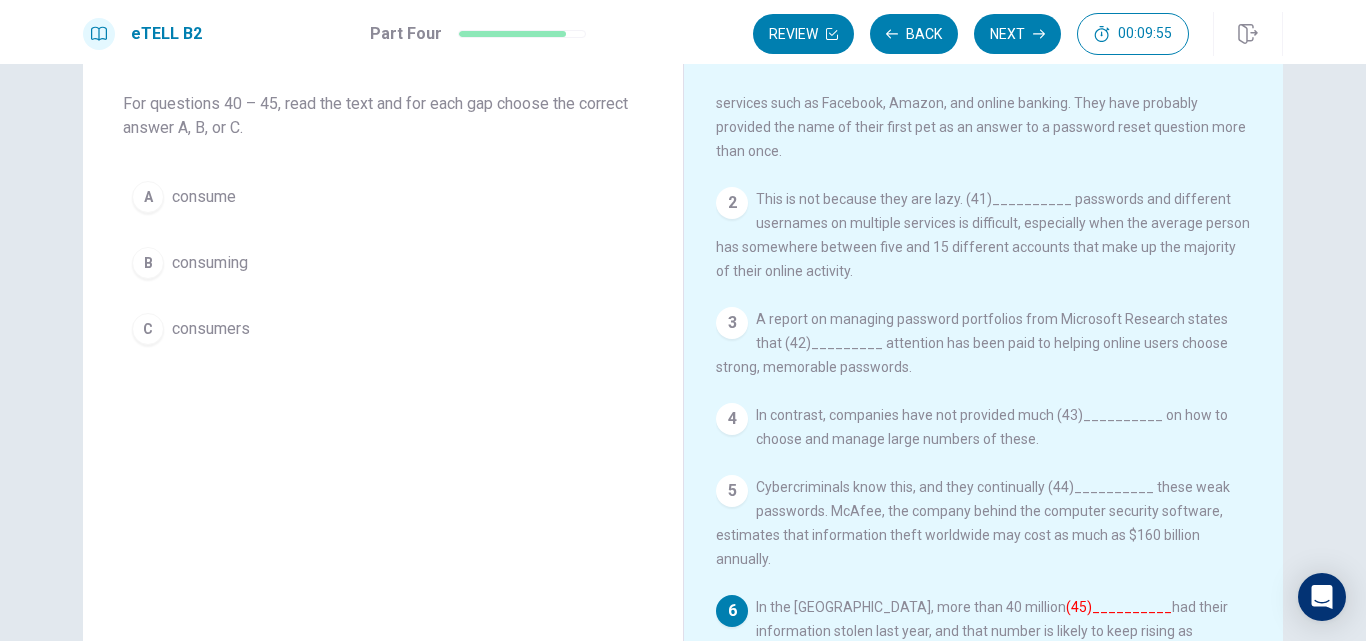 scroll, scrollTop: 200, scrollLeft: 0, axis: vertical 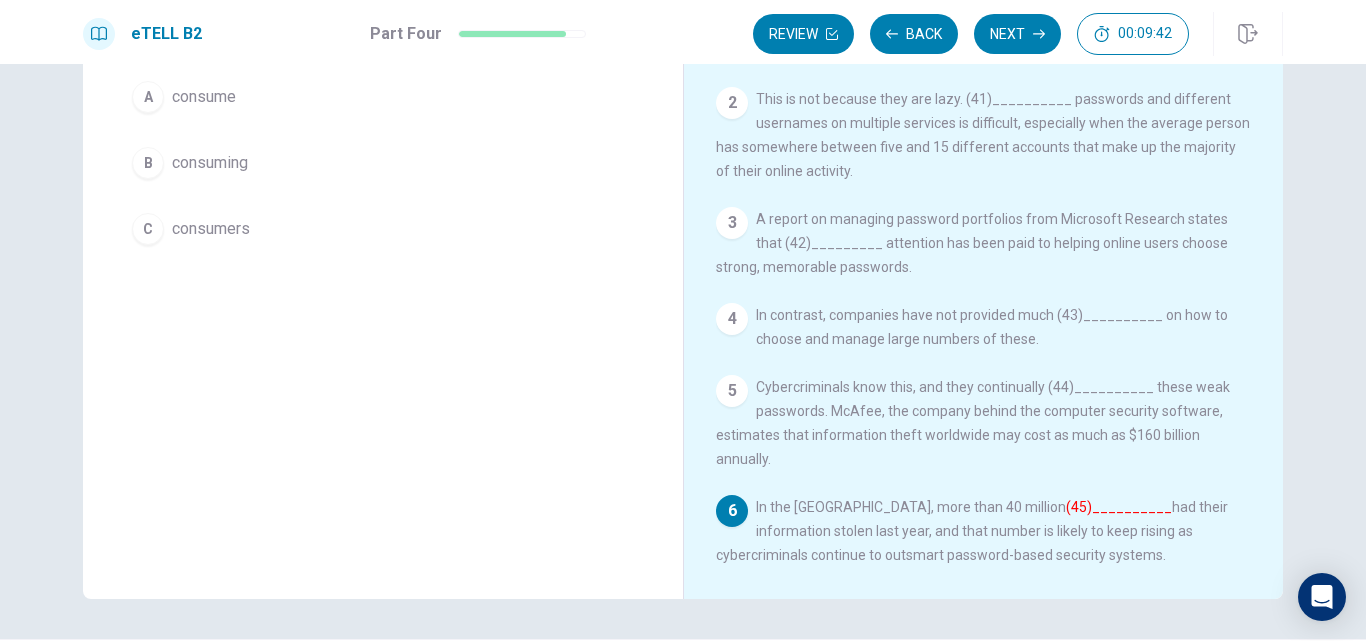 click on "consumers" at bounding box center (211, 229) 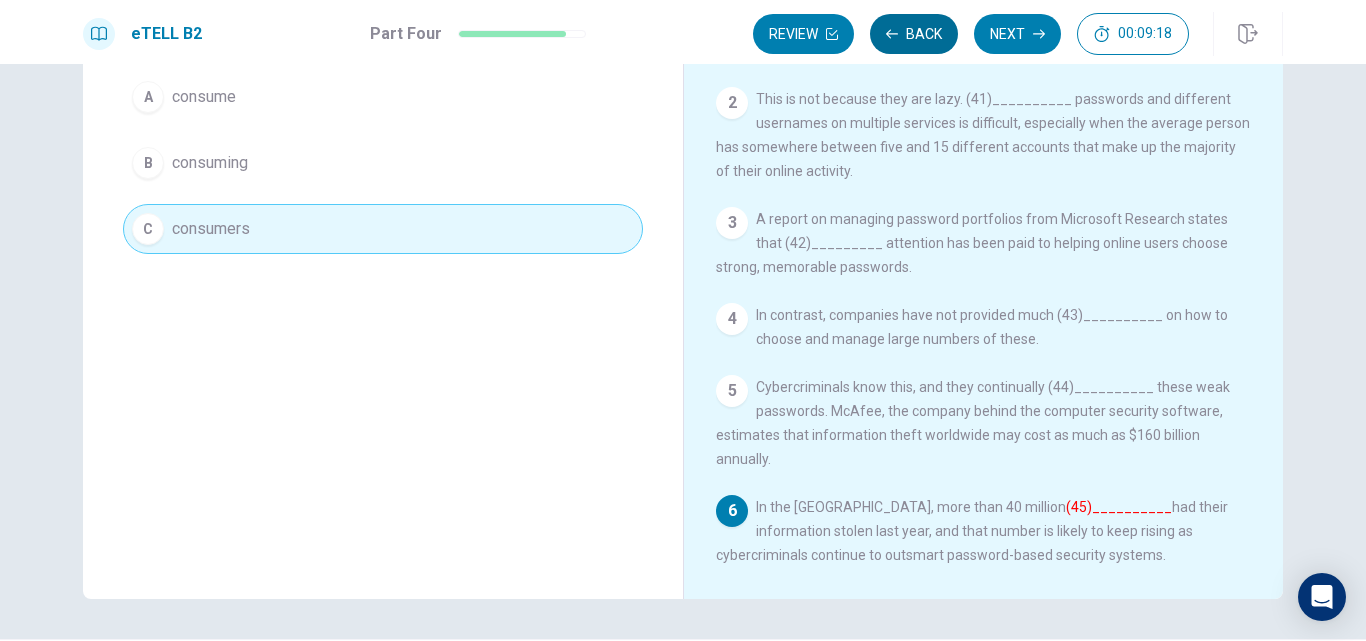 click on "Back" at bounding box center [914, 34] 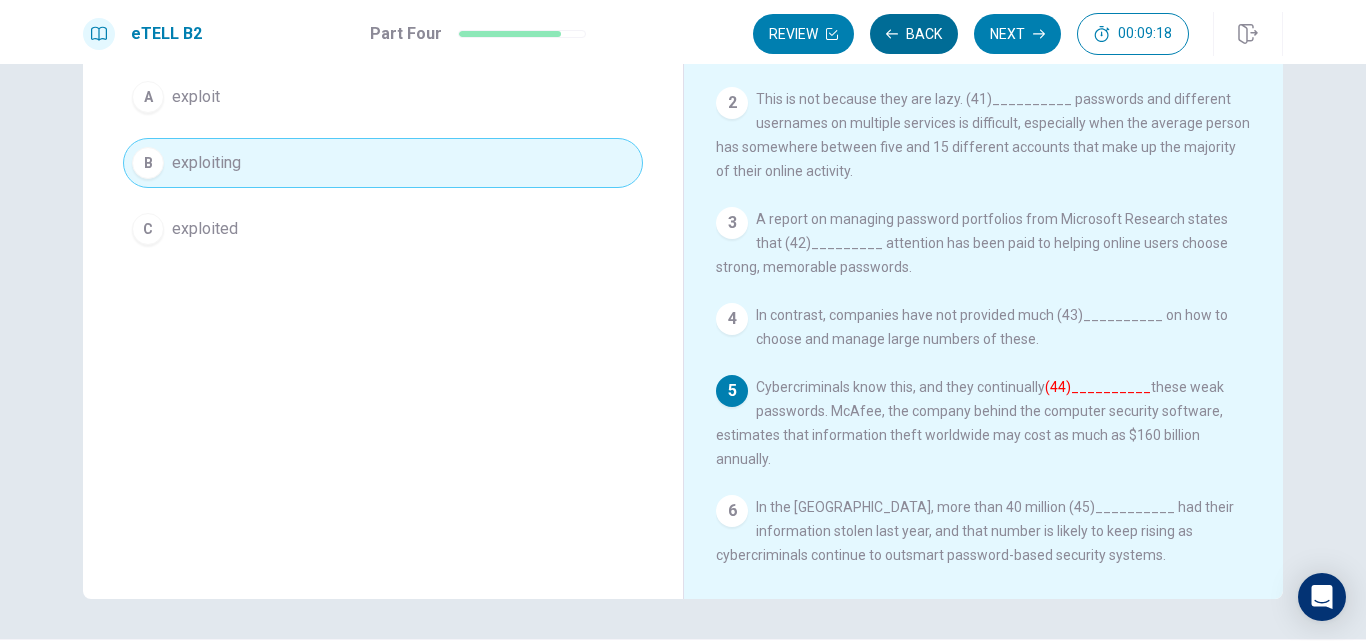 click on "Back" at bounding box center [914, 34] 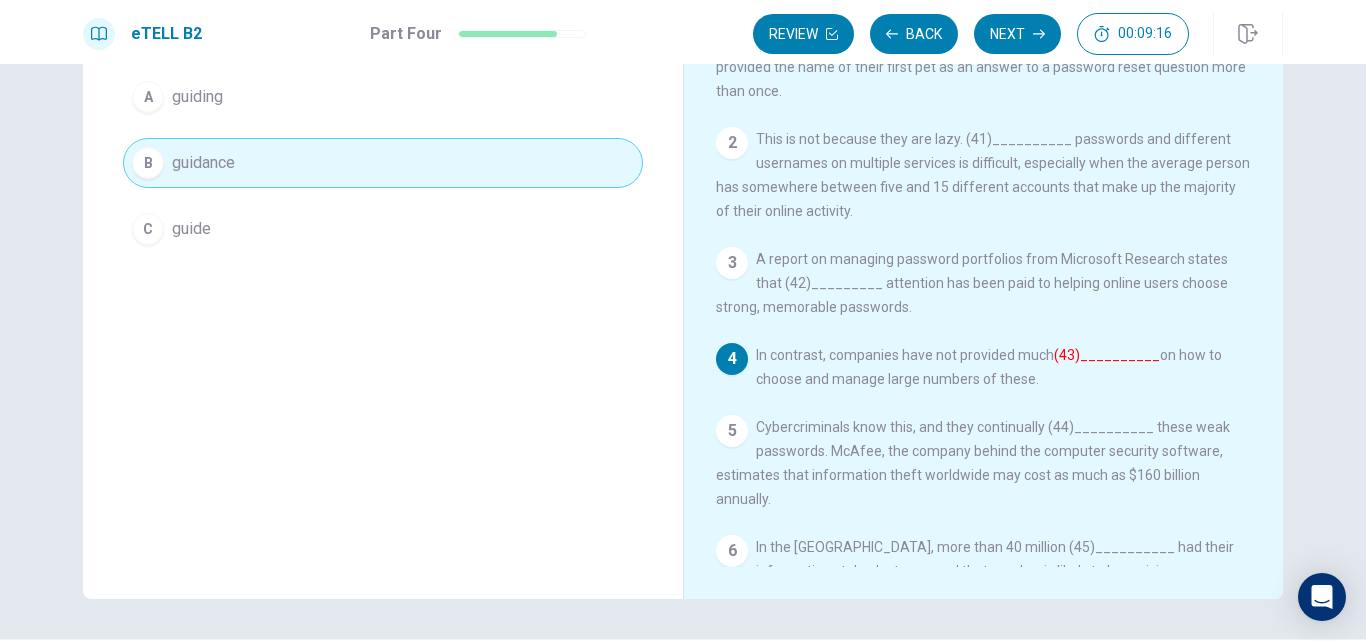 scroll, scrollTop: 0, scrollLeft: 0, axis: both 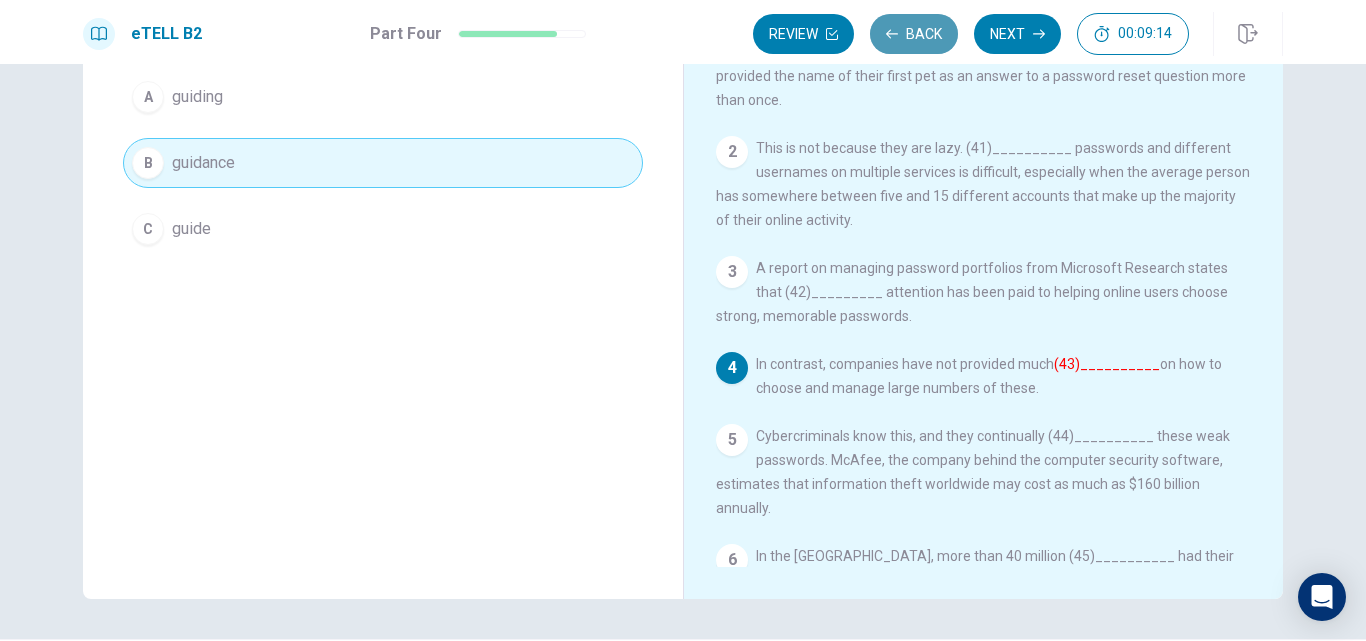 click on "Back" at bounding box center (914, 34) 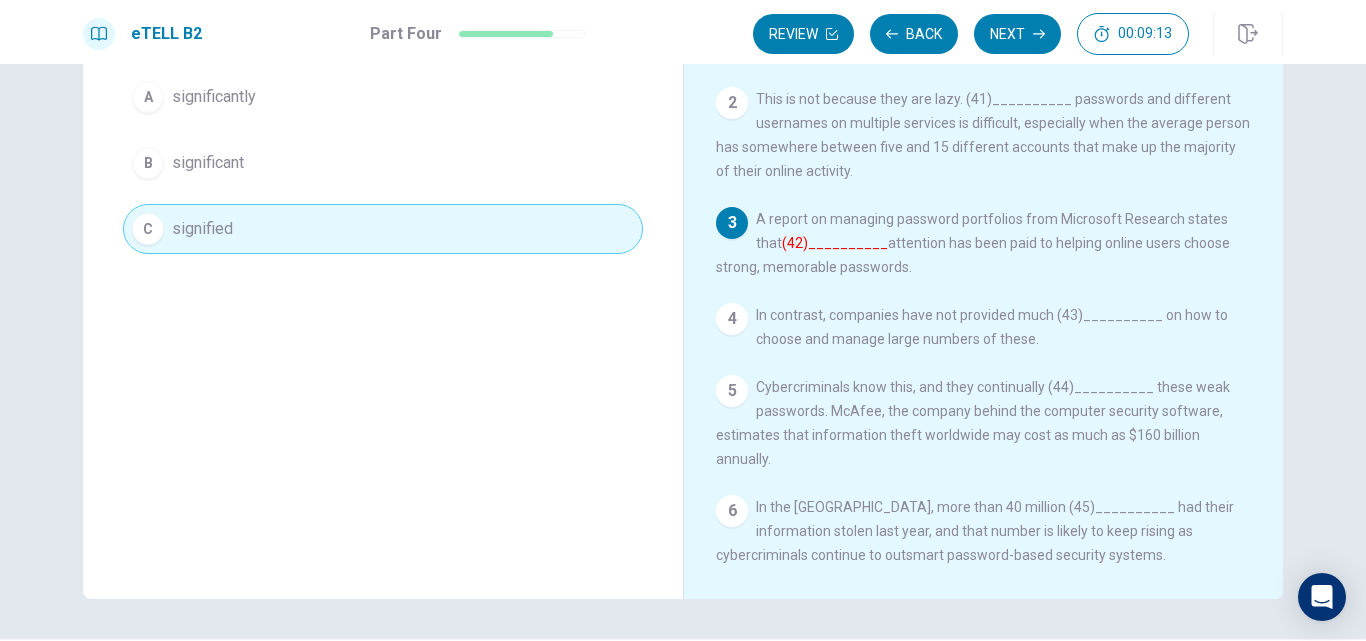 scroll, scrollTop: 0, scrollLeft: 0, axis: both 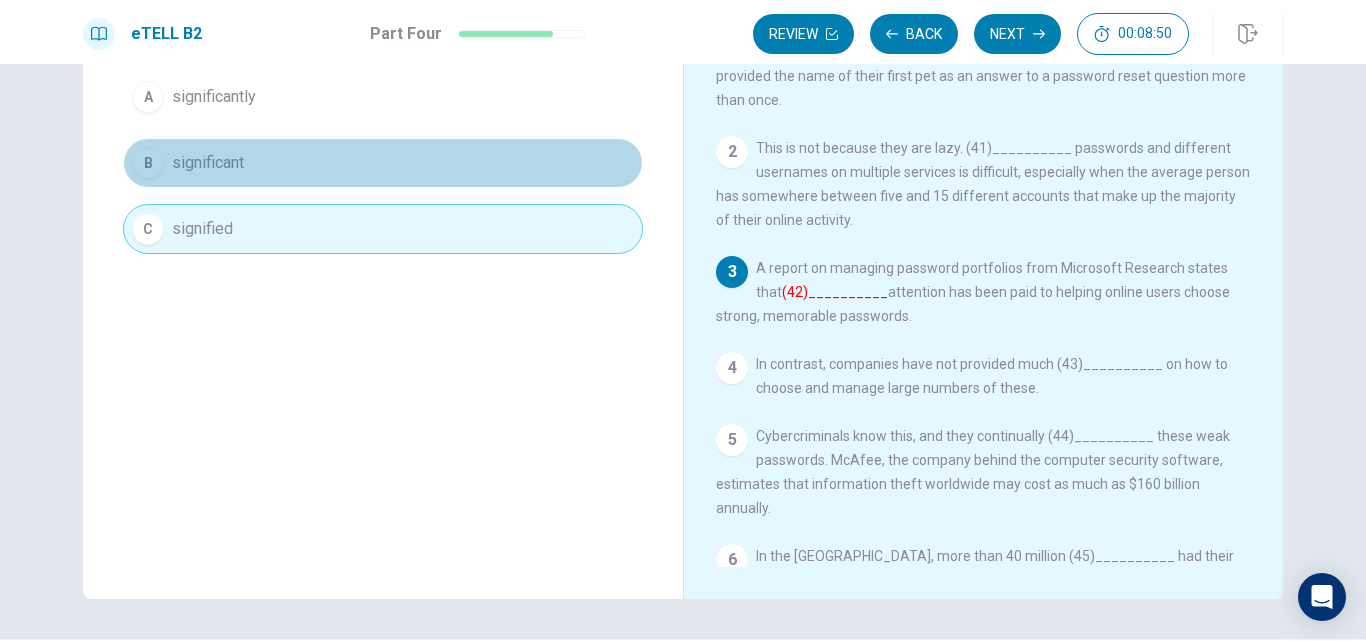 click on "B significant" at bounding box center [383, 163] 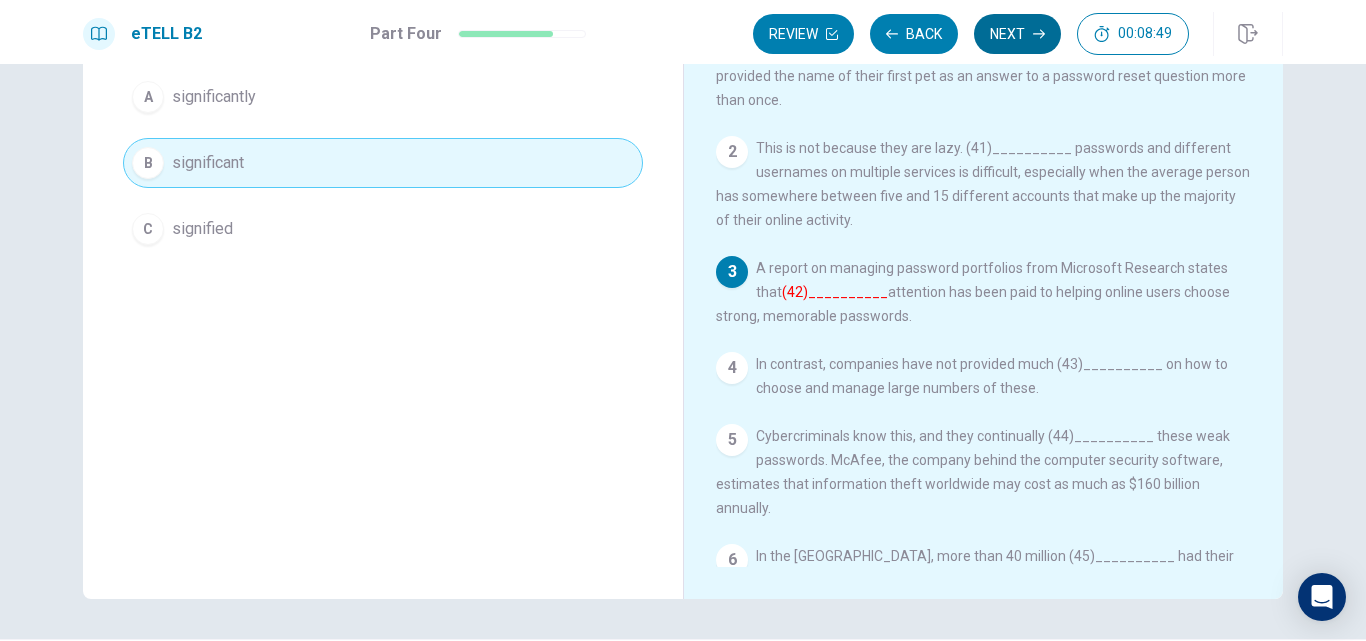 click on "Next" at bounding box center [1017, 34] 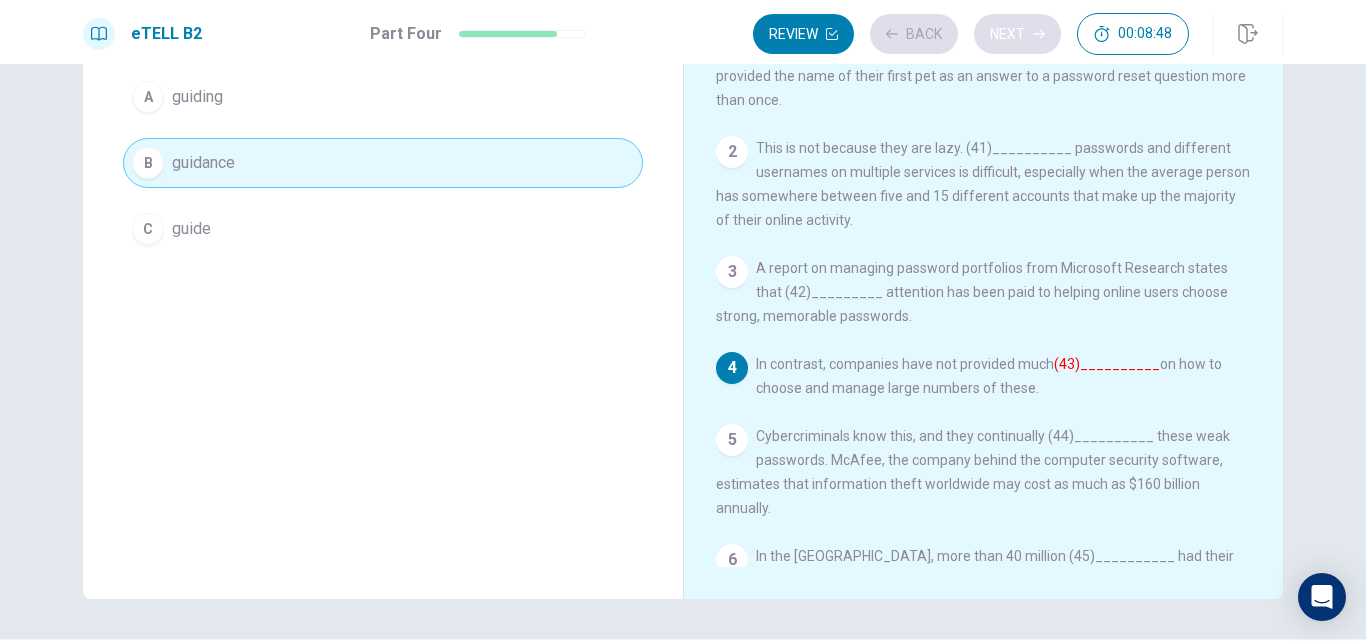 scroll, scrollTop: 9, scrollLeft: 0, axis: vertical 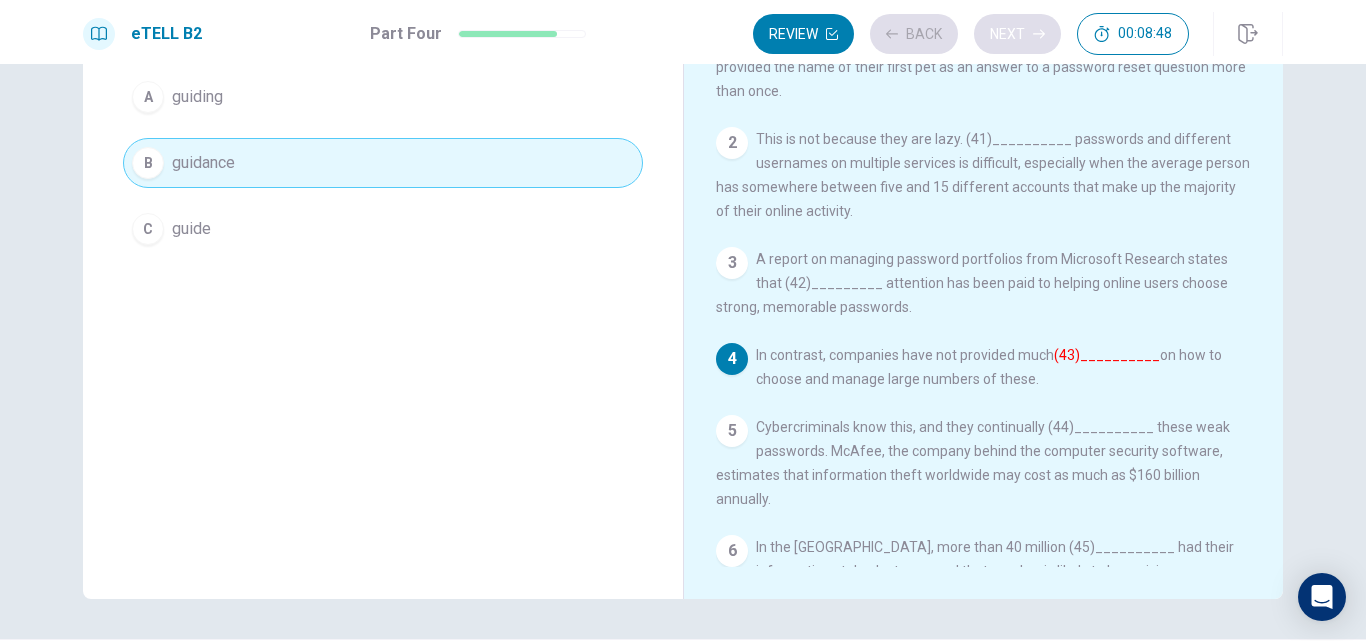 click on "Review Back Next 00:08:48" at bounding box center (971, 34) 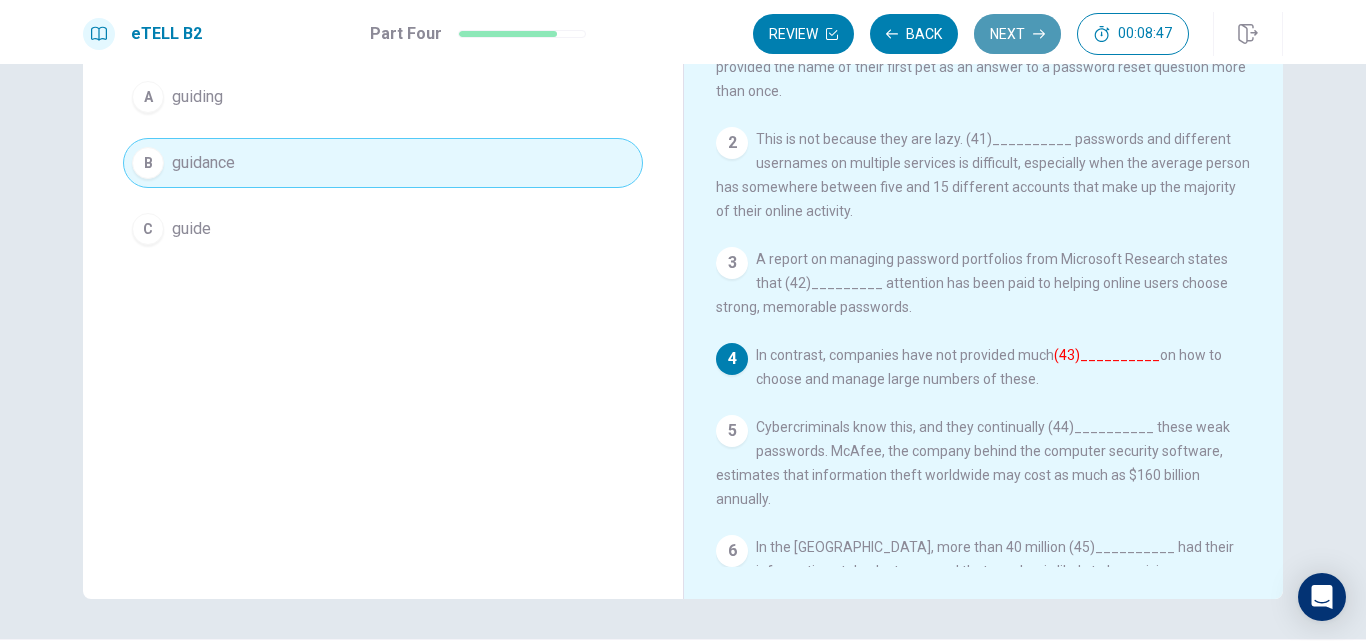 click on "Next" at bounding box center [1017, 34] 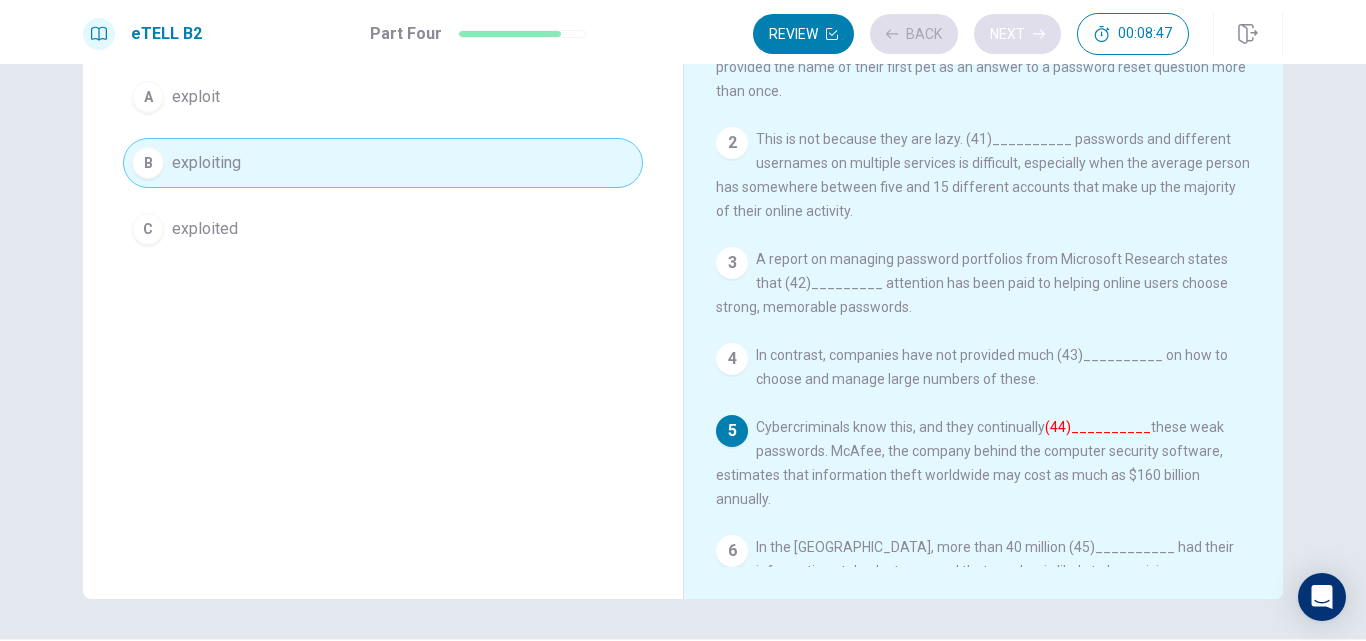 scroll, scrollTop: 49, scrollLeft: 0, axis: vertical 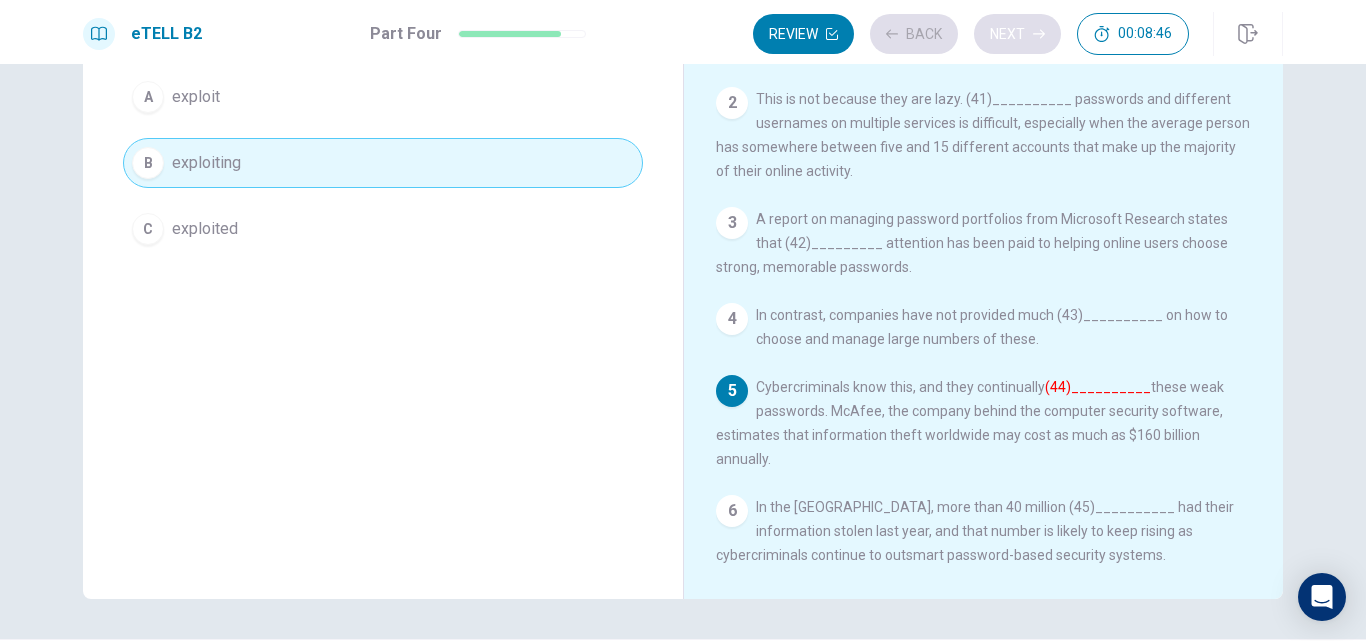 click on "Review Back Next 00:08:46" at bounding box center (971, 34) 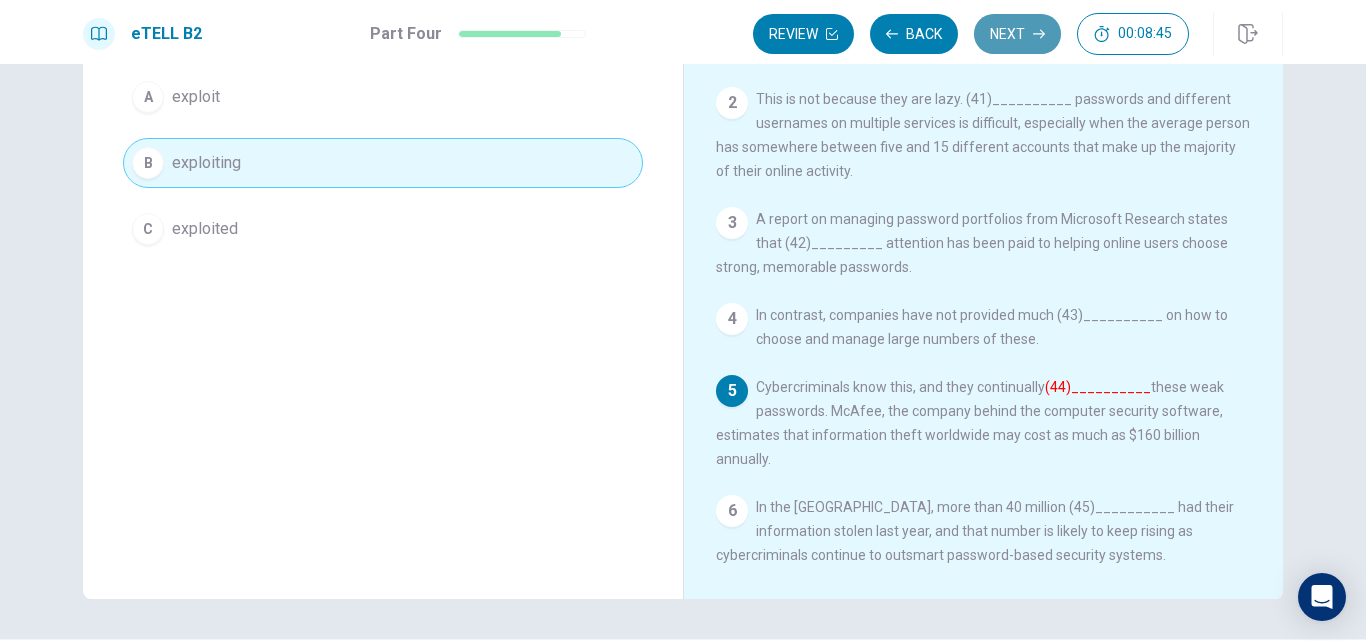 click on "Next" at bounding box center [1017, 34] 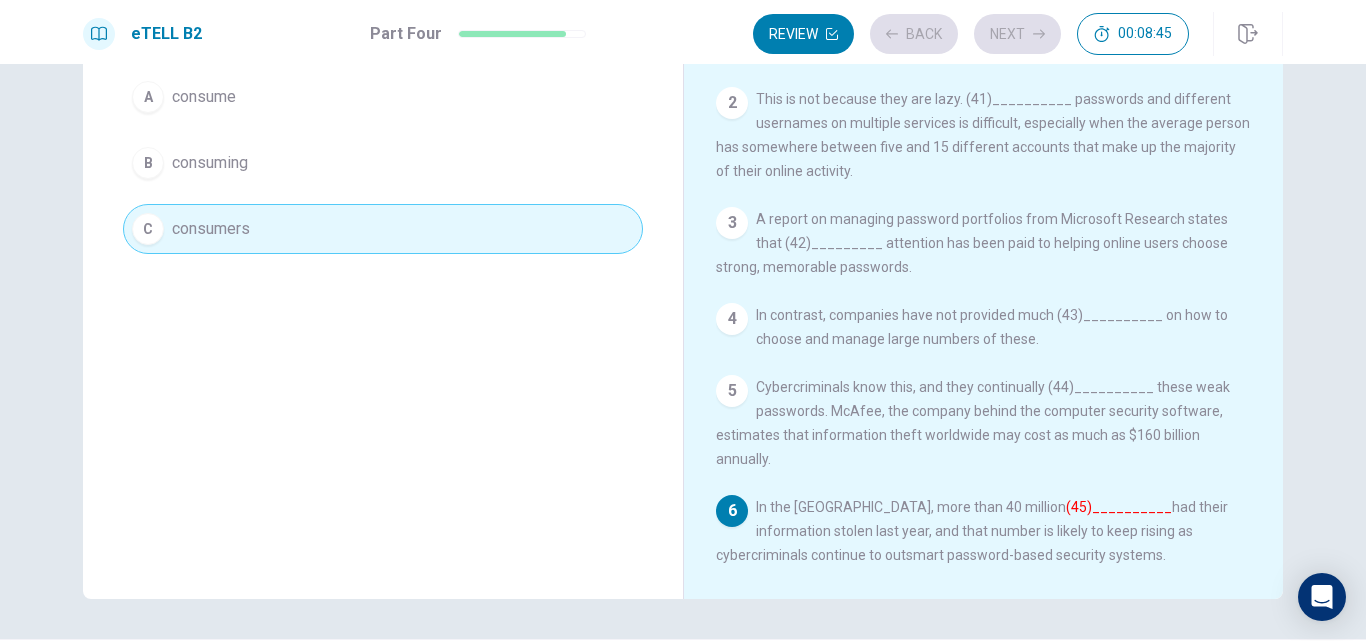 click on "Review Back Next 00:08:45" at bounding box center (971, 34) 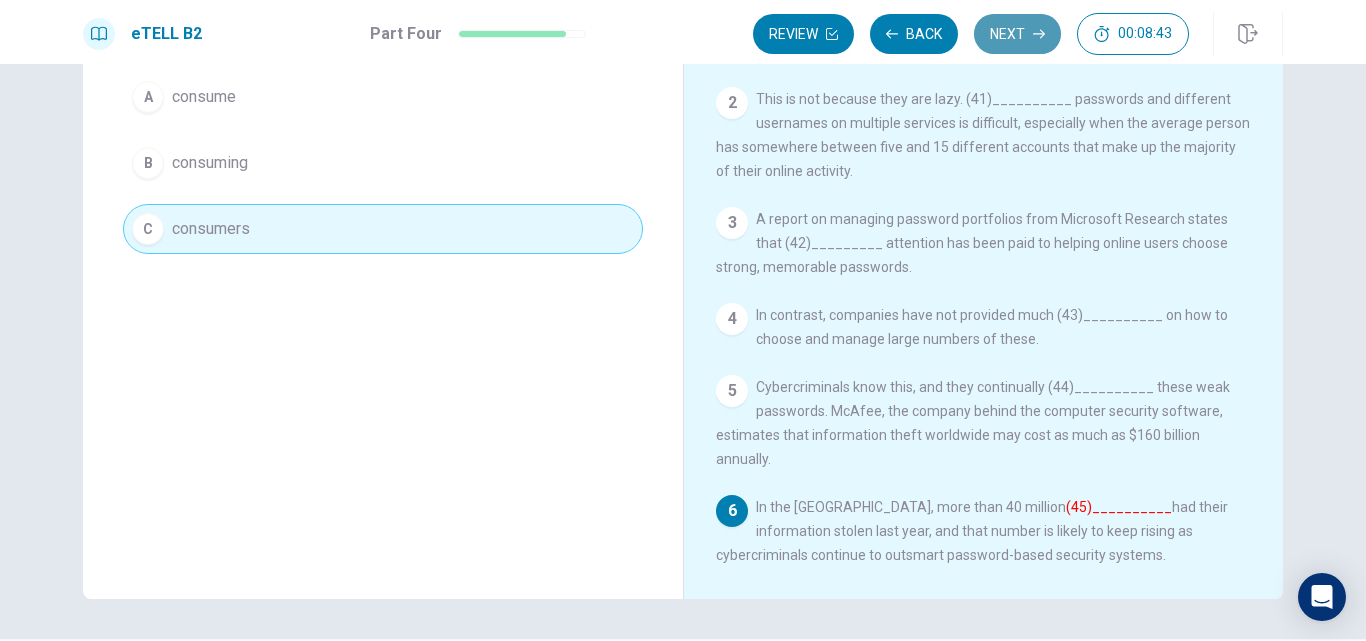click on "Next" at bounding box center [1017, 34] 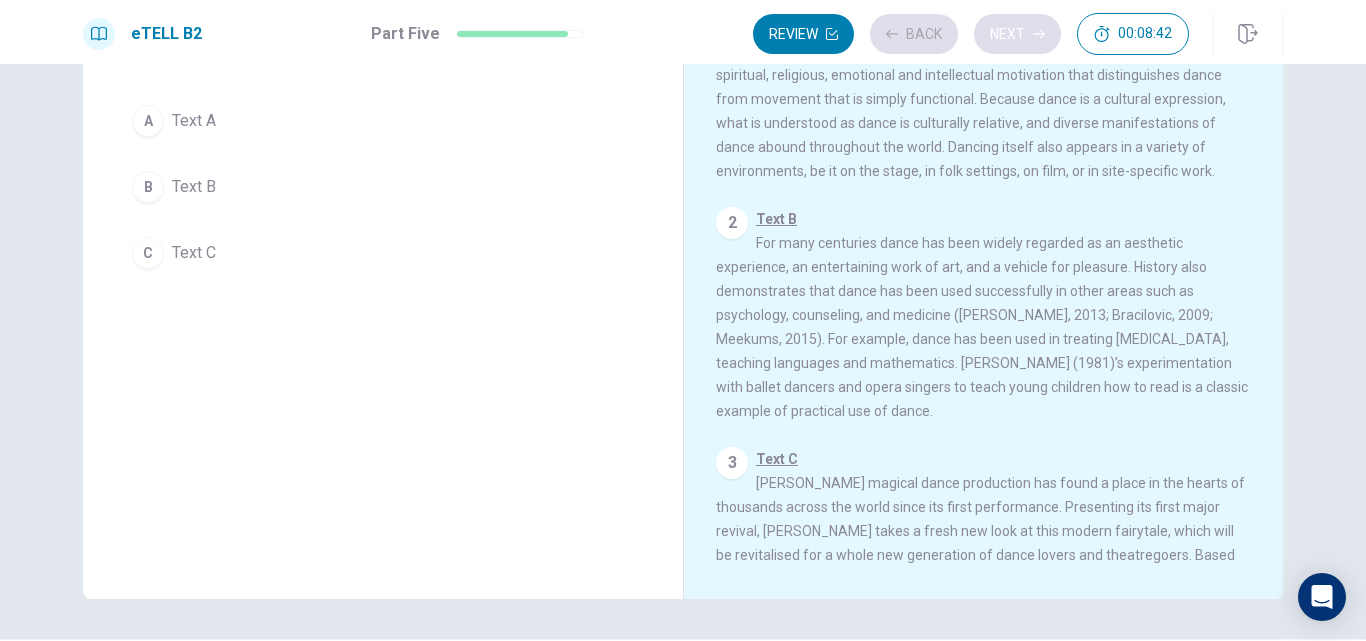scroll, scrollTop: 224, scrollLeft: 0, axis: vertical 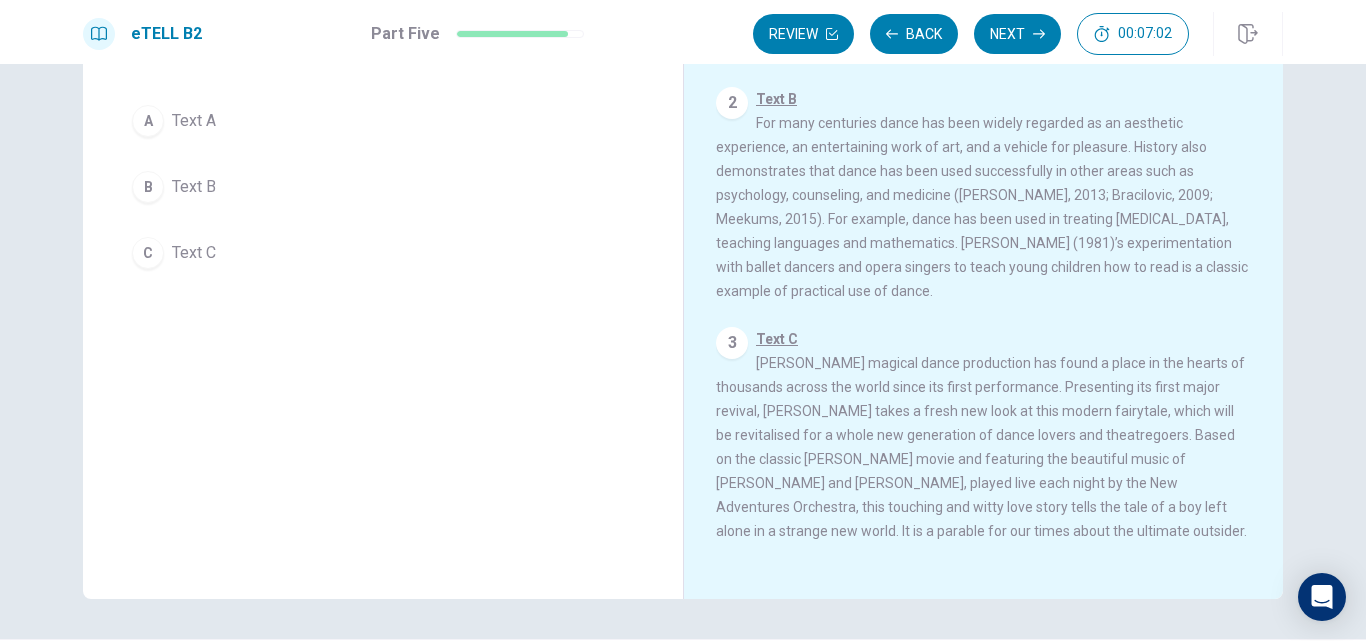 click on "Text C" at bounding box center [194, 253] 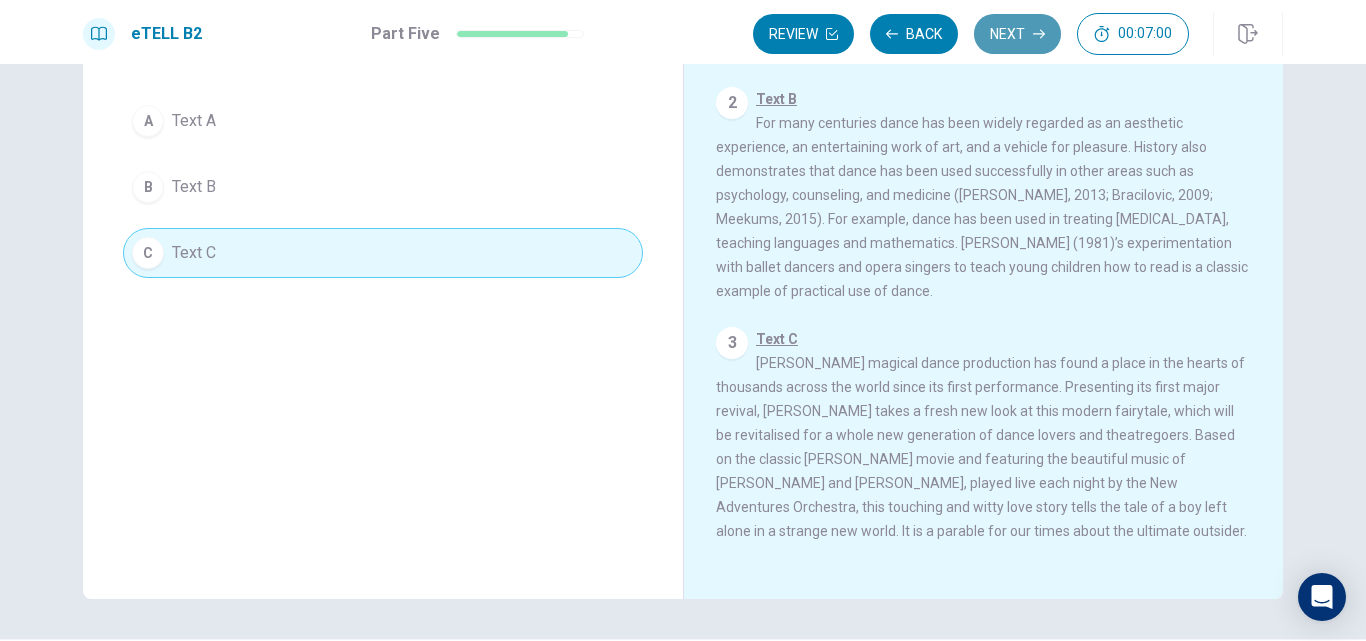 click on "Next" at bounding box center [1017, 34] 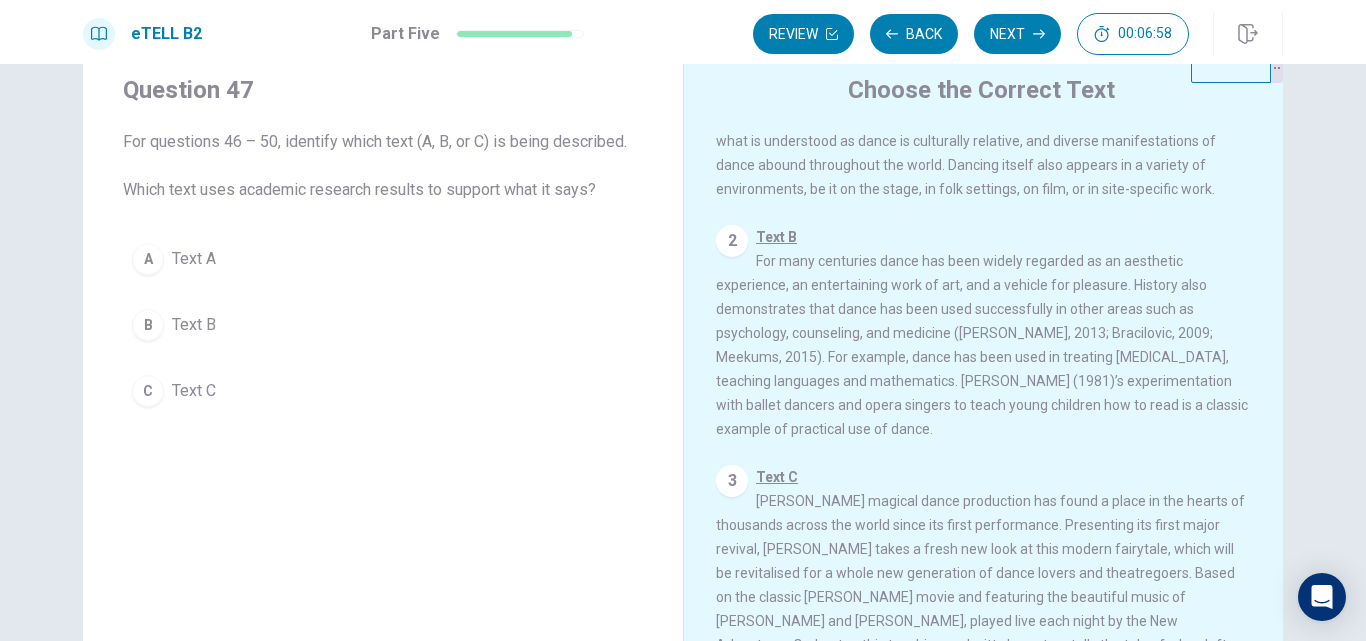 scroll, scrollTop: 0, scrollLeft: 0, axis: both 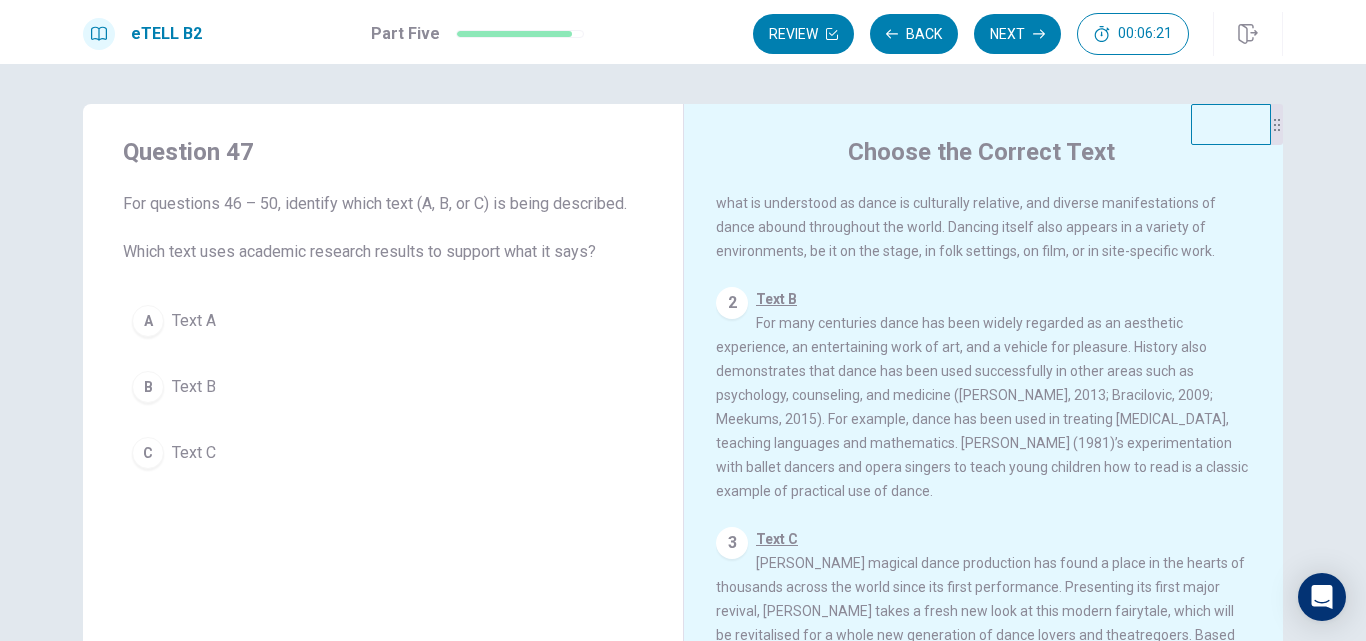 click on "B" at bounding box center (148, 387) 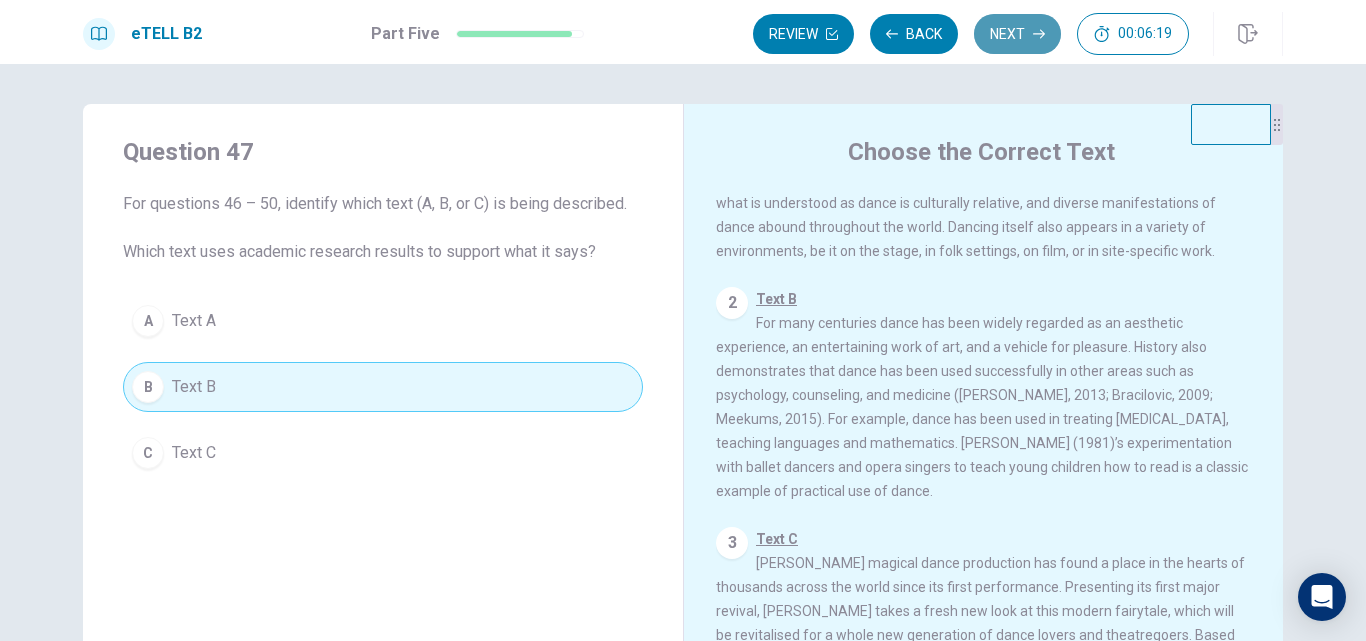 click on "Next" at bounding box center [1017, 34] 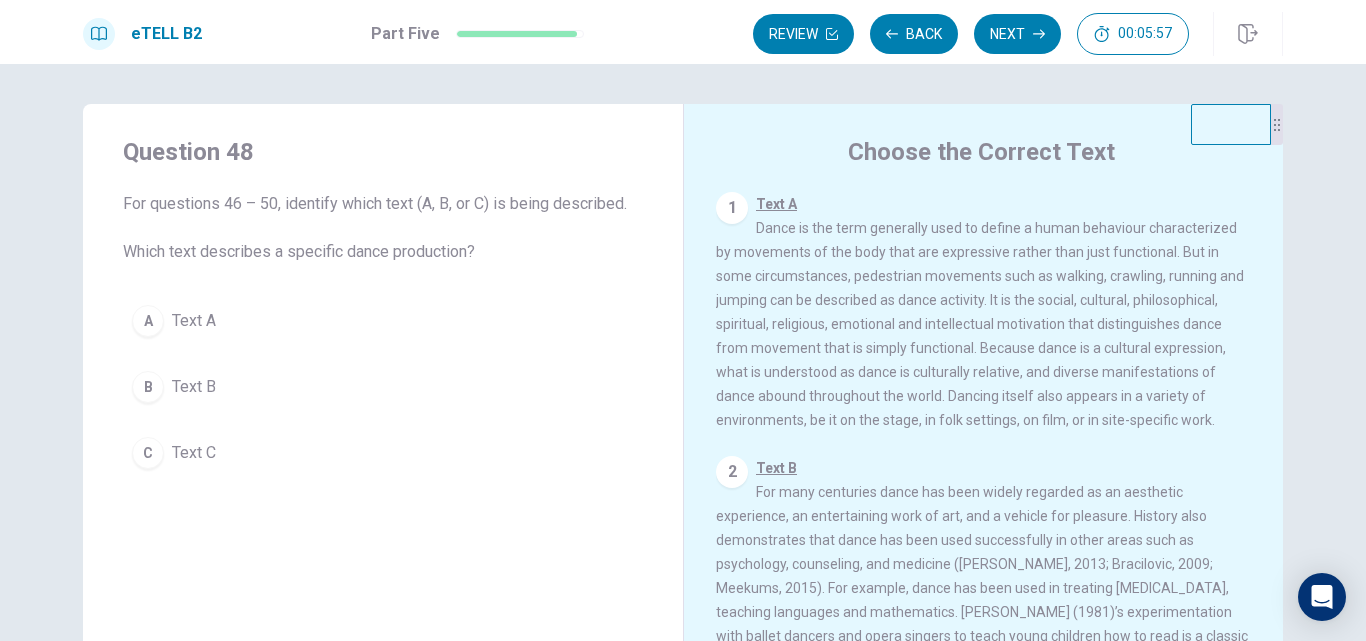 scroll, scrollTop: 169, scrollLeft: 0, axis: vertical 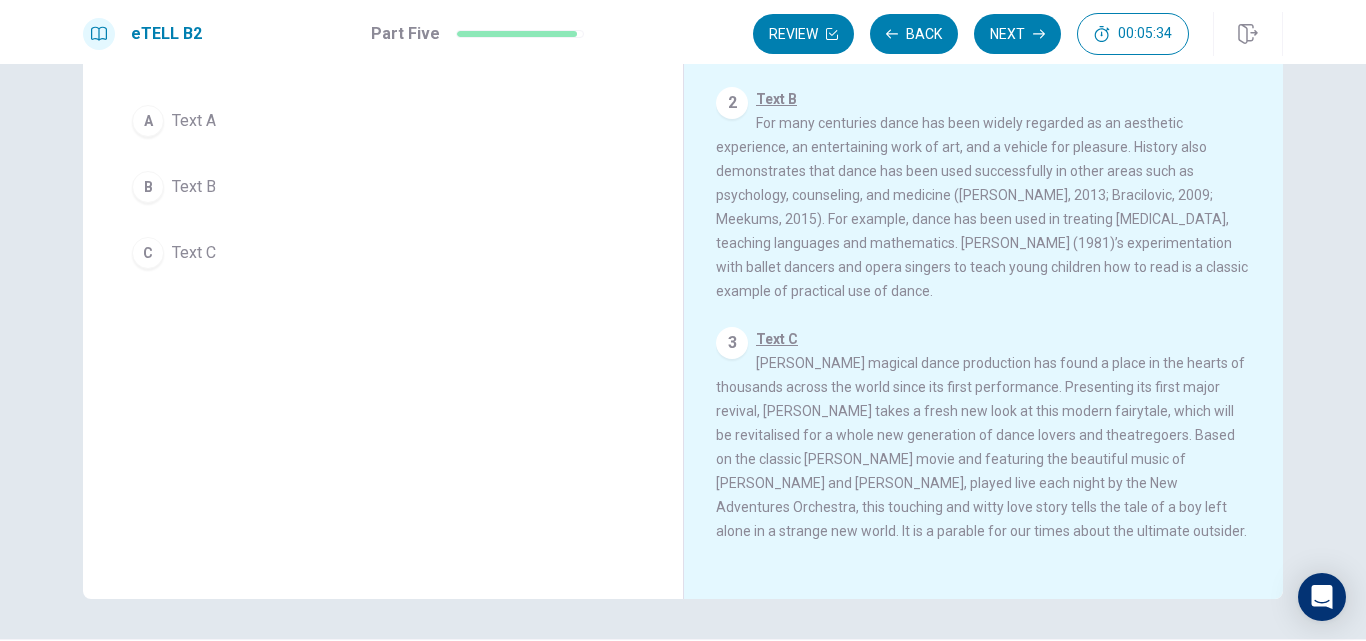 click on "Text C" at bounding box center [194, 253] 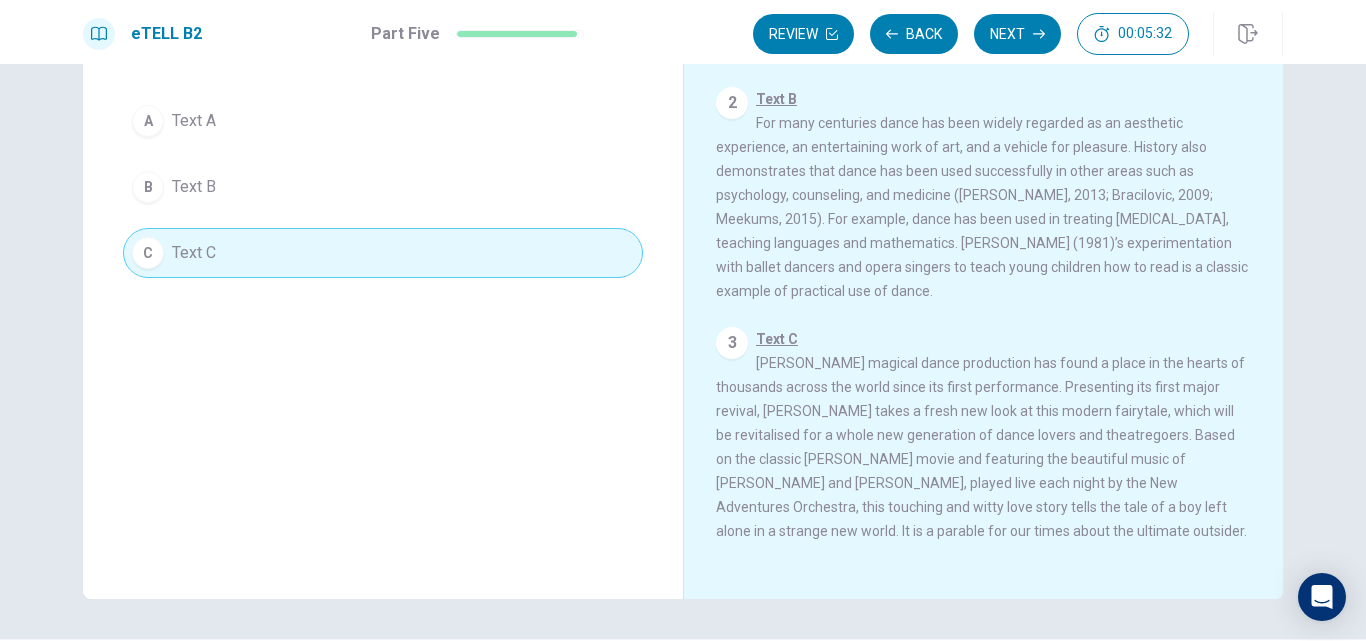 scroll, scrollTop: 0, scrollLeft: 0, axis: both 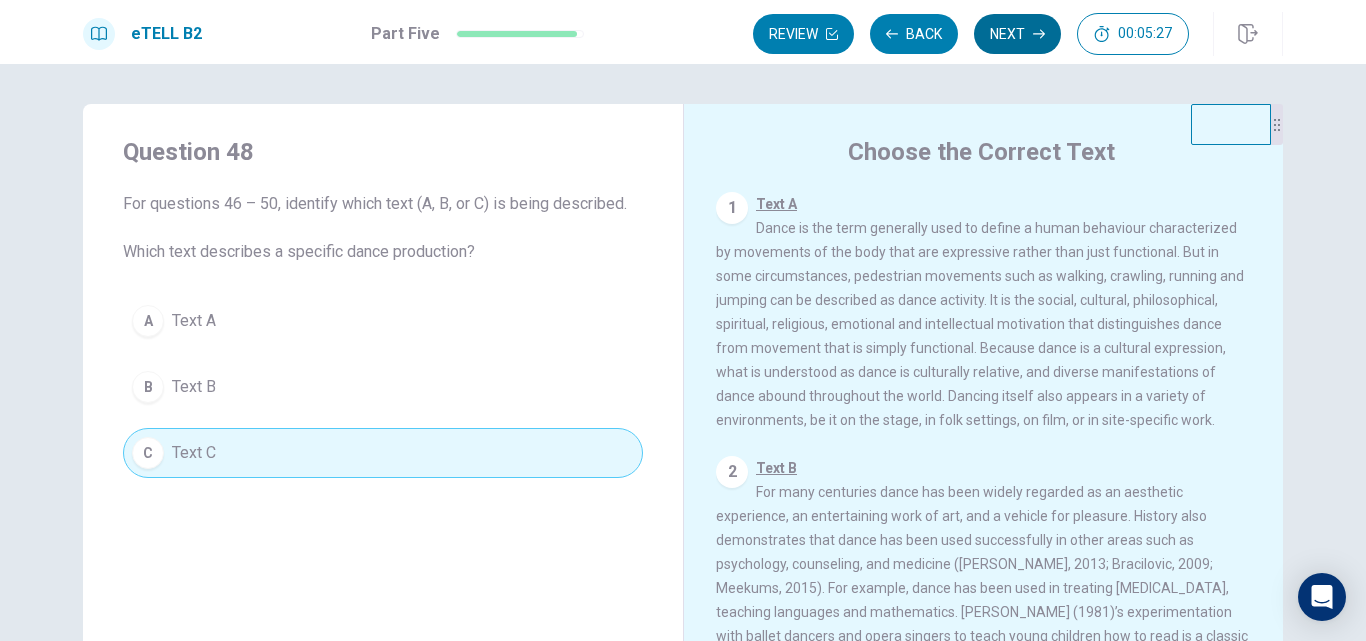 click on "Next" at bounding box center [1017, 34] 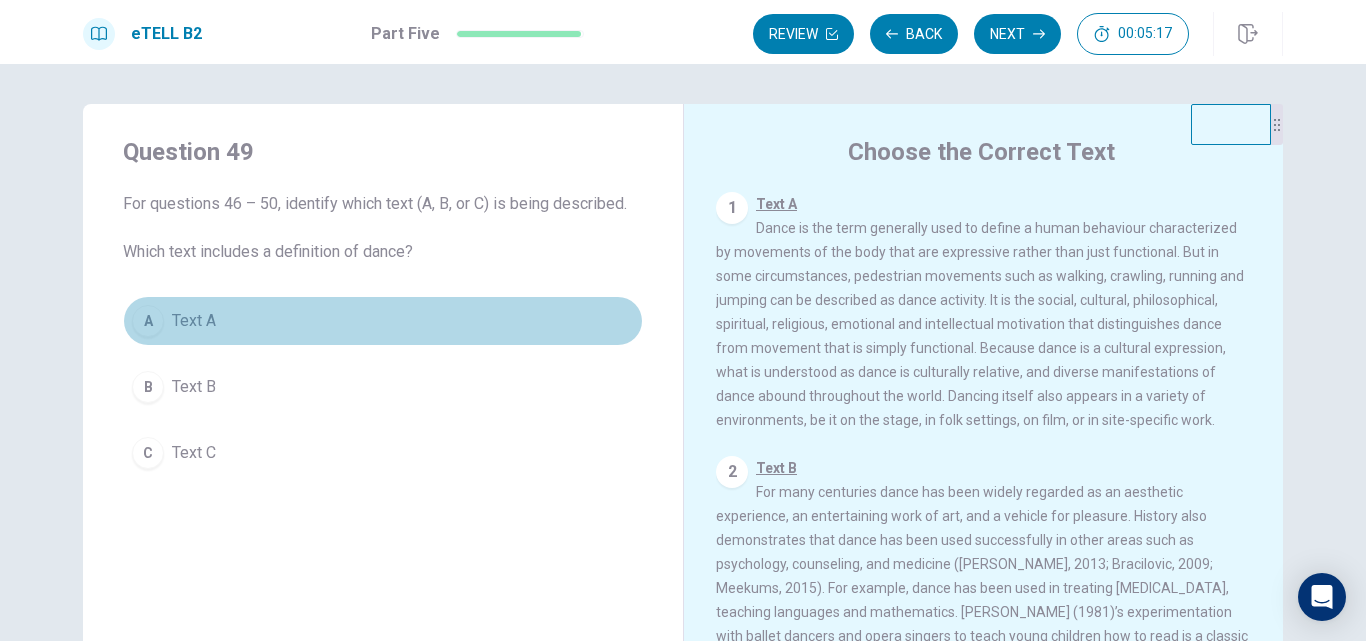 click on "A" at bounding box center [148, 321] 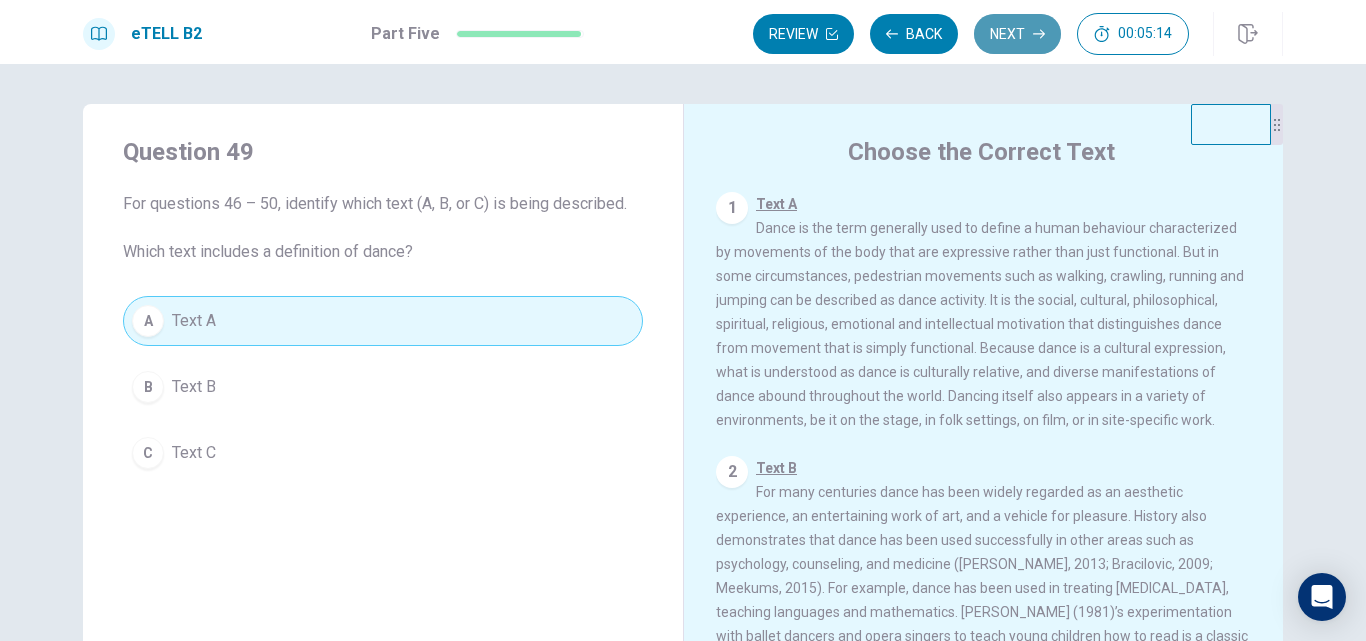 click on "Next" at bounding box center (1017, 34) 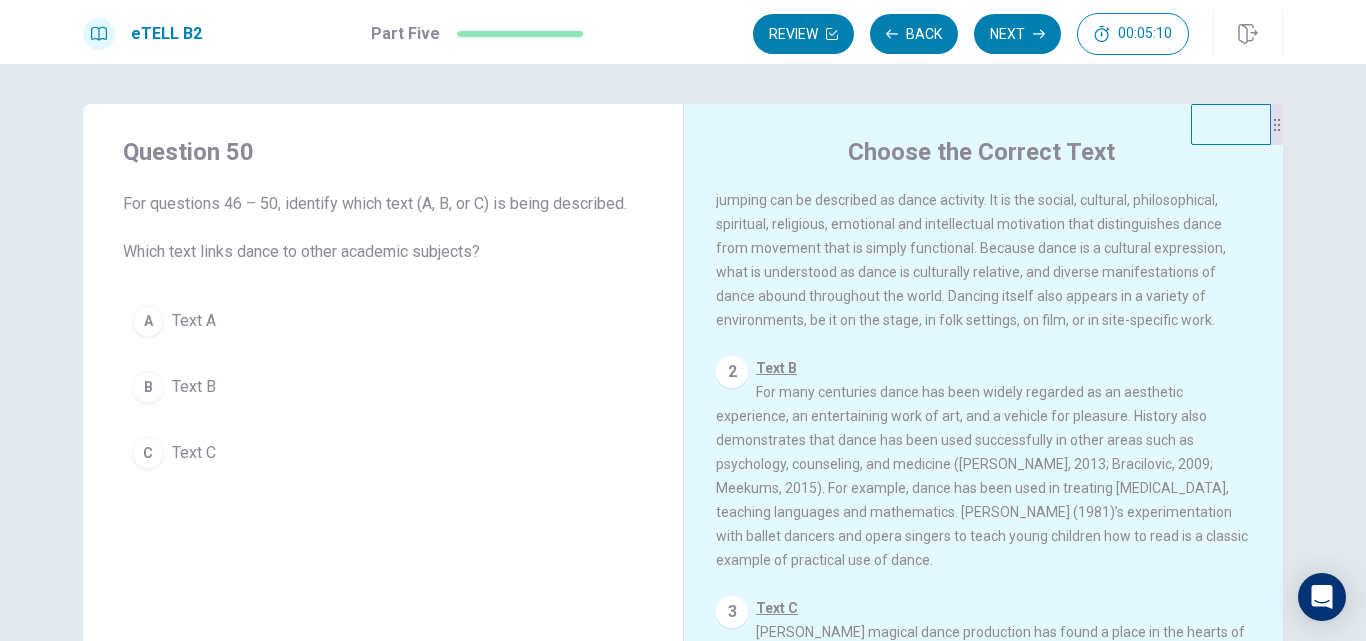 scroll, scrollTop: 169, scrollLeft: 0, axis: vertical 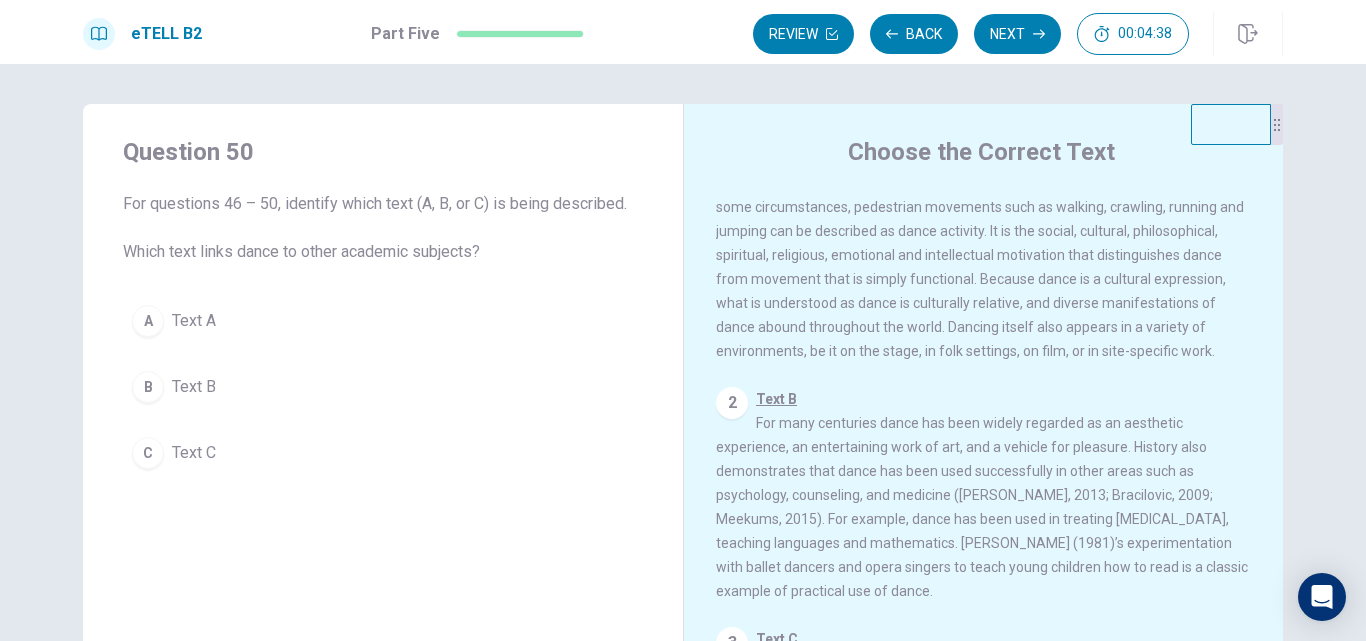 click on "B Text B" at bounding box center [383, 387] 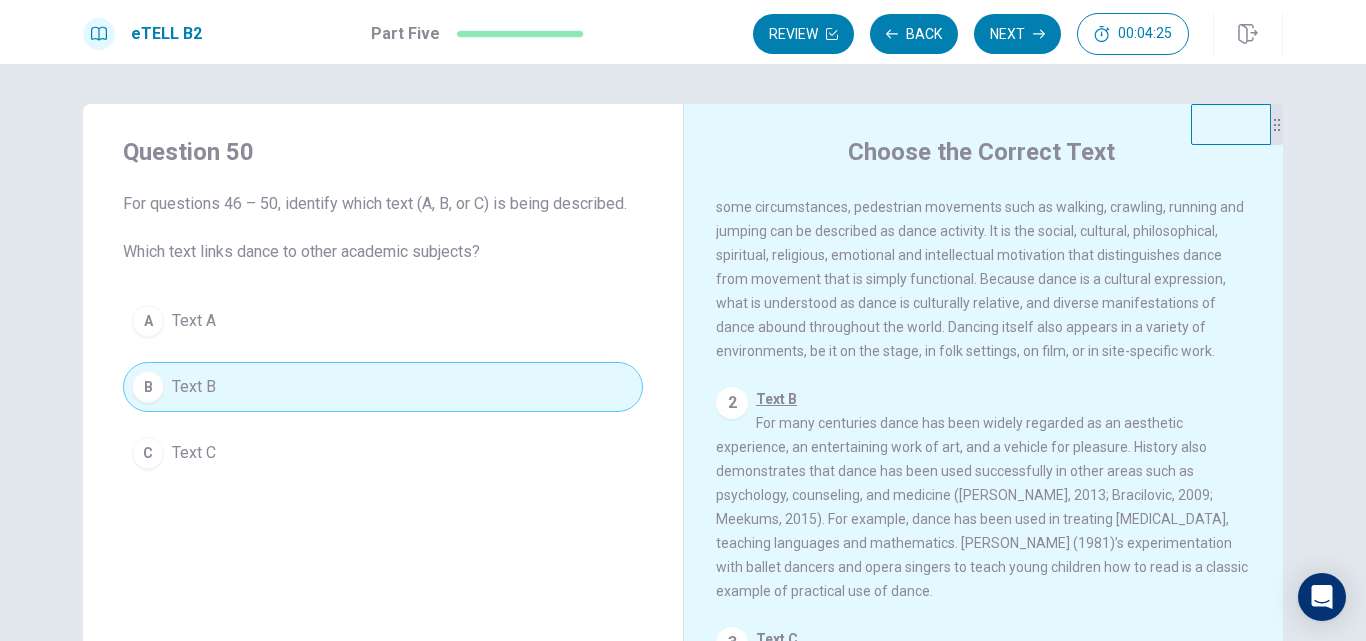 scroll, scrollTop: 169, scrollLeft: 0, axis: vertical 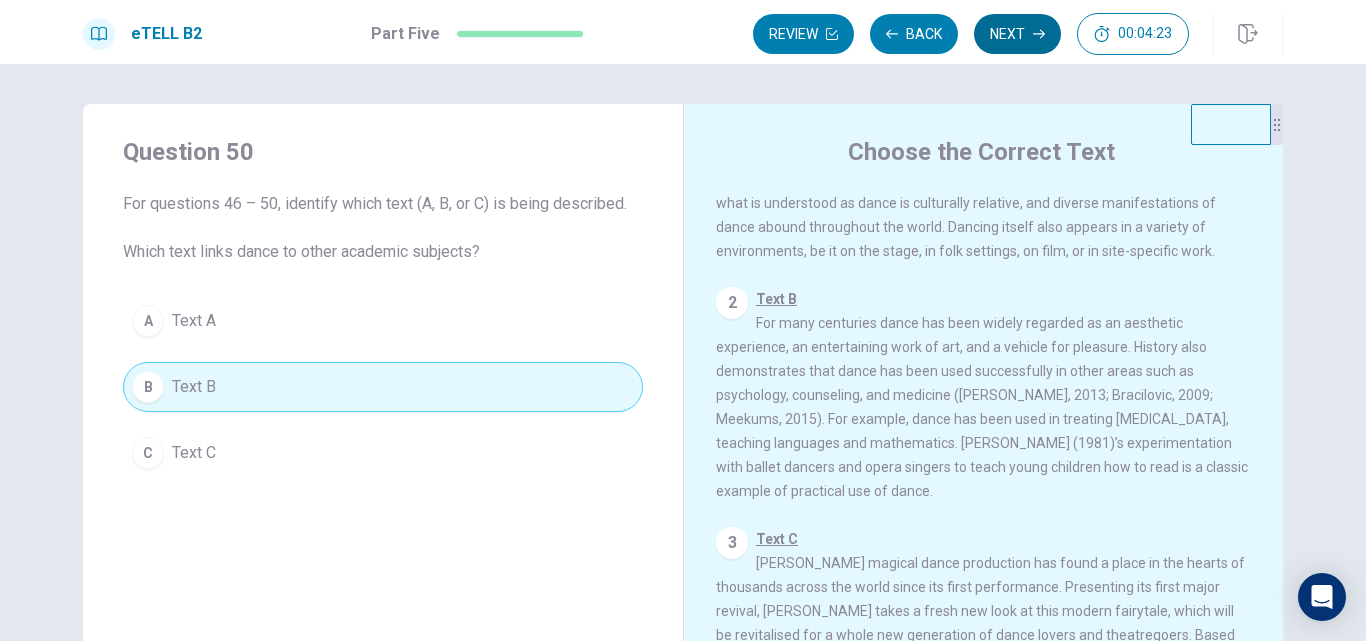 click on "Next" at bounding box center (1017, 34) 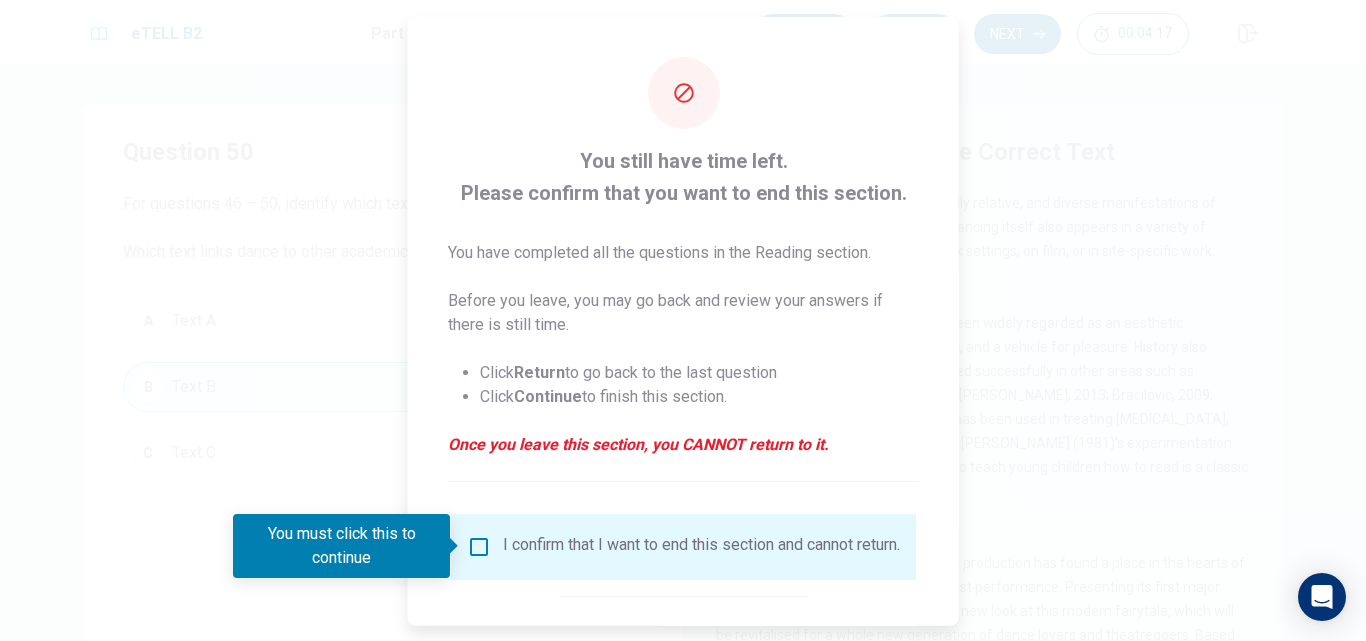 click at bounding box center (683, 320) 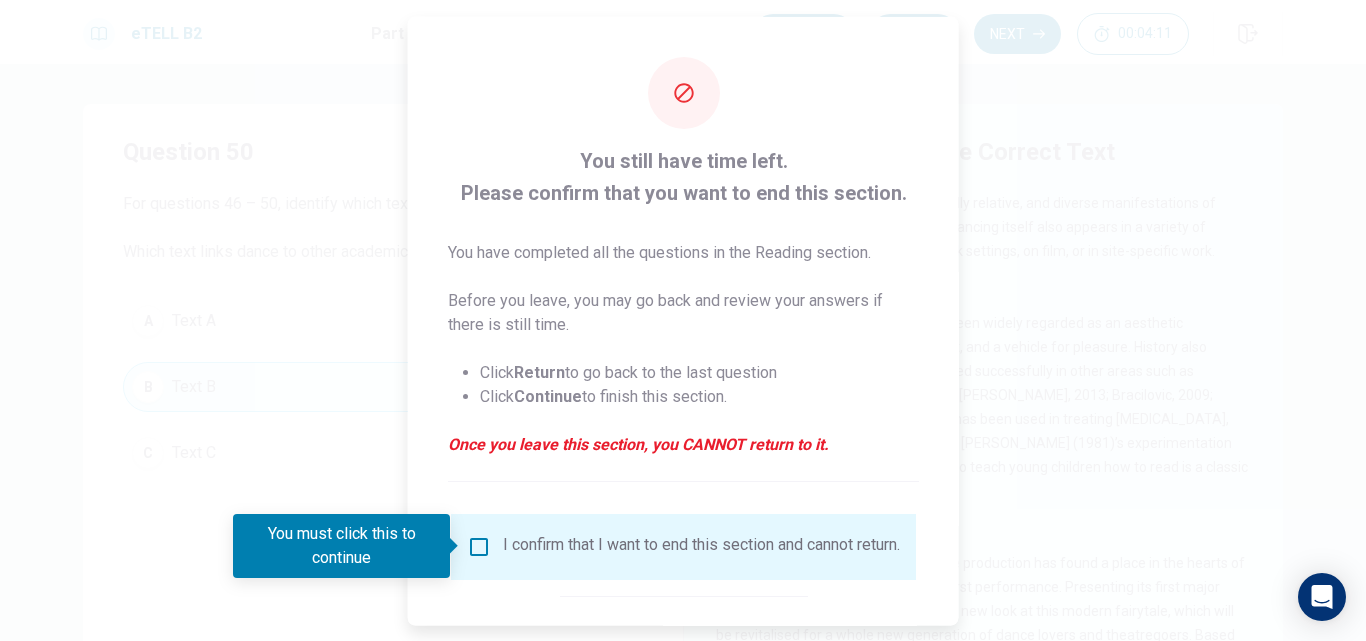 click at bounding box center (683, 320) 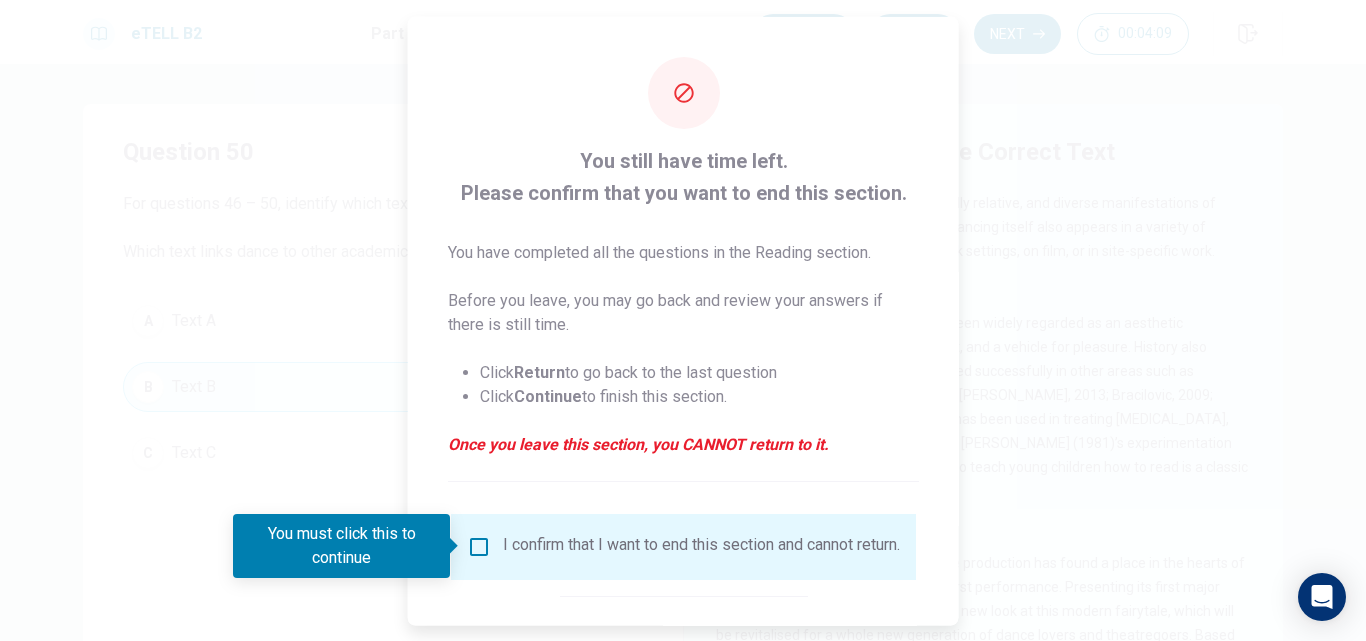 click at bounding box center (683, 320) 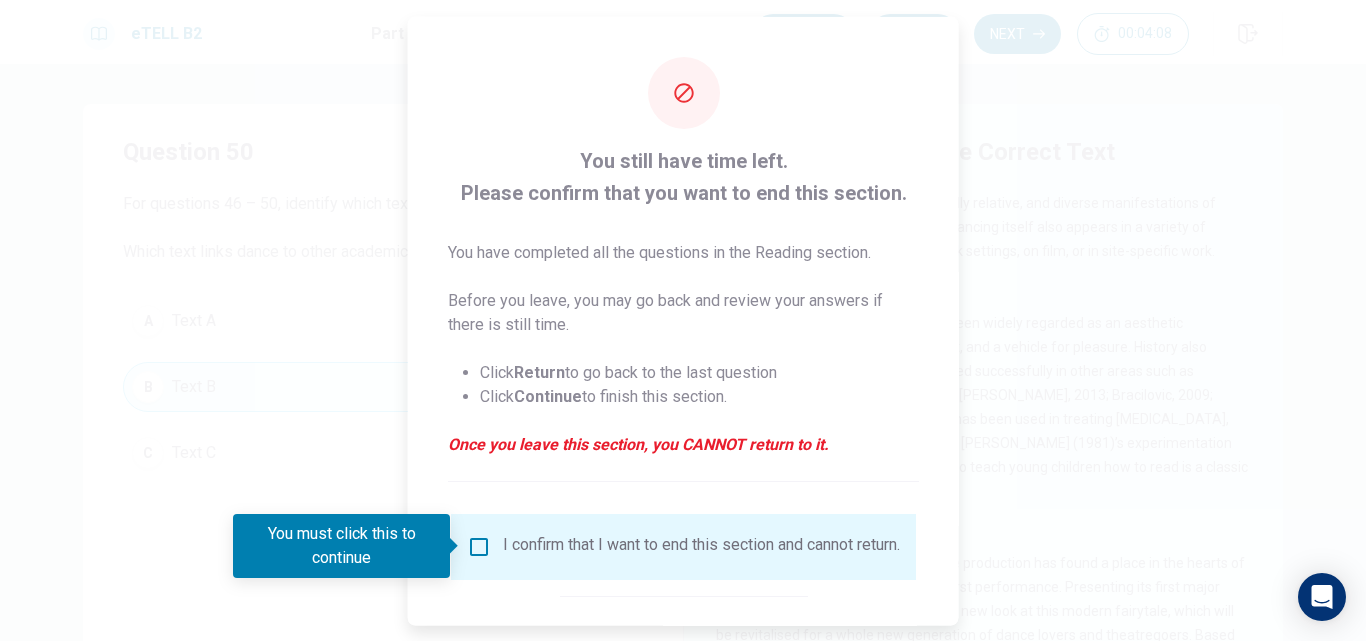 click at bounding box center [683, 92] 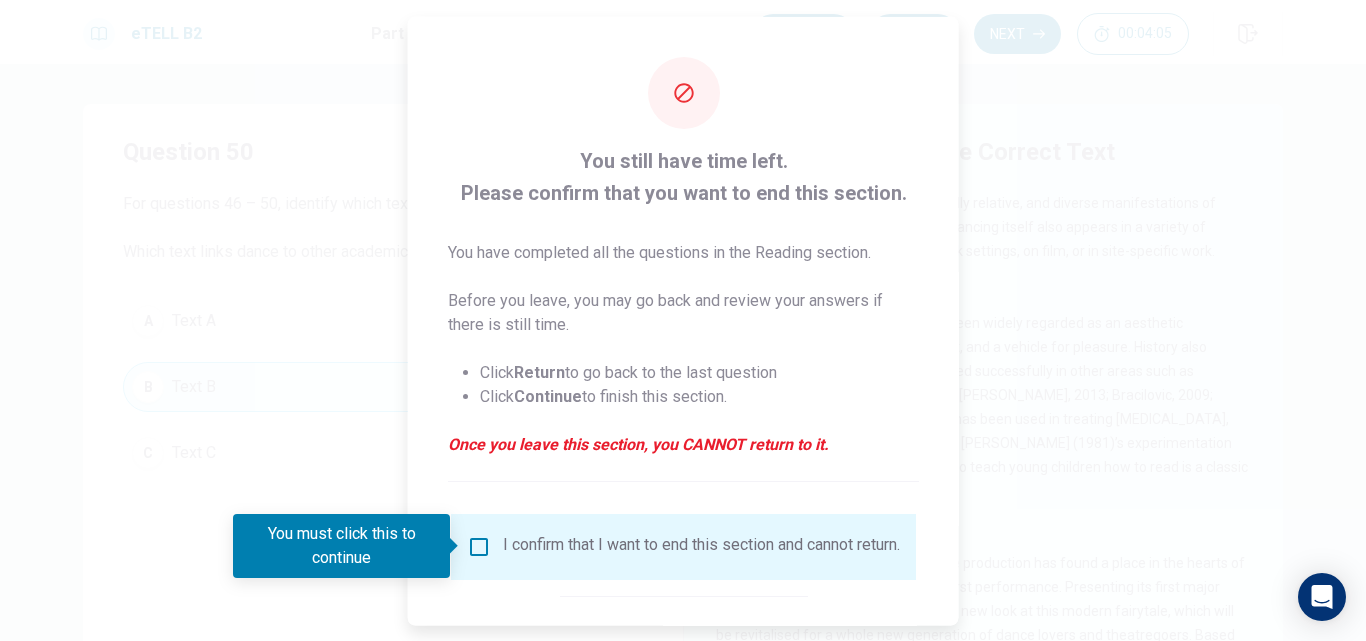 click at bounding box center (683, 320) 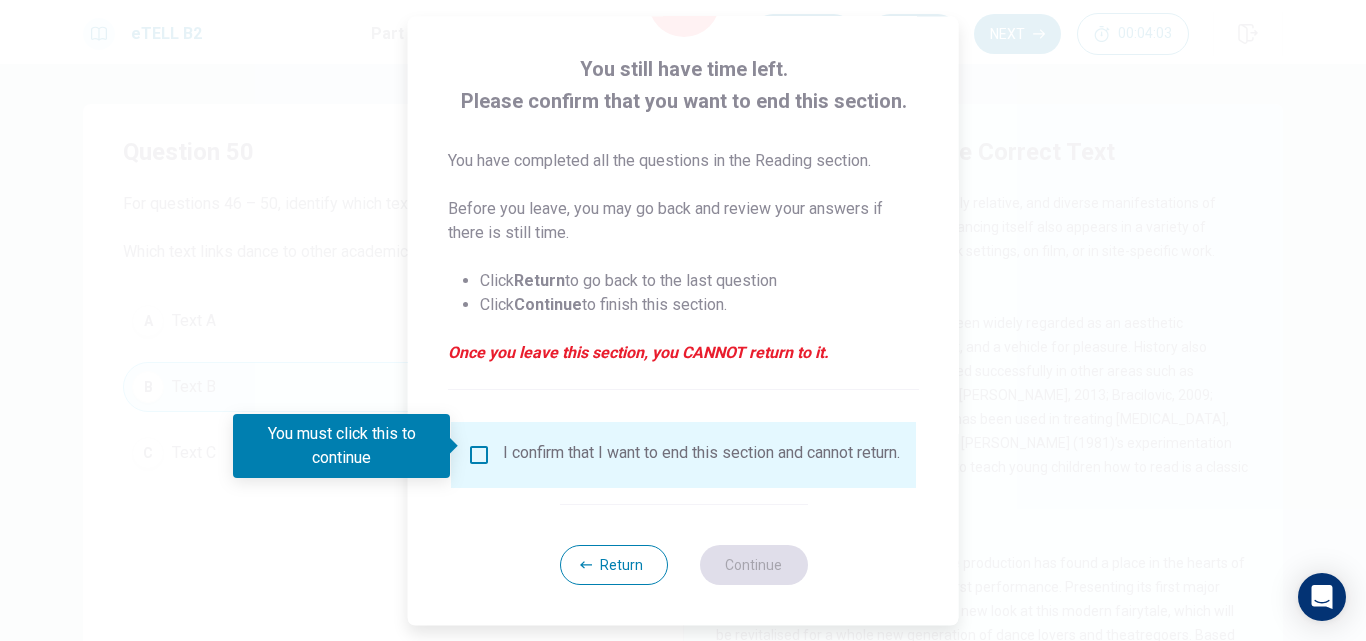 scroll, scrollTop: 105, scrollLeft: 0, axis: vertical 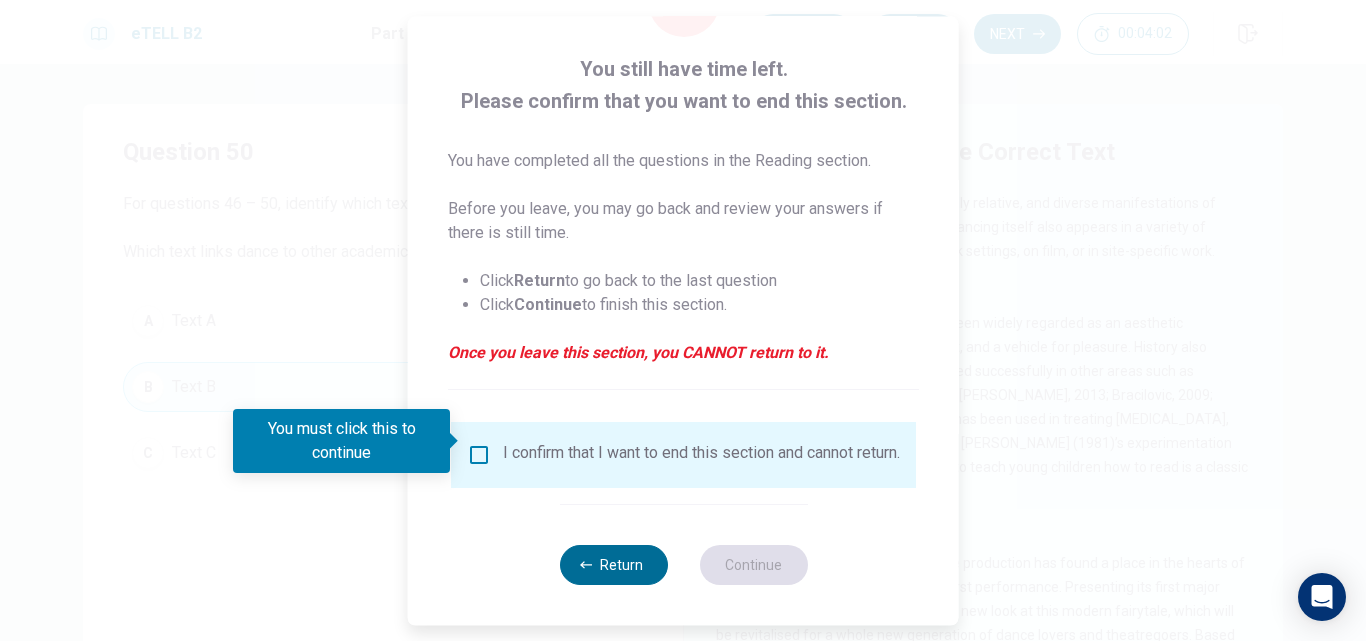 click on "Return" at bounding box center [613, 565] 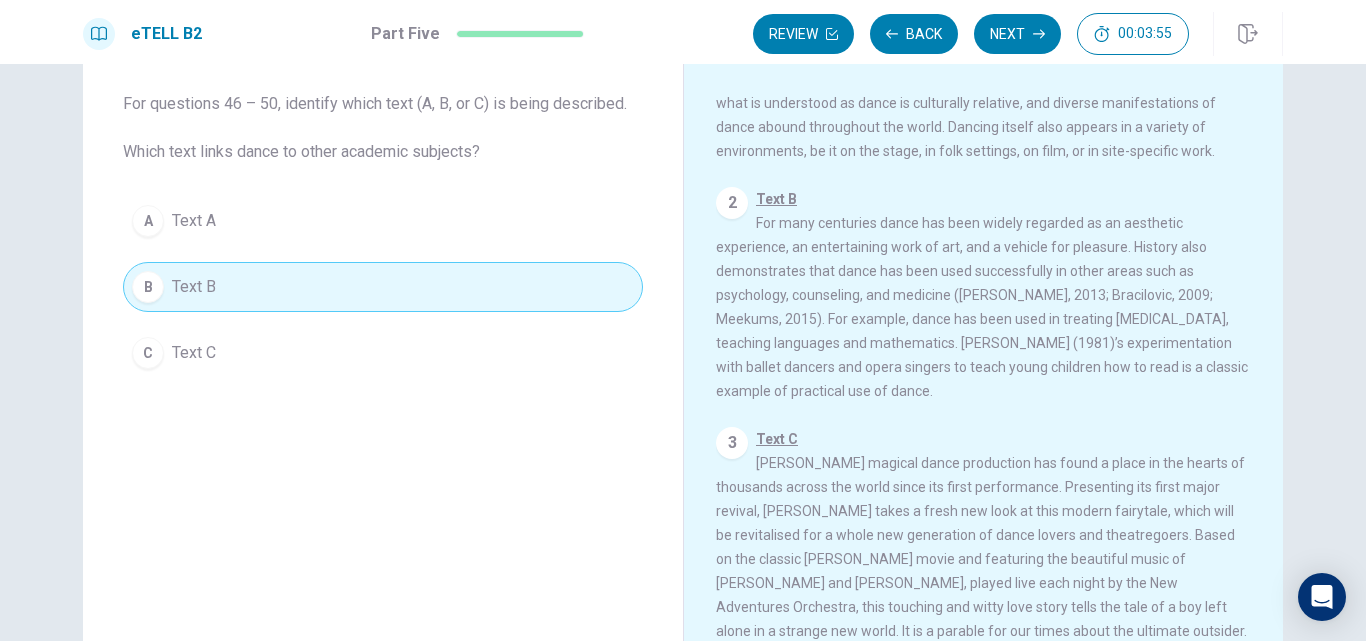 scroll, scrollTop: 0, scrollLeft: 0, axis: both 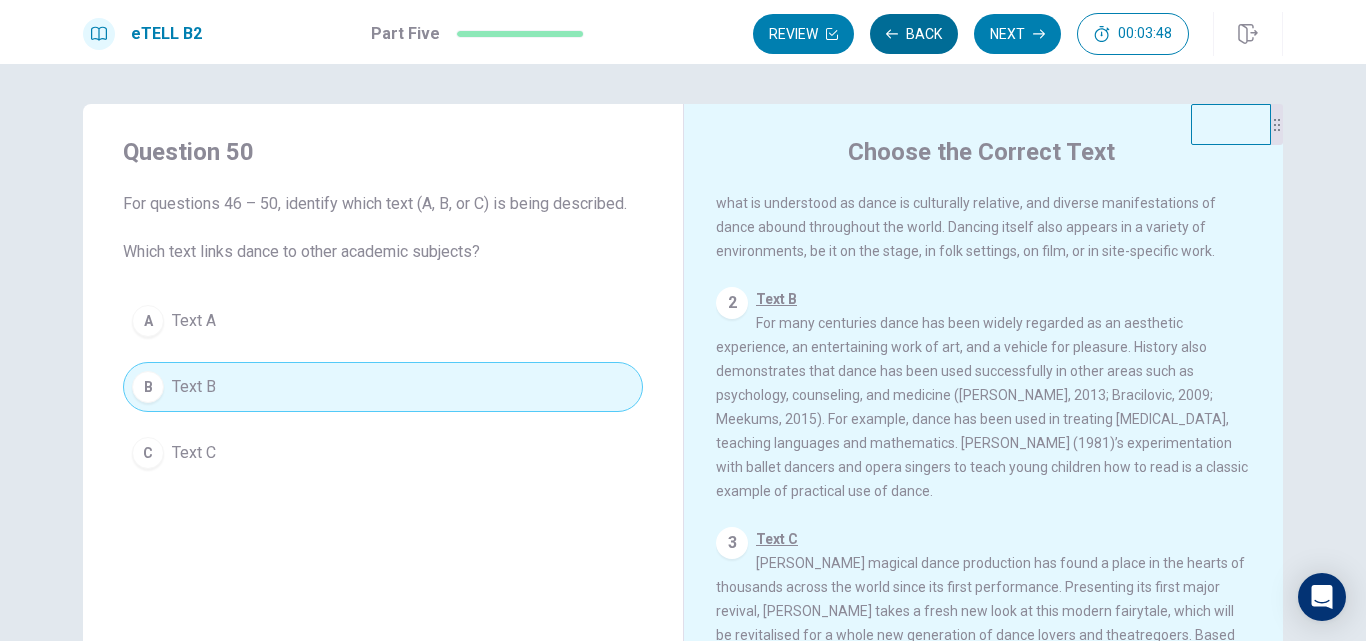 click on "Back" at bounding box center (914, 34) 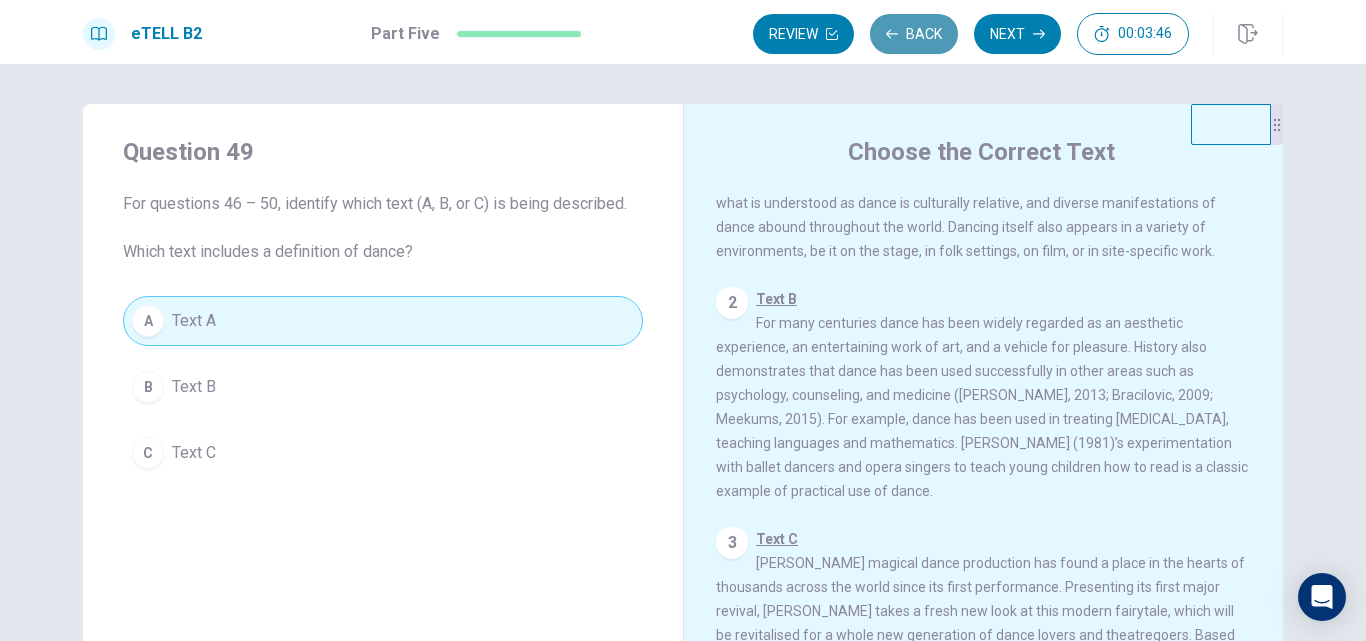 click on "Back" at bounding box center [914, 34] 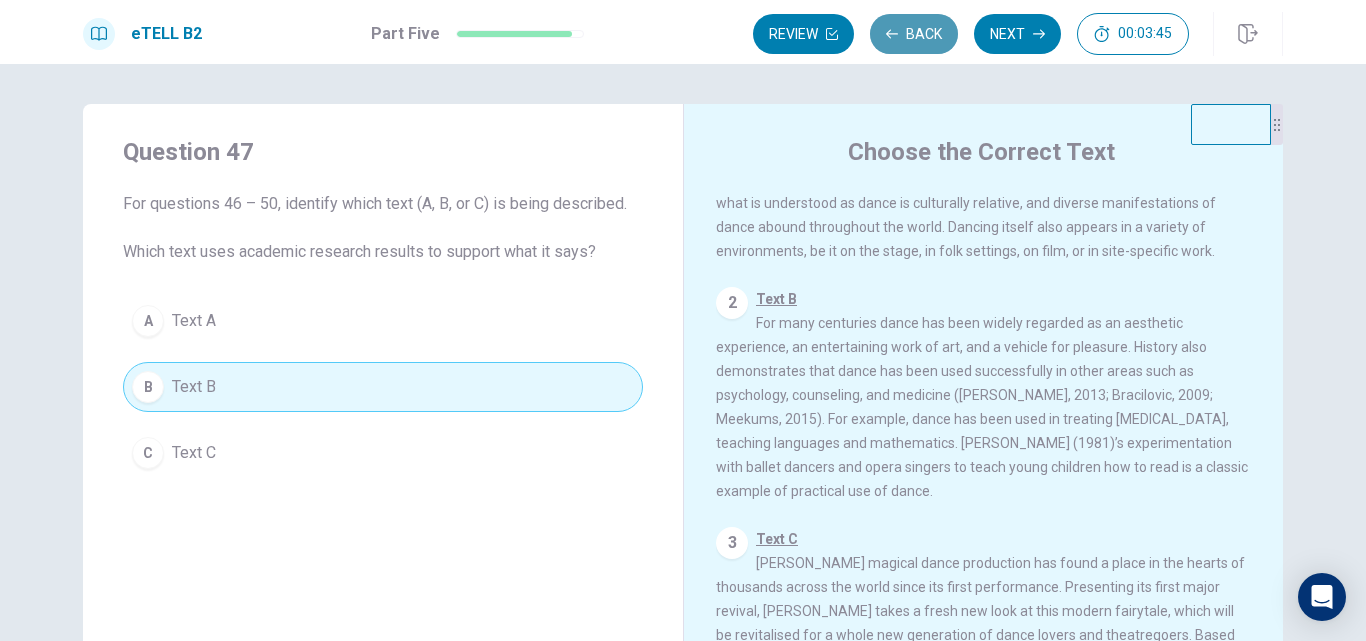 click on "Back" at bounding box center (914, 34) 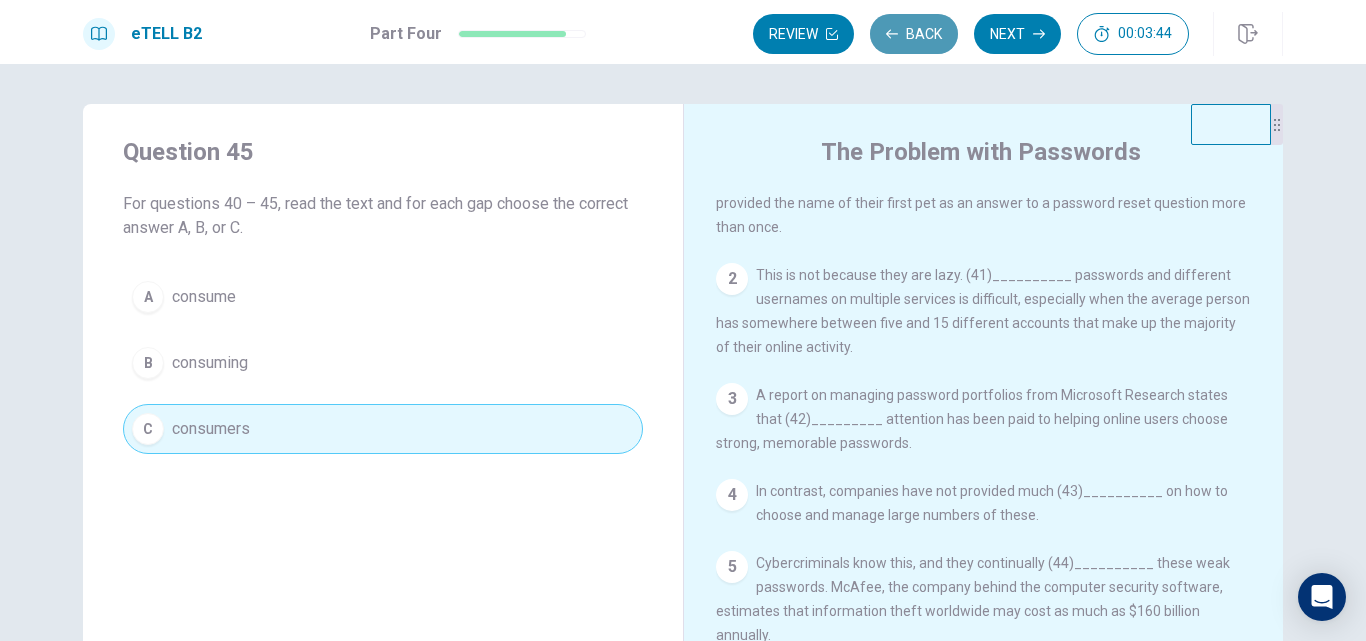 scroll, scrollTop: 49, scrollLeft: 0, axis: vertical 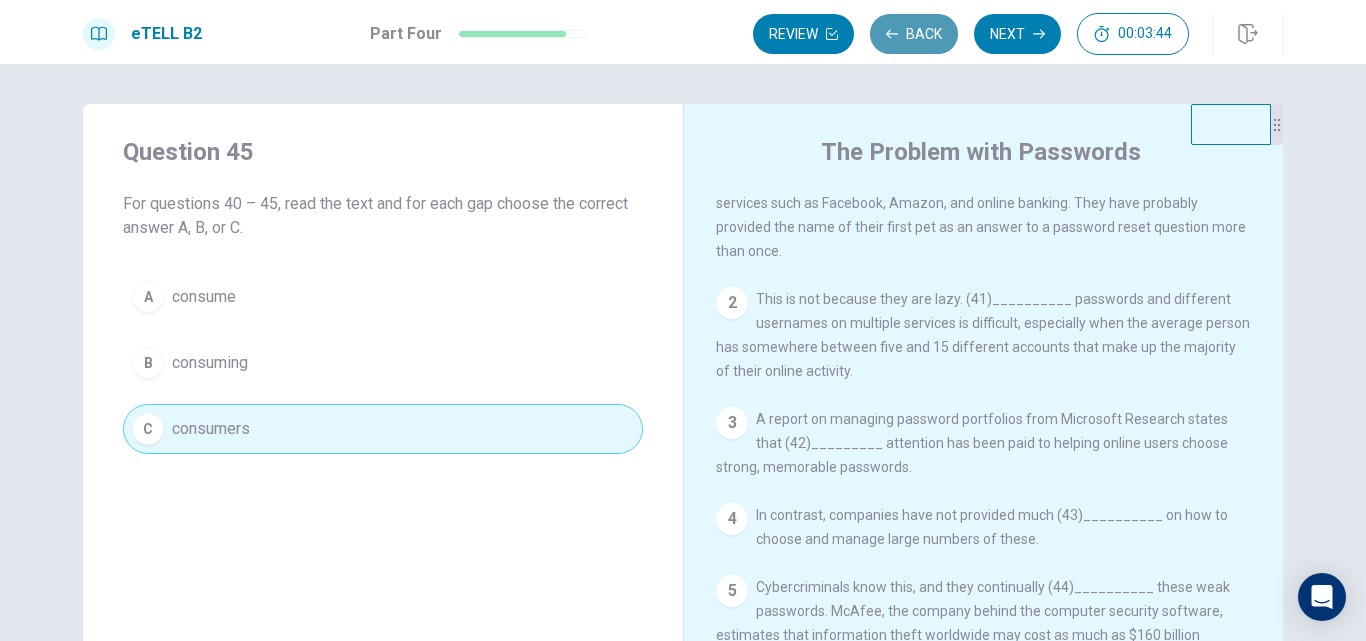 click on "Back" at bounding box center [914, 34] 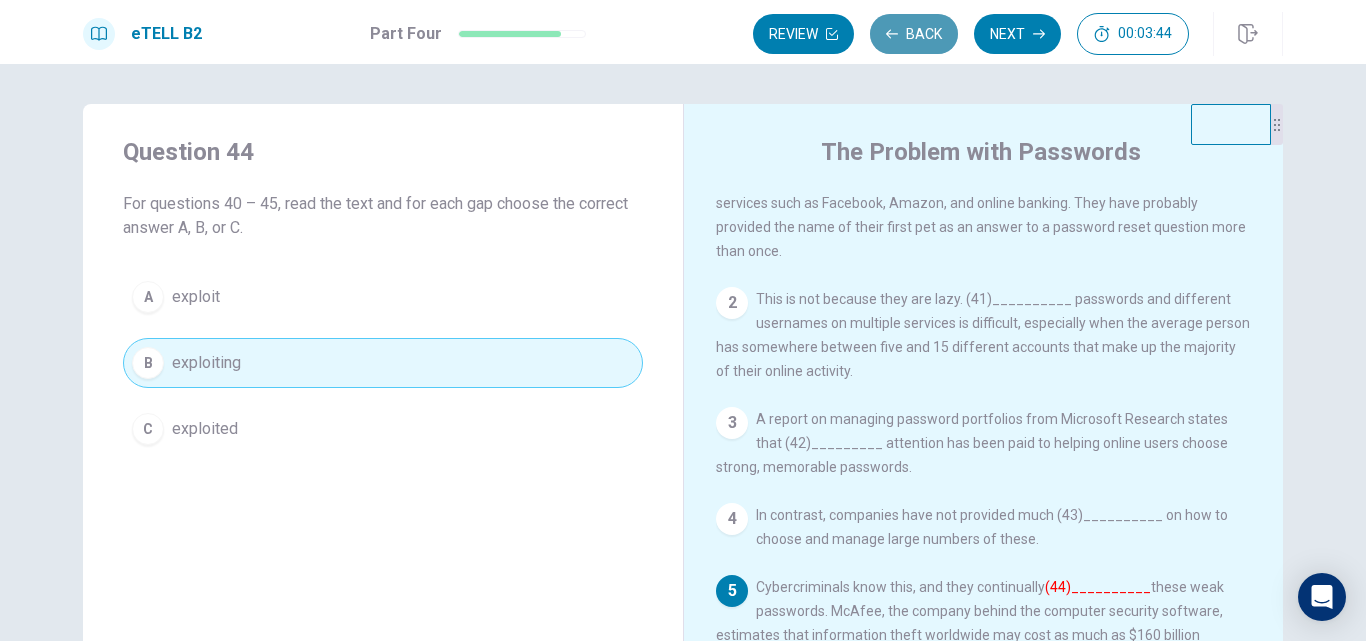 click on "Back" at bounding box center (914, 34) 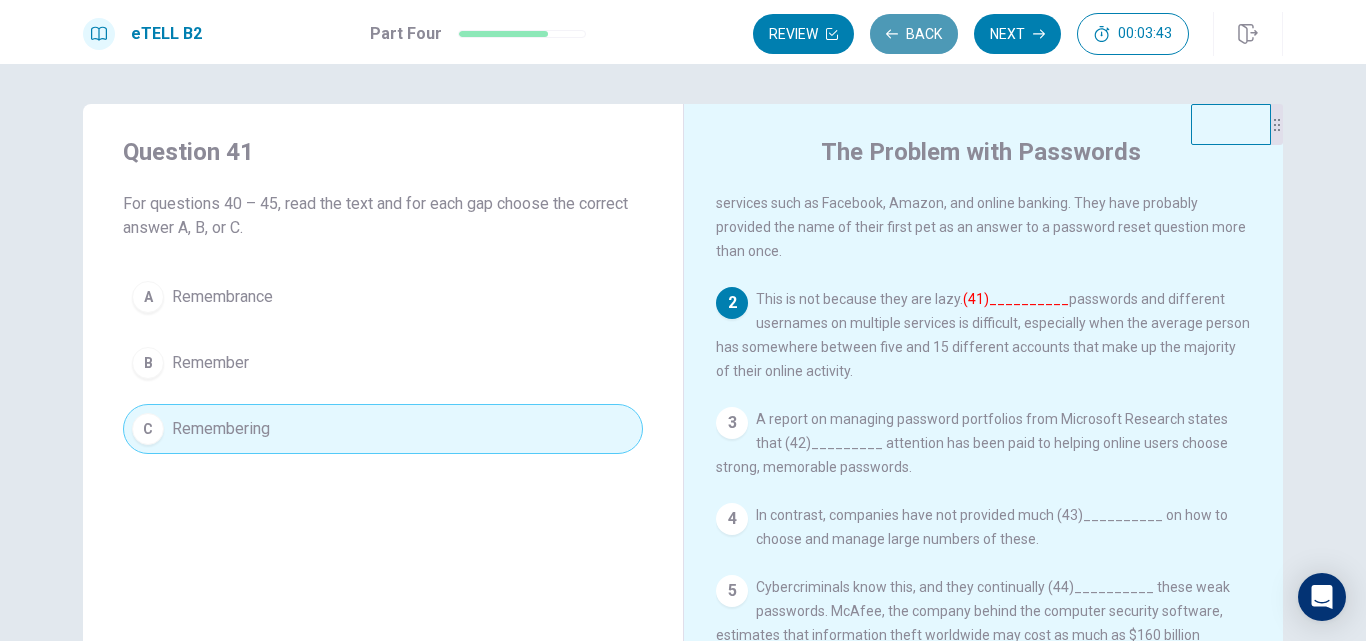 click on "Back" at bounding box center (914, 34) 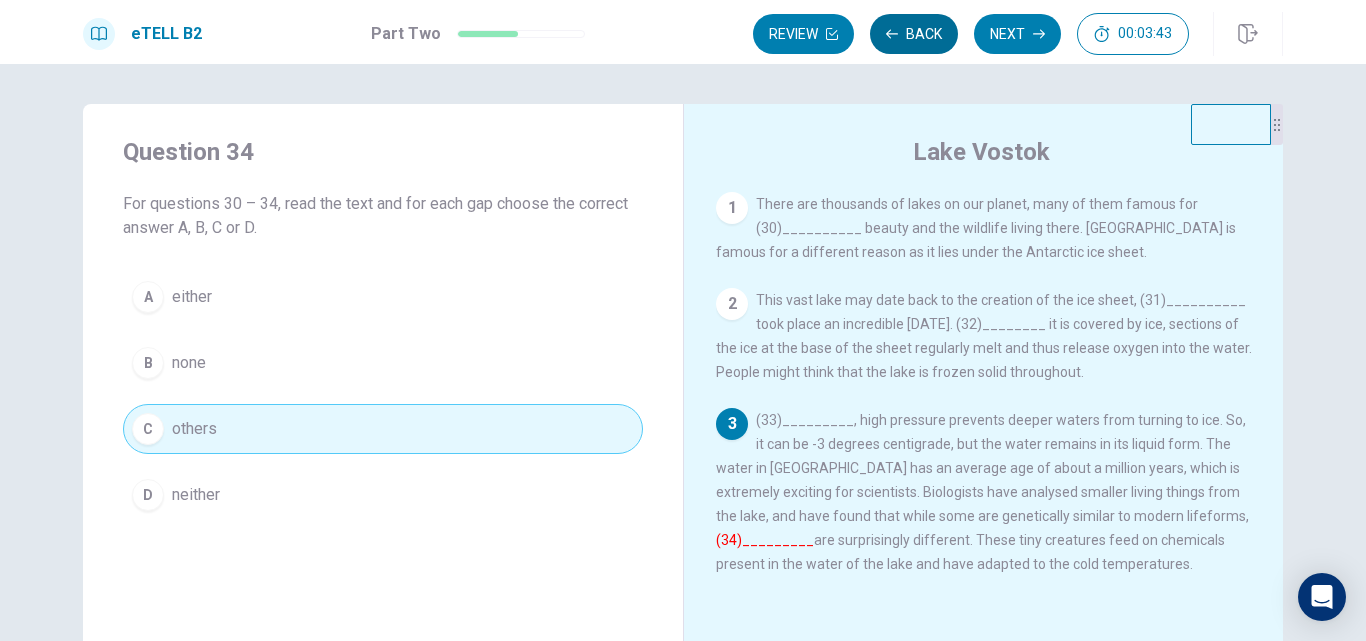 click on "Back" at bounding box center [914, 34] 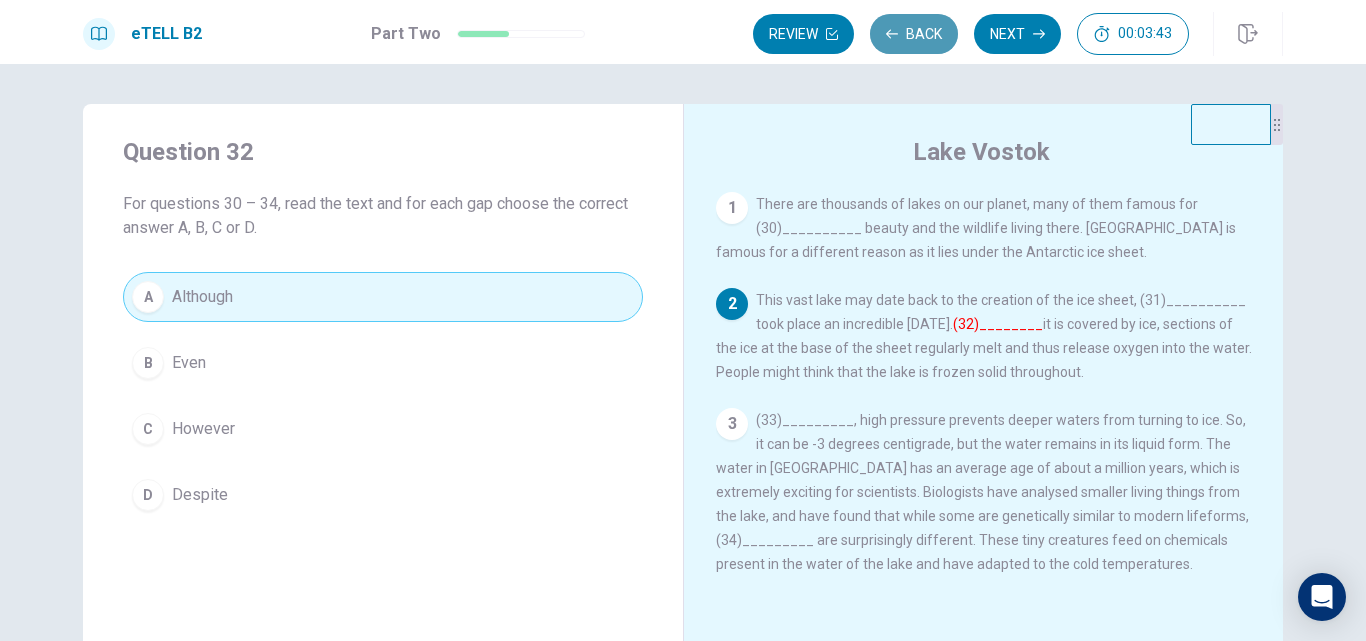 click on "Back" at bounding box center [914, 34] 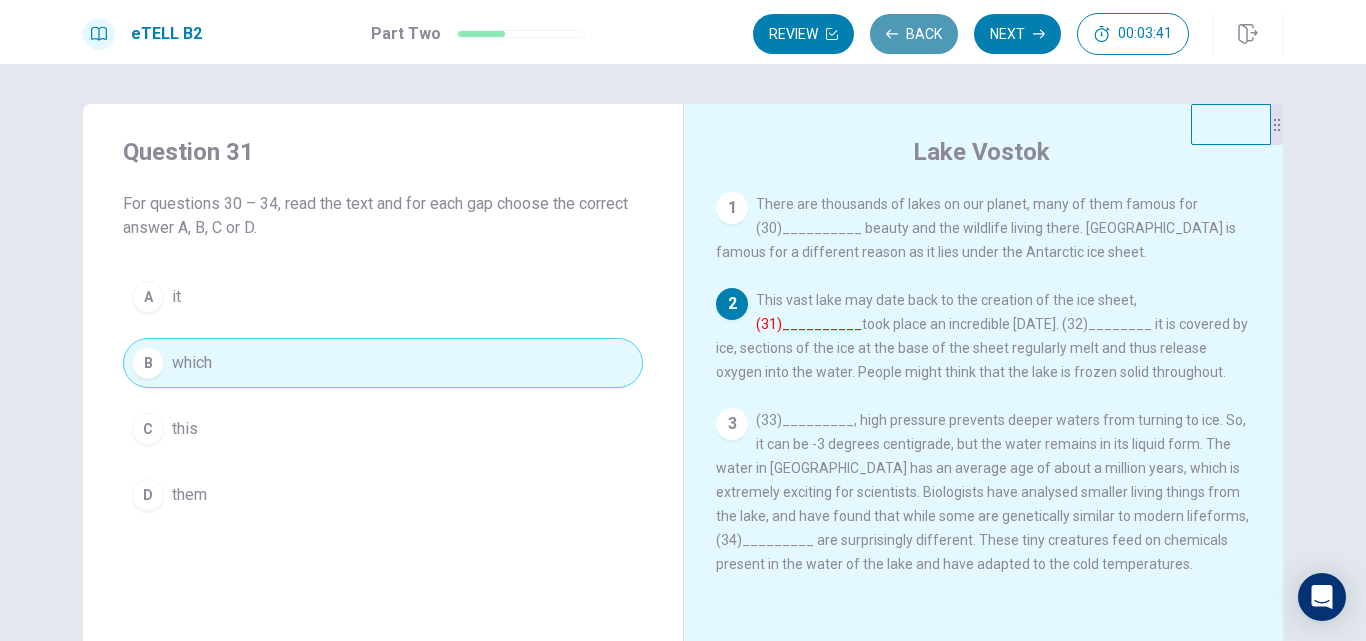 click on "Back" at bounding box center (914, 34) 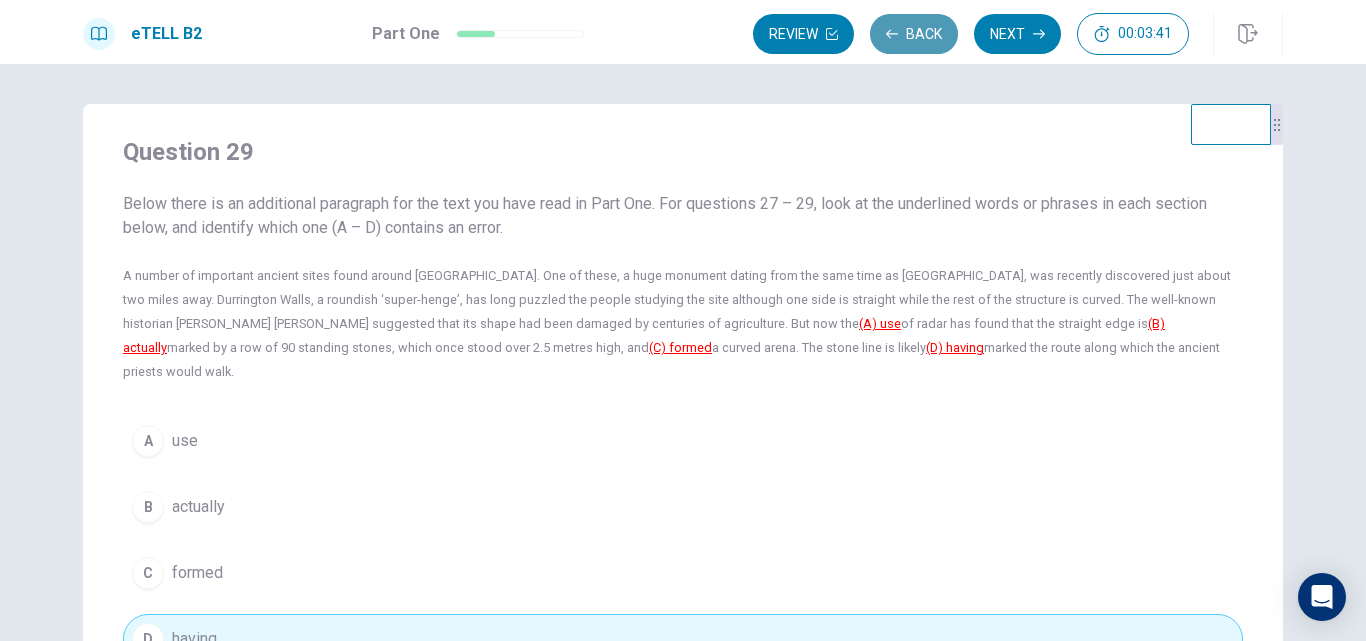 click on "Back" at bounding box center [914, 34] 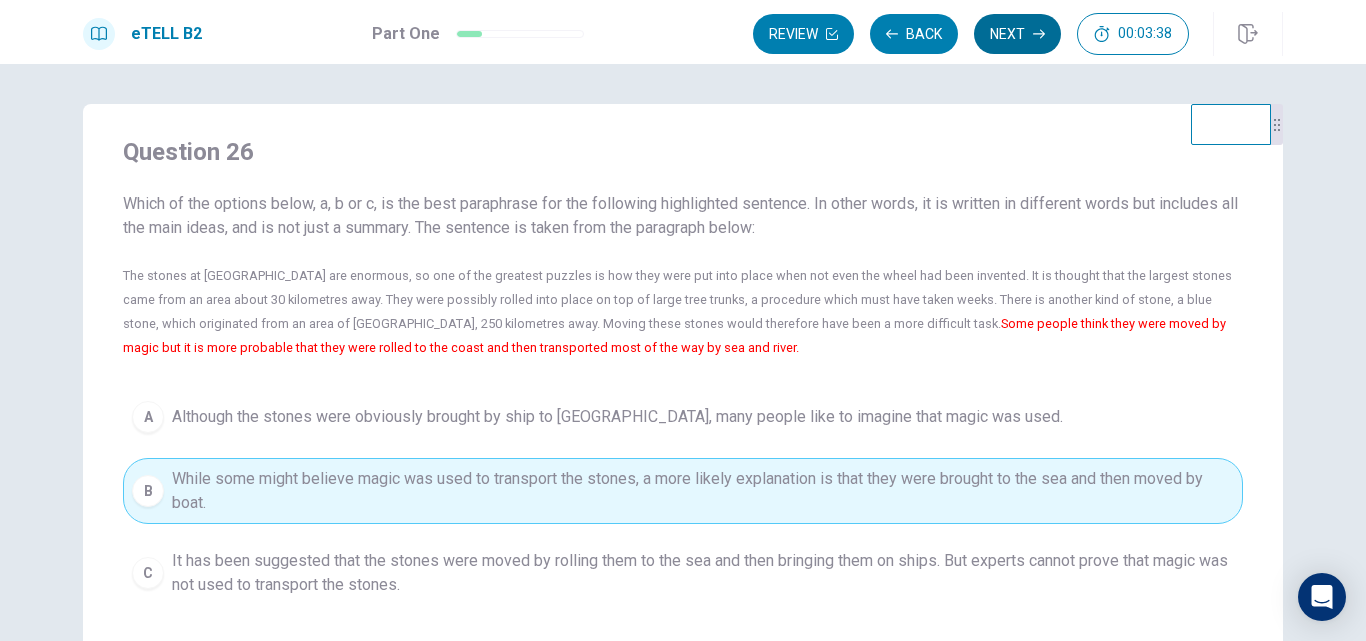 click on "Next" at bounding box center [1017, 34] 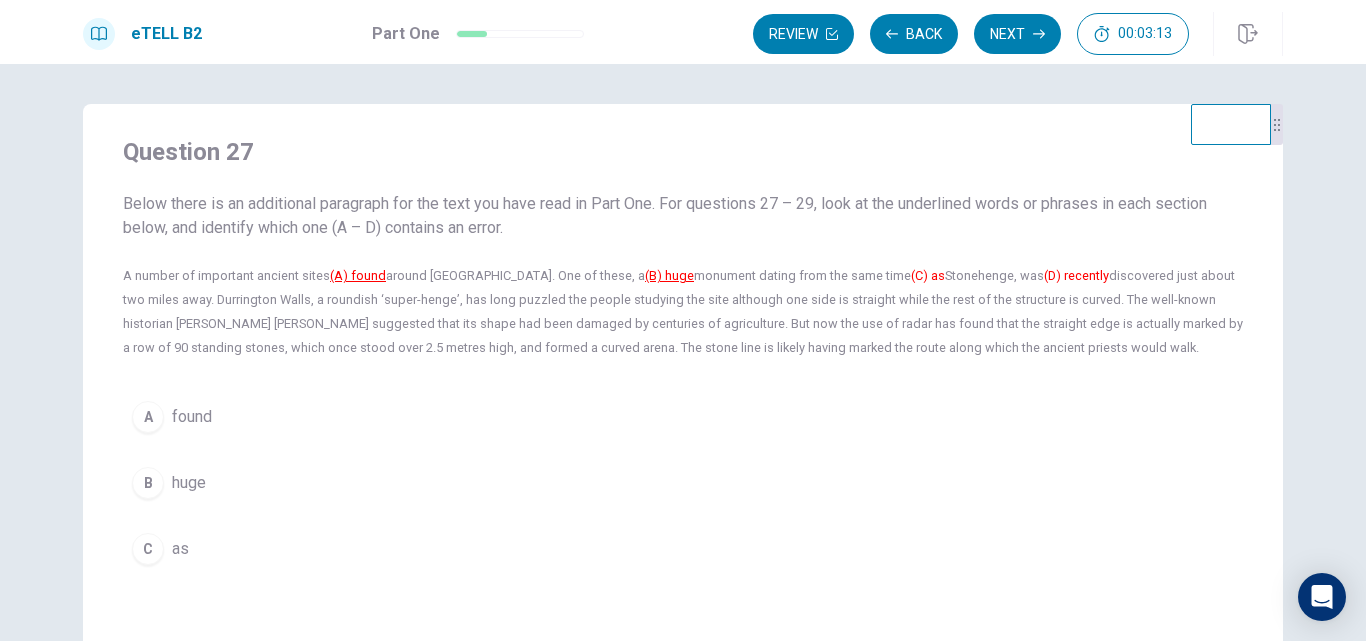 click on "B huge" at bounding box center (683, 483) 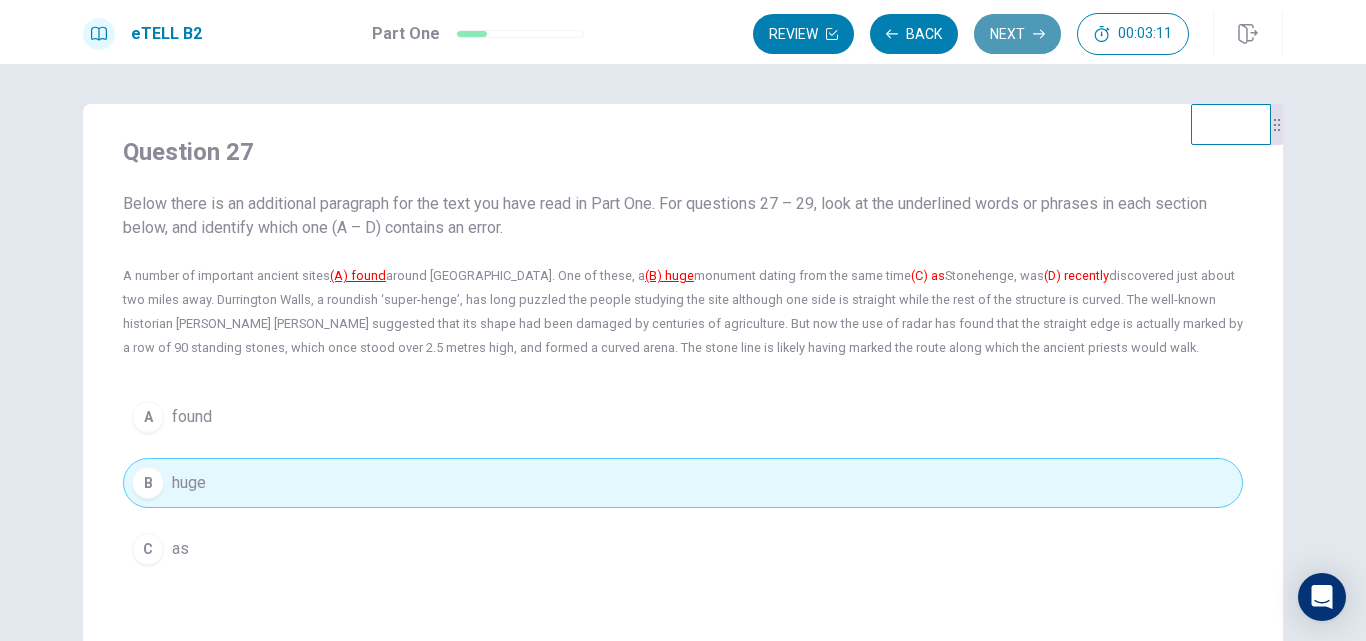 click on "Next" at bounding box center (1017, 34) 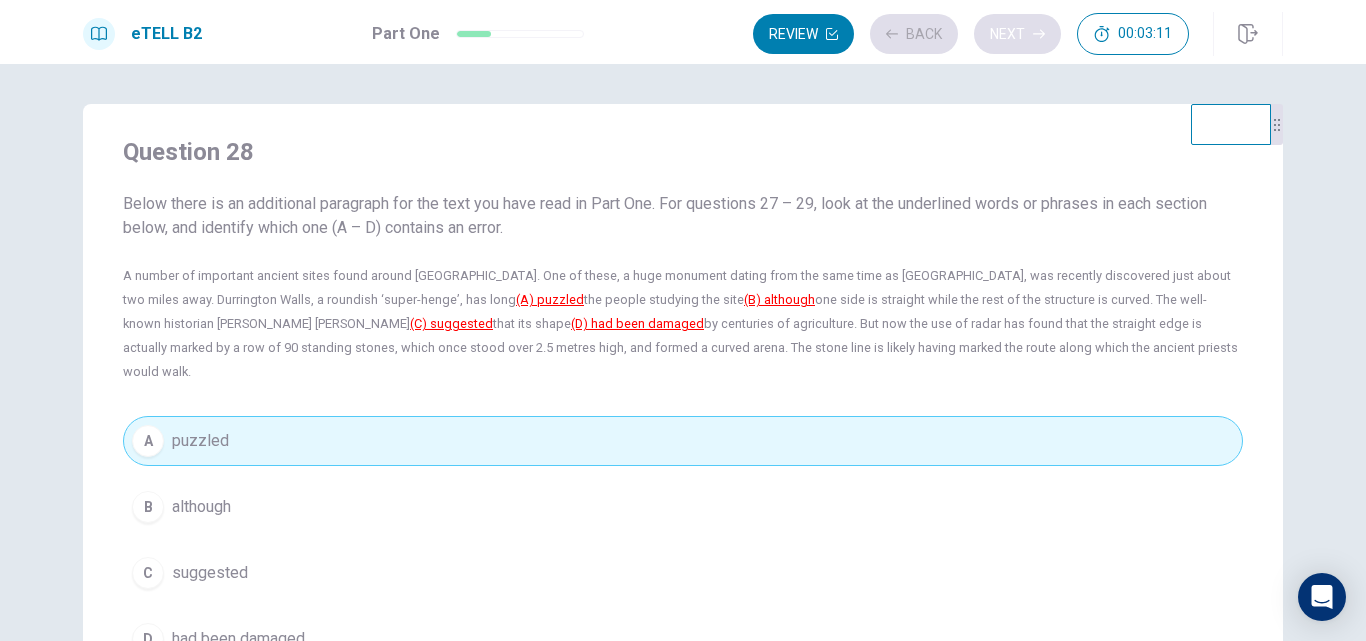 click on "Review Back Next 00:03:11" at bounding box center (971, 34) 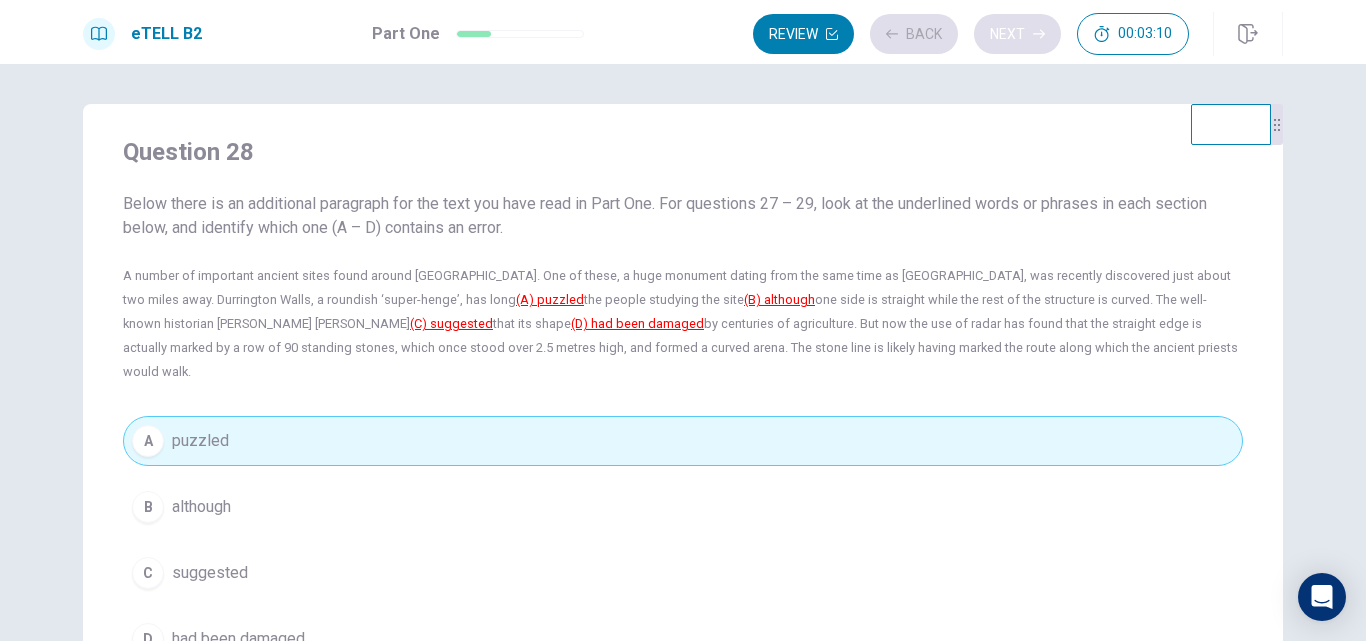 click on "Review Back Next 00:03:10" at bounding box center (971, 34) 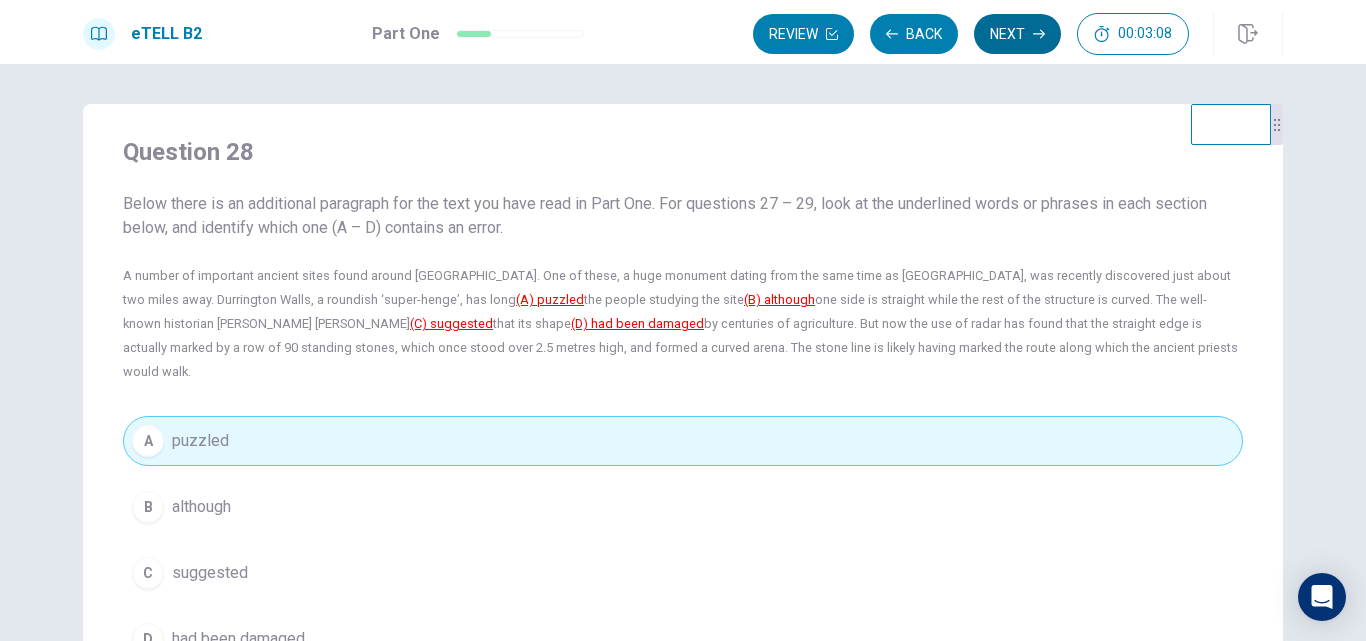 click on "Next" at bounding box center (1017, 34) 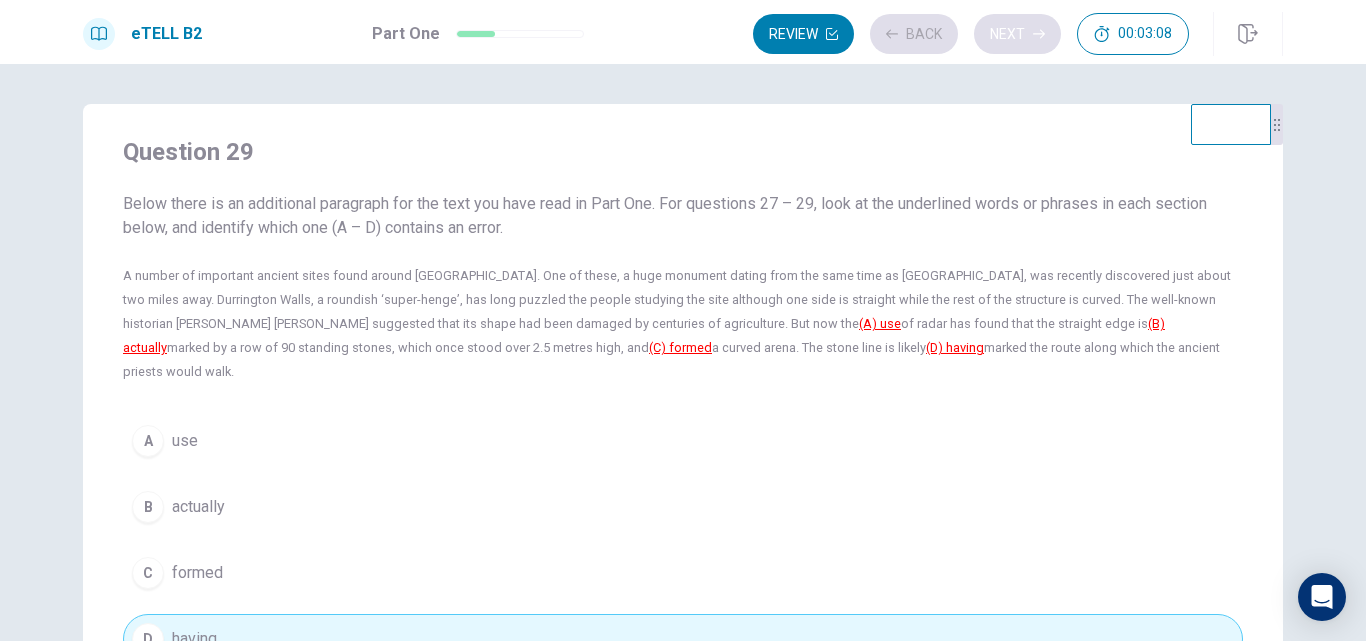 click on "Review Back Next 00:03:08" at bounding box center [971, 34] 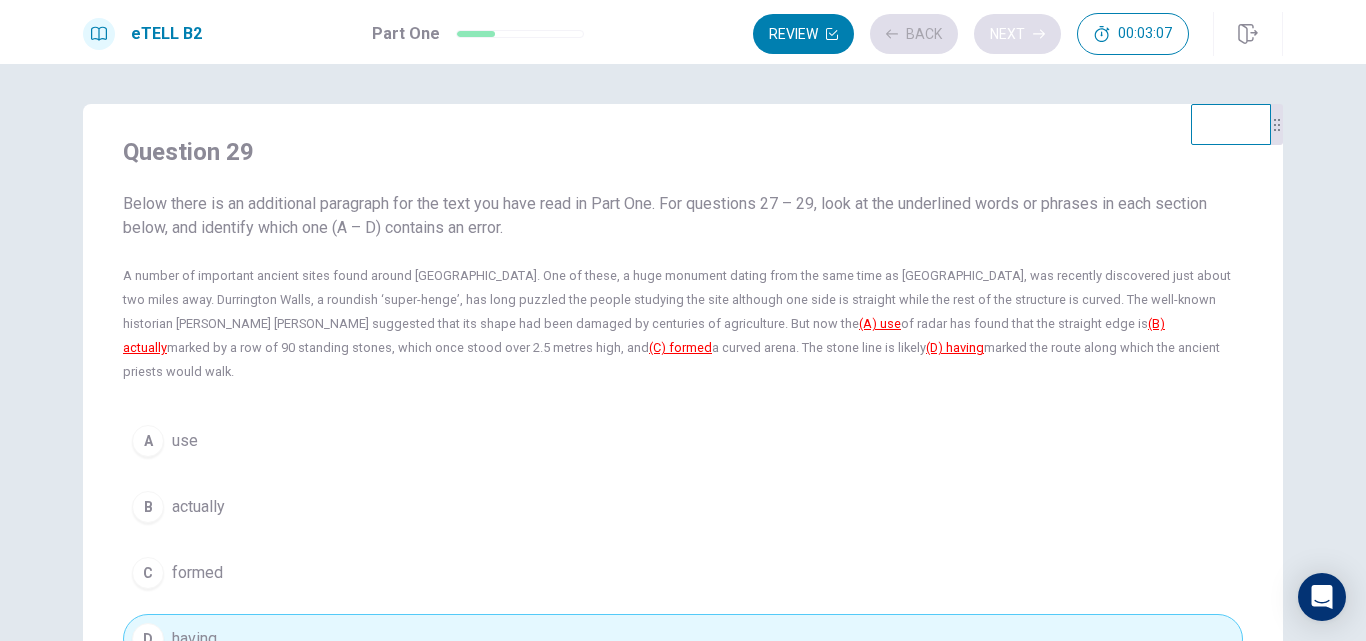 click on "Review Back Next 00:03:07" at bounding box center (971, 34) 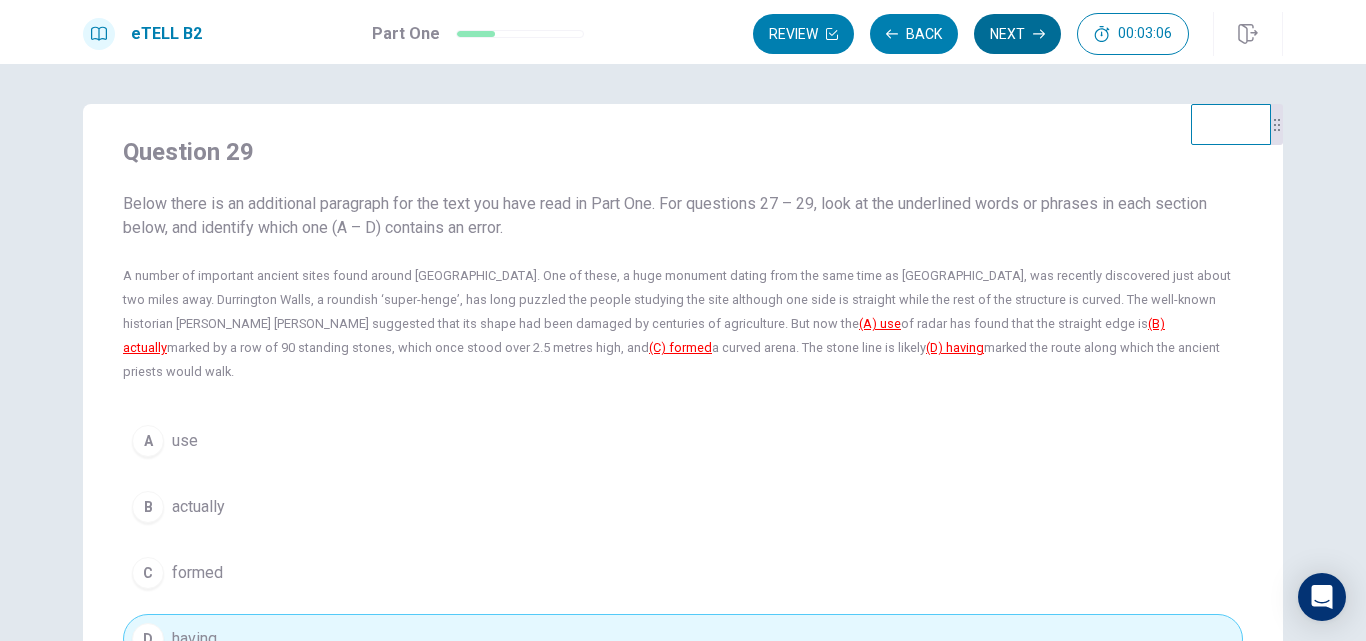 click on "Next" at bounding box center (1017, 34) 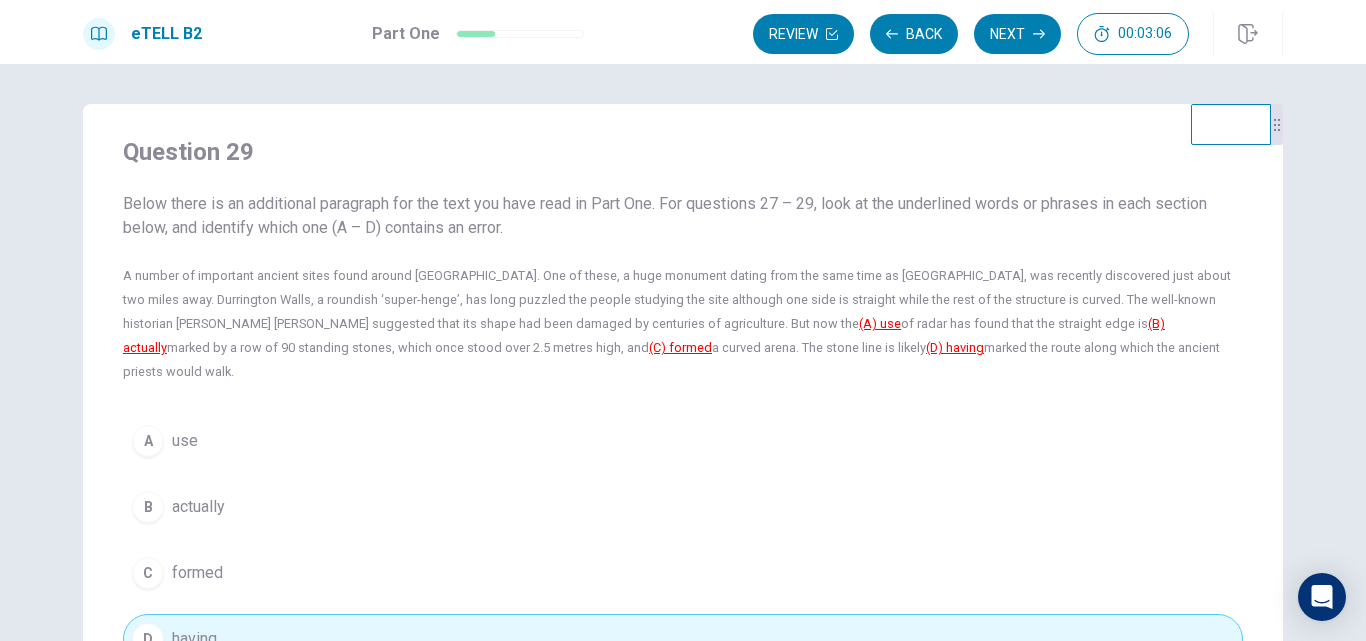click on "Review Back Next 00:03:06" at bounding box center [971, 34] 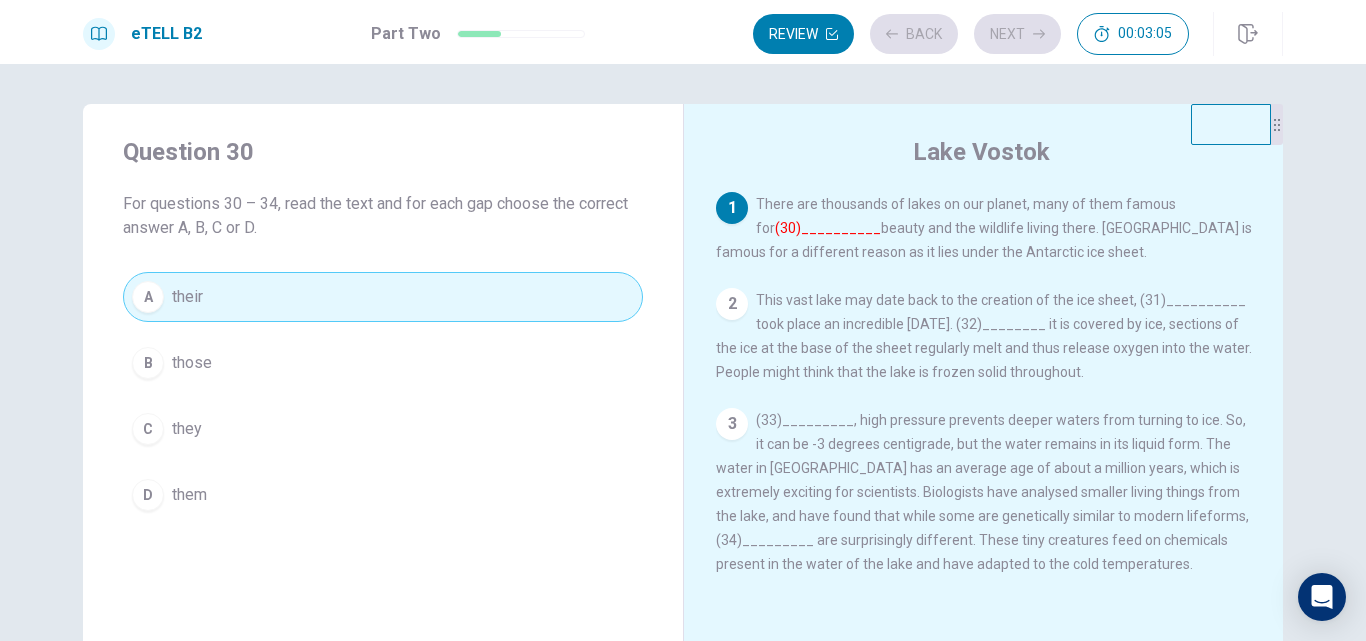click on "Review Back Next 00:03:05" at bounding box center [971, 34] 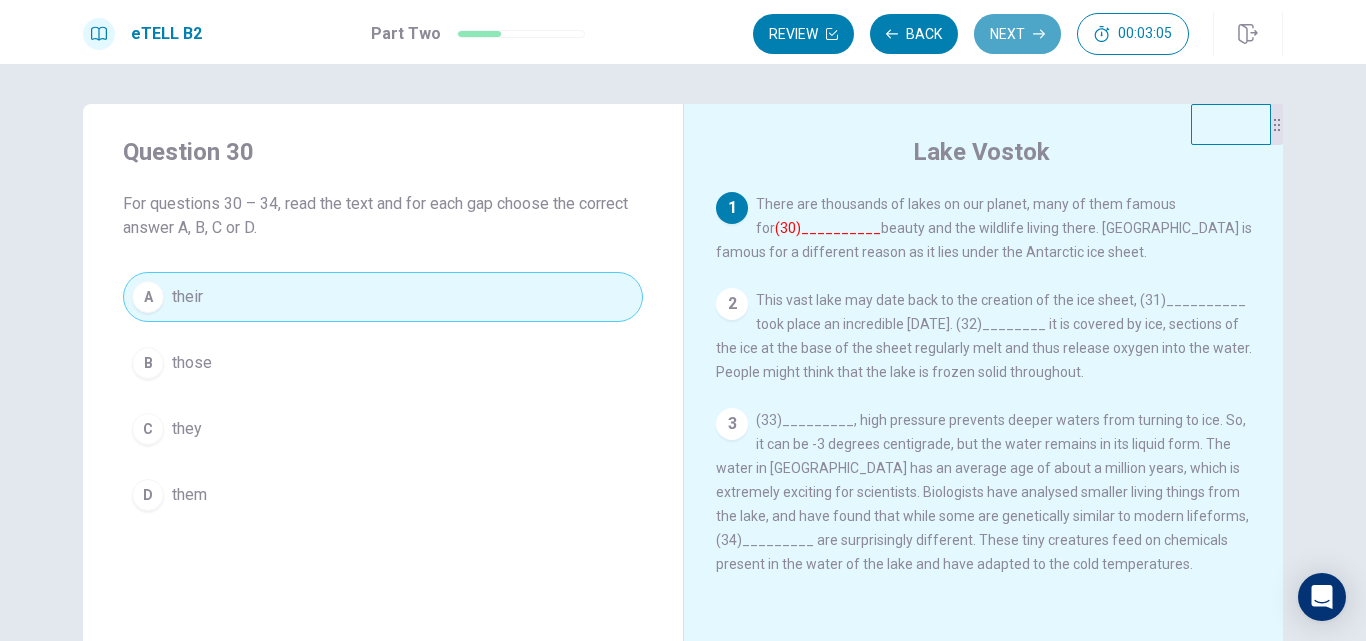 click on "Next" at bounding box center (1017, 34) 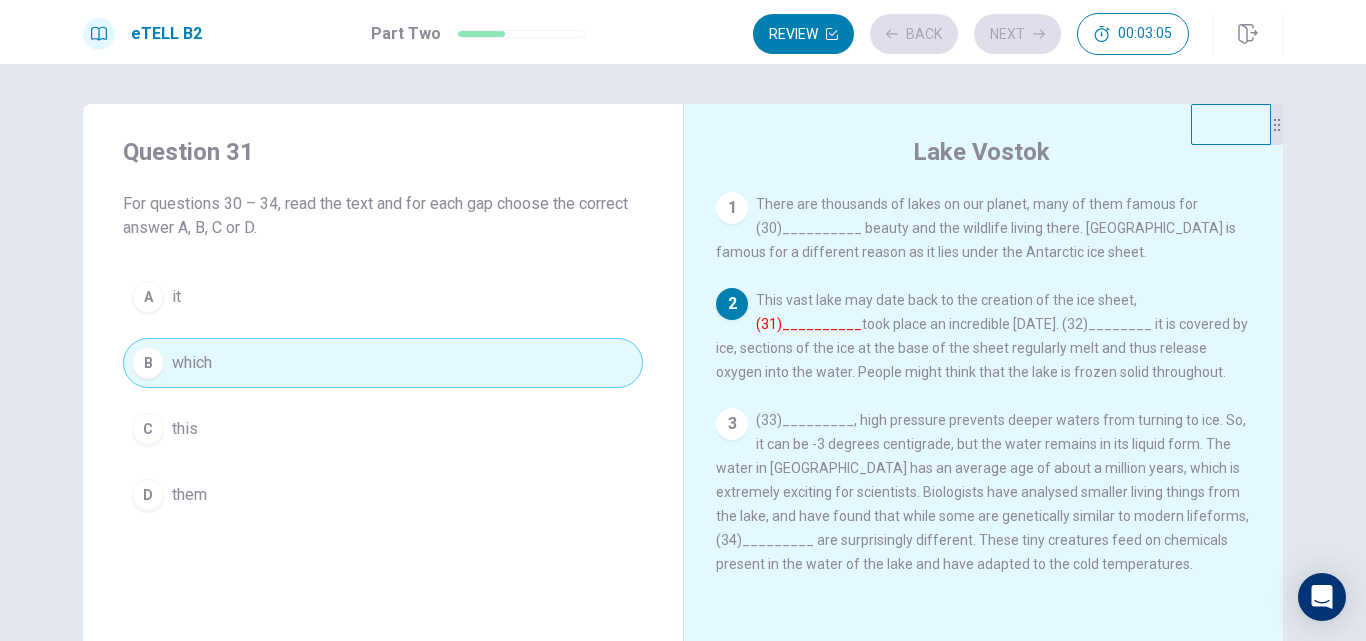 click on "Review Back Next 00:03:05" at bounding box center [971, 34] 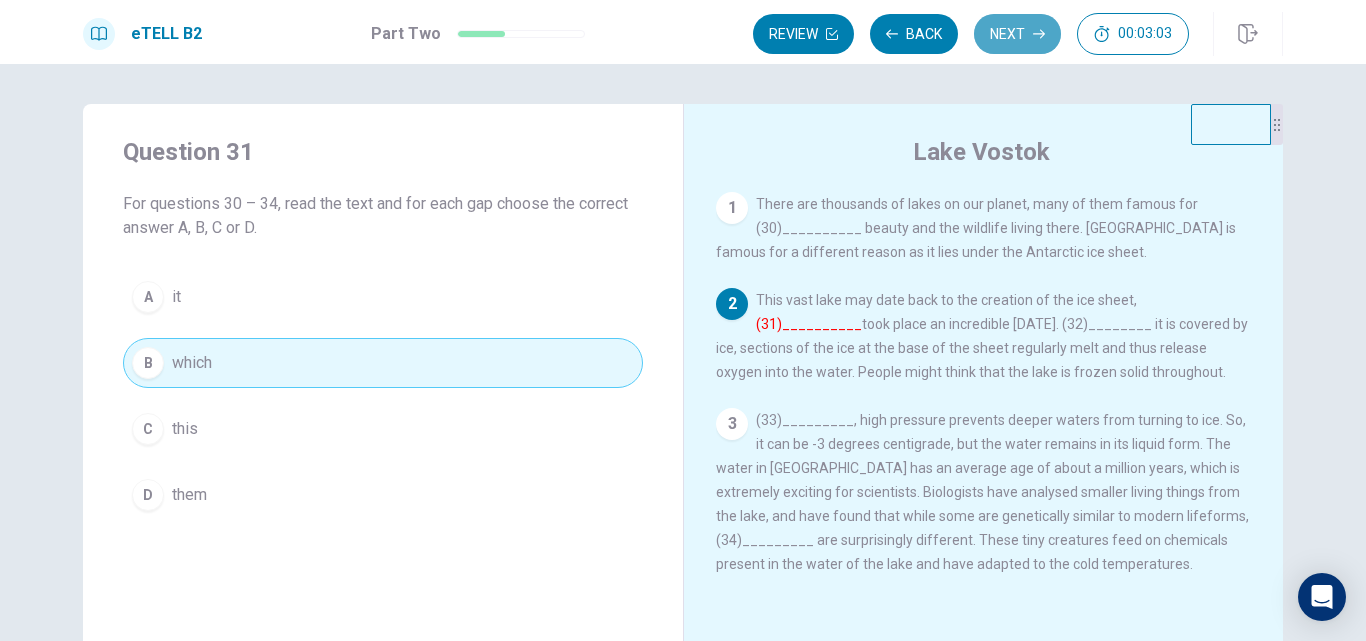 click on "Next" at bounding box center (1017, 34) 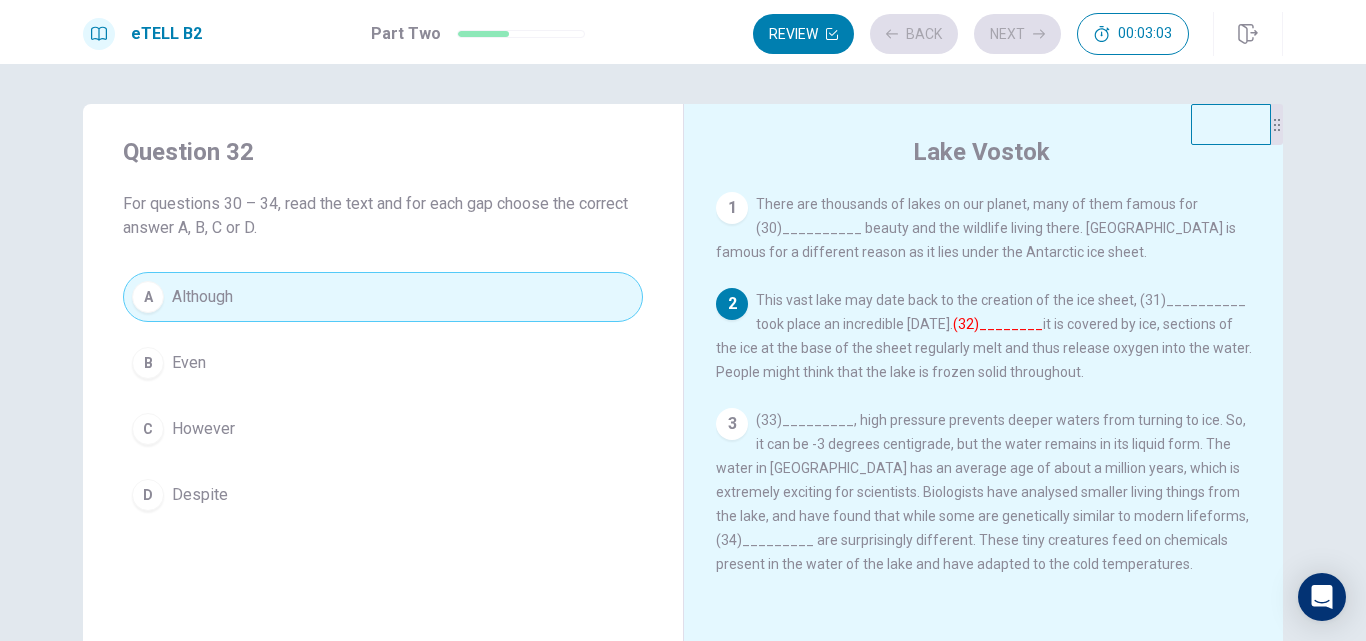 click on "Review Back Next 00:03:03" at bounding box center (971, 34) 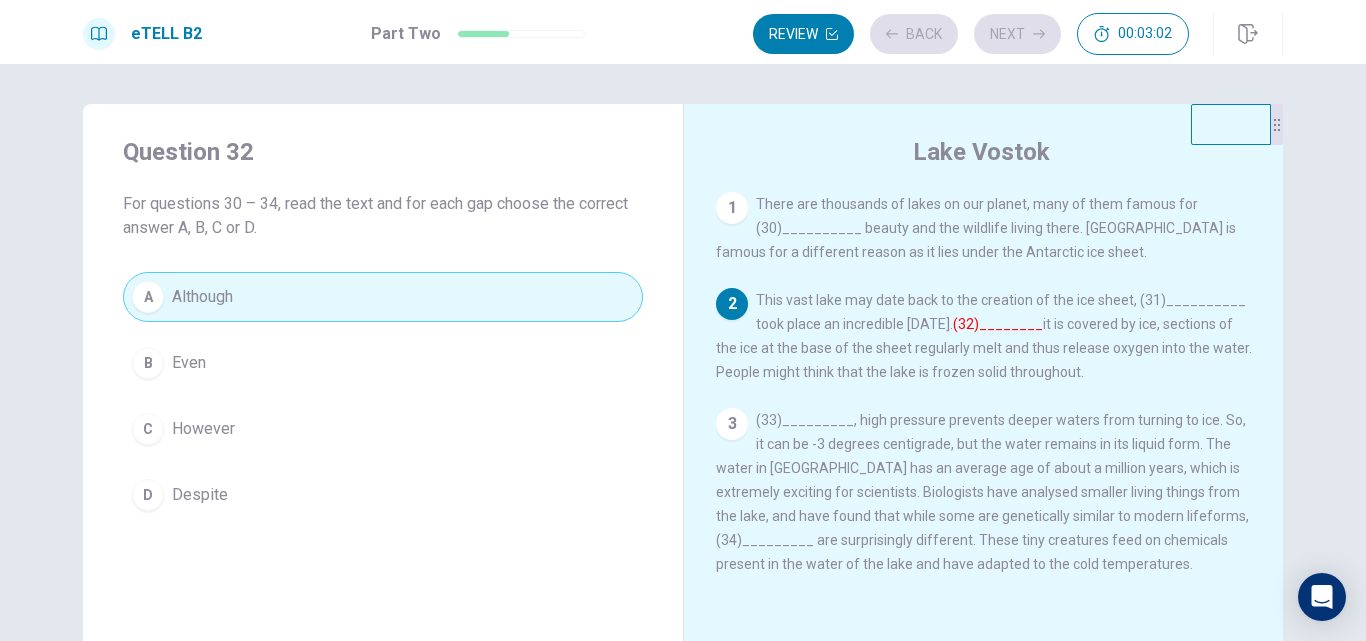 click on "Review Back Next 00:03:02" at bounding box center (971, 34) 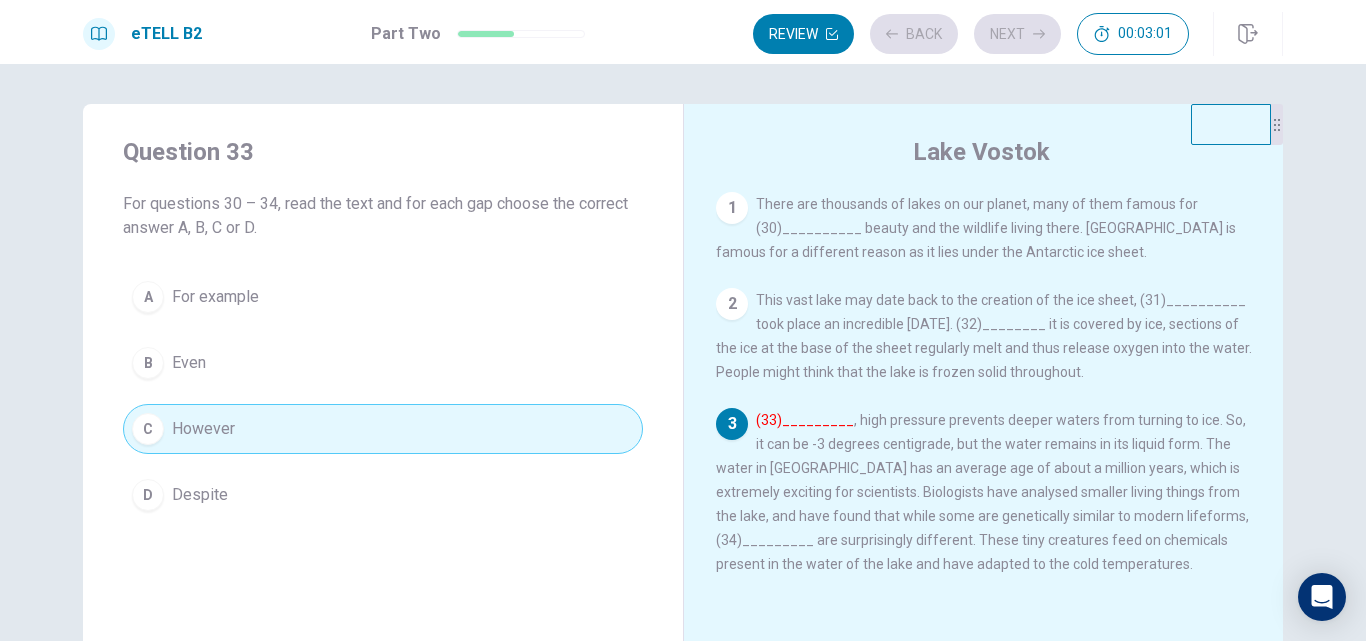 click on "Review Back Next 00:03:01" at bounding box center (971, 34) 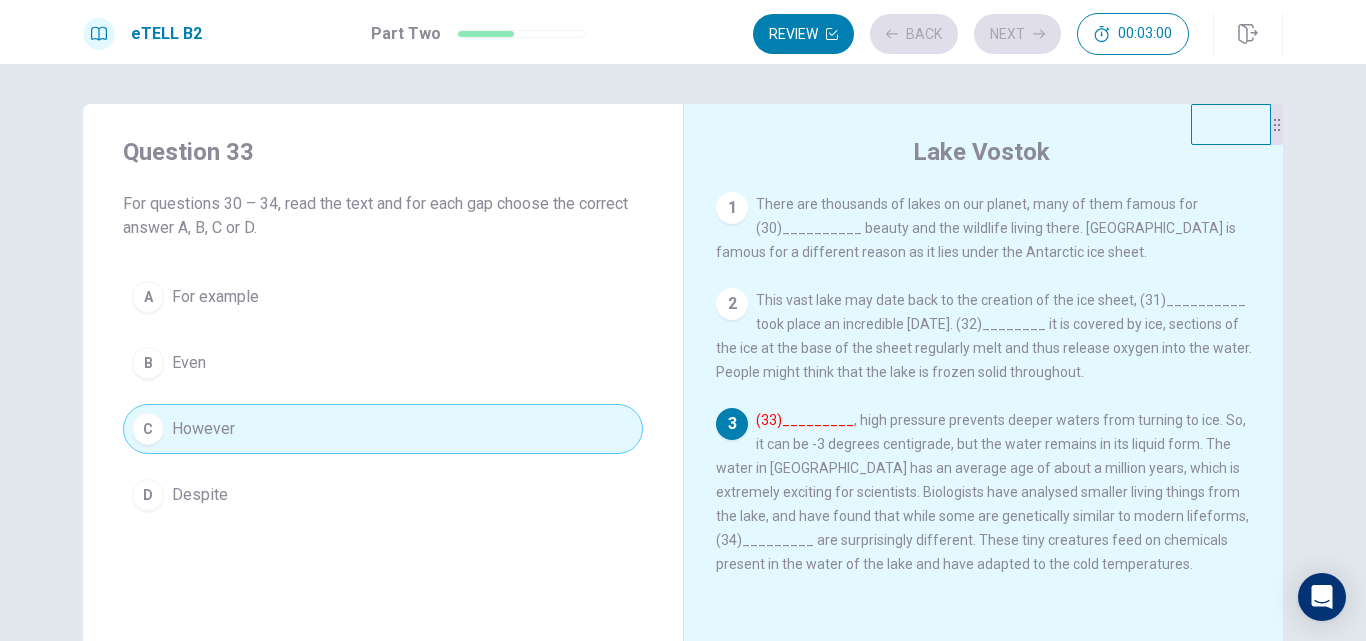 click on "Review Back Next 00:03:00" at bounding box center (971, 34) 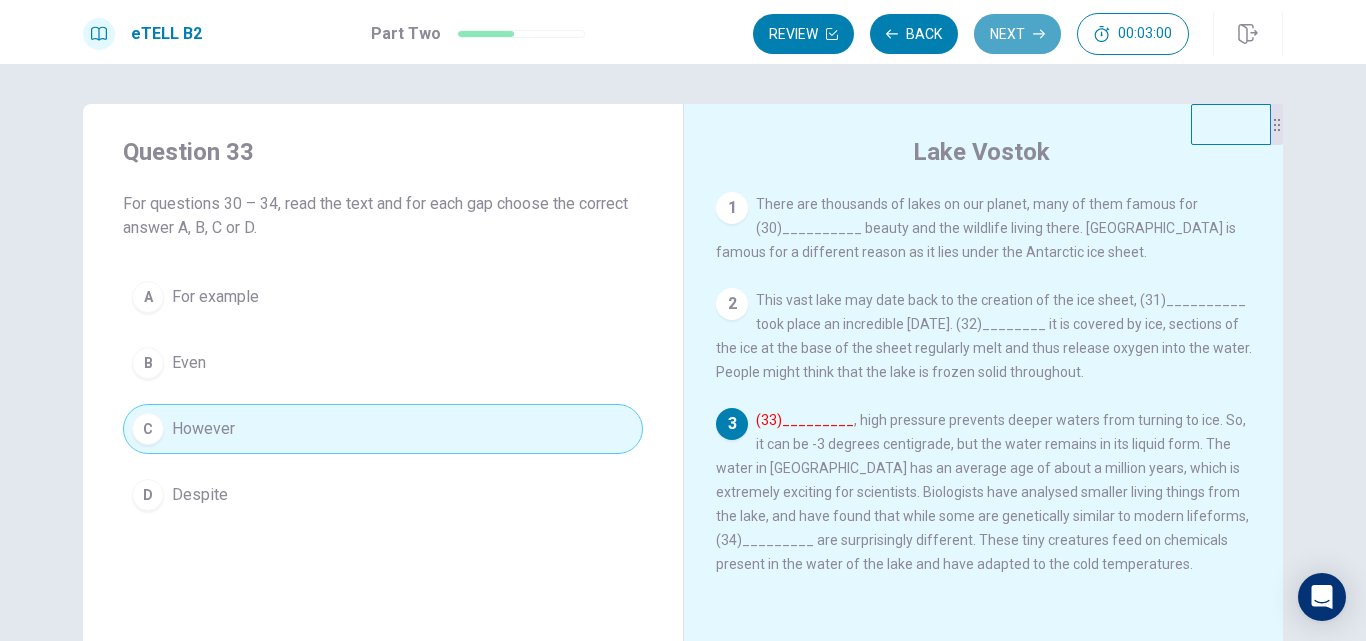 click on "Next" at bounding box center [1017, 34] 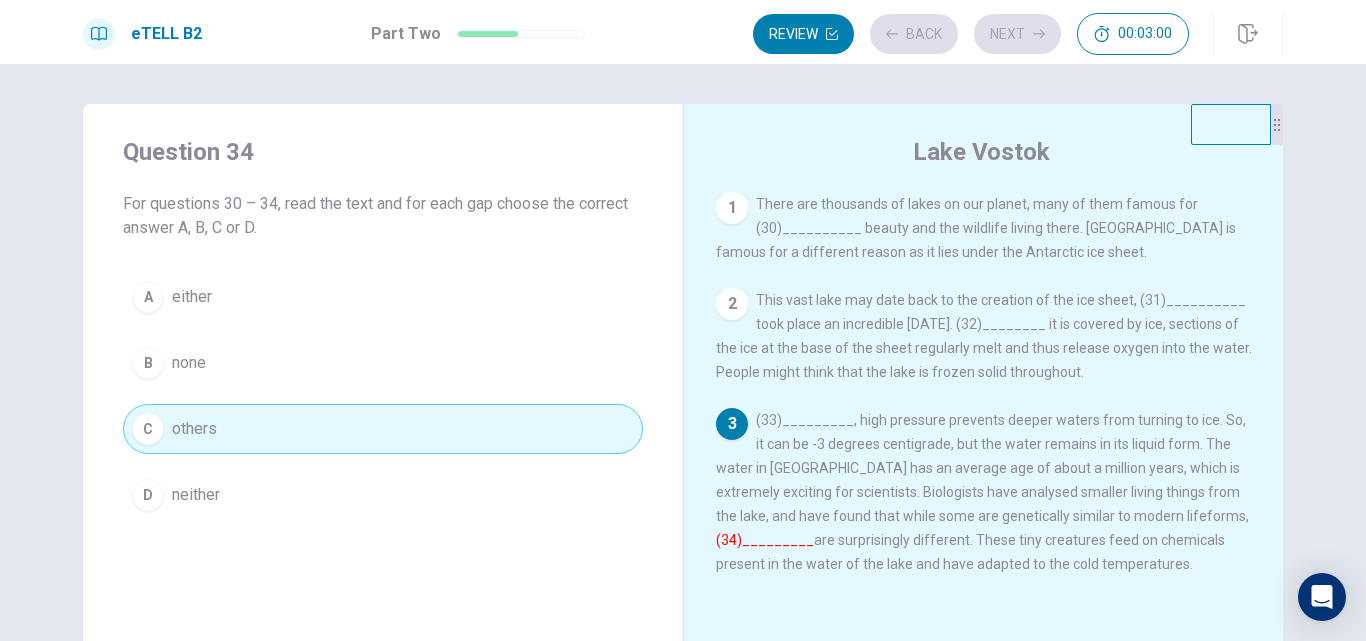click on "Review Back Next 00:03:00" at bounding box center [971, 34] 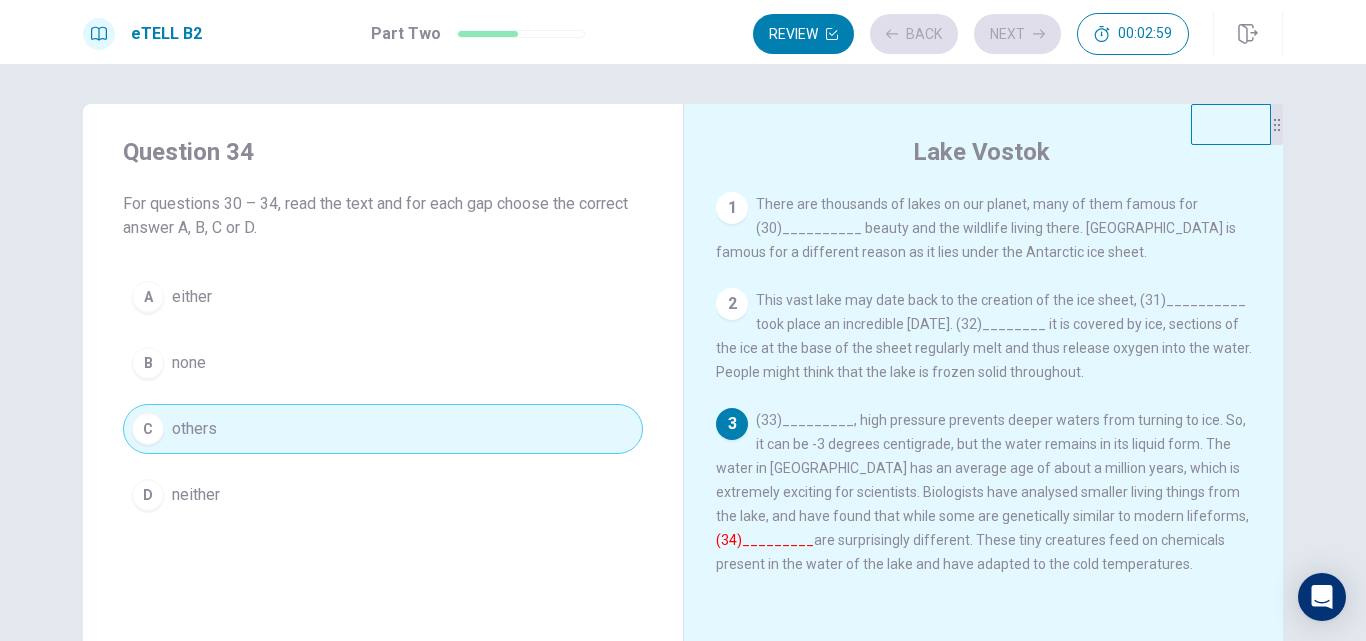 click on "Review Back Next 00:02:59" at bounding box center (971, 34) 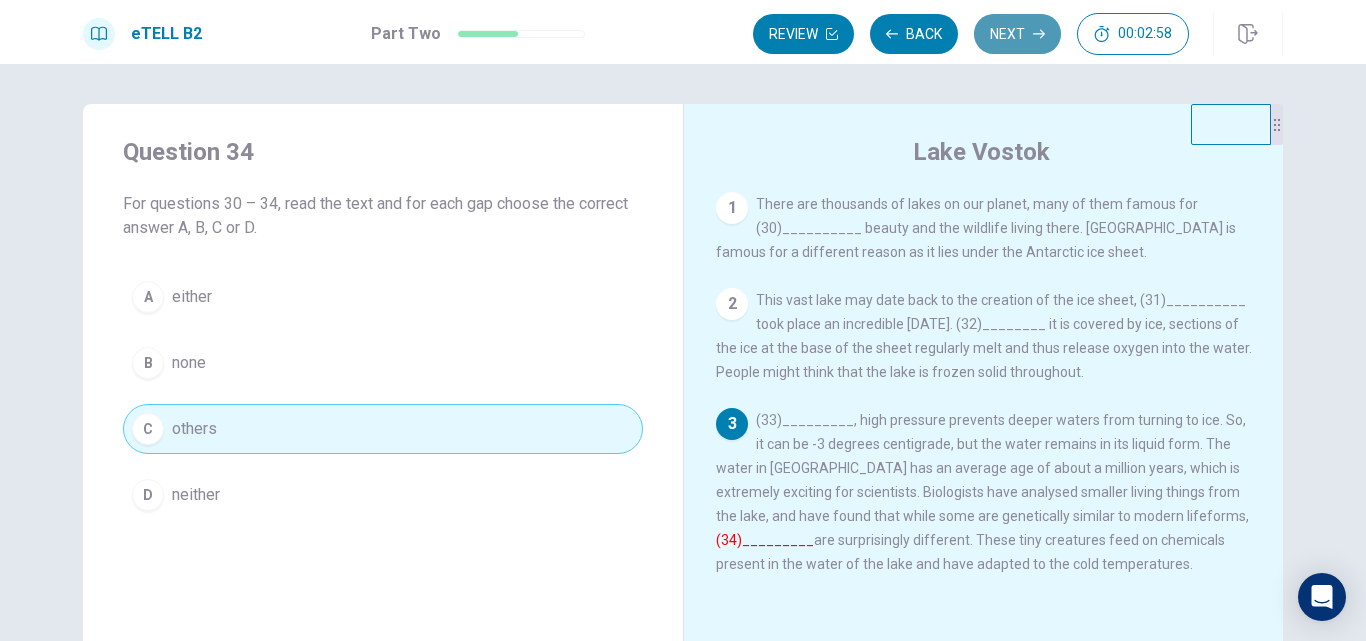 click on "Next" at bounding box center [1017, 34] 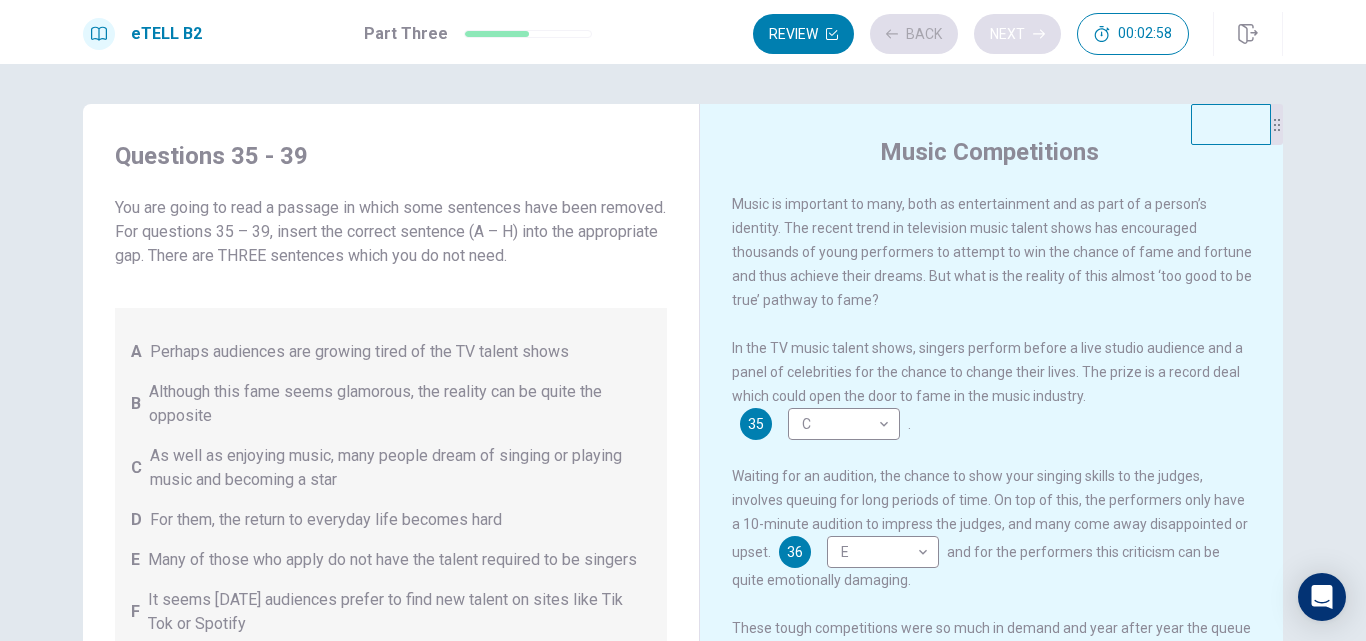 click on "Review Back Next 00:02:58" at bounding box center [971, 34] 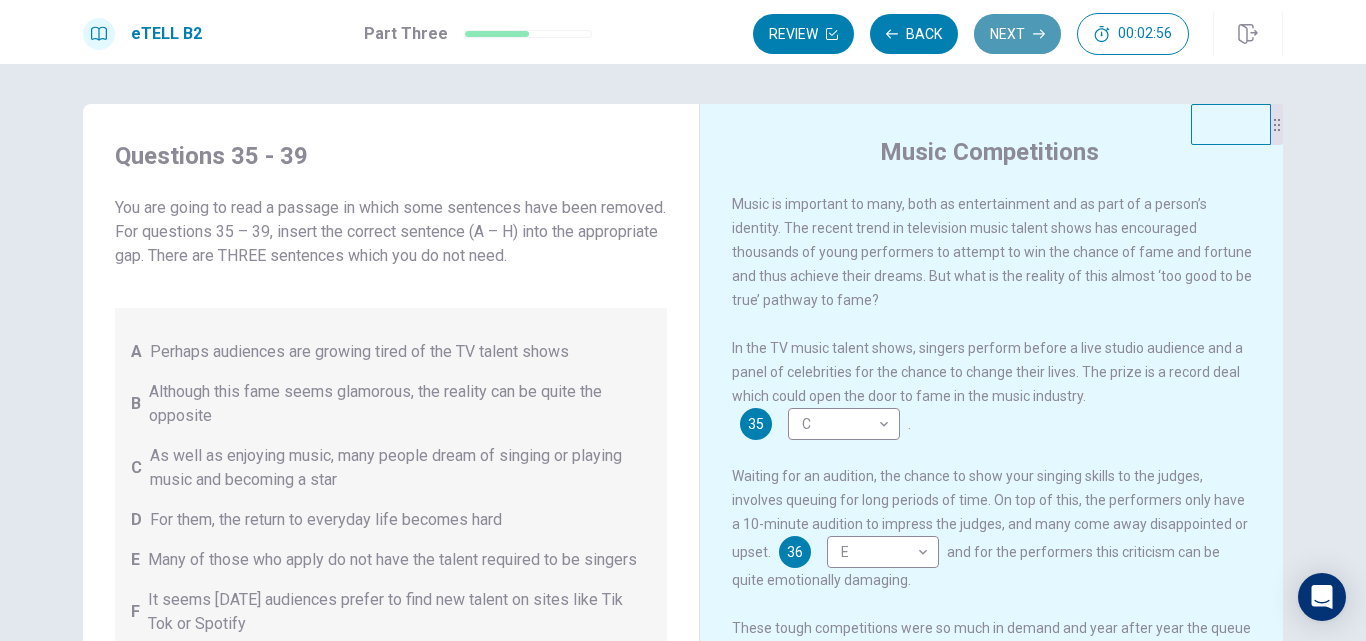 click on "Next" at bounding box center (1017, 34) 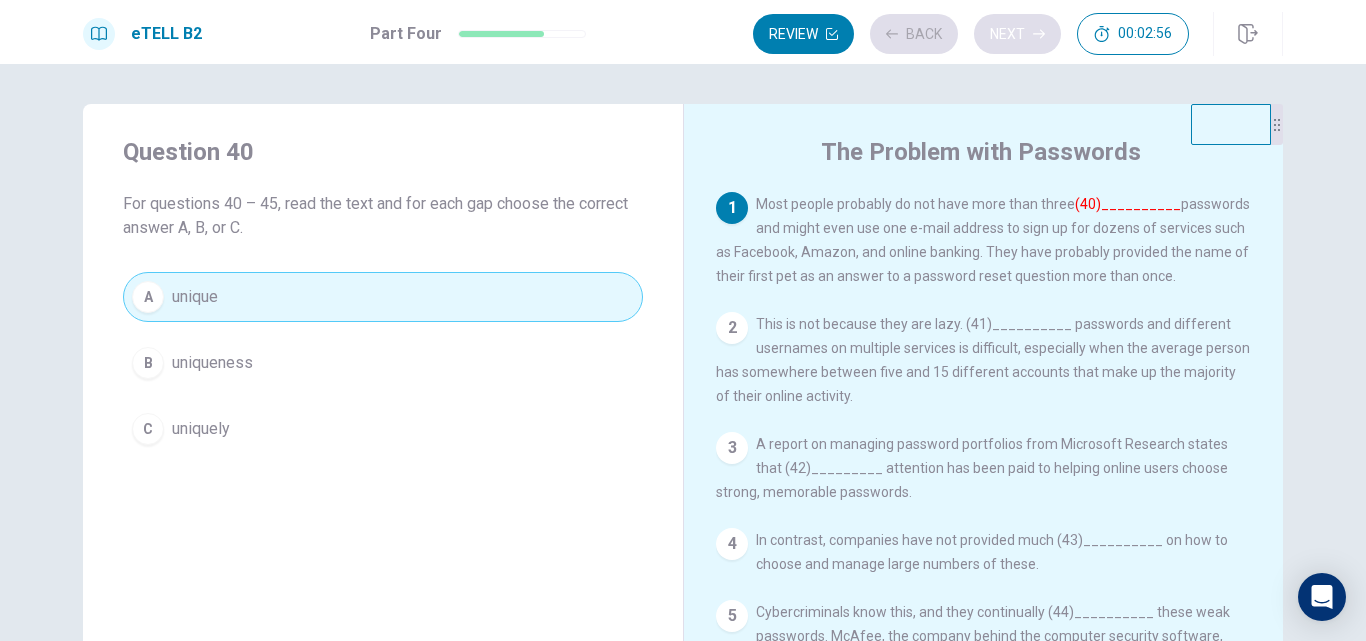 click on "Review Back Next 00:02:56" at bounding box center [971, 34] 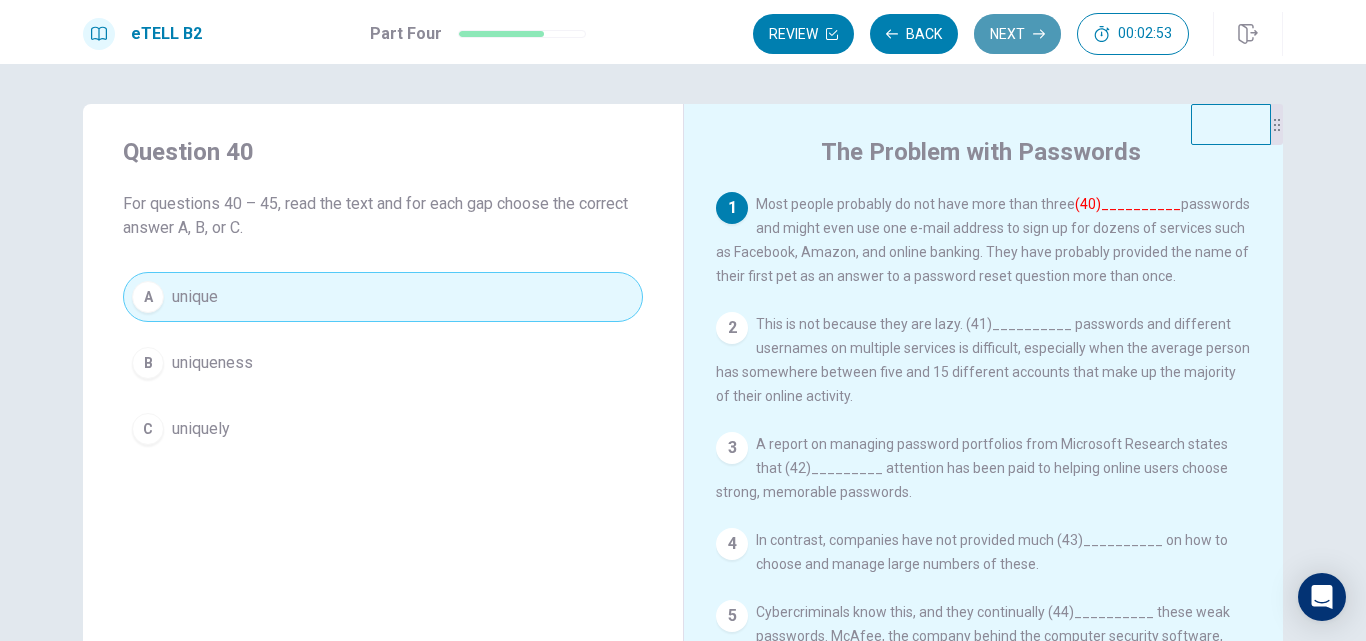 click on "Next" at bounding box center [1017, 34] 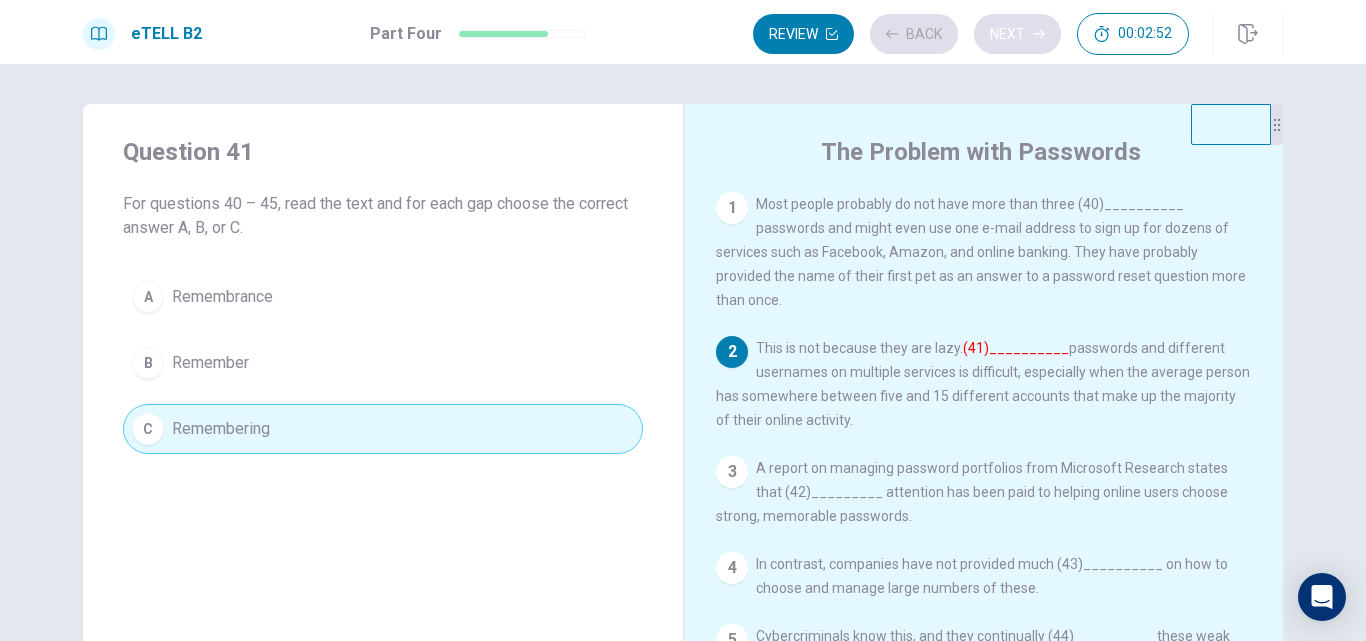 scroll, scrollTop: 49, scrollLeft: 0, axis: vertical 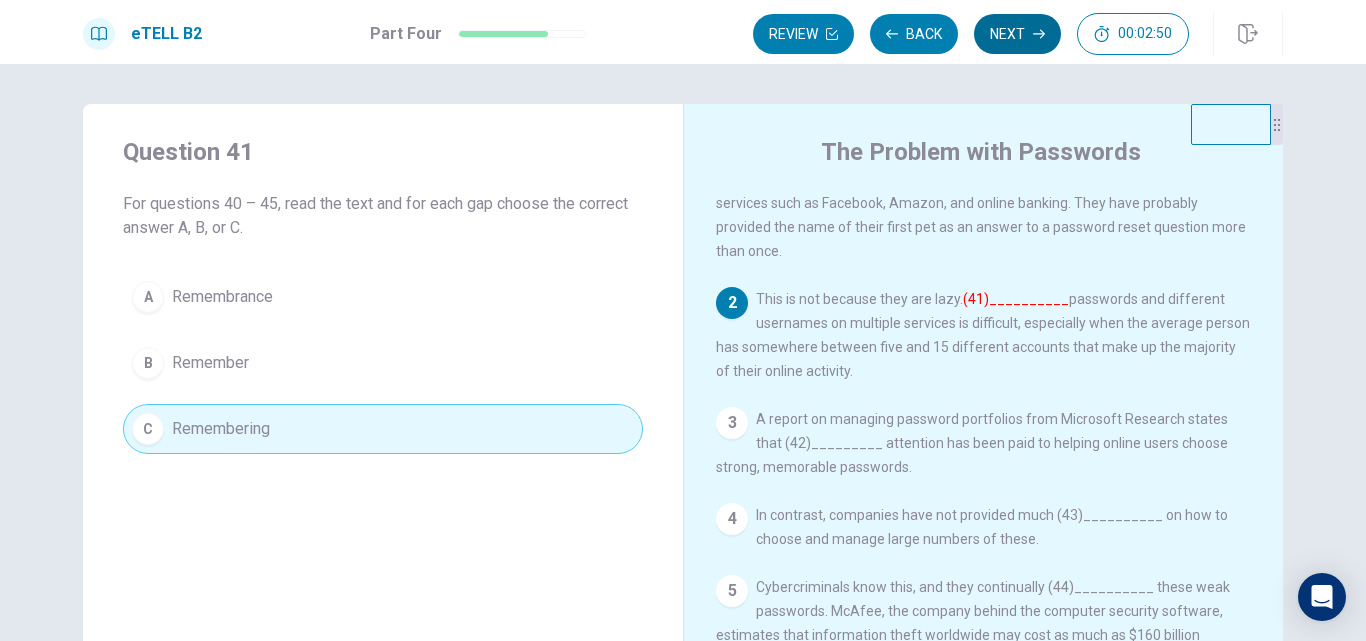click on "Next" at bounding box center (1017, 34) 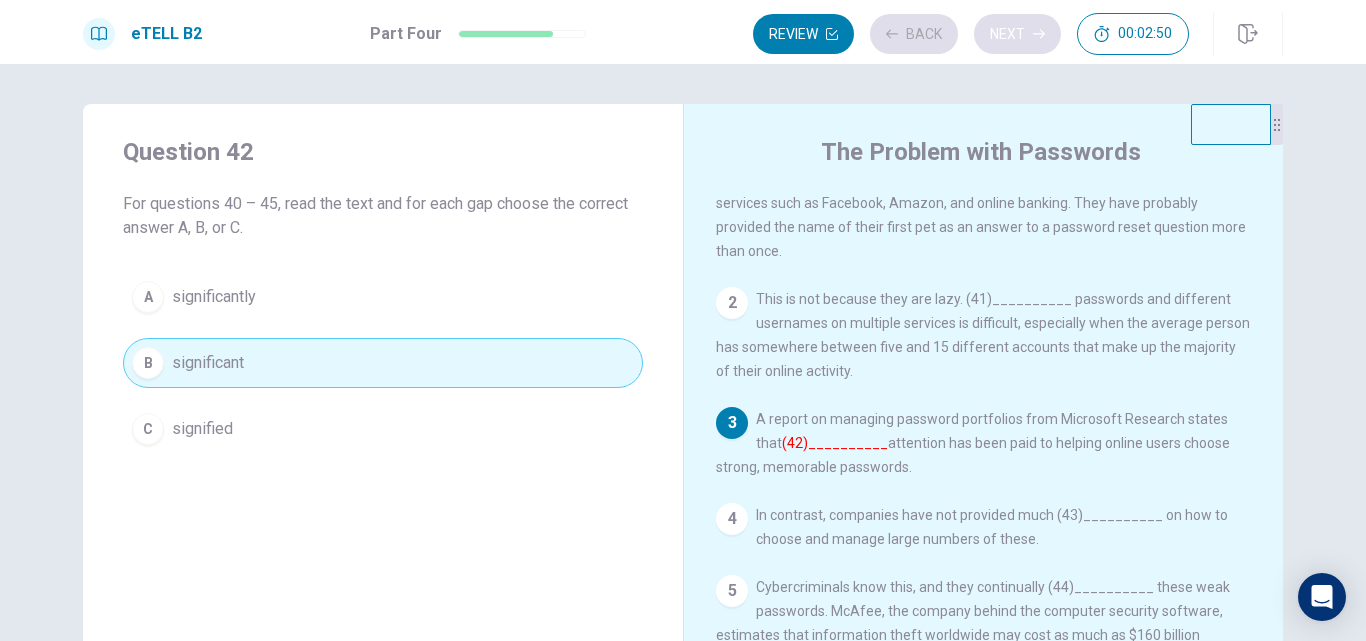 click on "Review Back Next 00:02:50" at bounding box center (971, 34) 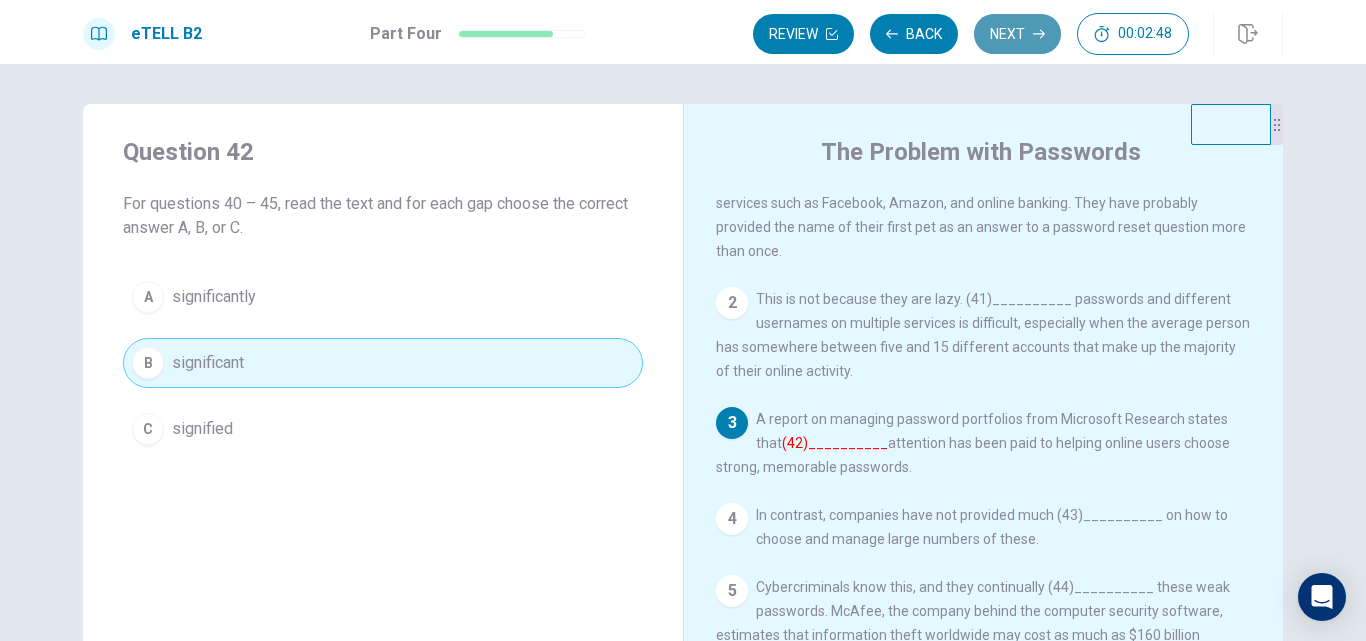click on "Next" at bounding box center (1017, 34) 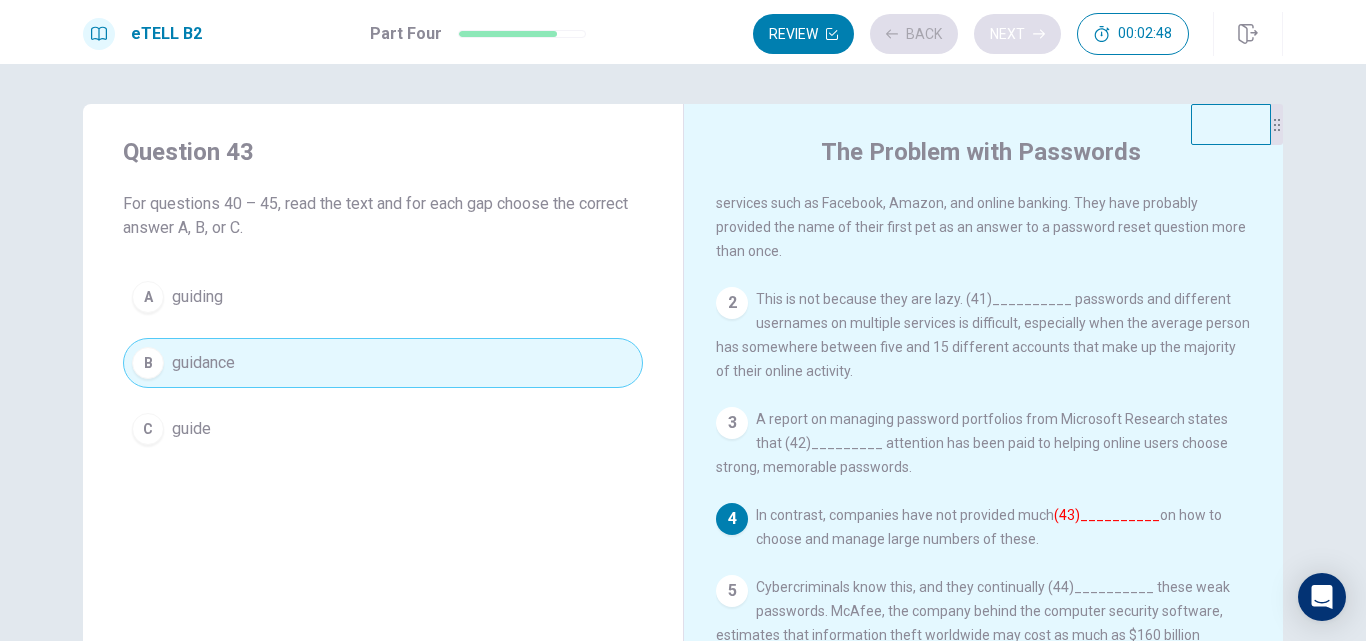 click on "Review Back Next 00:02:48" at bounding box center (971, 34) 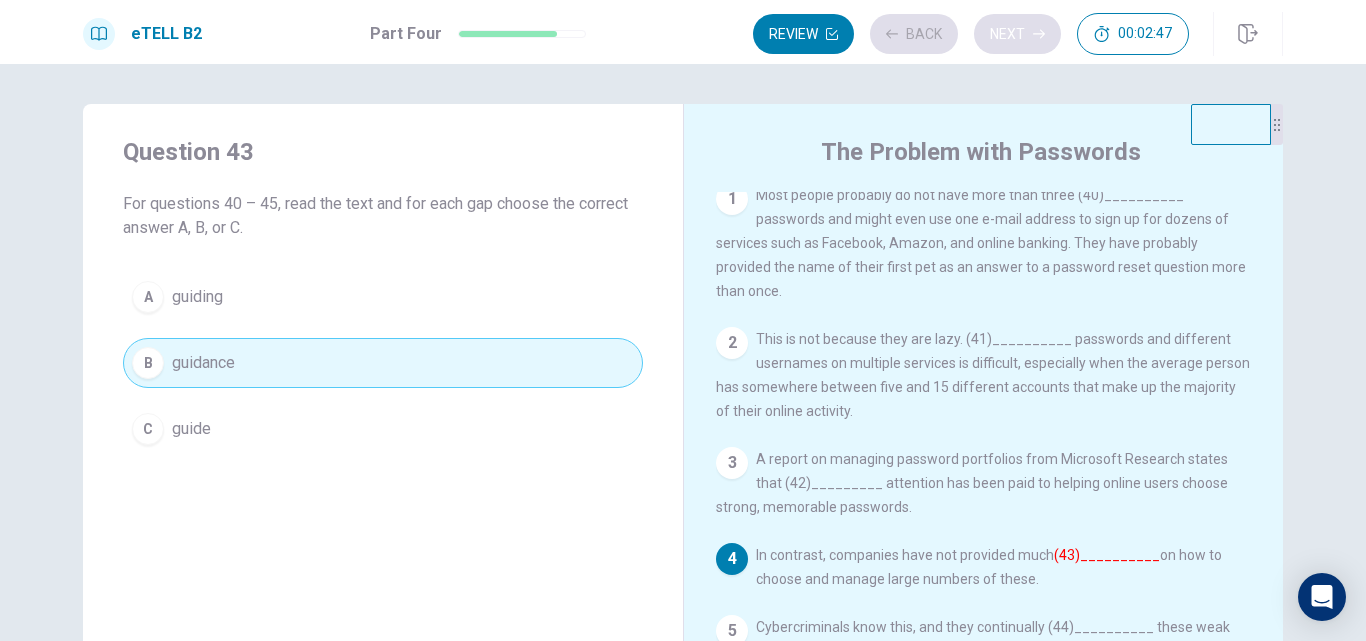 click on "Review Back Next 00:02:47" at bounding box center (971, 34) 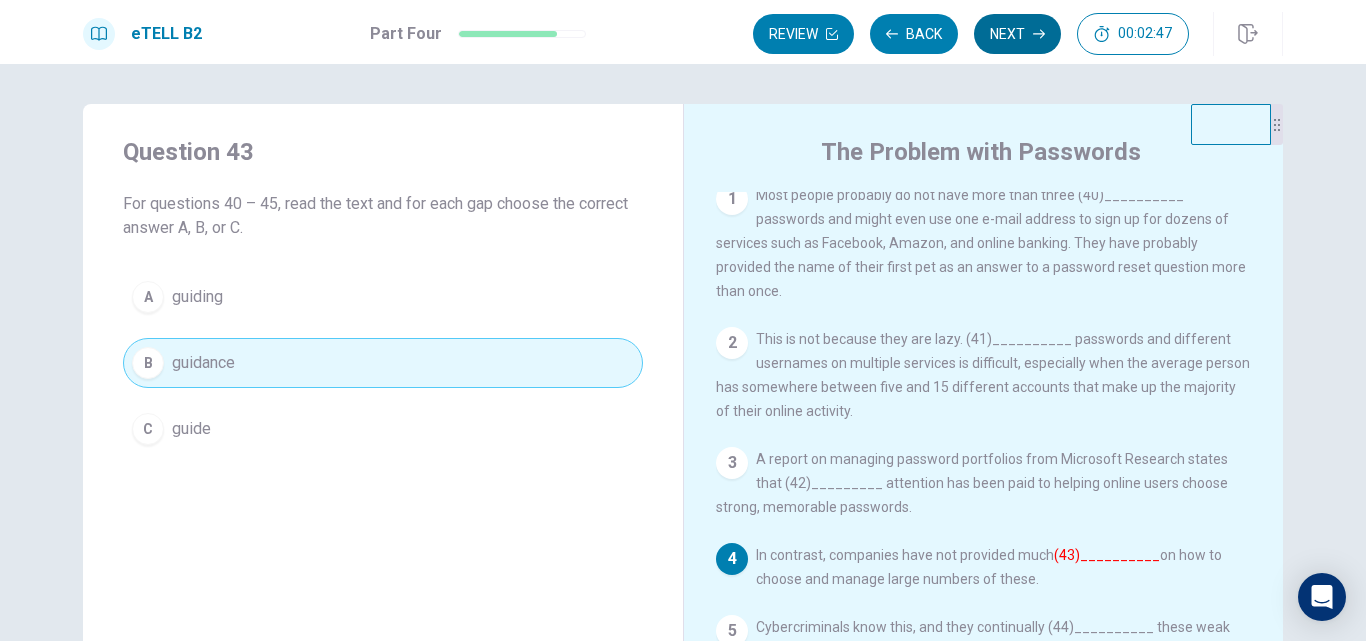 click on "Review Back Next 00:02:47" at bounding box center (971, 34) 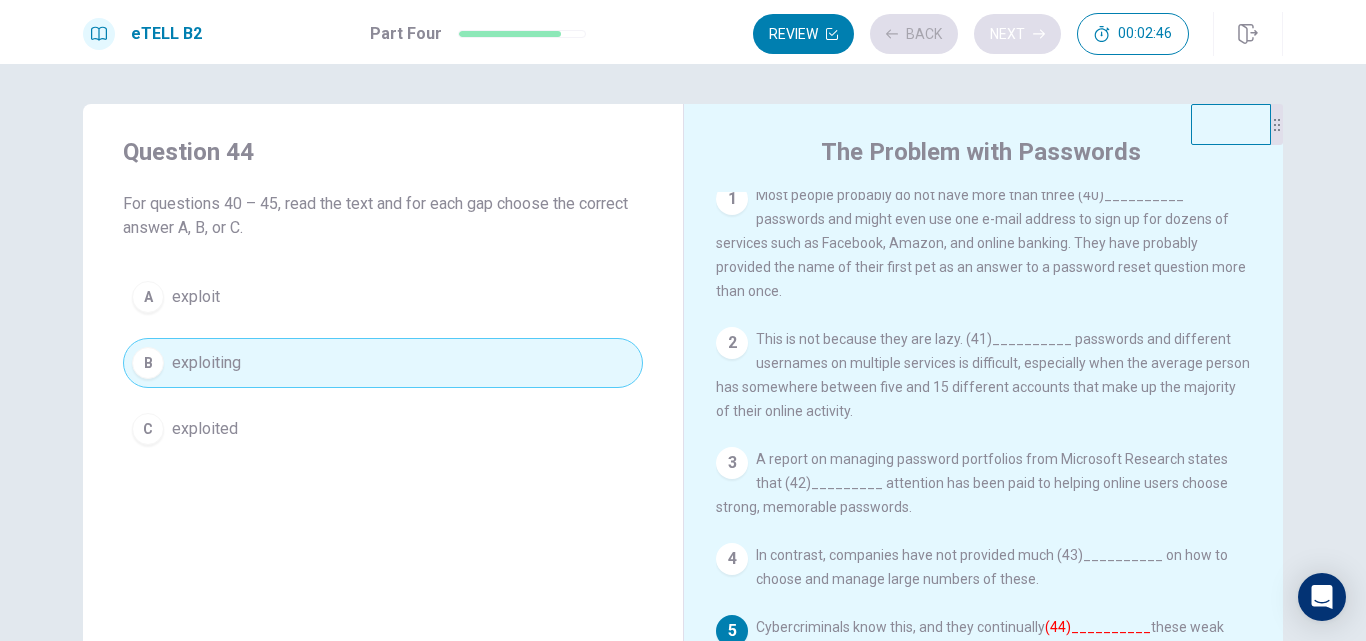 scroll, scrollTop: 49, scrollLeft: 0, axis: vertical 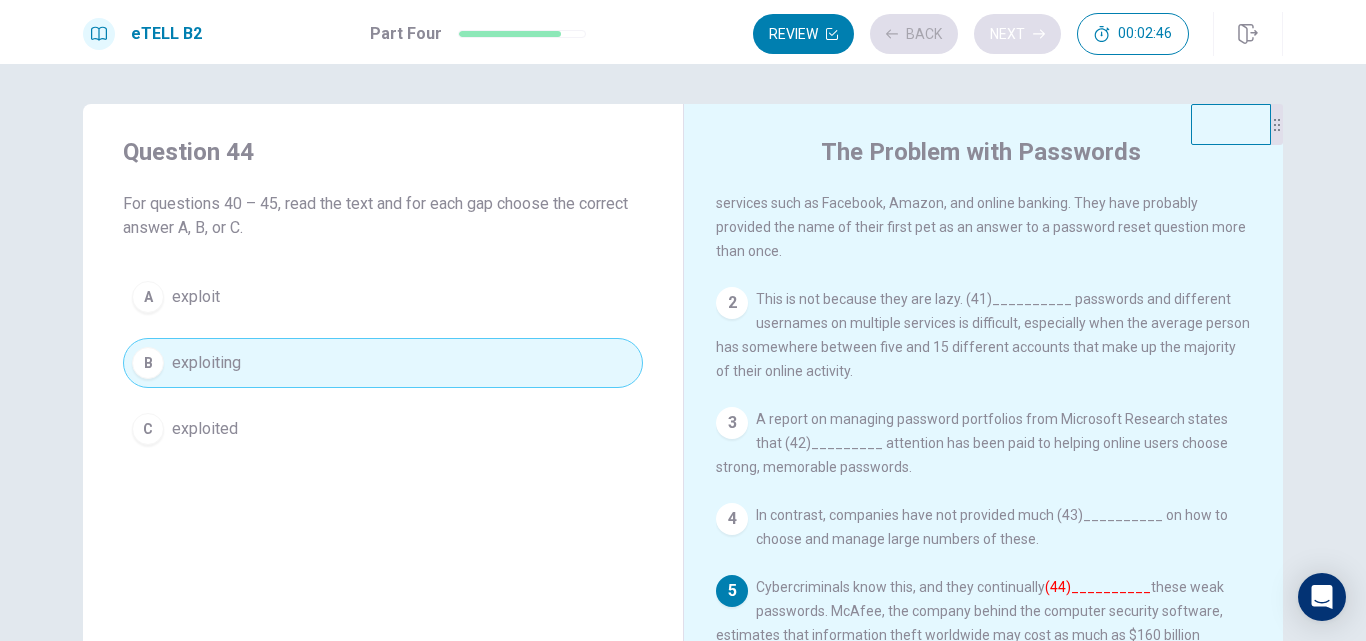 click on "Review Back Next 00:02:46" at bounding box center [971, 34] 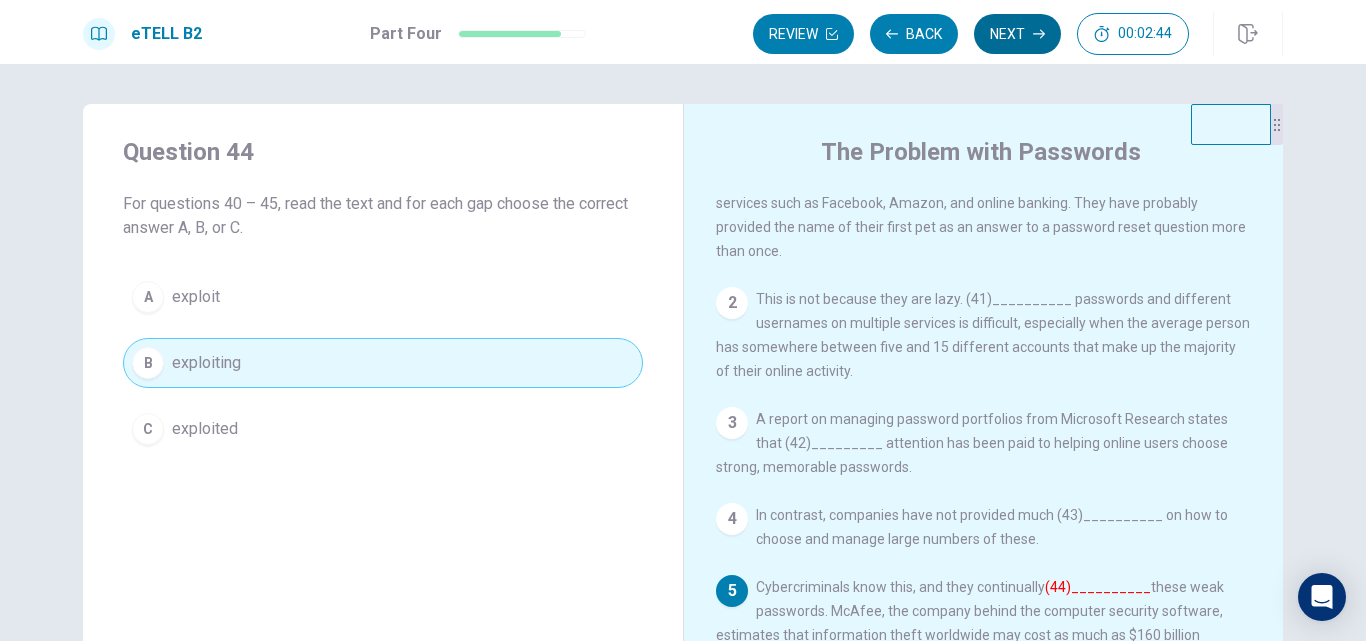 click on "Next" at bounding box center [1017, 34] 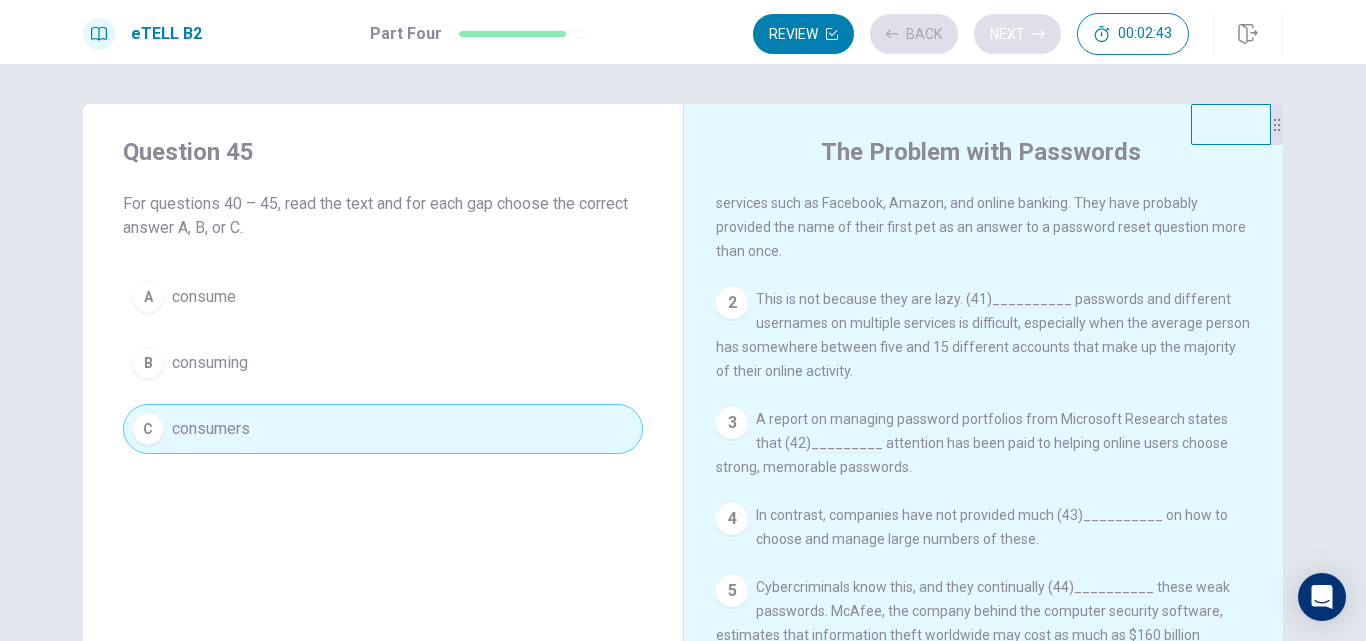 click on "Review Back Next 00:02:43" at bounding box center (971, 34) 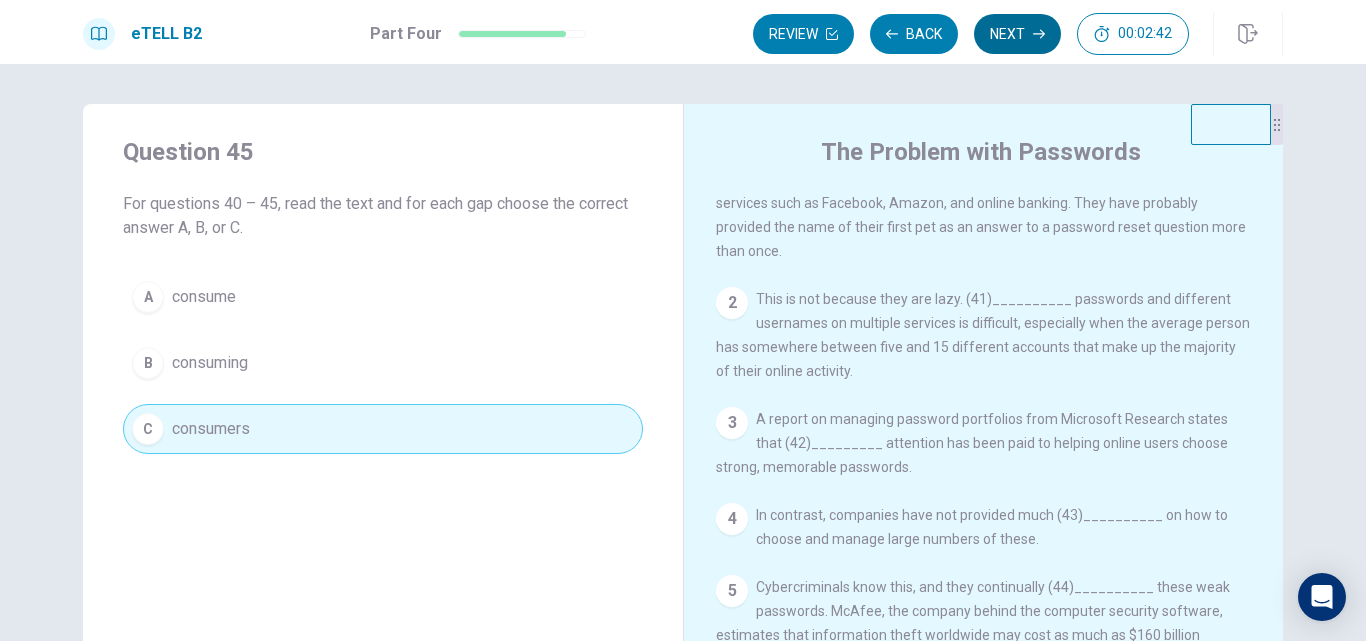 click on "Next" at bounding box center [1017, 34] 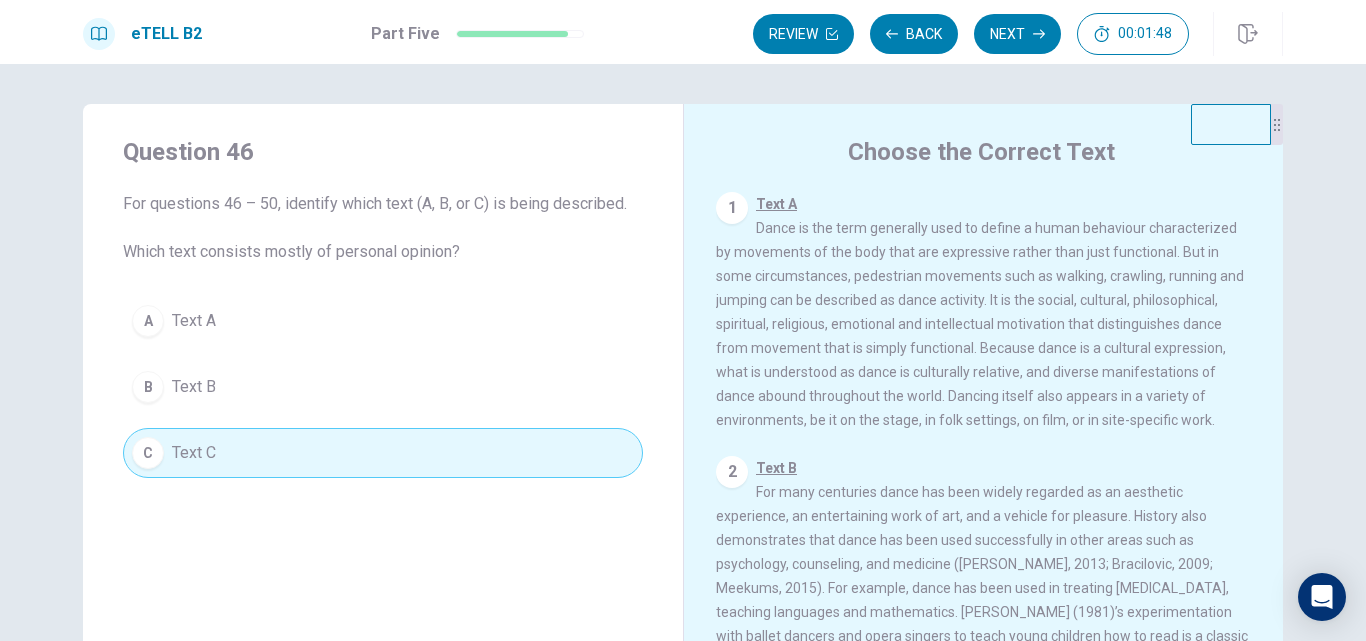 scroll, scrollTop: 169, scrollLeft: 0, axis: vertical 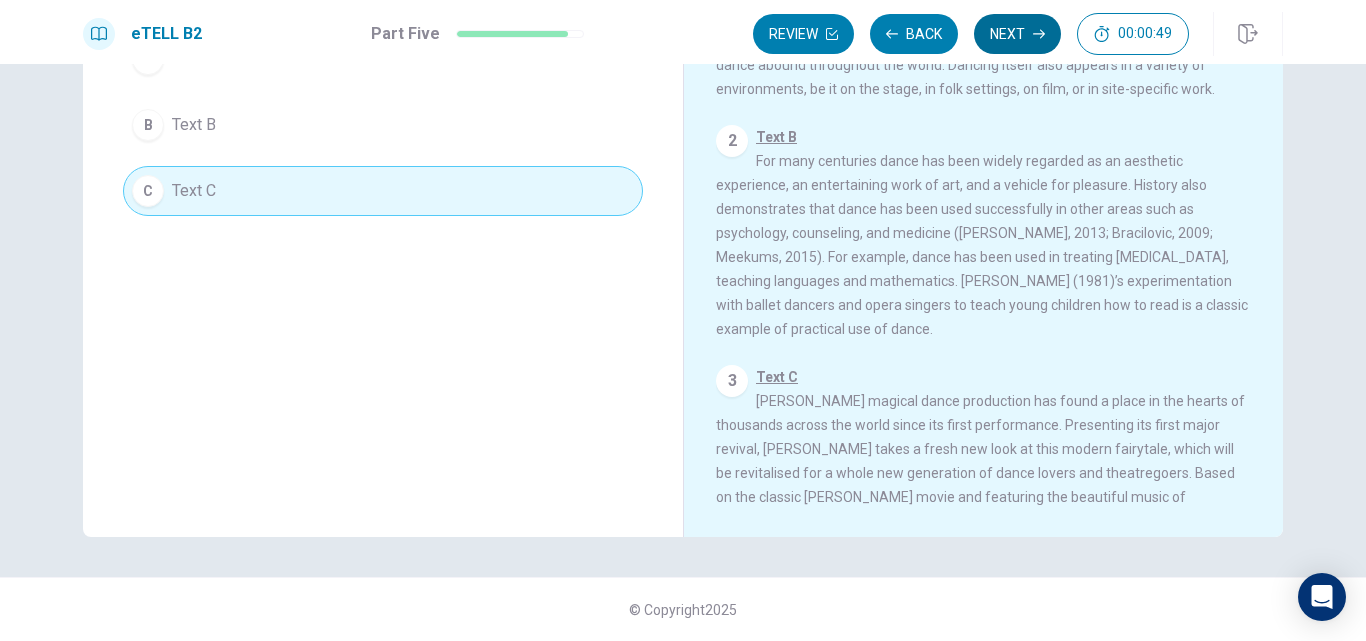 click on "Next" at bounding box center [1017, 34] 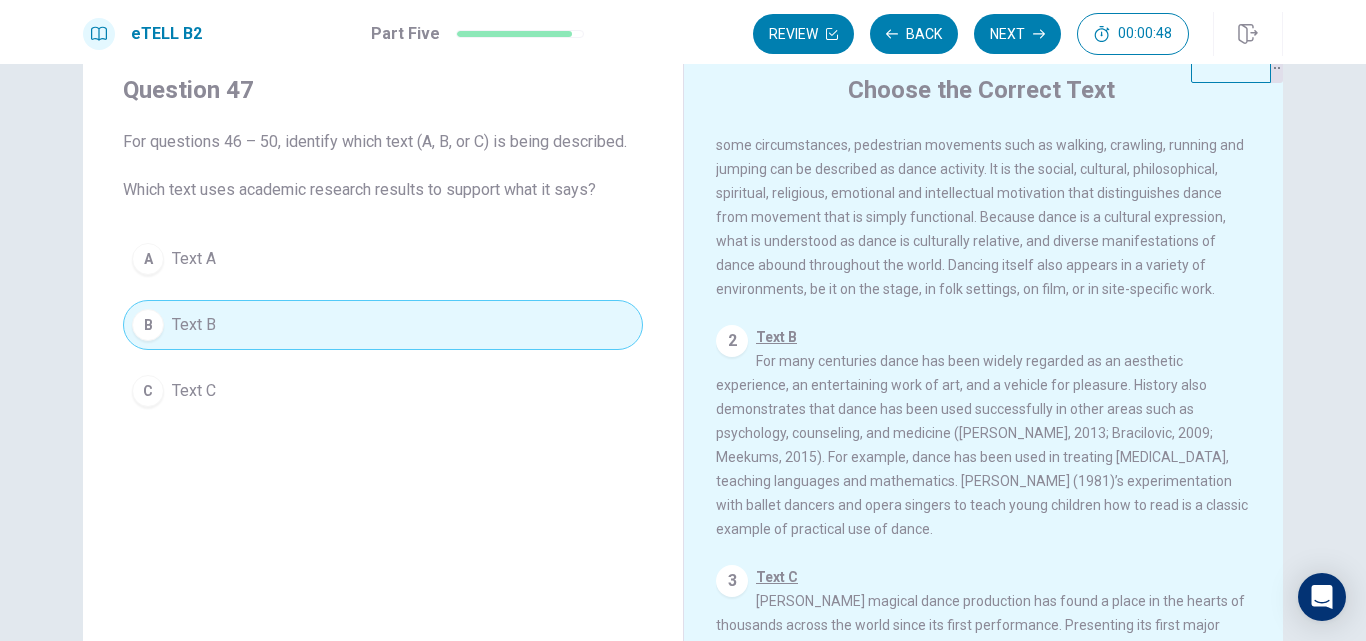 scroll, scrollTop: 0, scrollLeft: 0, axis: both 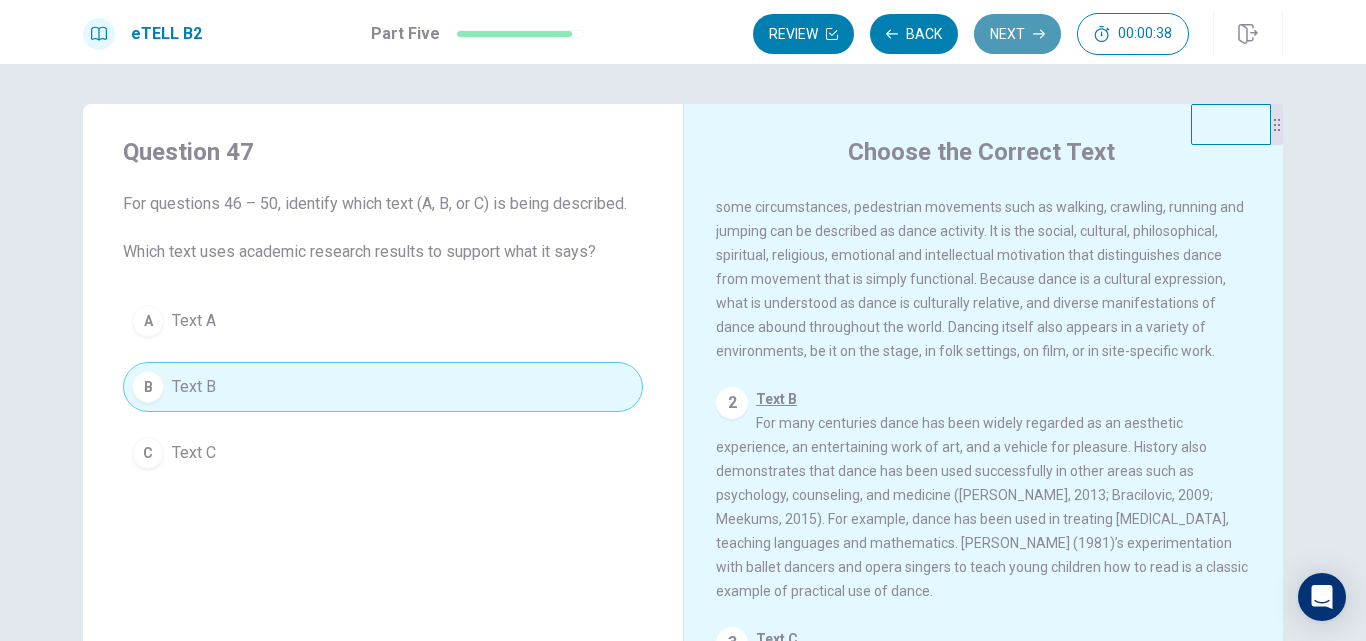 click on "Next" at bounding box center [1017, 34] 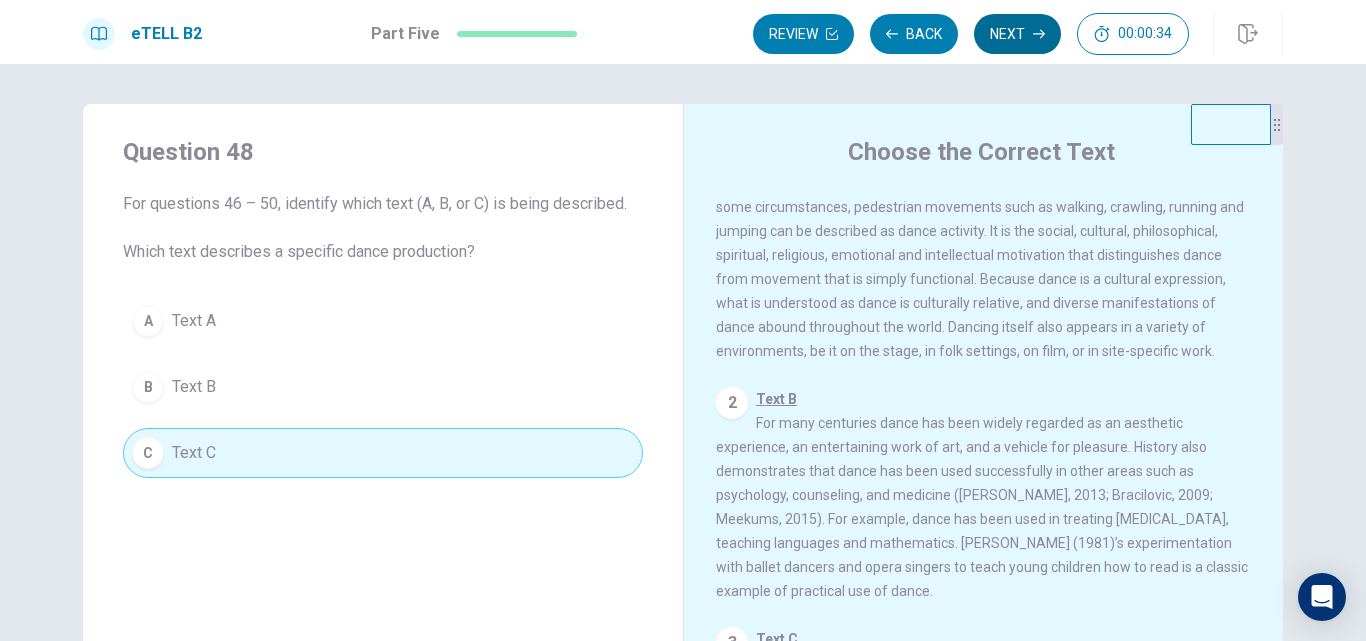 click on "Next" at bounding box center (1017, 34) 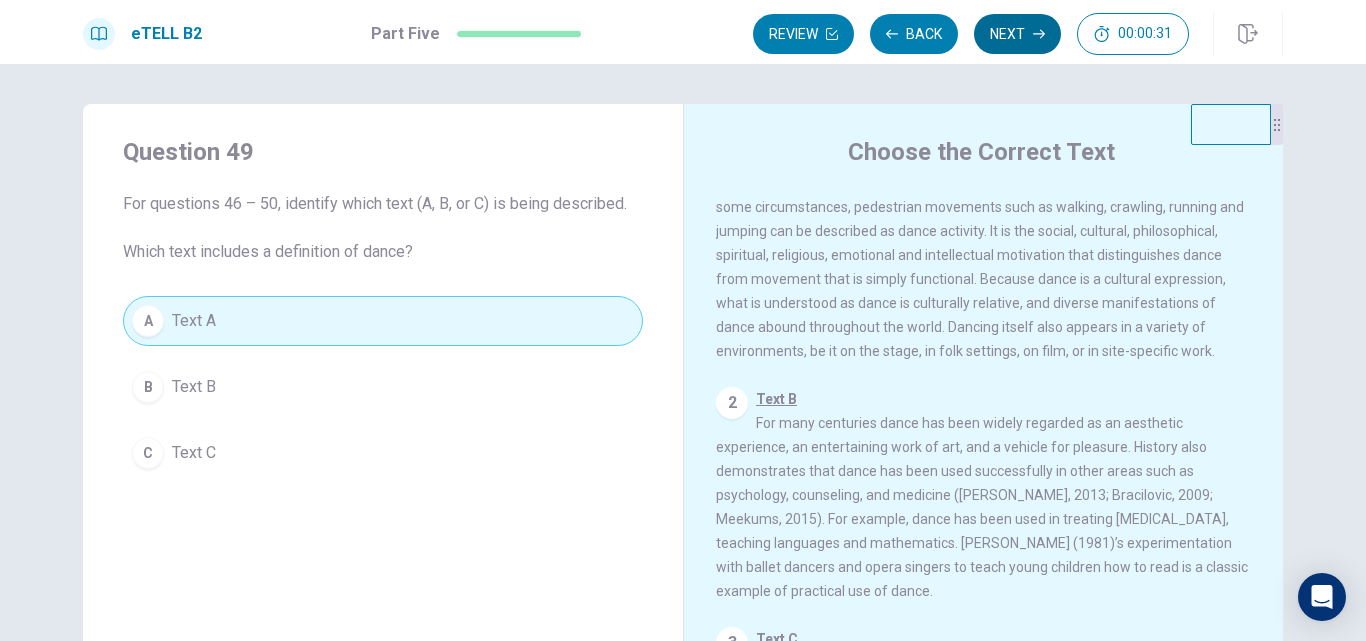 click on "Next" at bounding box center [1017, 34] 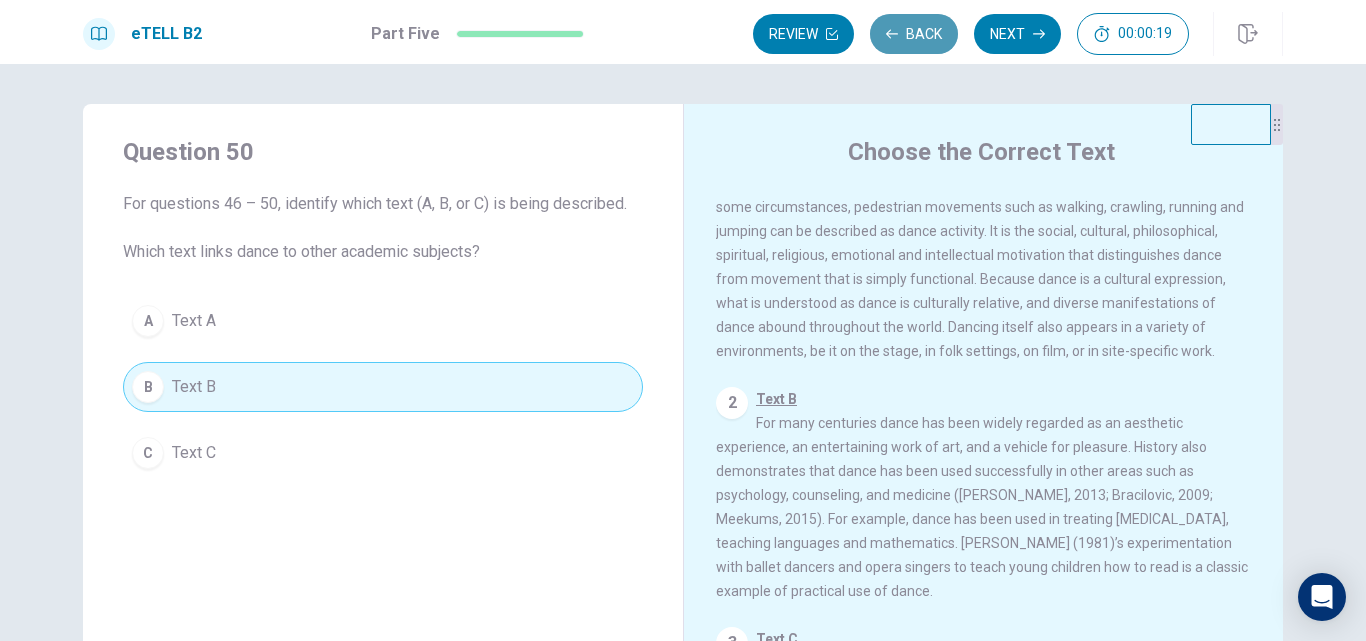 click on "Back" at bounding box center [914, 34] 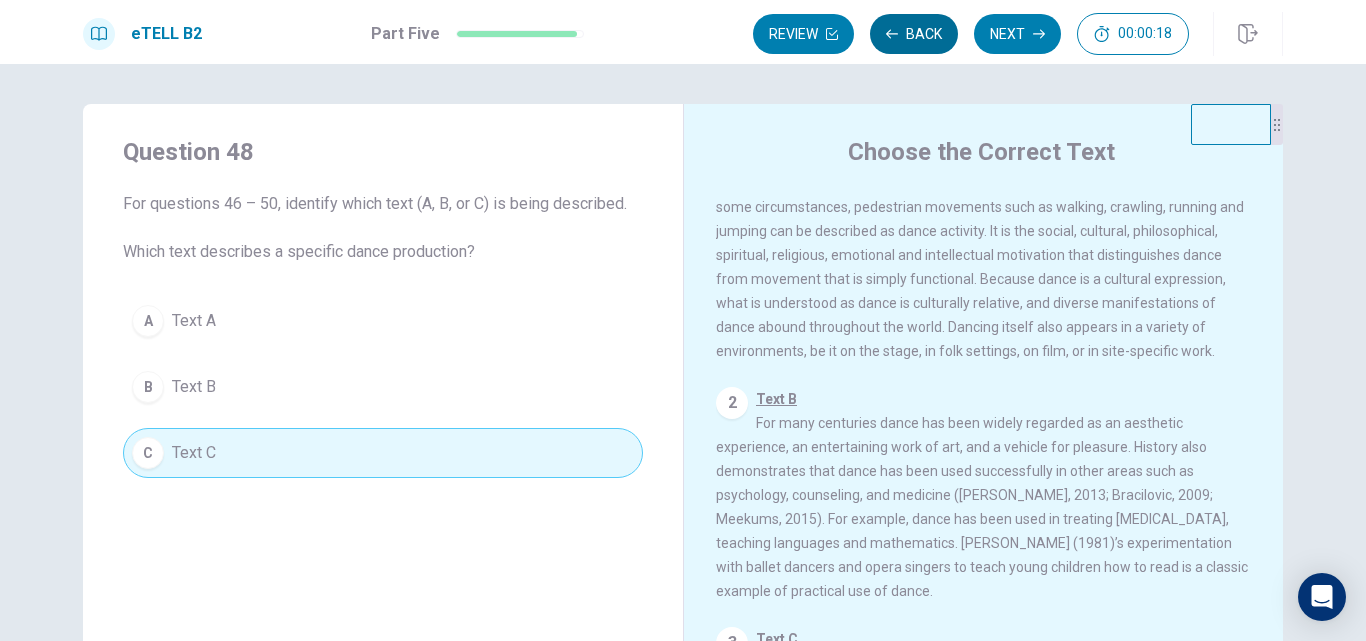 click on "Back" at bounding box center [914, 34] 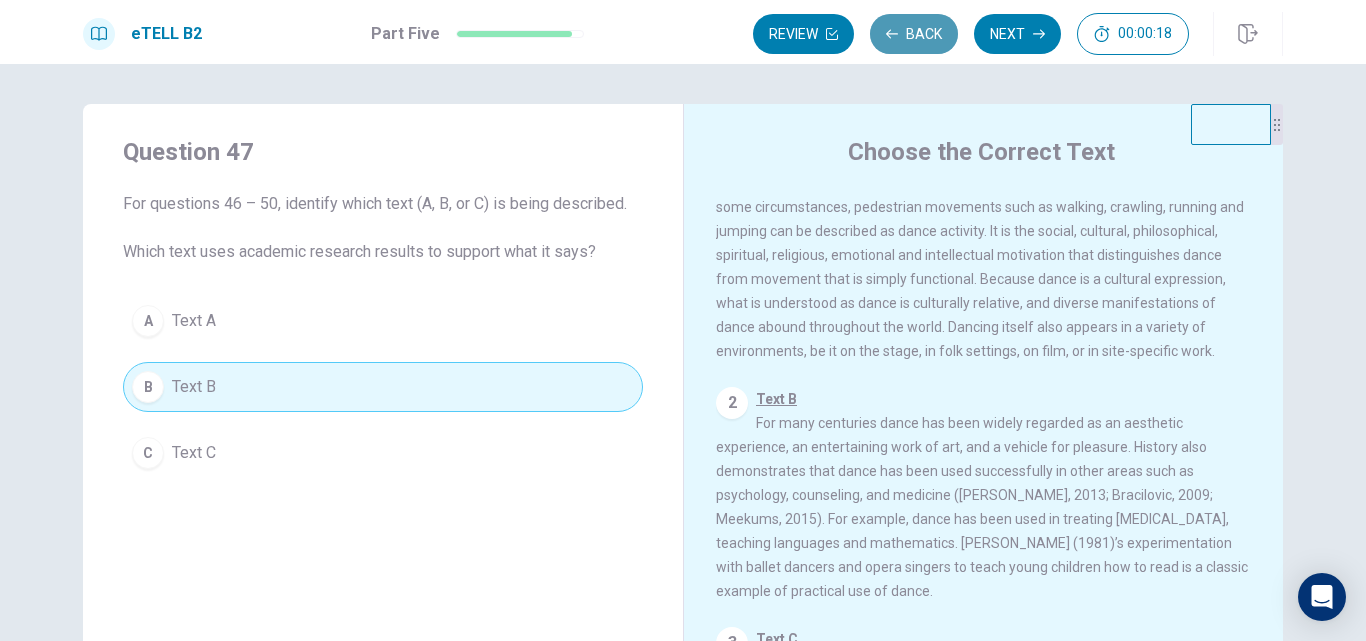 click on "Back" at bounding box center [914, 34] 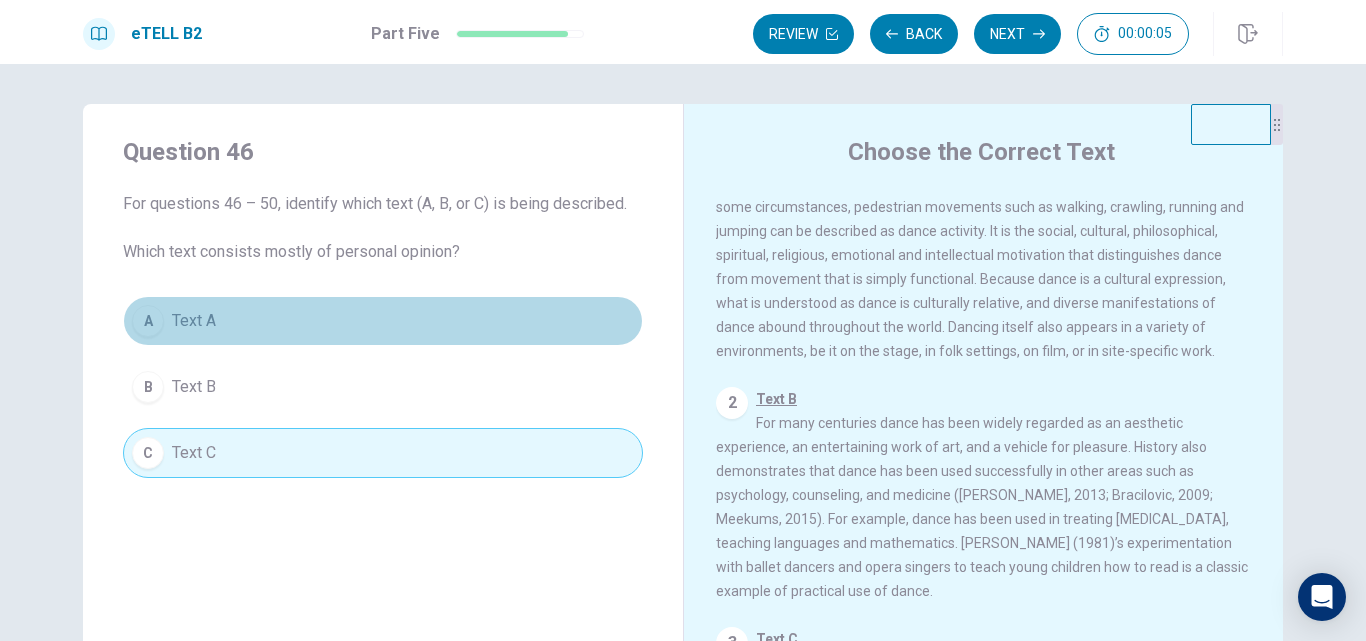 drag, startPoint x: 176, startPoint y: 320, endPoint x: 163, endPoint y: 318, distance: 13.152946 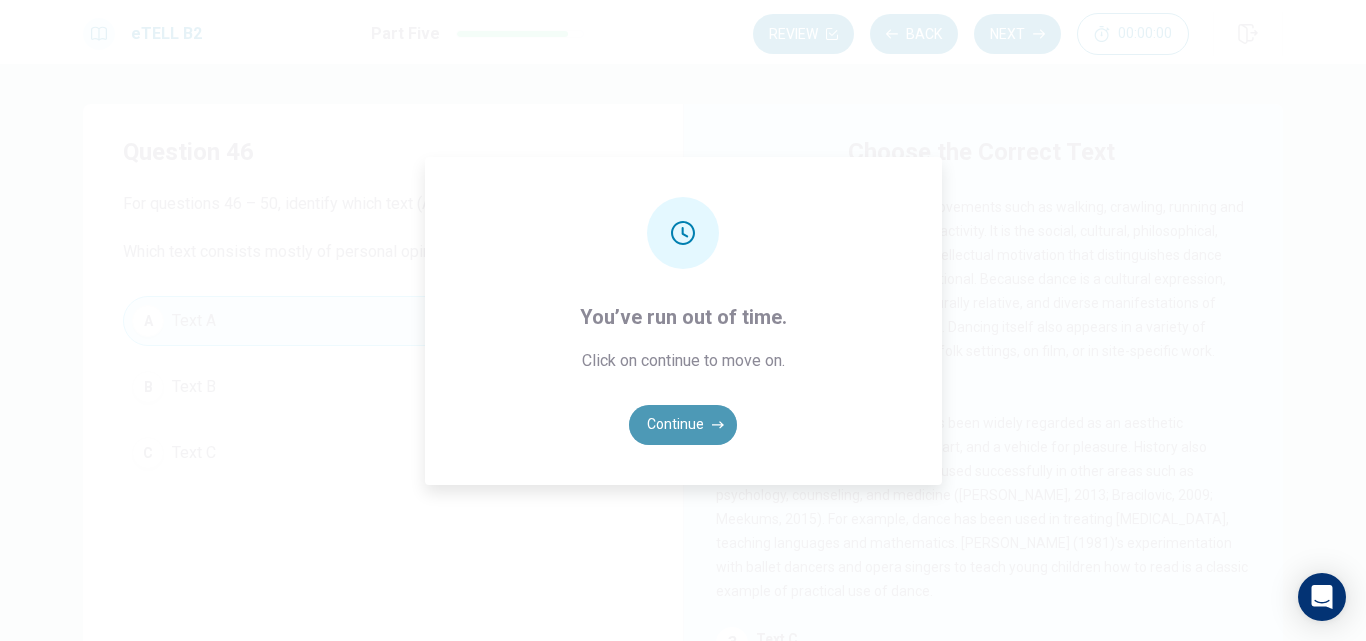 click on "Continue" at bounding box center (683, 425) 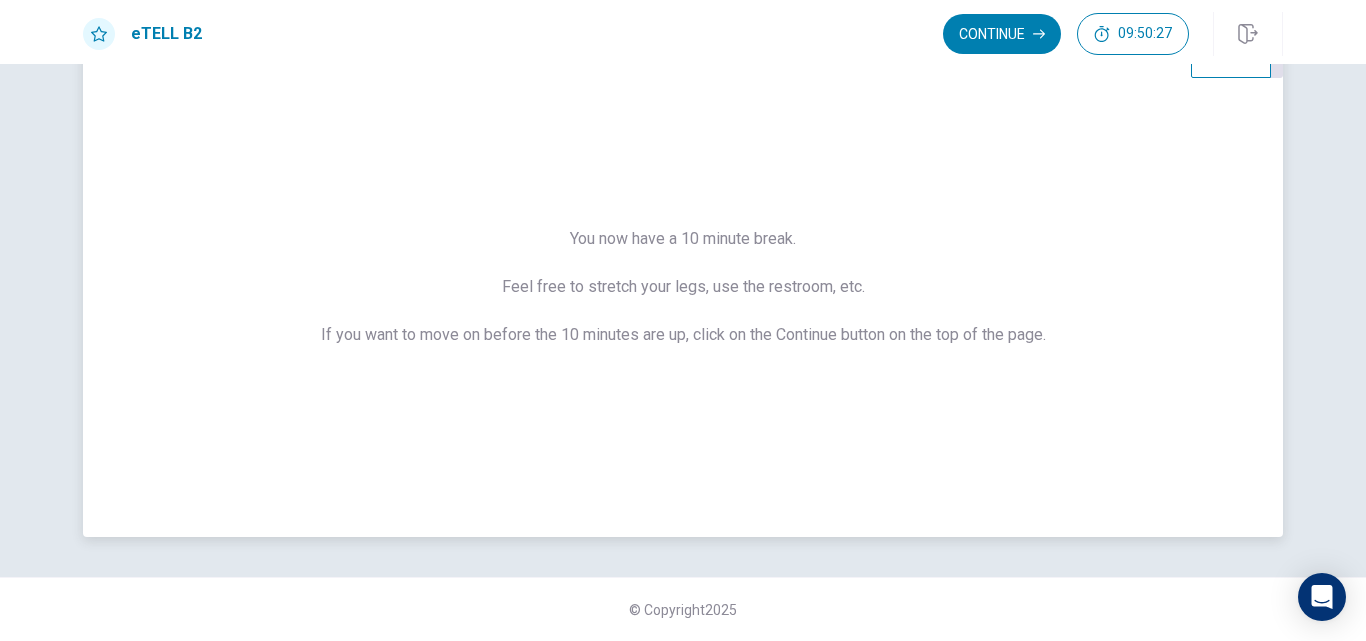 scroll, scrollTop: 0, scrollLeft: 0, axis: both 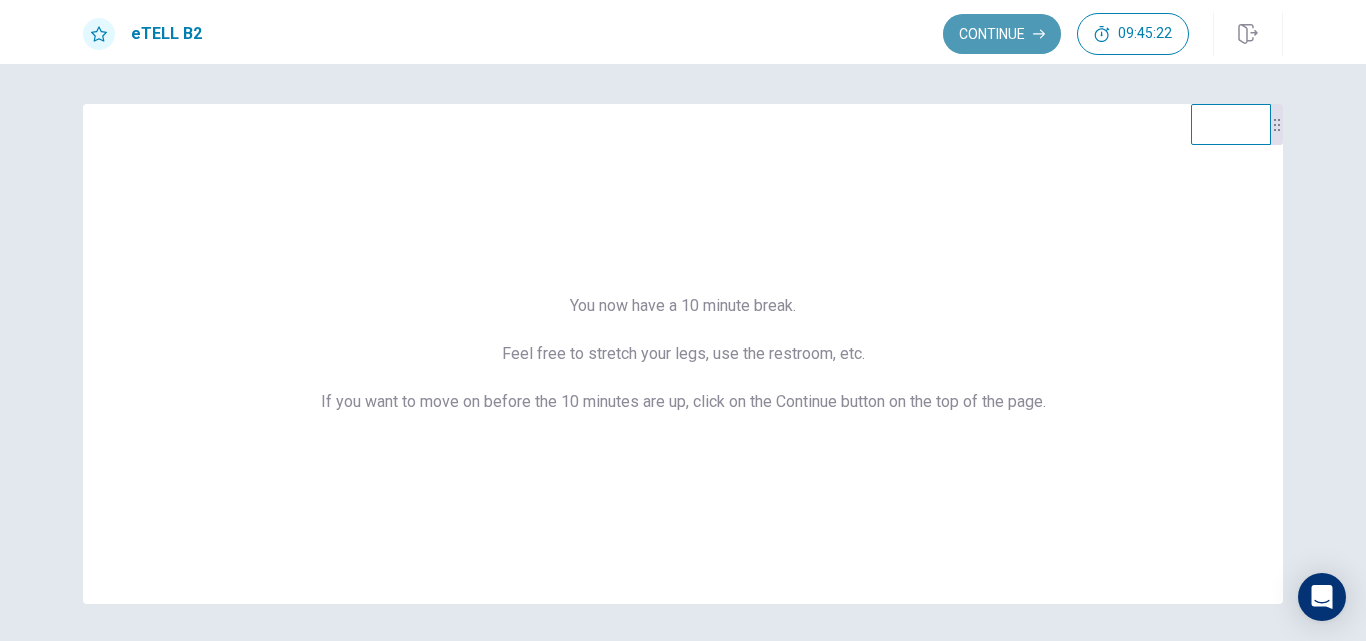 click on "Continue" at bounding box center (1002, 34) 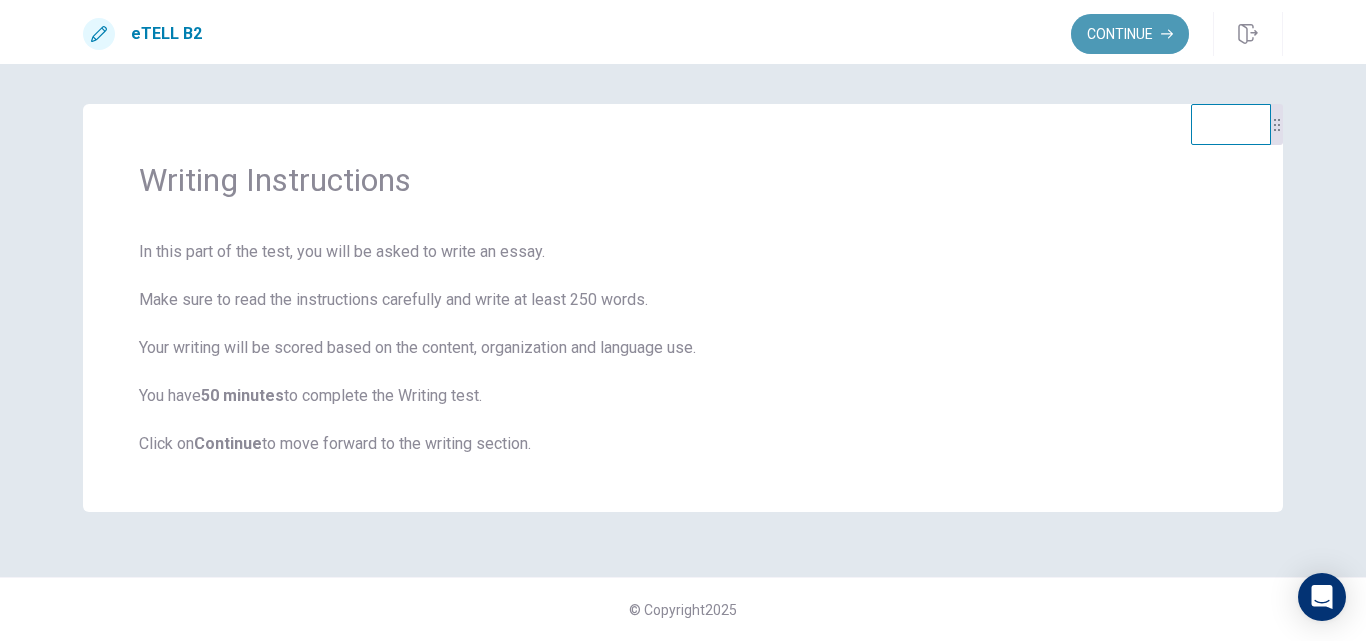 click on "Continue" at bounding box center [1130, 34] 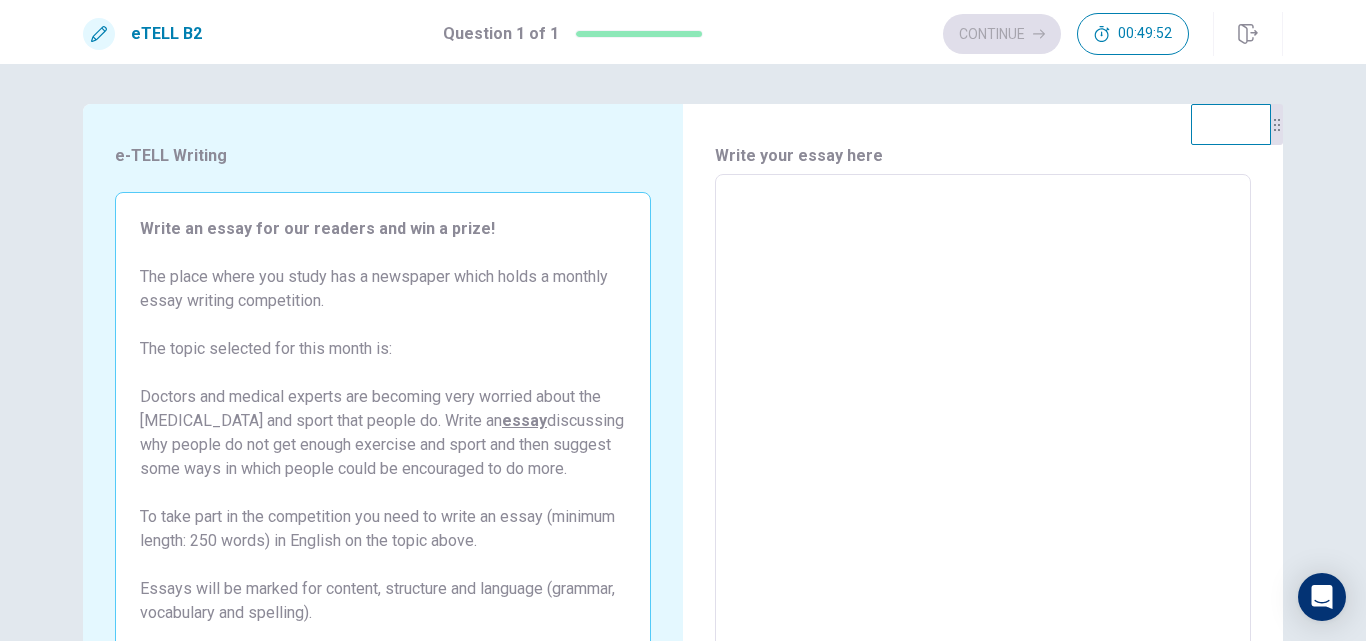 scroll, scrollTop: 100, scrollLeft: 0, axis: vertical 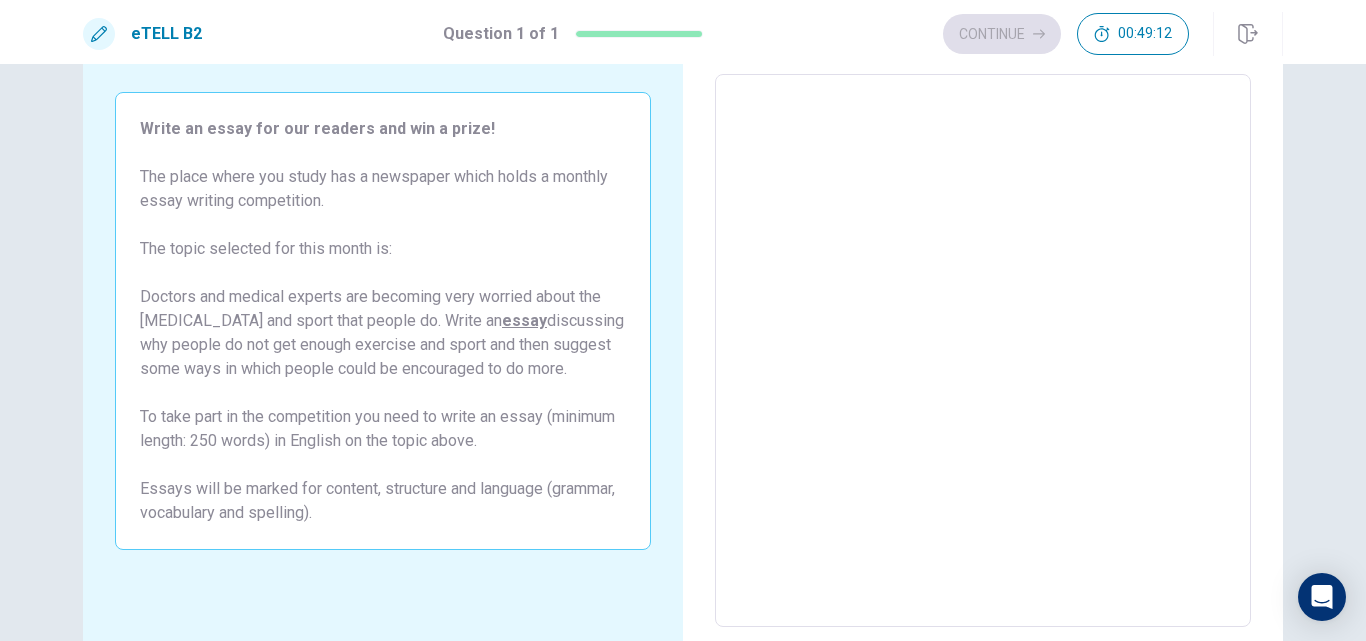 click at bounding box center (983, 351) 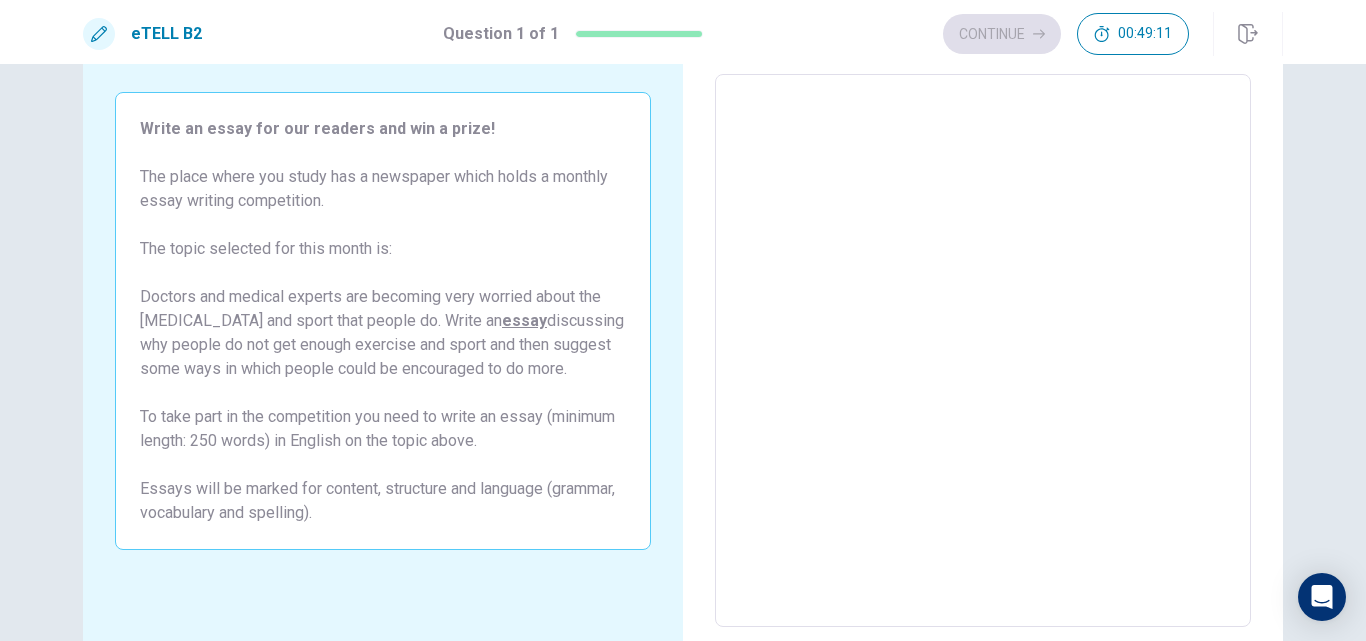 type 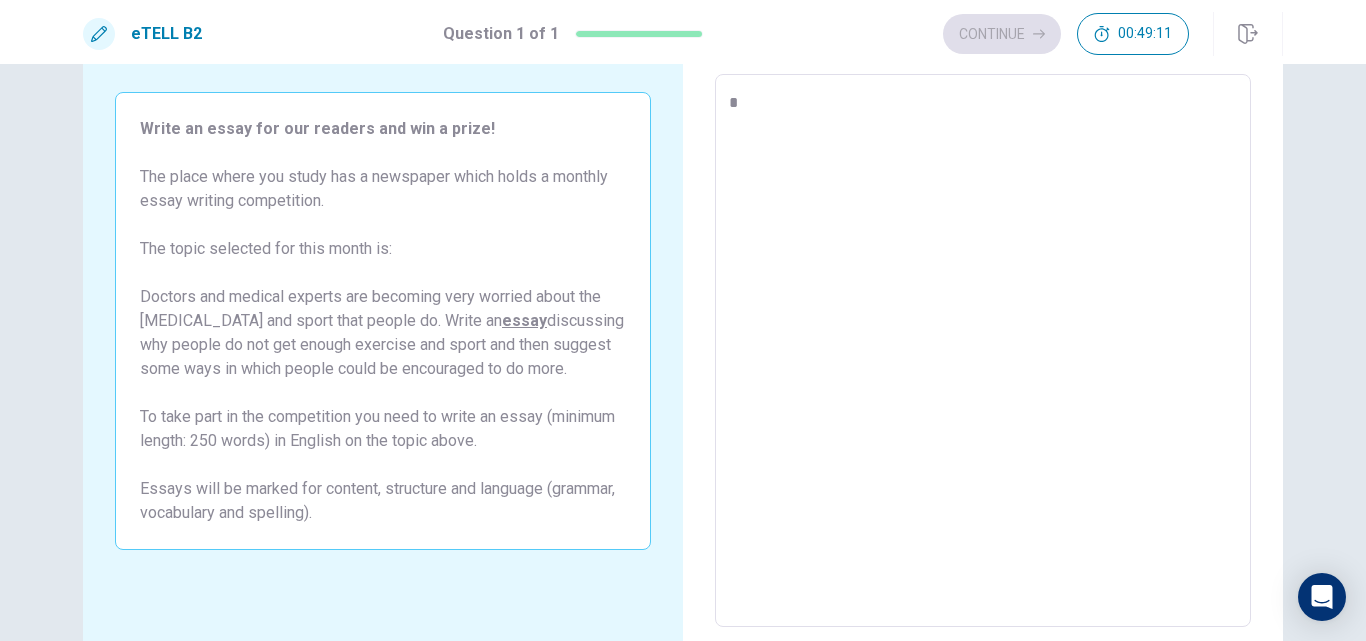type on "*" 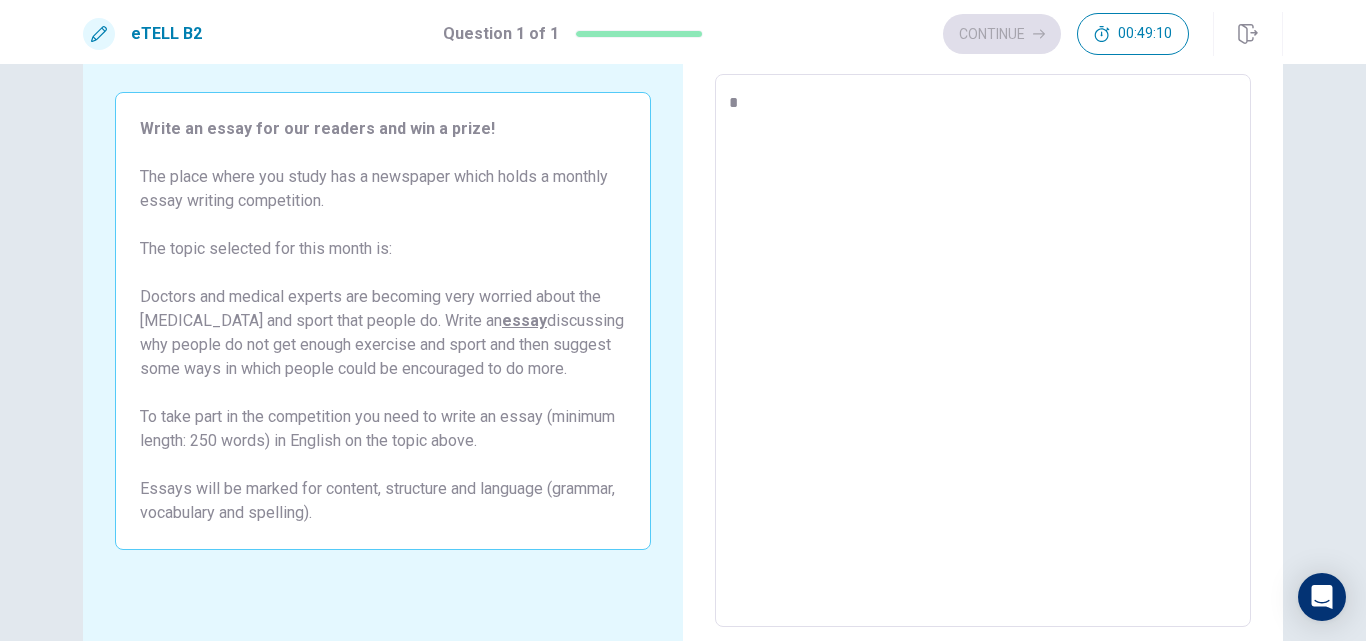 type 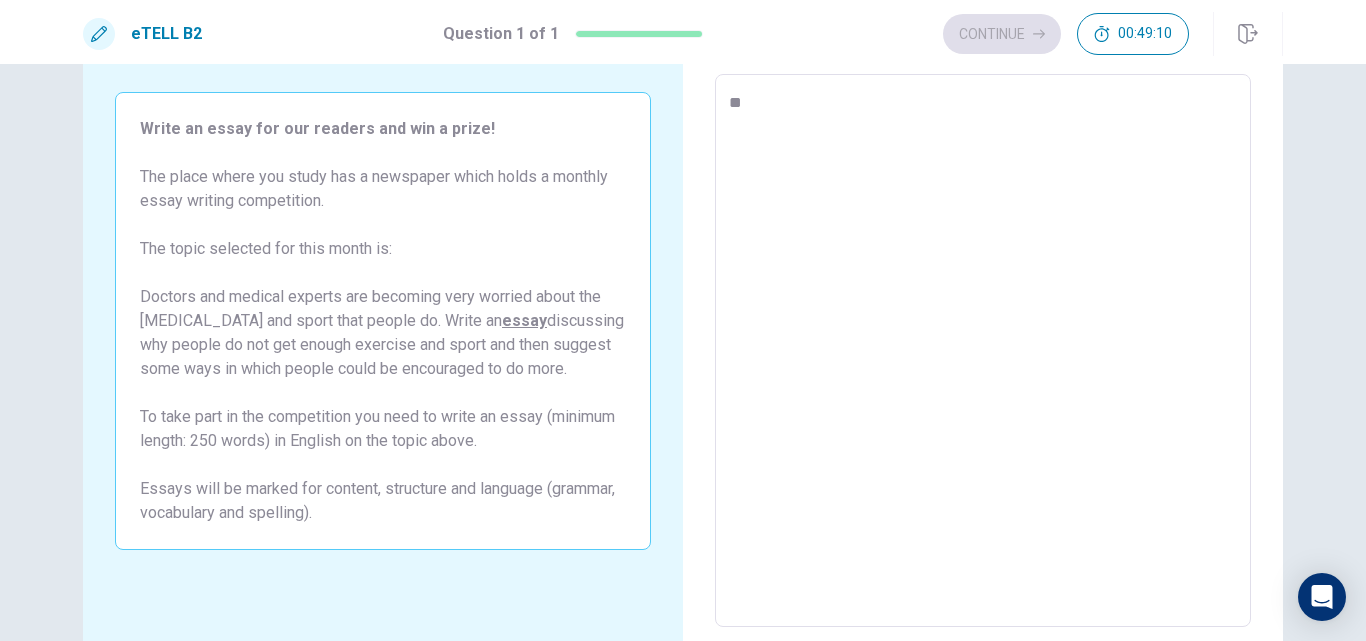 type on "*" 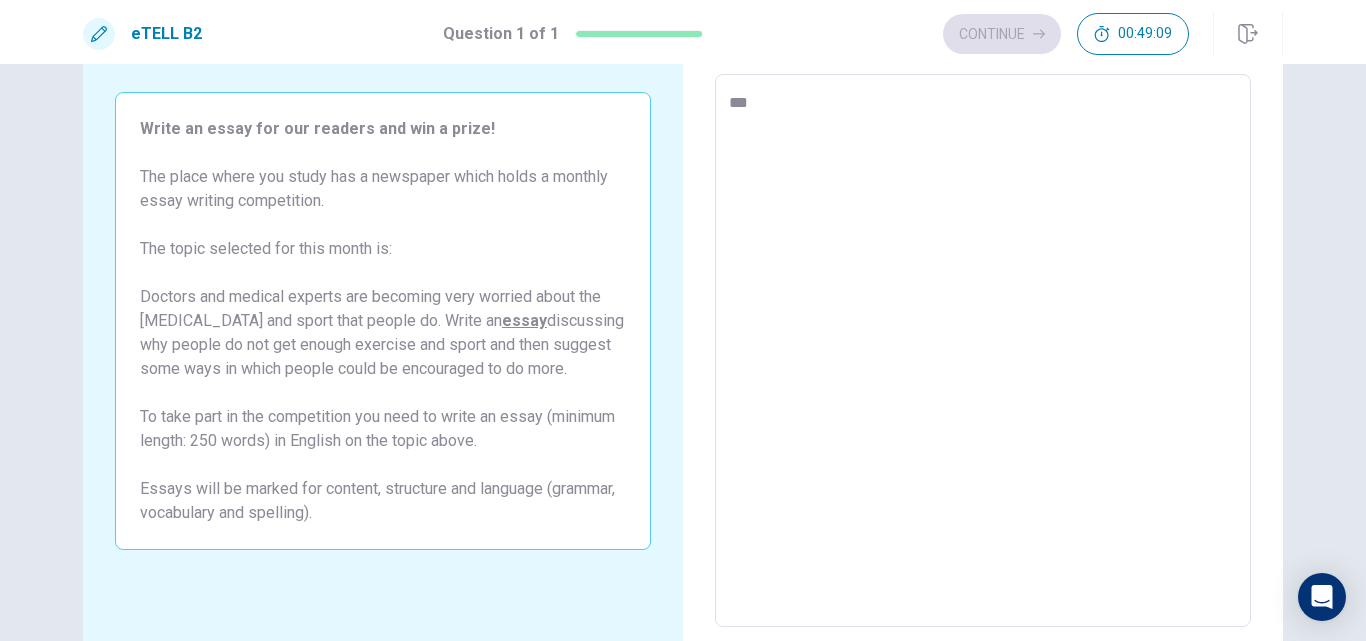 type on "*" 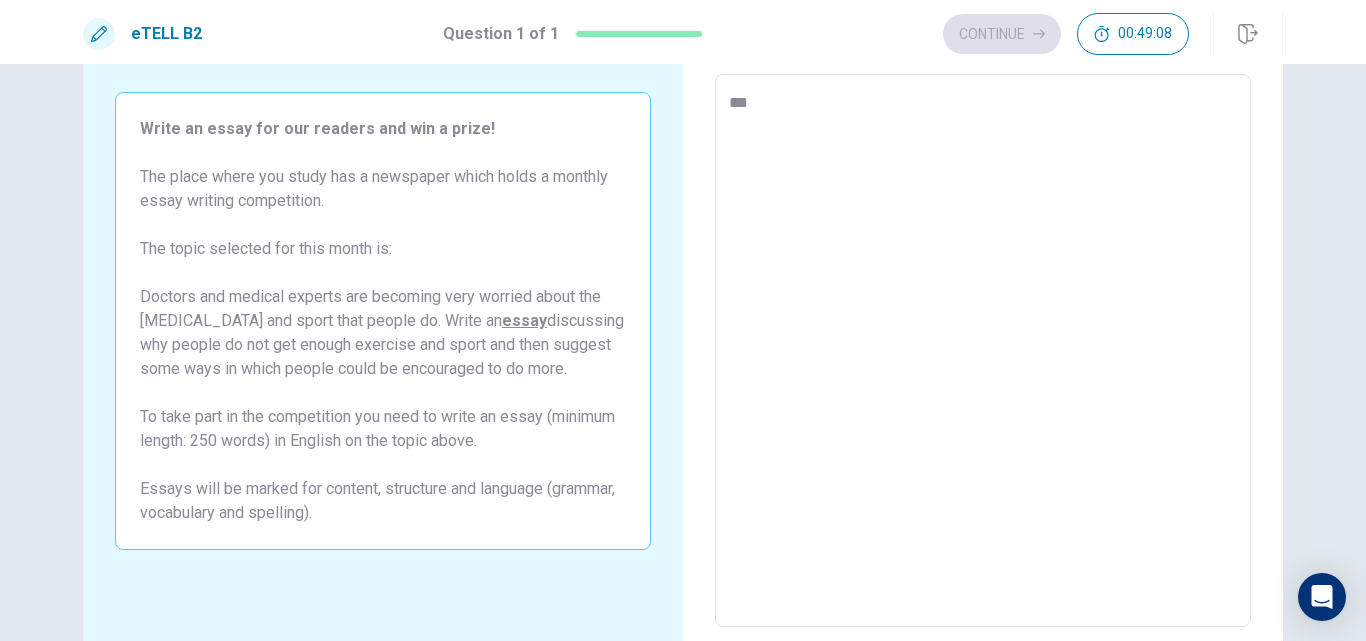 type on "*" 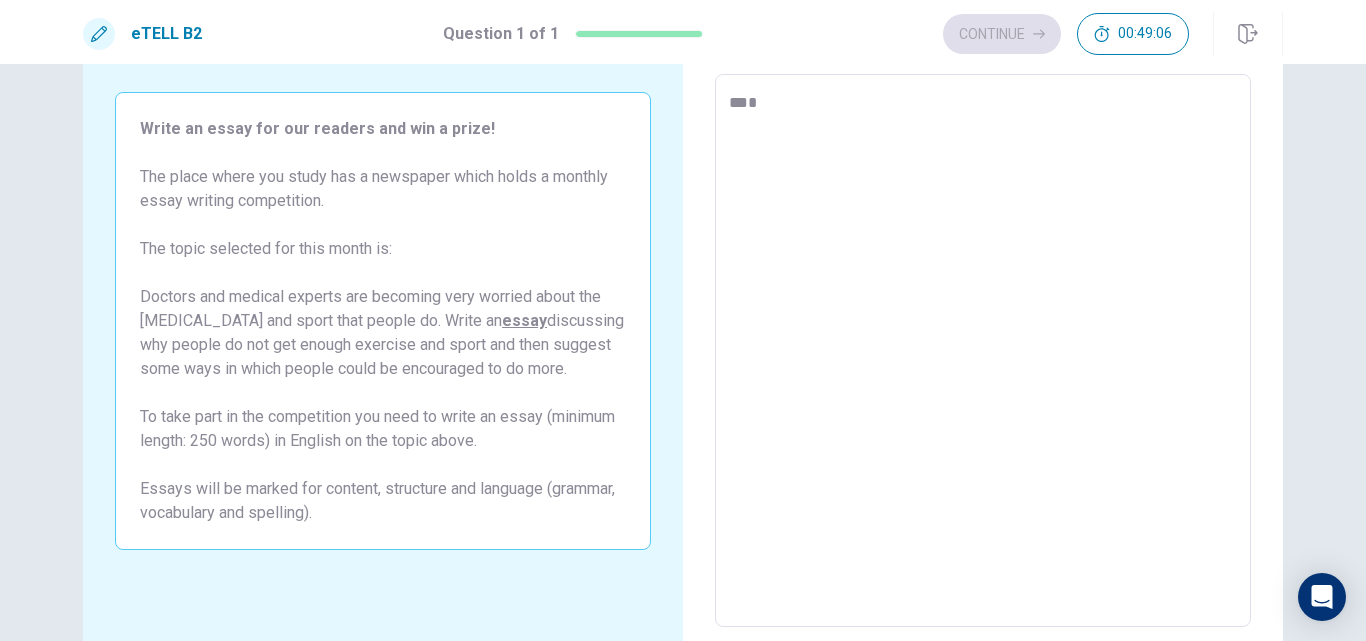 type on "*" 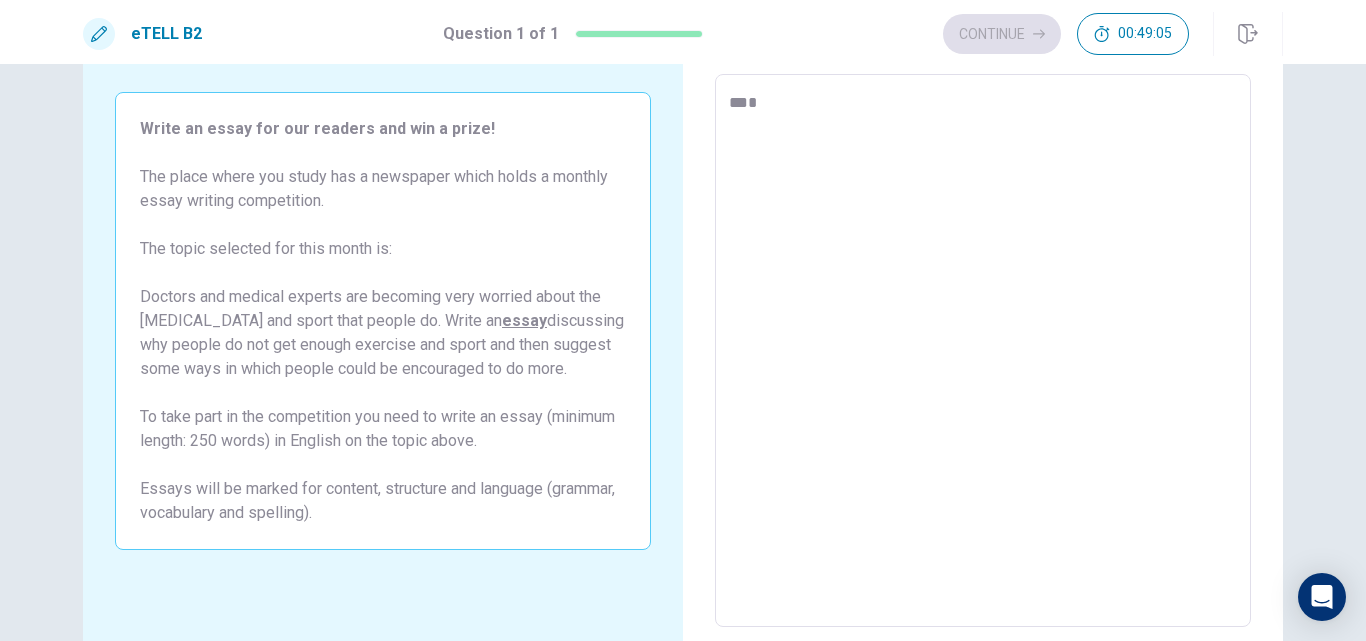 type 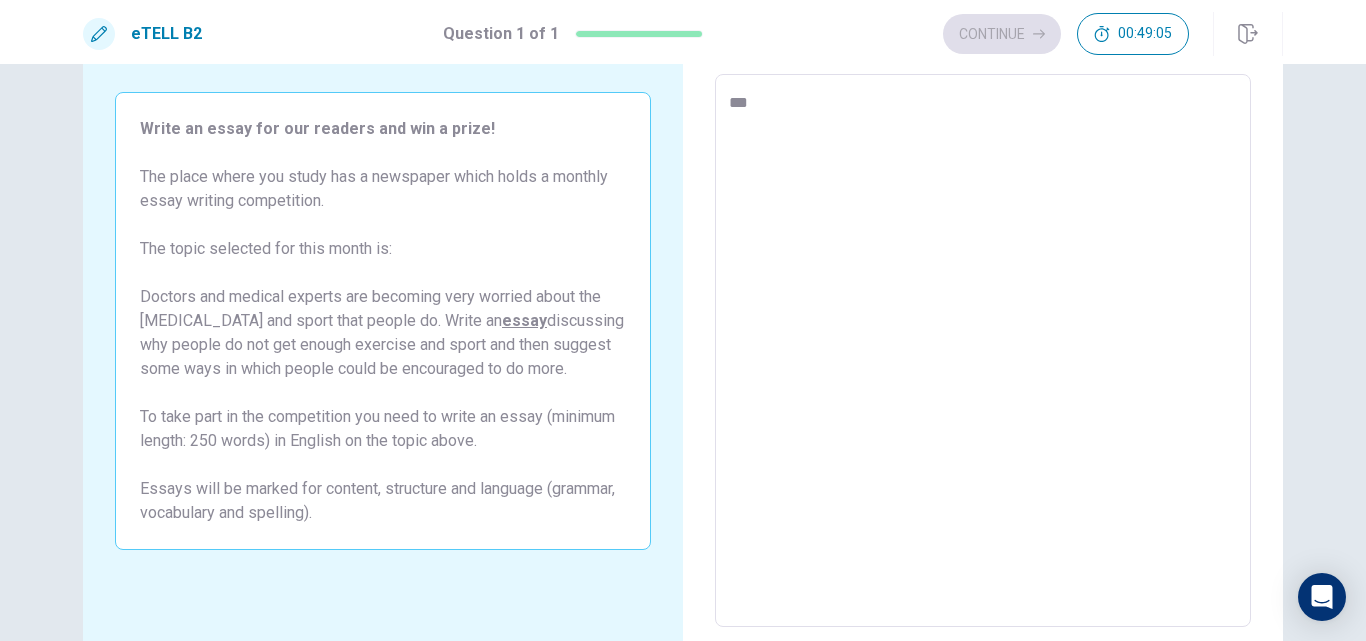 type on "*" 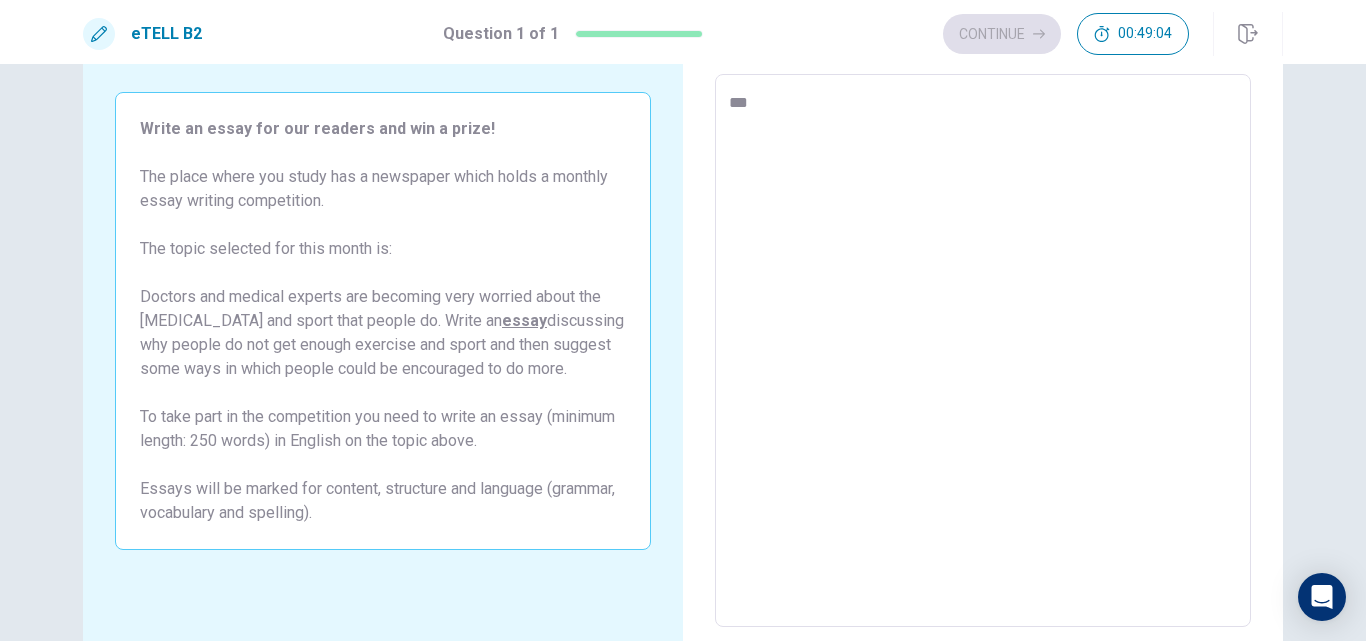 type on "*" 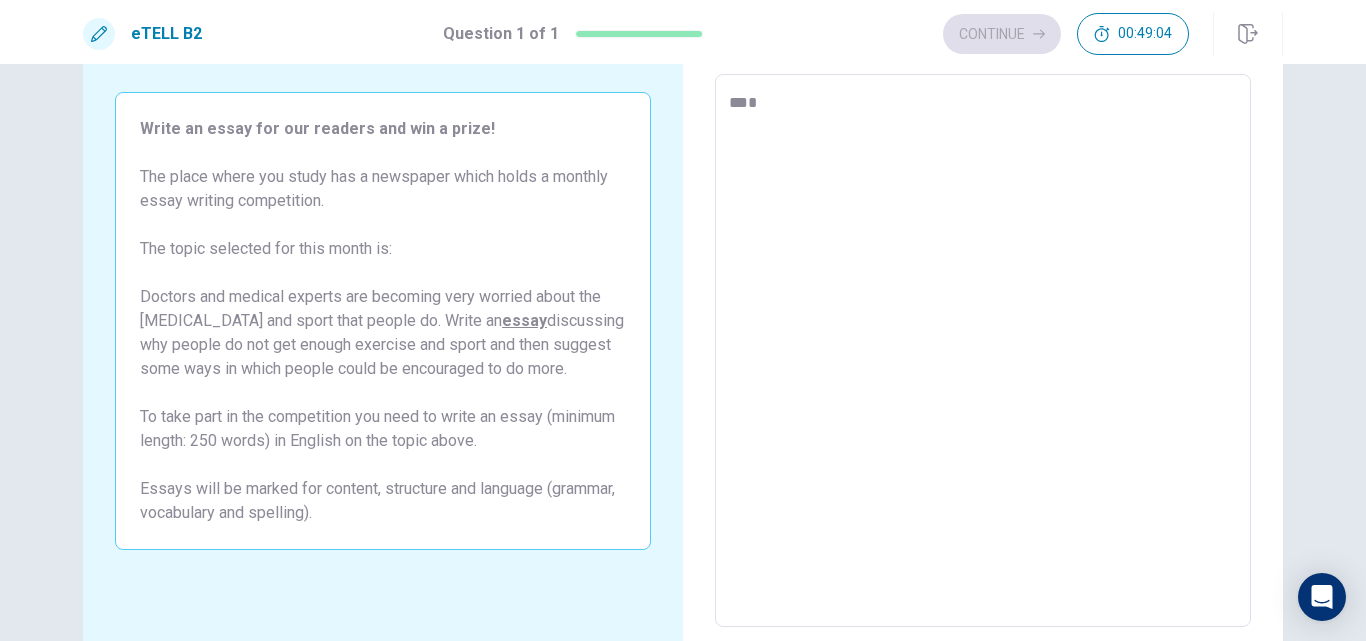 type on "*" 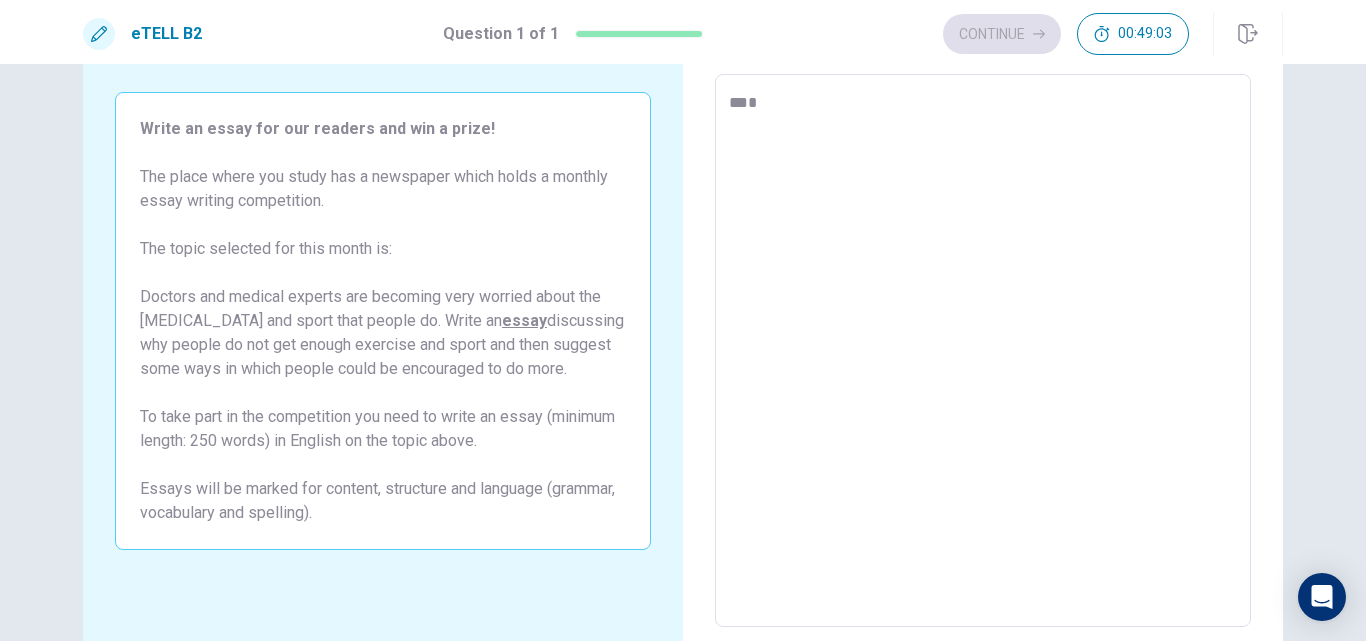 type on "**" 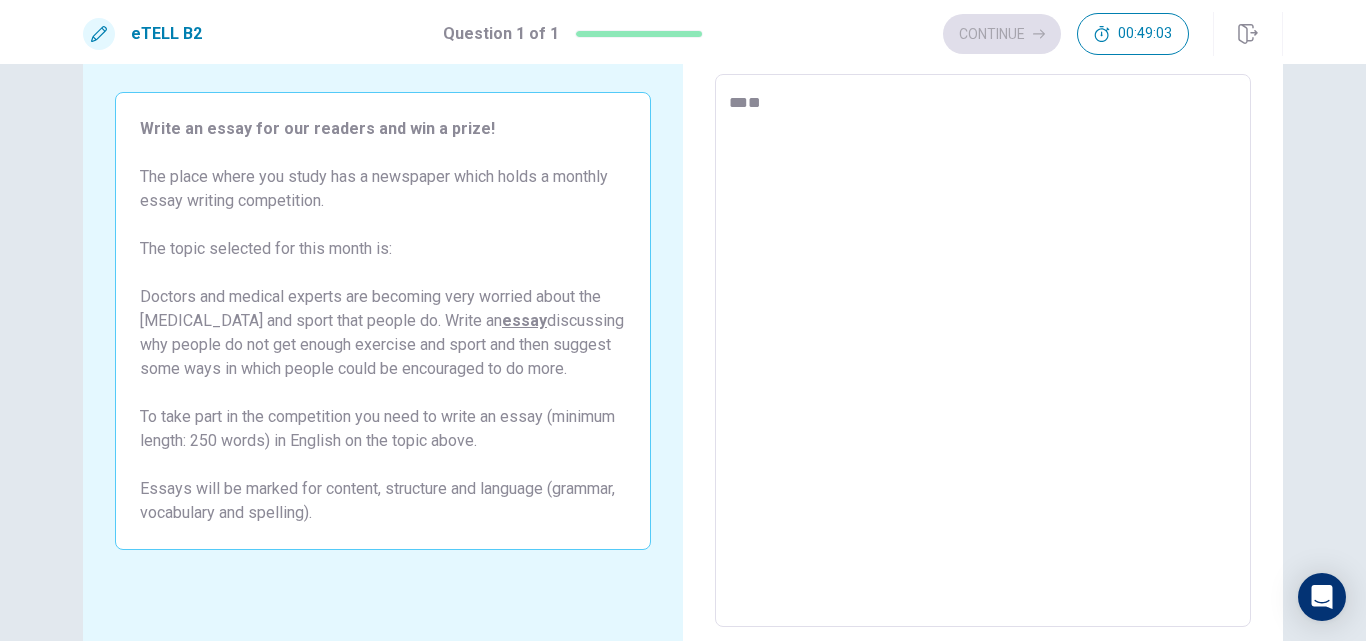 type on "*" 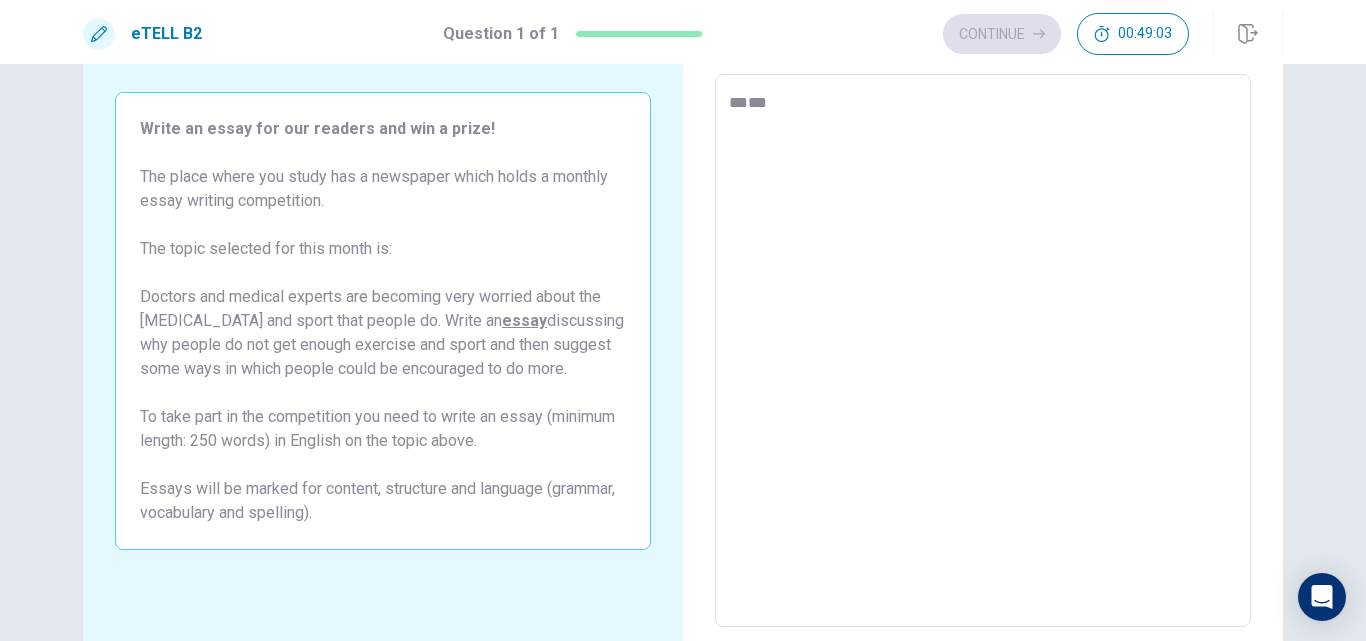 type on "*" 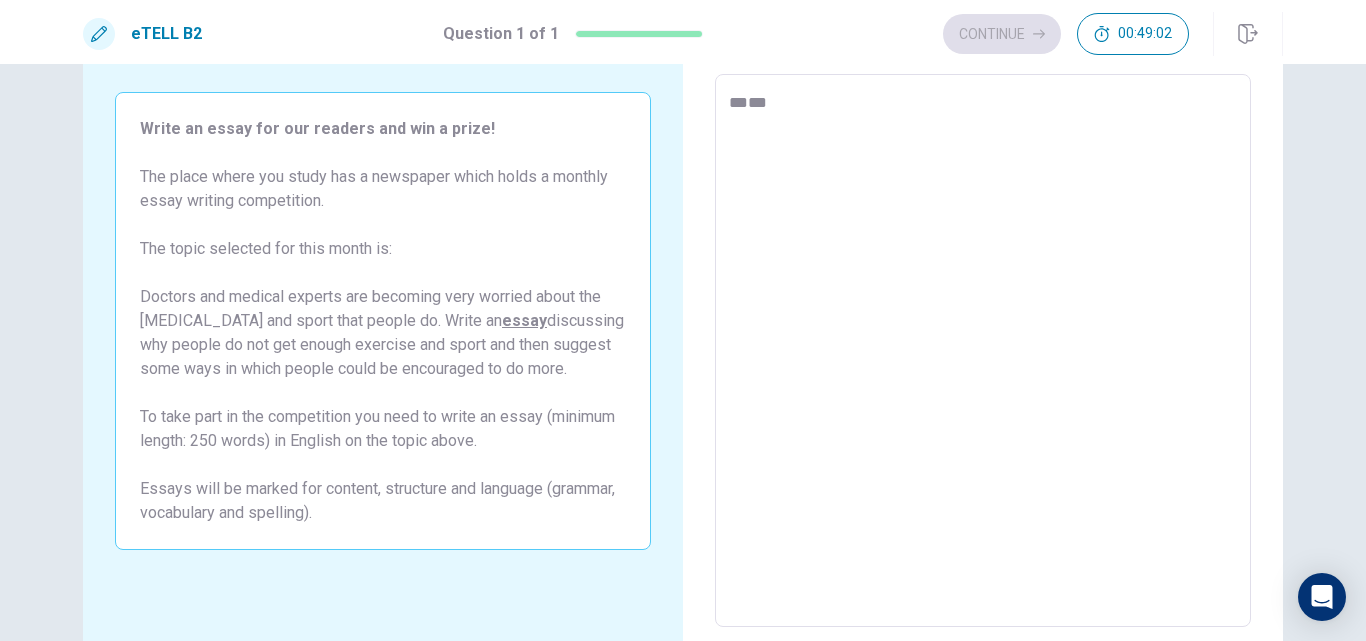 type on "**" 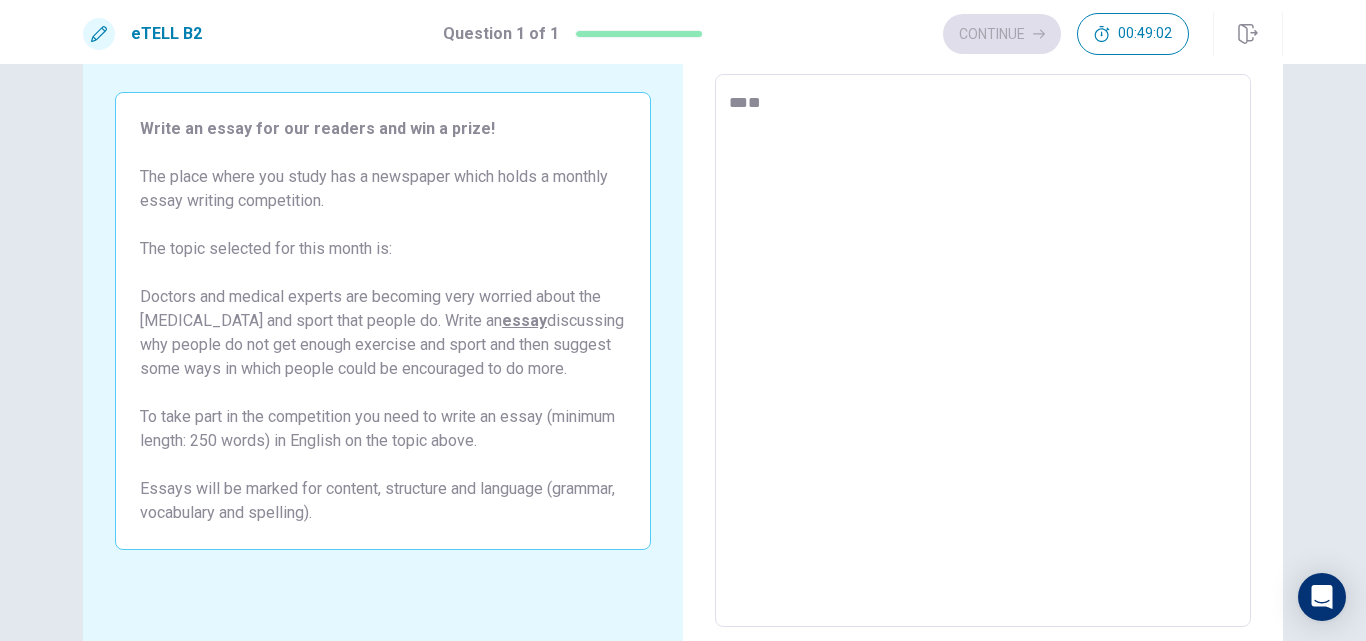 type on "*" 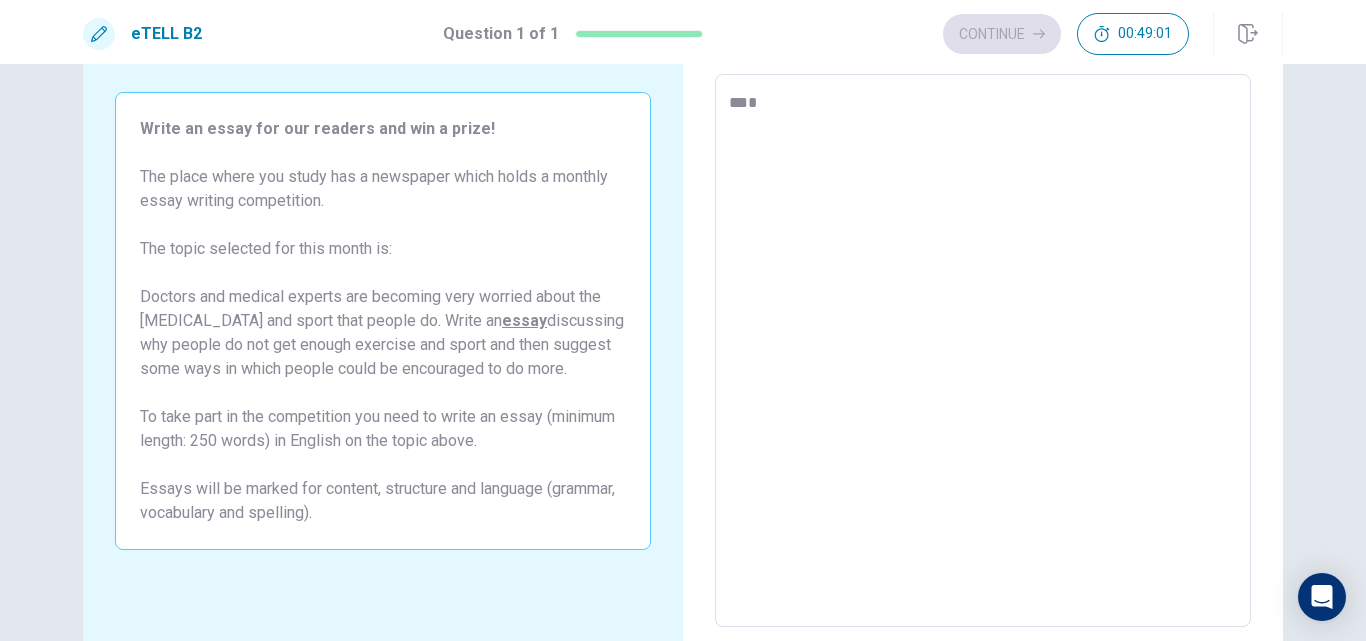 type on "*" 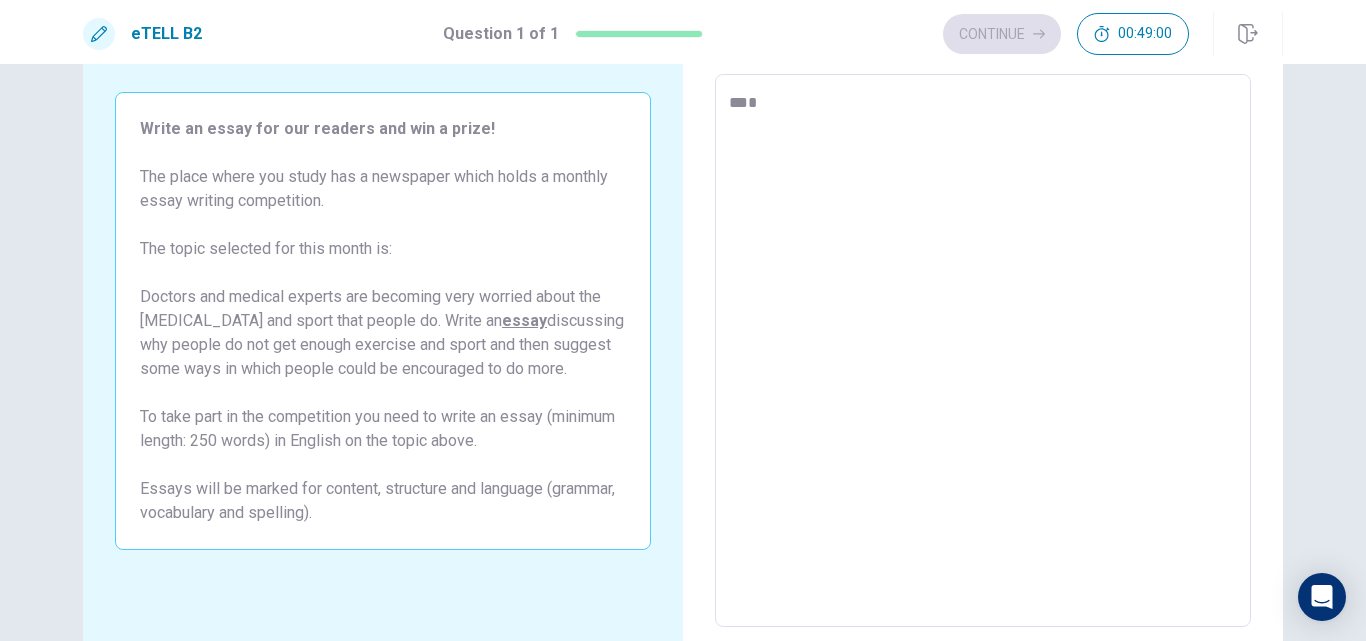 type on "**" 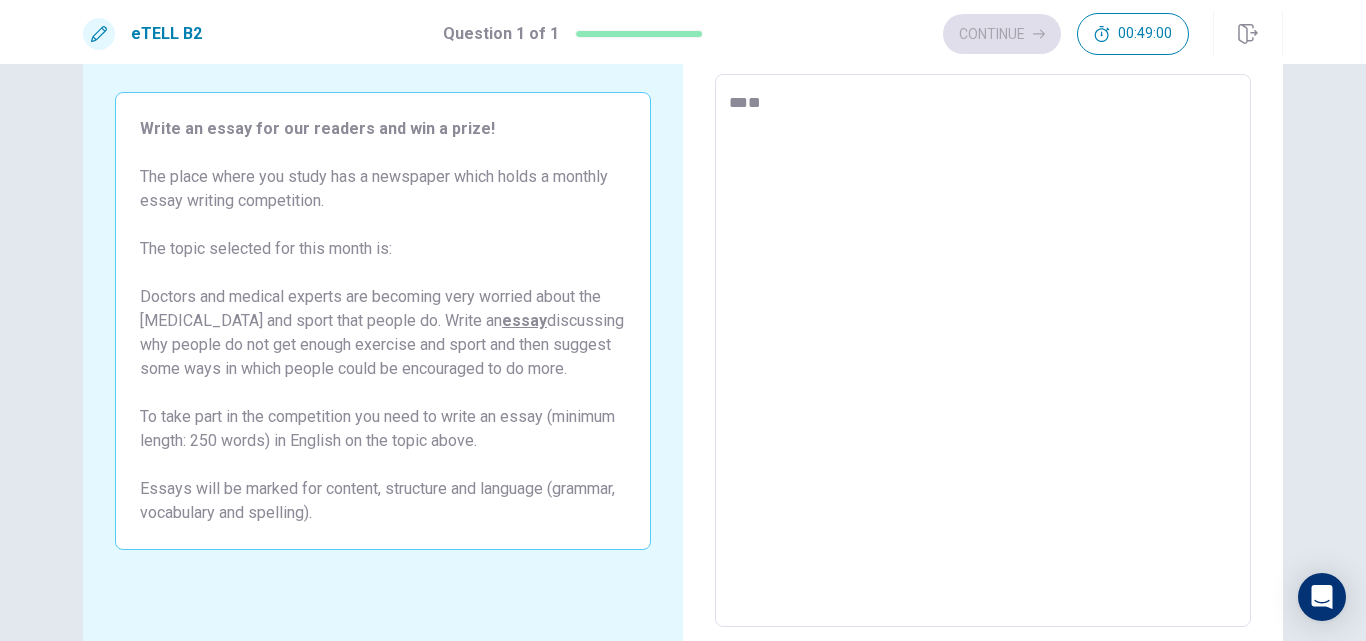 type on "*" 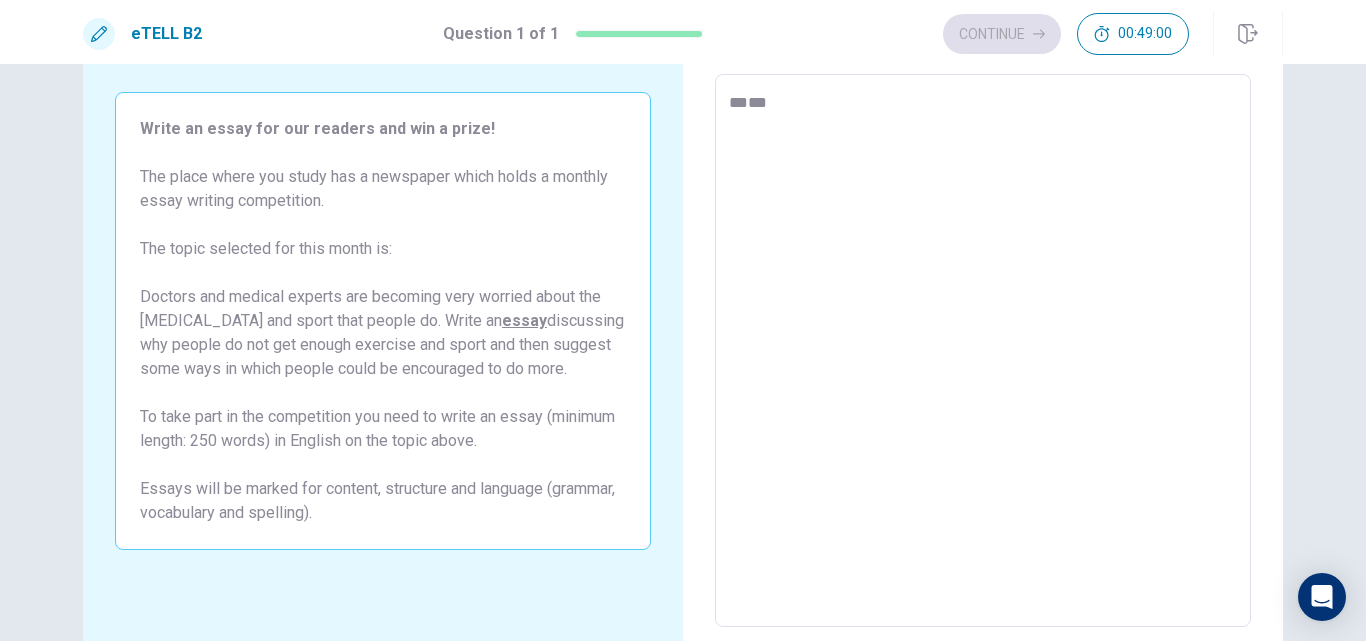 type on "*" 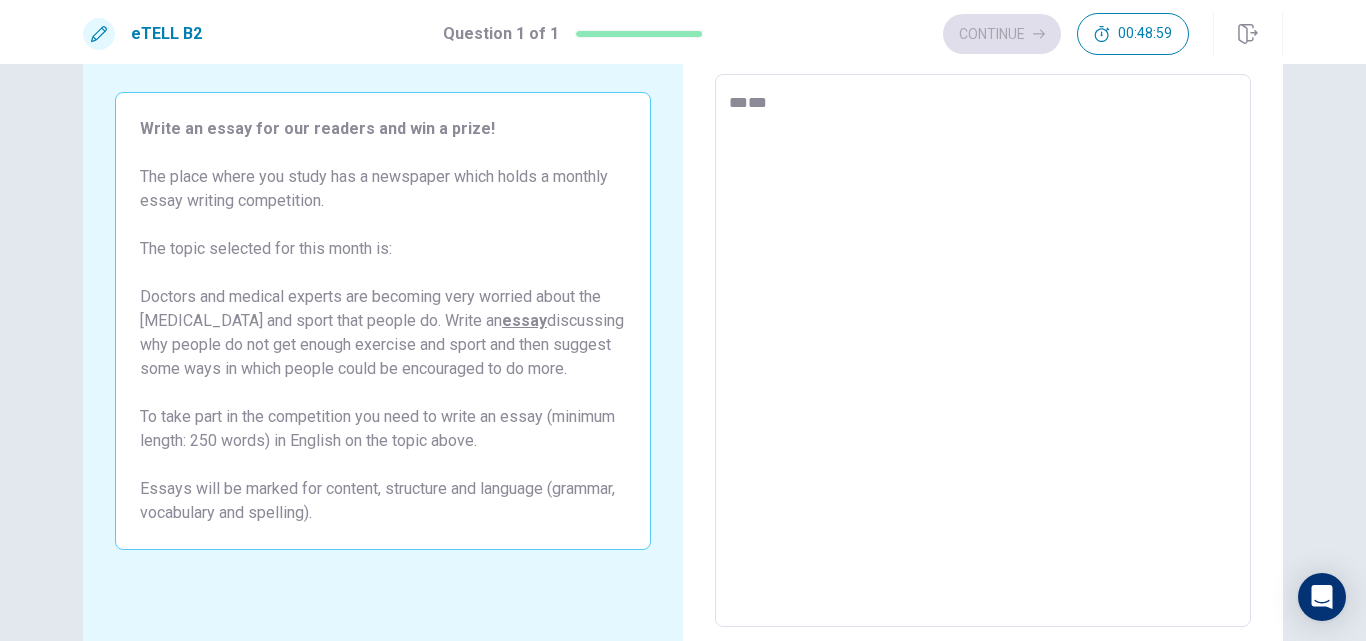 type on "****" 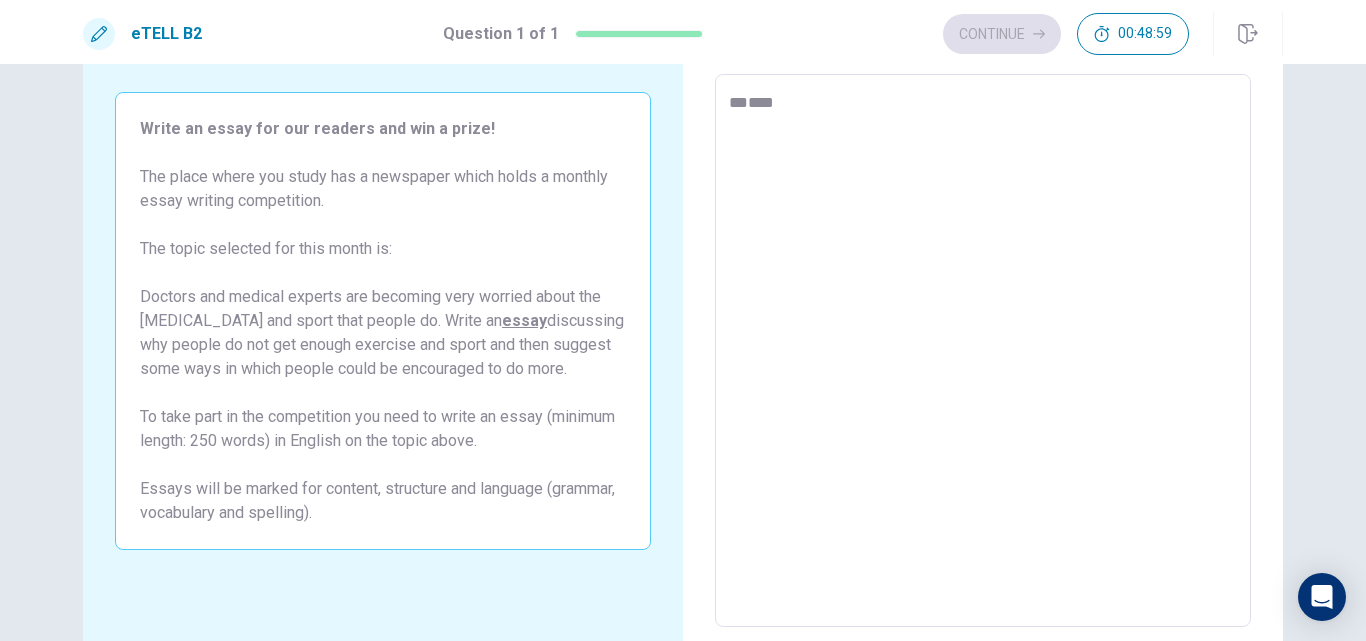 type on "*" 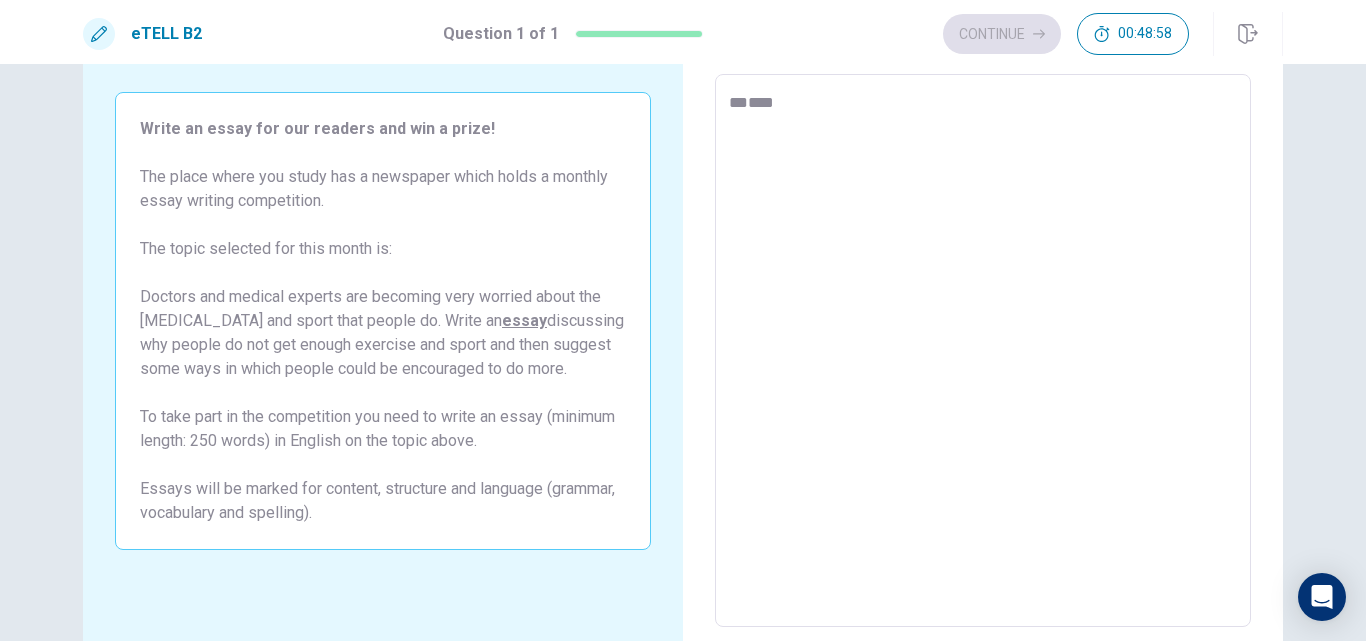 type on "*****" 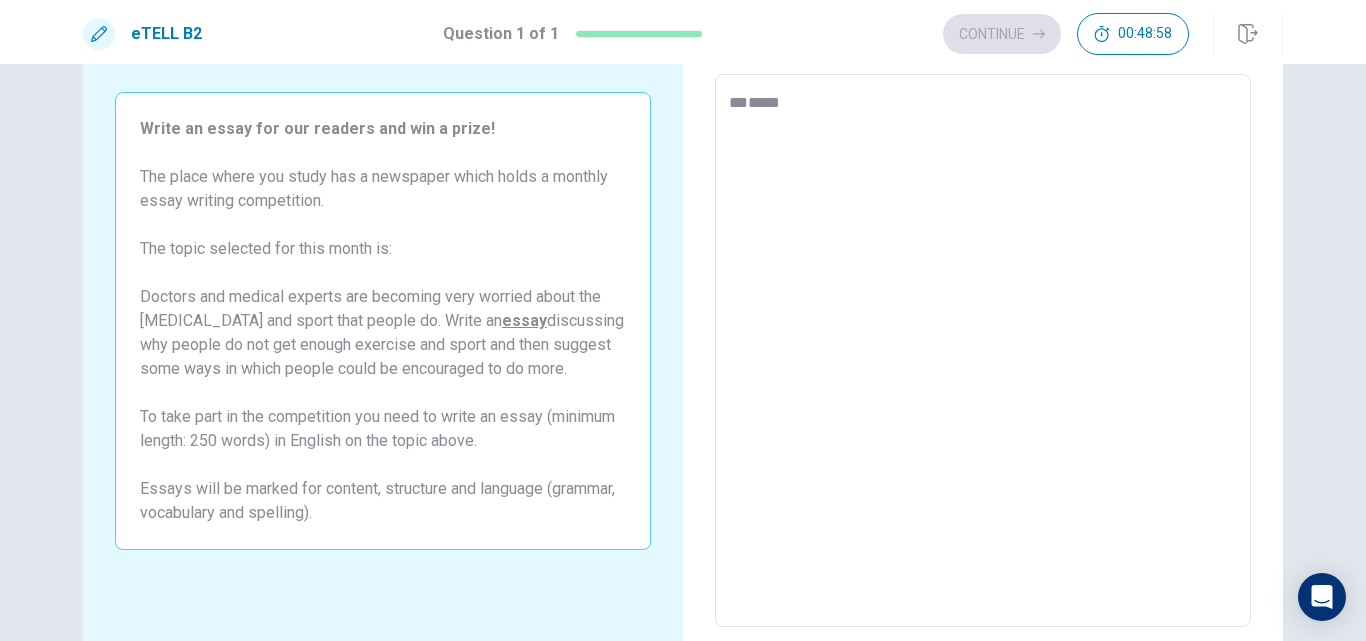 type on "*" 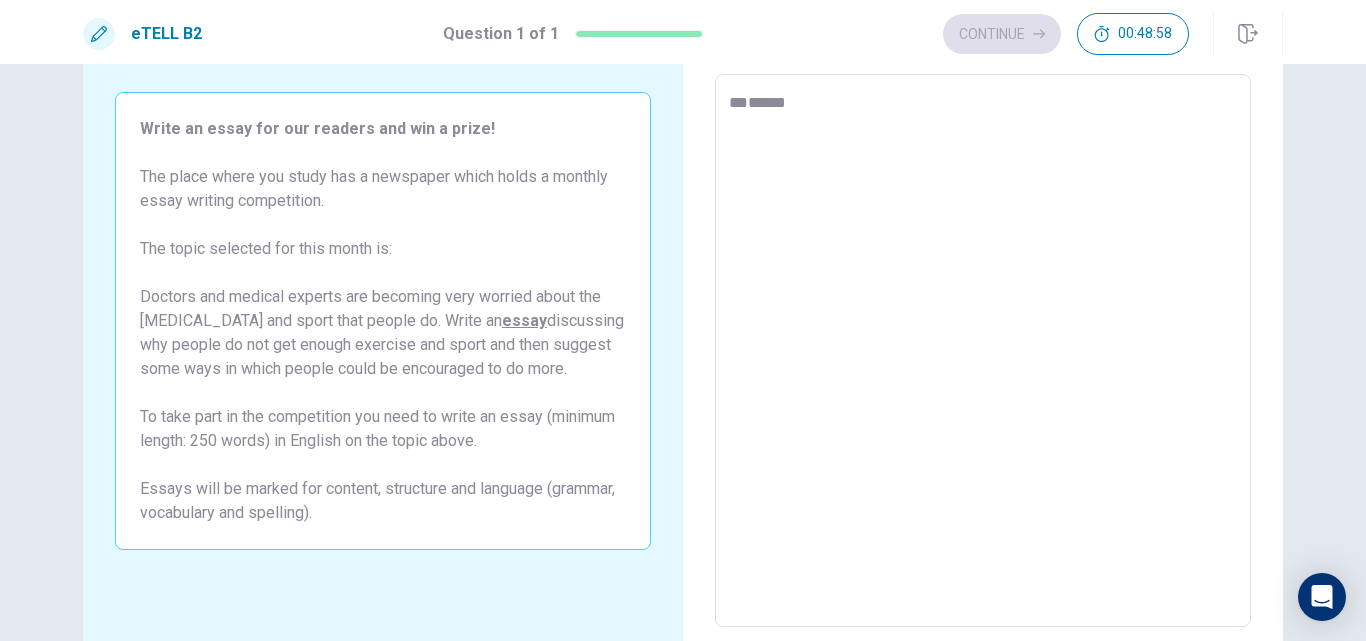 type on "*" 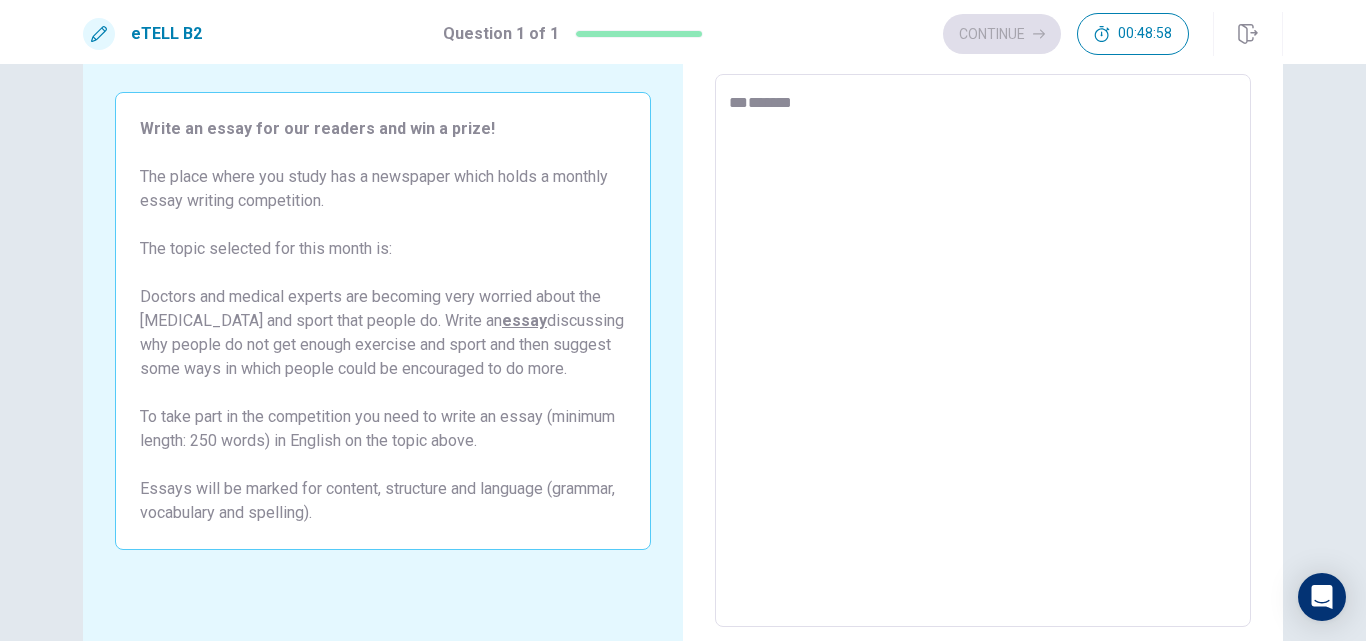 type on "*" 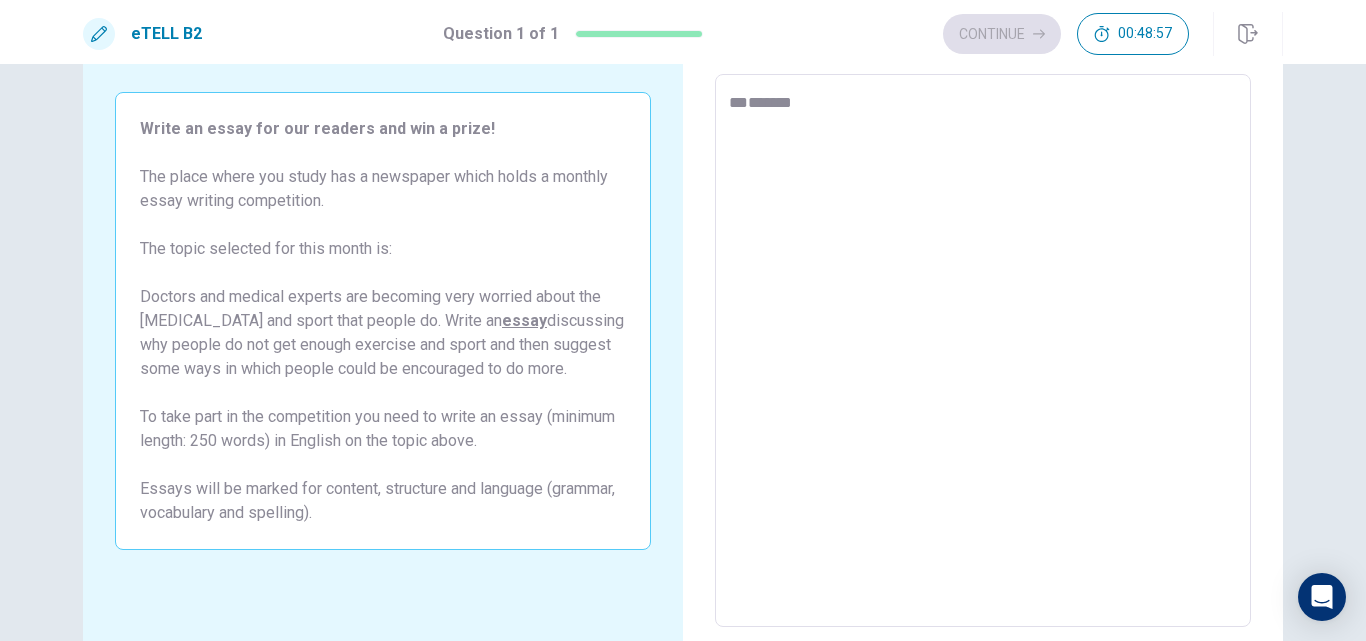 type on "*******" 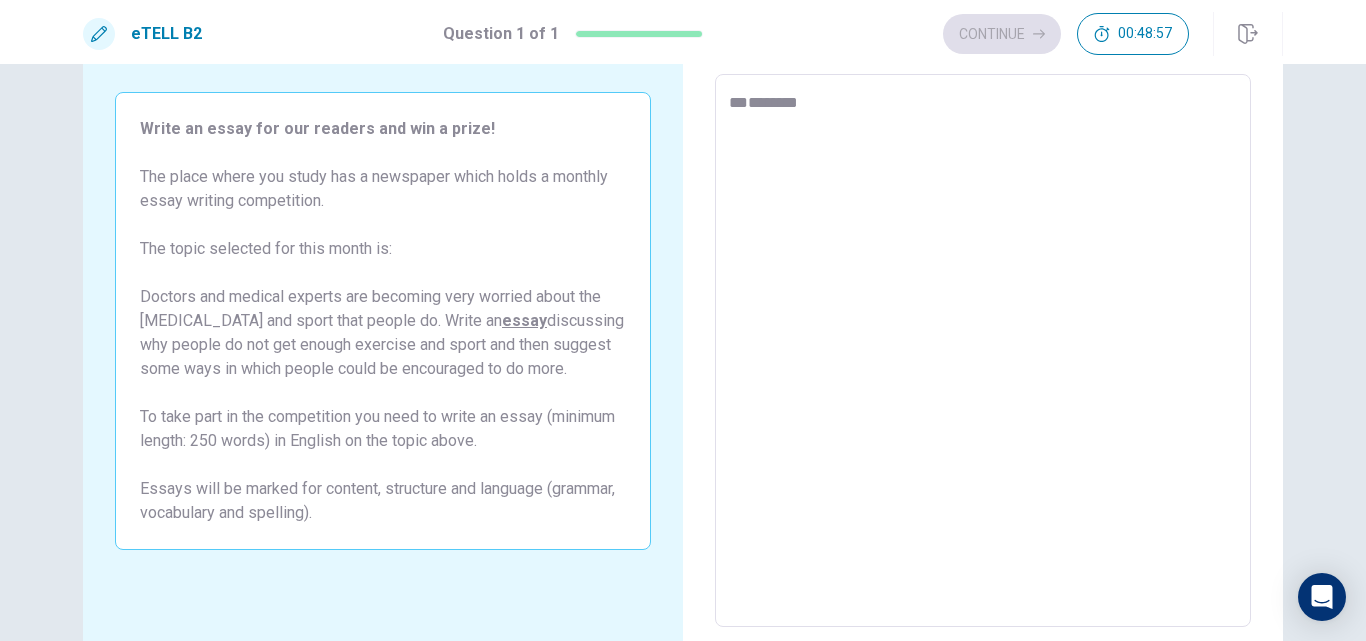 type on "*" 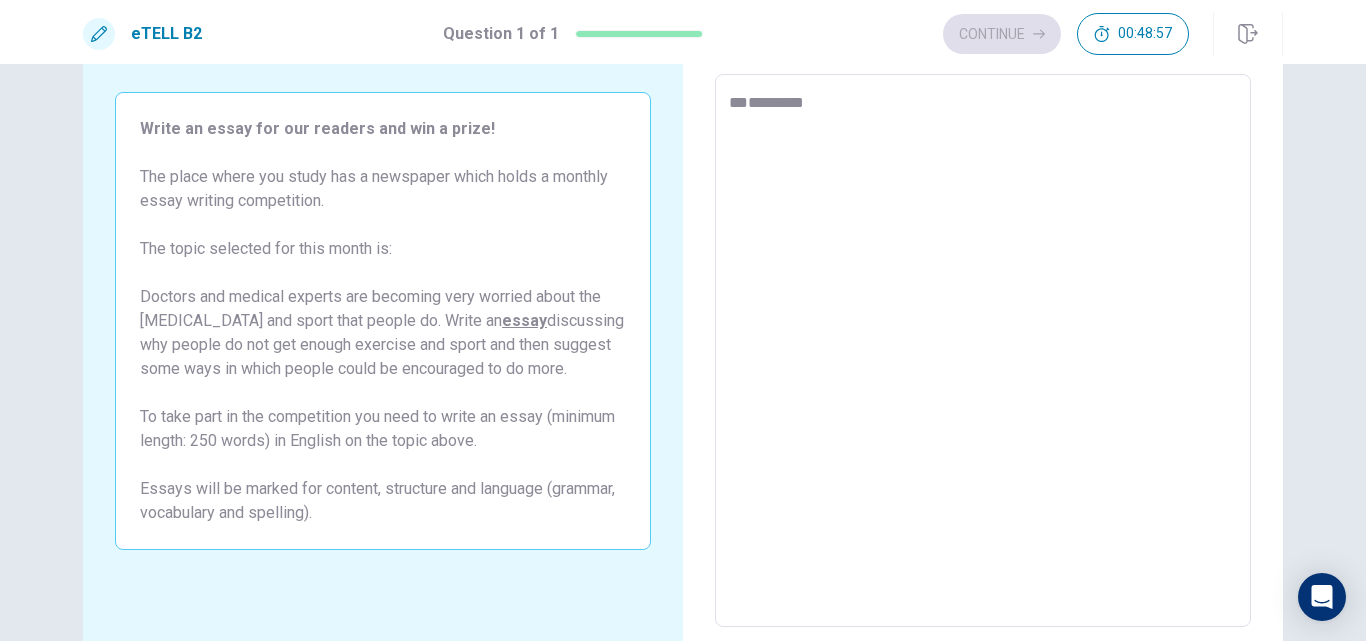 type on "*" 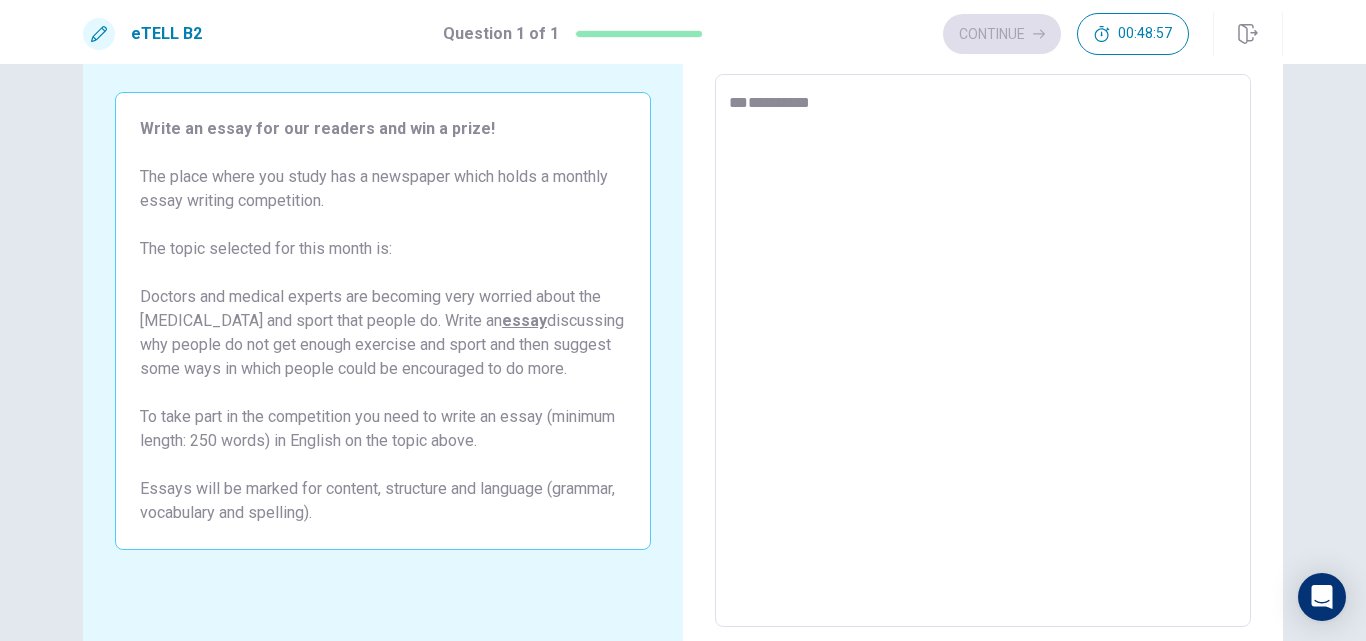 type on "*" 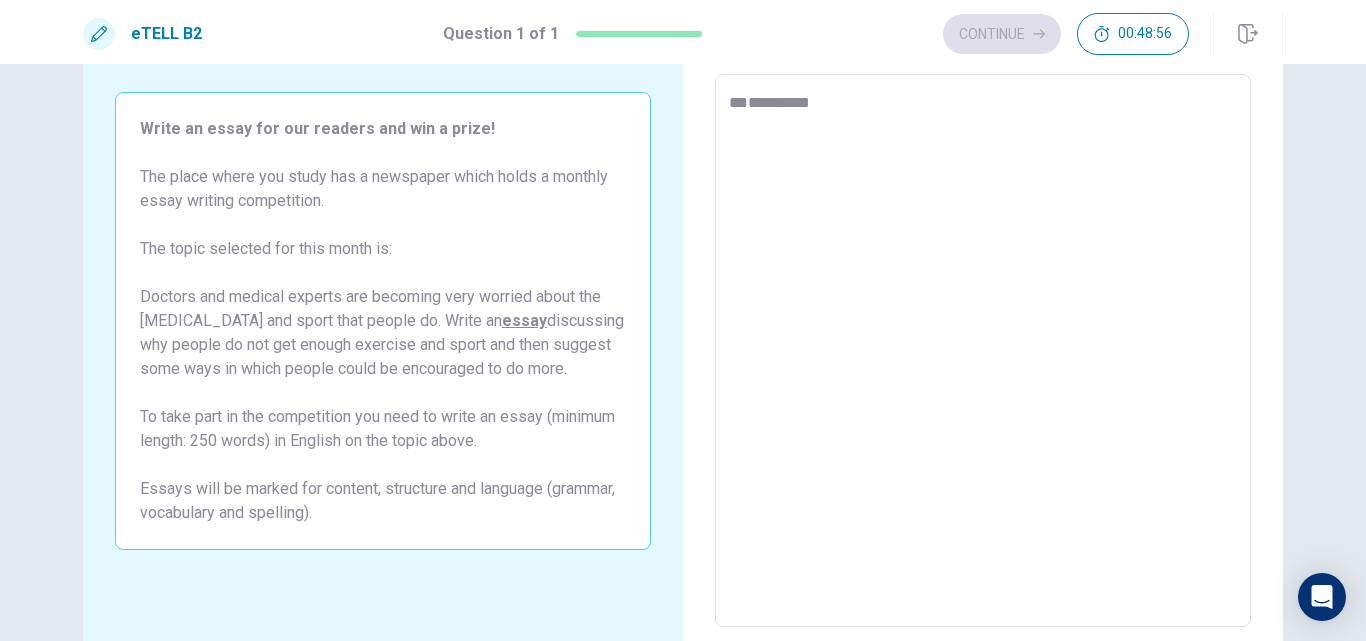 type on "**********" 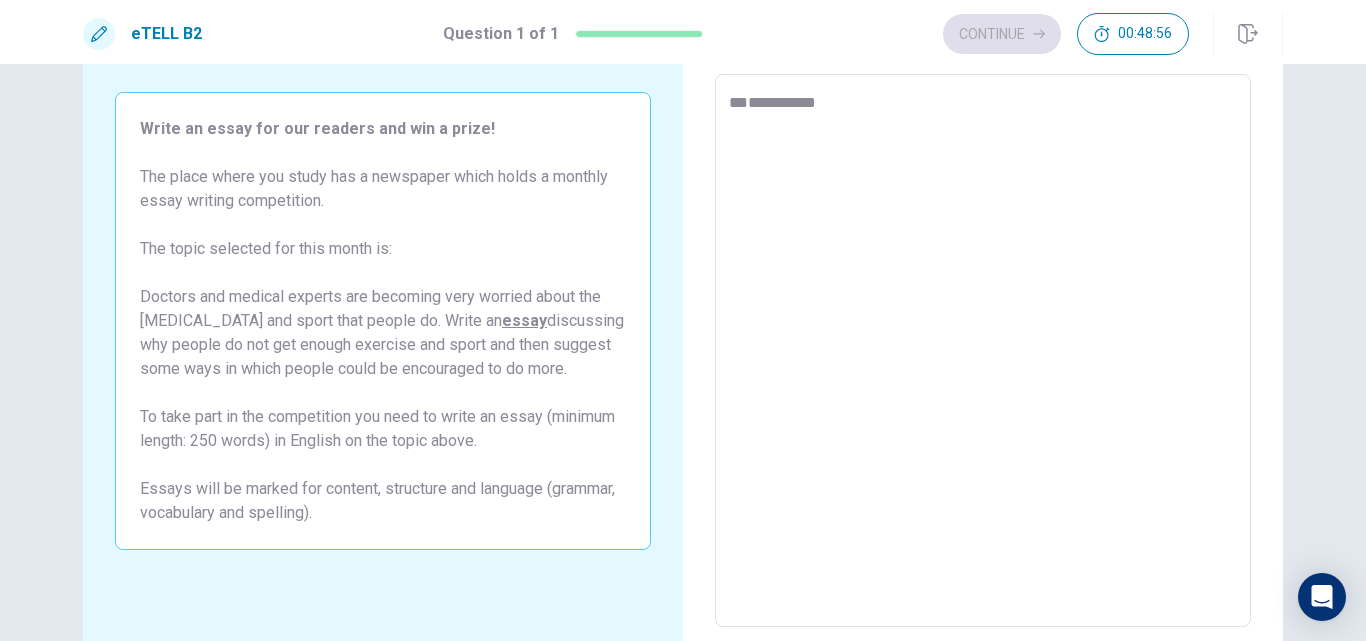 type on "*" 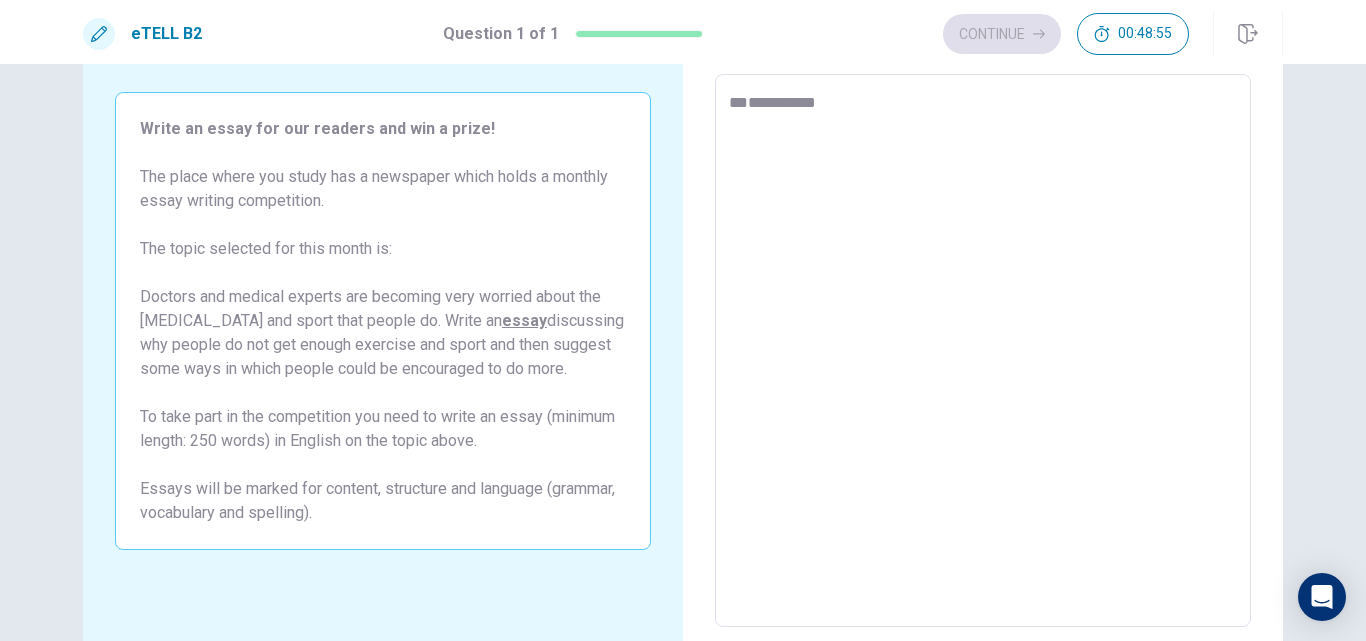 type on "**********" 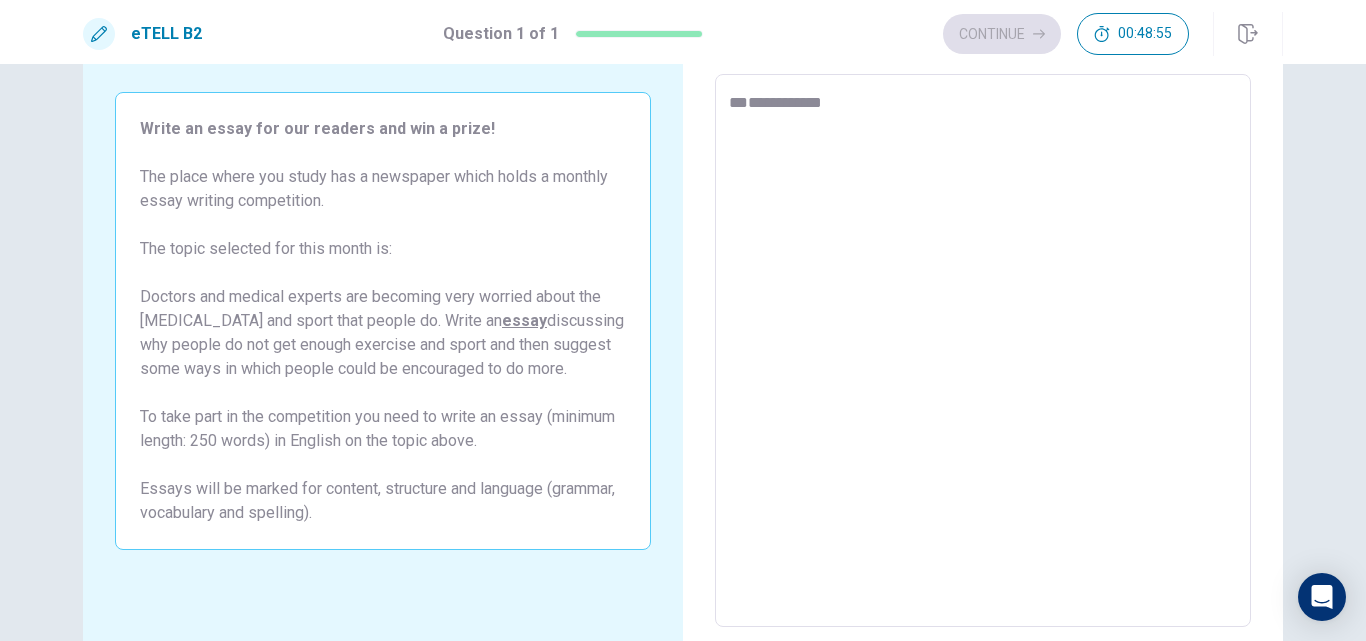 type on "*" 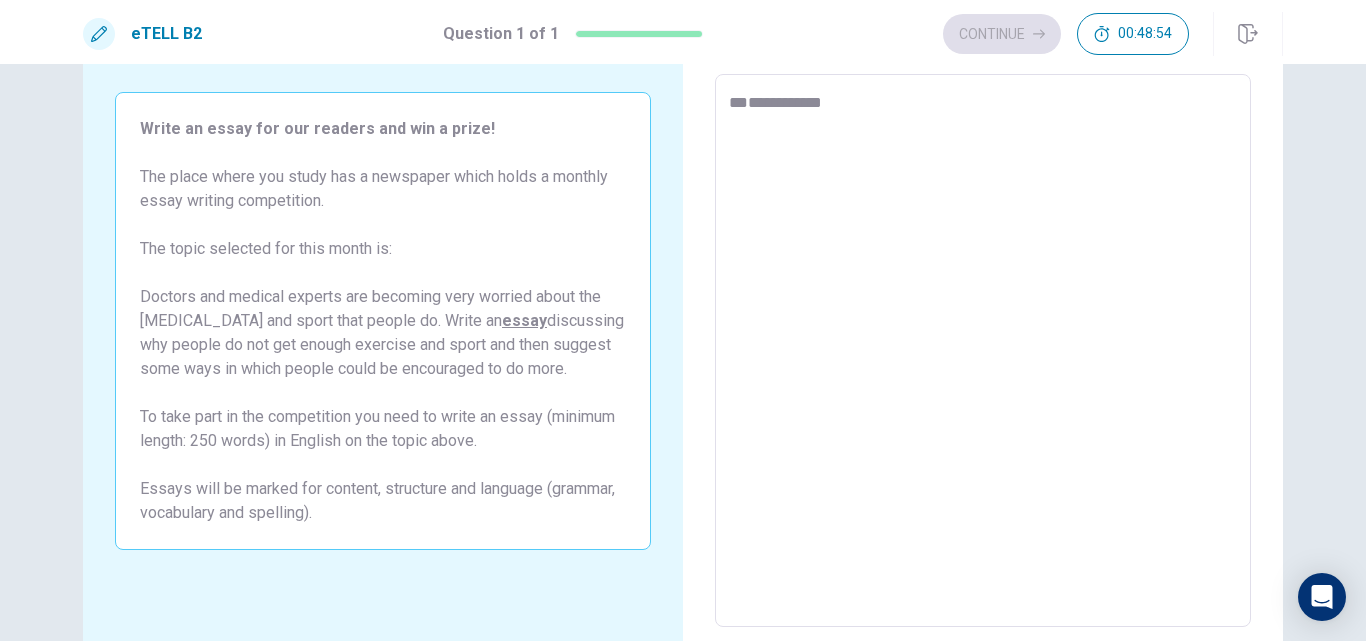 type on "**********" 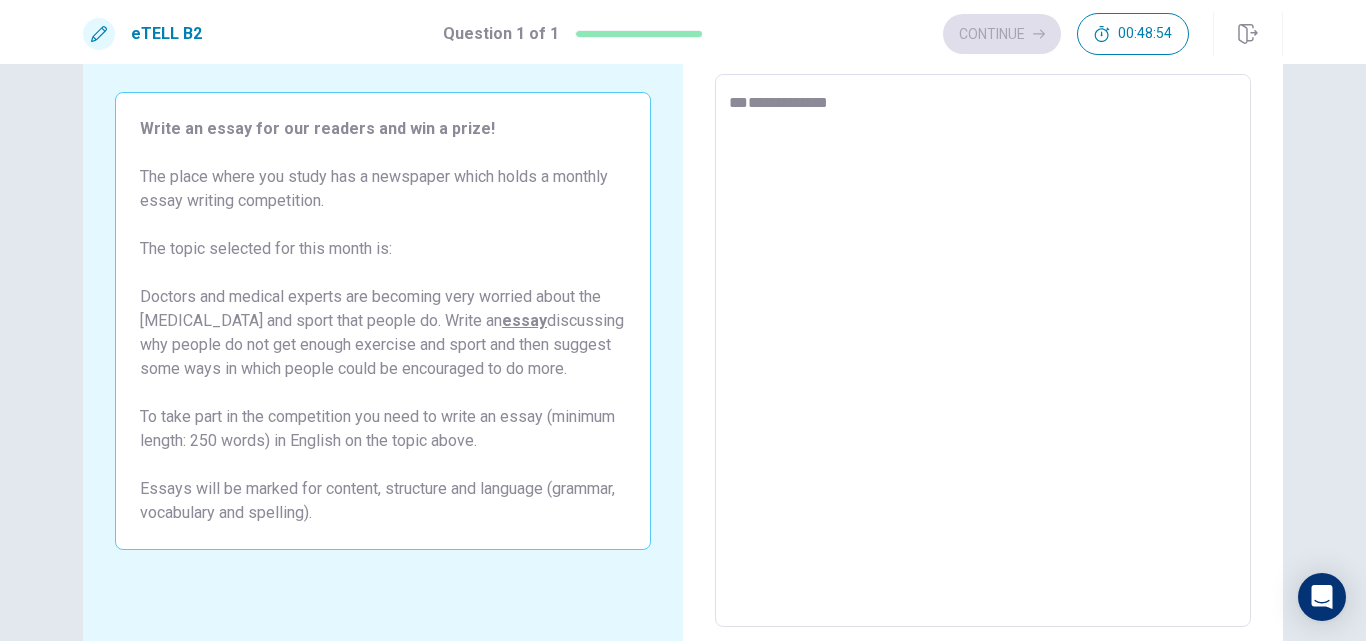 type on "*" 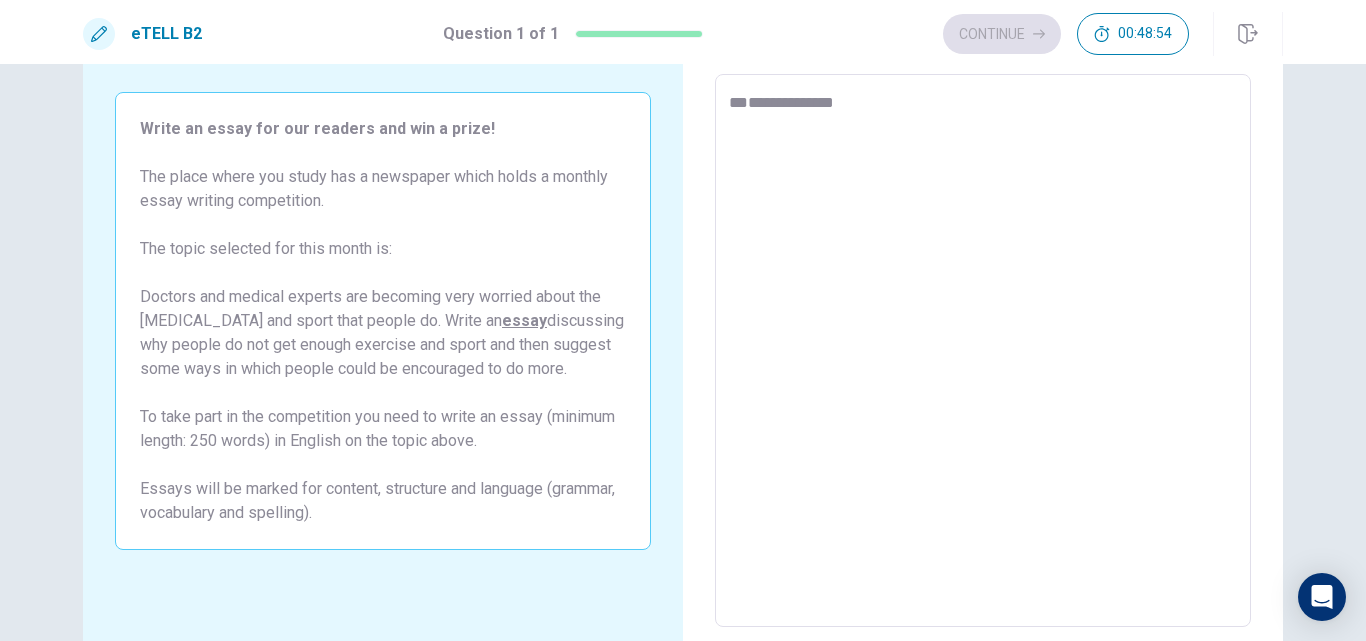 type on "*" 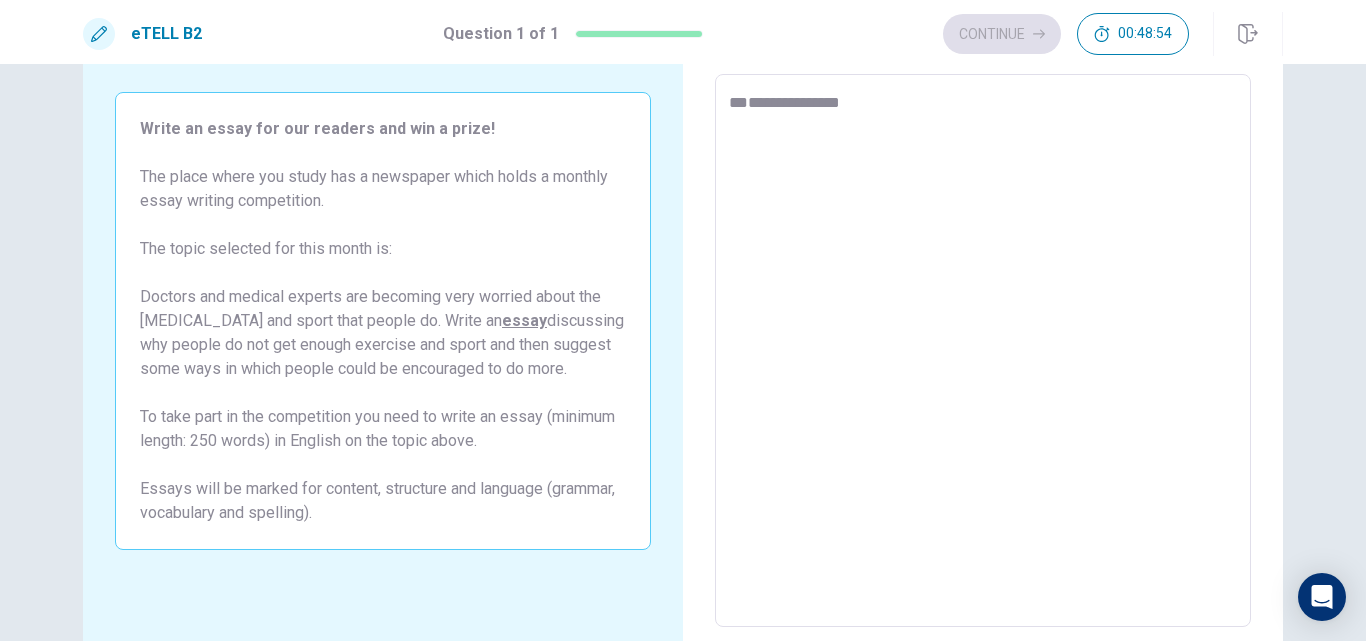 type on "*" 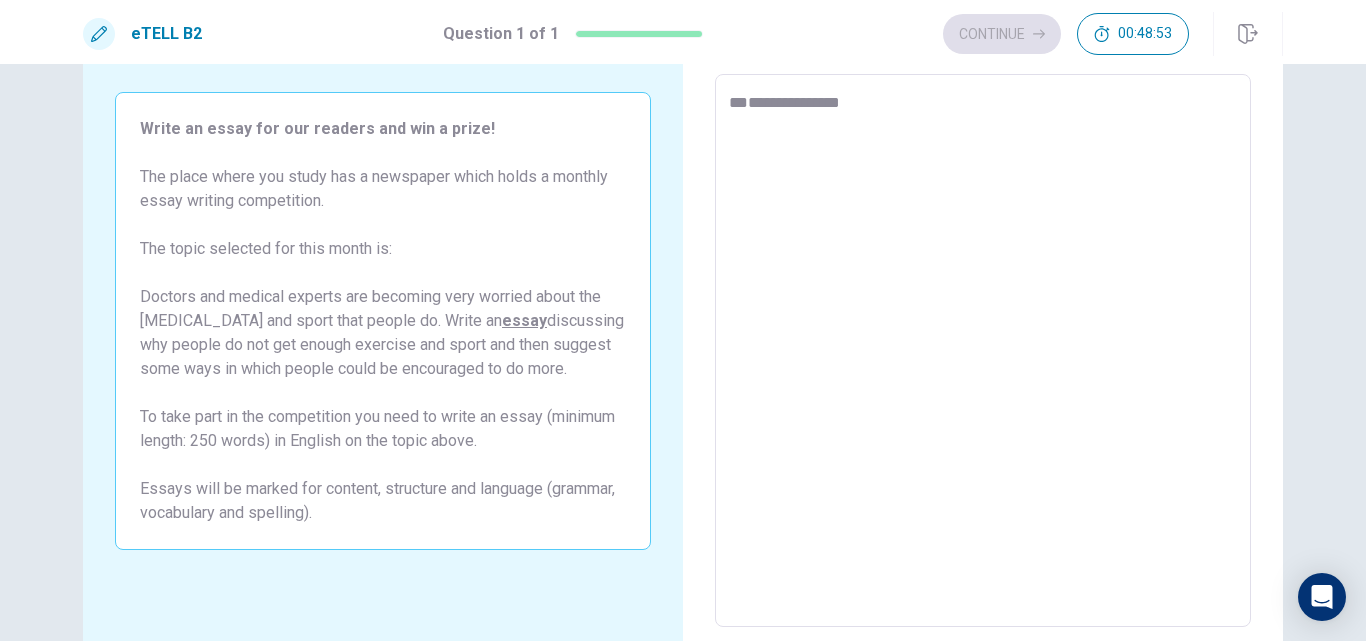 type on "**********" 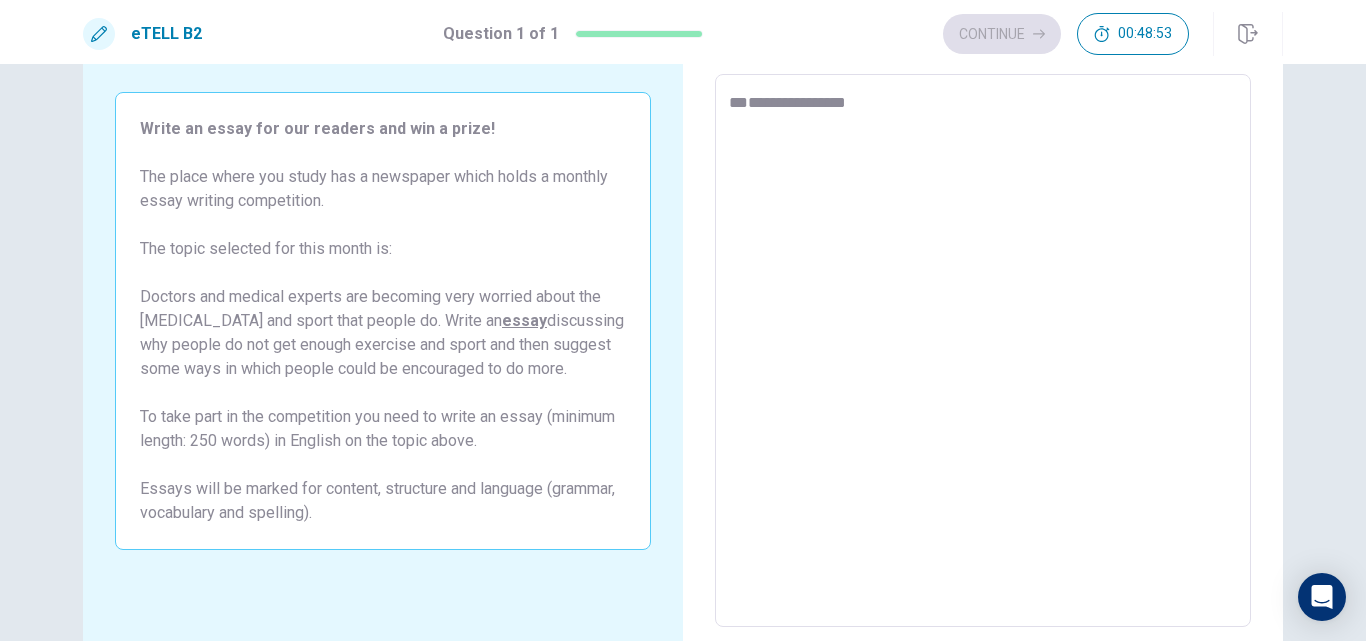 type on "*" 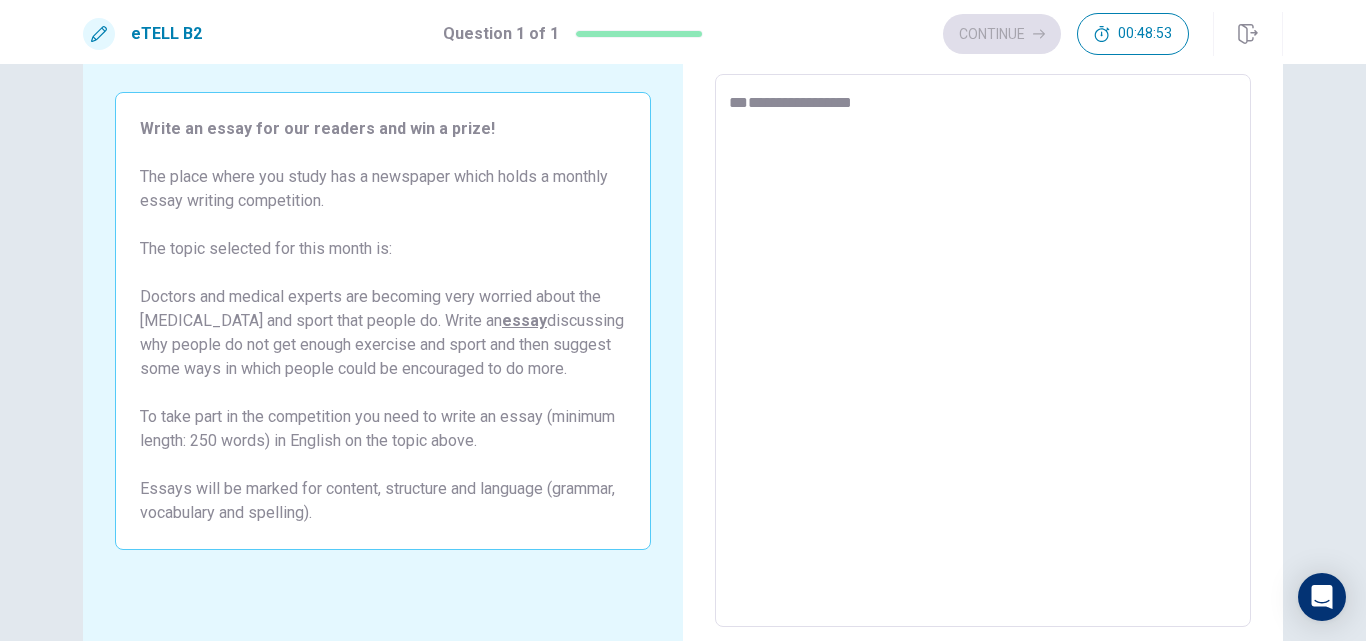 type on "*" 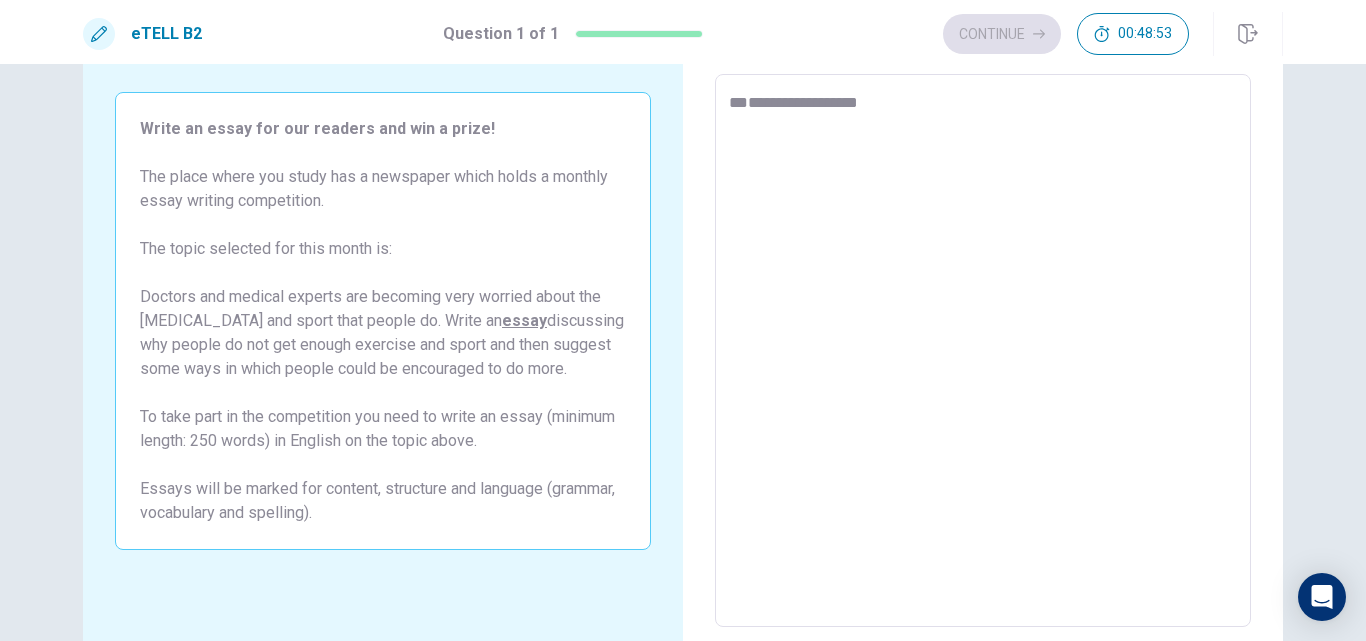 type on "*" 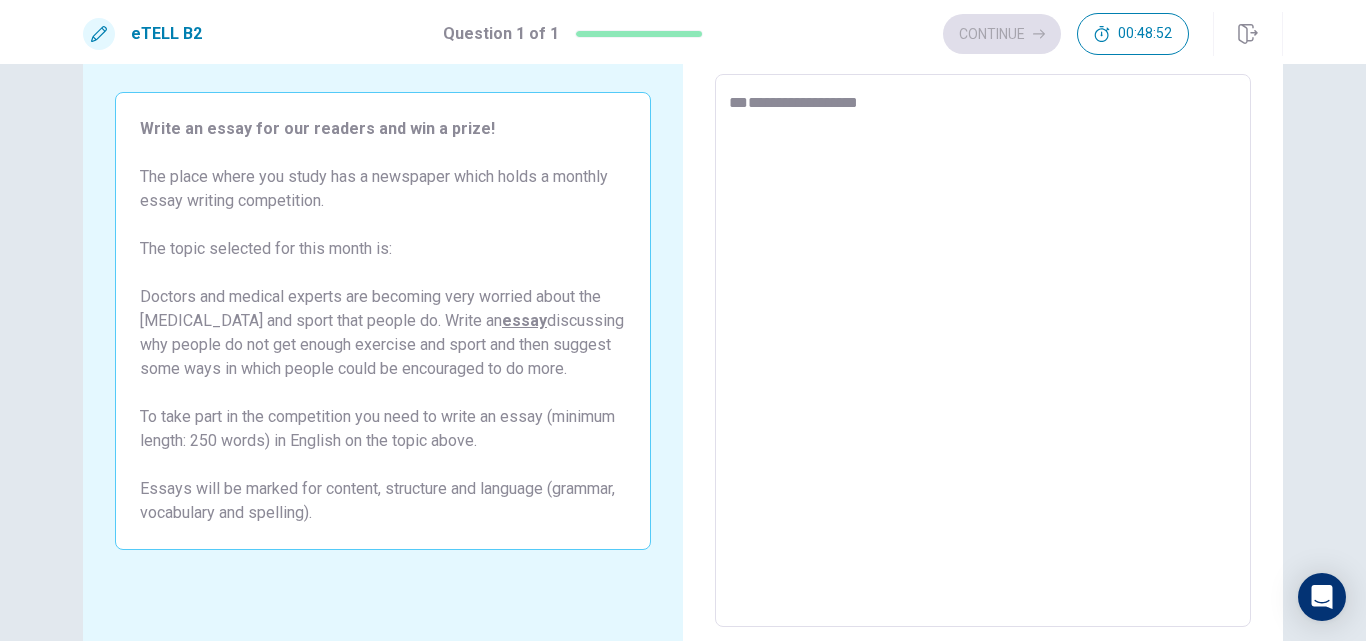 type on "**********" 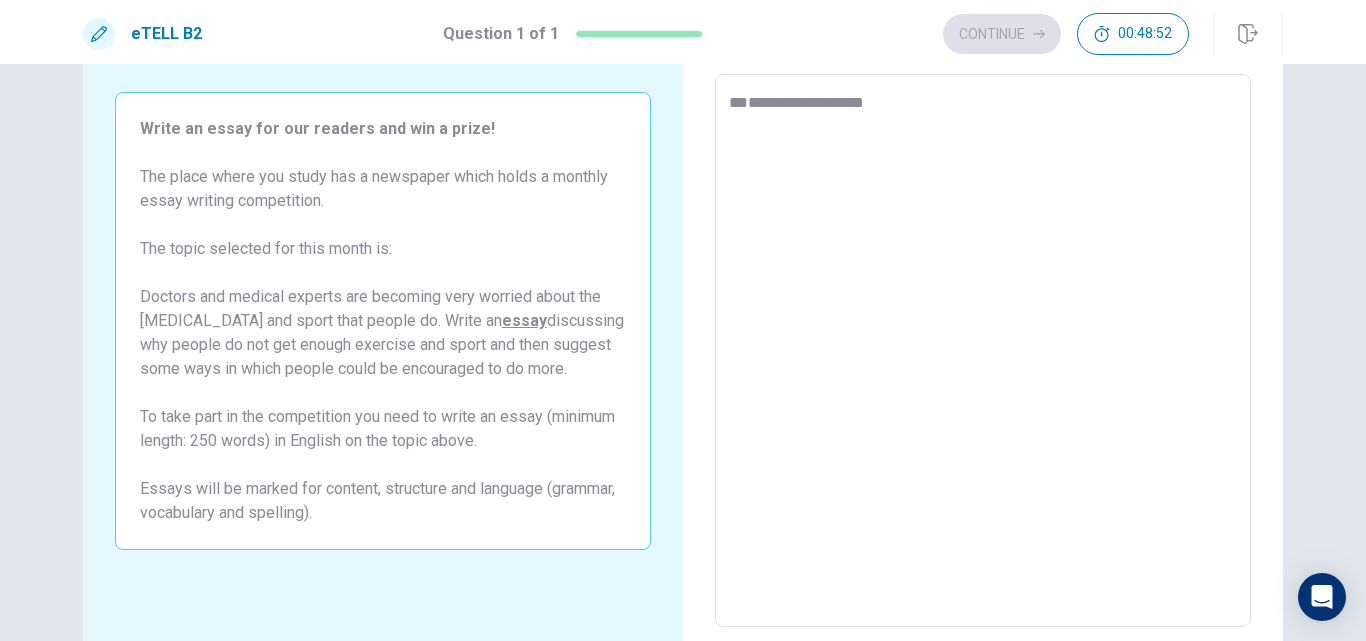 type on "*" 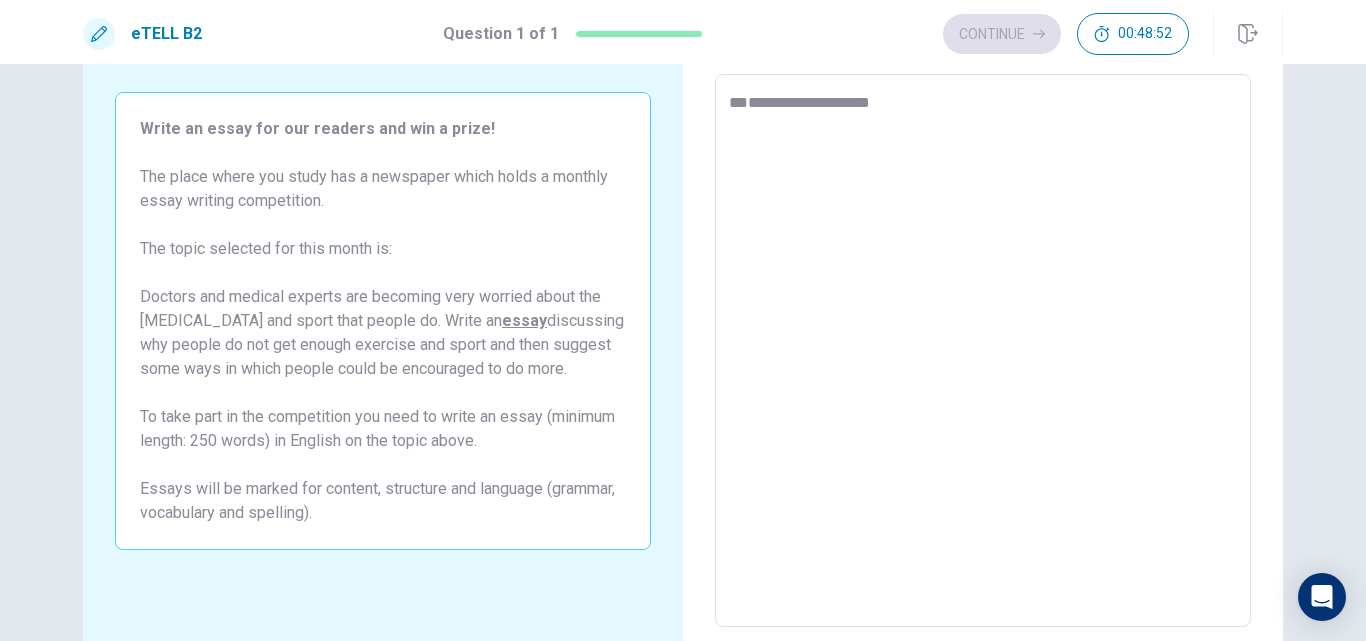 type on "*" 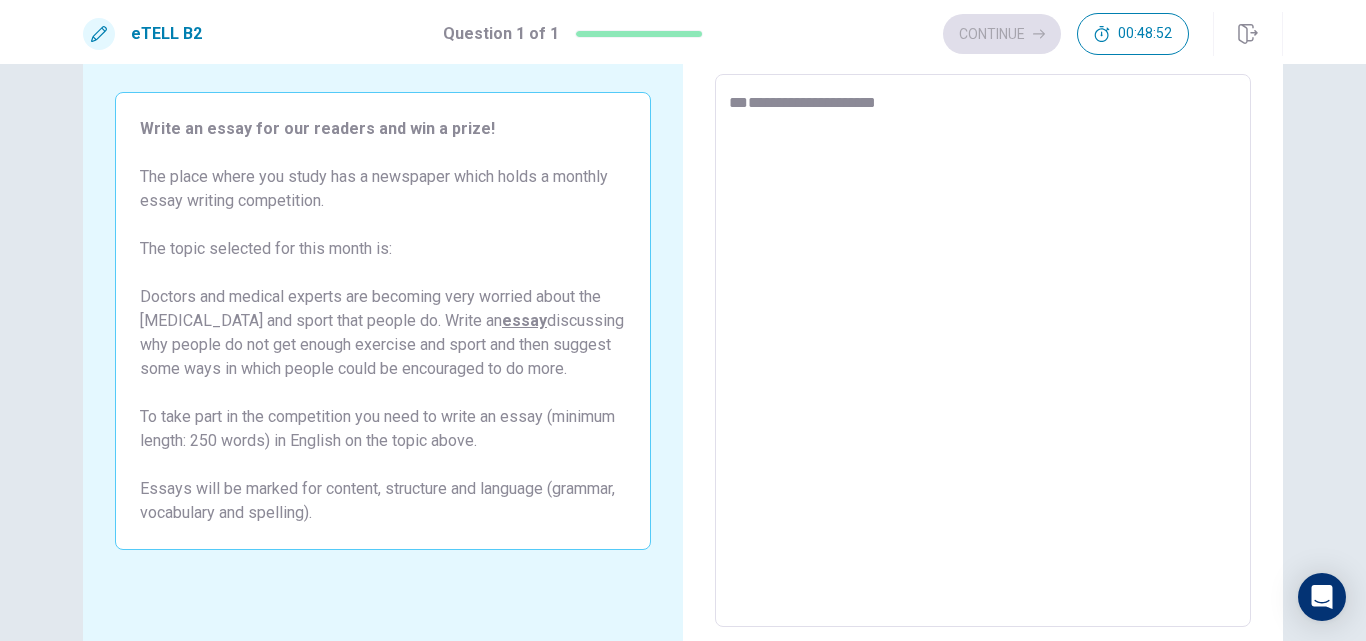 type on "*" 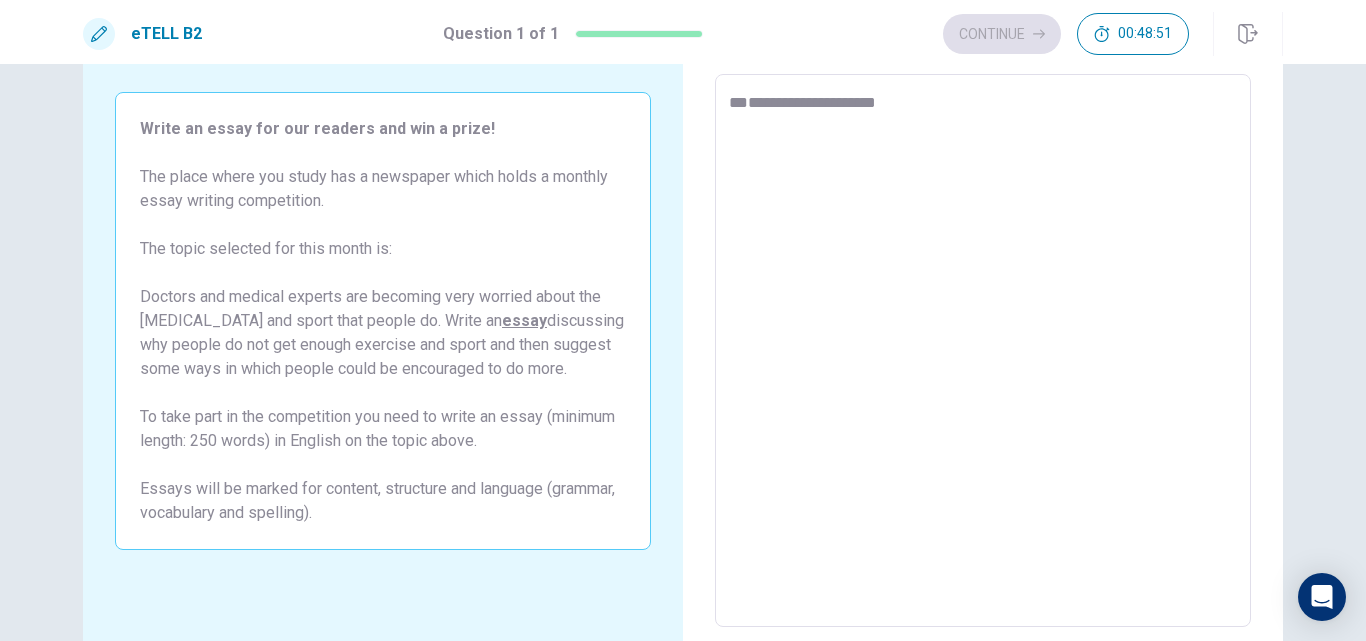 type on "**********" 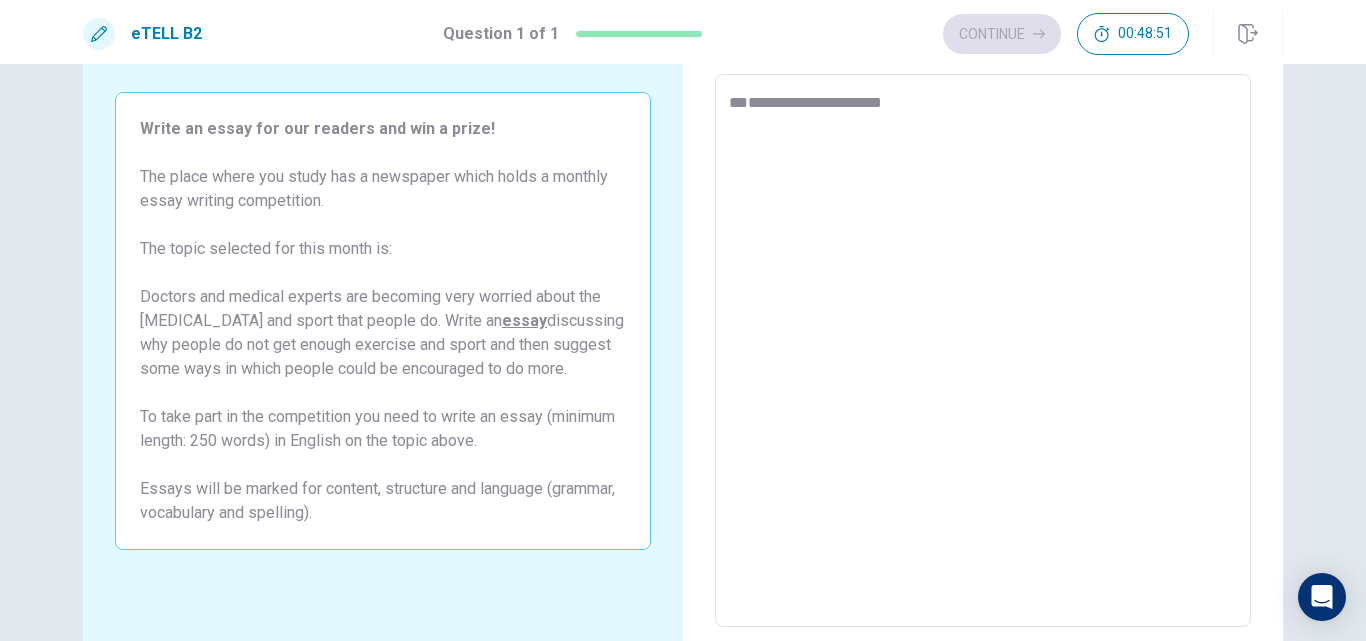 type on "*" 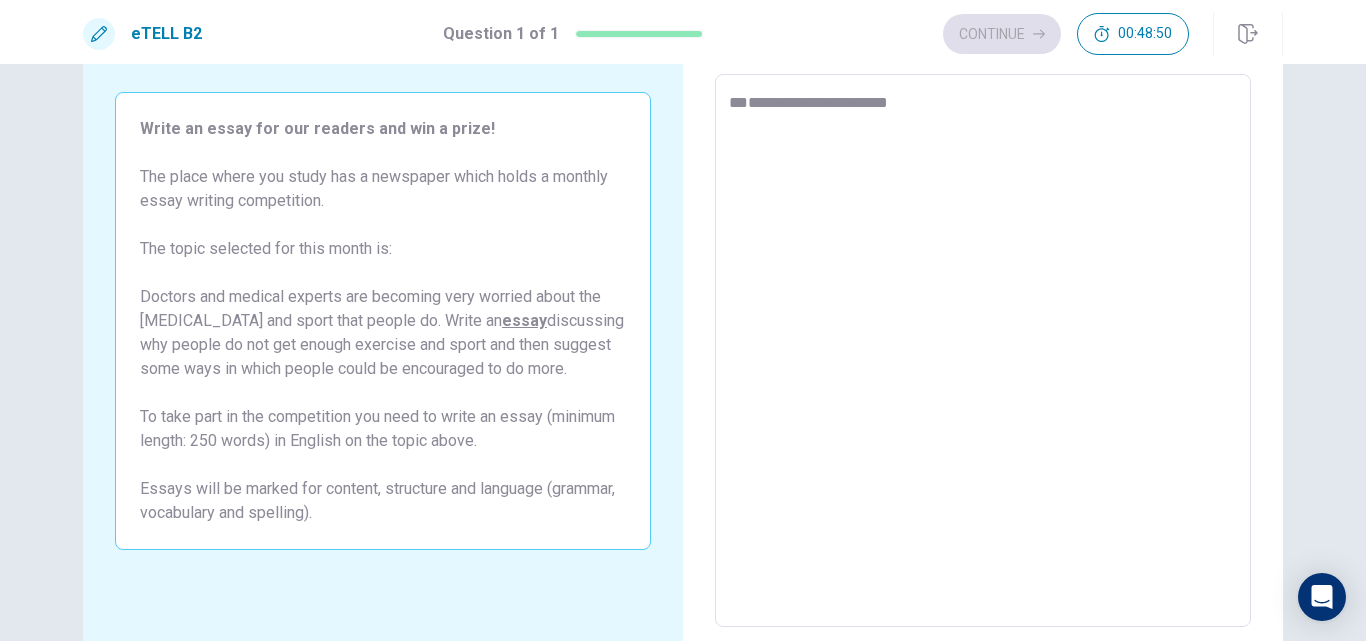 type on "**********" 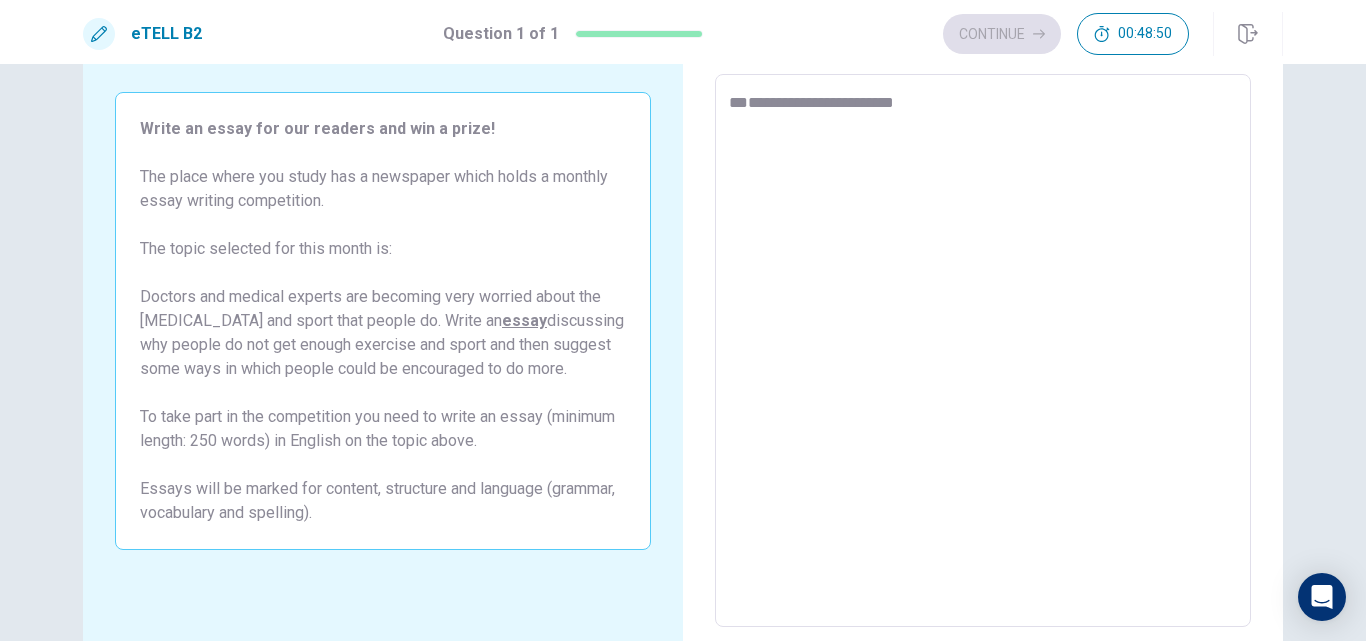 type on "*" 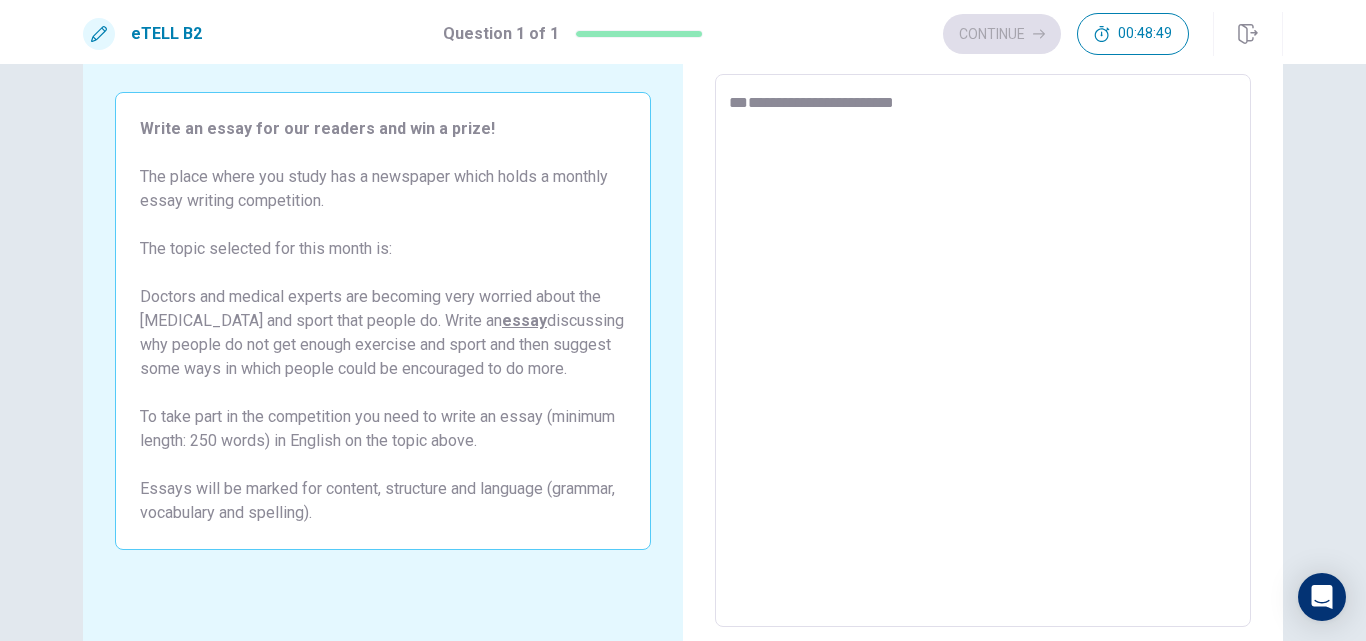 type on "**********" 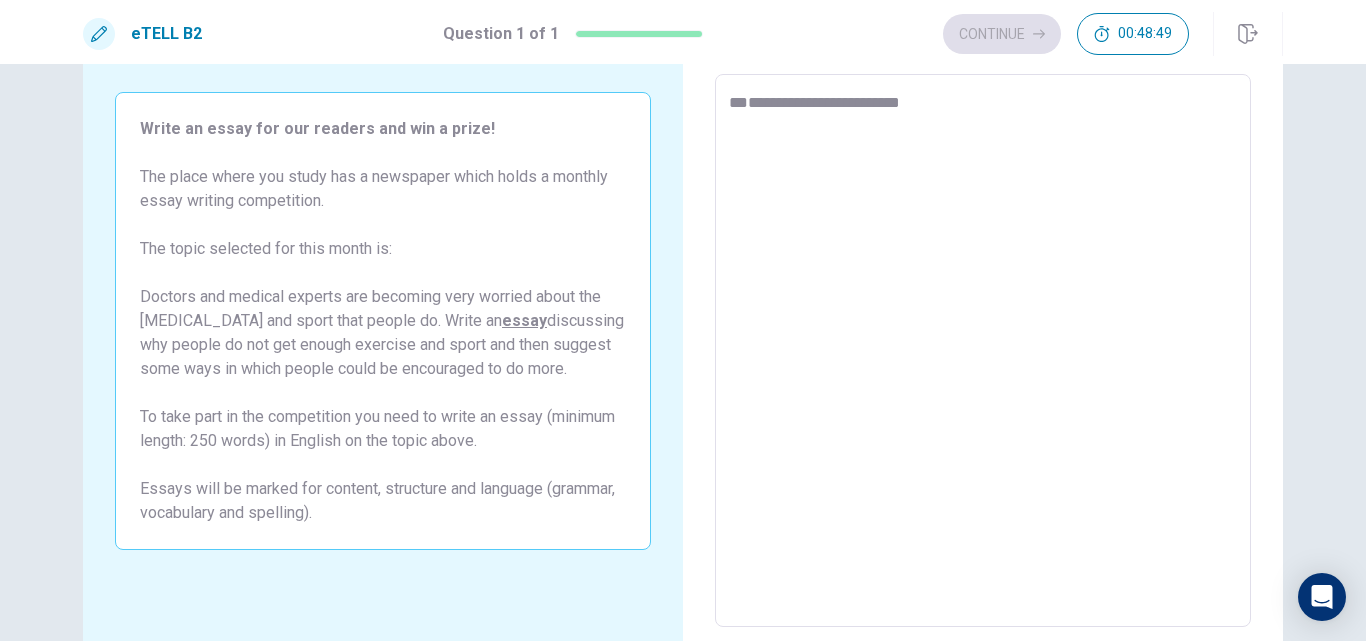 type on "*" 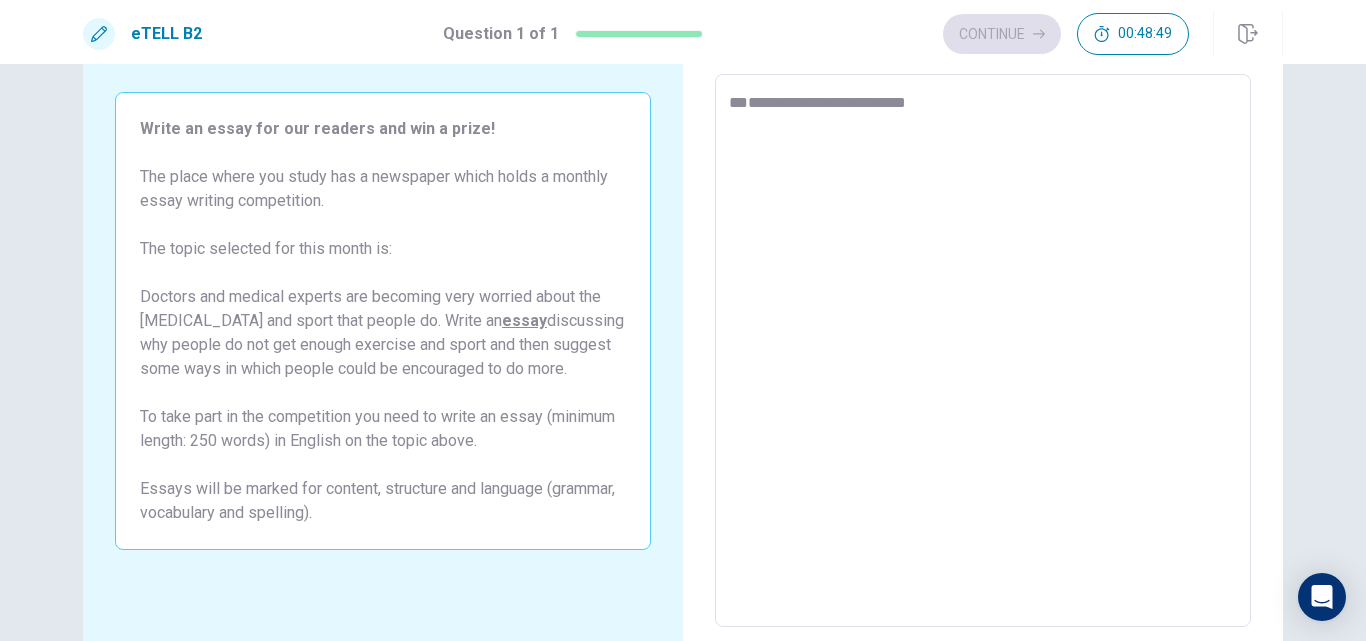 type on "*" 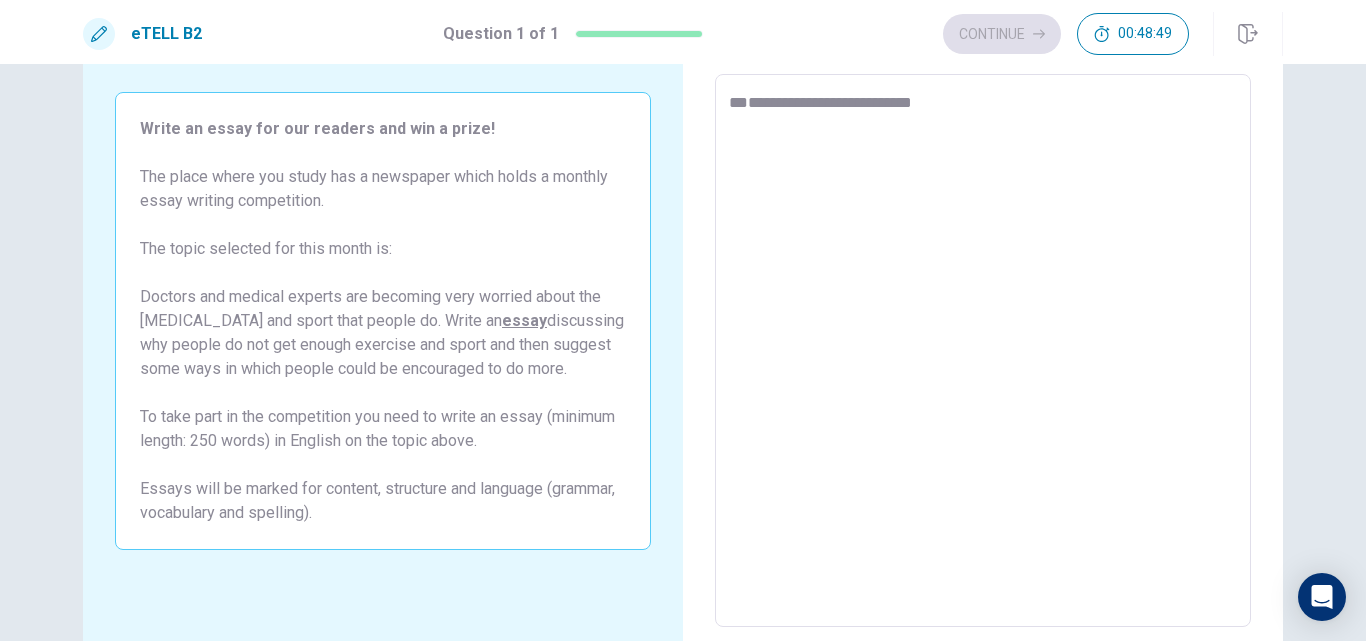 type on "*" 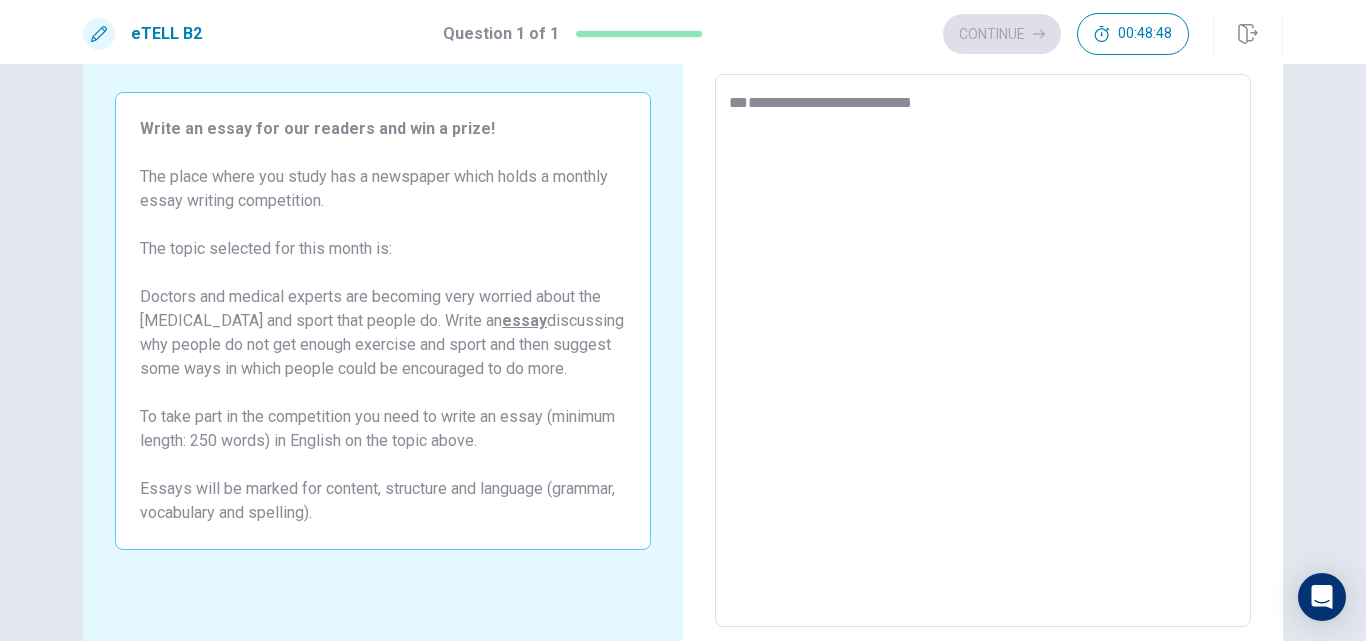 type on "**********" 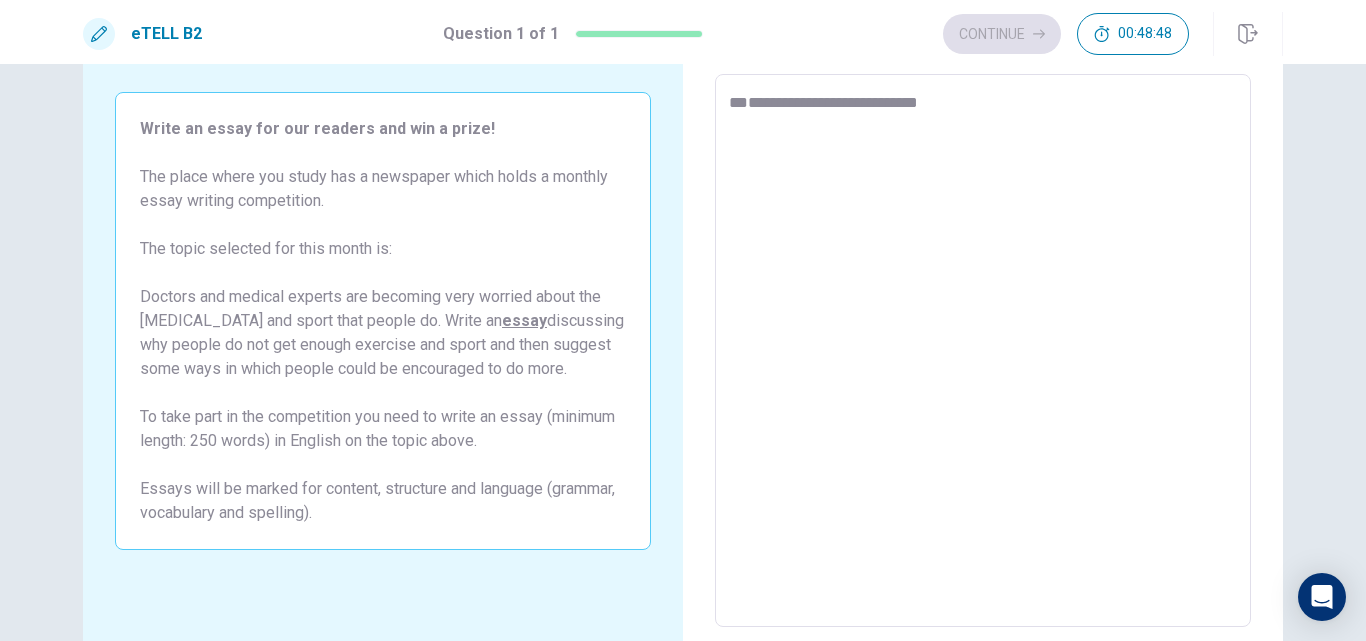 type on "*" 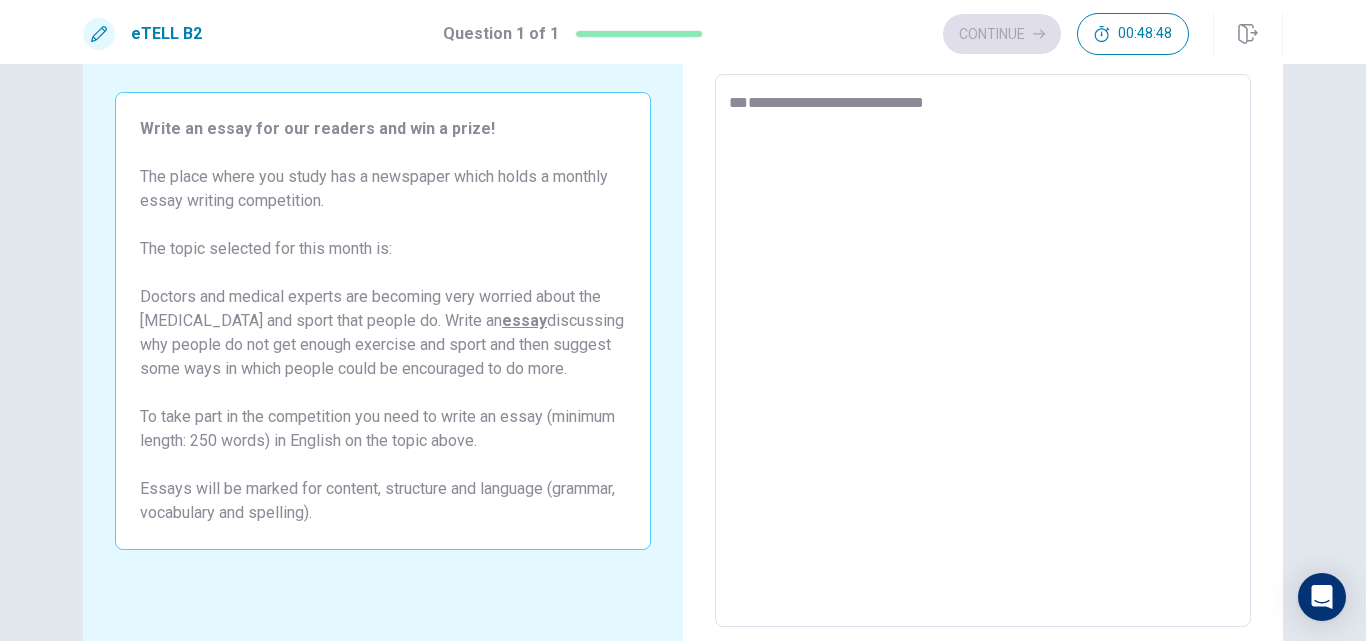 type on "*" 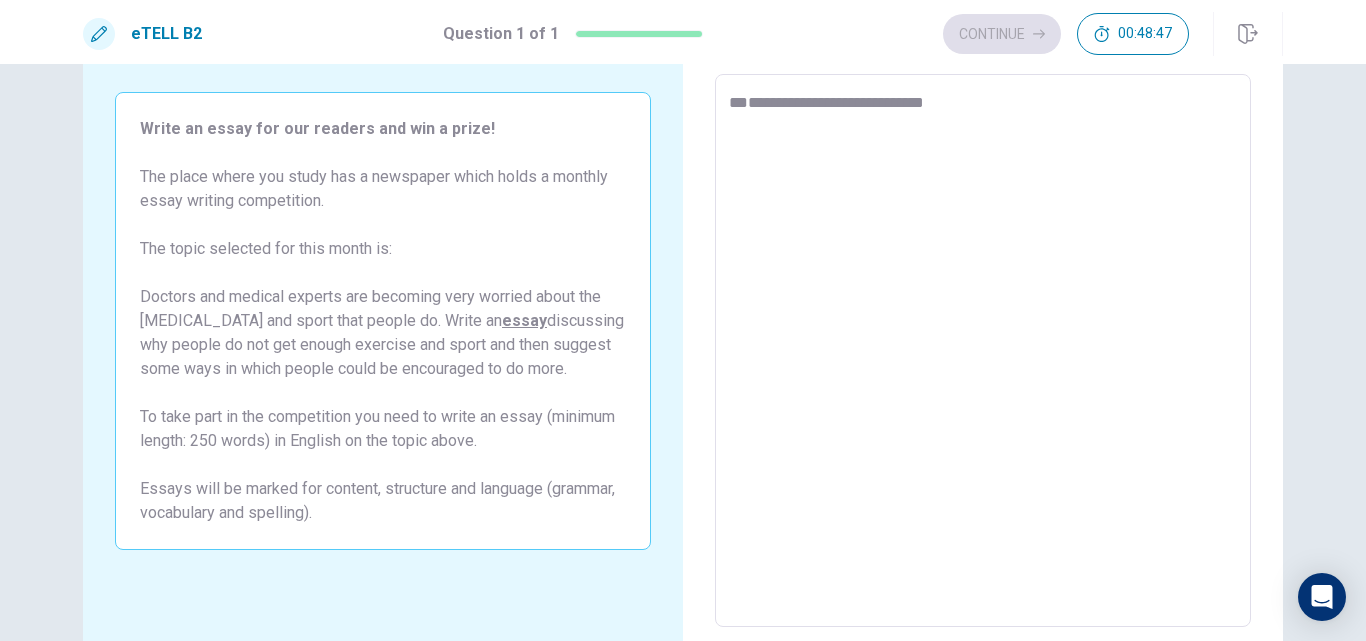 type on "**********" 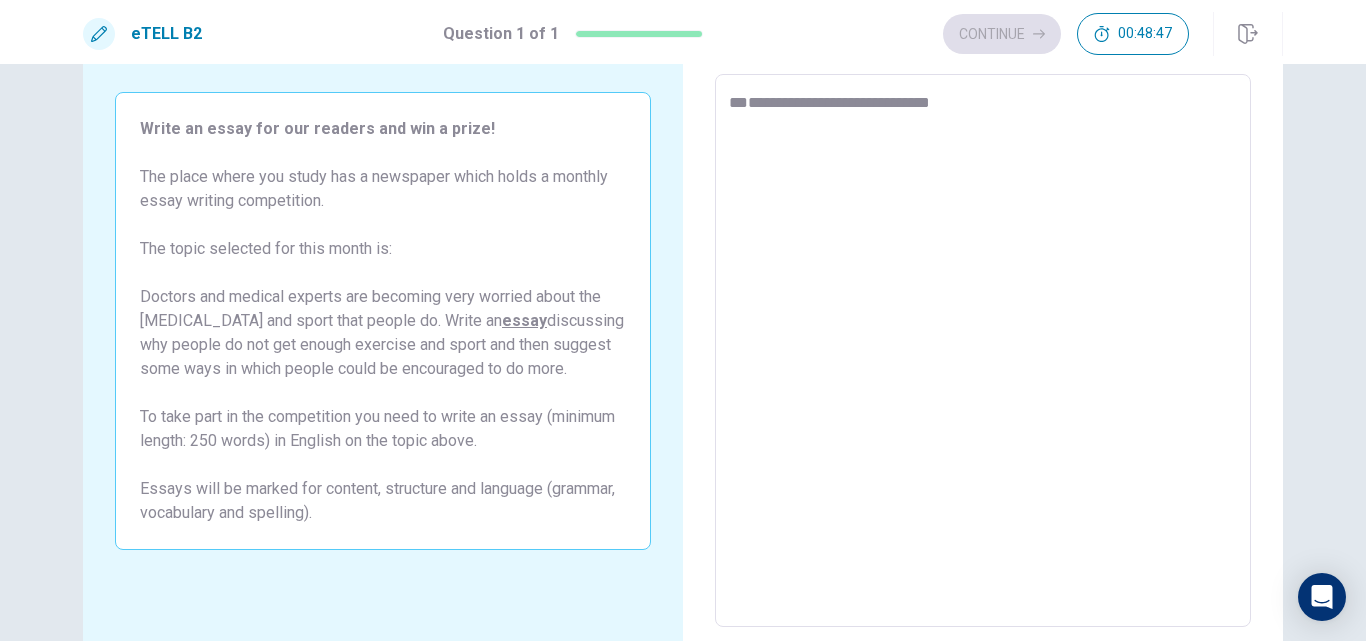 type on "*" 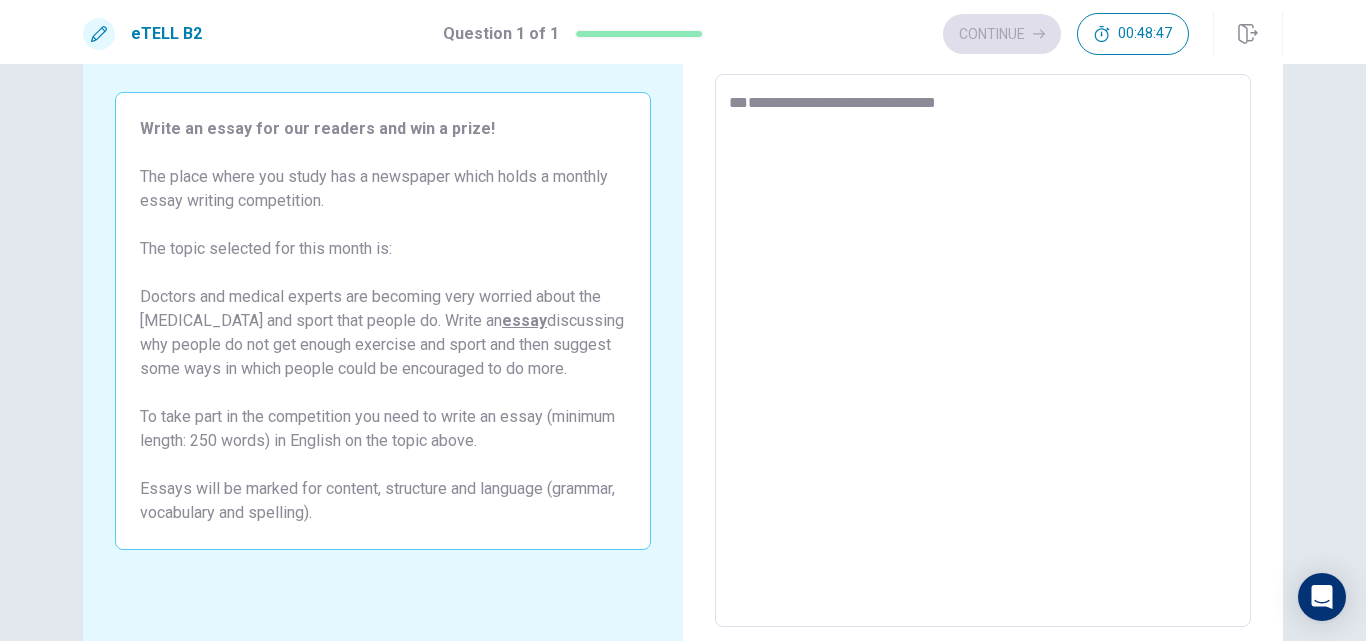 type on "*" 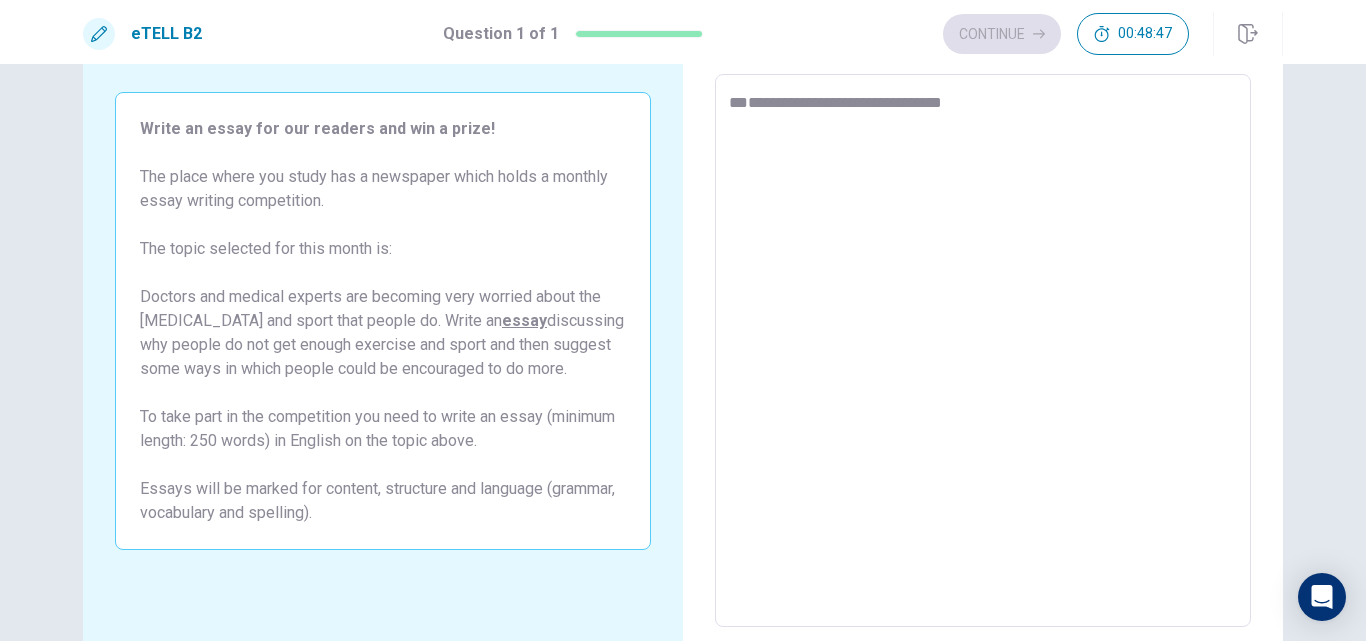 type on "*" 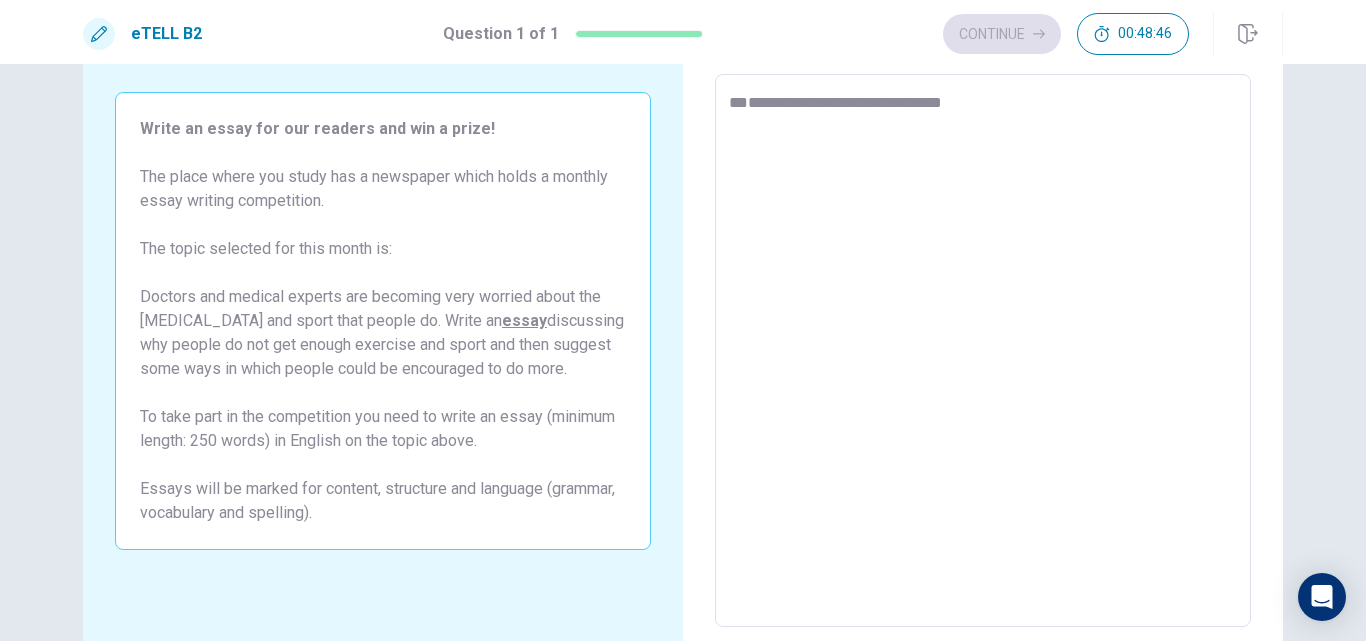type on "**********" 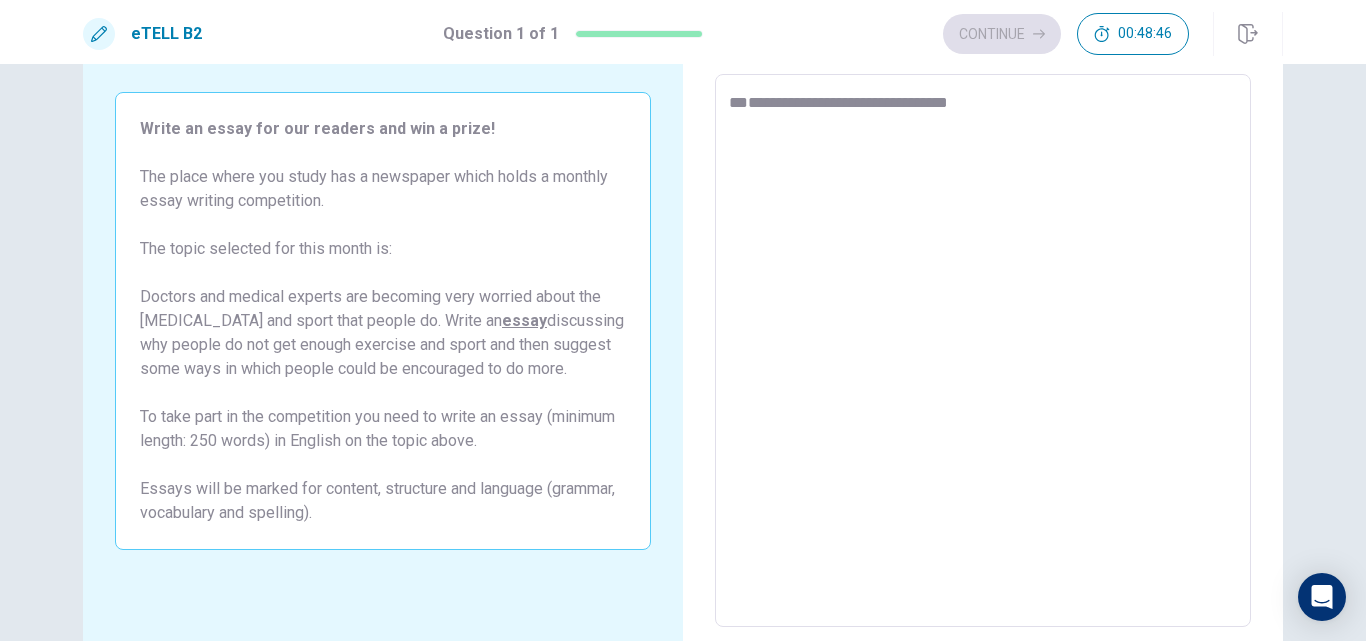 type on "**********" 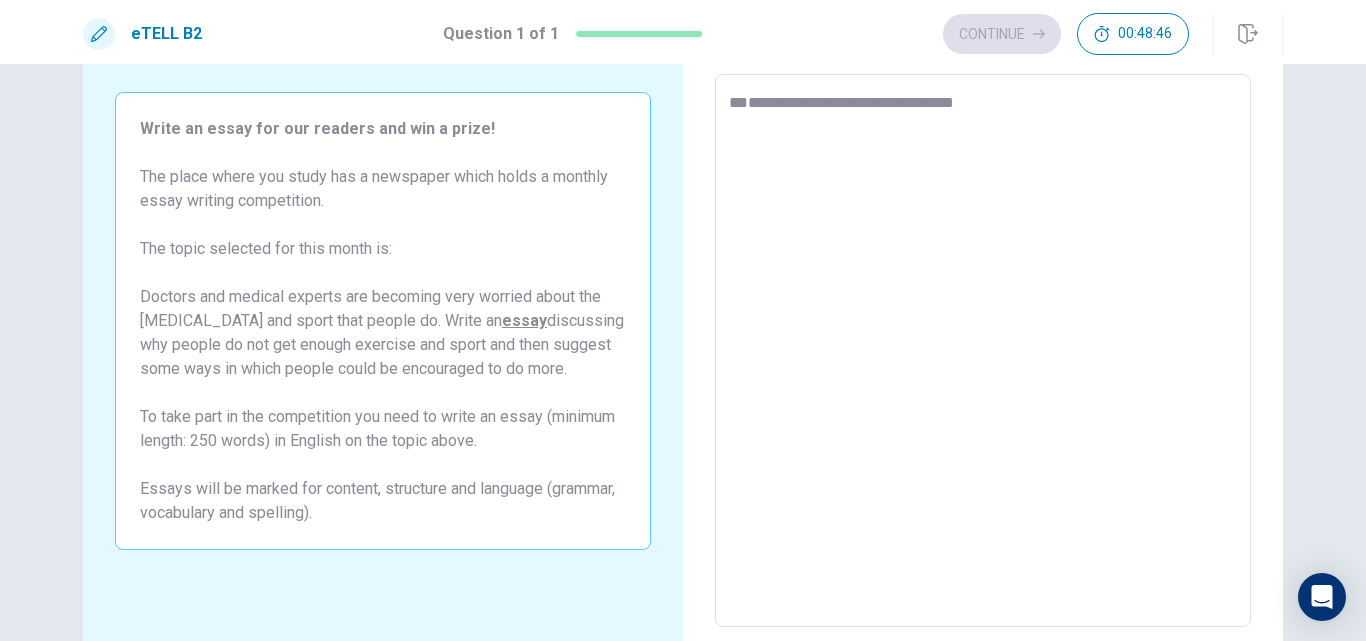type on "*" 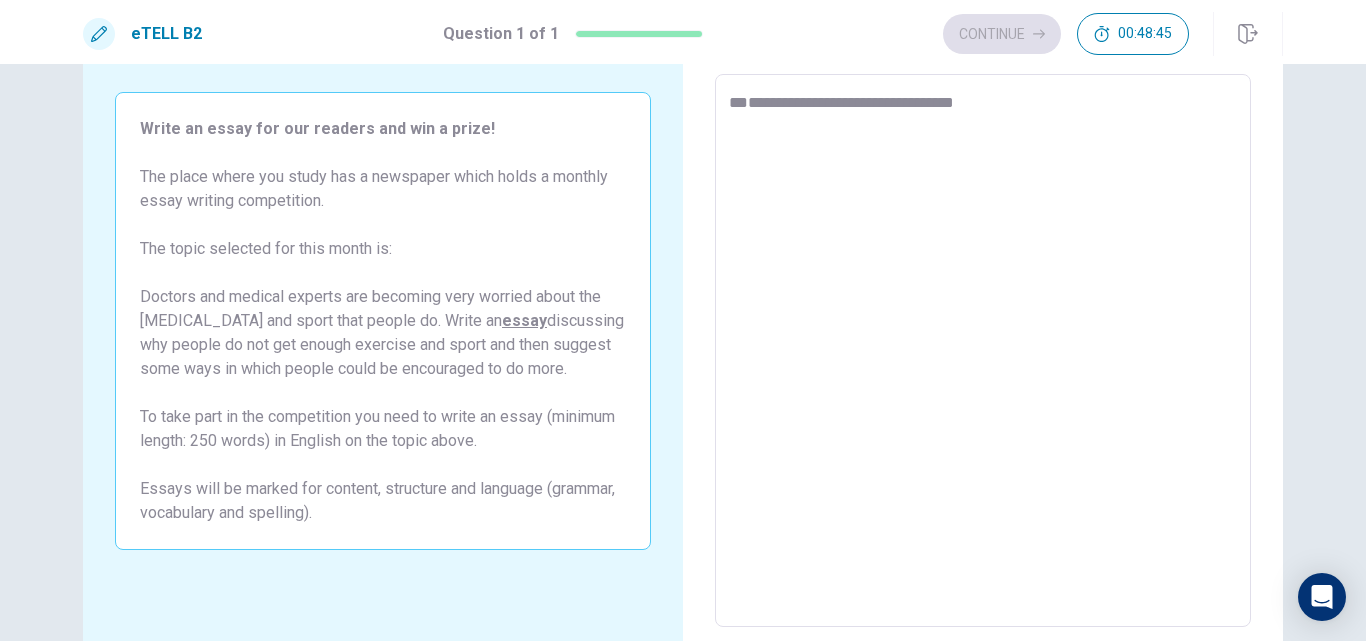 type on "**********" 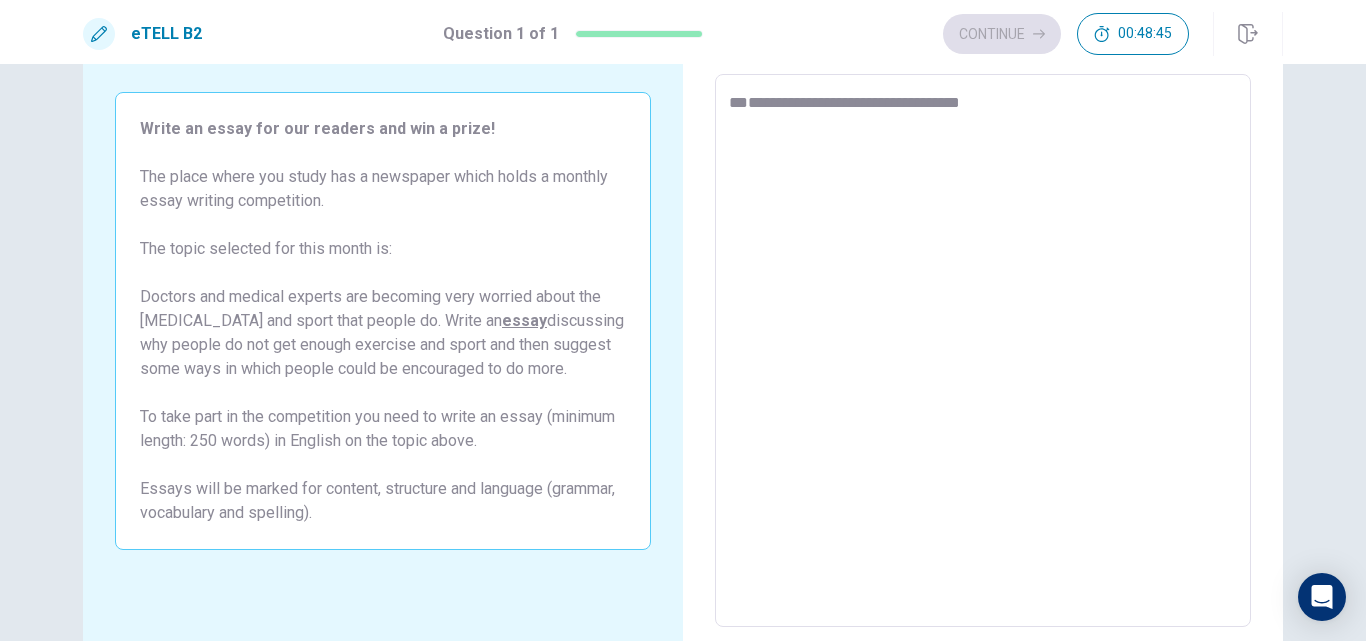 type on "*" 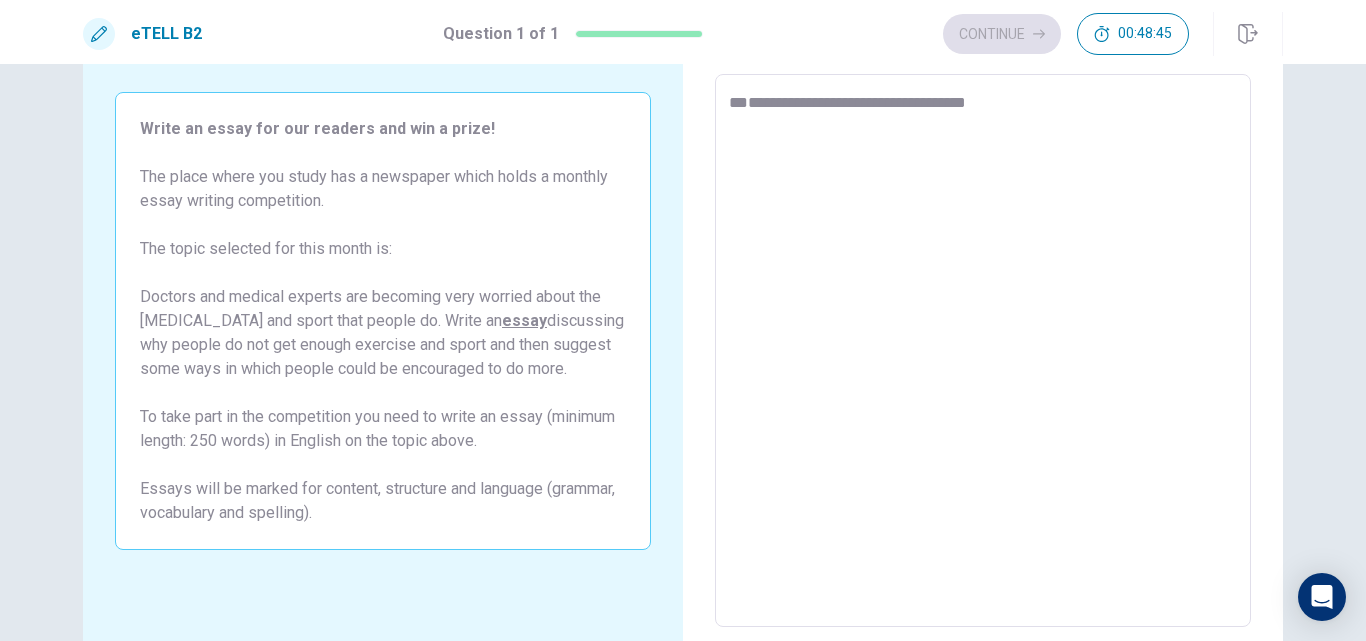 type on "*" 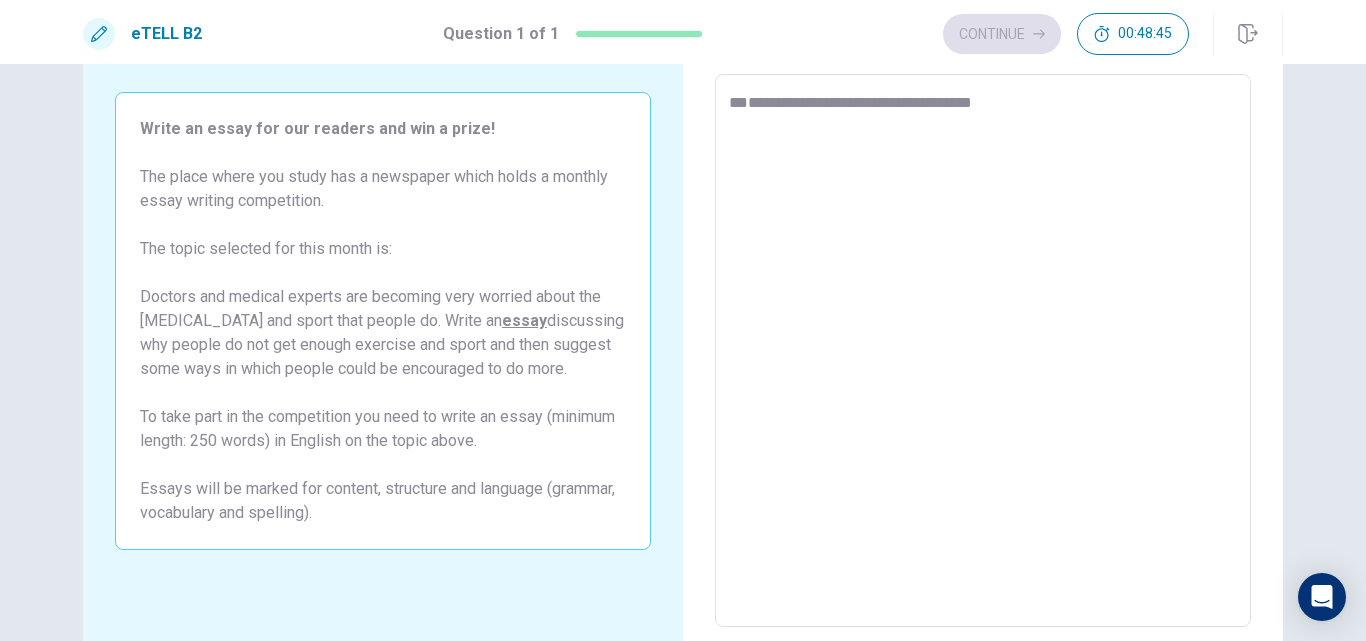 type on "*" 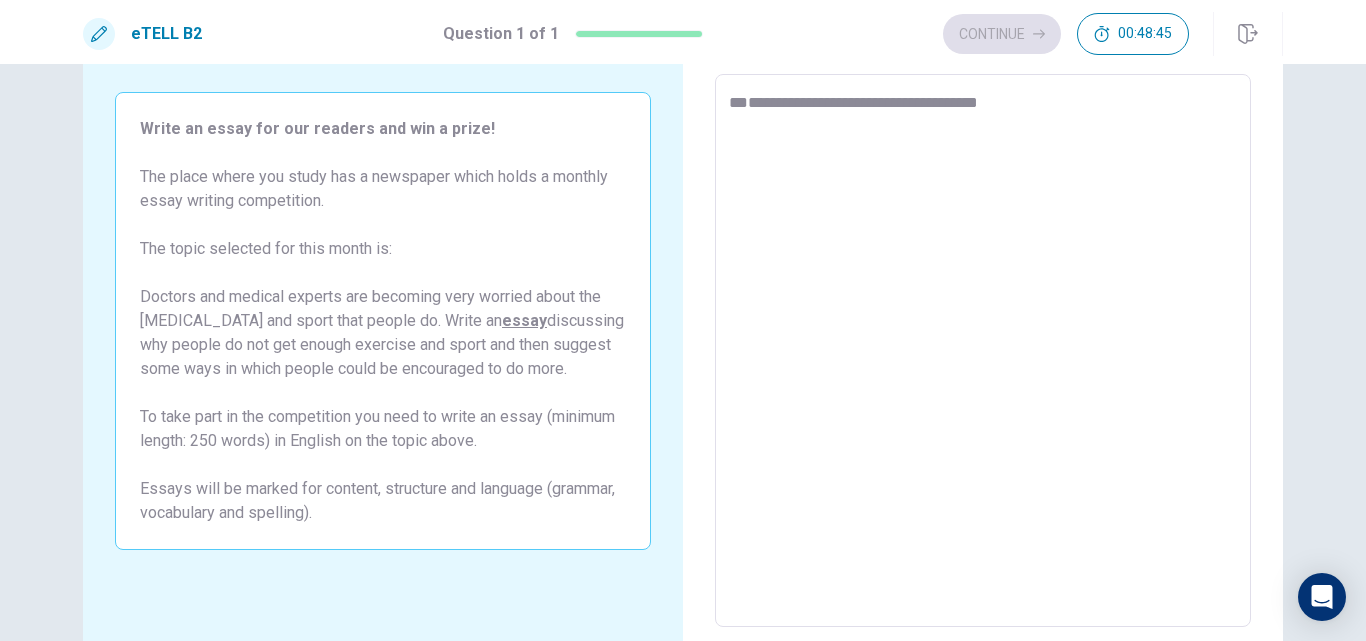 type on "*" 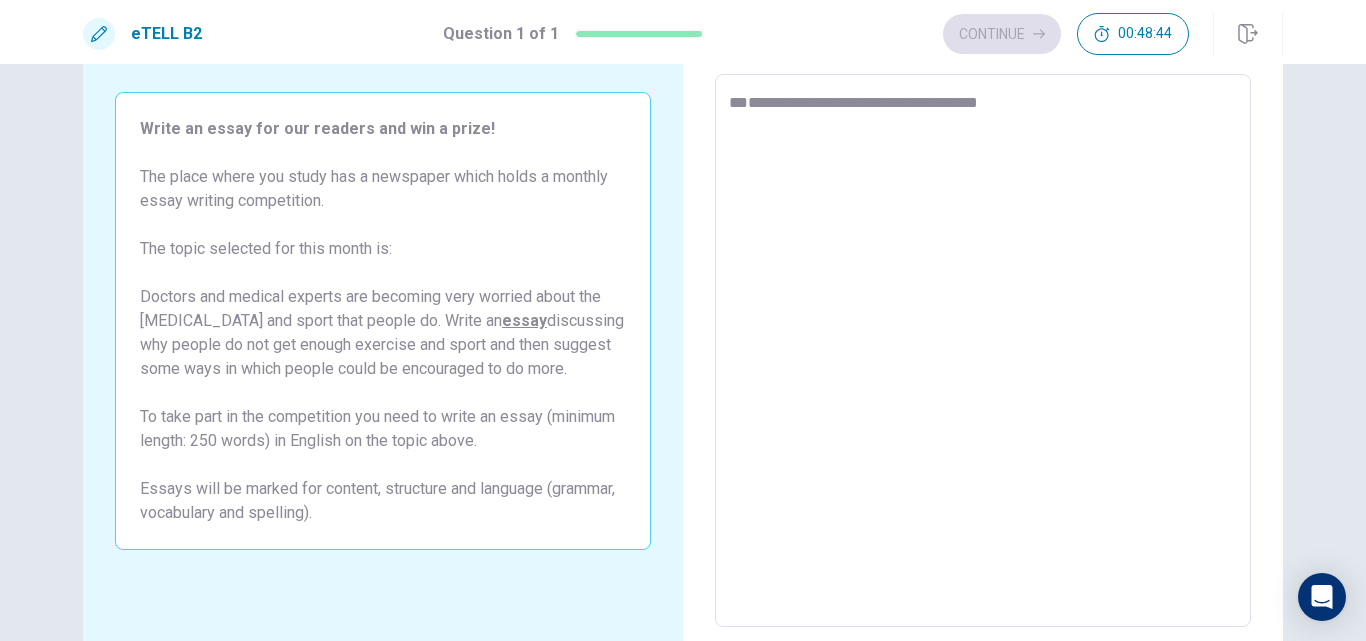 type on "**********" 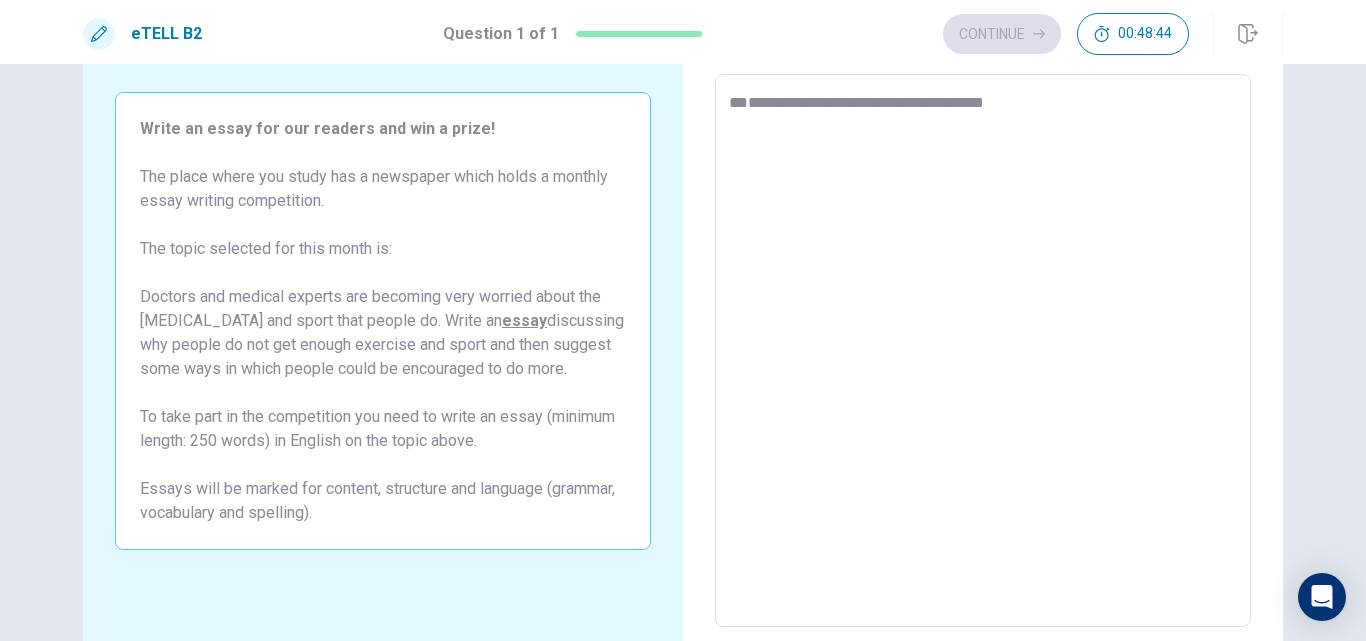 type on "**********" 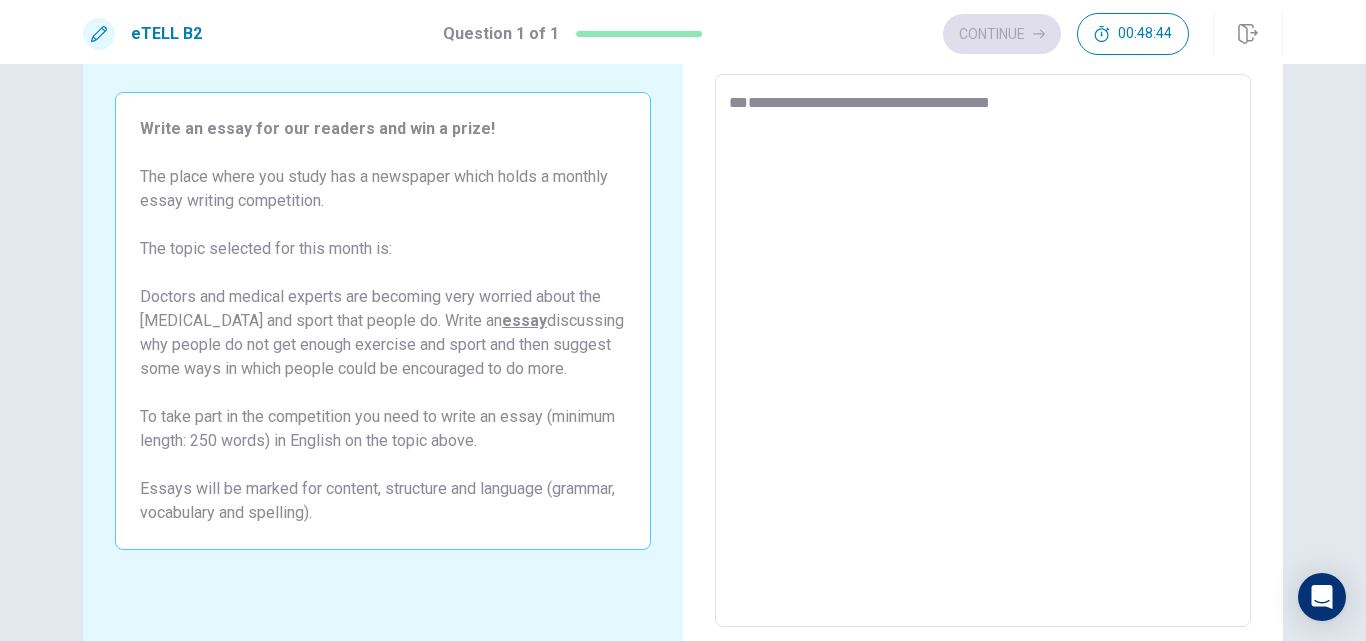 type on "*" 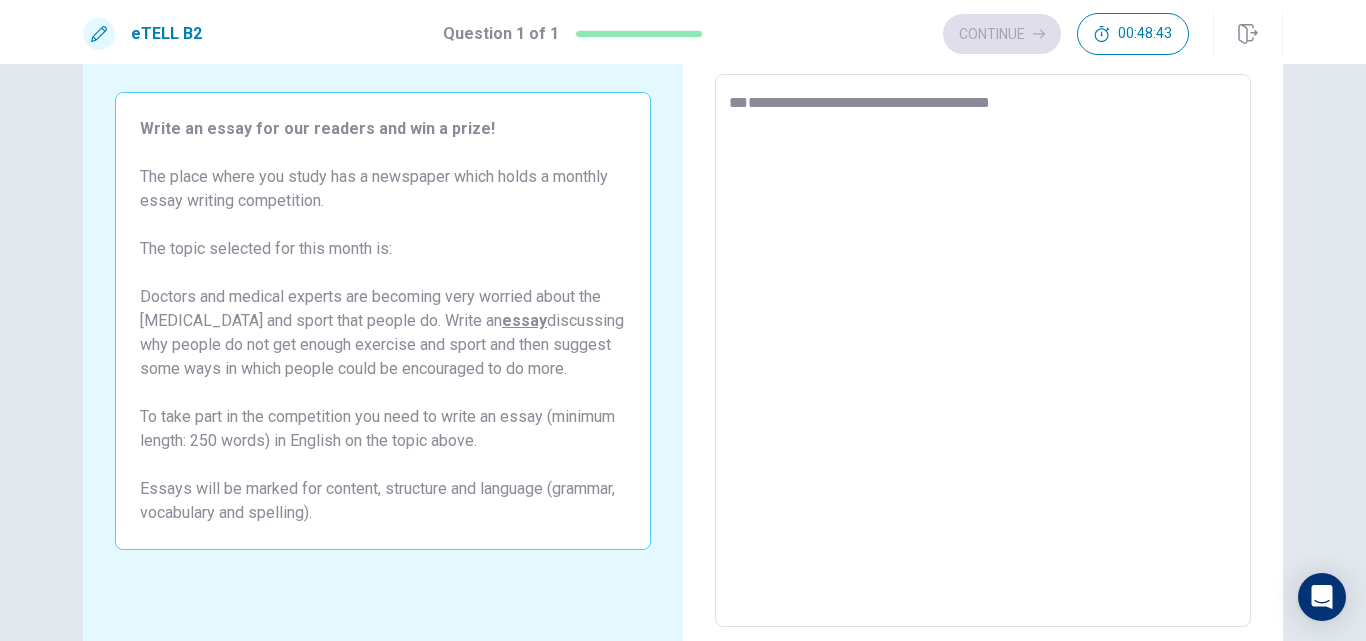 type on "**********" 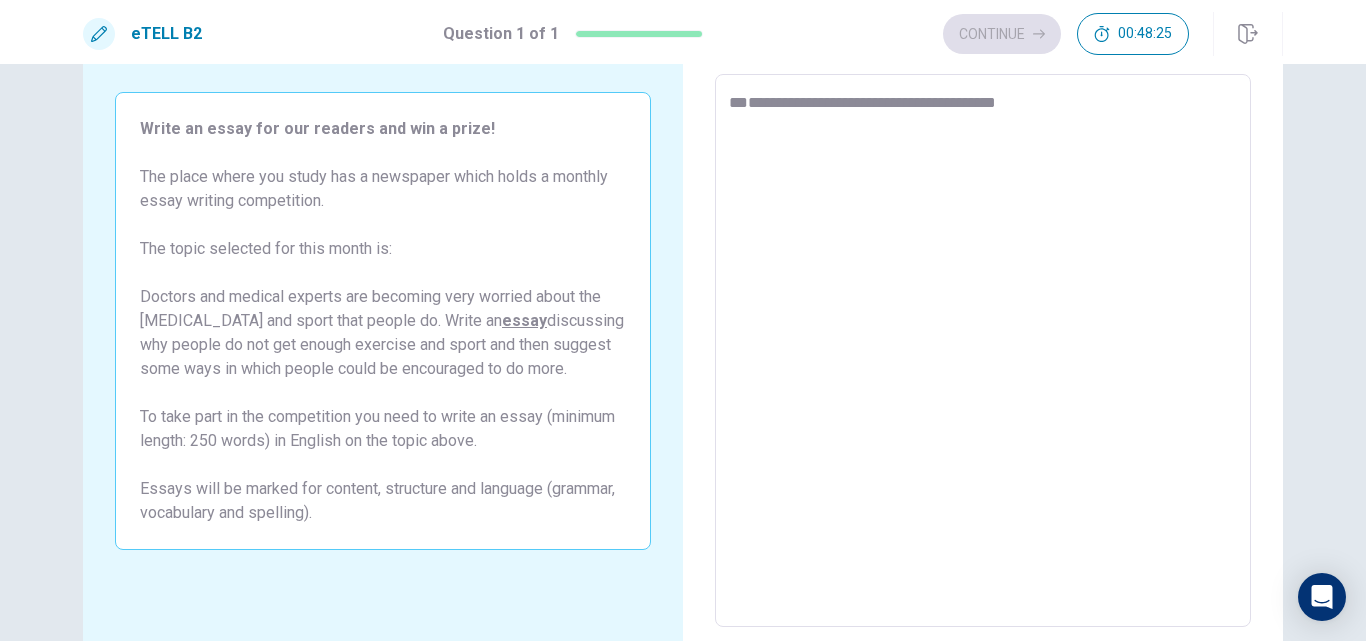 type on "*" 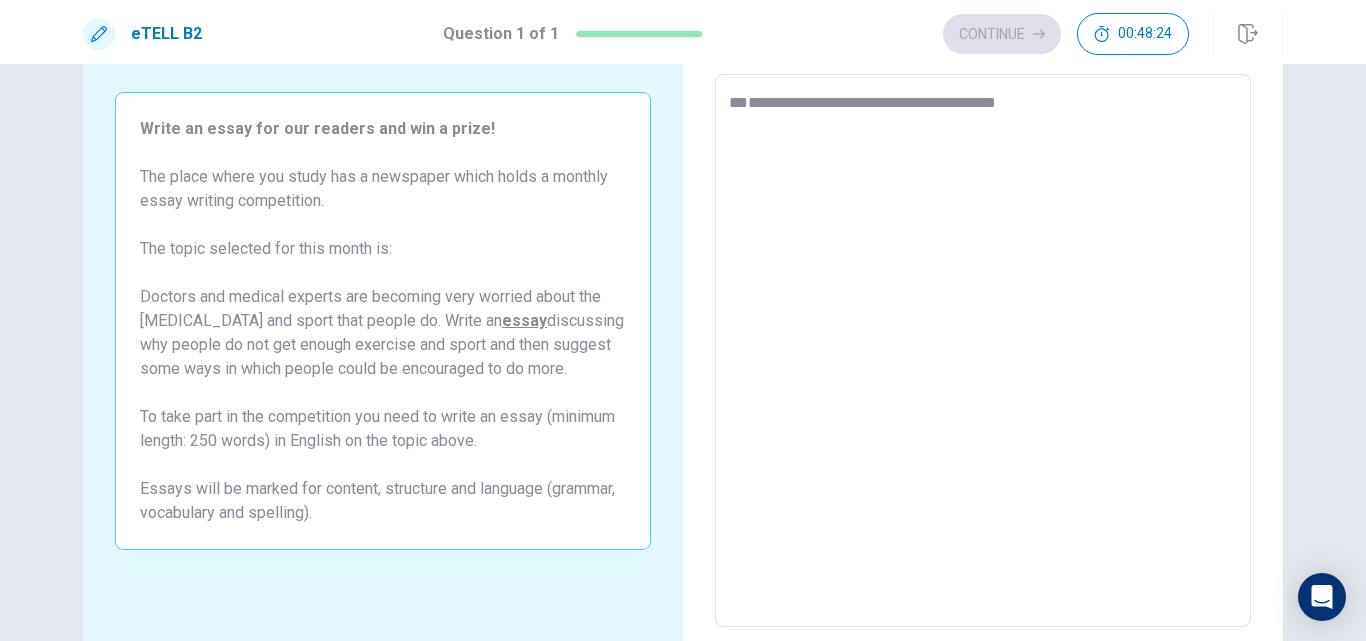 type on "**********" 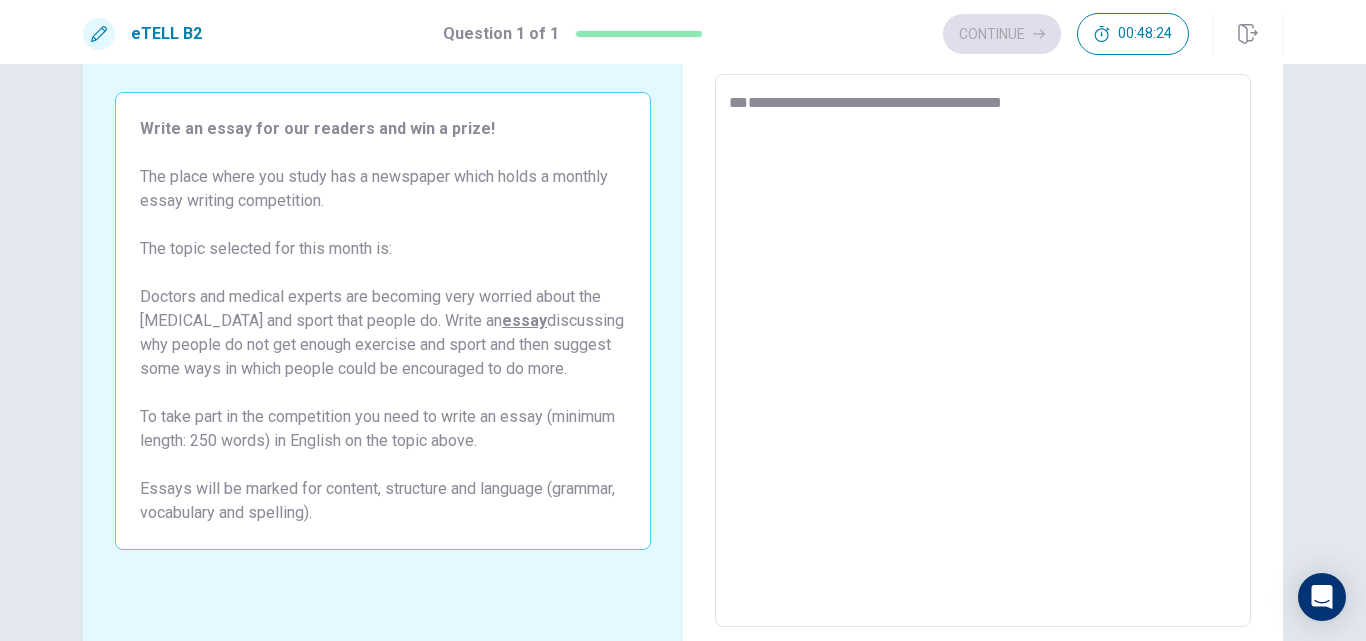 type on "*" 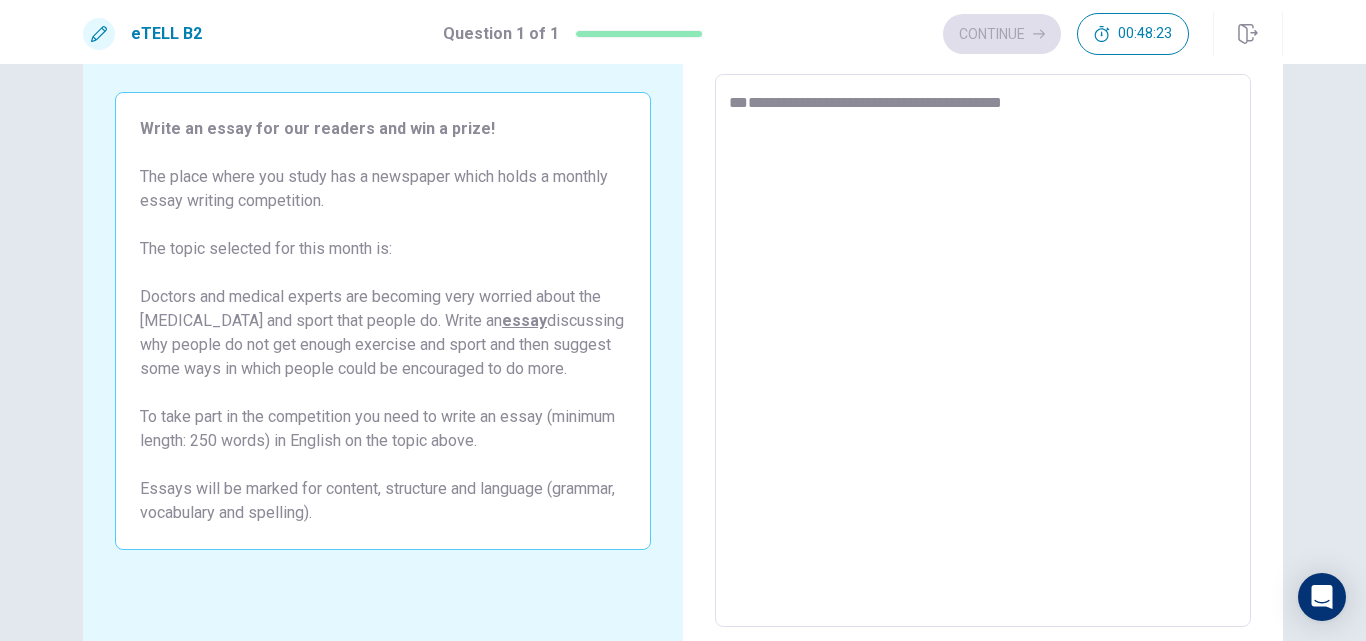 type on "**********" 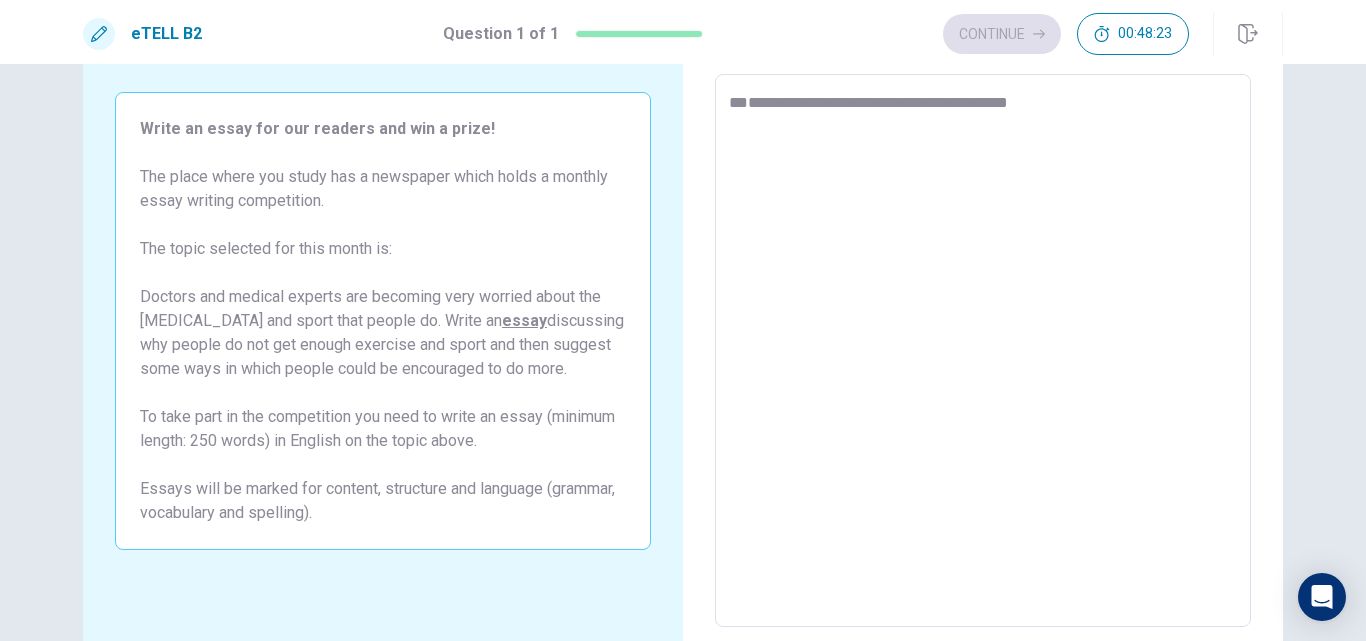 type on "*" 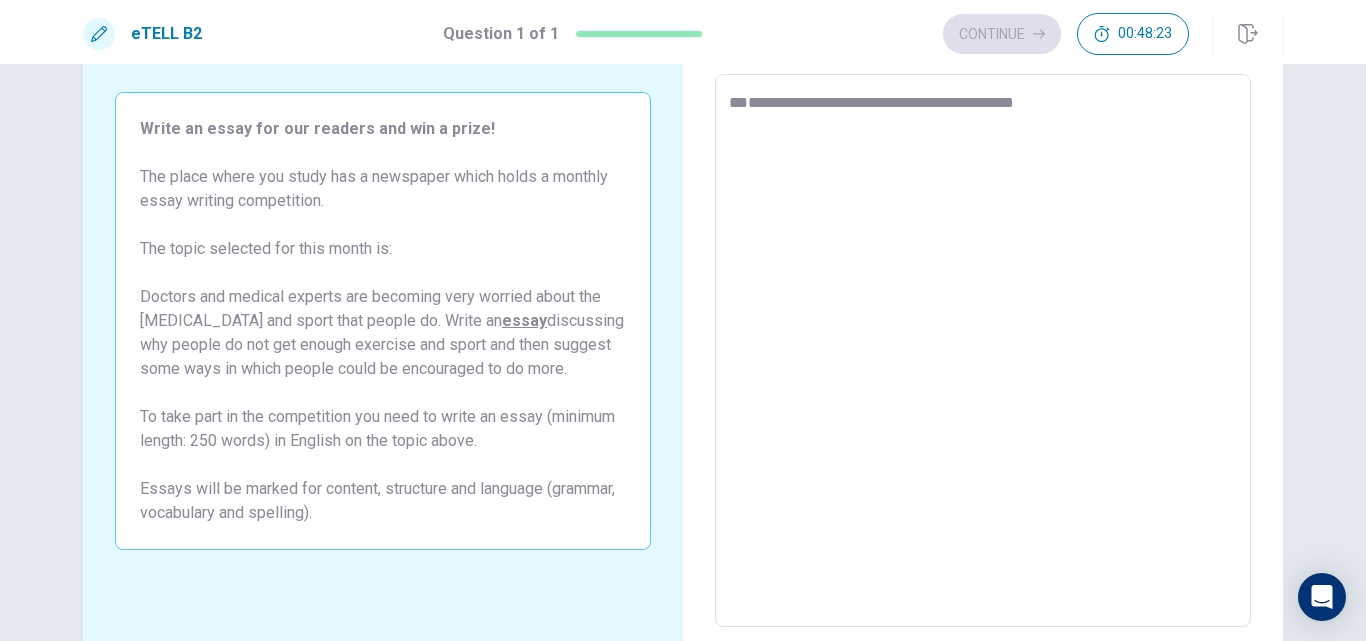 type on "*" 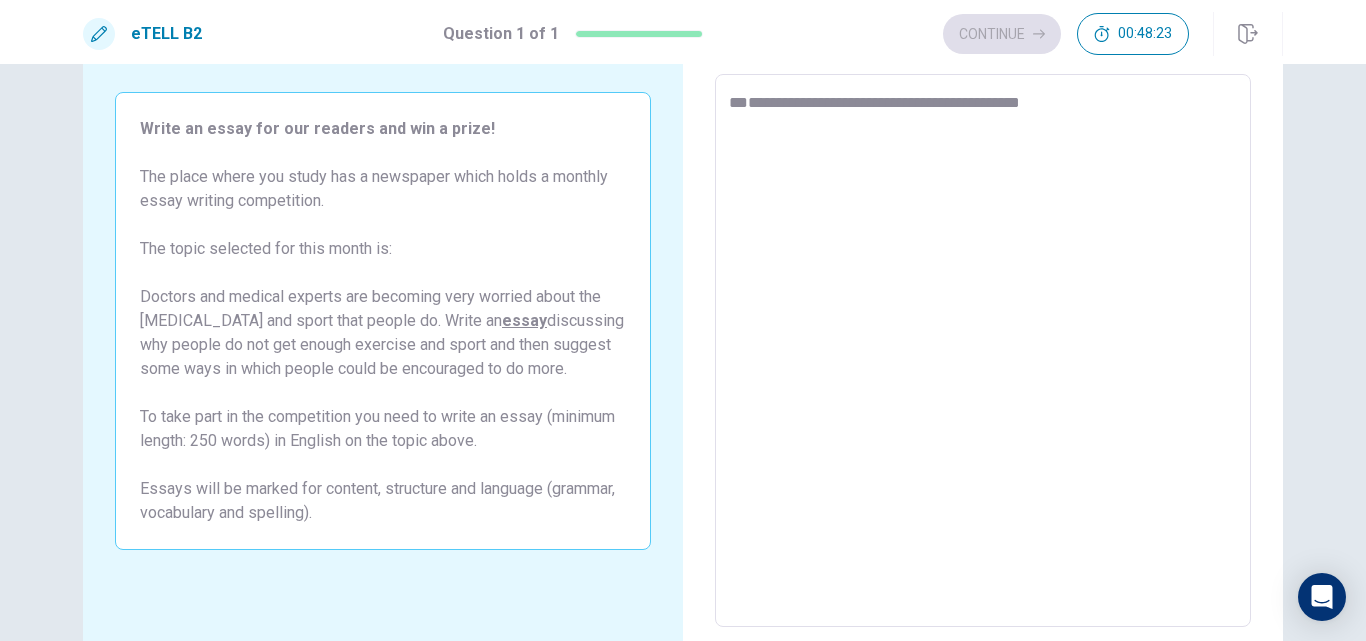 type on "*" 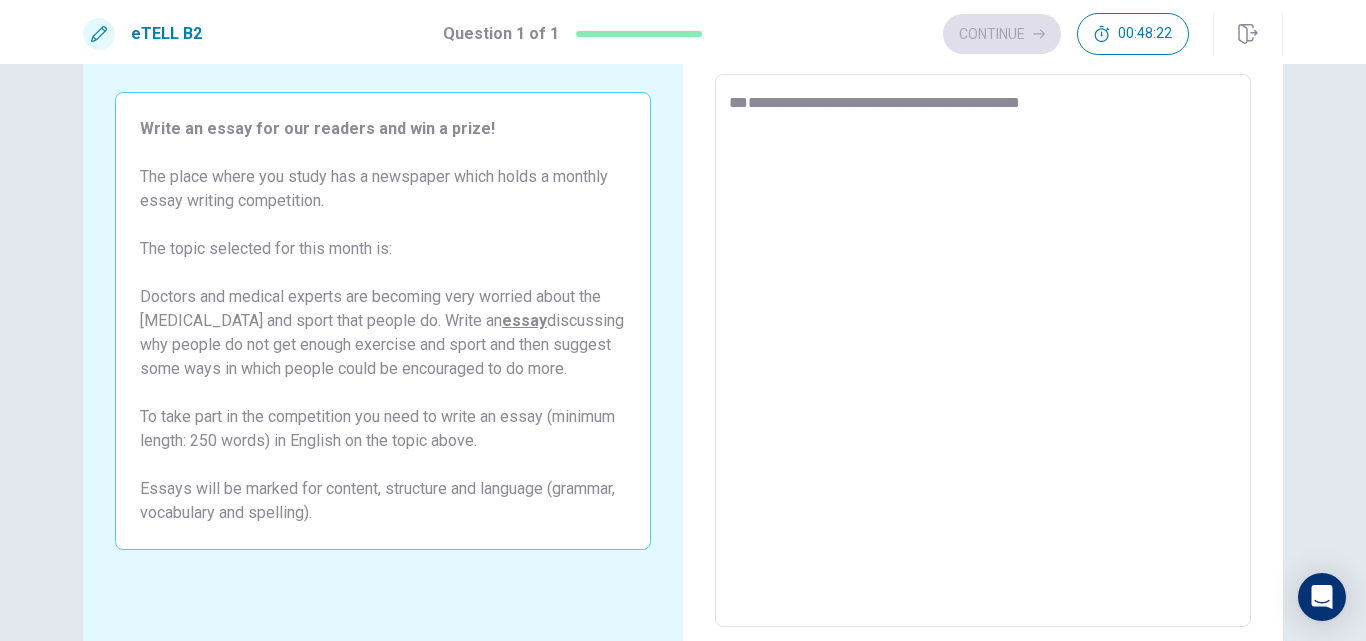 type on "**********" 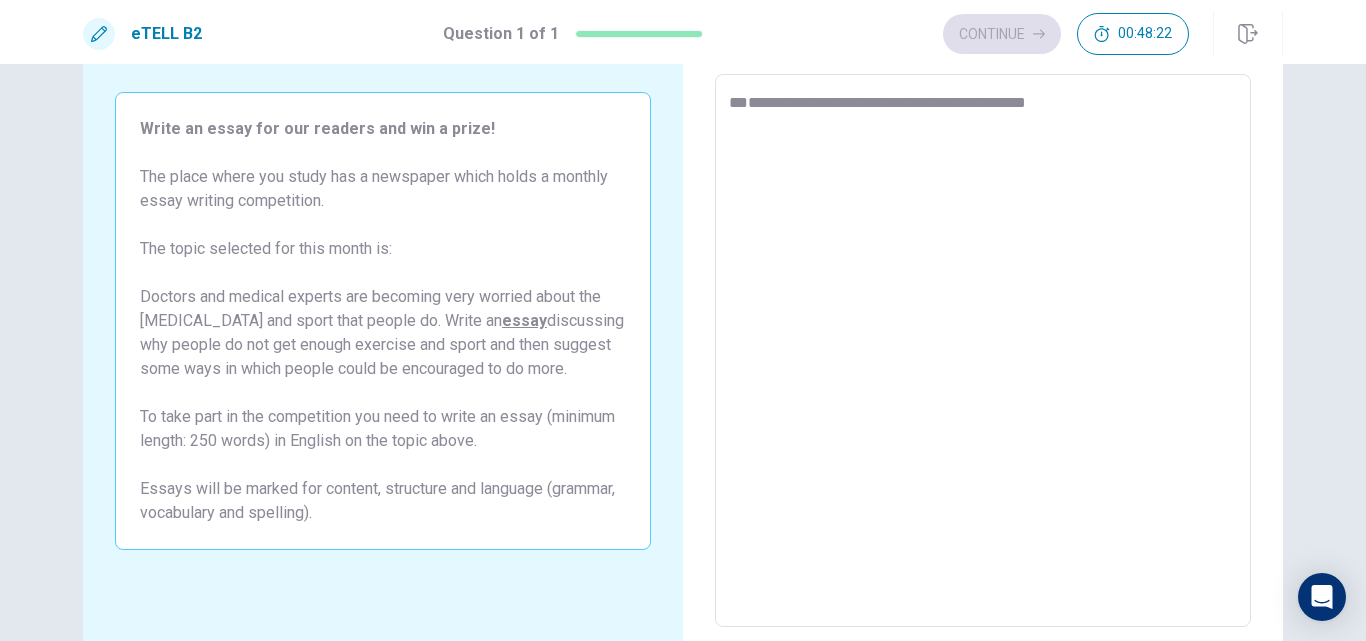 type on "*" 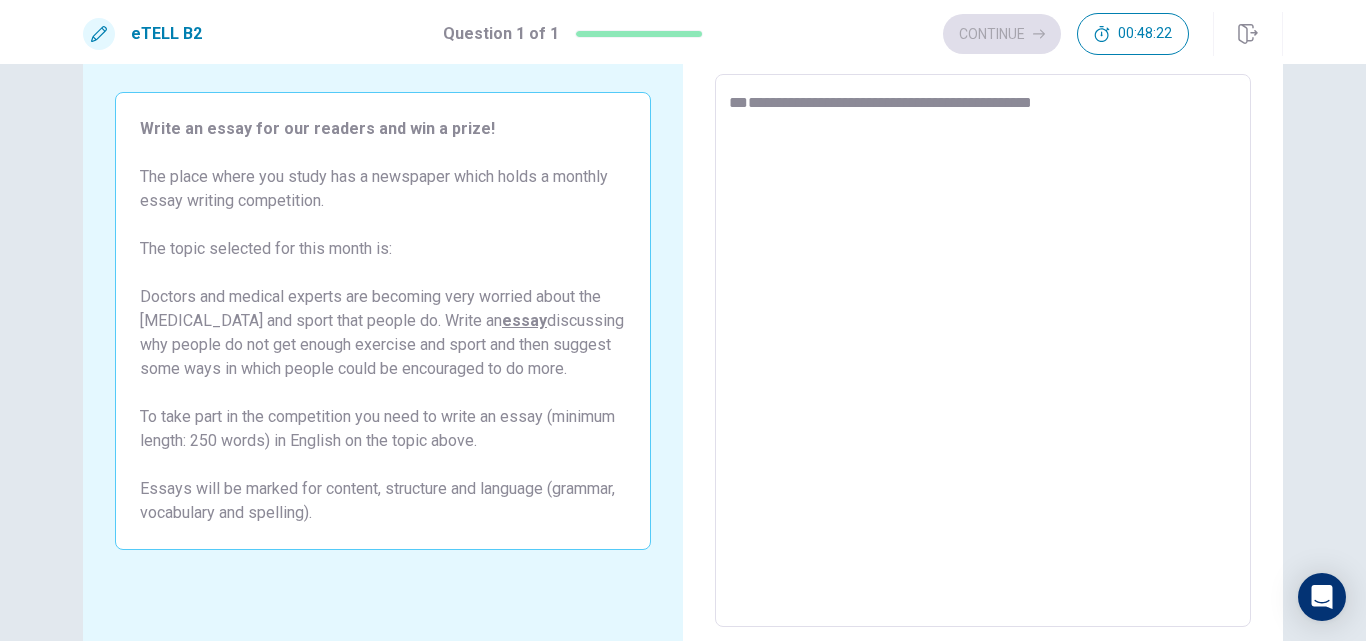 type on "*" 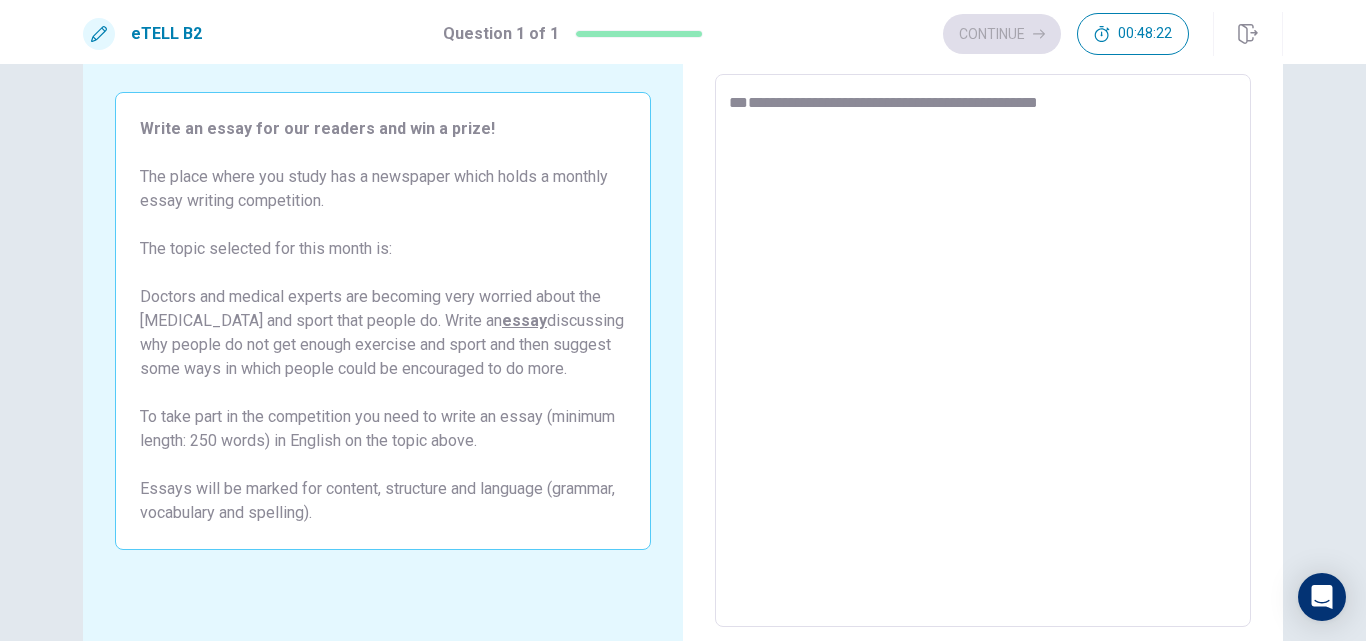 type on "*" 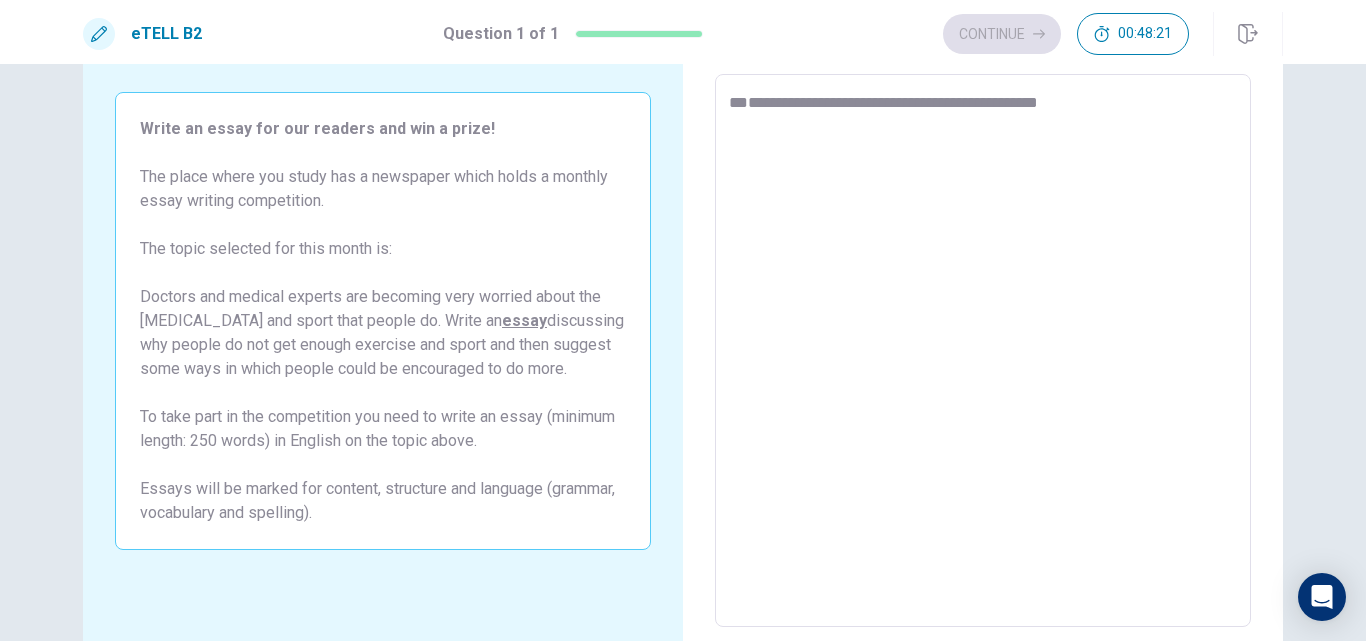 type on "**********" 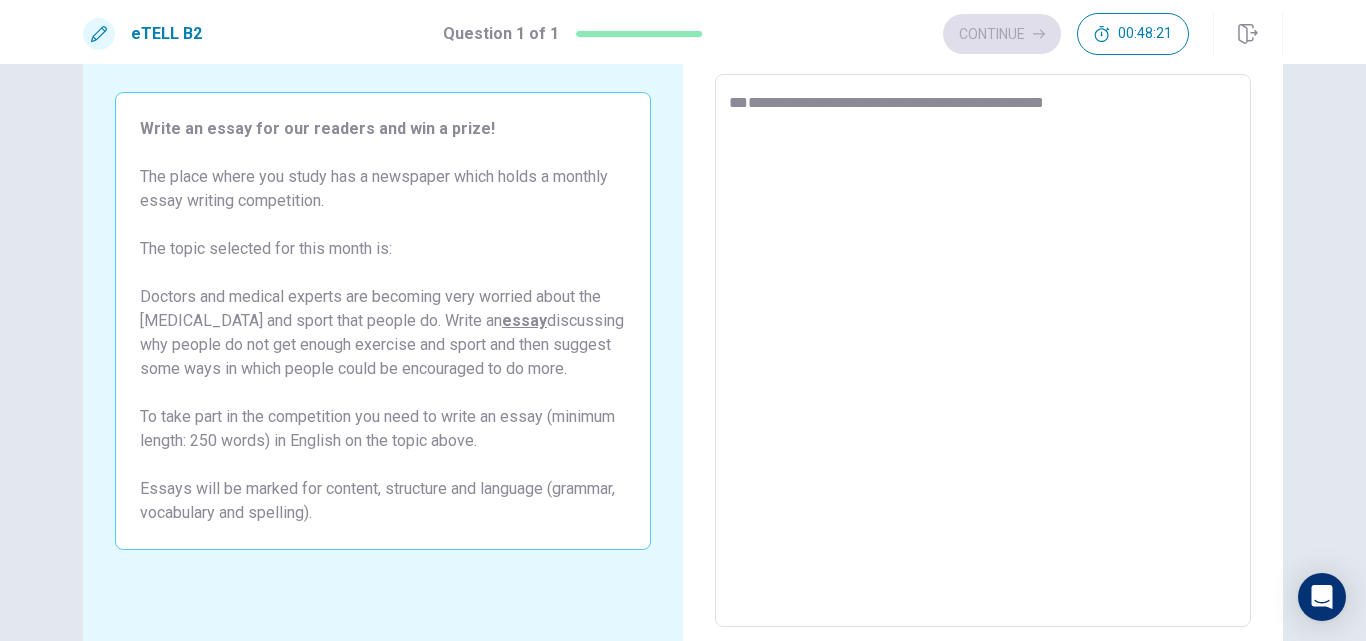 type on "*" 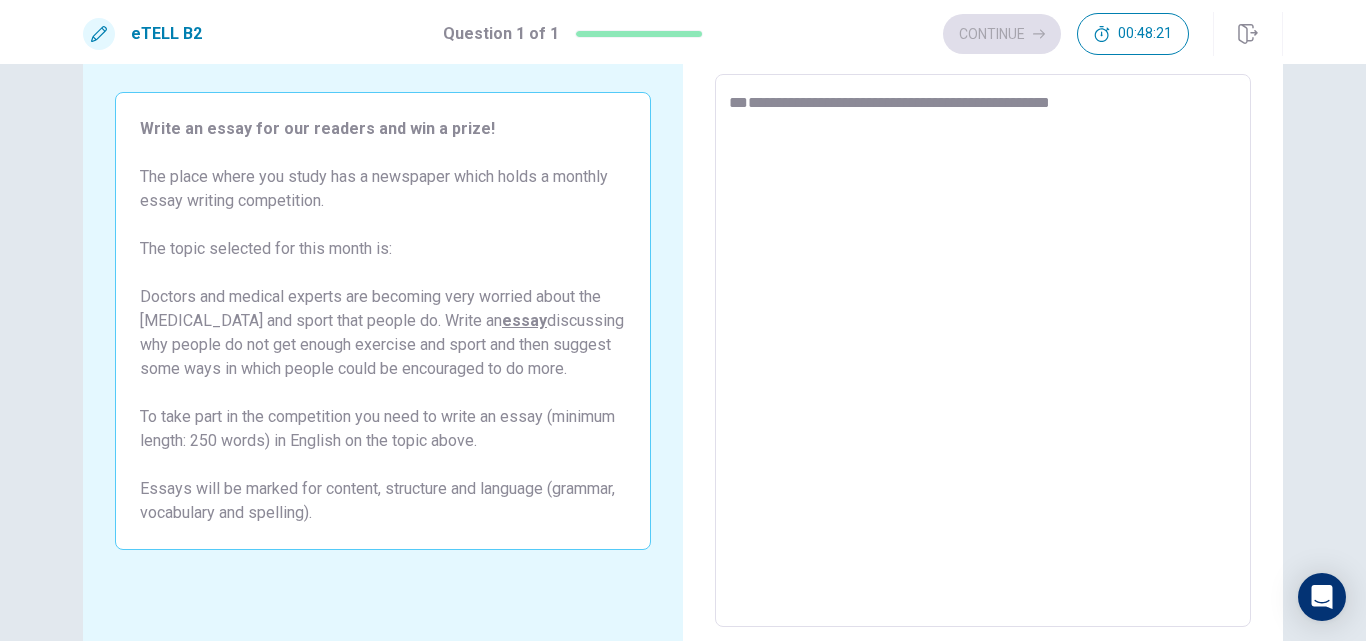 type on "*" 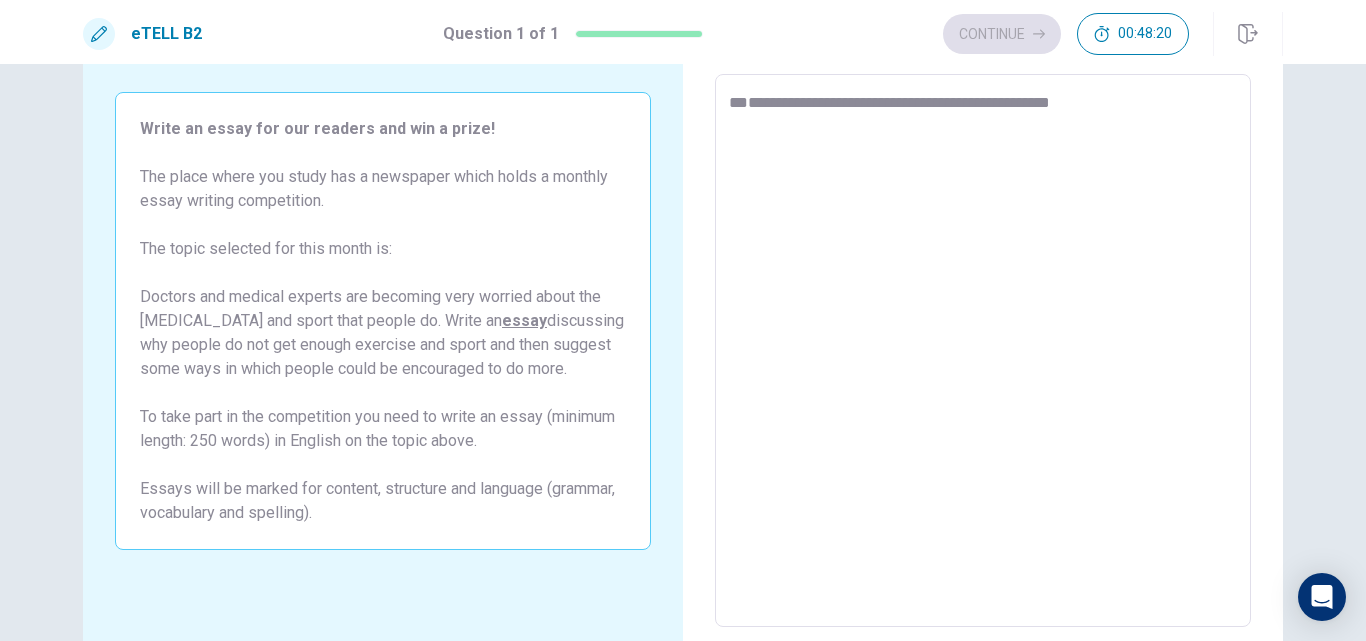 type on "**********" 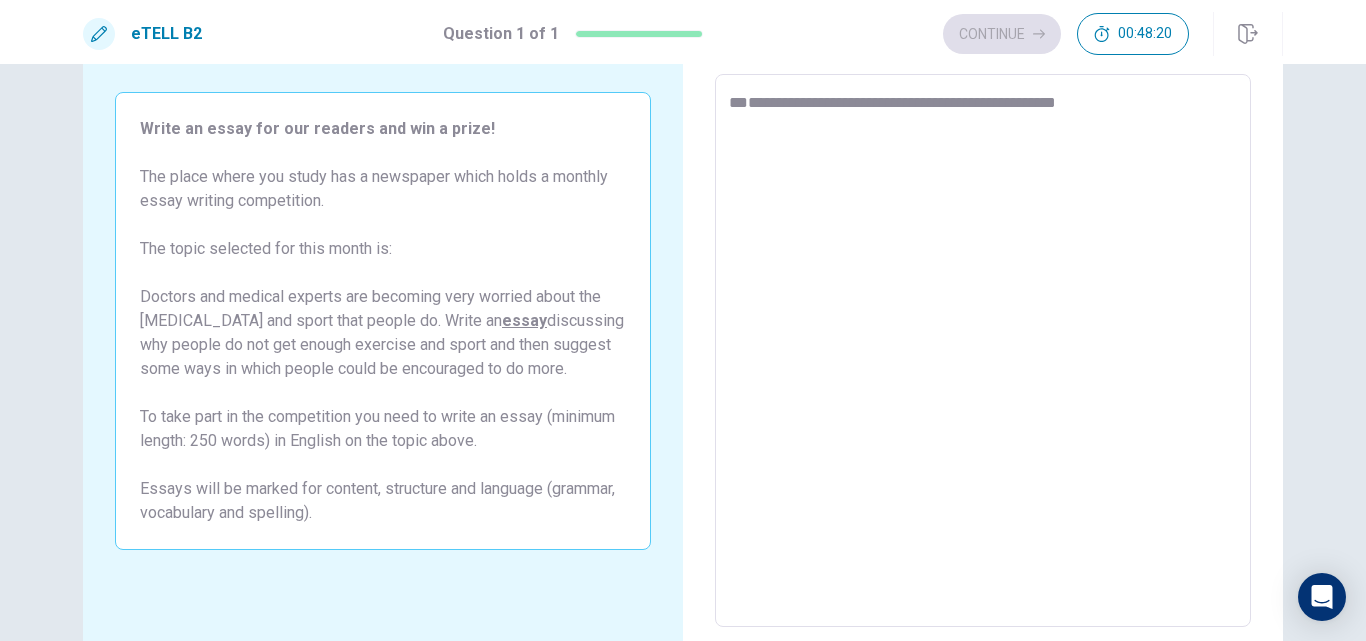 type on "*" 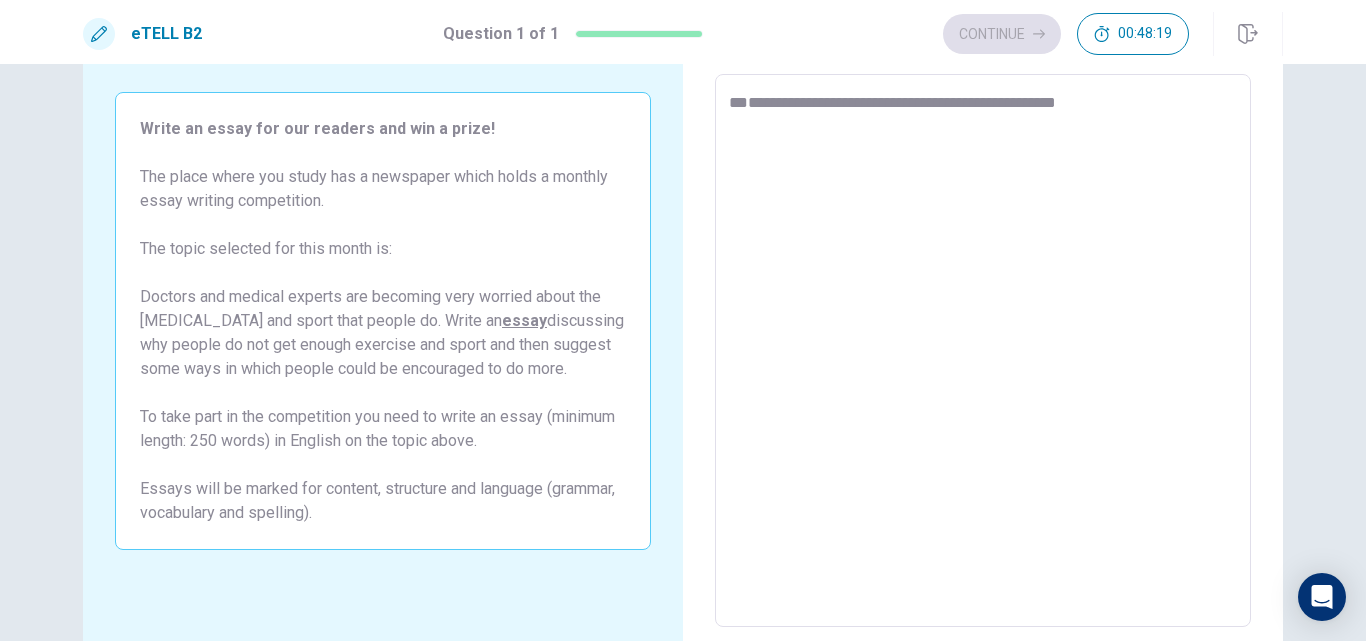 type on "**********" 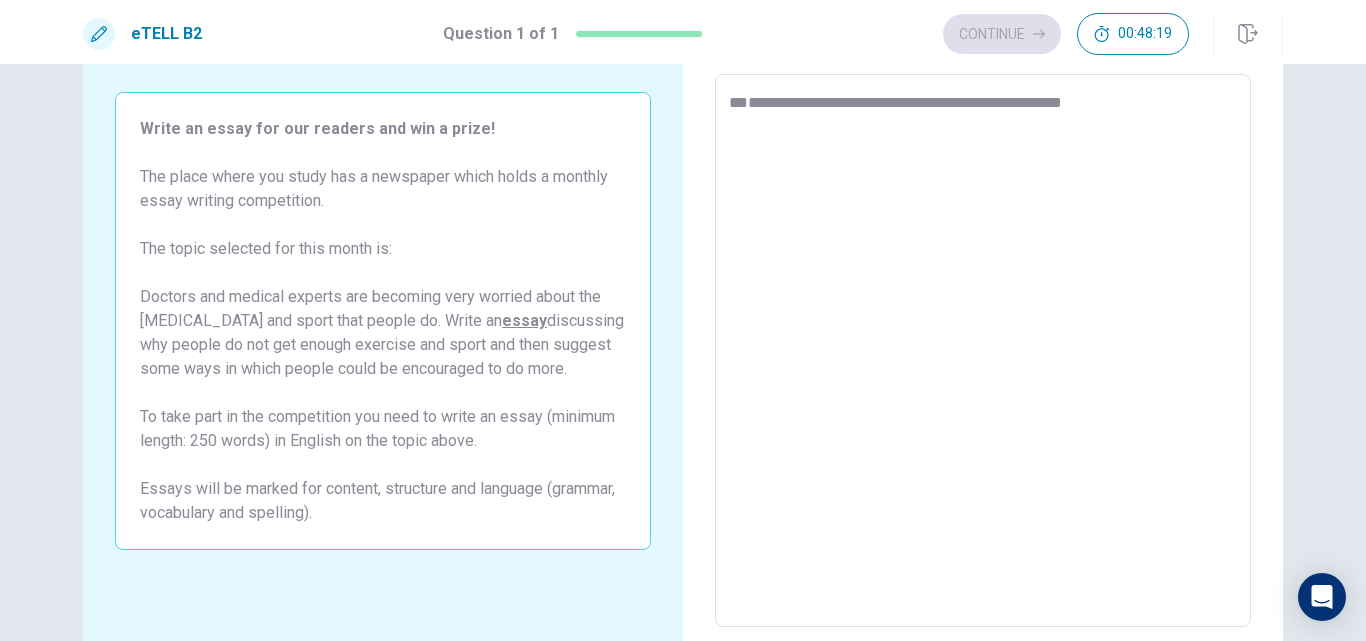 type on "*" 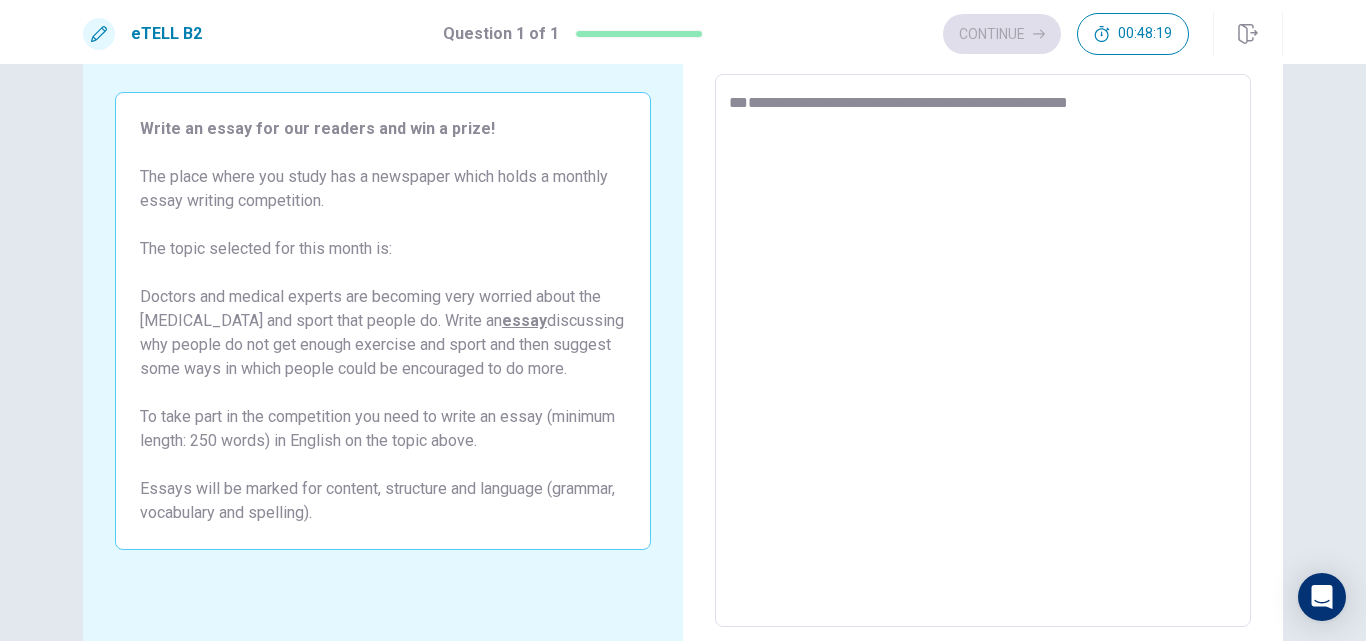 type on "*" 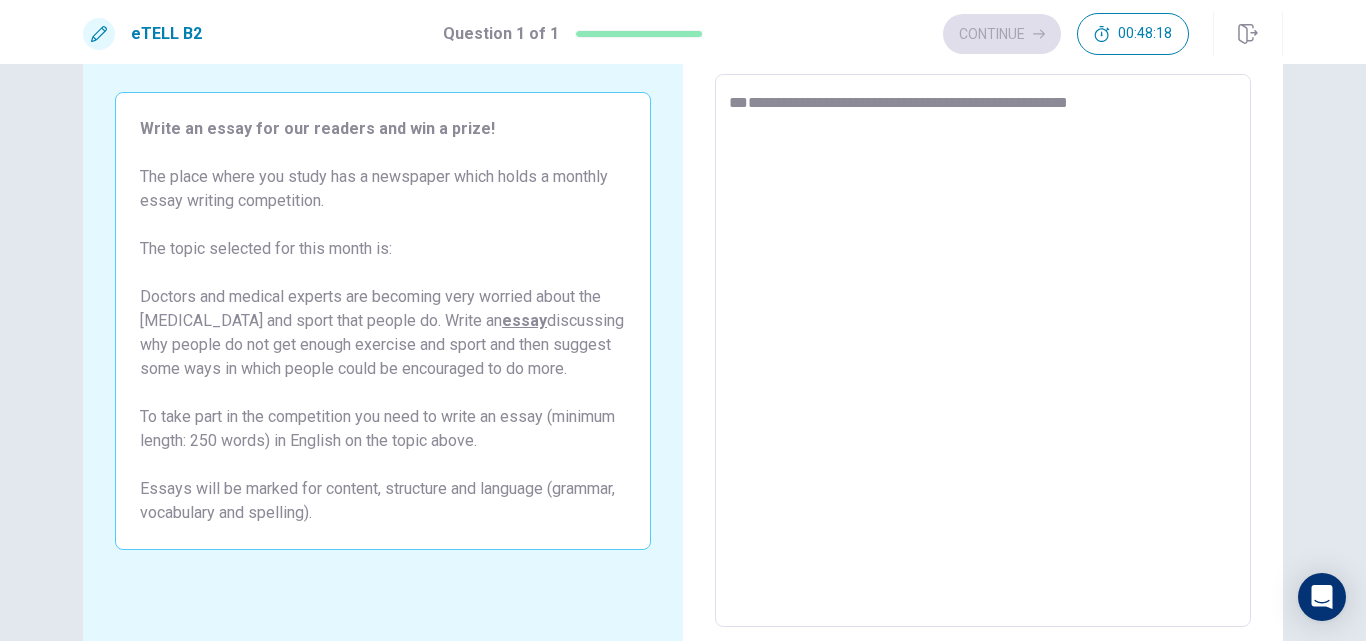 type on "**********" 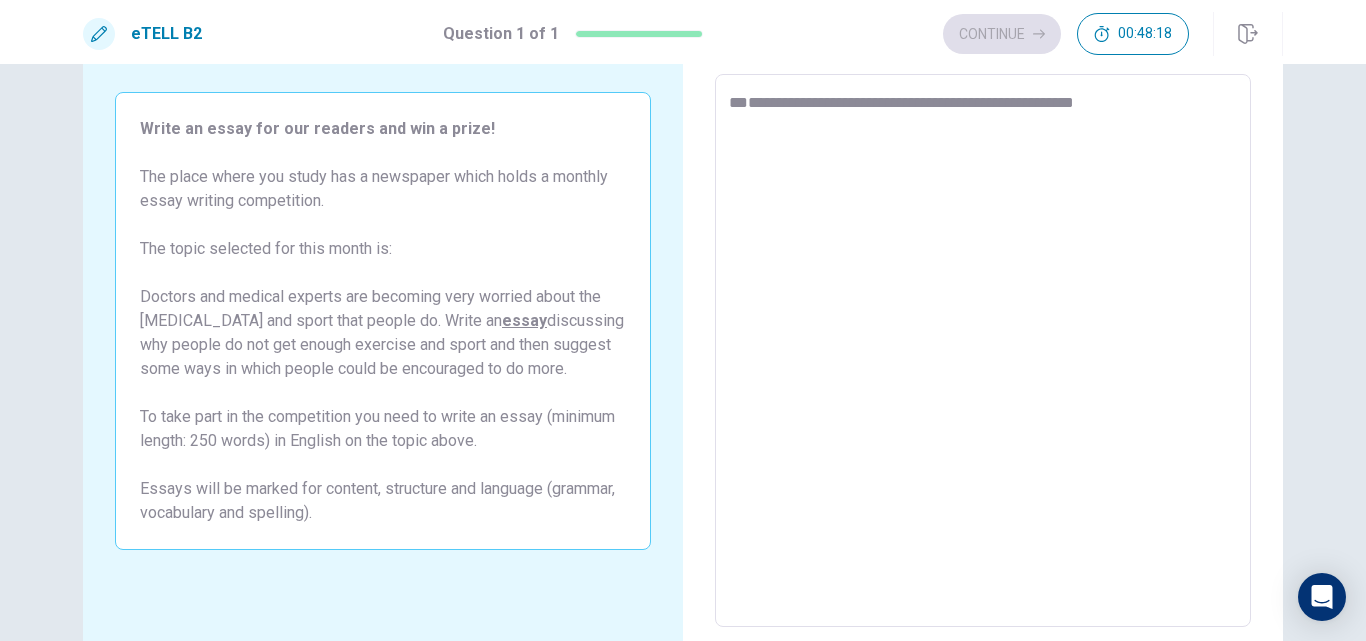 type on "*" 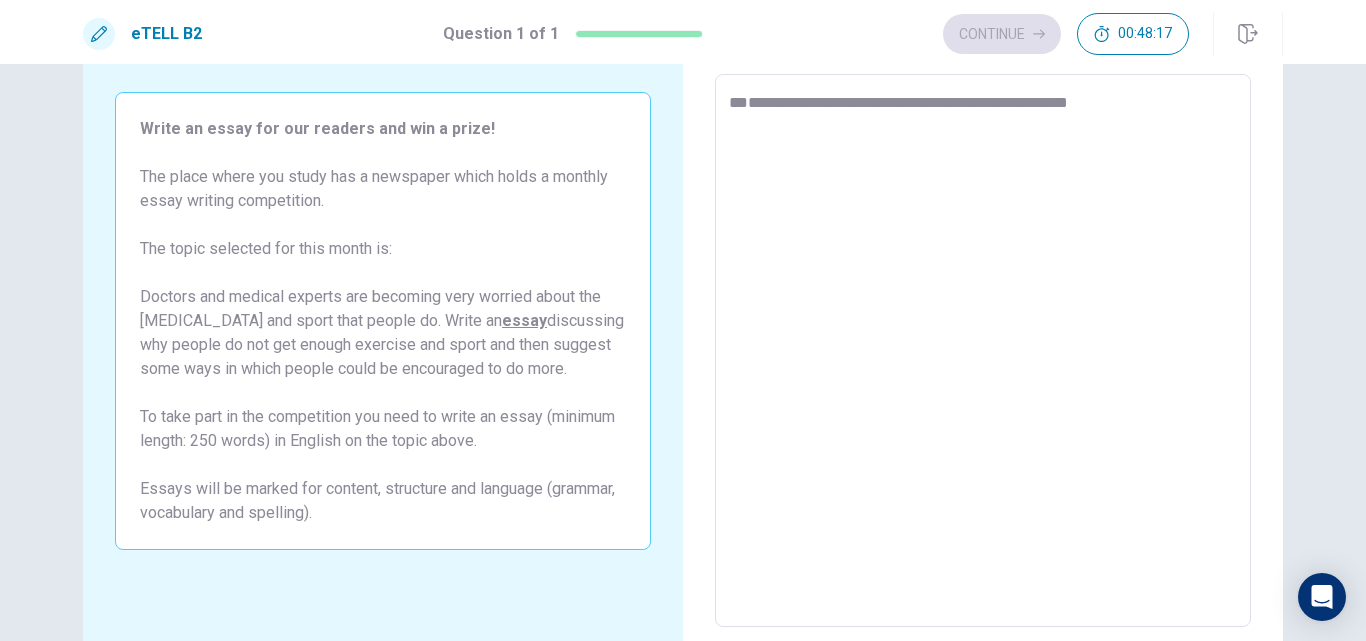 type on "*" 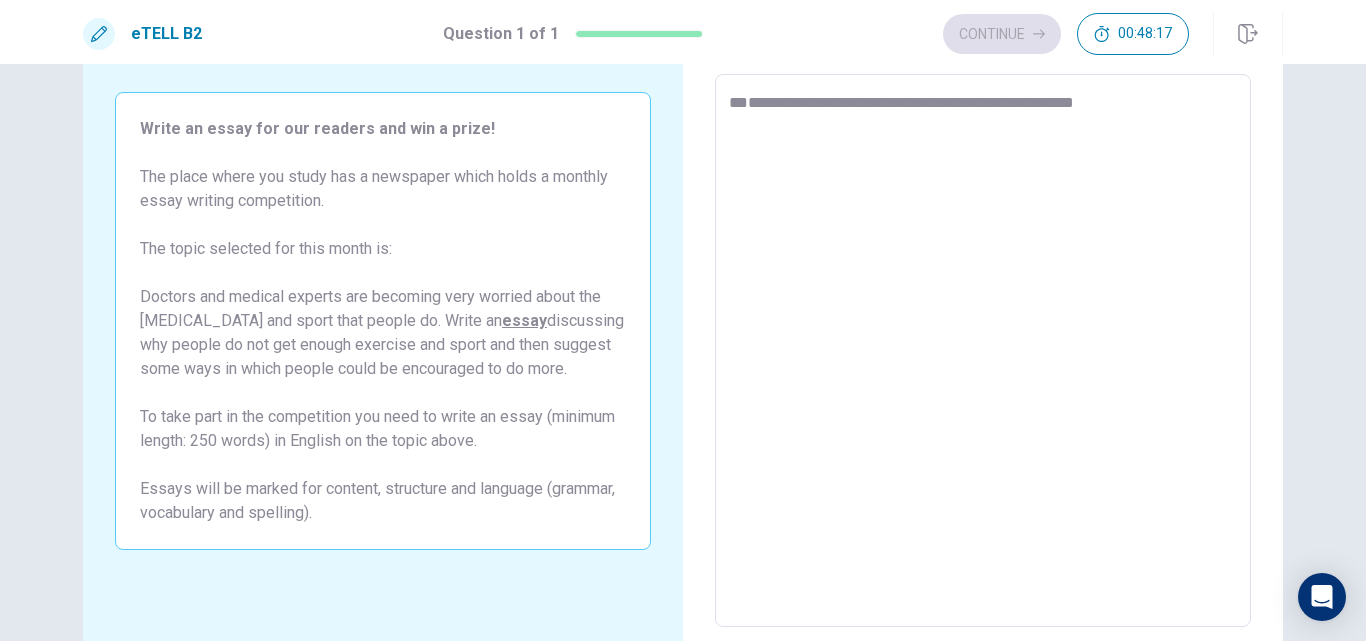 type on "*" 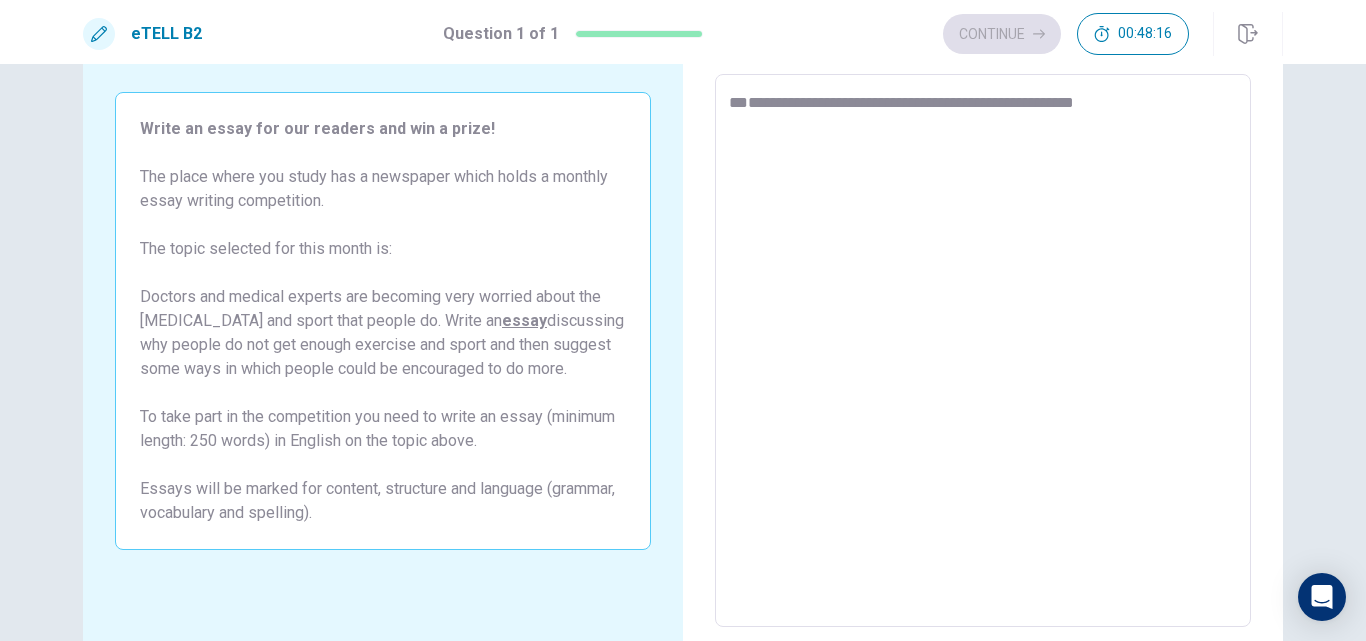 type on "**********" 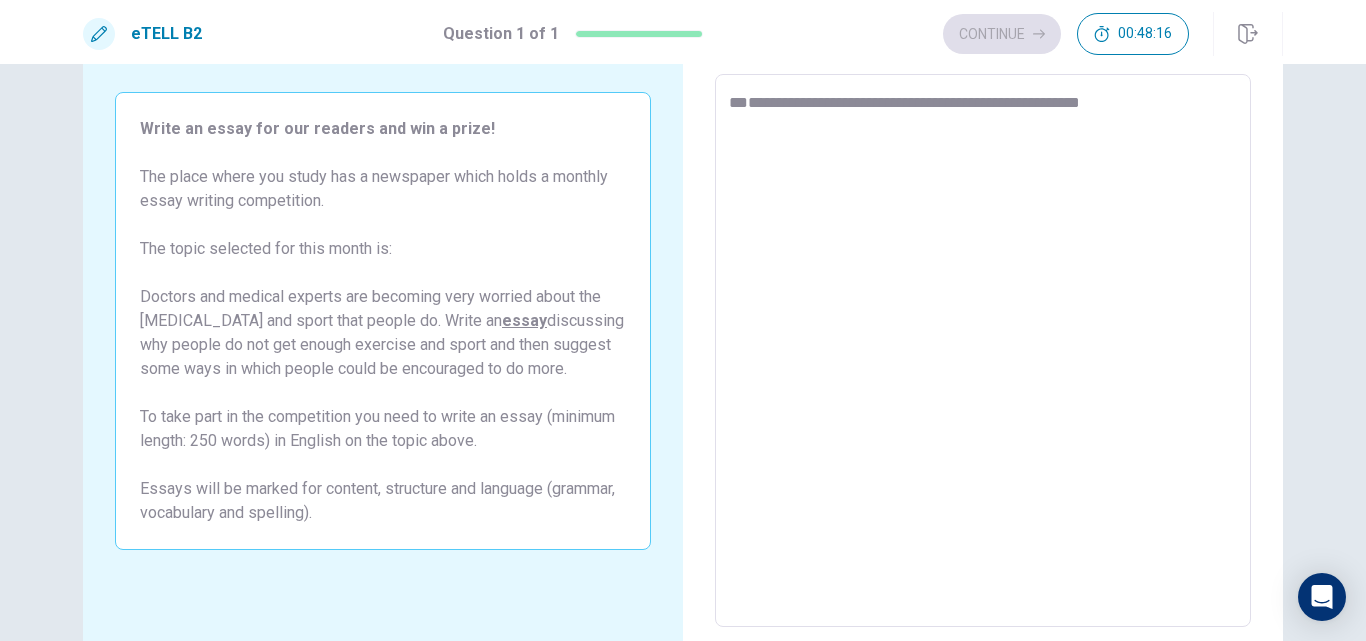 type on "*" 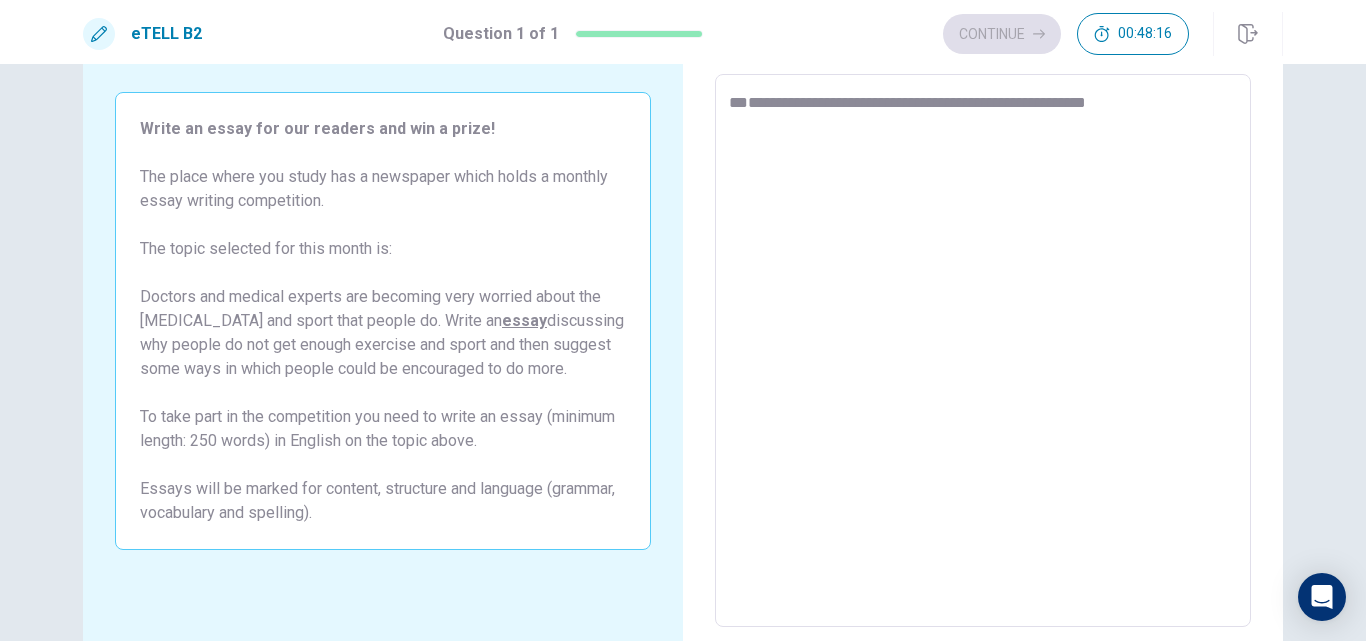 type on "*" 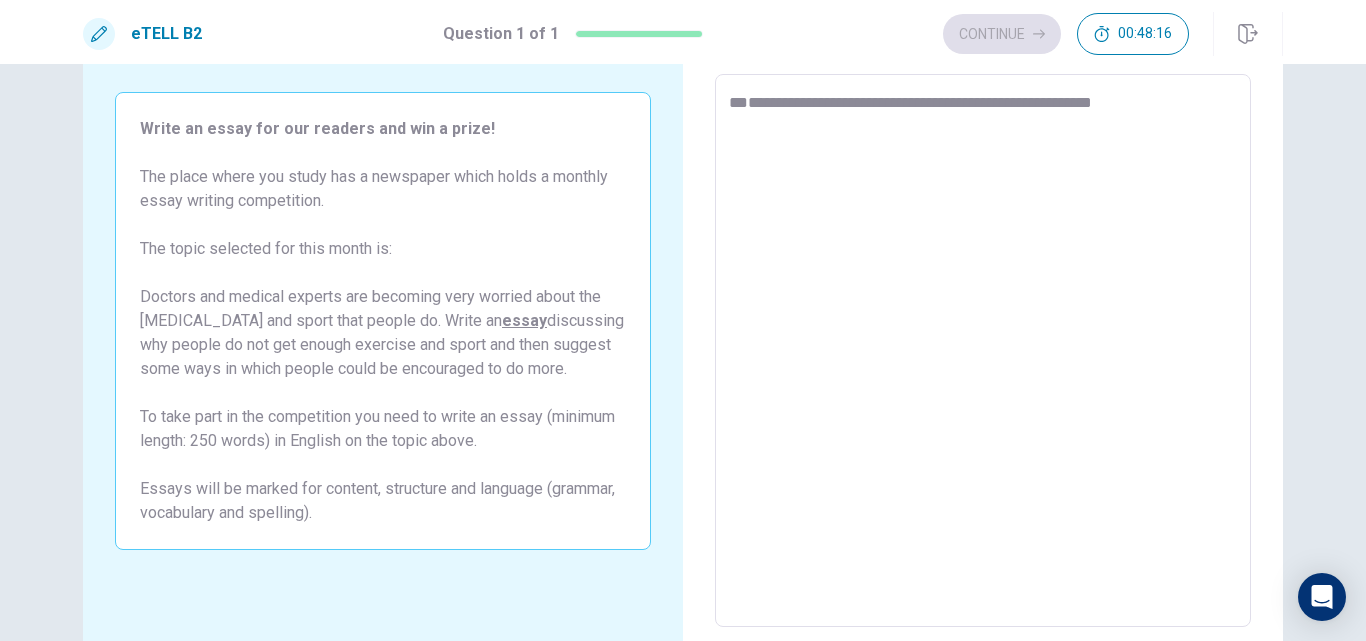 type on "*" 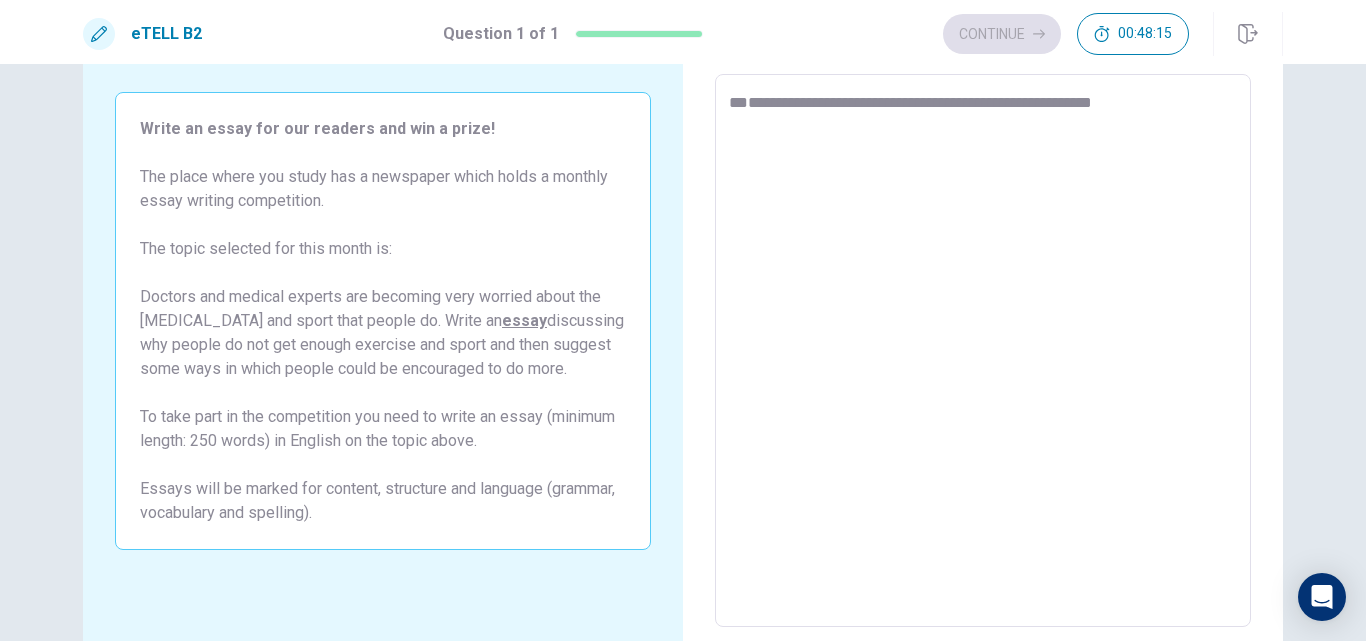 type on "**********" 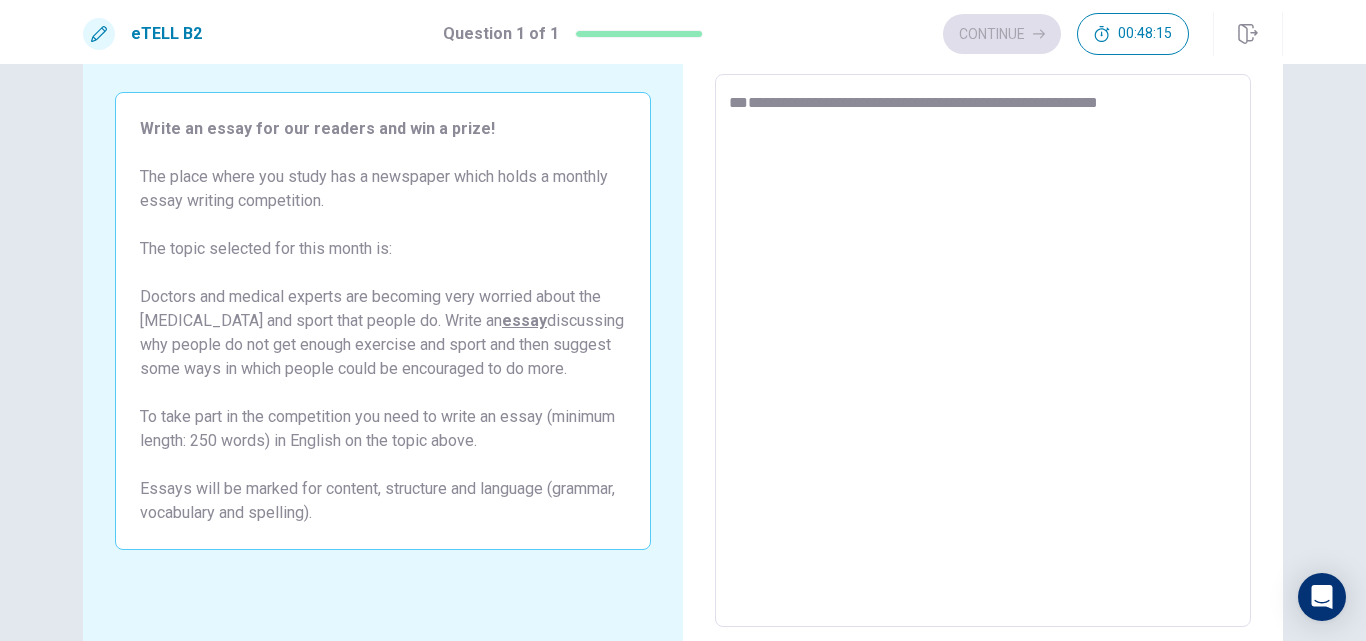 type on "*" 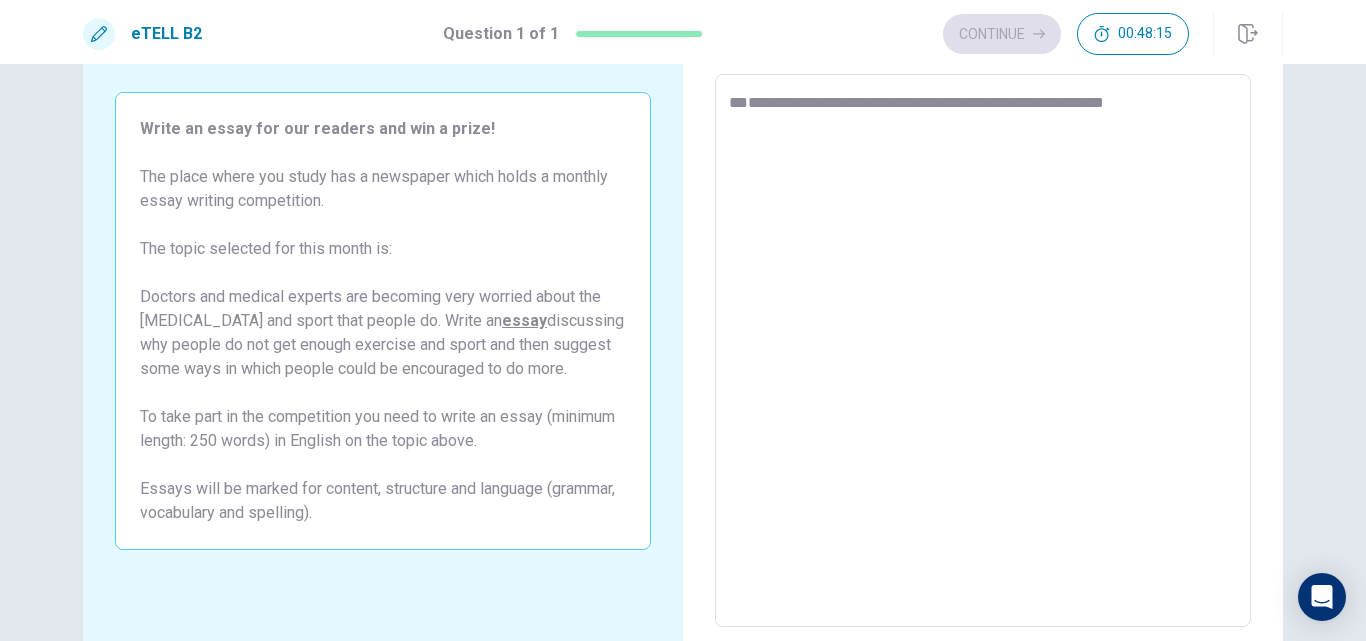 type on "*" 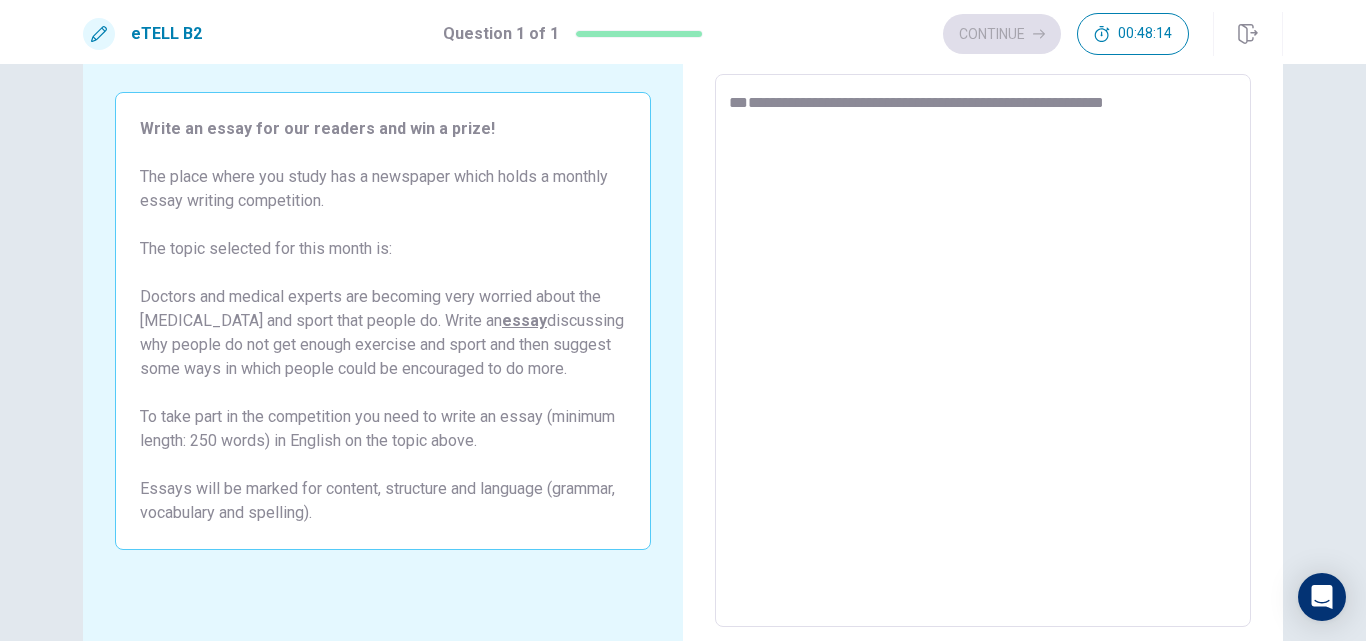 type on "**********" 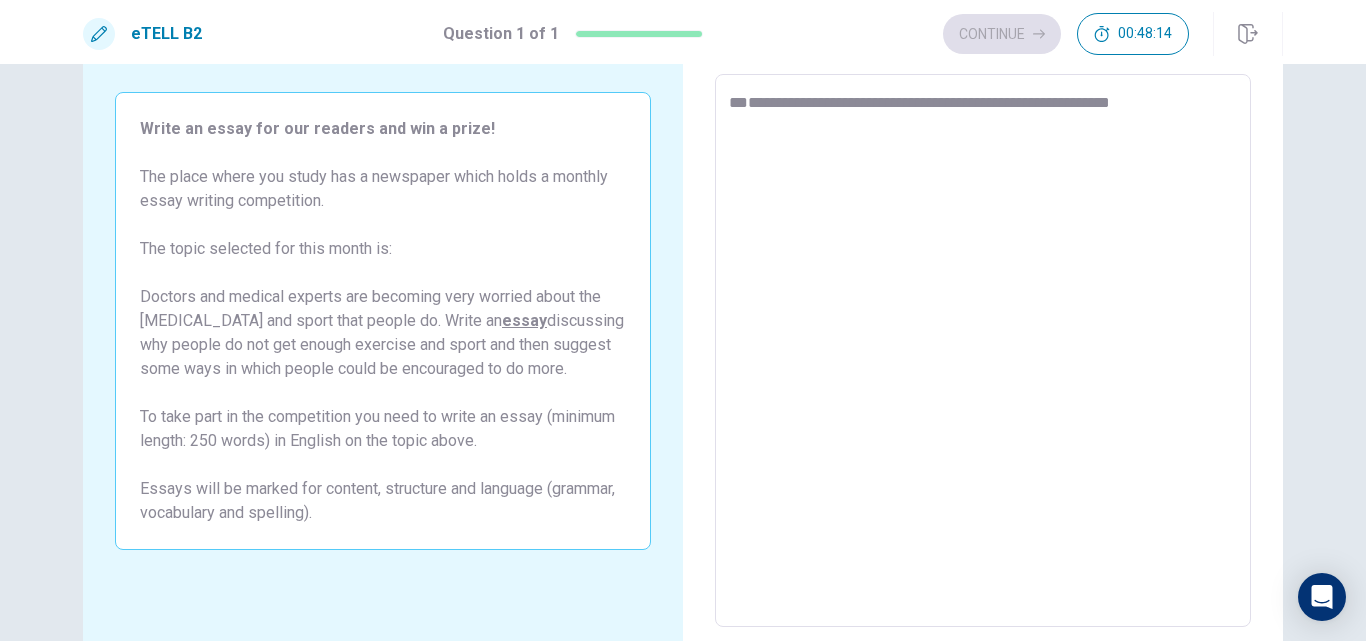 type on "*" 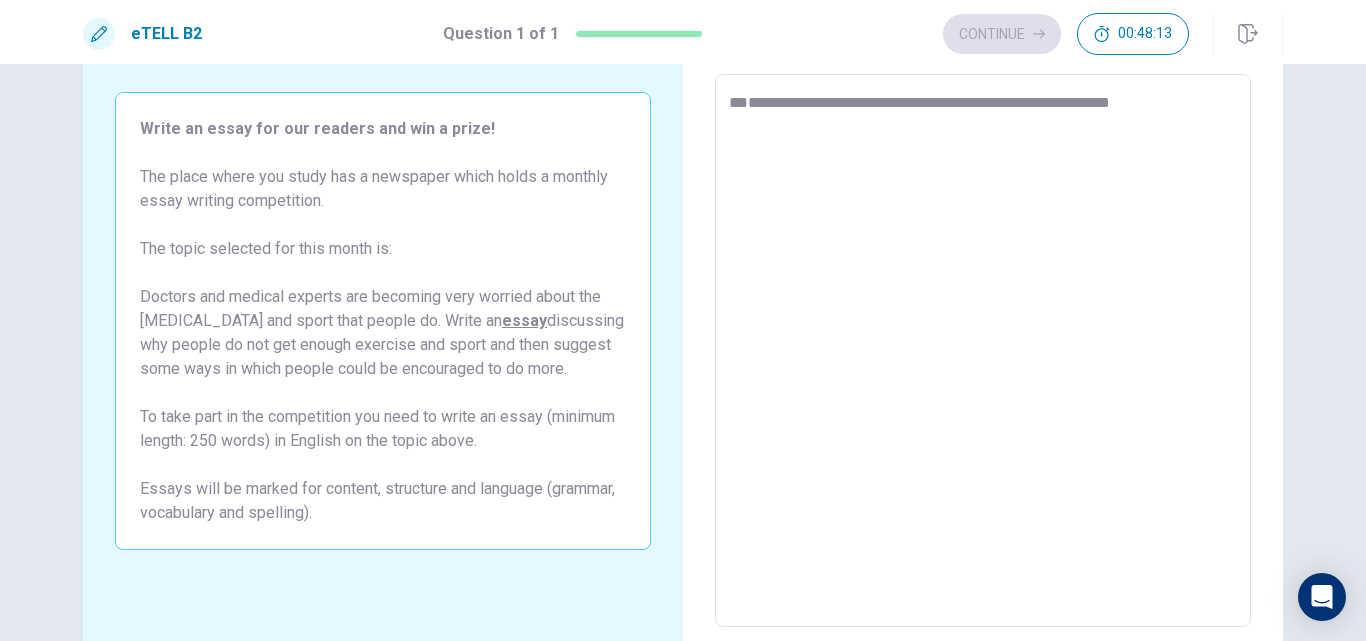 type on "**********" 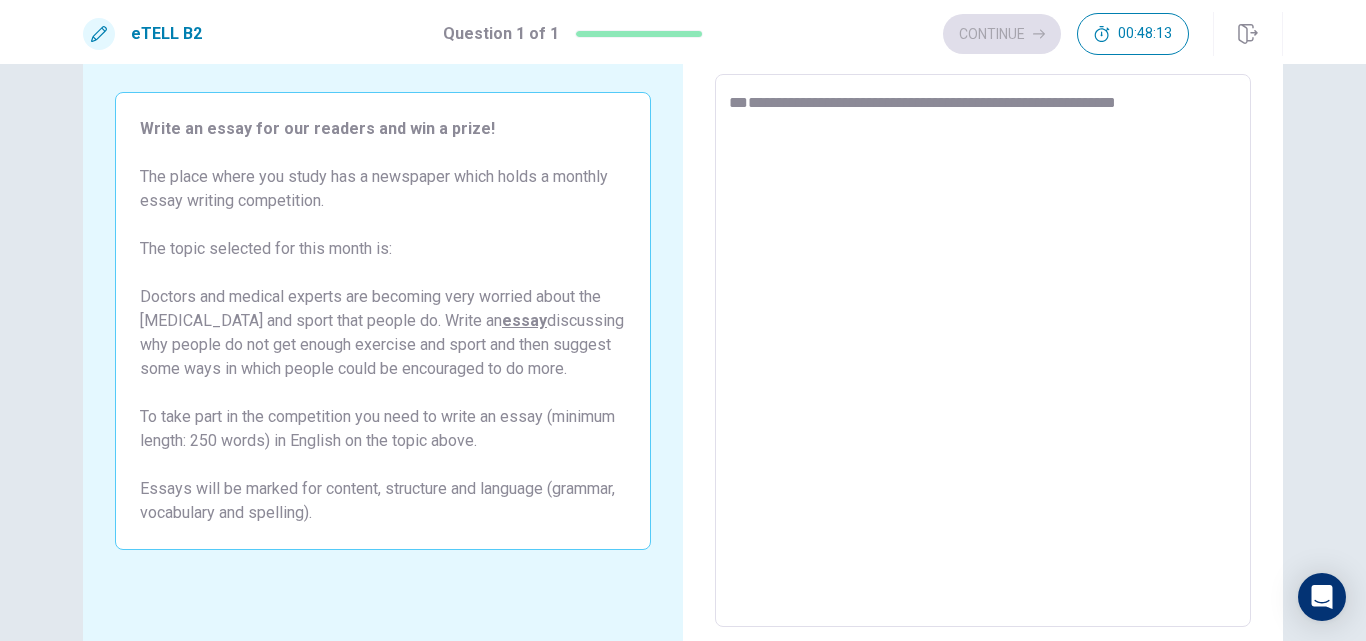 type on "*" 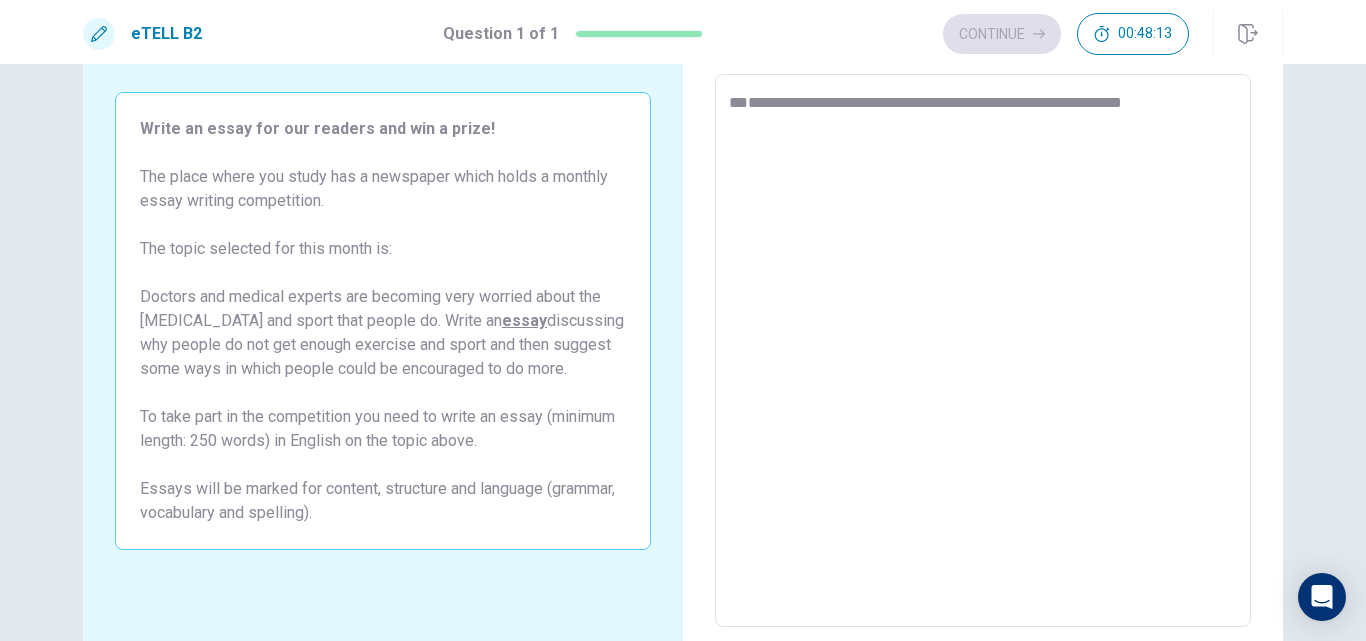 type on "*" 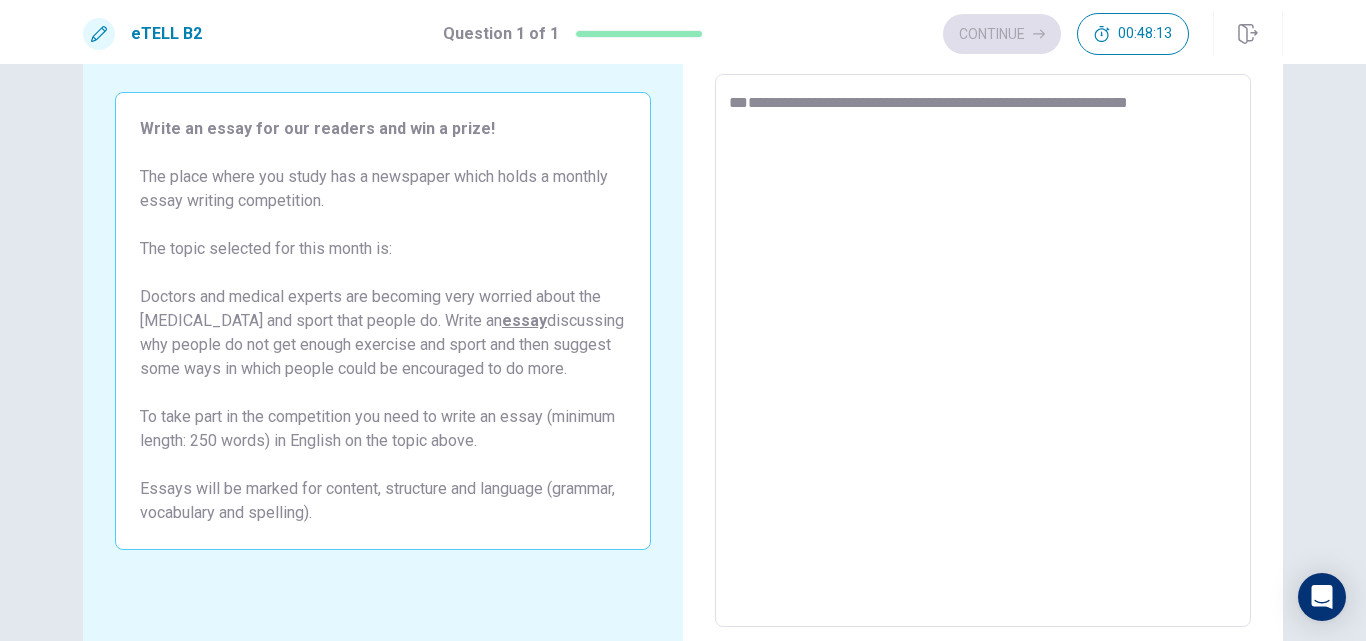 type on "*" 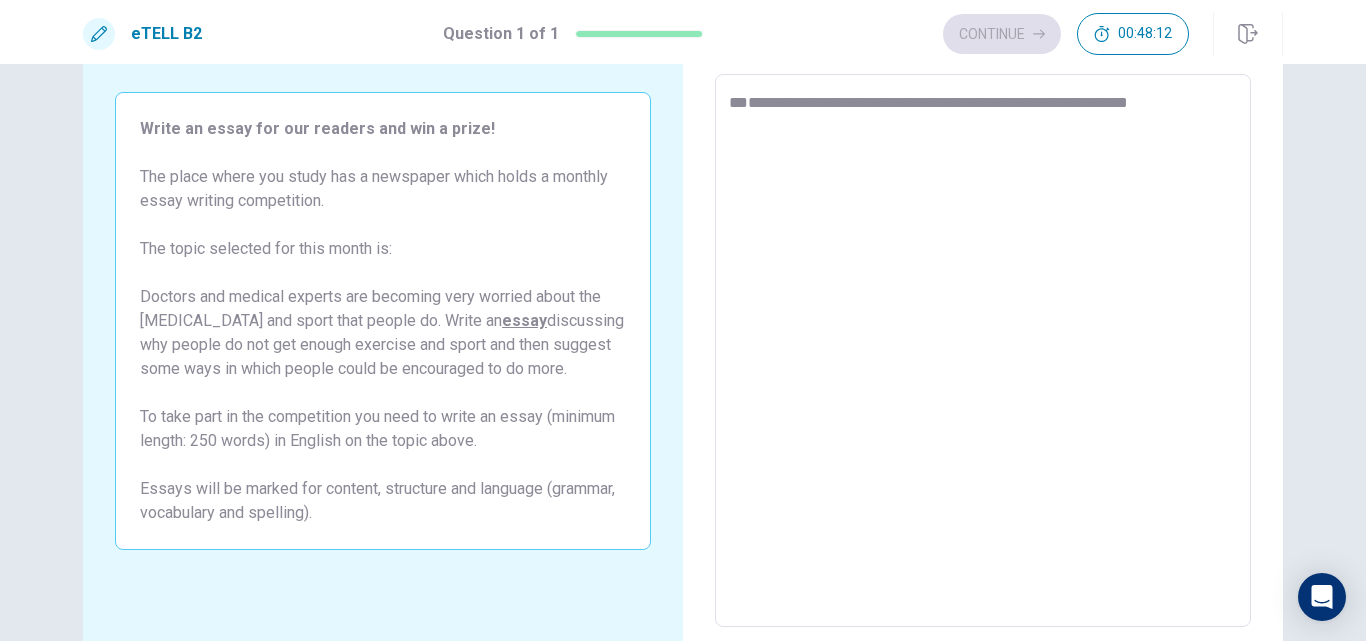 type on "**********" 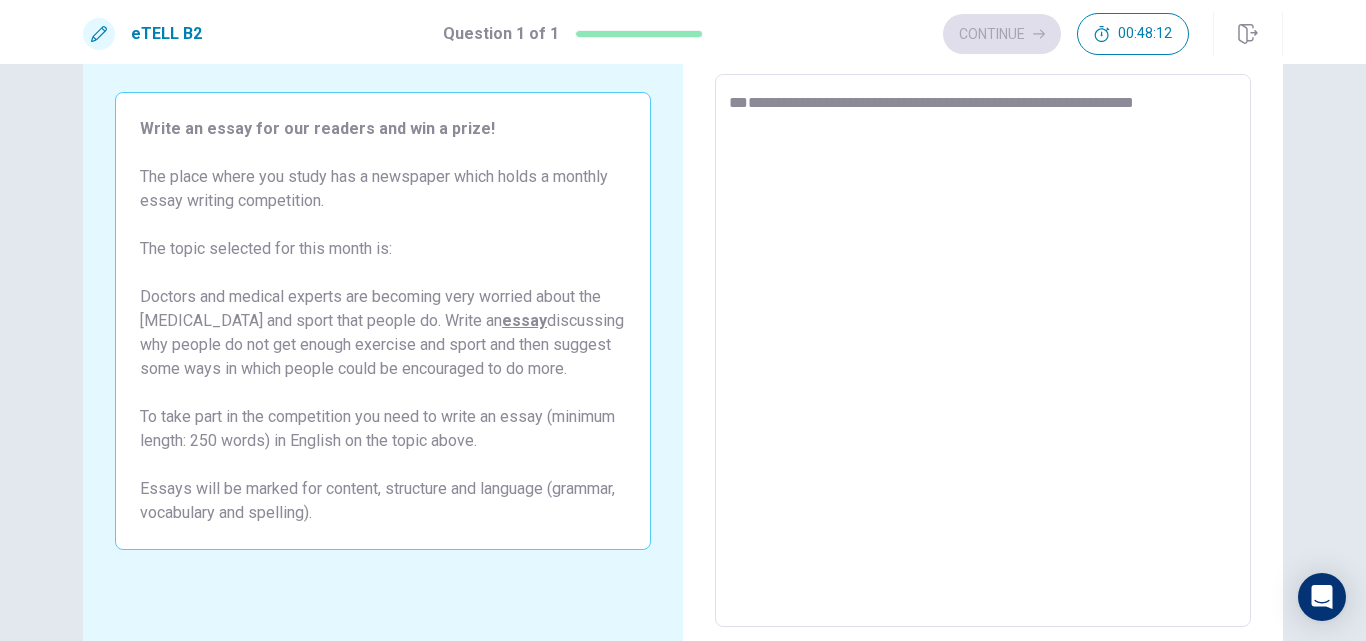 type on "*" 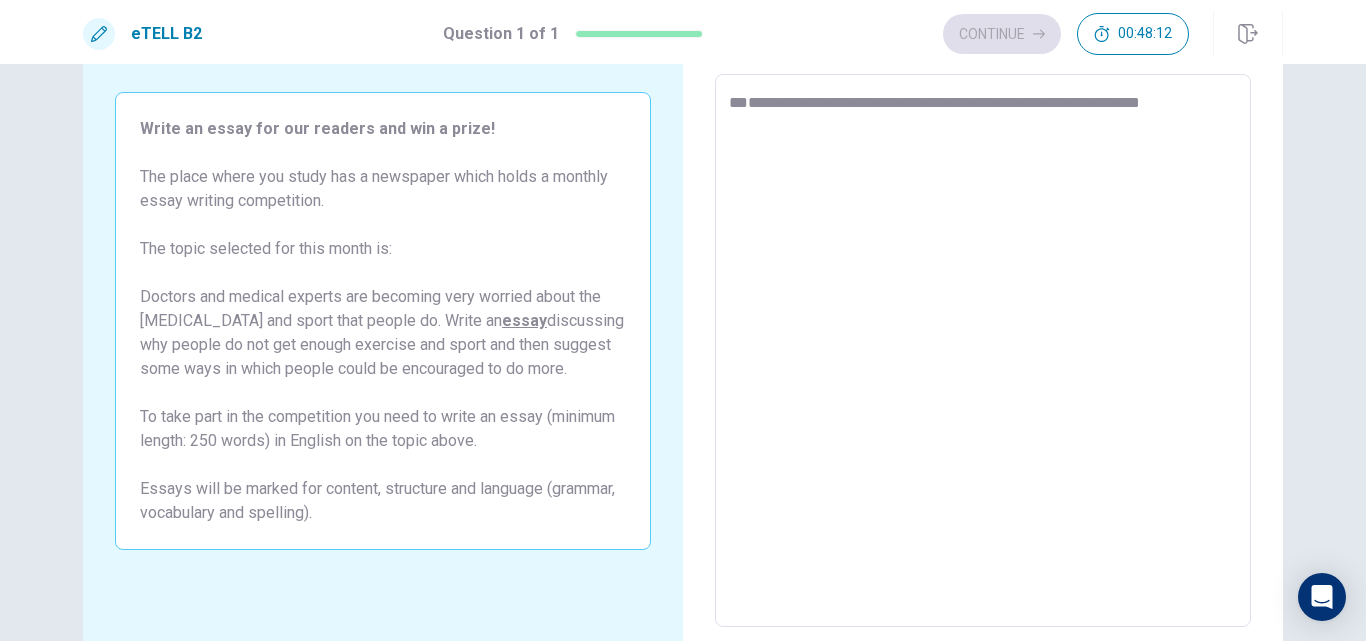 type on "*" 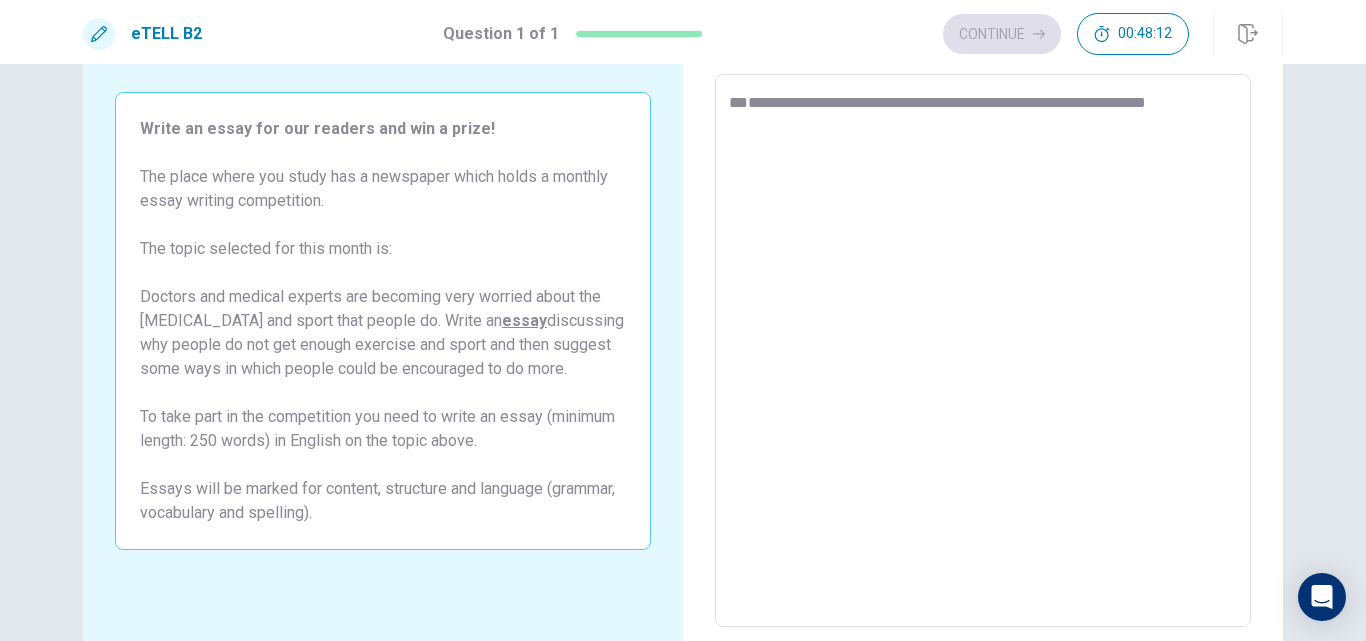 type on "*" 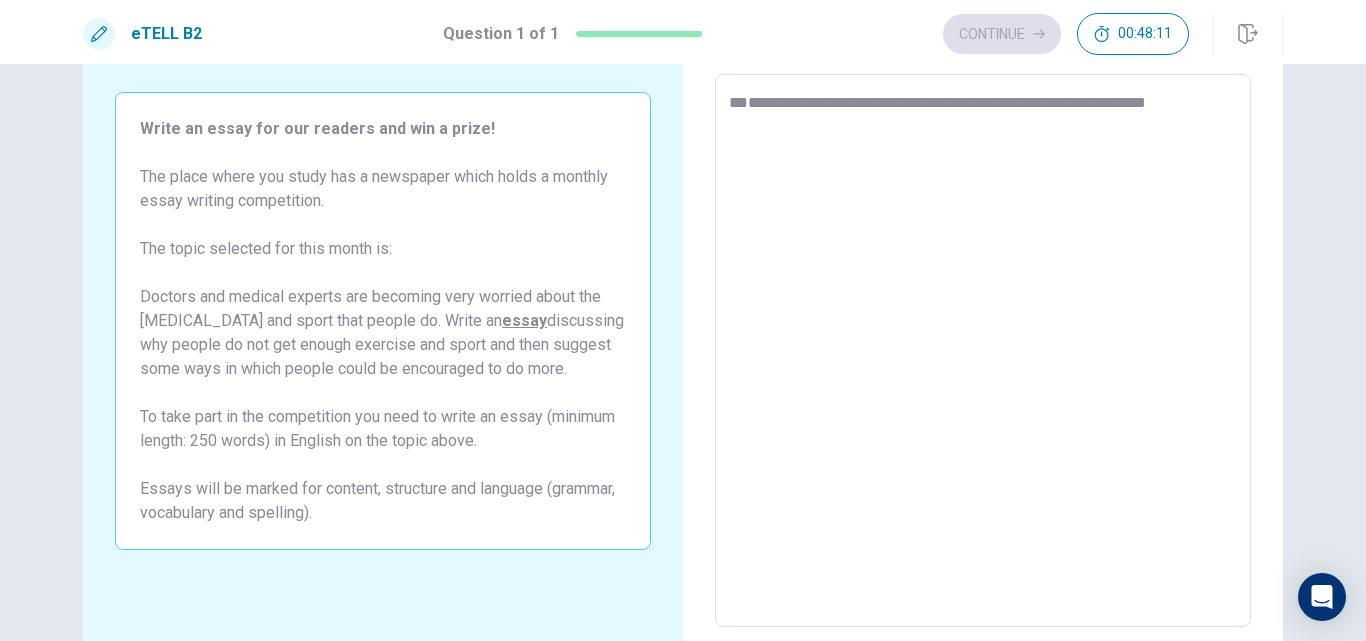 type on "**********" 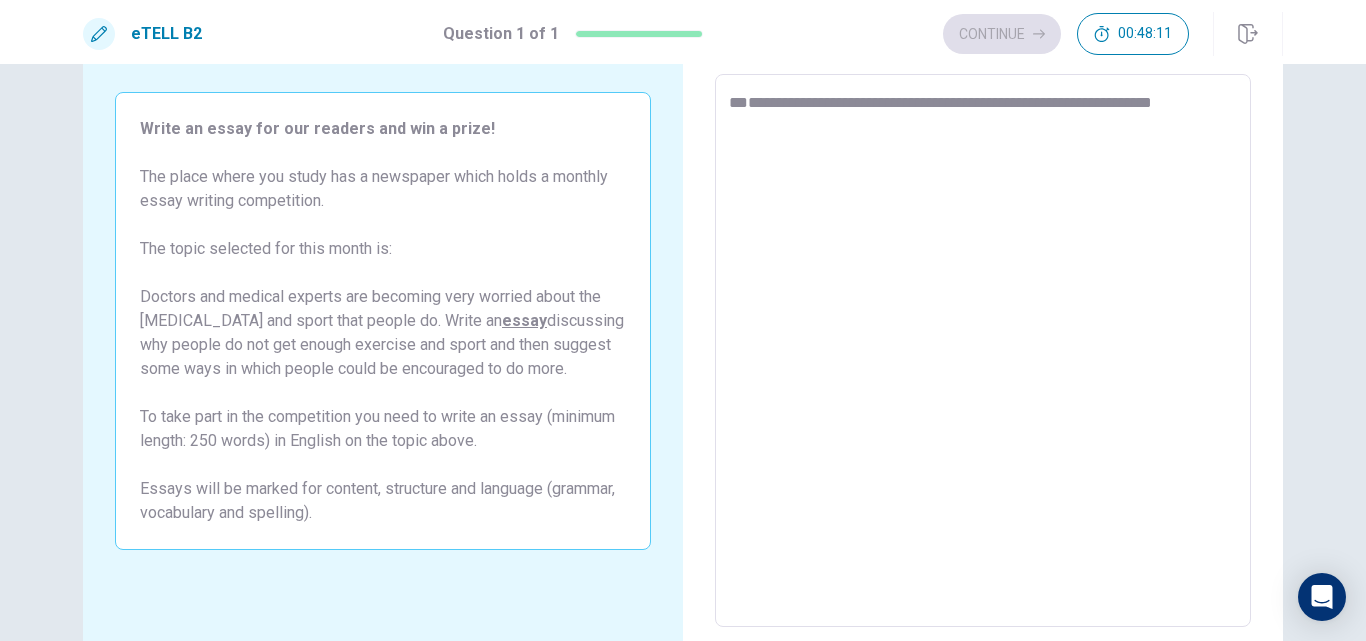 type on "*" 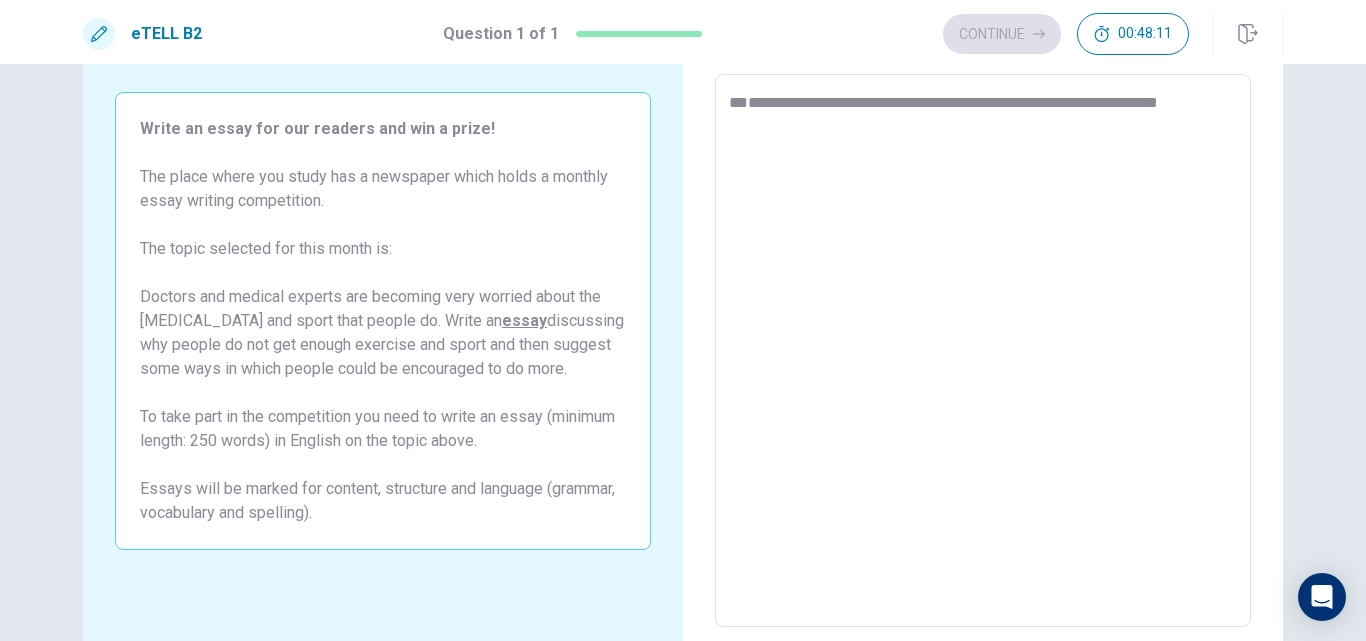 type on "*" 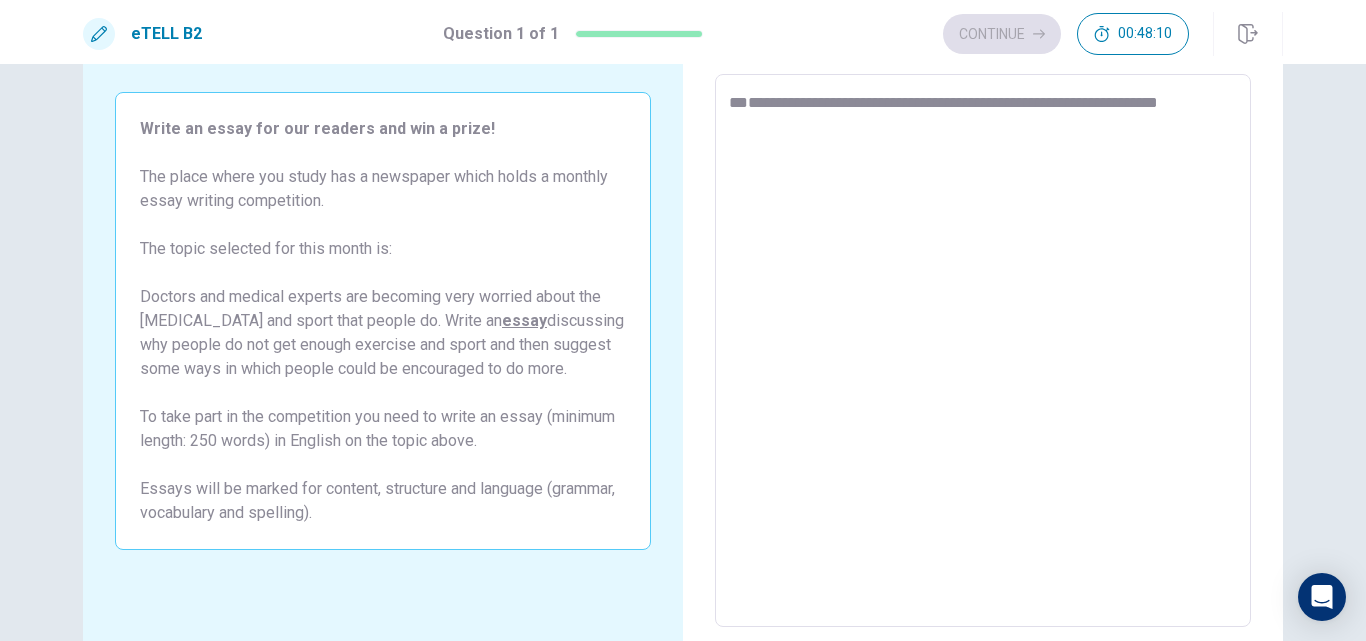 type on "**********" 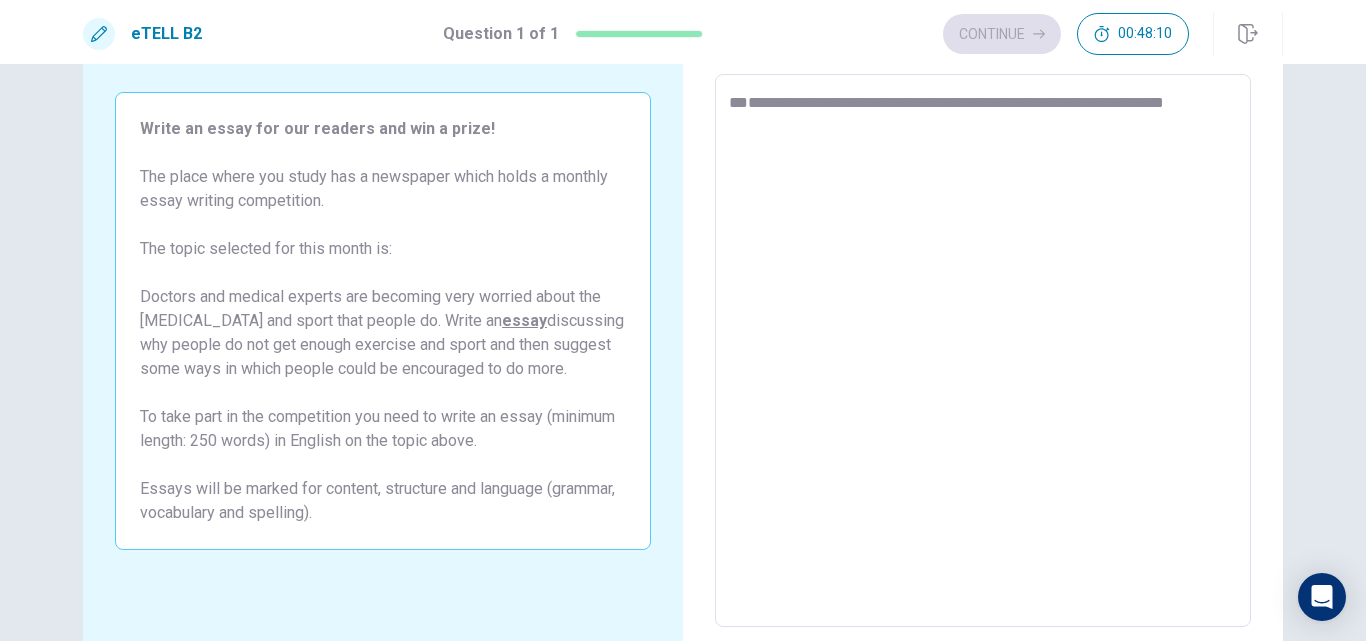 type on "*" 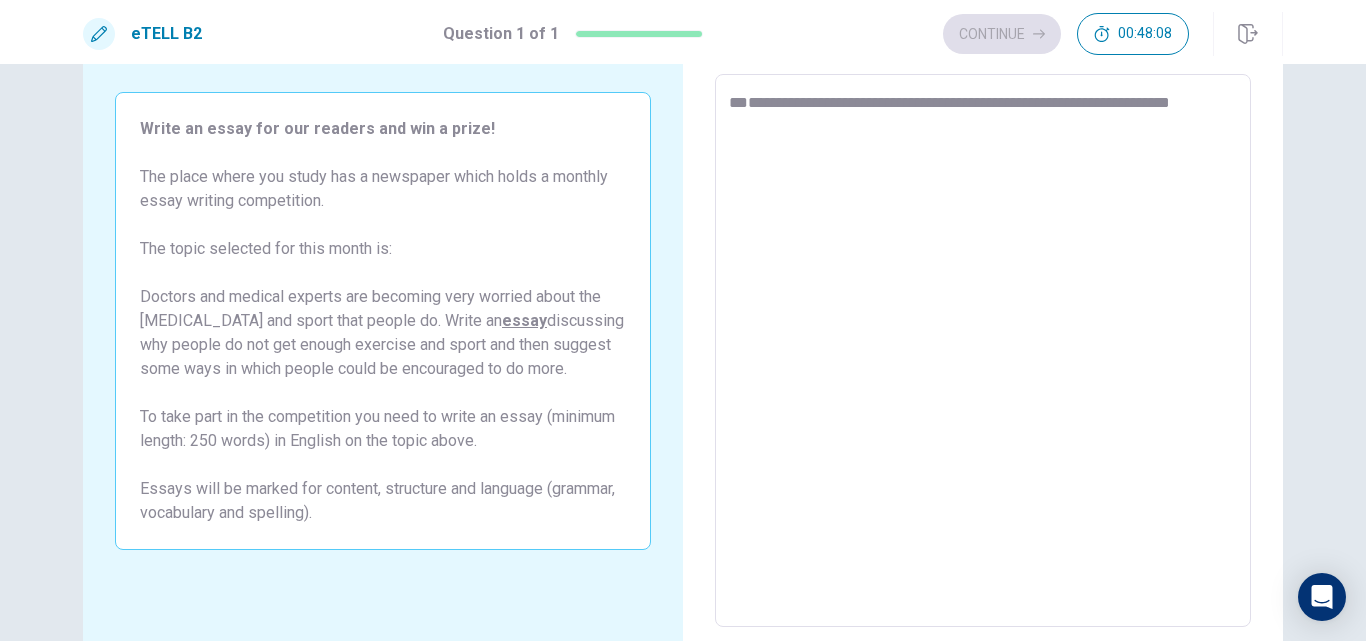 type on "*" 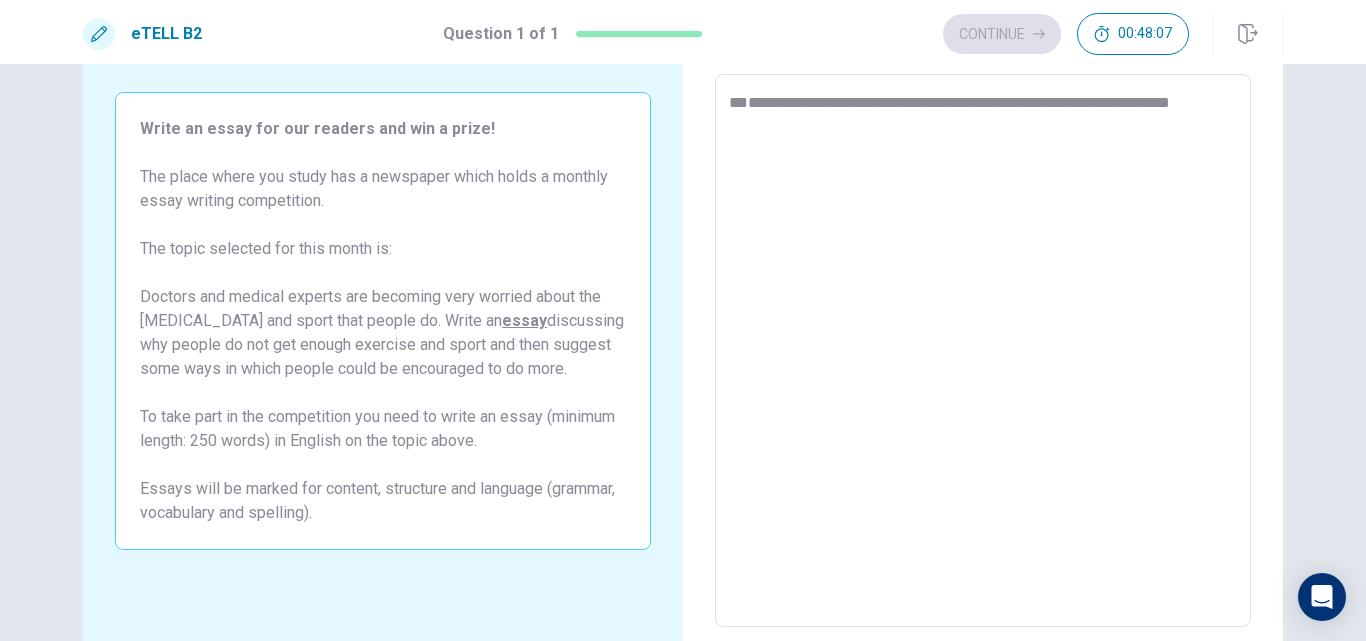 type on "**********" 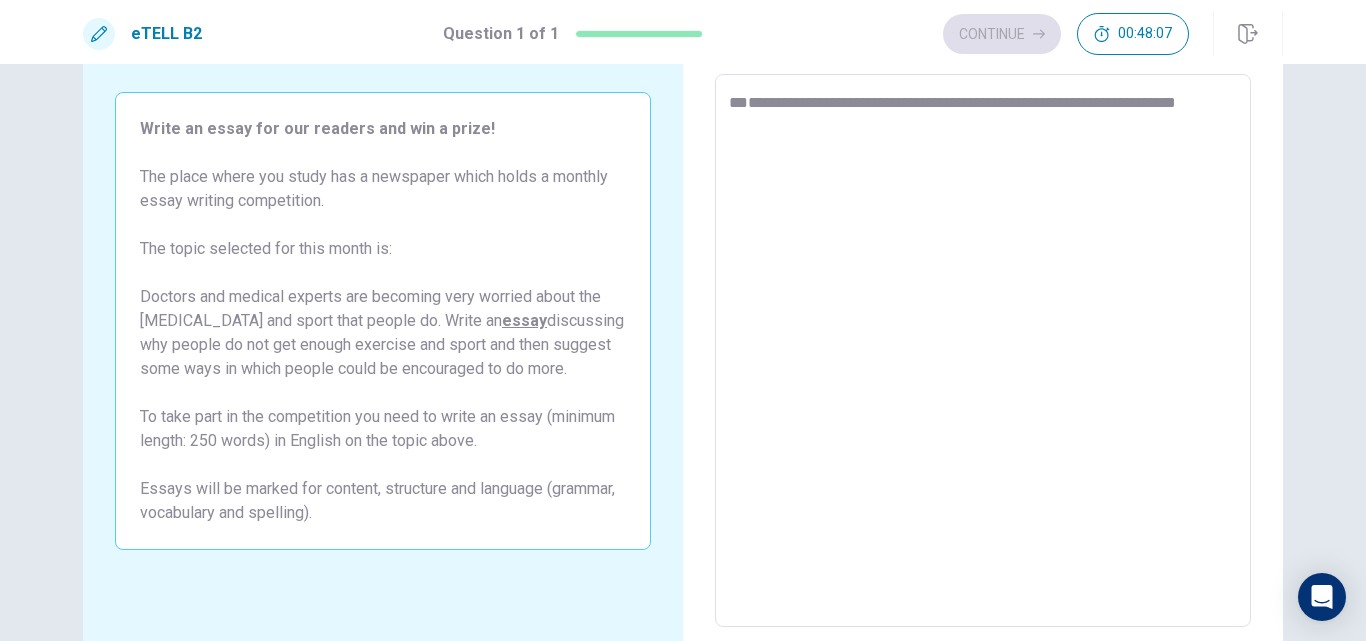 type on "*" 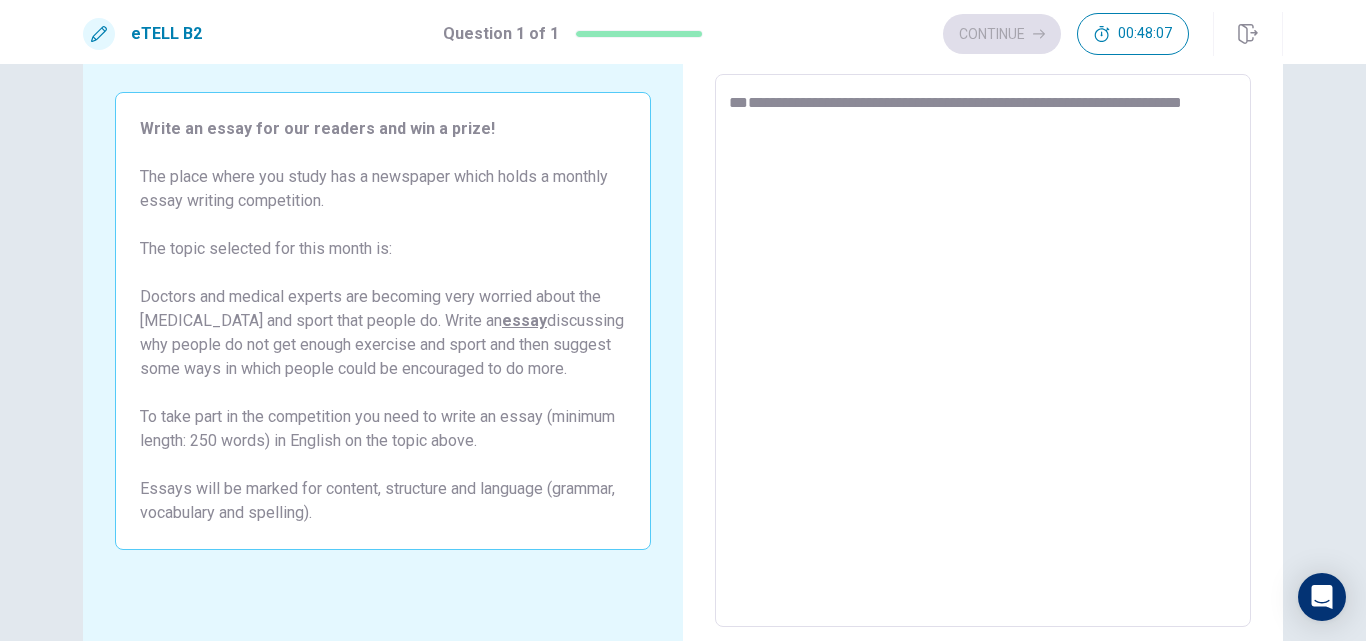 type 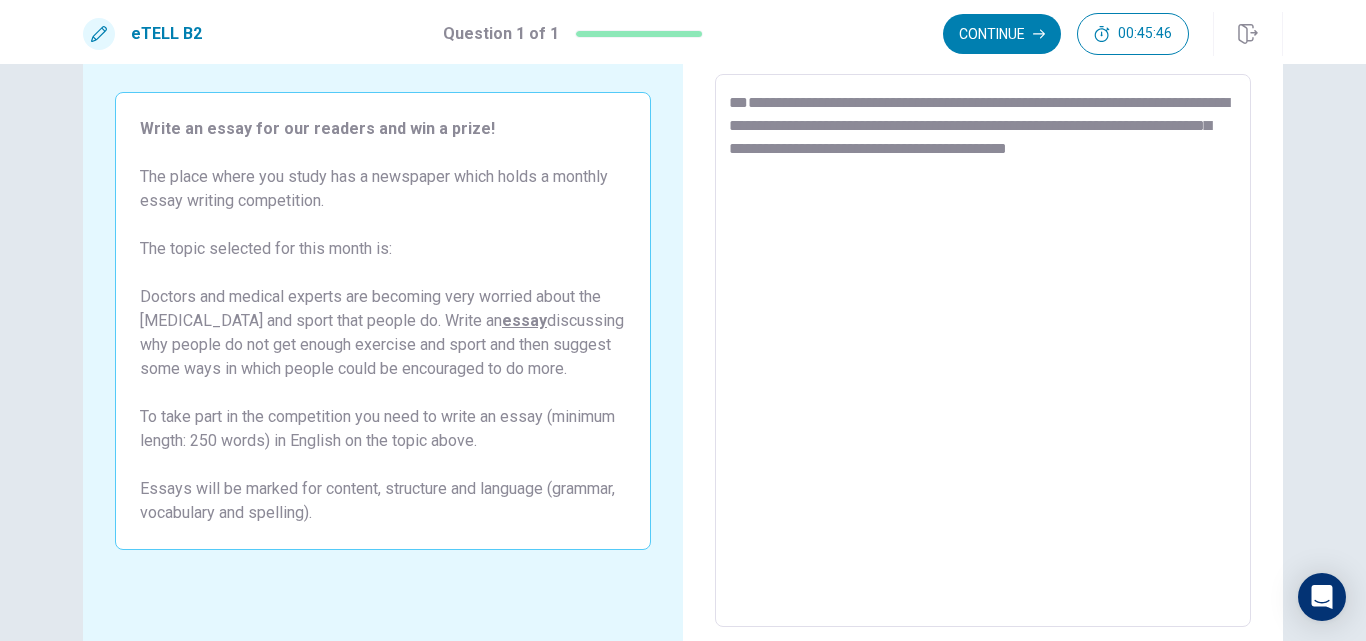 click on "**********" at bounding box center [983, 351] 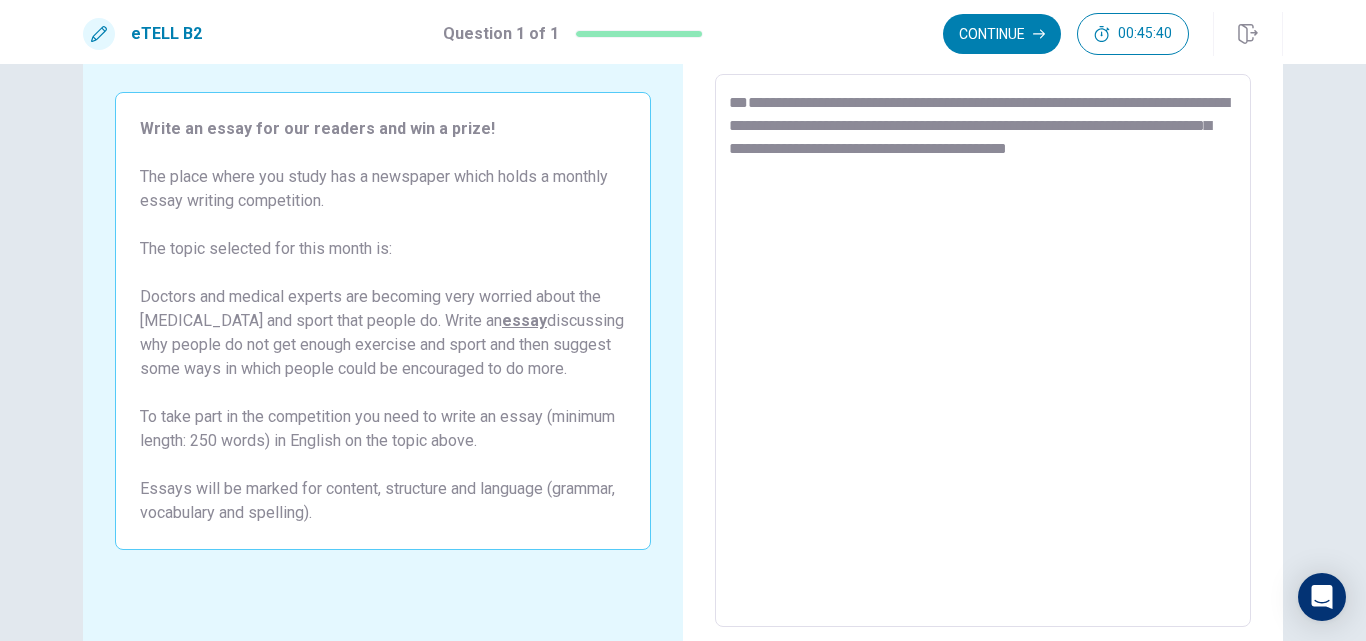 click on "**********" at bounding box center [983, 351] 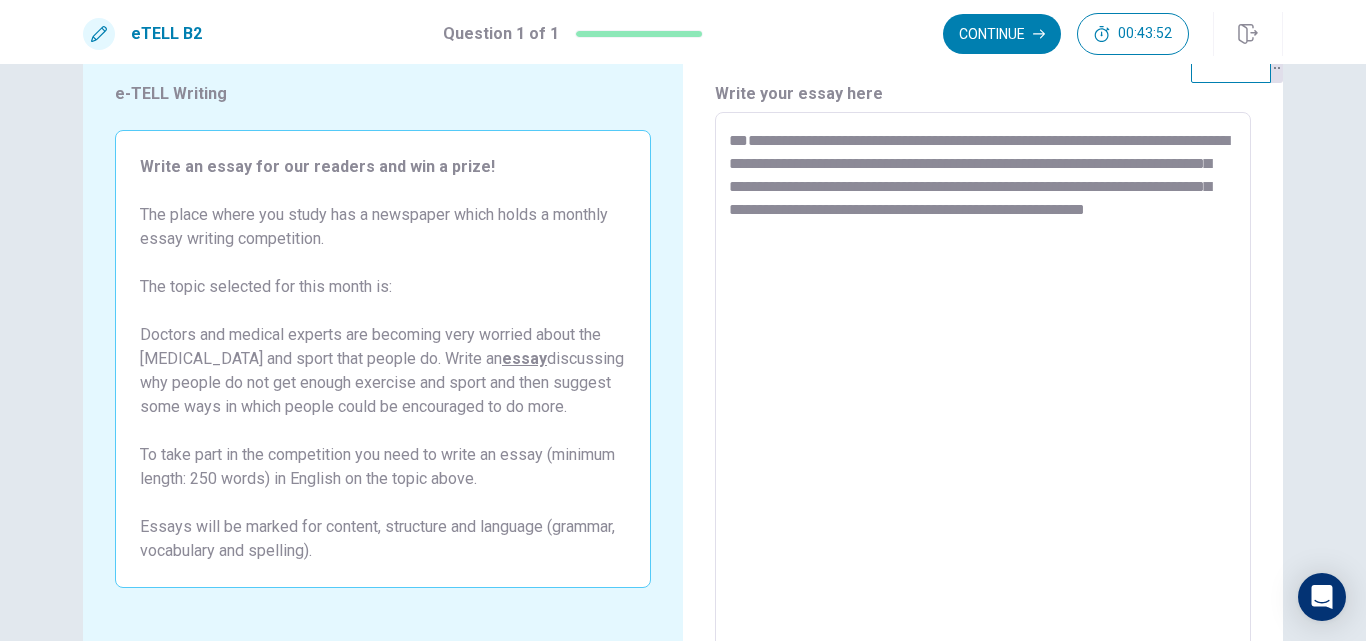 scroll, scrollTop: 0, scrollLeft: 0, axis: both 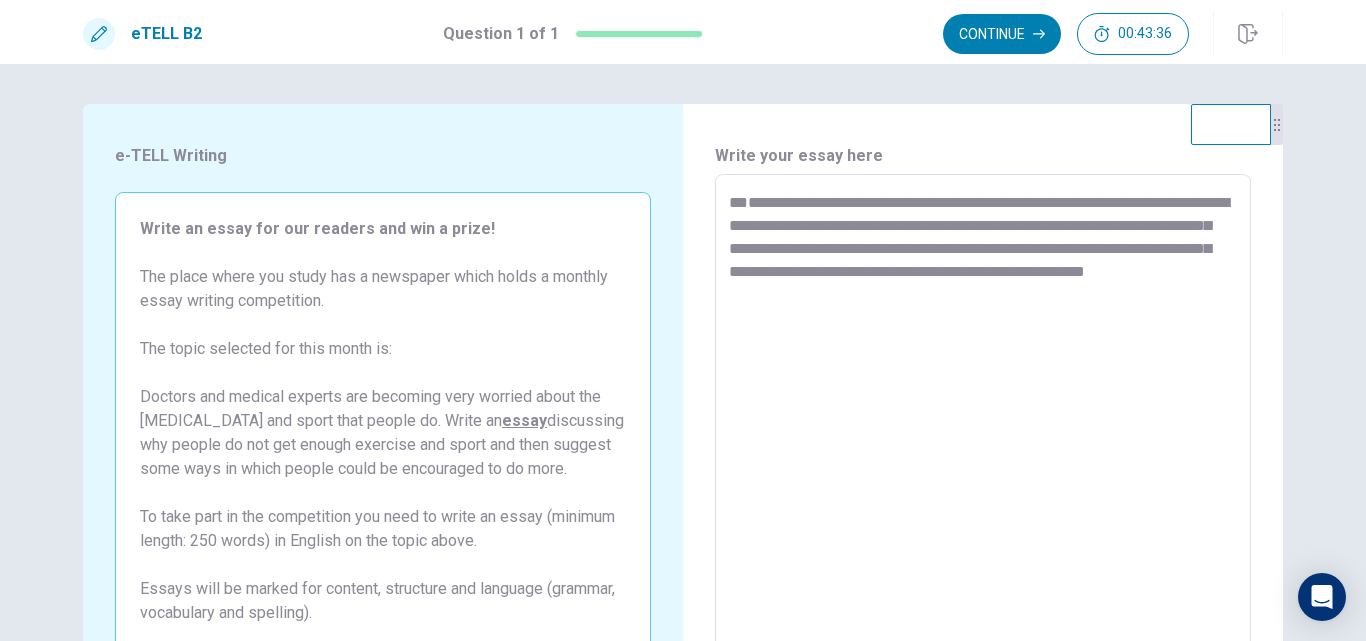 click on "**********" at bounding box center (983, 451) 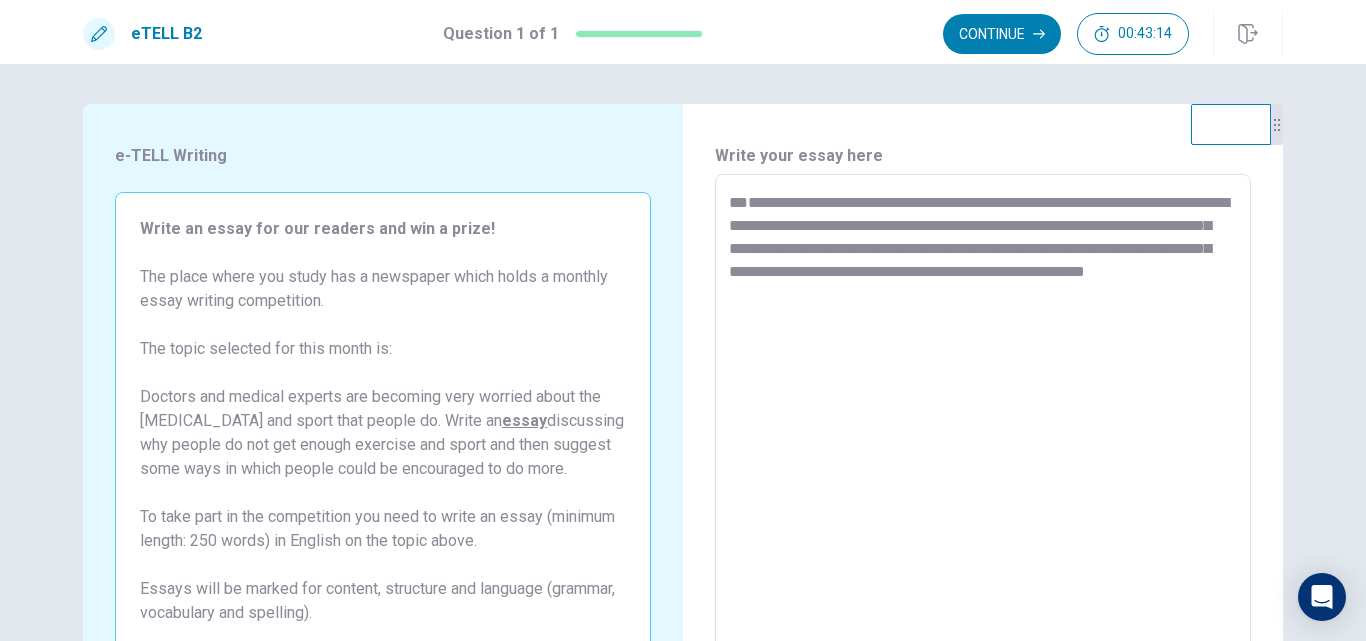 click on "**********" at bounding box center [983, 451] 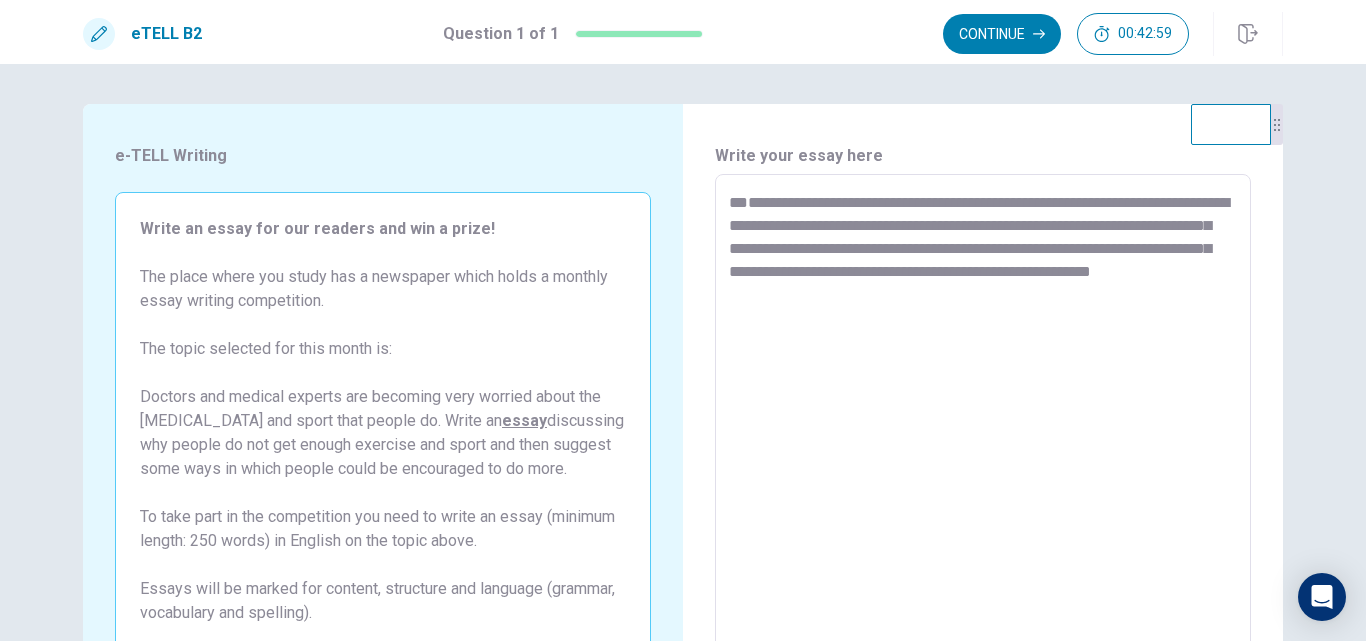 click on "**********" at bounding box center [983, 451] 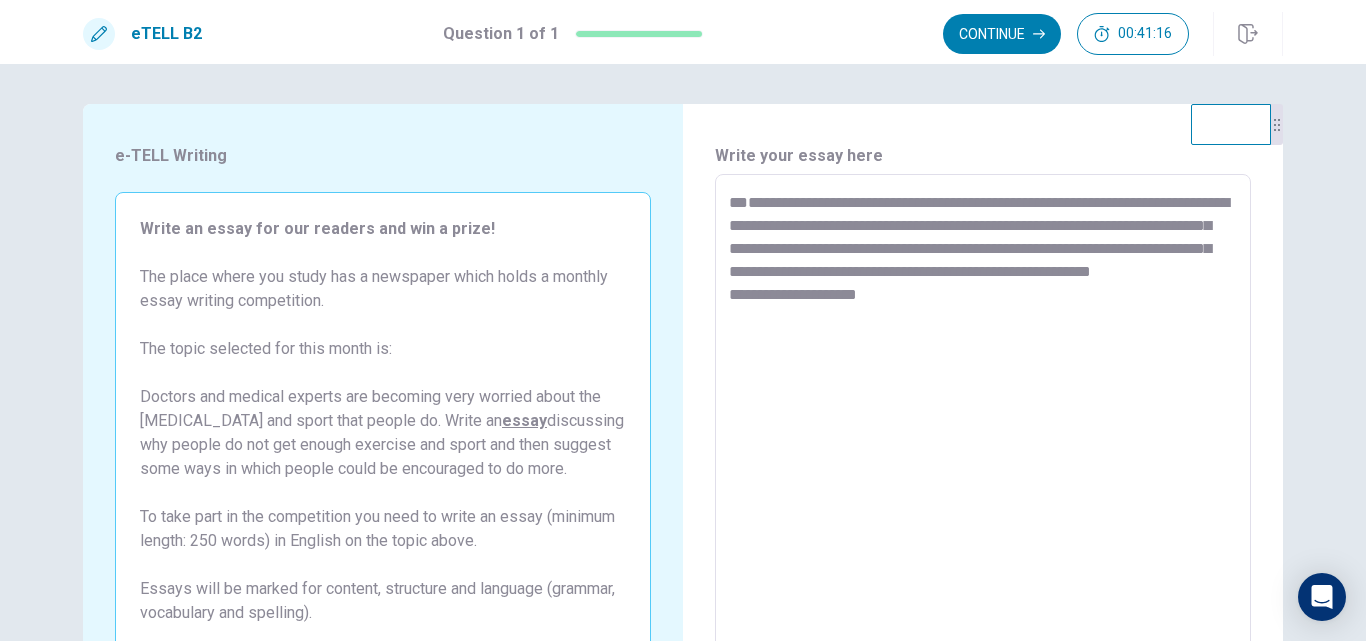 click on "**********" at bounding box center [983, 451] 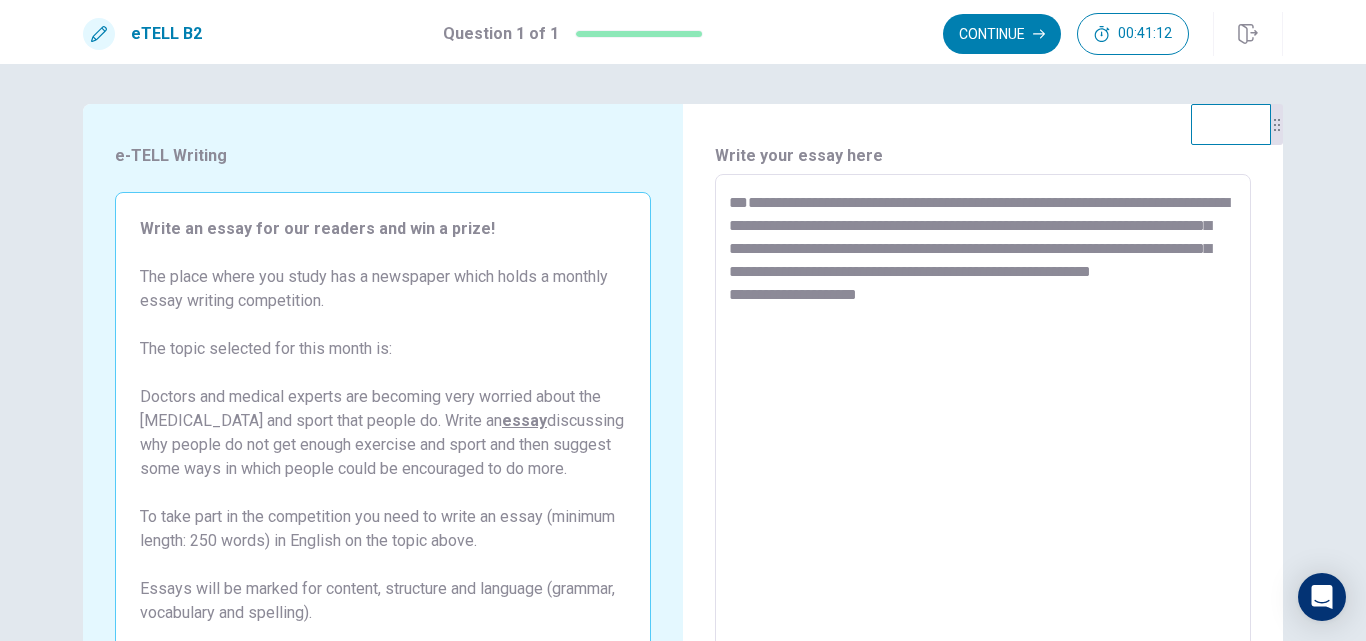click on "**********" at bounding box center (983, 451) 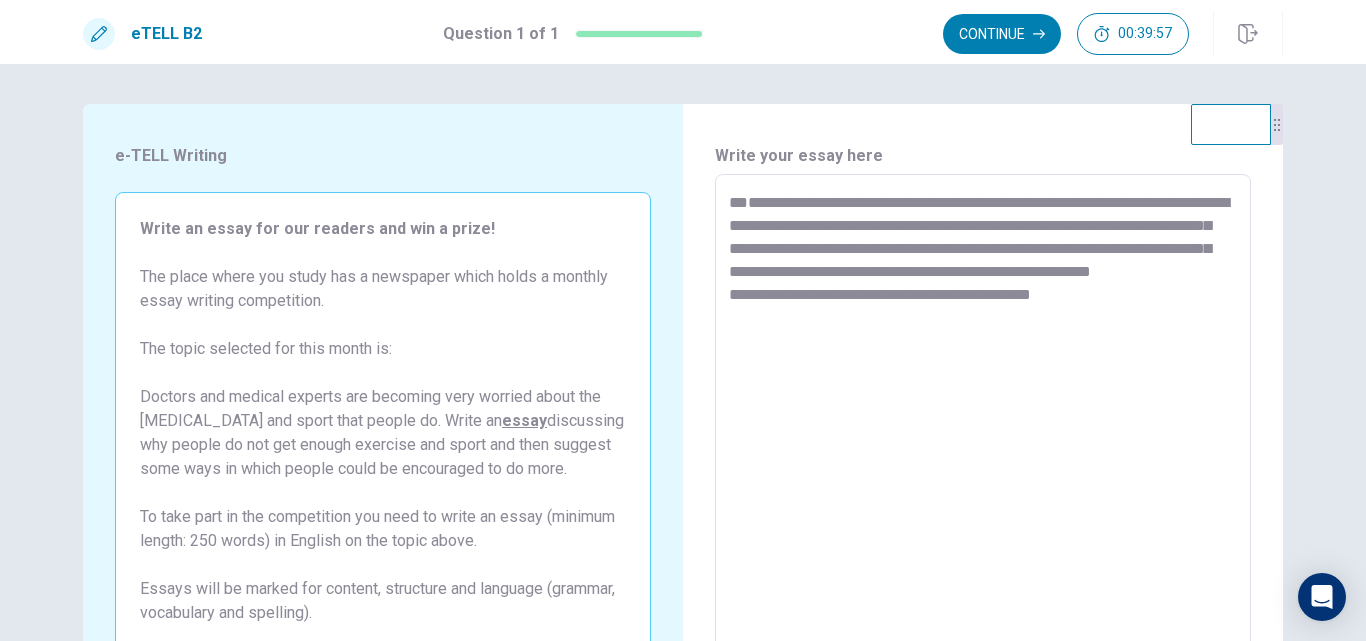 click on "**********" at bounding box center (983, 451) 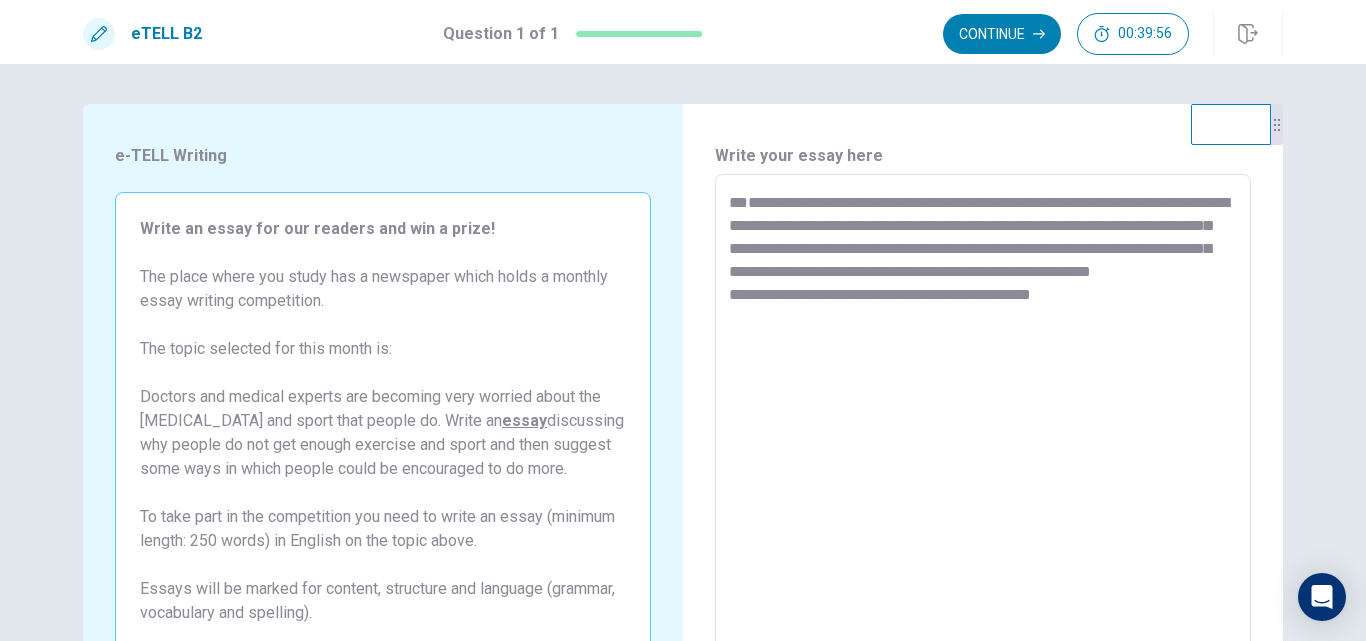 click on "**********" at bounding box center (983, 451) 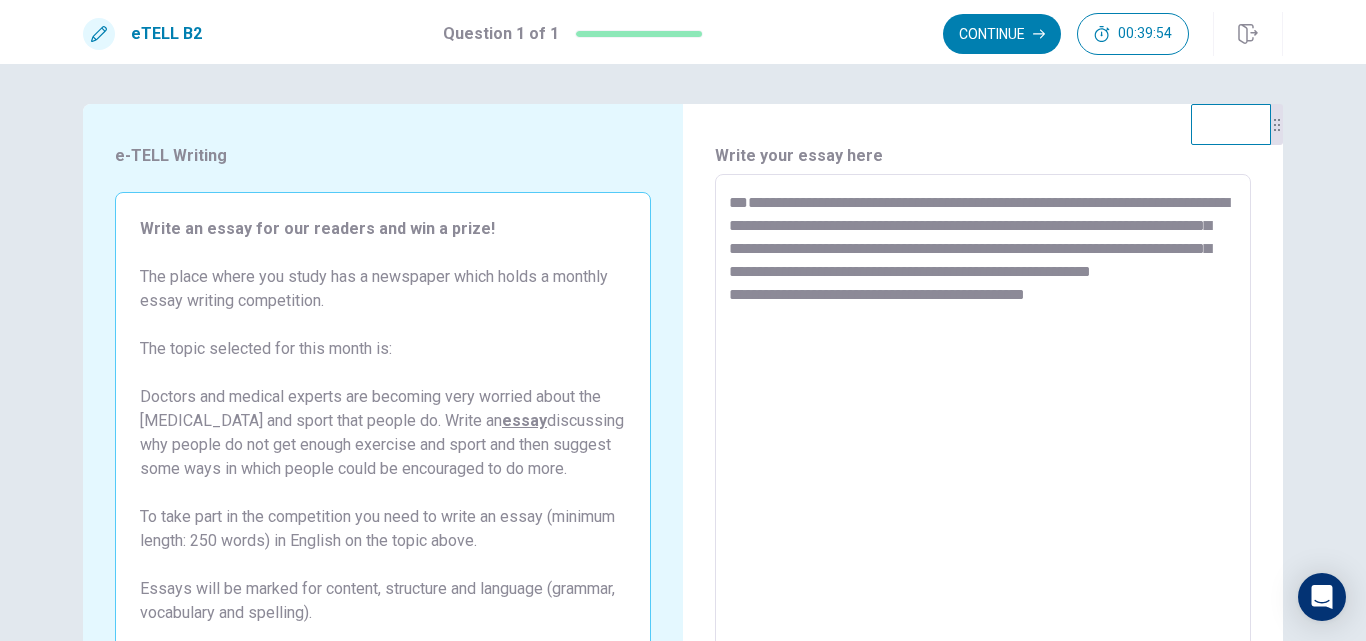 click on "**********" at bounding box center (983, 451) 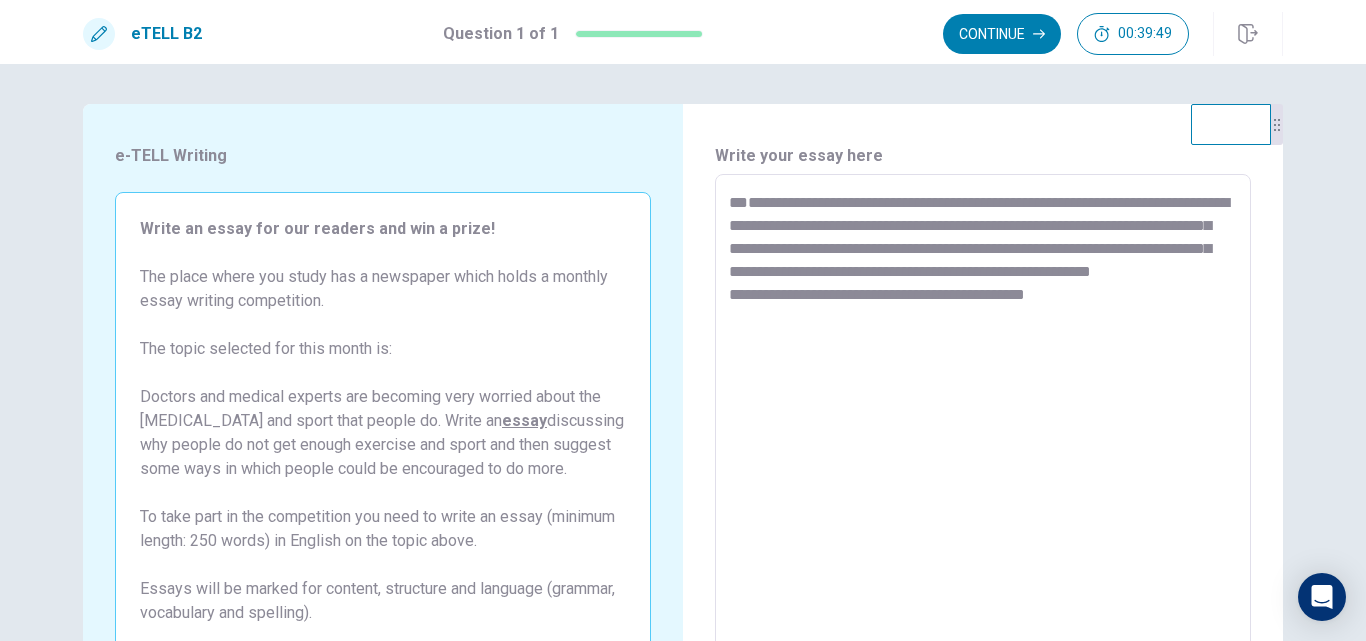 click on "**********" at bounding box center (983, 451) 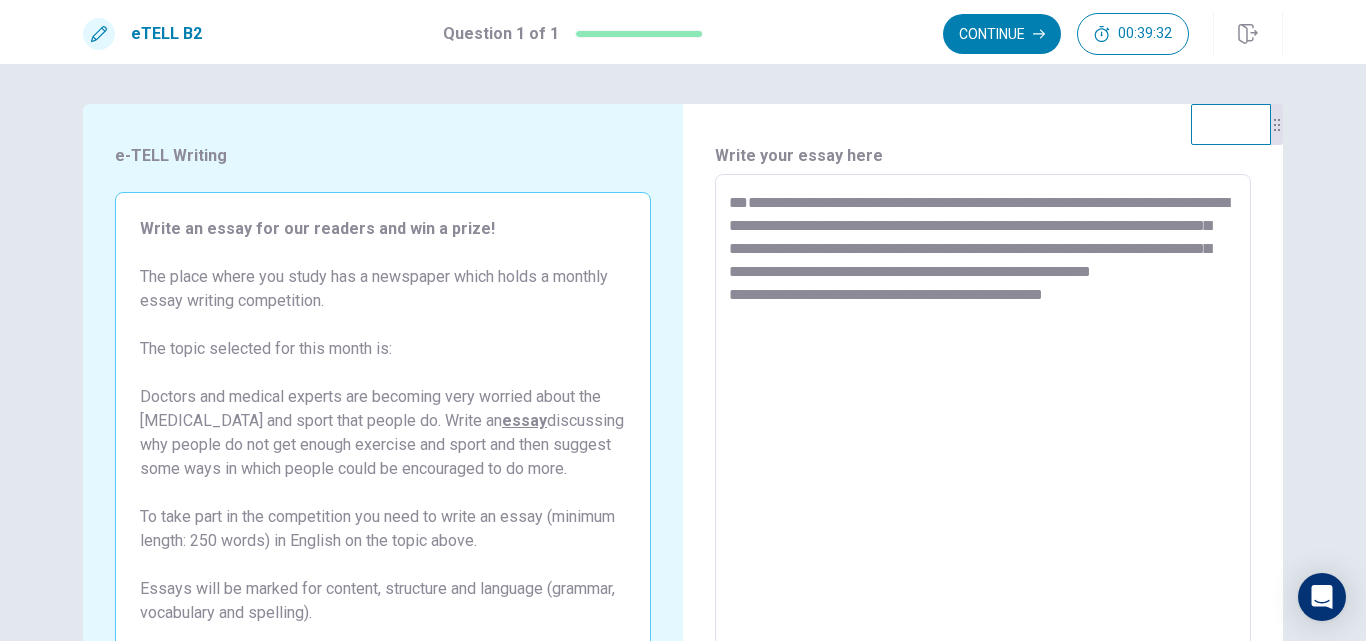 click on "**********" at bounding box center (983, 451) 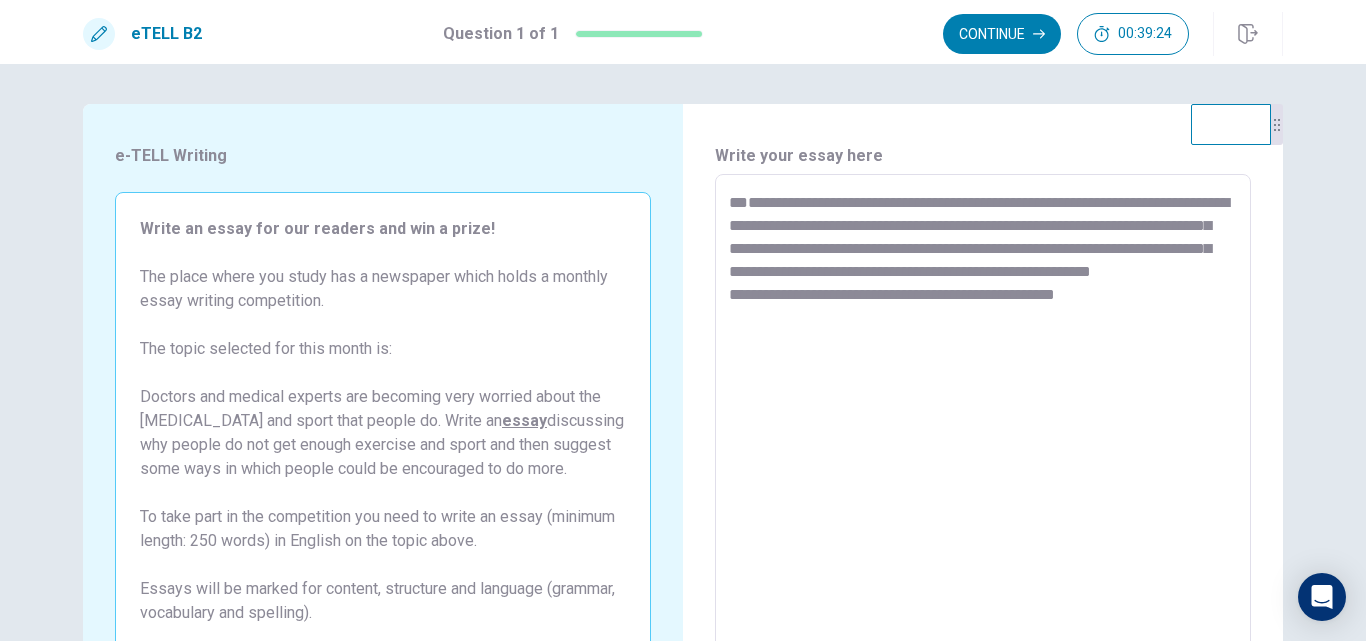click on "**********" at bounding box center [983, 451] 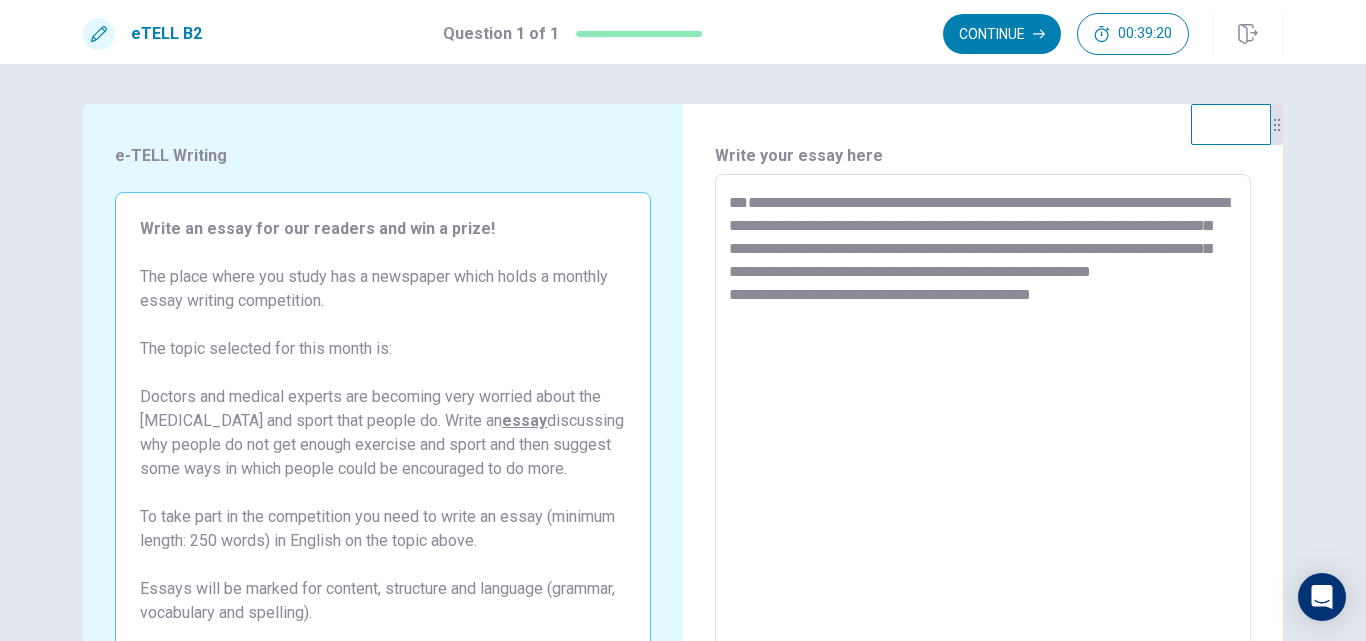 click on "**********" at bounding box center (983, 451) 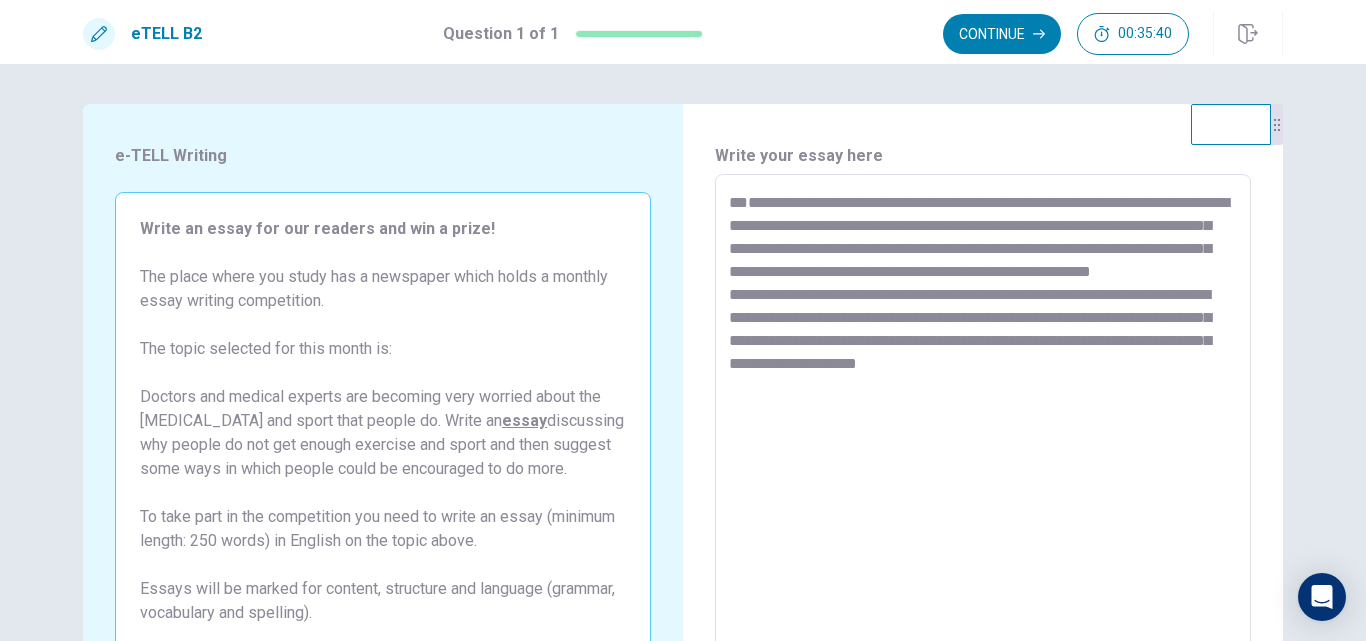 click on "**********" at bounding box center (983, 451) 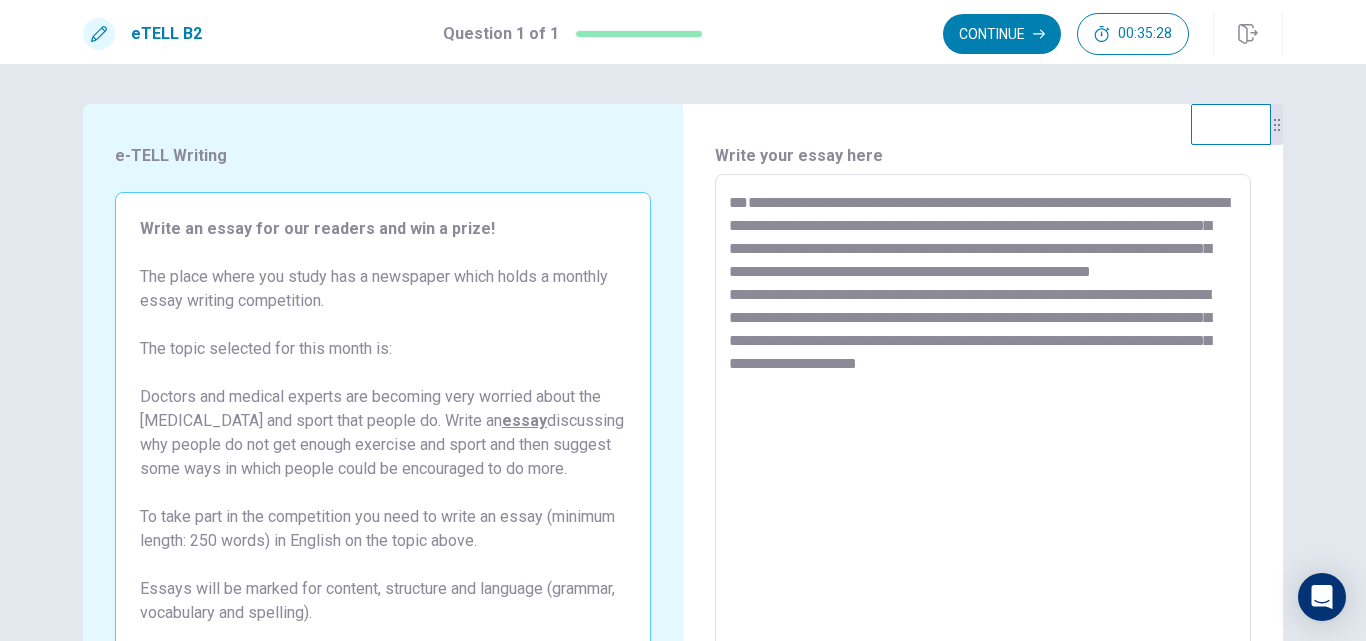 click on "**********" at bounding box center (983, 451) 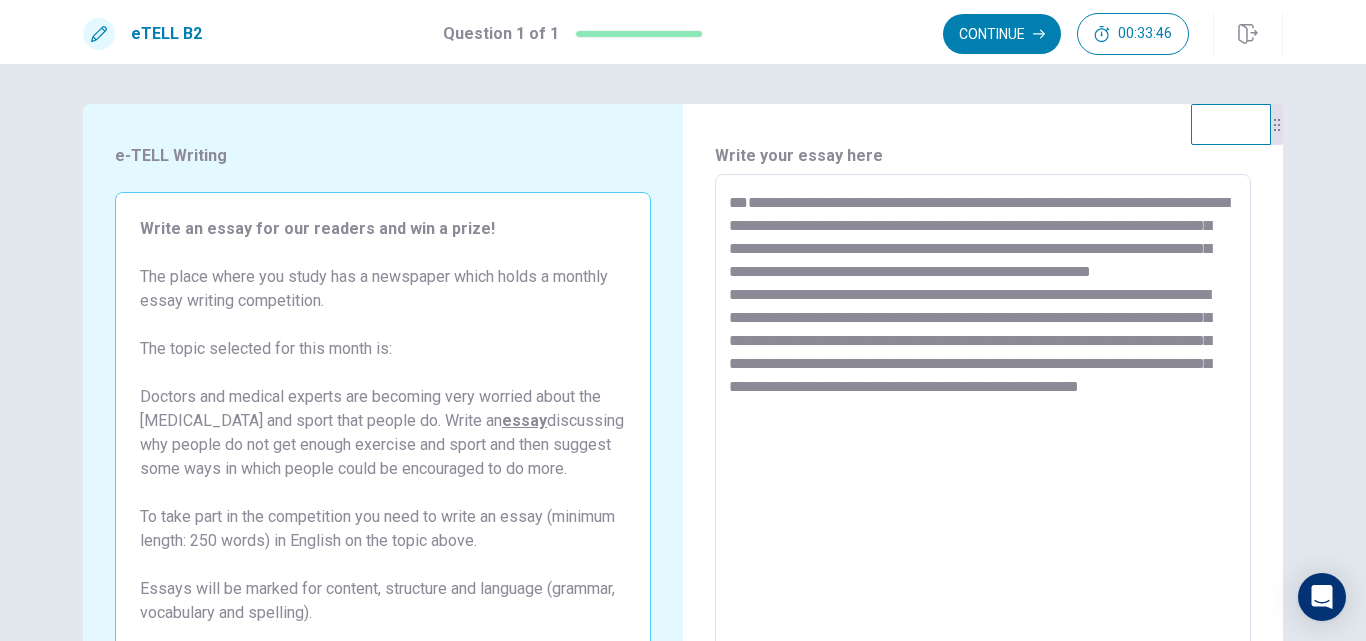 click on "**********" at bounding box center (983, 451) 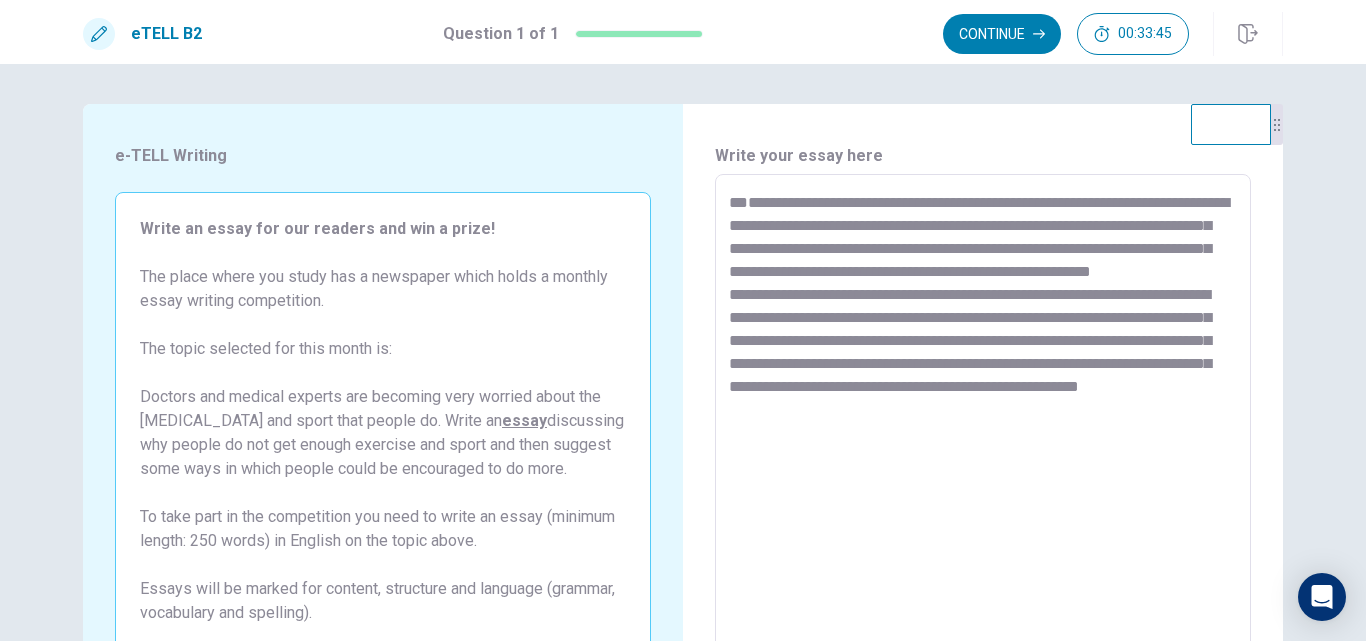click on "**********" at bounding box center (983, 451) 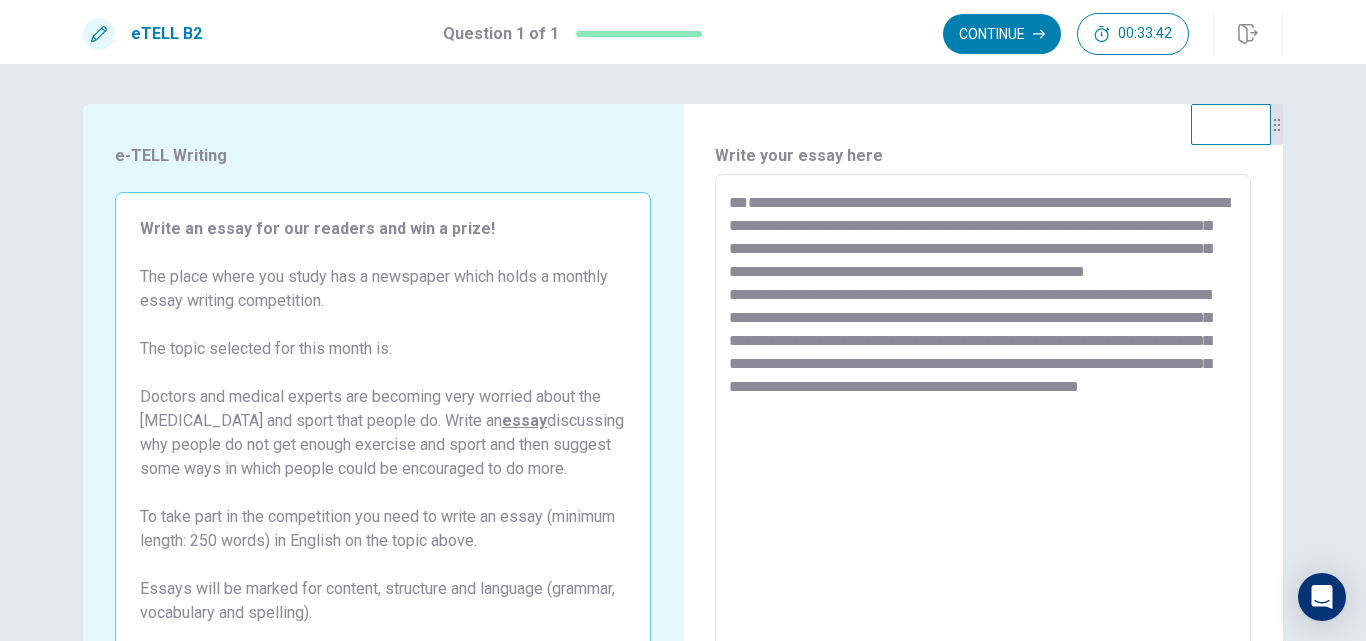 click on "**********" at bounding box center [983, 451] 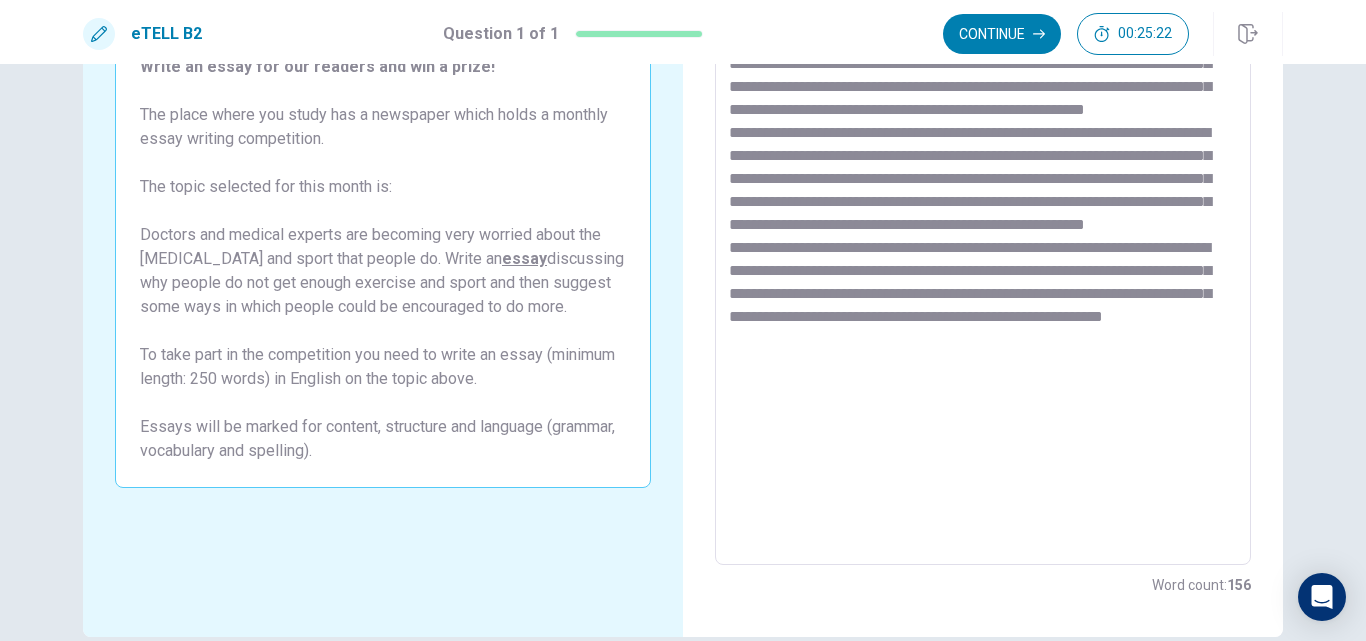 scroll, scrollTop: 62, scrollLeft: 0, axis: vertical 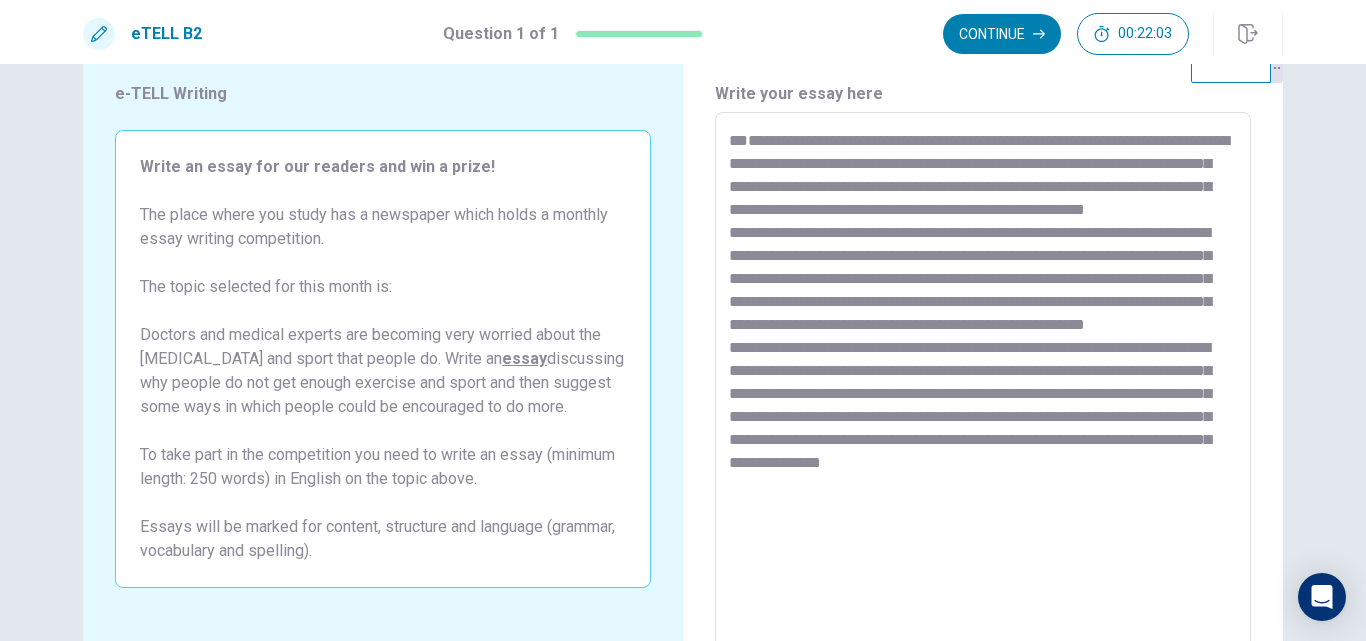 click at bounding box center (983, 389) 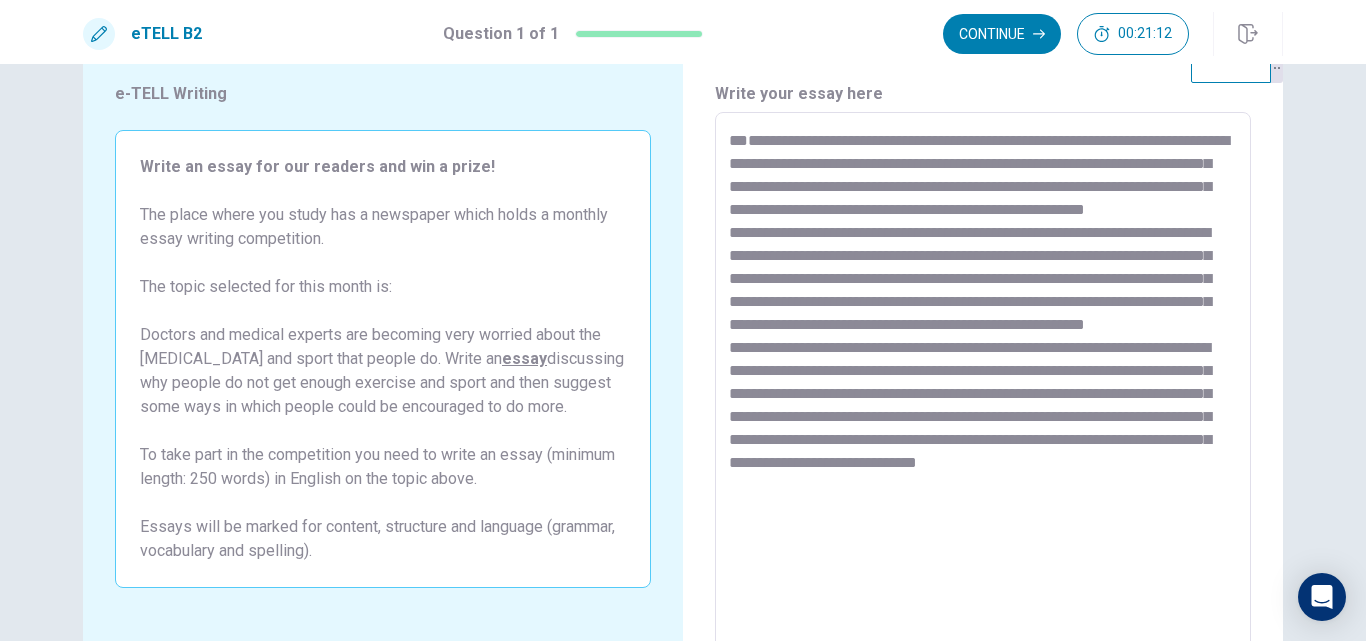 click at bounding box center [983, 389] 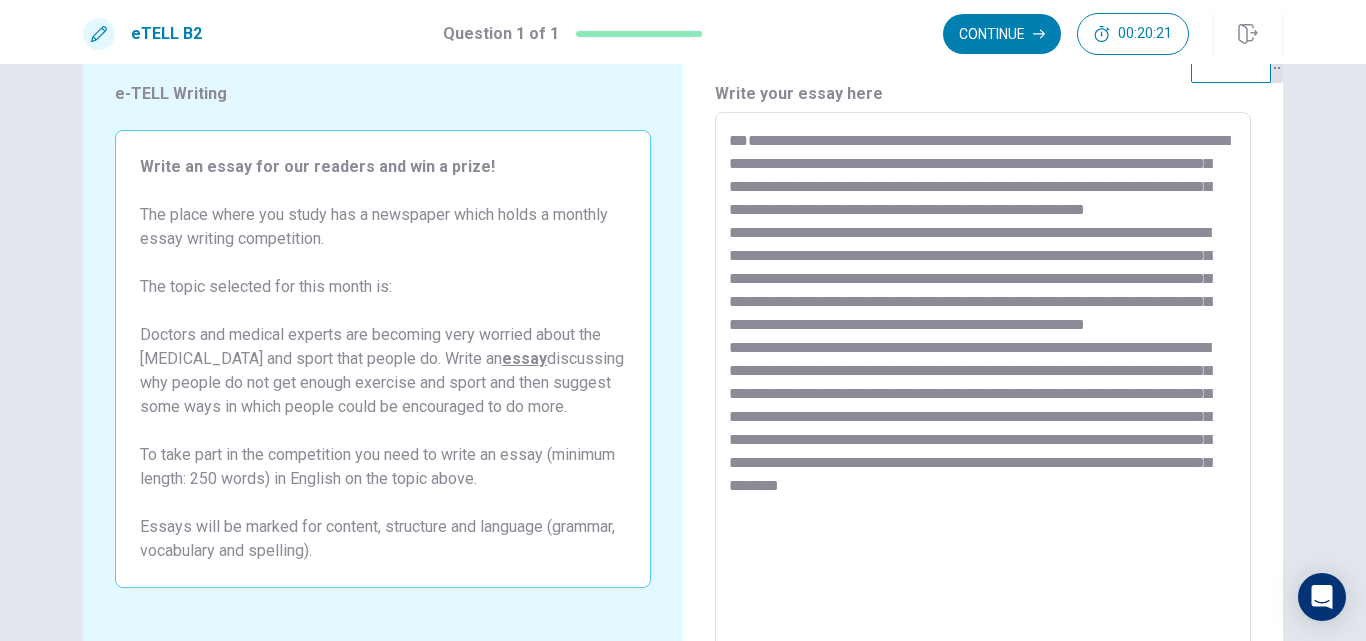 click at bounding box center [983, 389] 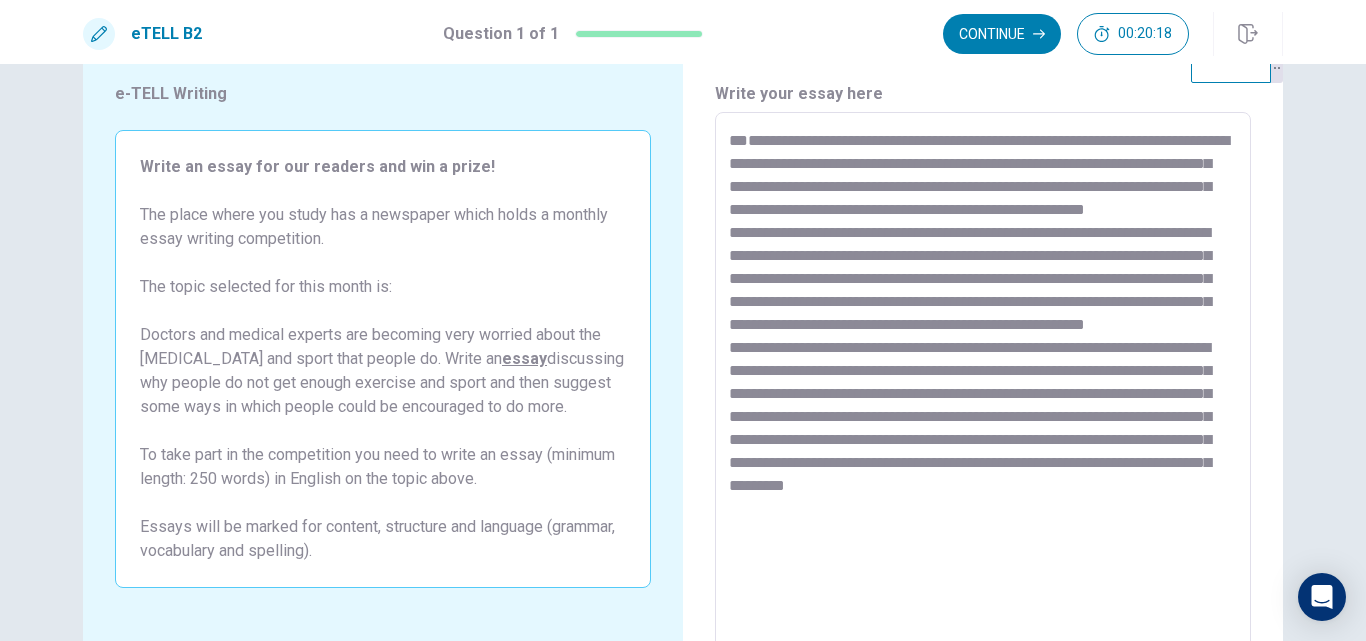 click at bounding box center [983, 389] 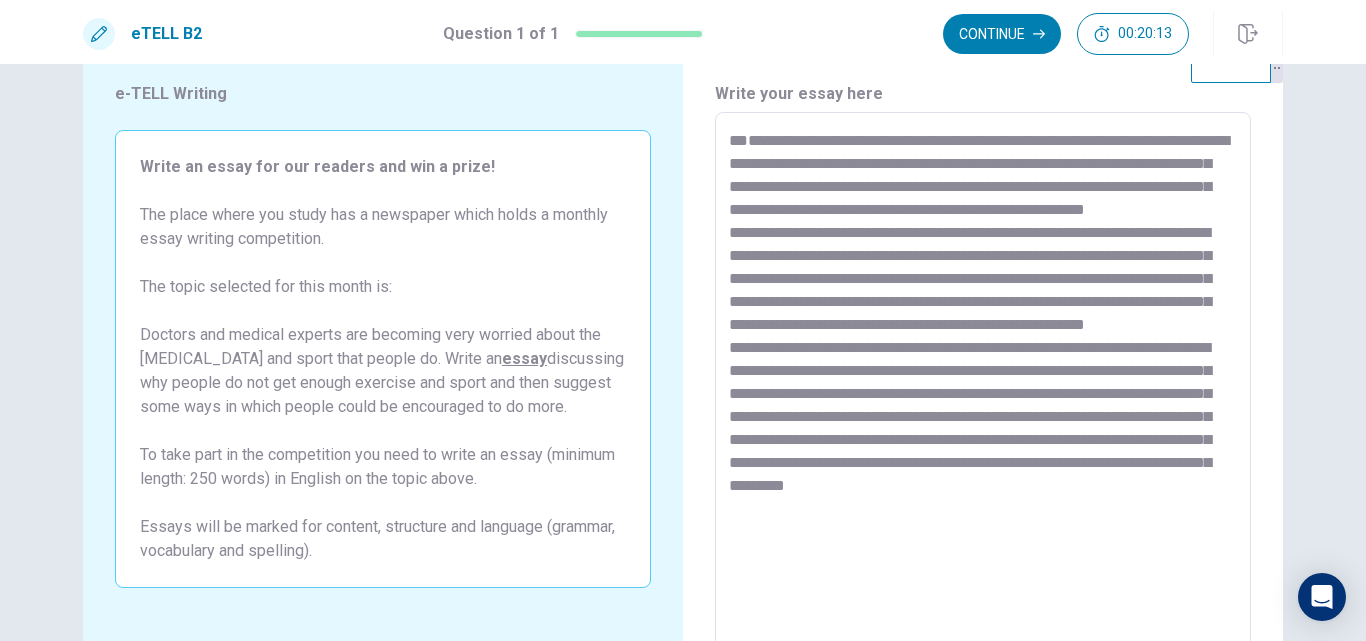 click at bounding box center (983, 389) 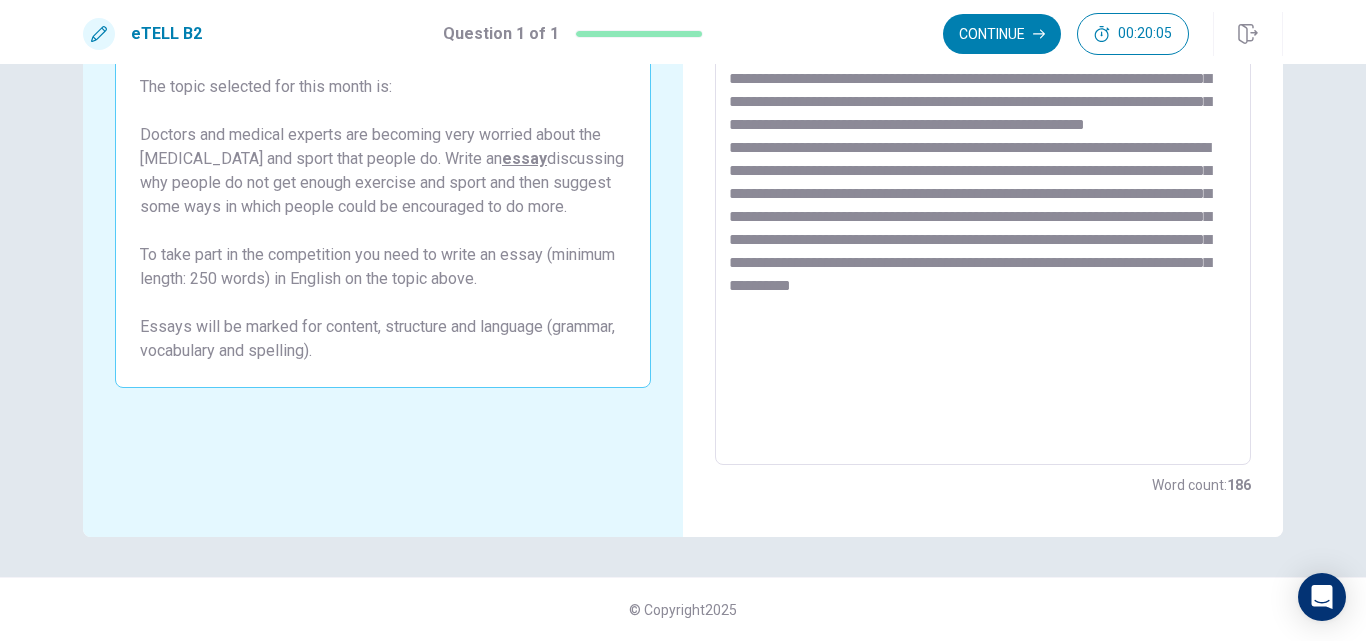 scroll, scrollTop: 62, scrollLeft: 0, axis: vertical 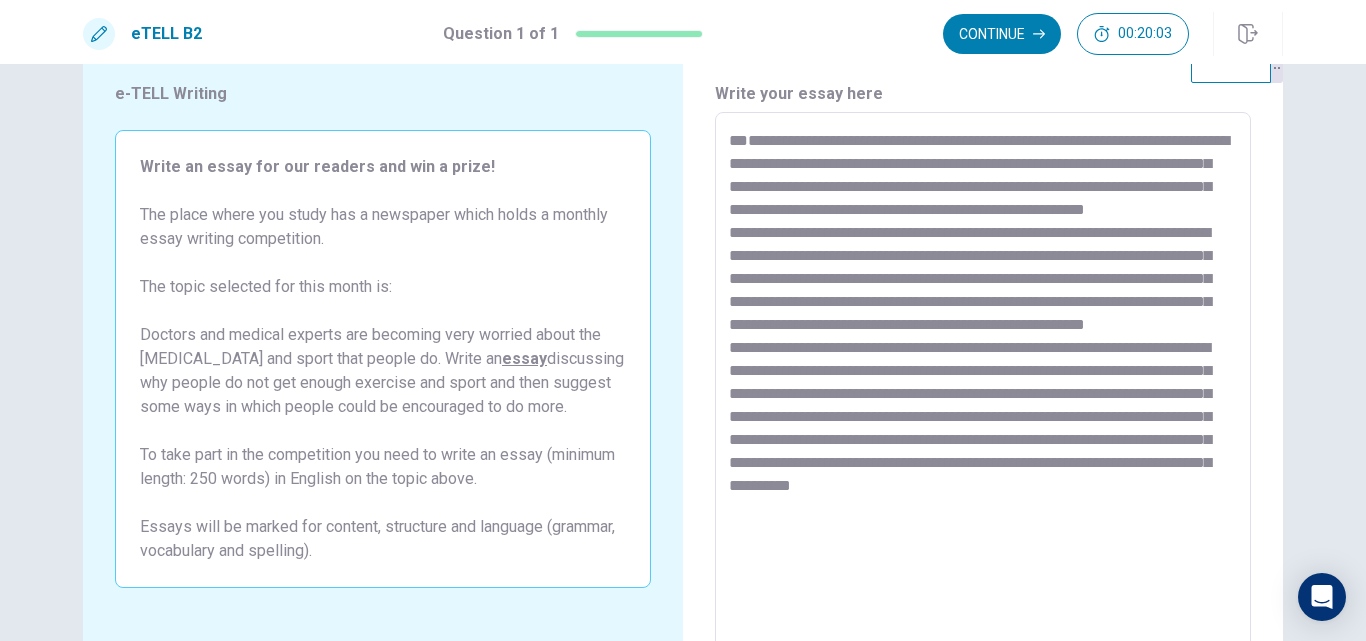 click at bounding box center [983, 389] 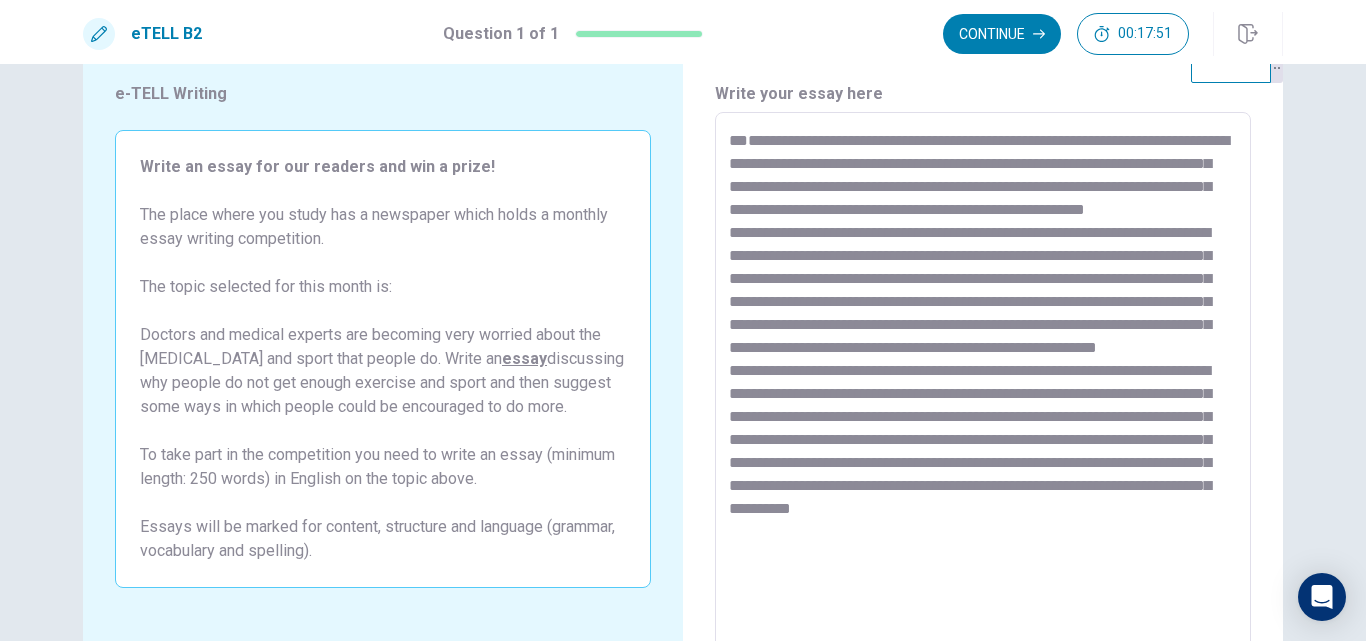 click at bounding box center [983, 389] 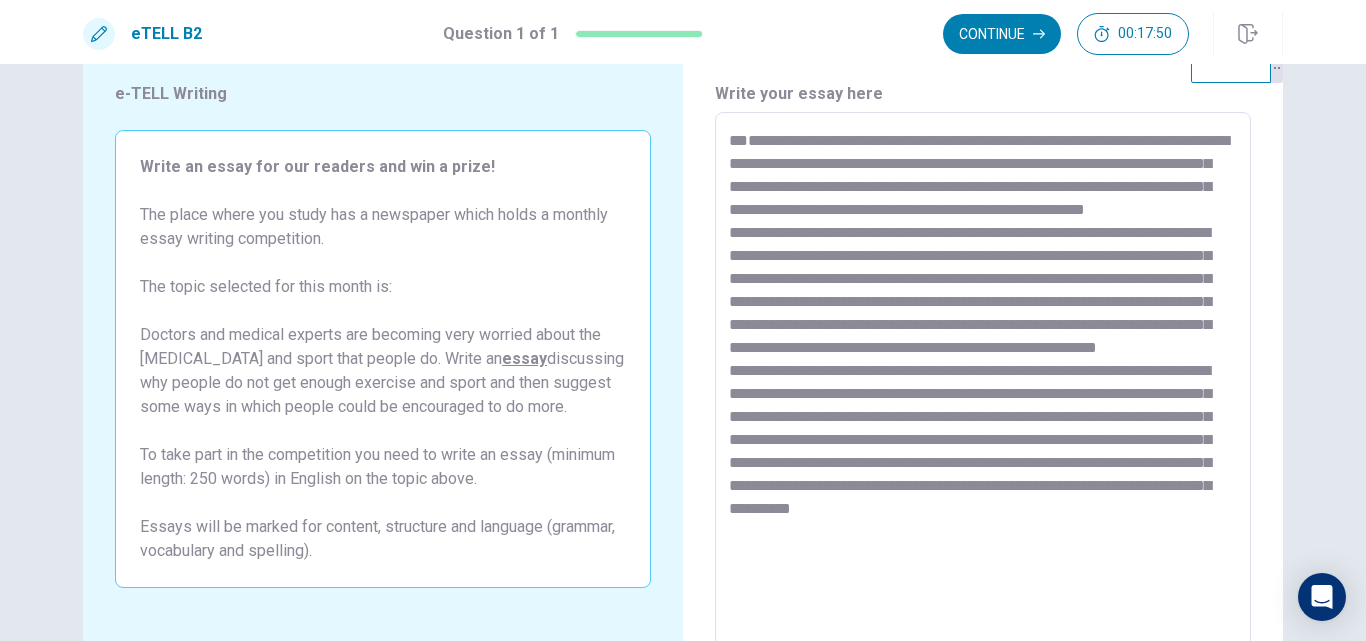 click at bounding box center [983, 389] 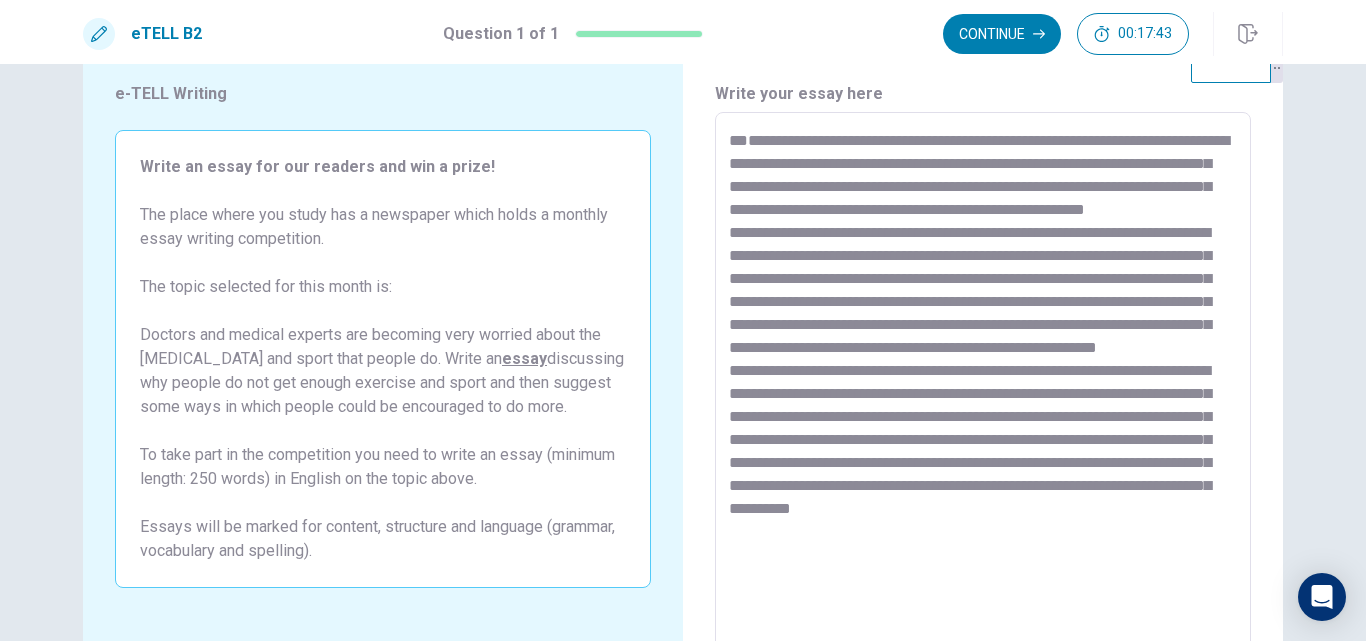 click at bounding box center [983, 389] 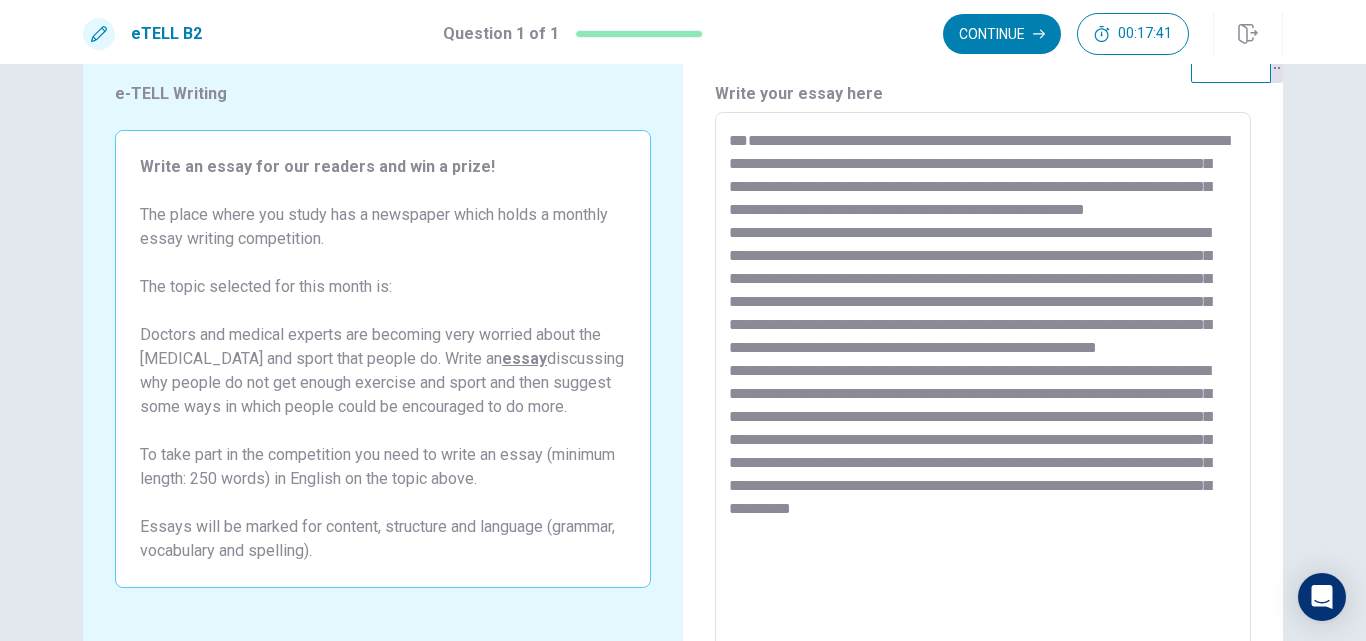 click at bounding box center [983, 389] 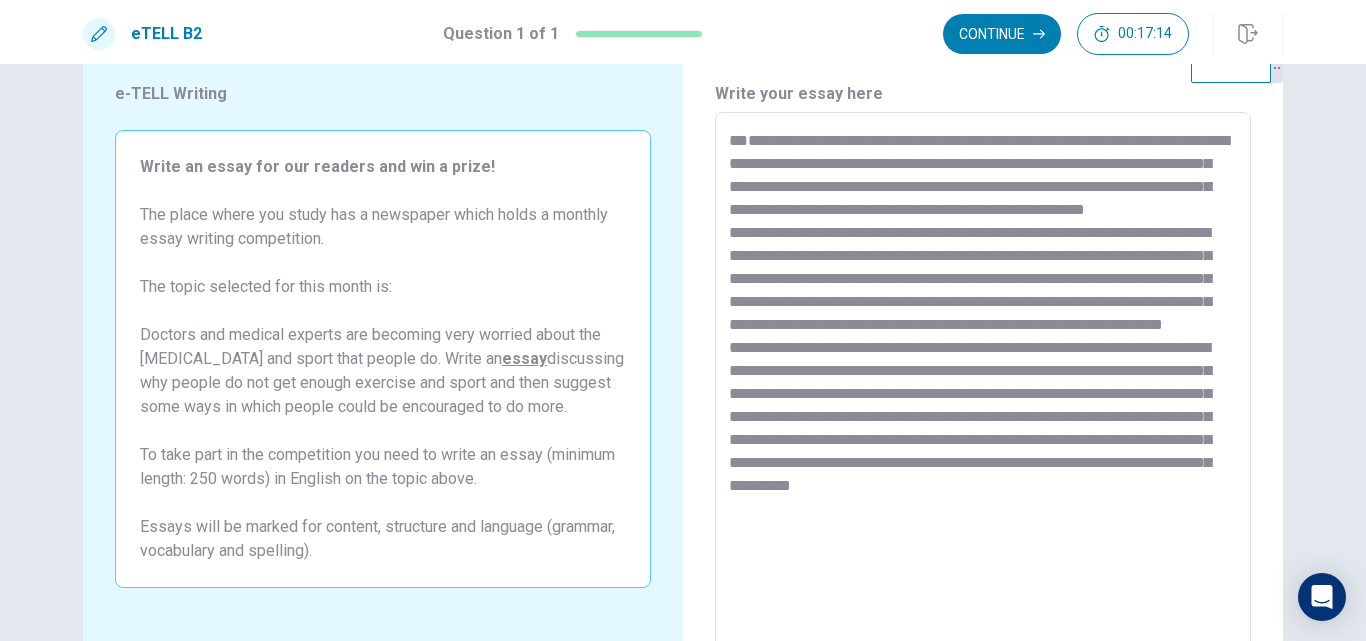 click at bounding box center [983, 389] 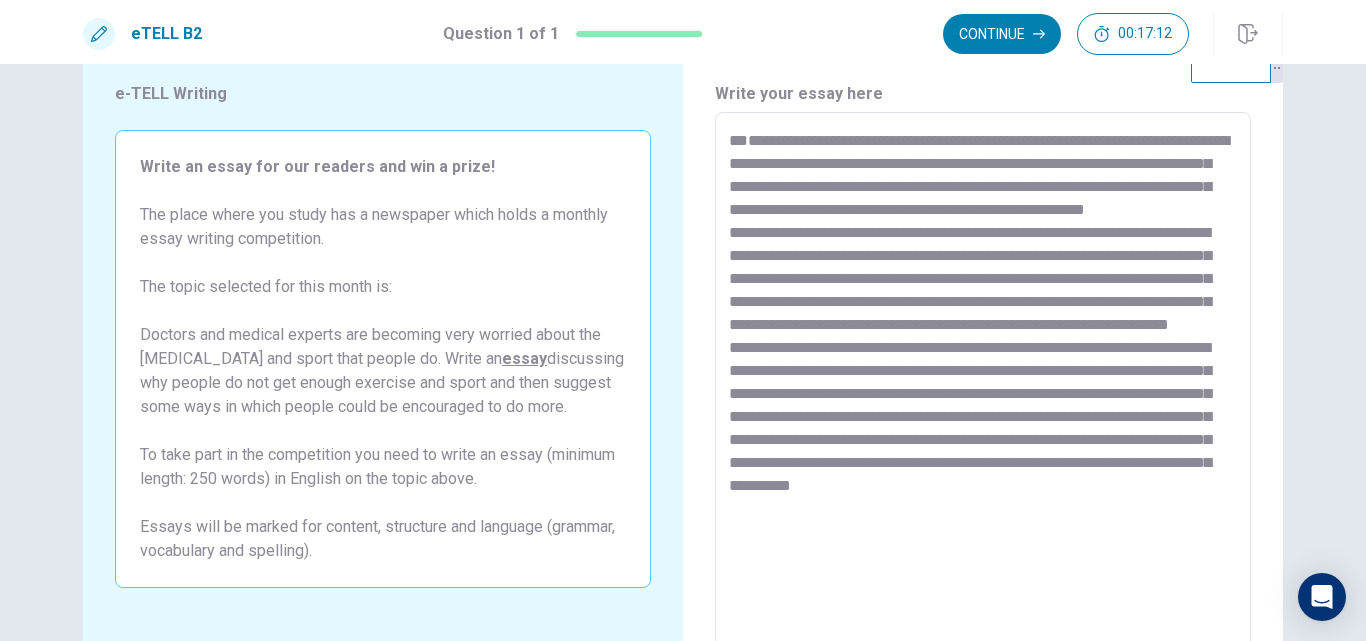 scroll, scrollTop: 162, scrollLeft: 0, axis: vertical 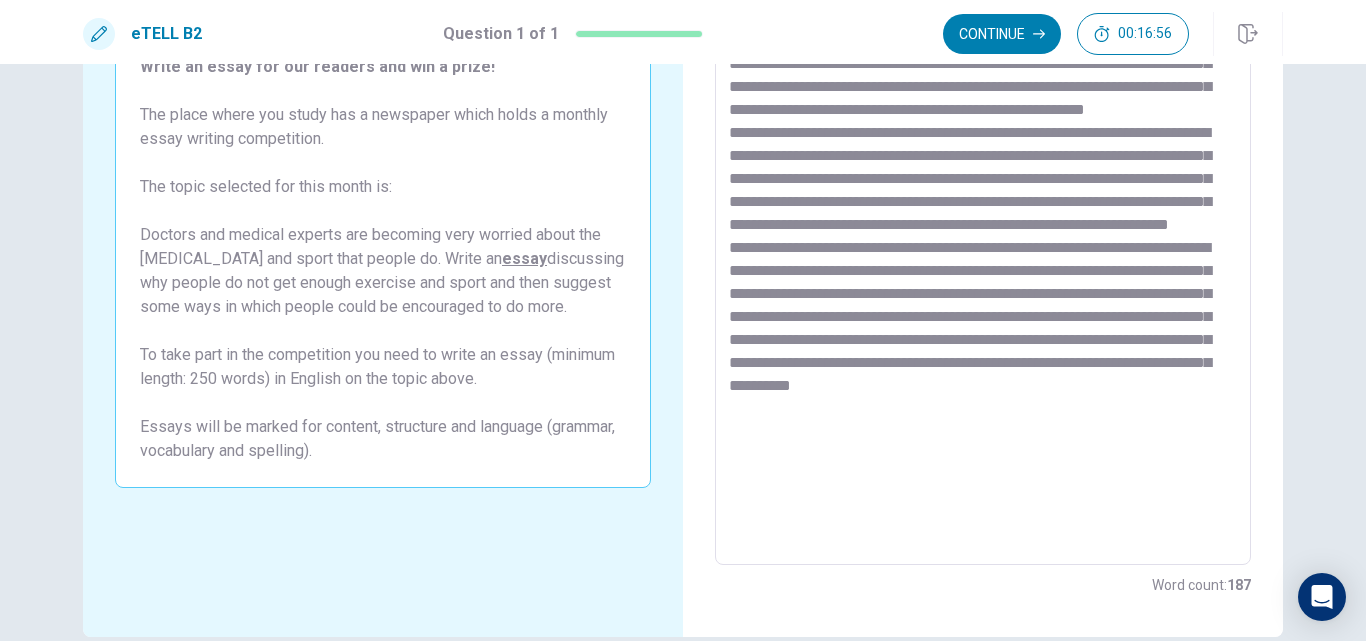 click at bounding box center (983, 289) 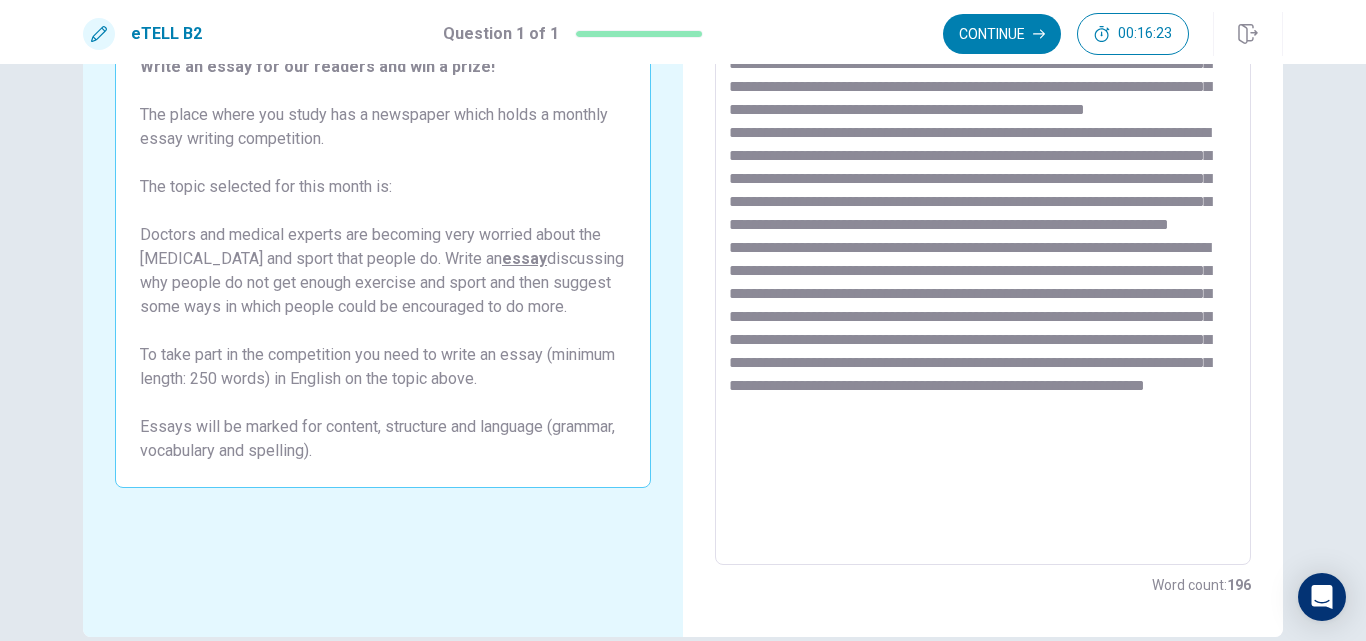 click at bounding box center [983, 289] 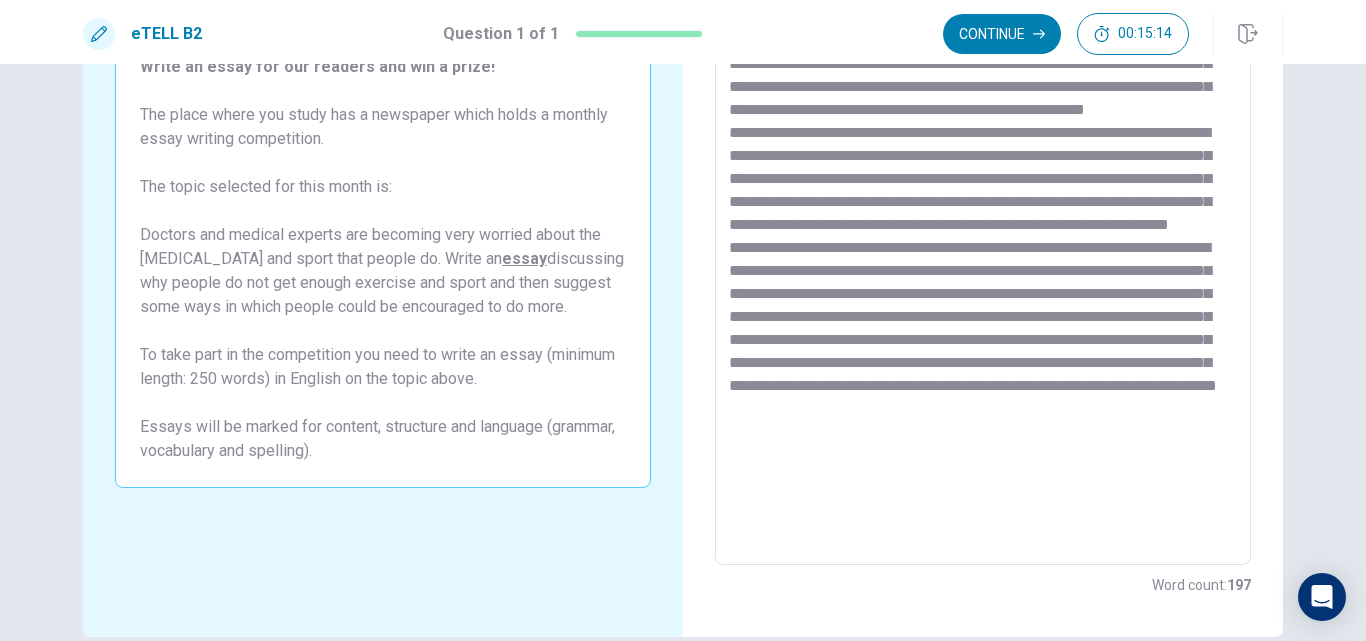 click at bounding box center (983, 289) 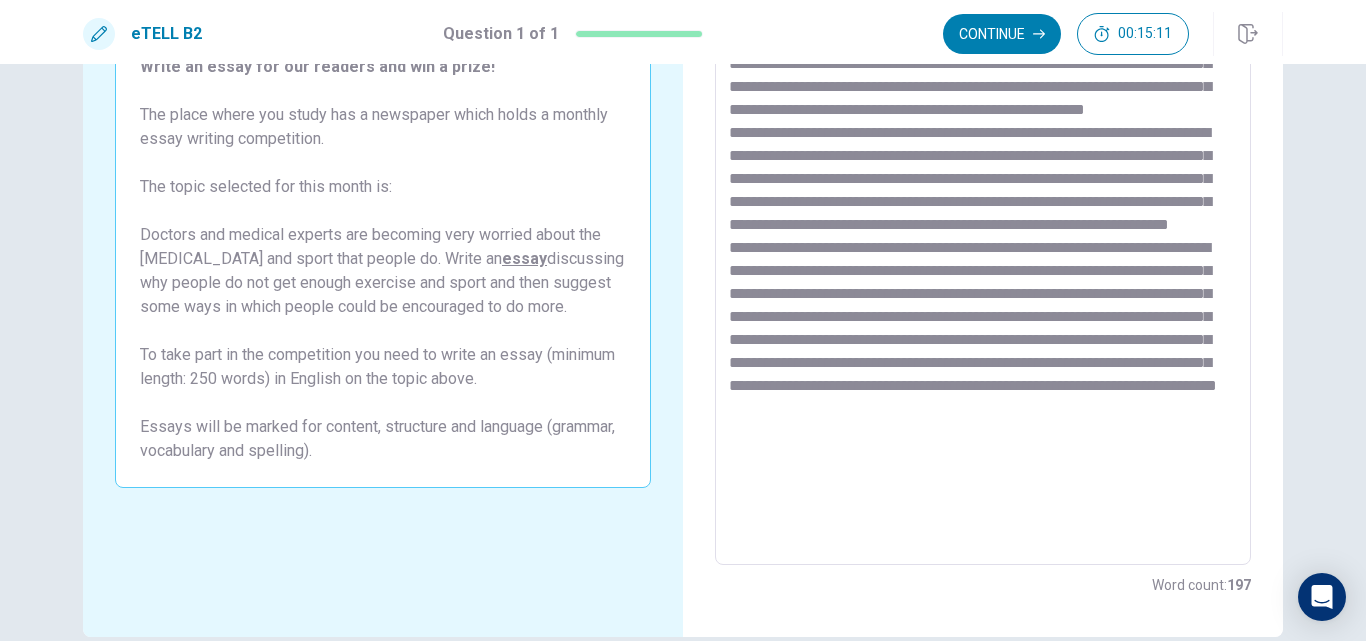 click at bounding box center (983, 289) 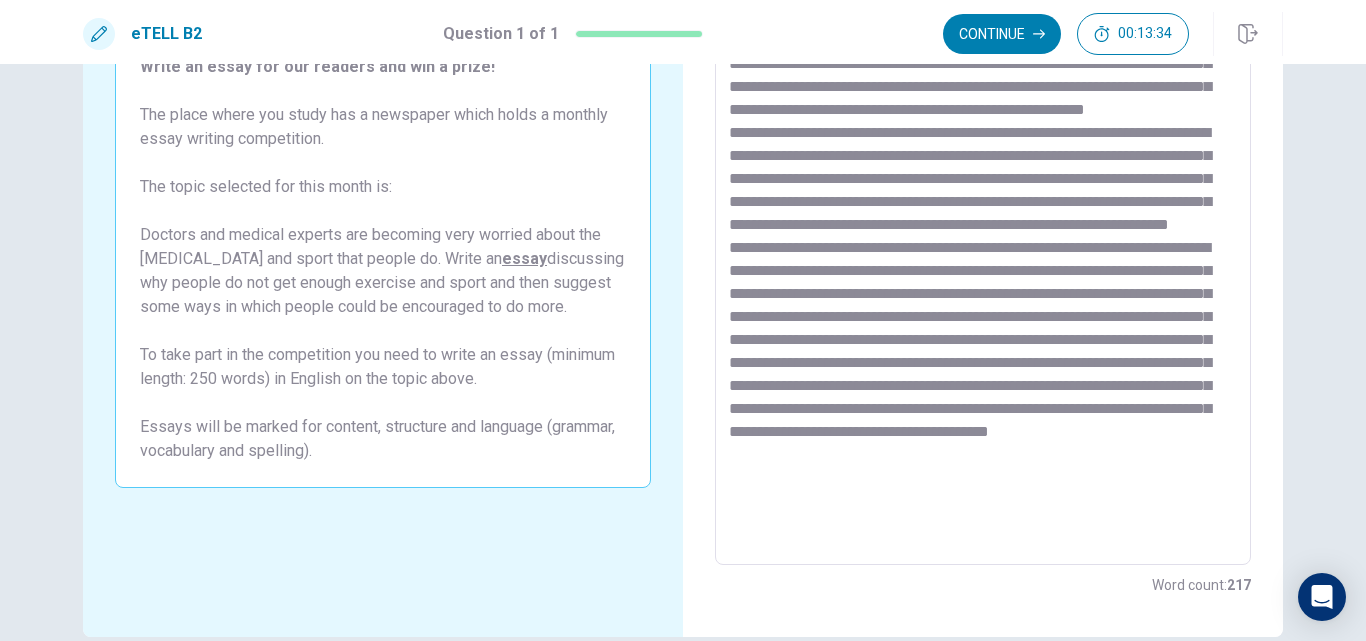 scroll, scrollTop: 262, scrollLeft: 0, axis: vertical 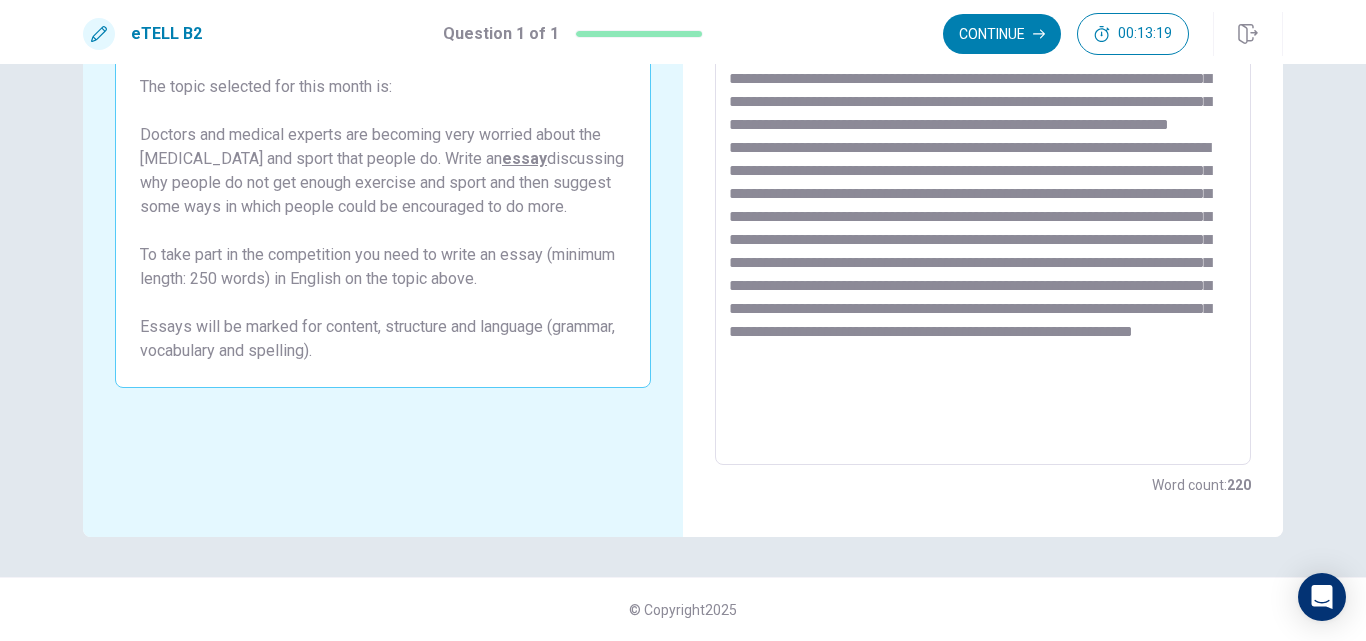 click at bounding box center (983, 189) 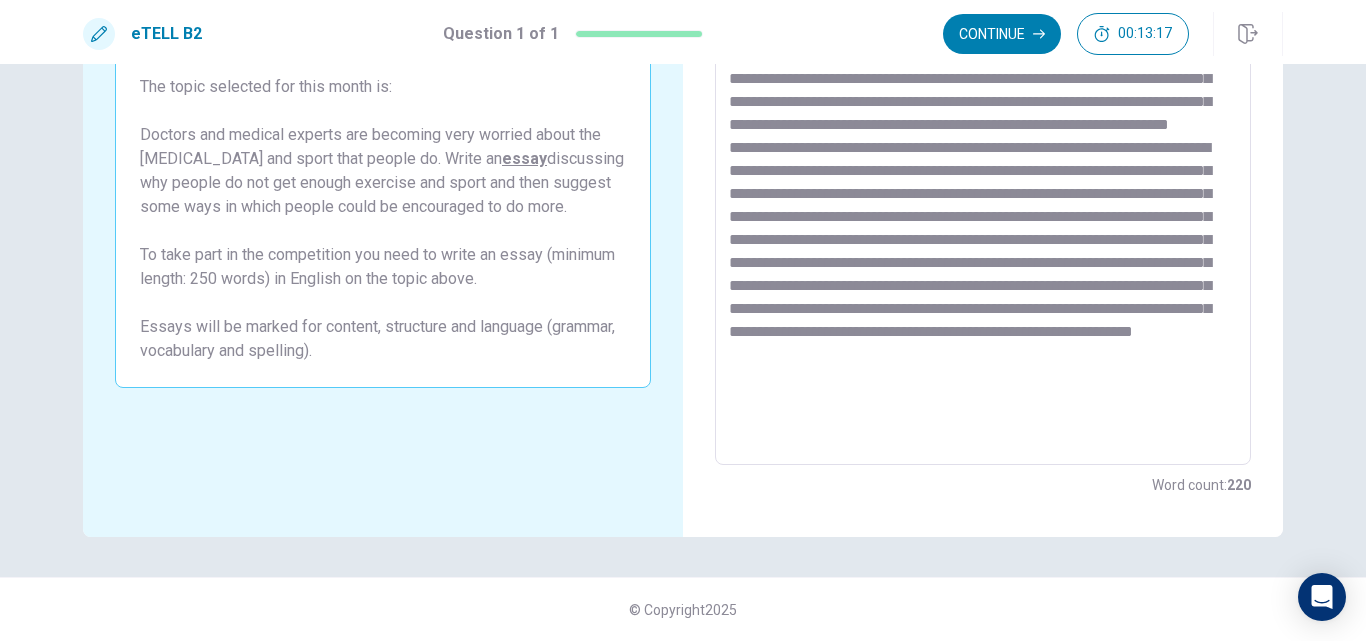click at bounding box center (983, 189) 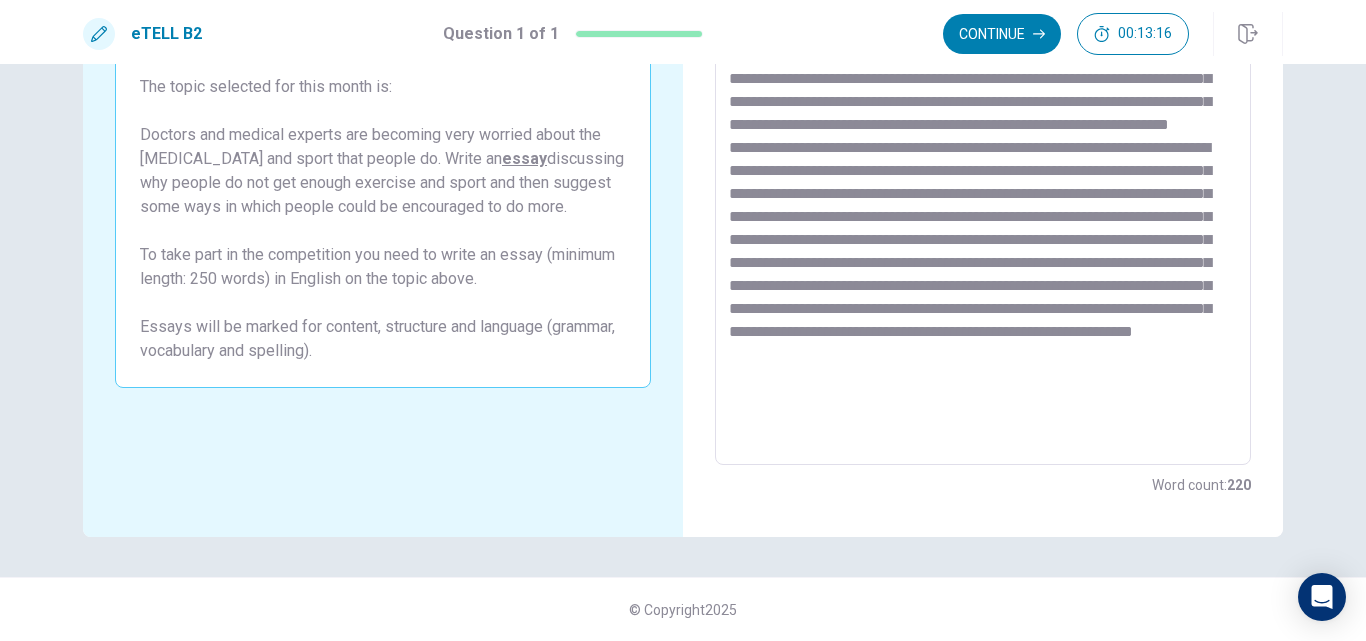 click at bounding box center [983, 189] 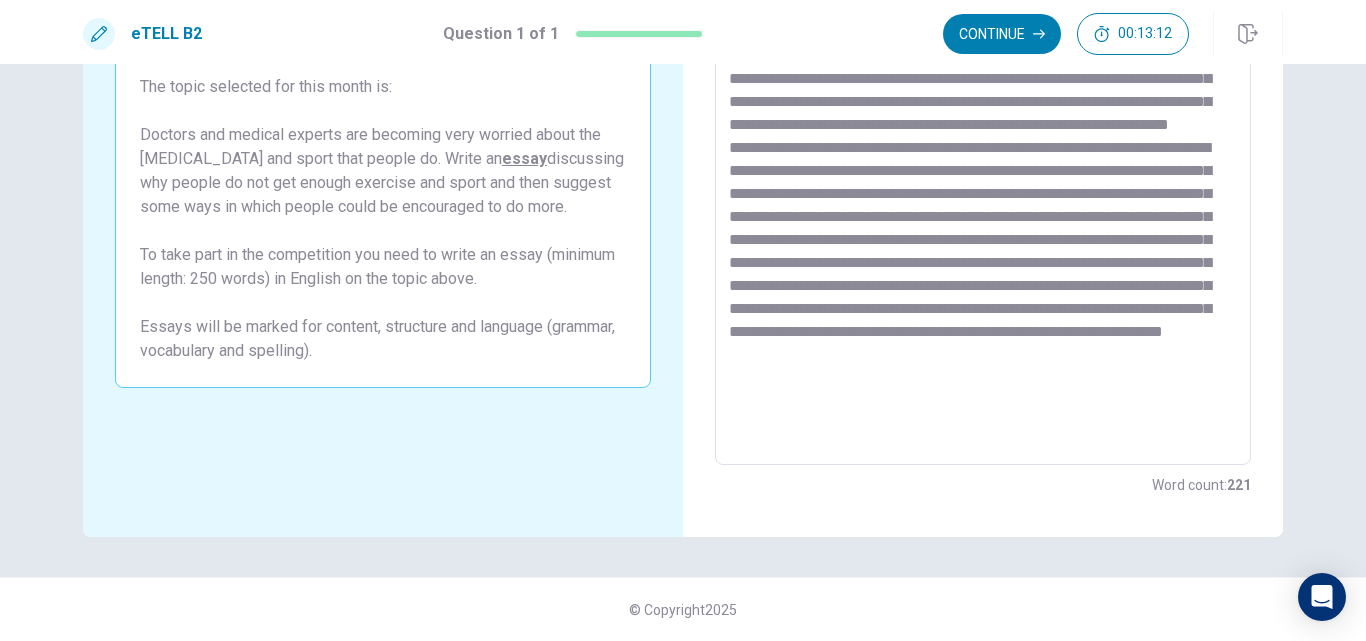 click at bounding box center (983, 189) 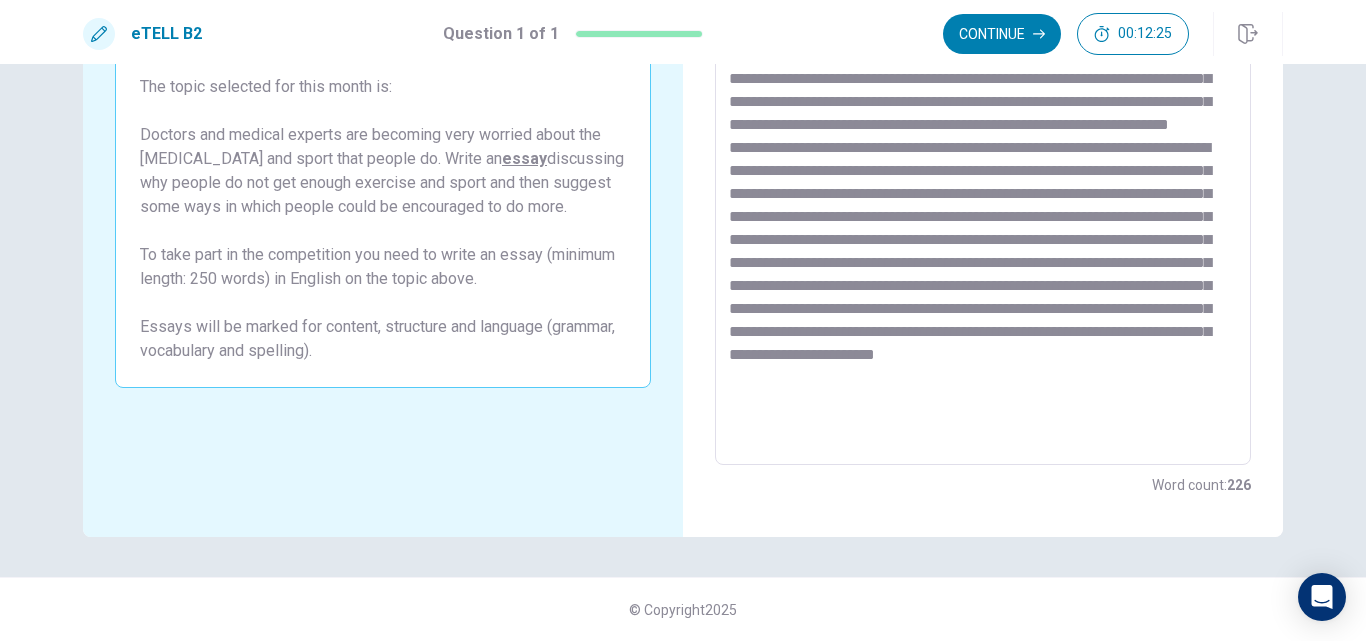 scroll, scrollTop: 8, scrollLeft: 0, axis: vertical 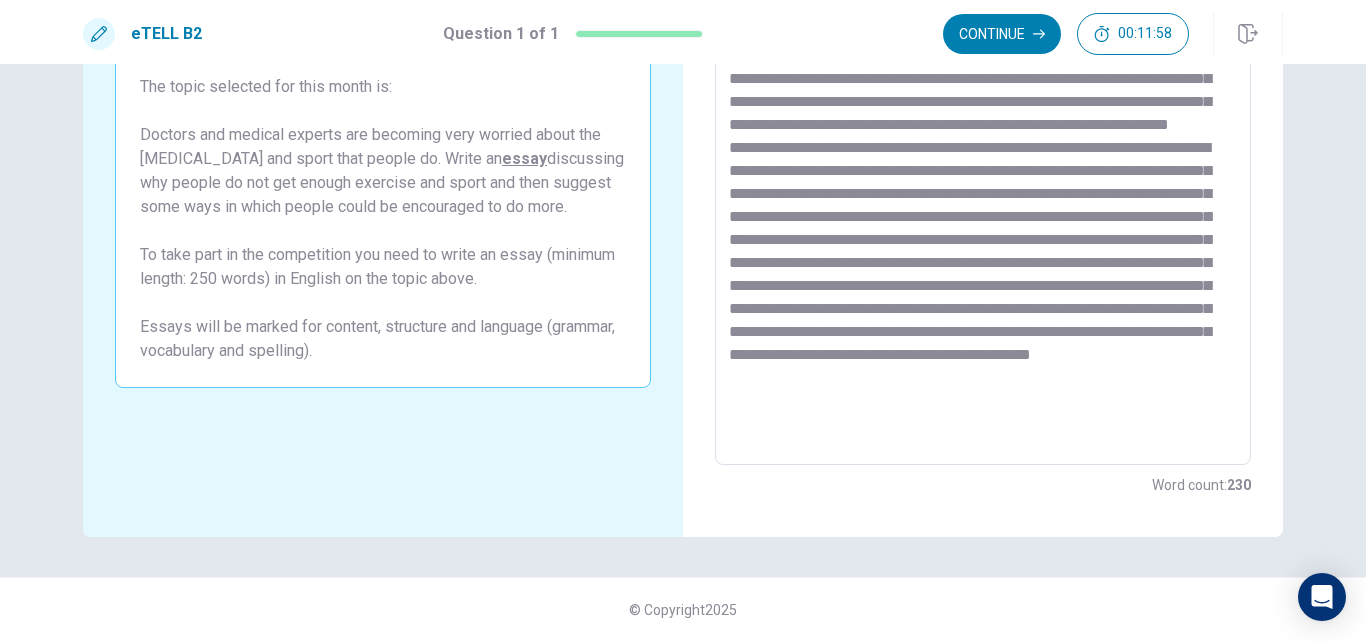 click at bounding box center (983, 189) 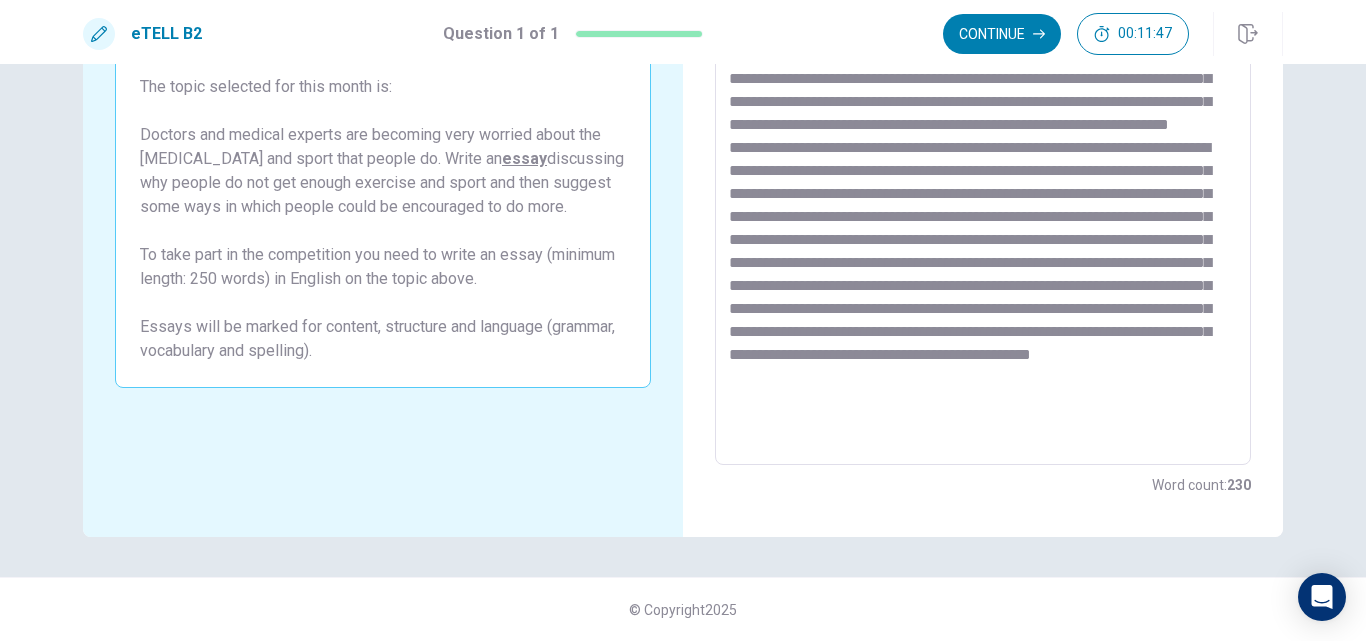 click at bounding box center [983, 189] 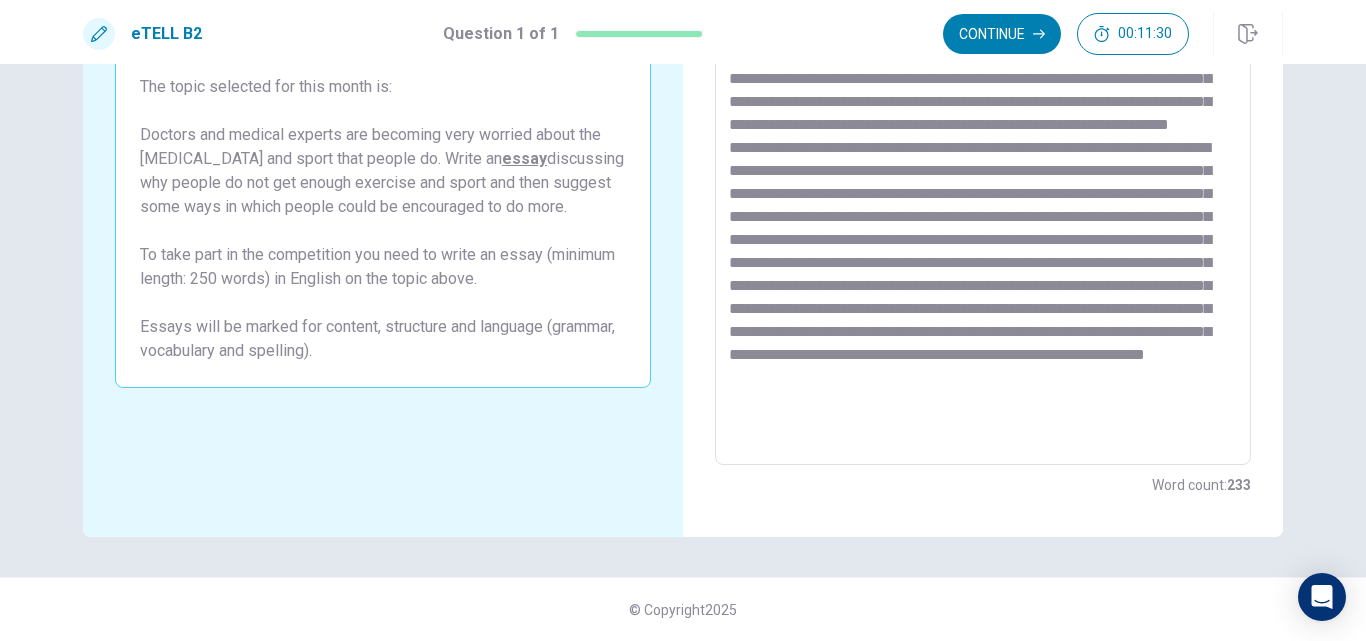 scroll, scrollTop: 9, scrollLeft: 0, axis: vertical 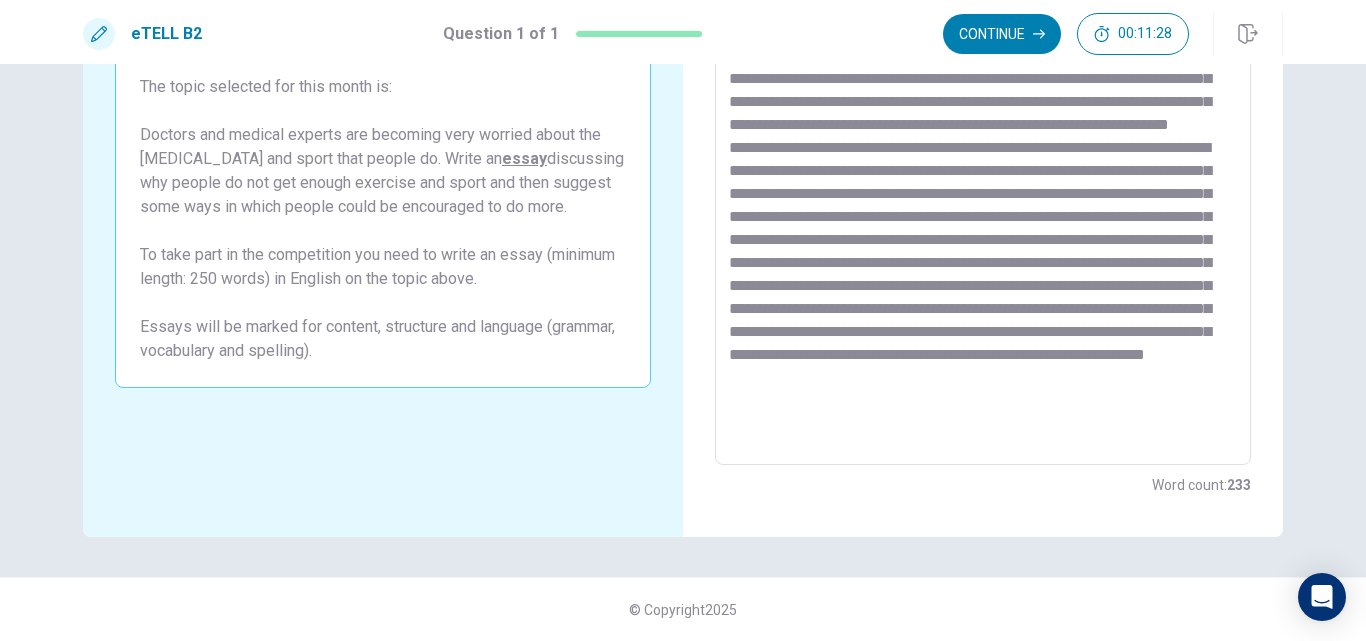 click at bounding box center [983, 189] 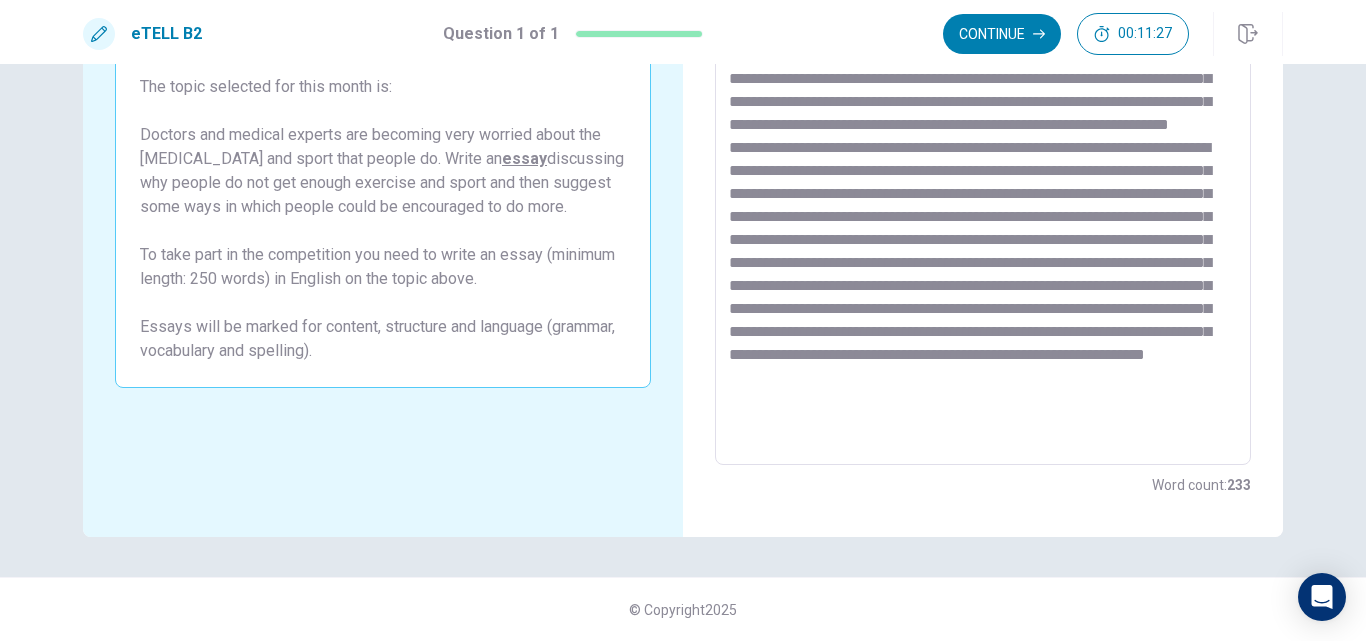 click at bounding box center [983, 189] 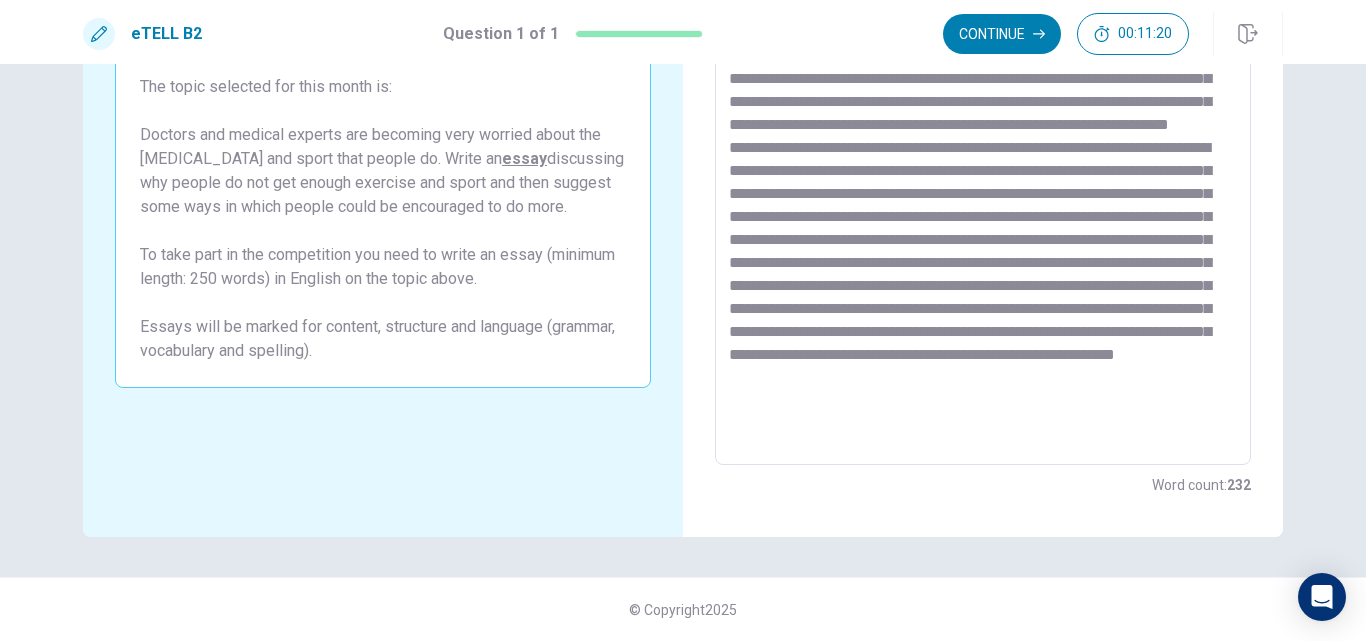 click at bounding box center (983, 189) 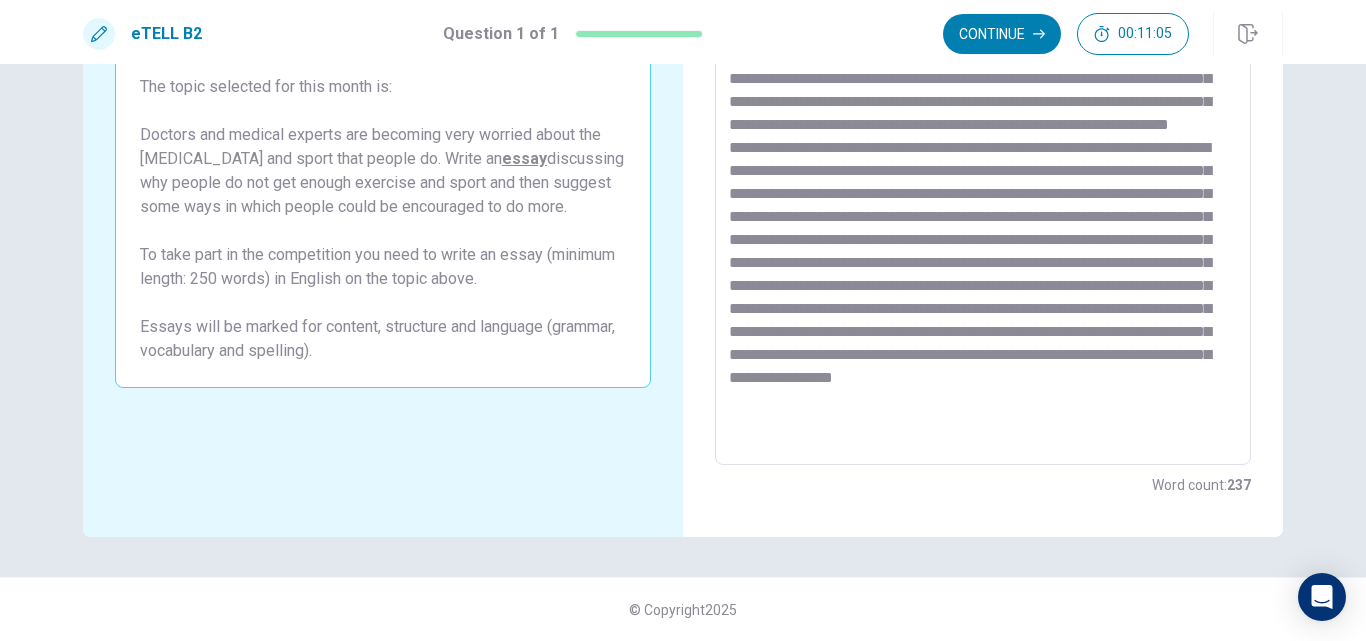 scroll, scrollTop: 54, scrollLeft: 0, axis: vertical 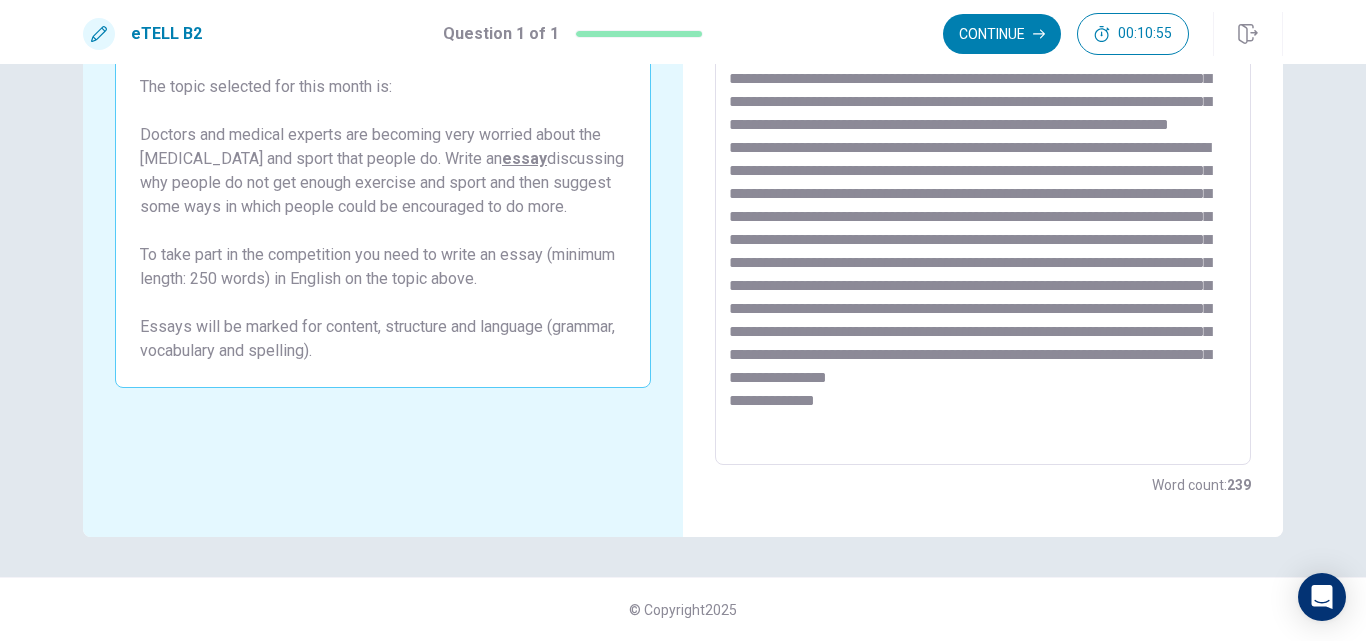 click at bounding box center [983, 189] 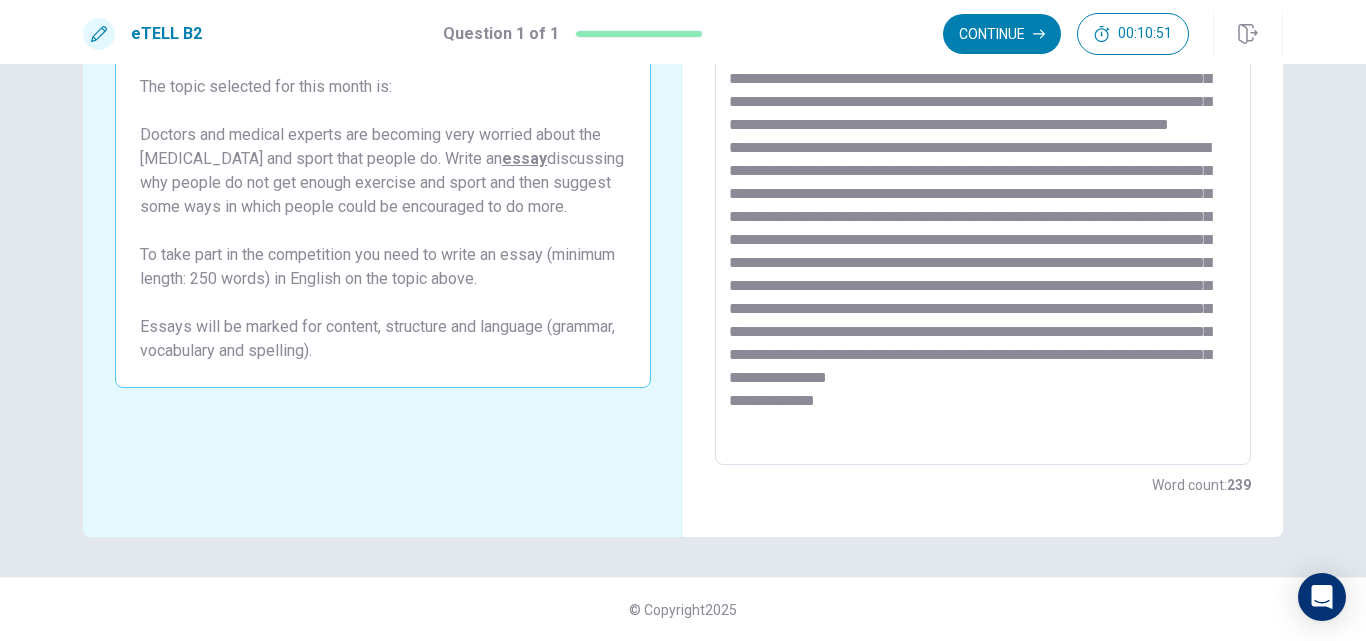 click at bounding box center (983, 189) 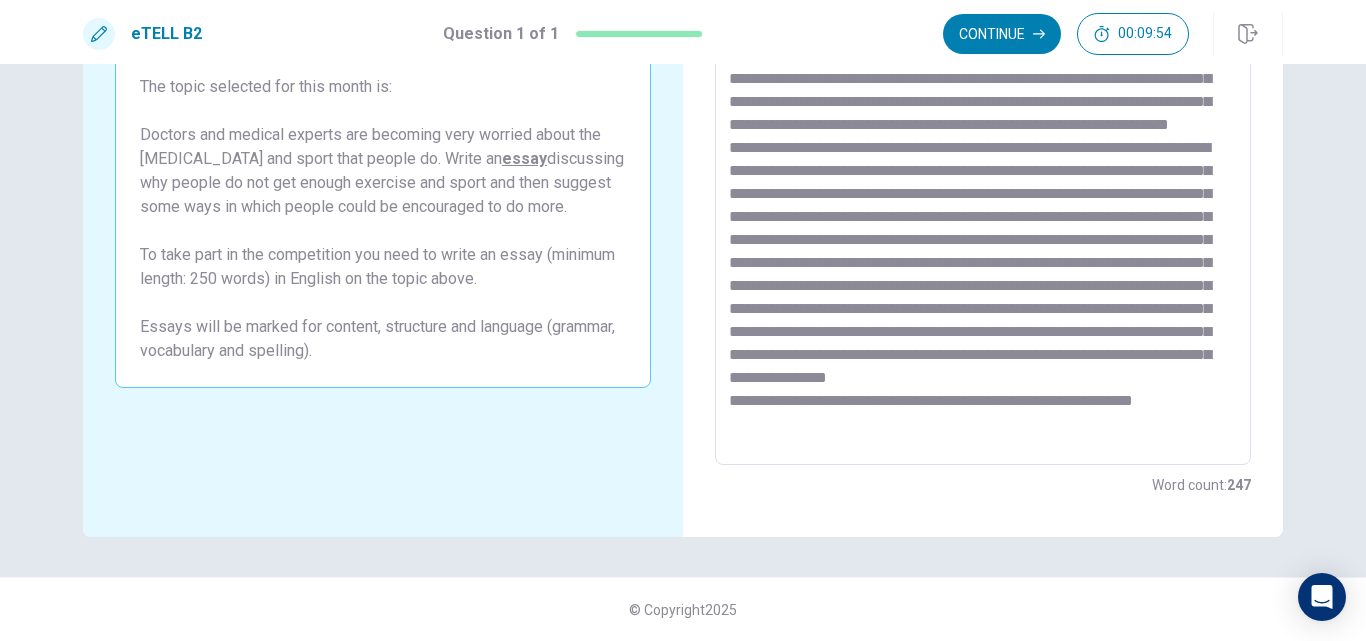 click at bounding box center (983, 189) 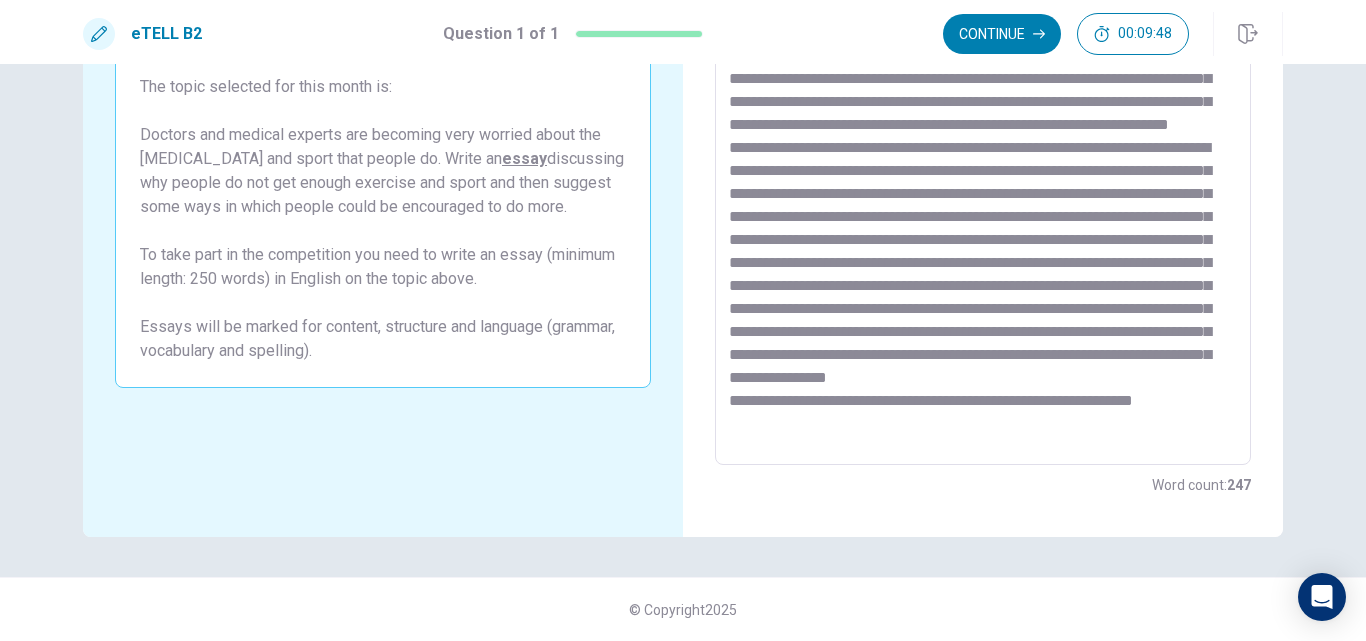 click at bounding box center (983, 189) 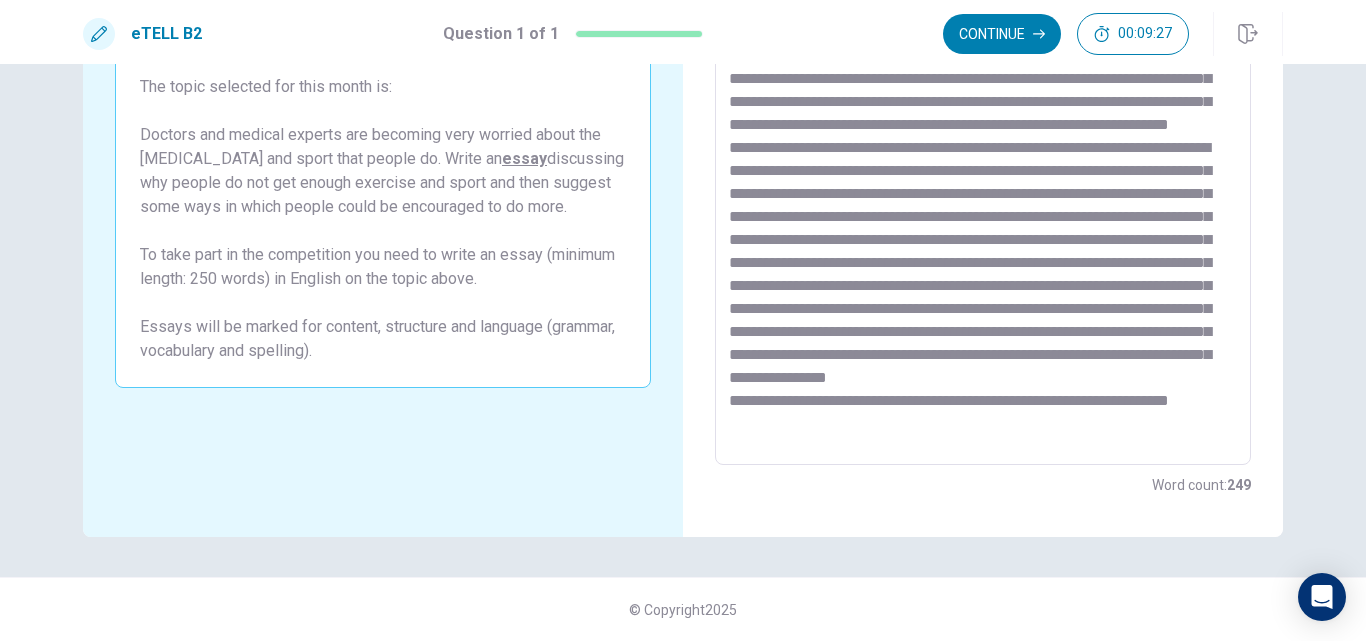 scroll, scrollTop: 77, scrollLeft: 0, axis: vertical 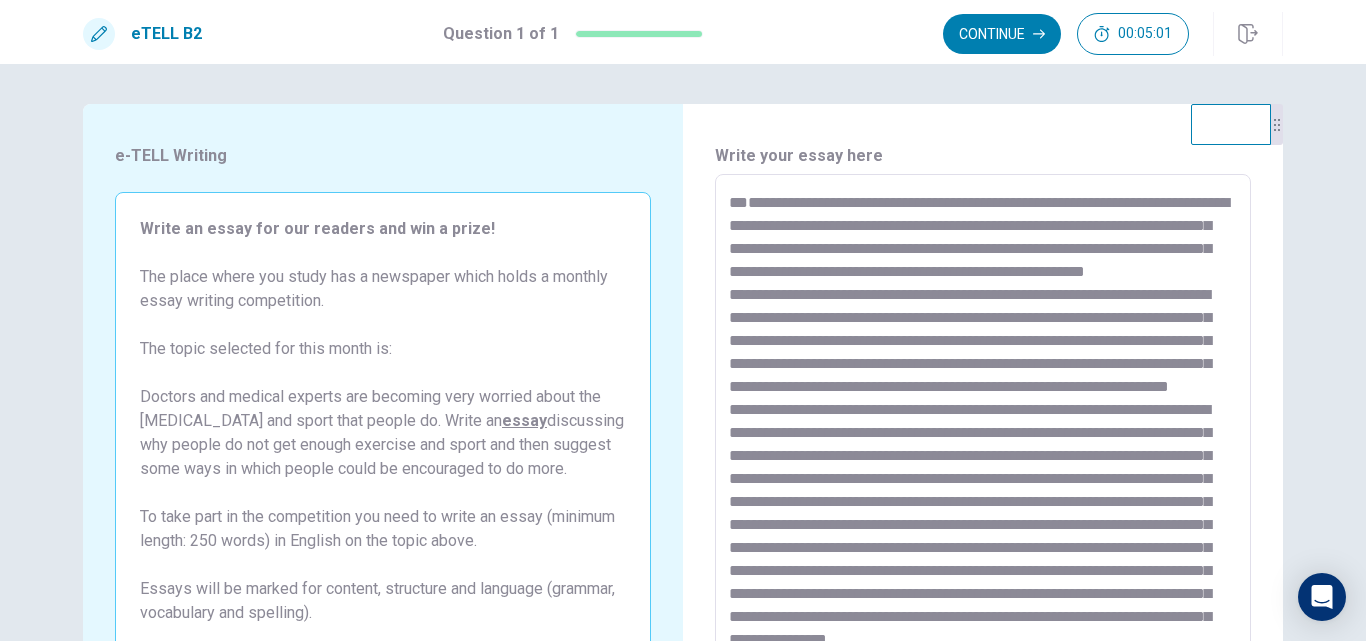 click at bounding box center [983, 451] 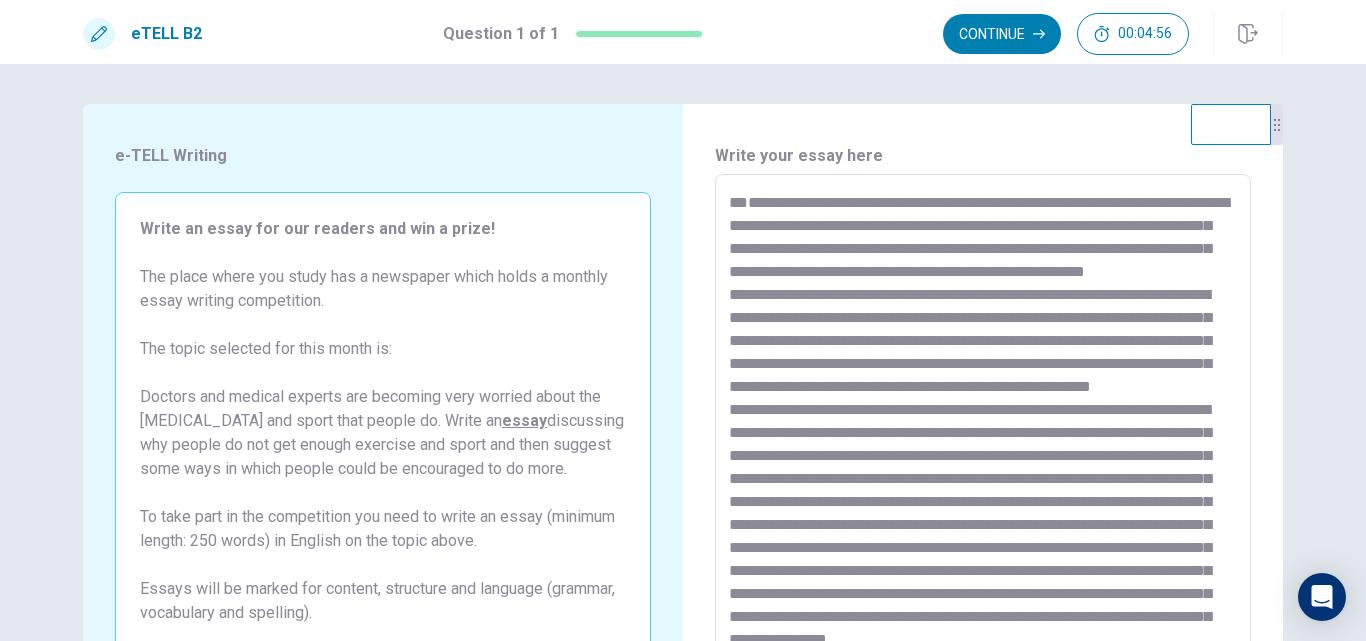 scroll, scrollTop: 100, scrollLeft: 0, axis: vertical 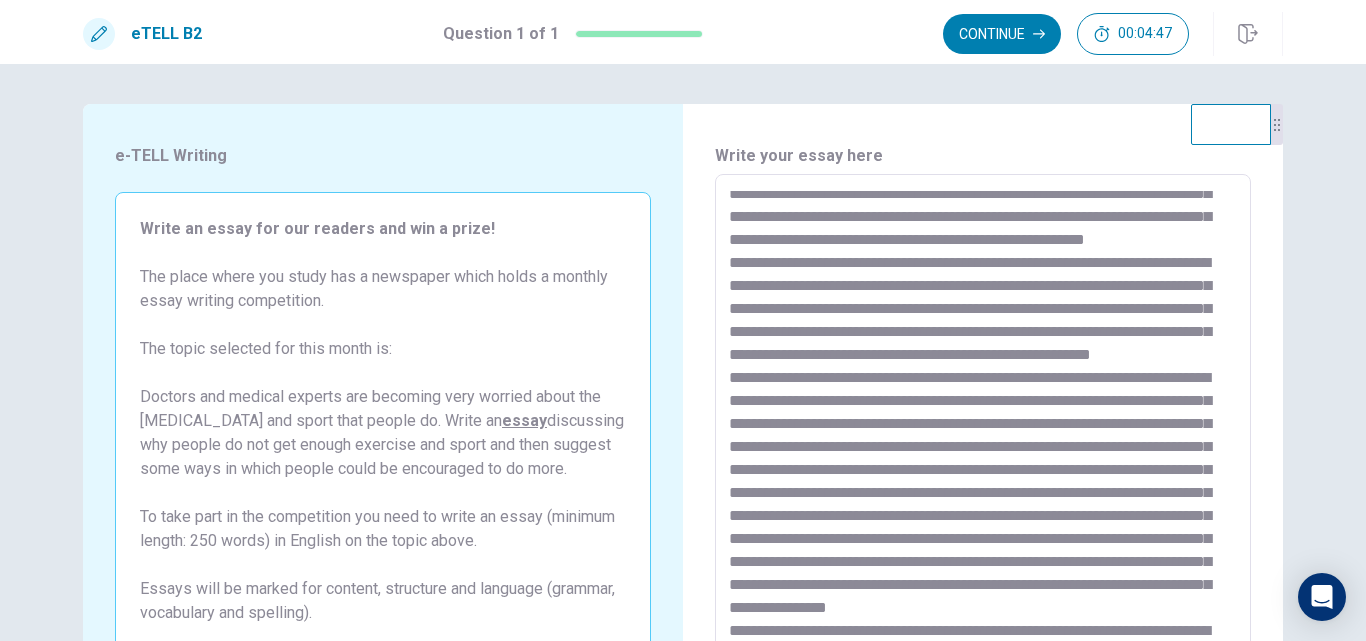 click at bounding box center (983, 451) 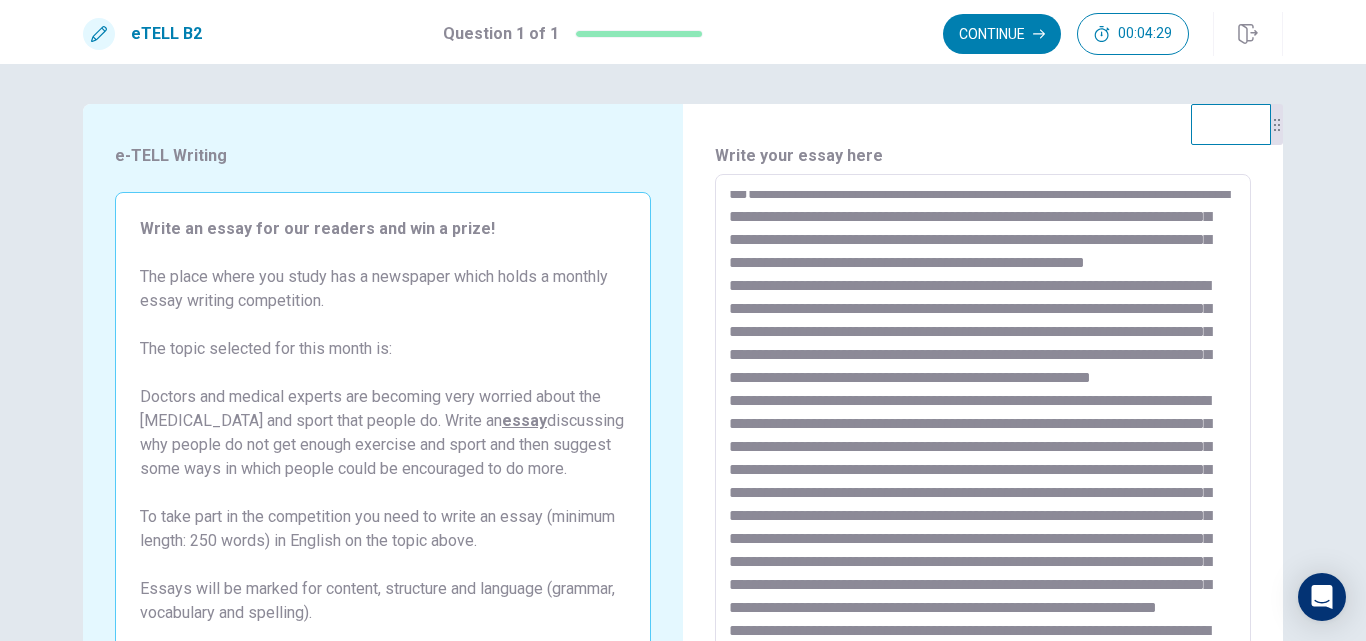 scroll, scrollTop: 124, scrollLeft: 0, axis: vertical 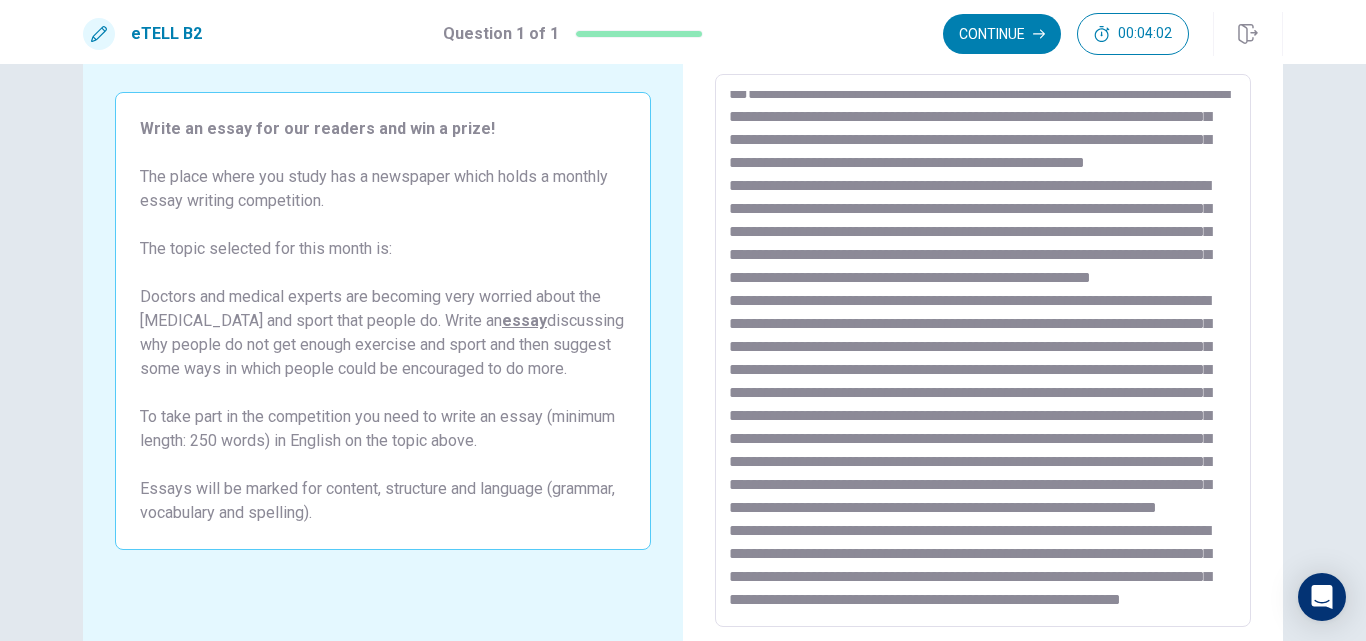 click at bounding box center [983, 351] 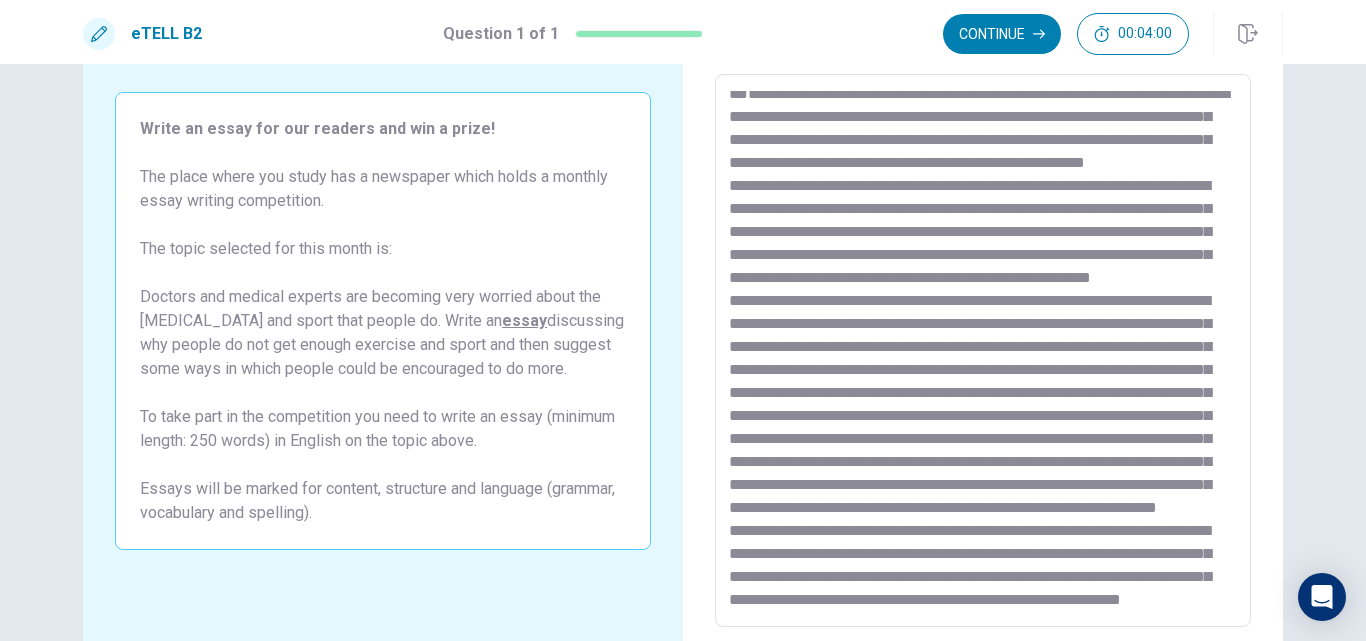 click at bounding box center (983, 351) 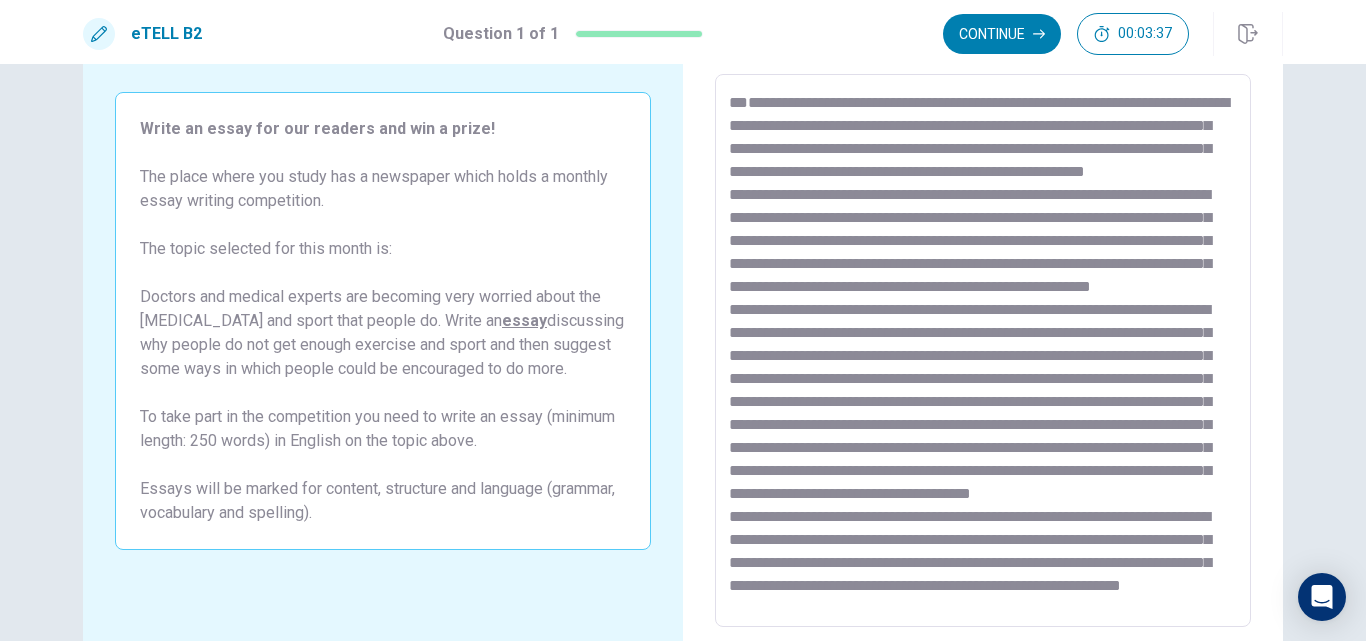 scroll, scrollTop: 78, scrollLeft: 0, axis: vertical 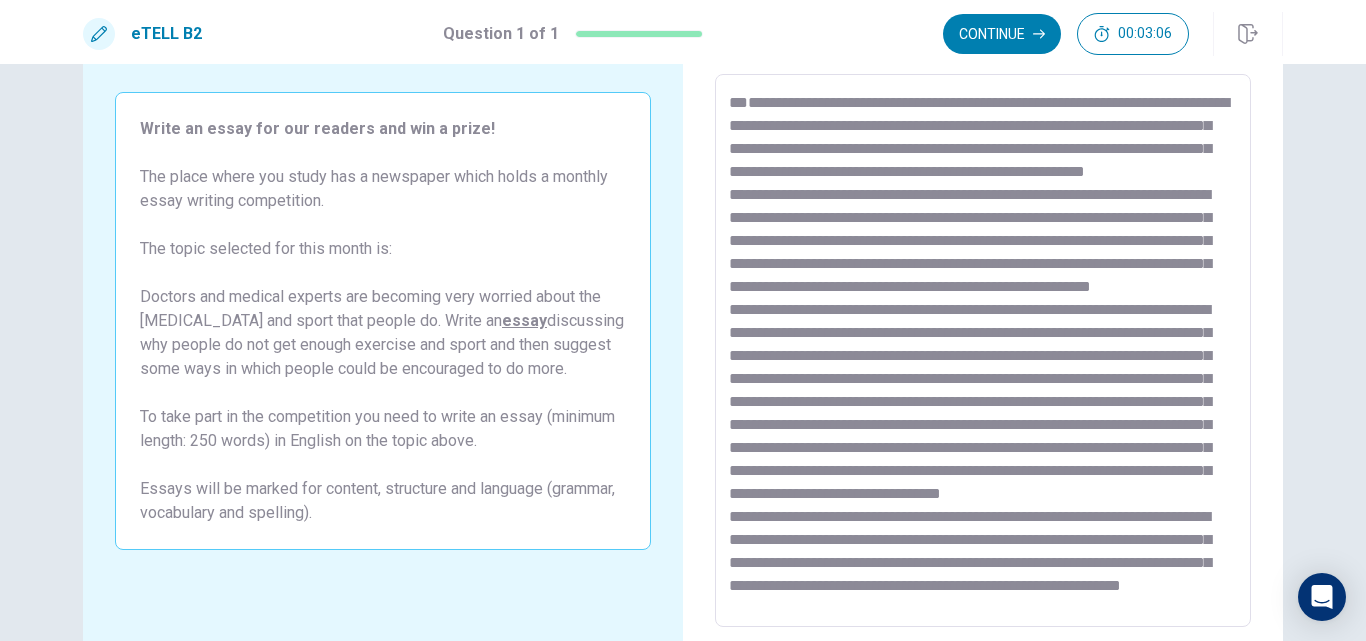 click at bounding box center (983, 351) 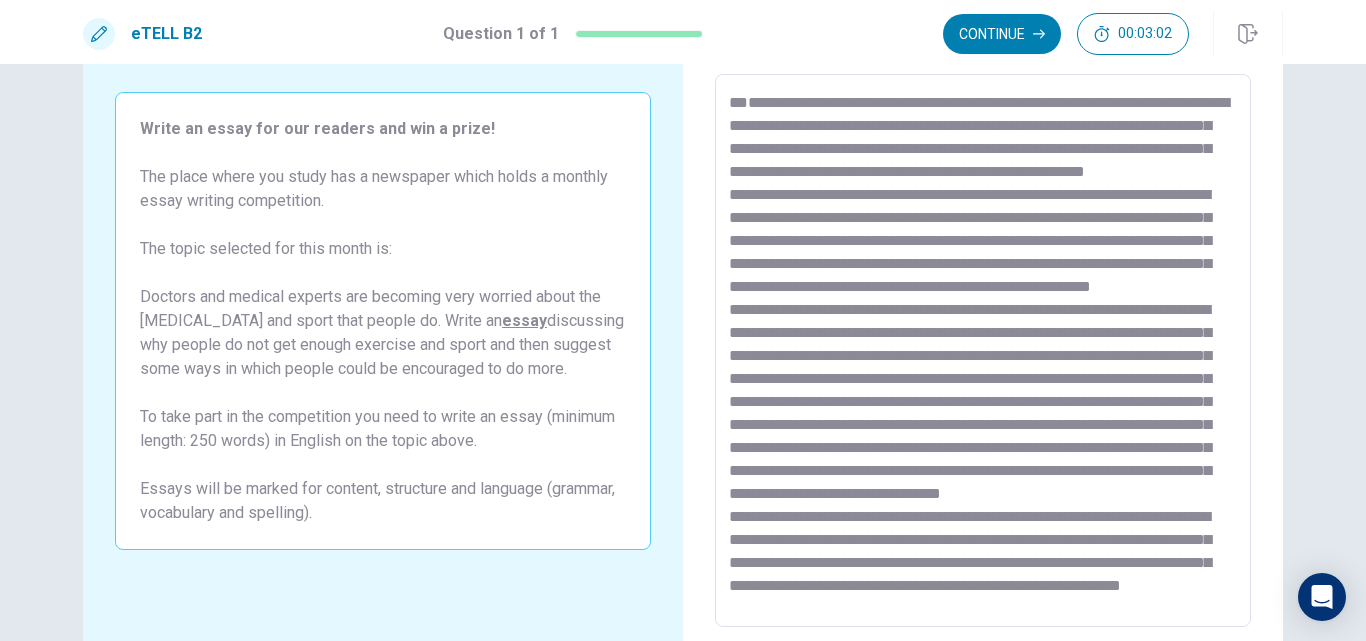 scroll, scrollTop: 262, scrollLeft: 0, axis: vertical 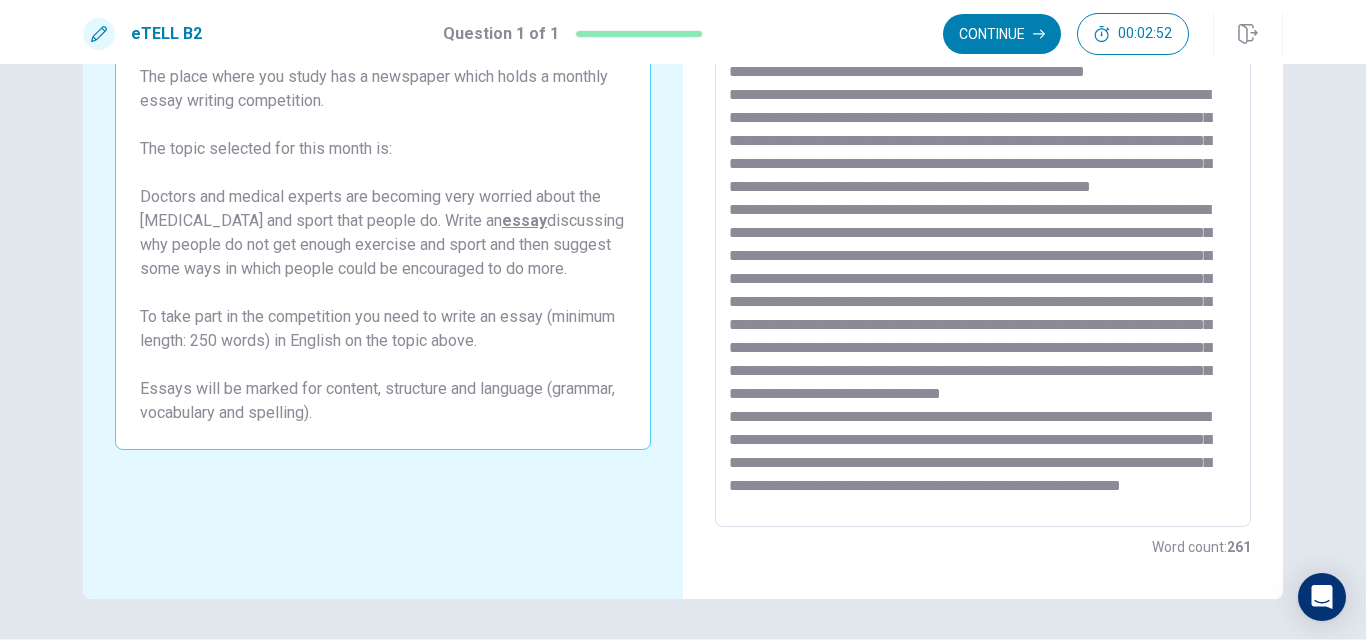 click on "* ​" at bounding box center (983, 250) 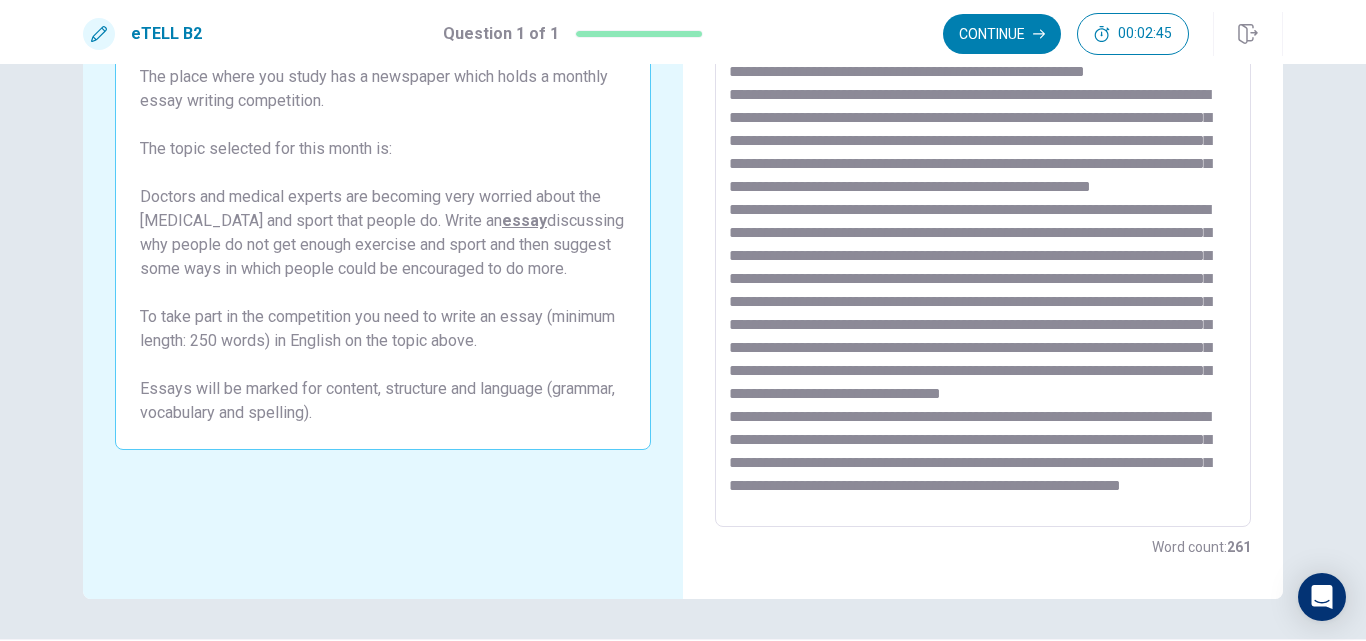 click at bounding box center (983, 251) 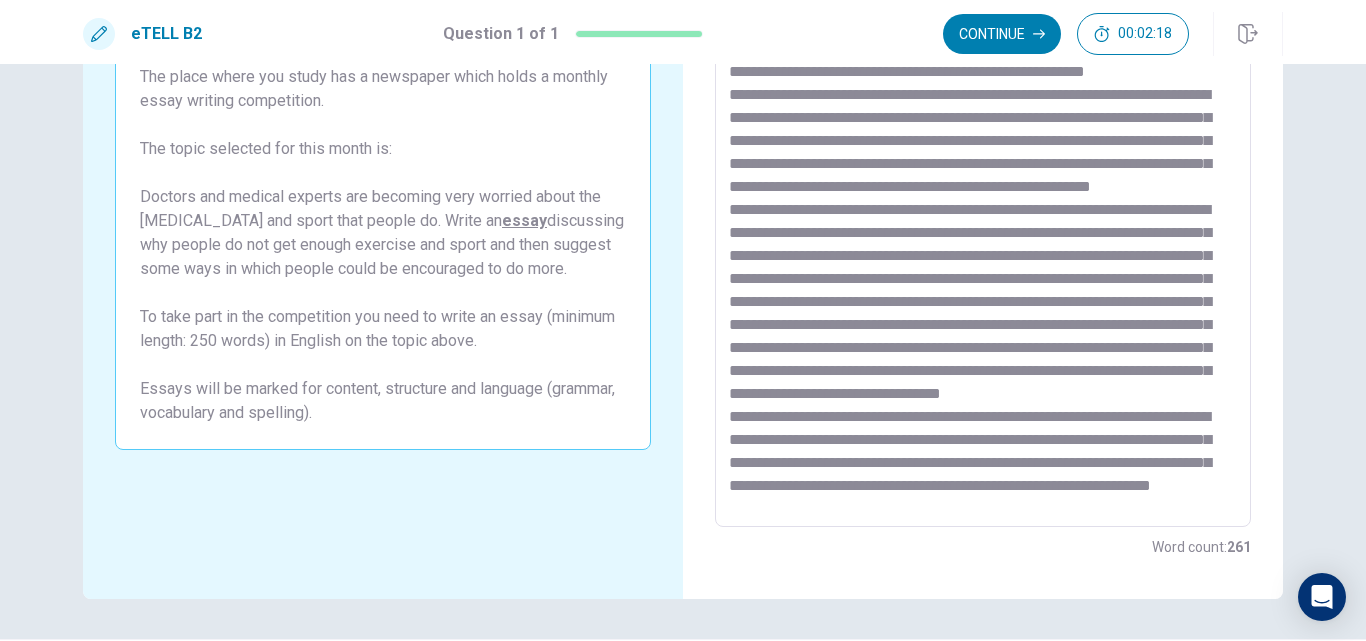 click at bounding box center (983, 251) 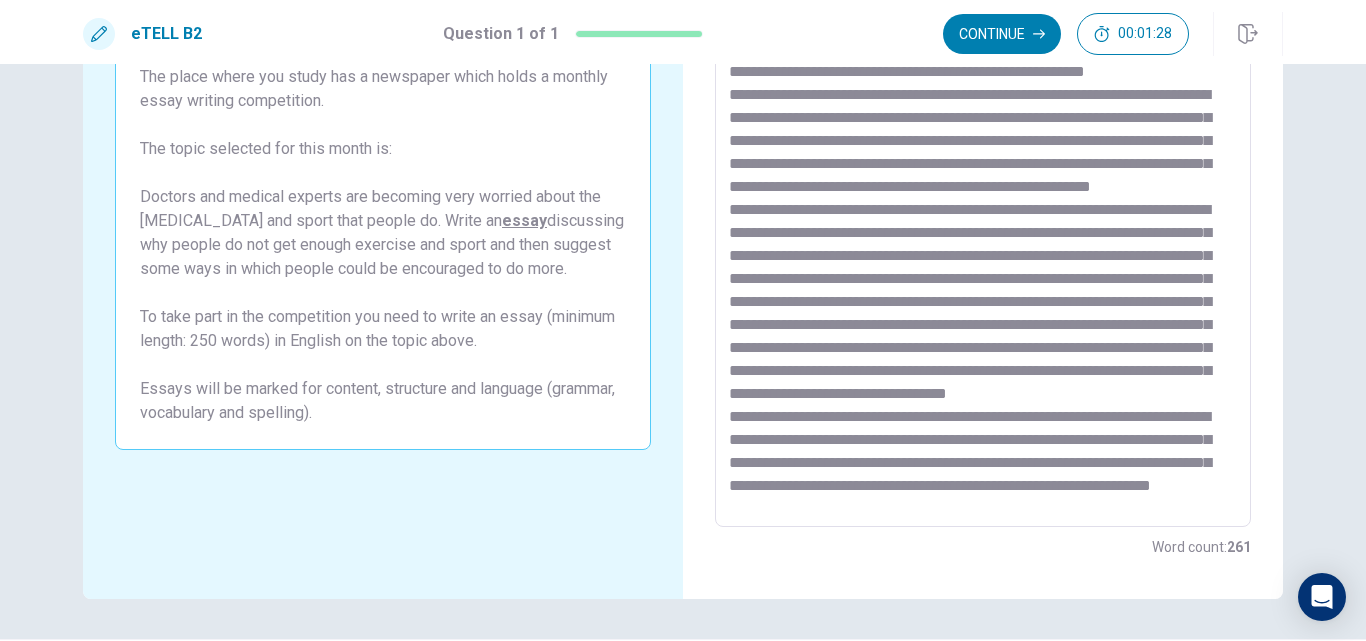 scroll, scrollTop: 0, scrollLeft: 0, axis: both 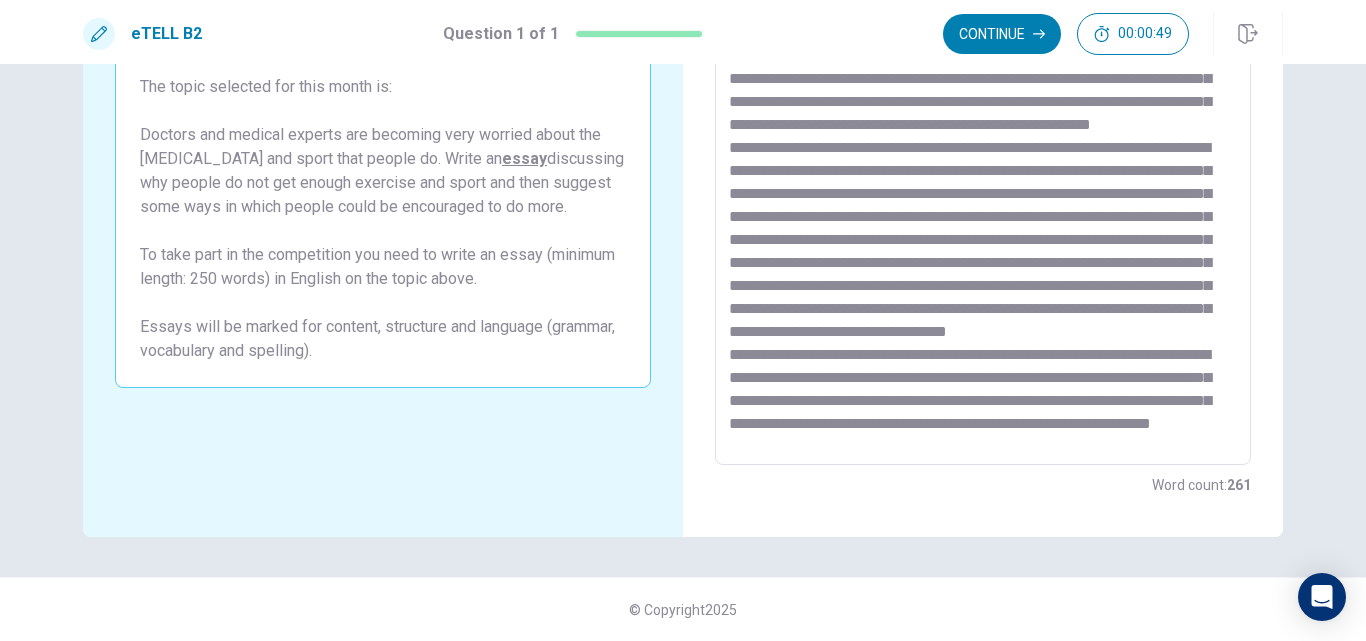 click at bounding box center [983, 189] 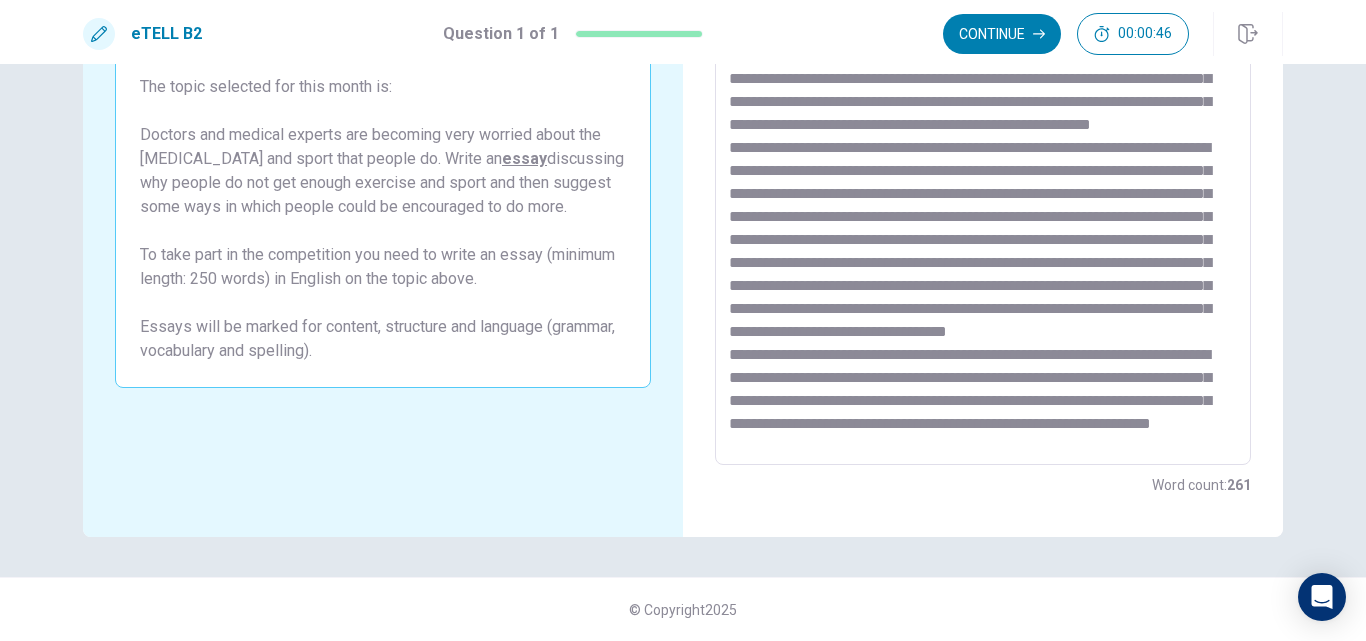 scroll, scrollTop: 162, scrollLeft: 0, axis: vertical 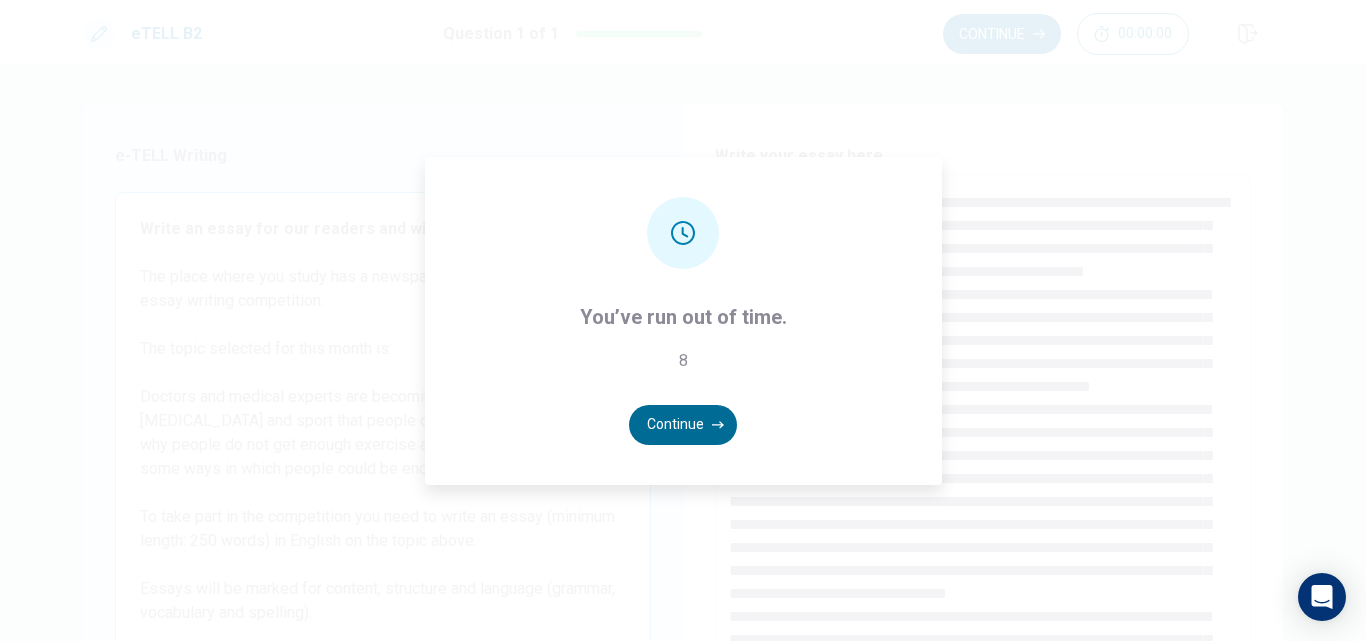 type on "**********" 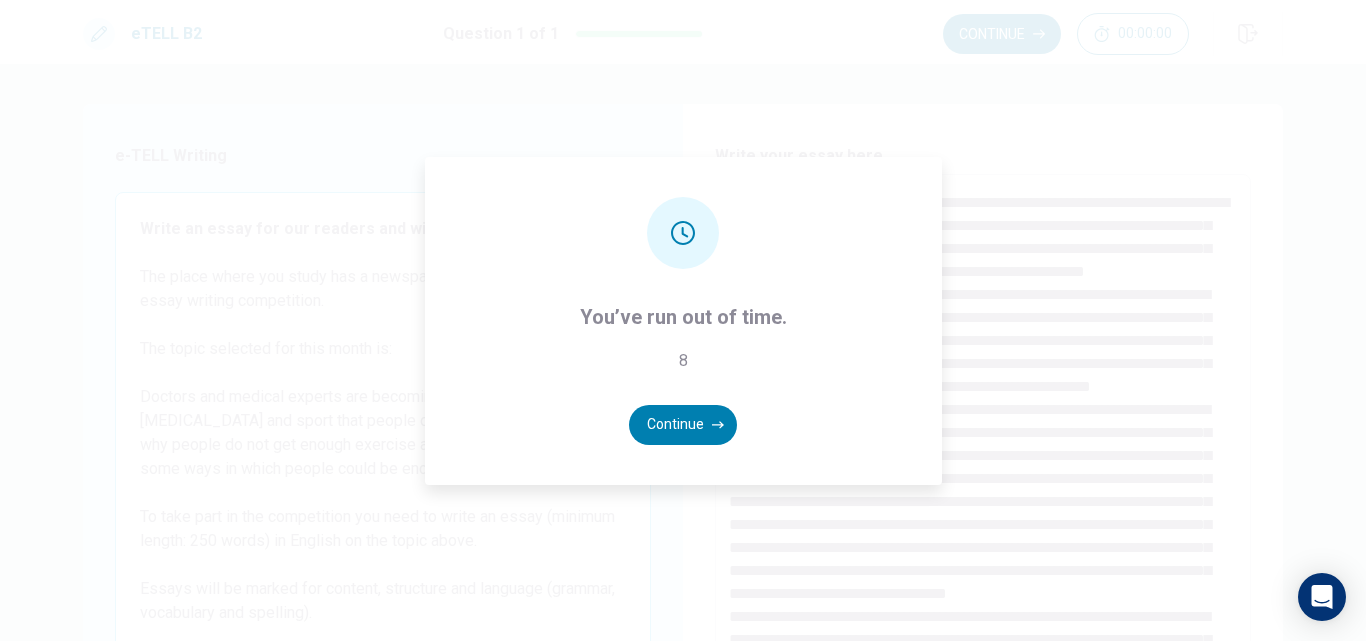 click on "Continue" at bounding box center [683, 425] 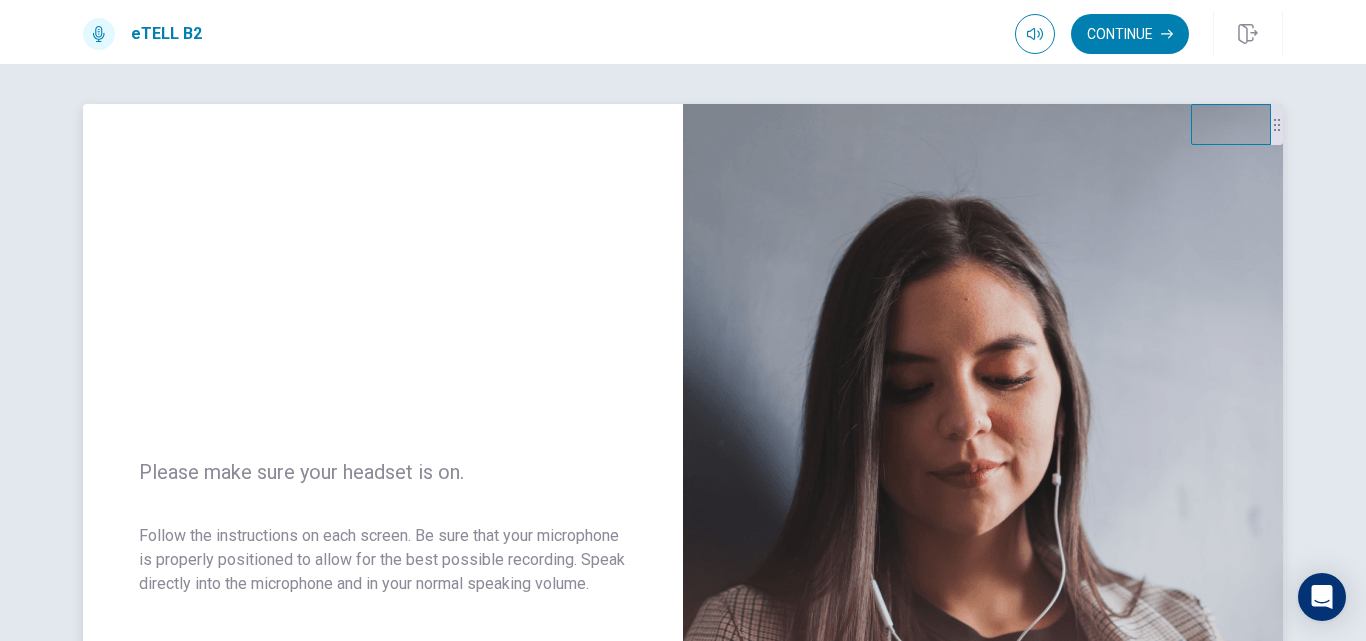 scroll, scrollTop: 100, scrollLeft: 0, axis: vertical 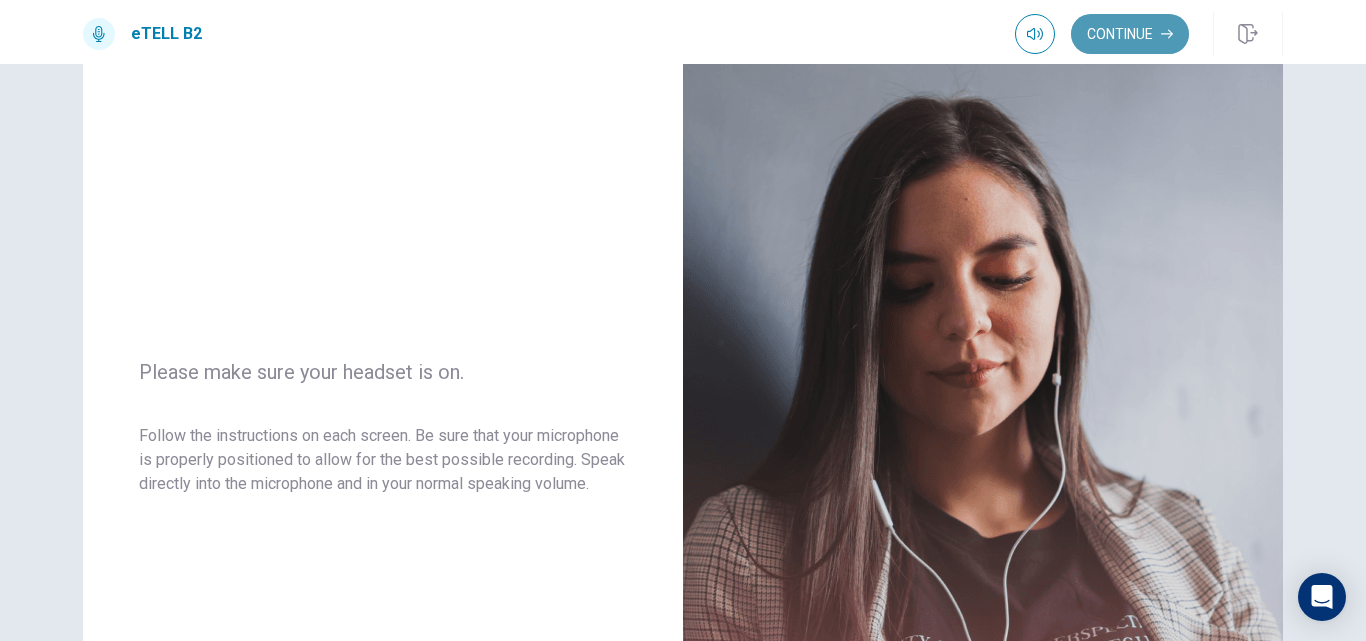 click on "Continue" at bounding box center [1130, 34] 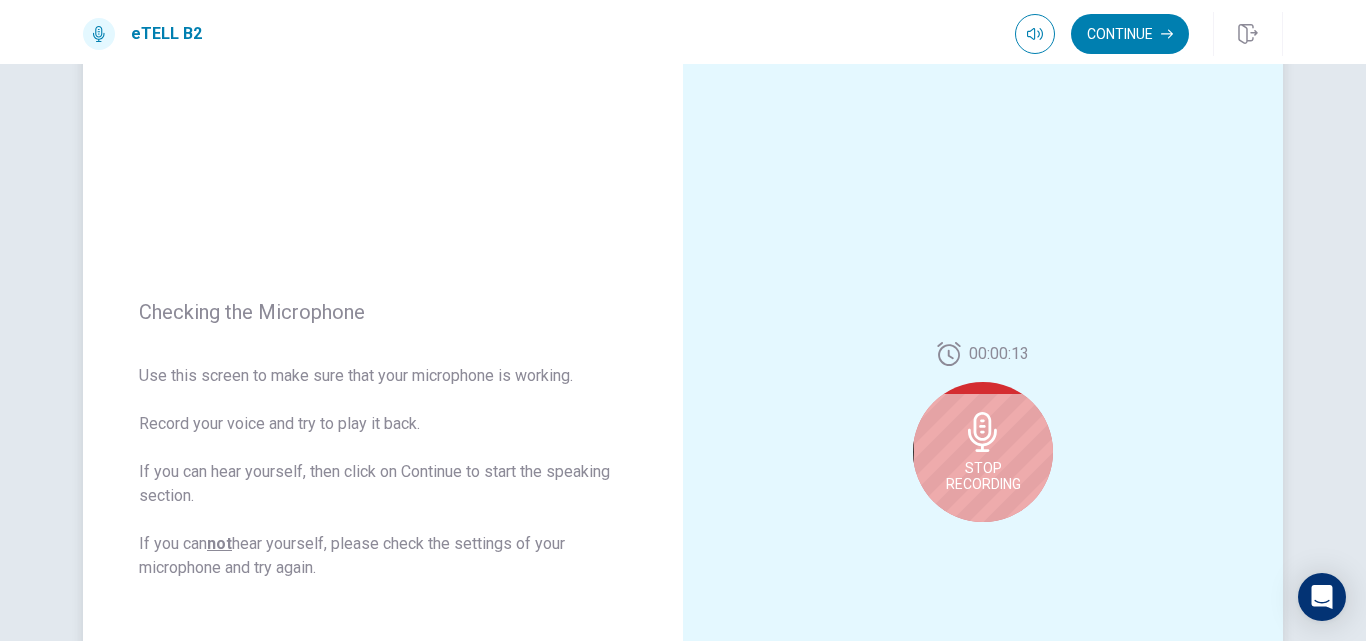 click on "Stop   Recording" at bounding box center (983, 452) 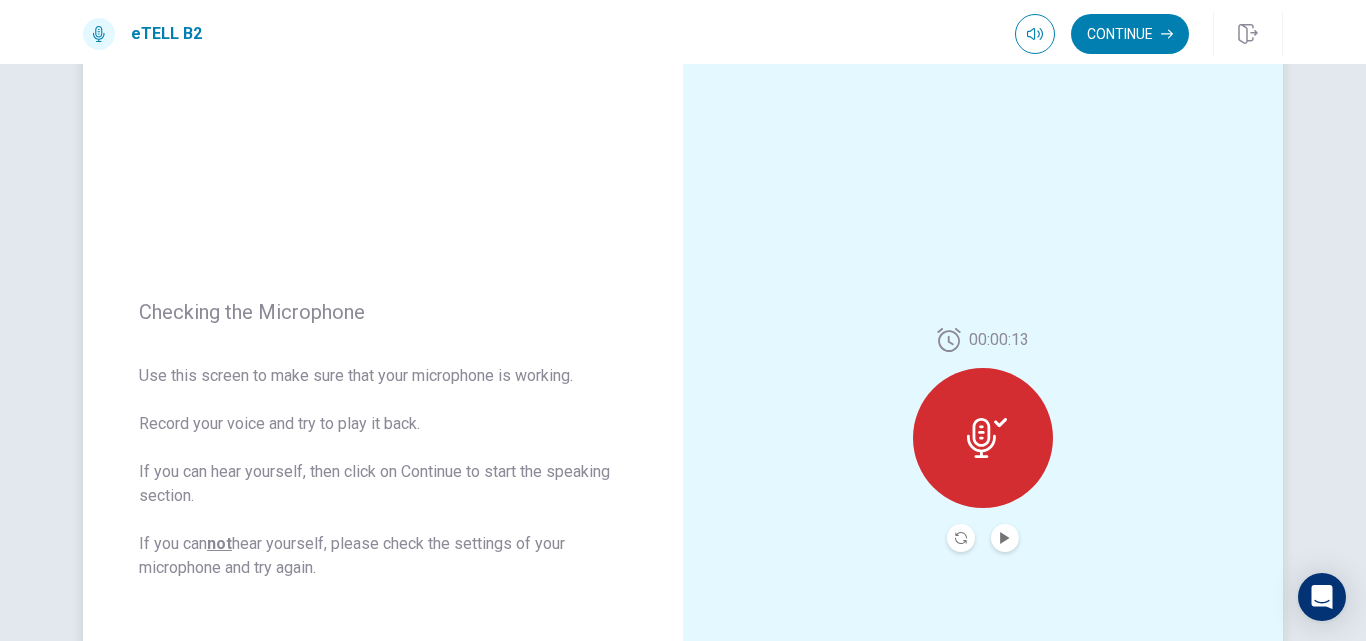 click 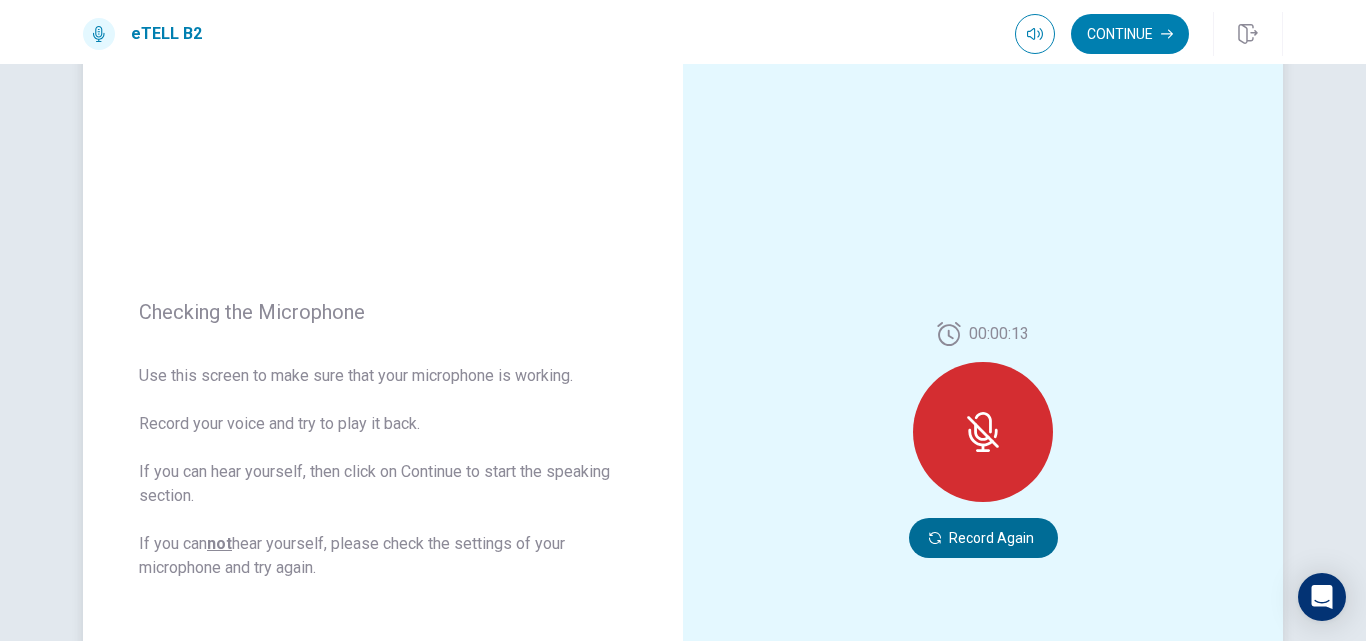 click on "Record Again" at bounding box center [983, 538] 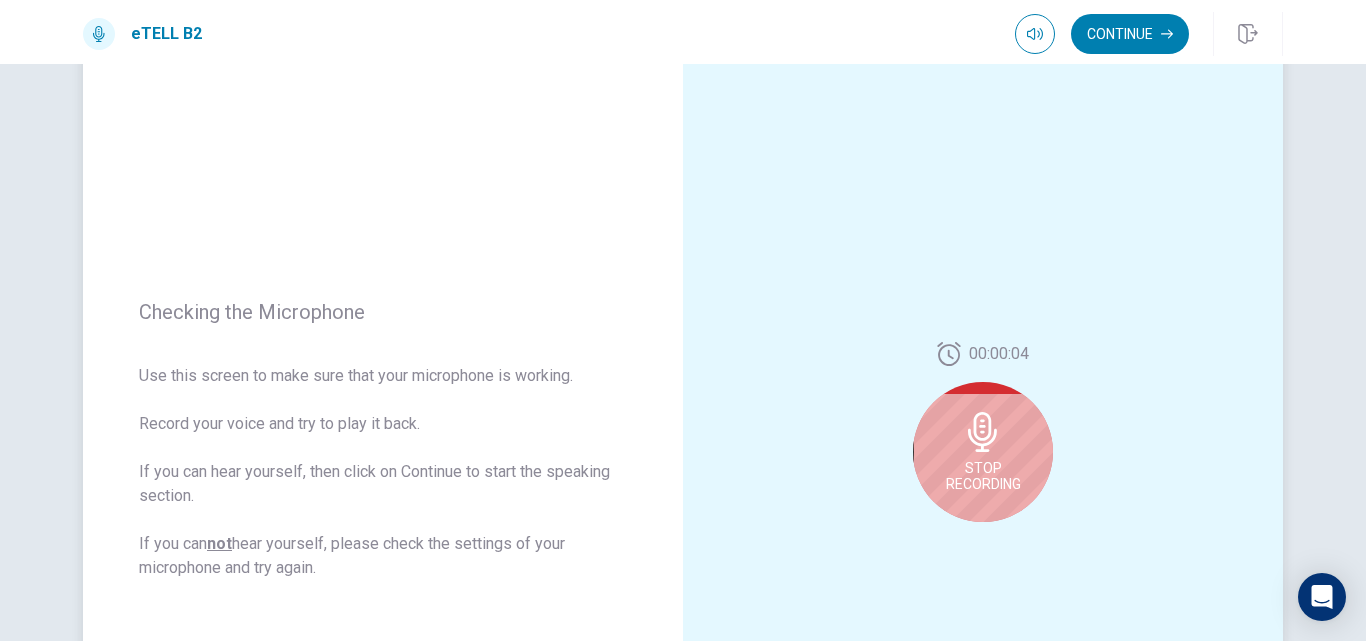 click on "Stop   Recording" at bounding box center (983, 476) 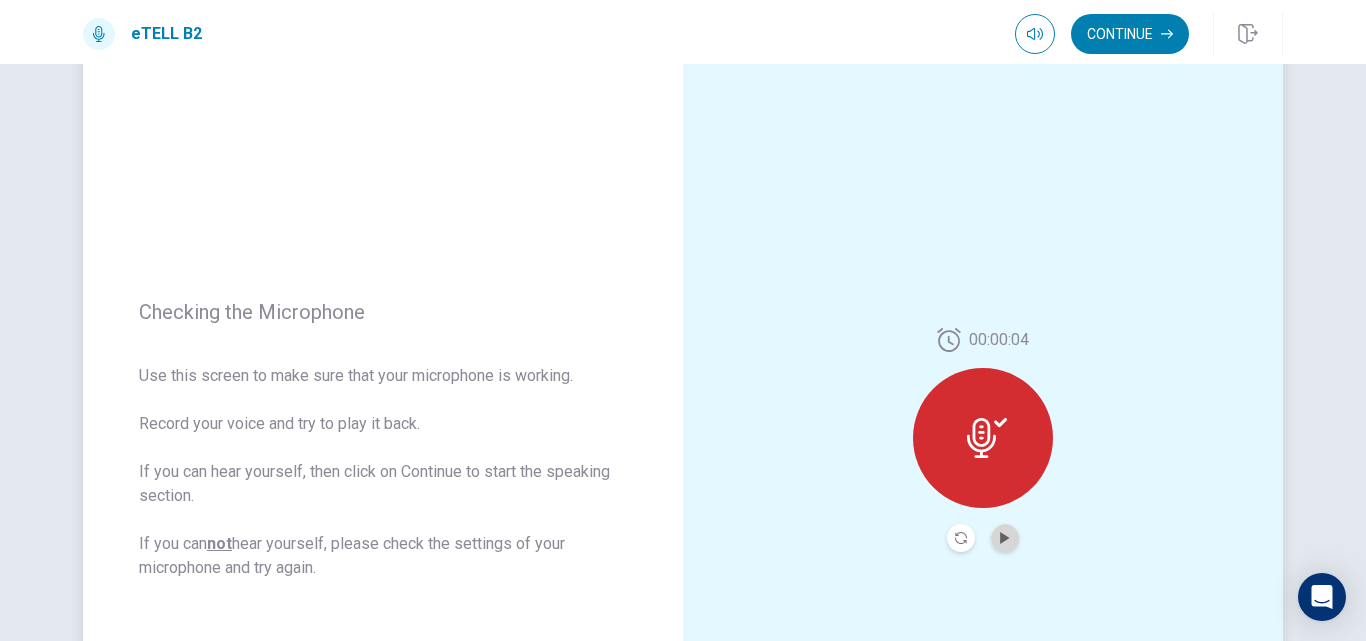 click at bounding box center [1005, 538] 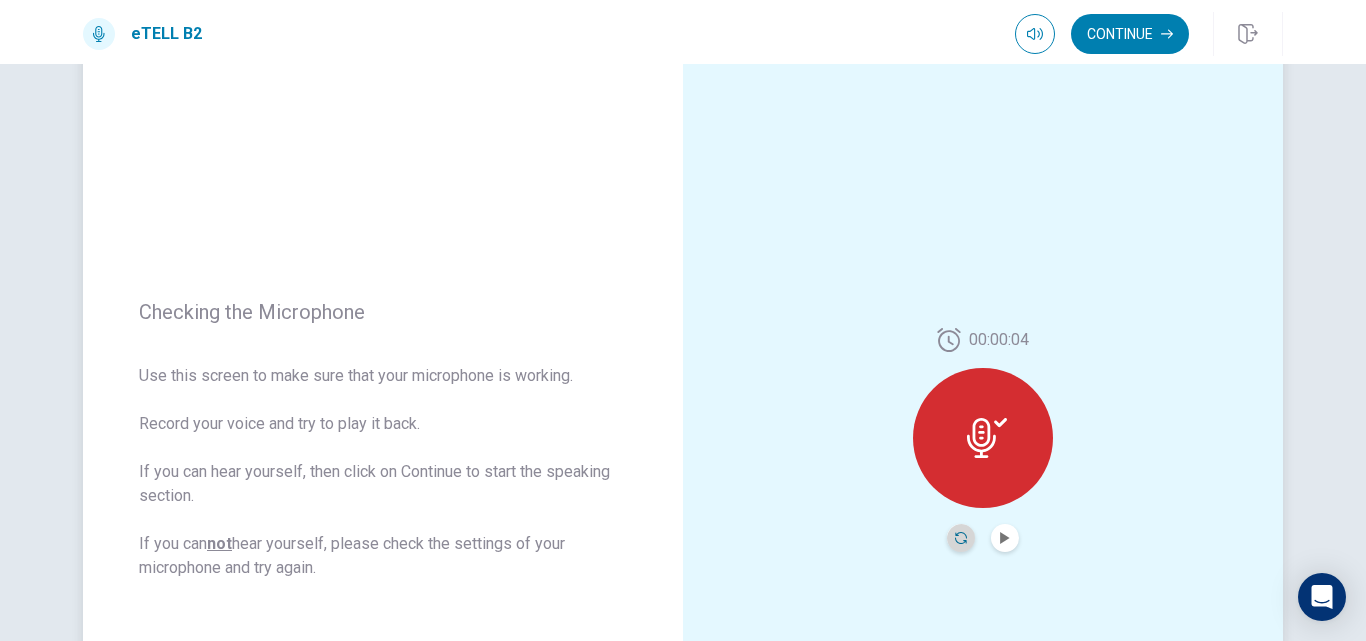 click 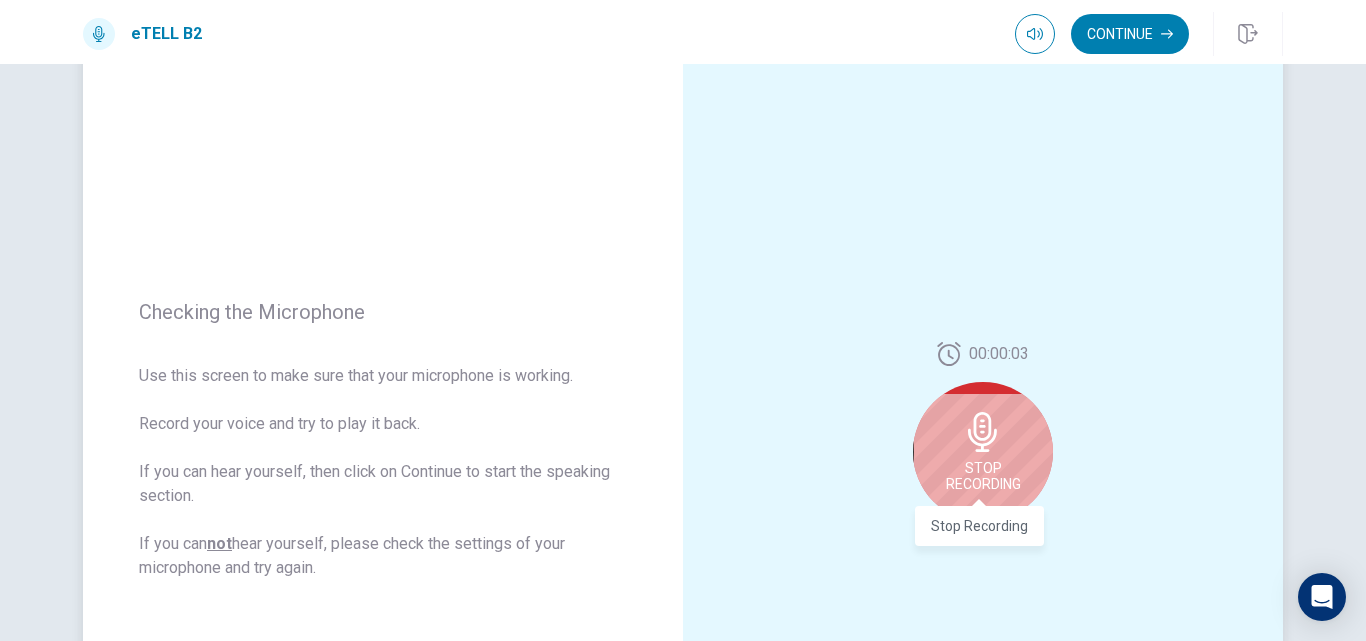 click on "Stop   Recording" at bounding box center (983, 476) 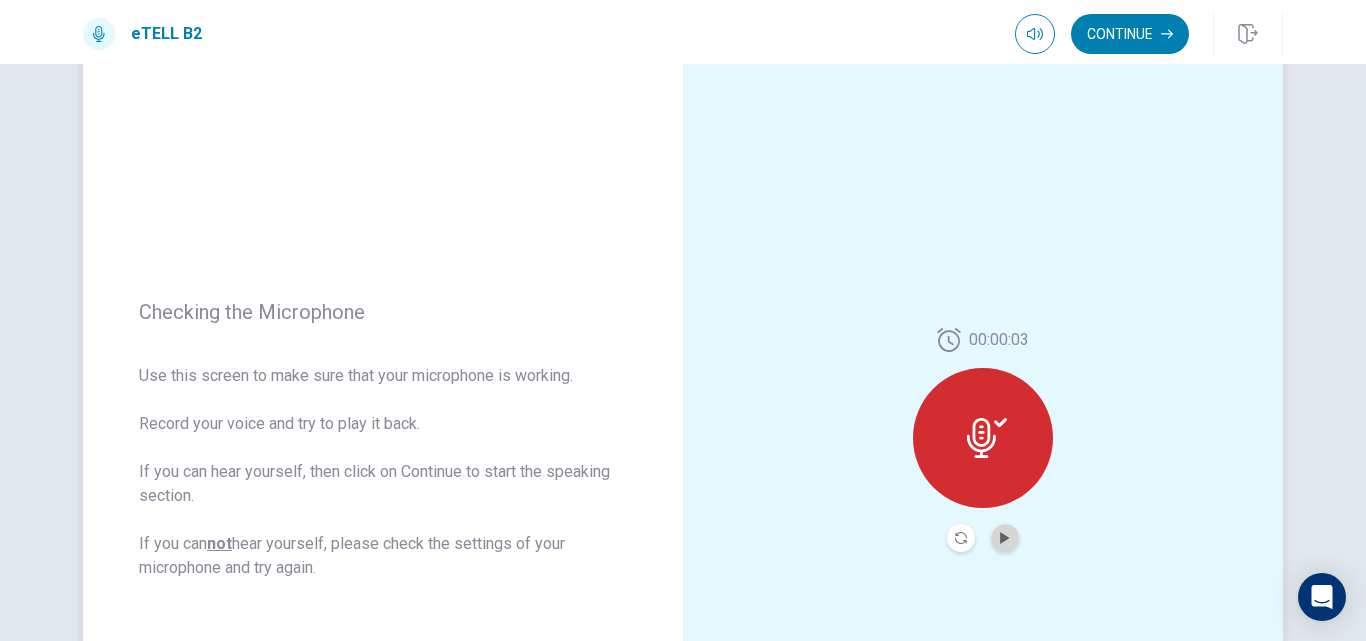 click at bounding box center [1005, 538] 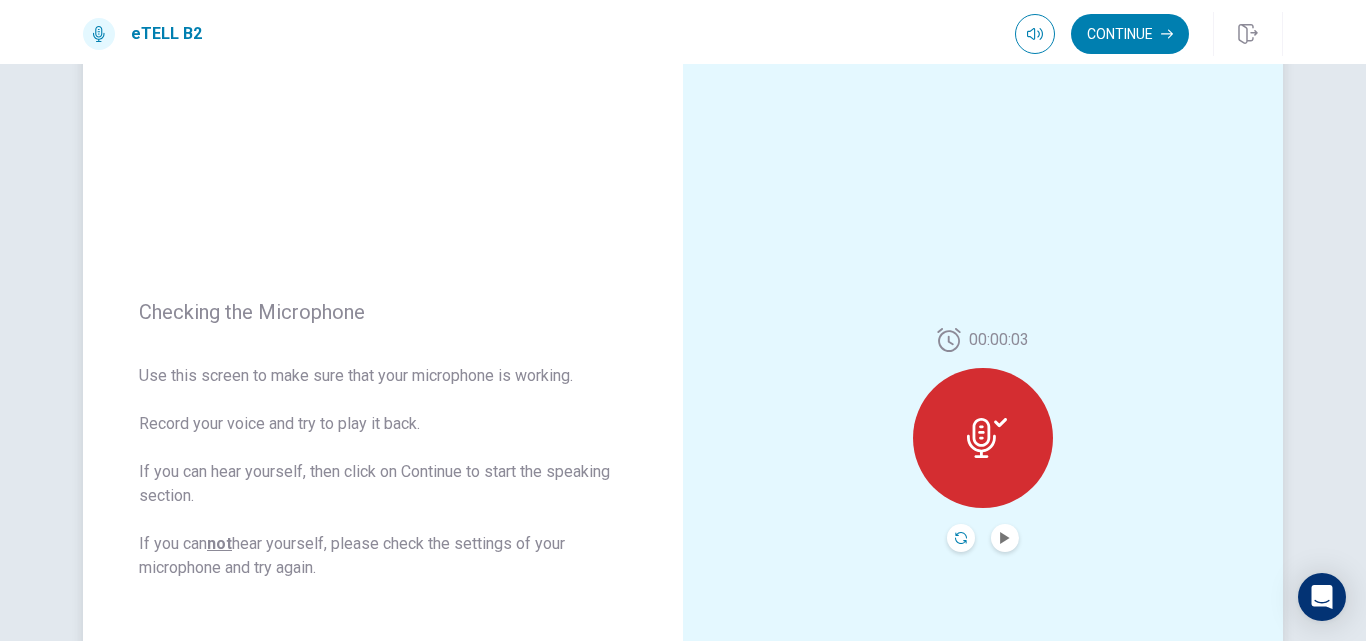 click 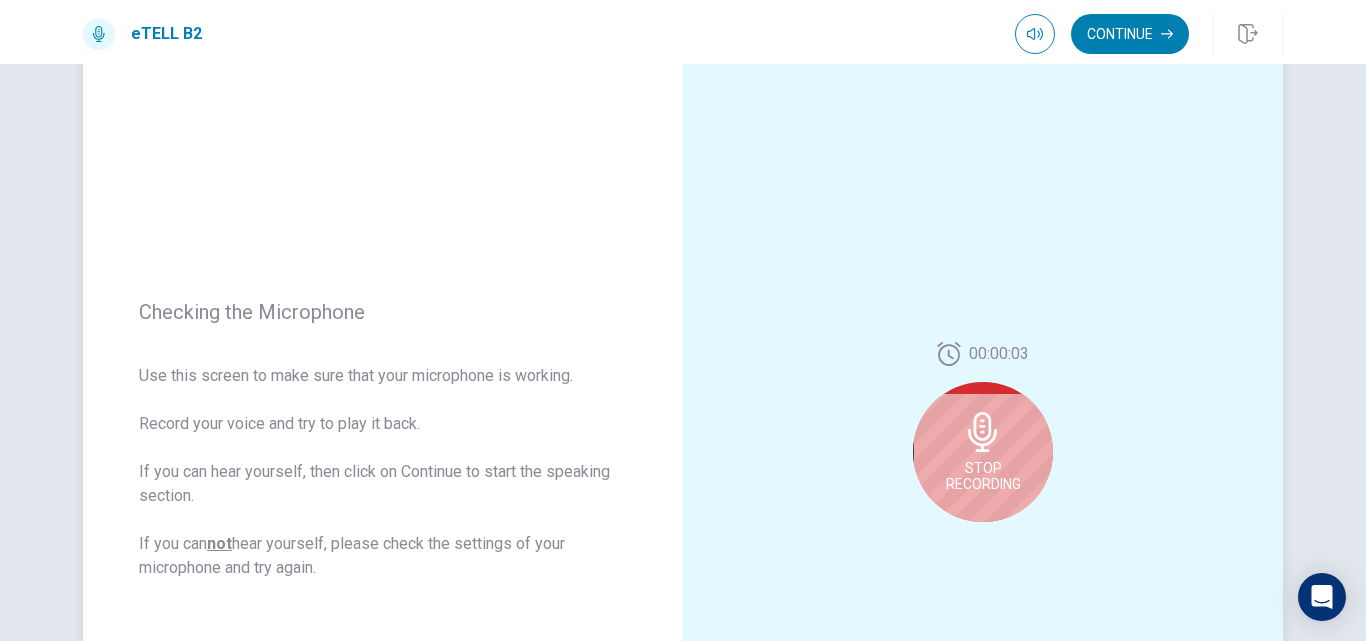click on "Stop   Recording" at bounding box center [983, 452] 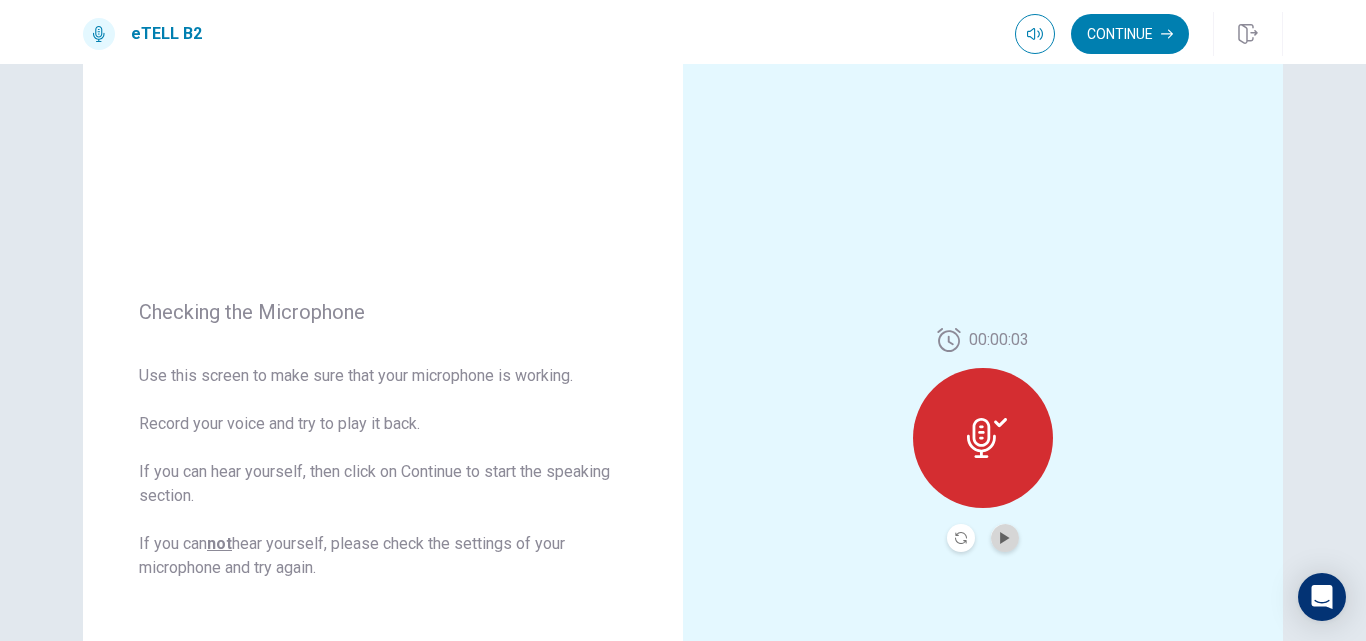click at bounding box center (1005, 538) 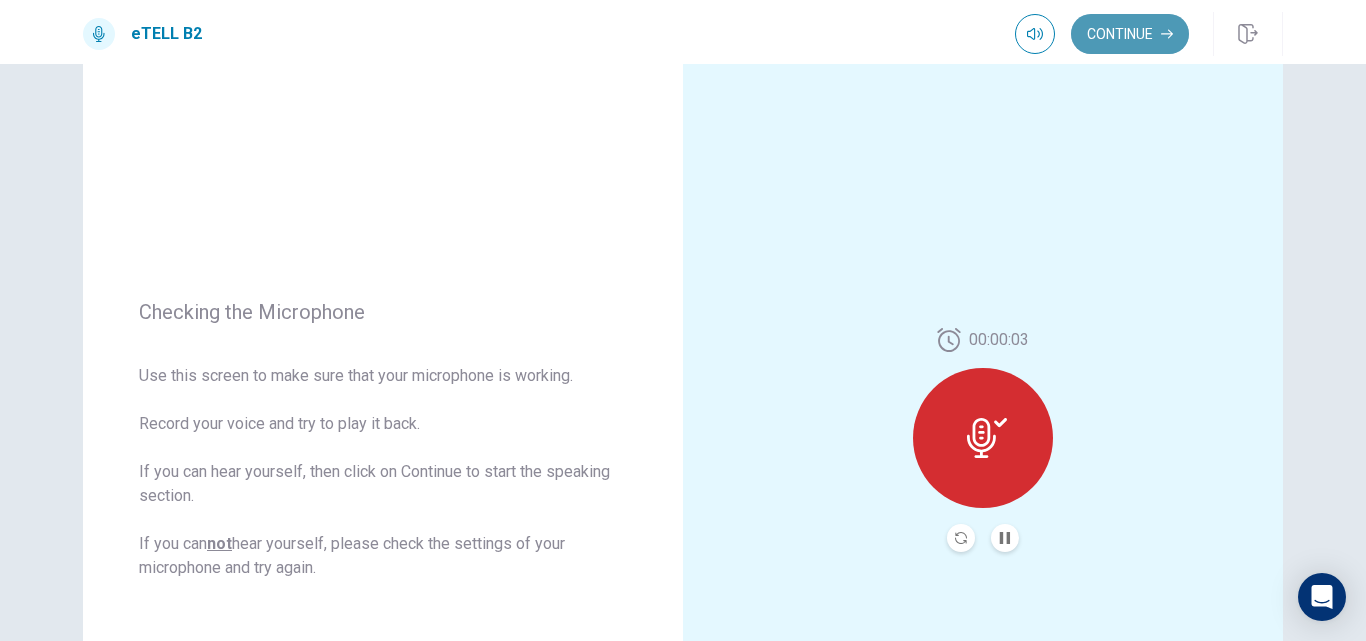 click on "Continue" at bounding box center (1130, 34) 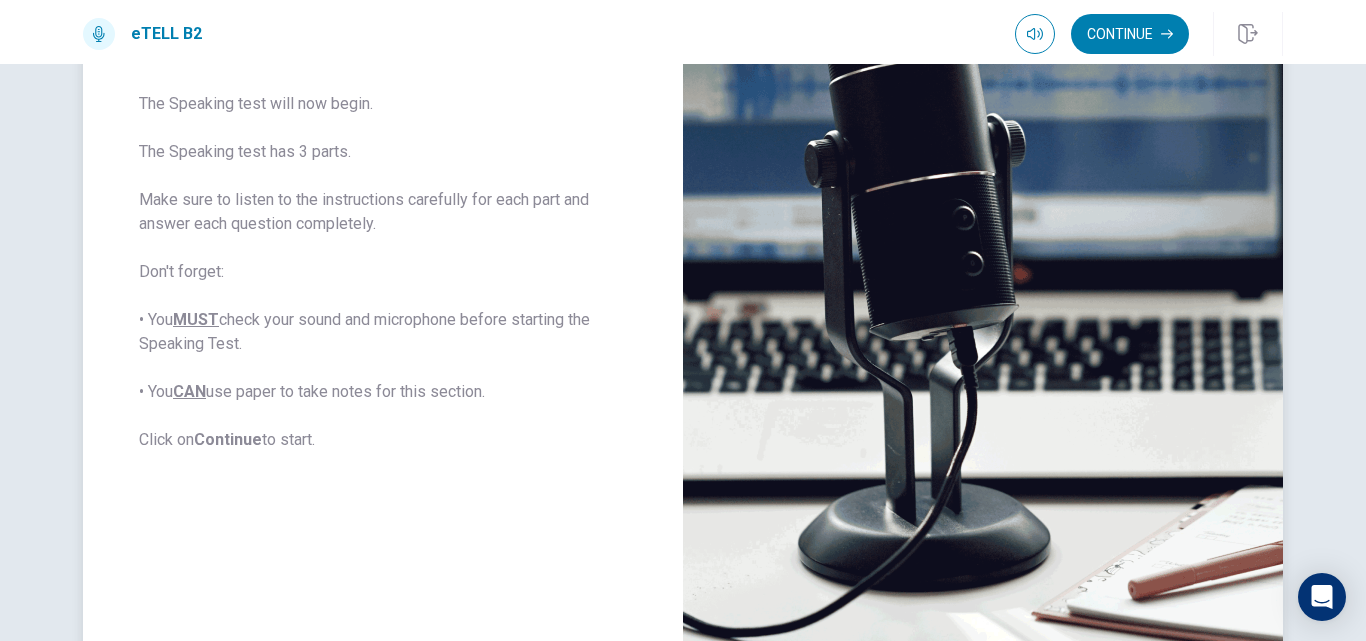 scroll, scrollTop: 400, scrollLeft: 0, axis: vertical 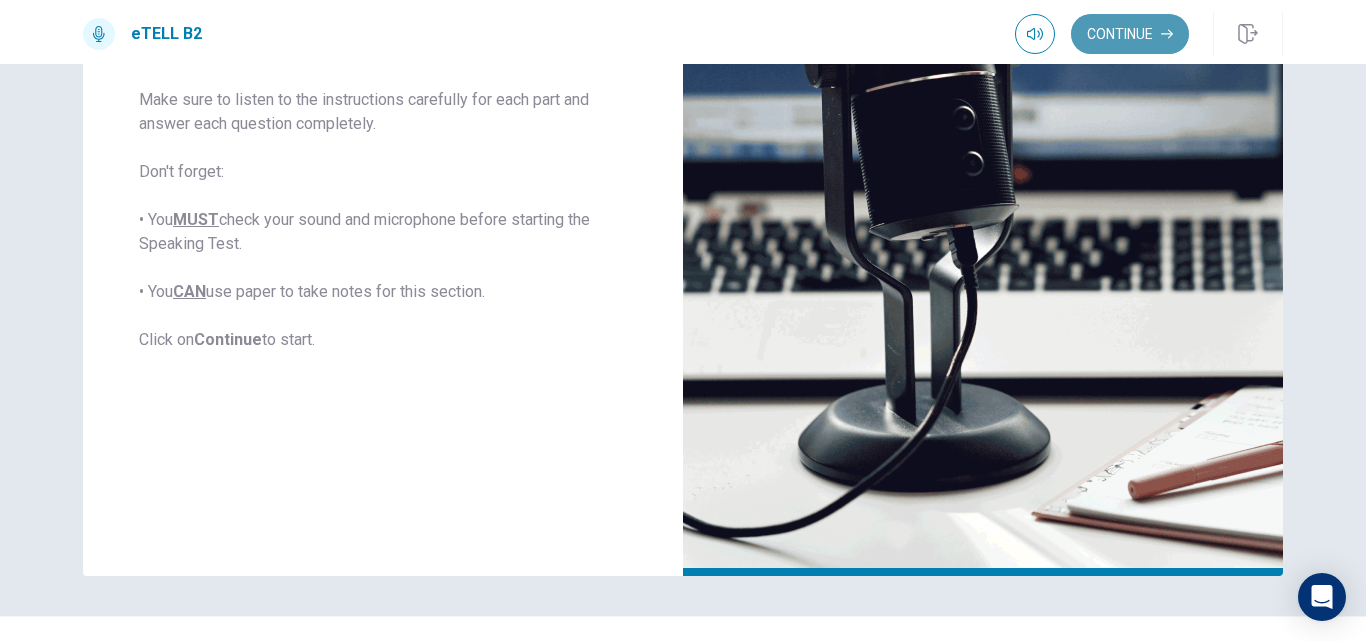 click on "Continue" at bounding box center (1130, 34) 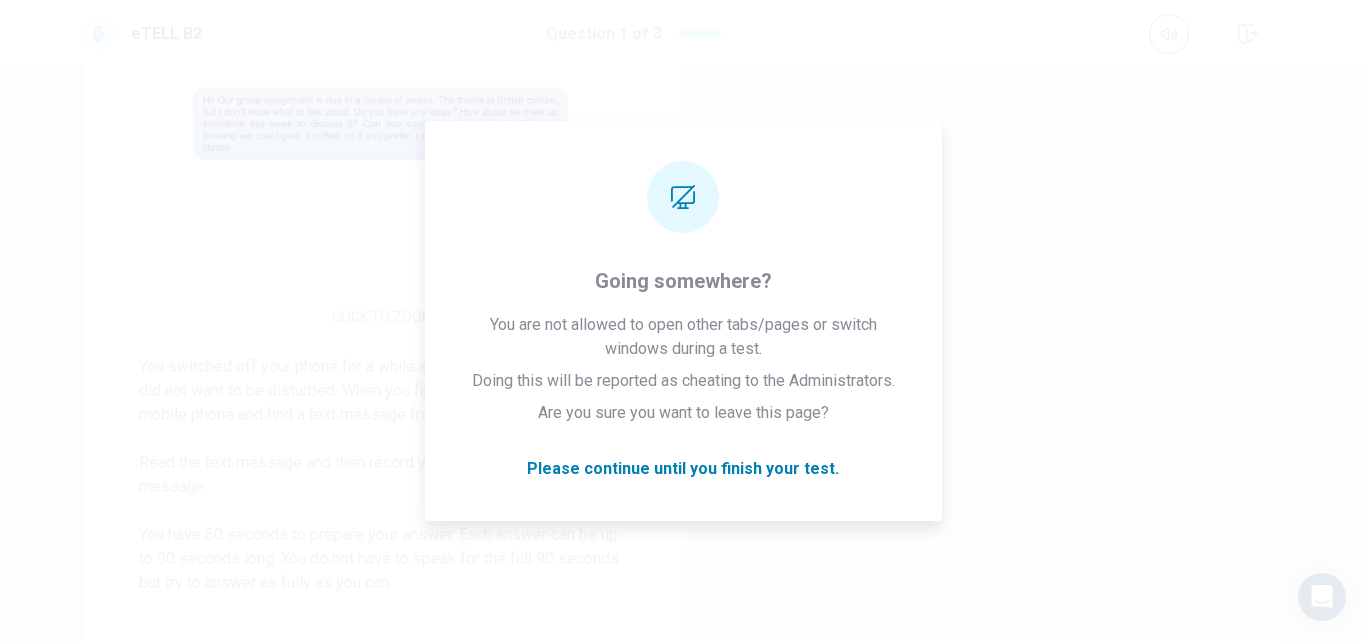 scroll, scrollTop: 400, scrollLeft: 0, axis: vertical 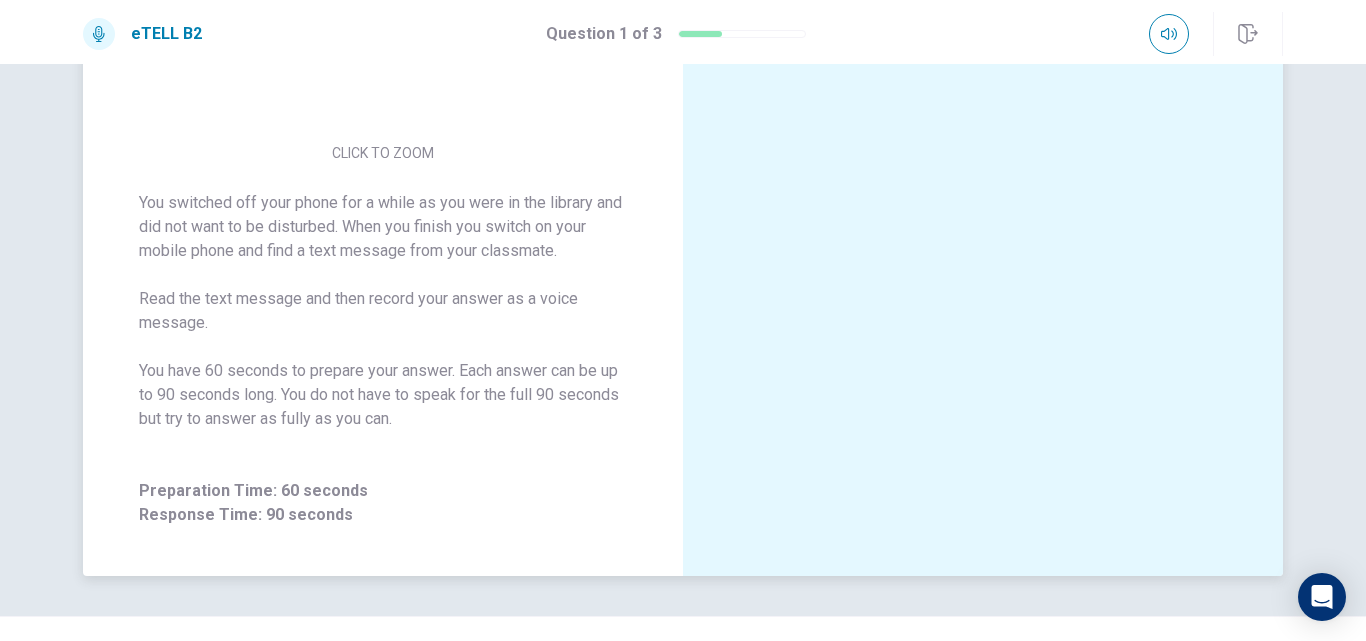 click at bounding box center [983, 140] 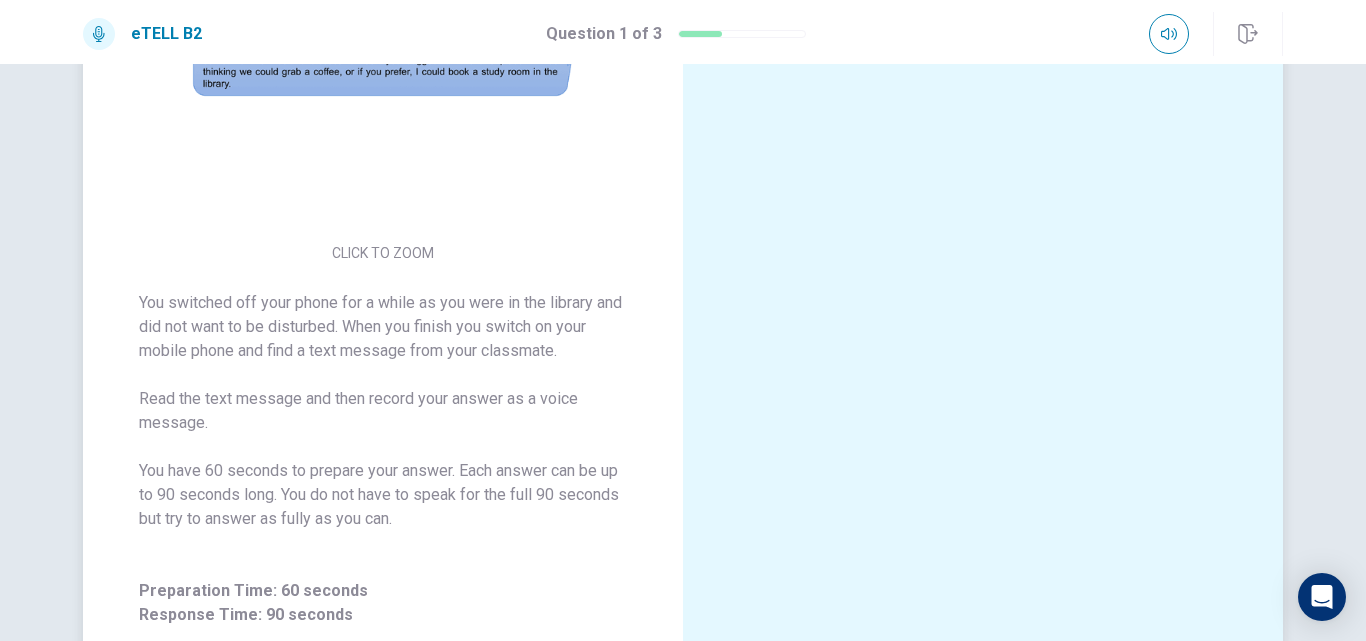 scroll, scrollTop: 200, scrollLeft: 0, axis: vertical 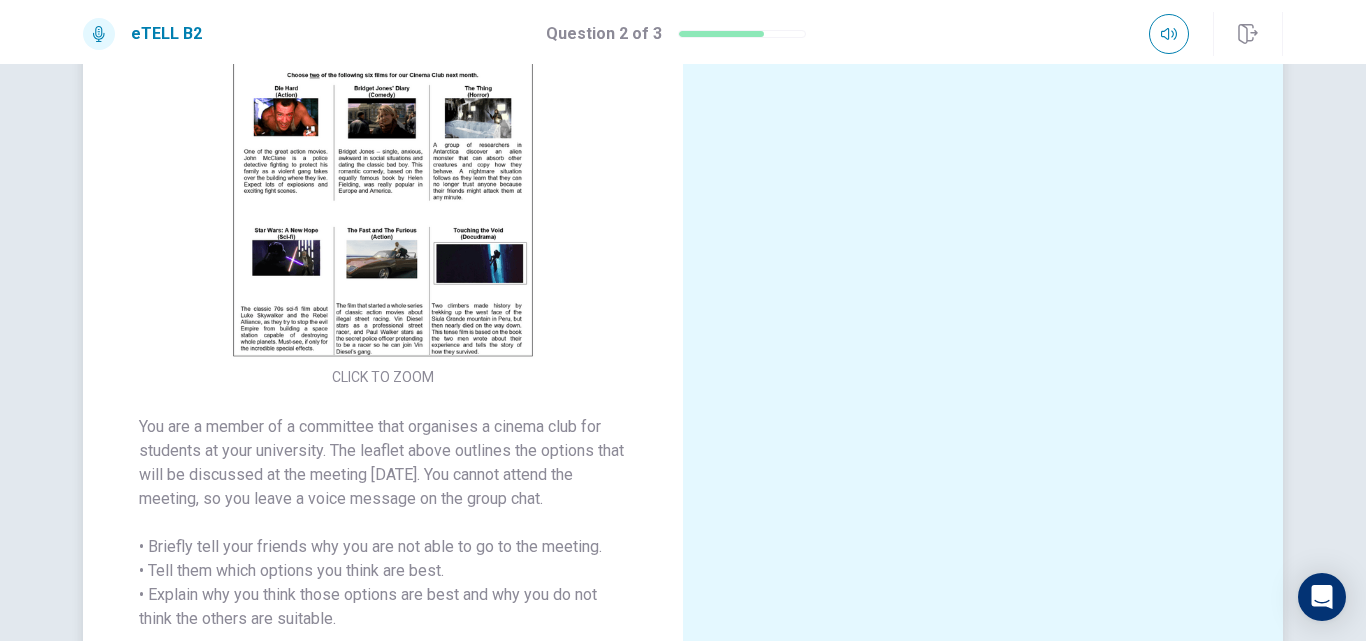 click at bounding box center (383, 184) 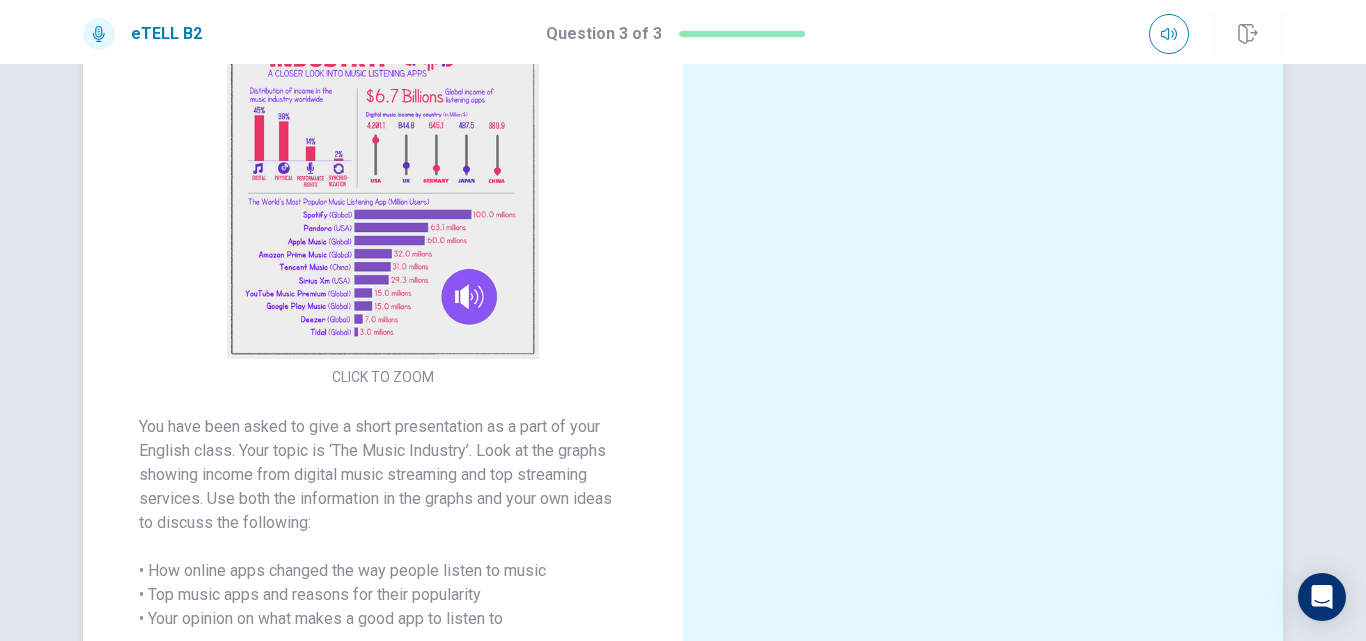 click at bounding box center (383, 184) 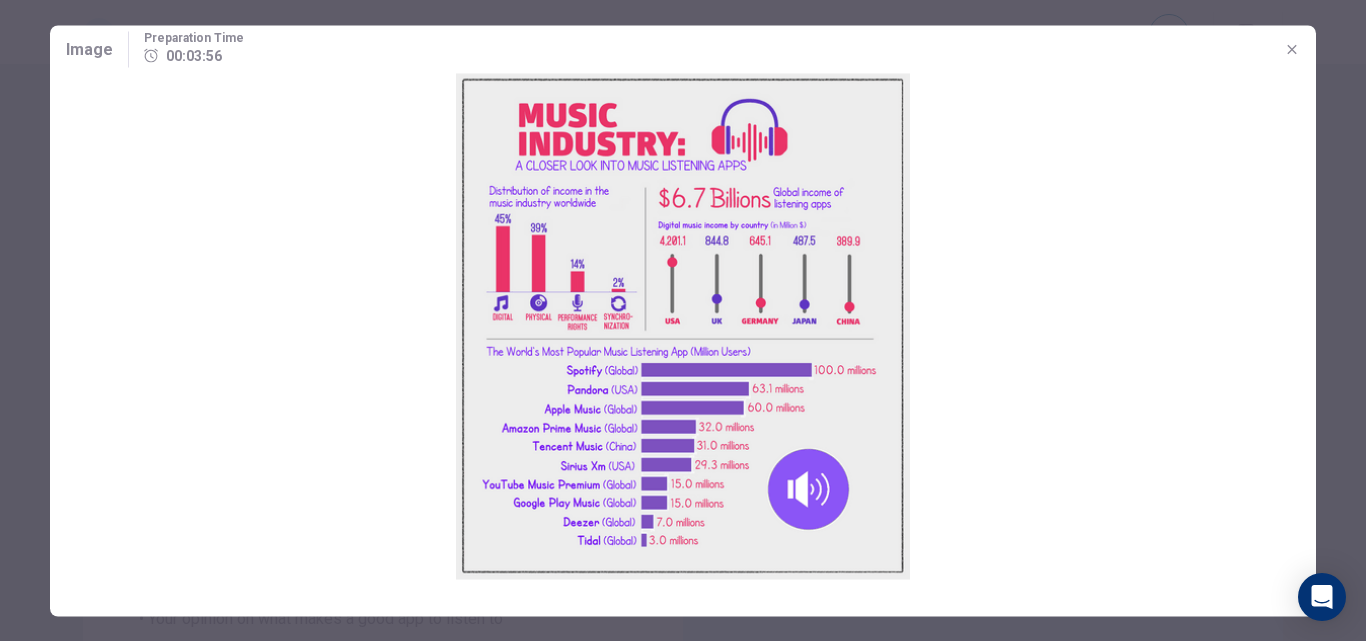 click at bounding box center (683, 326) 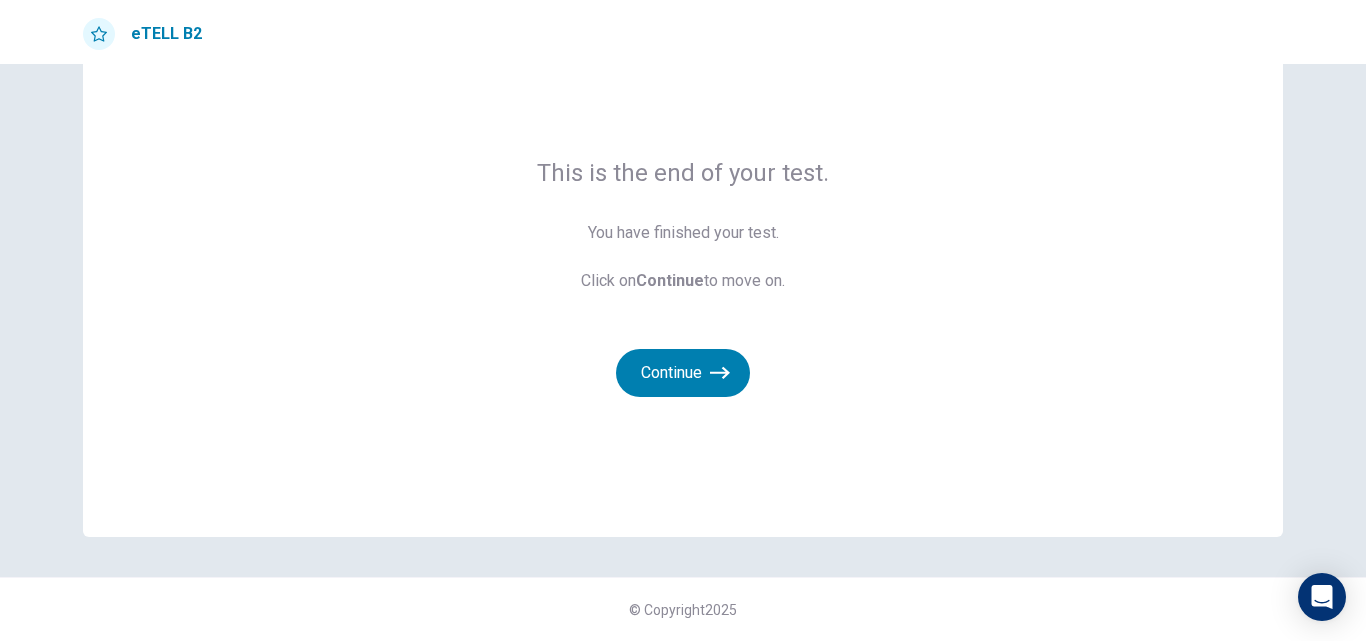 scroll, scrollTop: 87, scrollLeft: 0, axis: vertical 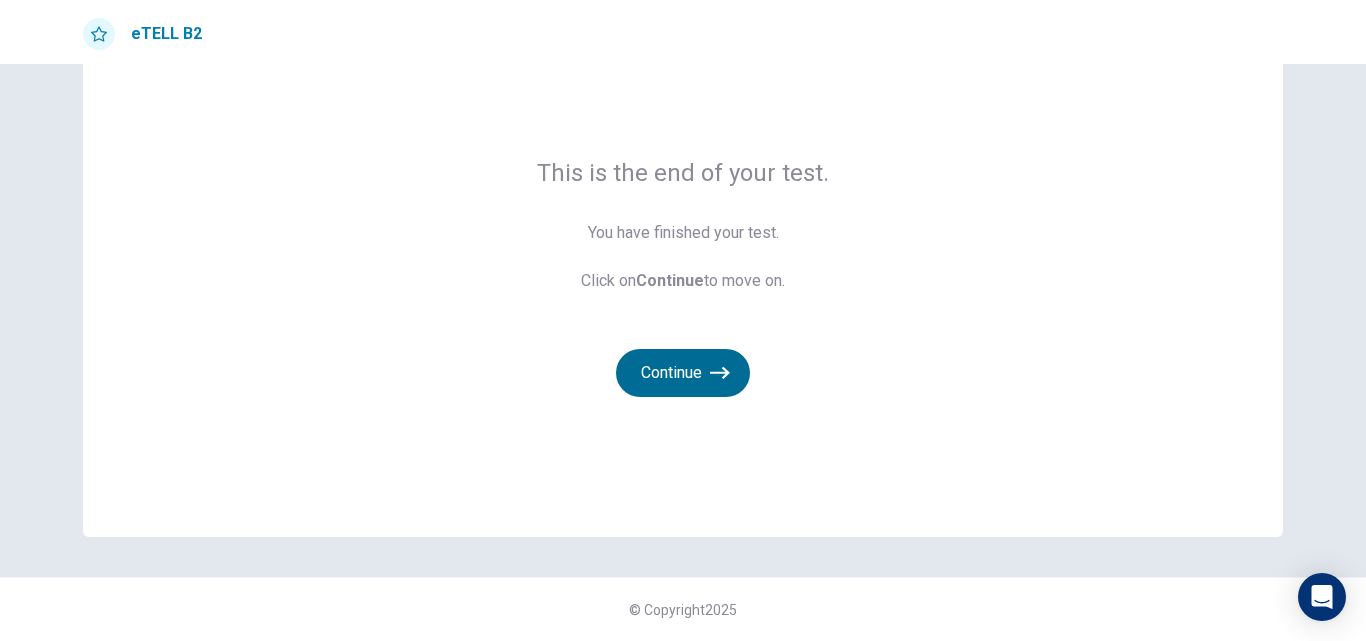 click on "Continue" at bounding box center [683, 373] 